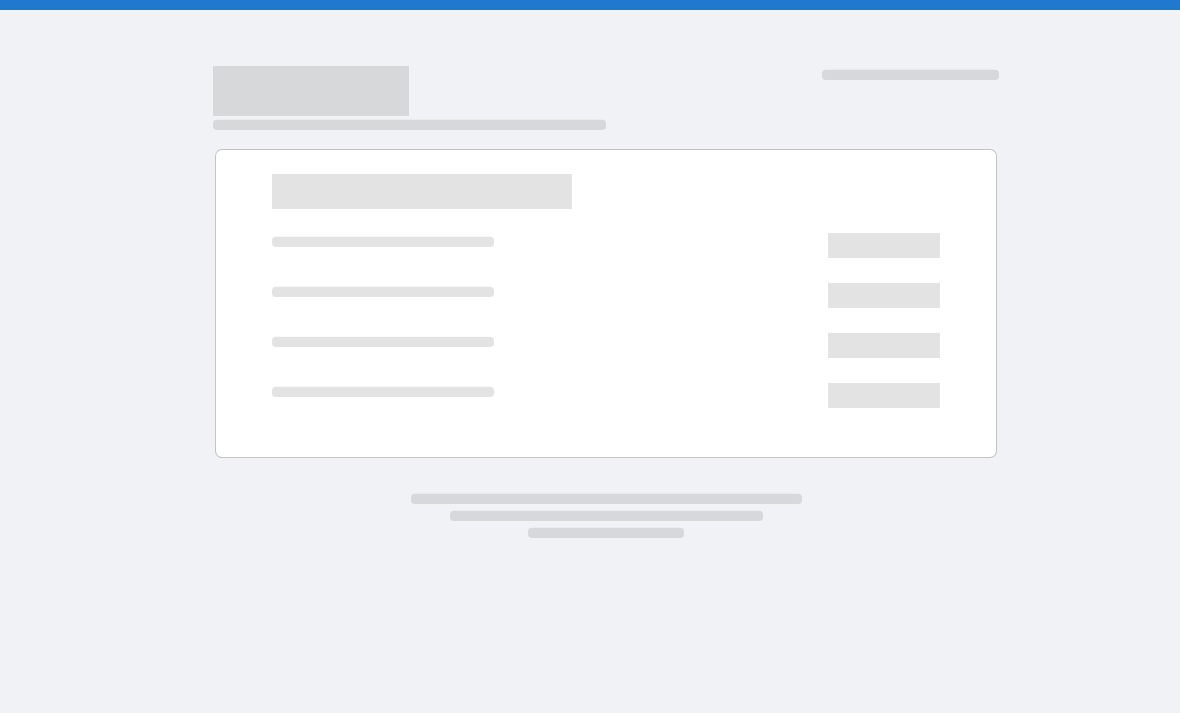 scroll, scrollTop: 0, scrollLeft: 0, axis: both 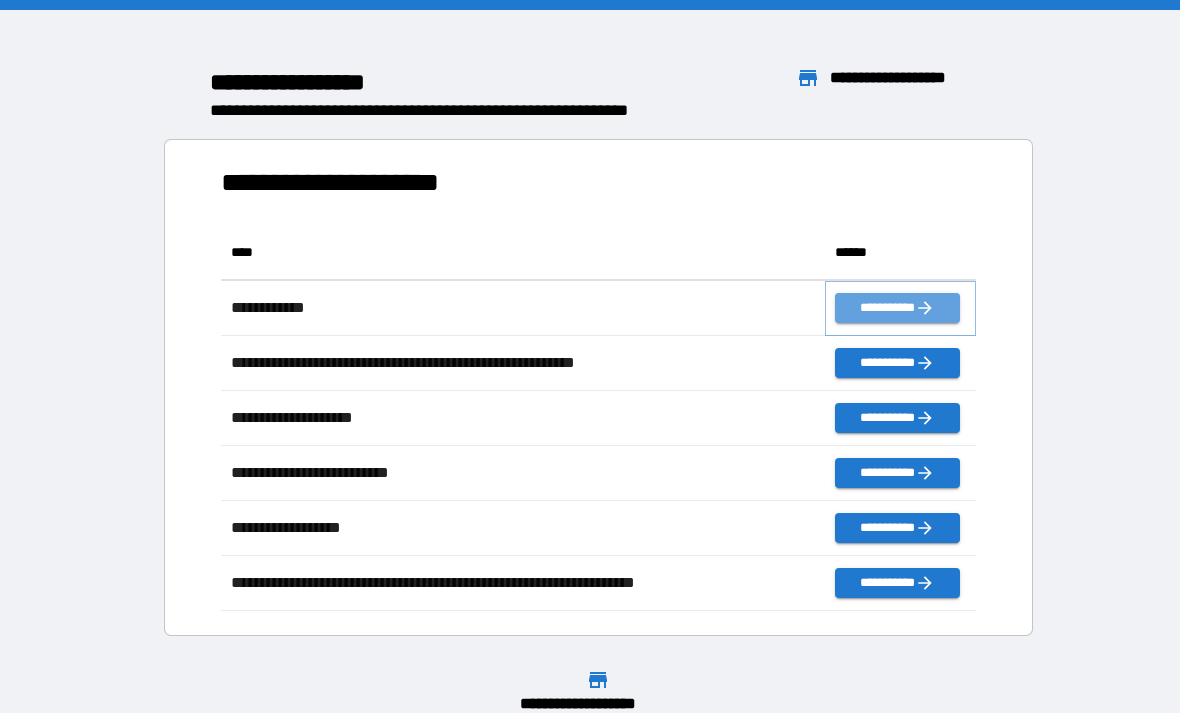 click on "**********" at bounding box center [897, 308] 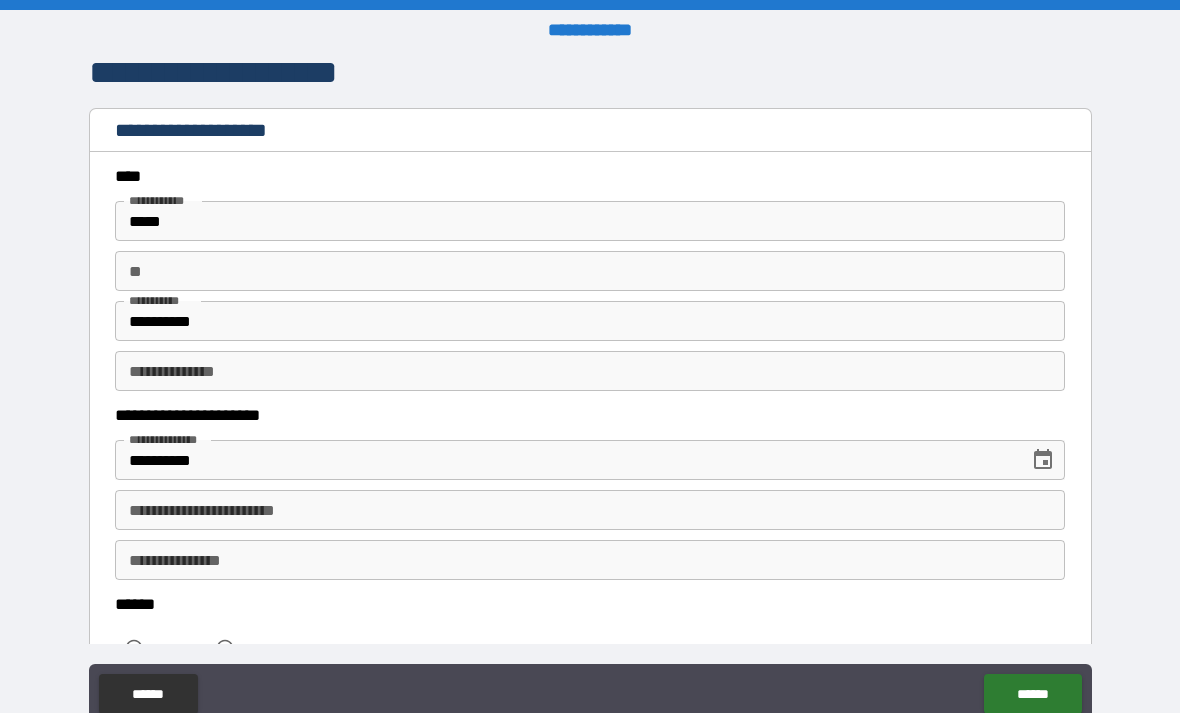 click on "**********" at bounding box center (590, 510) 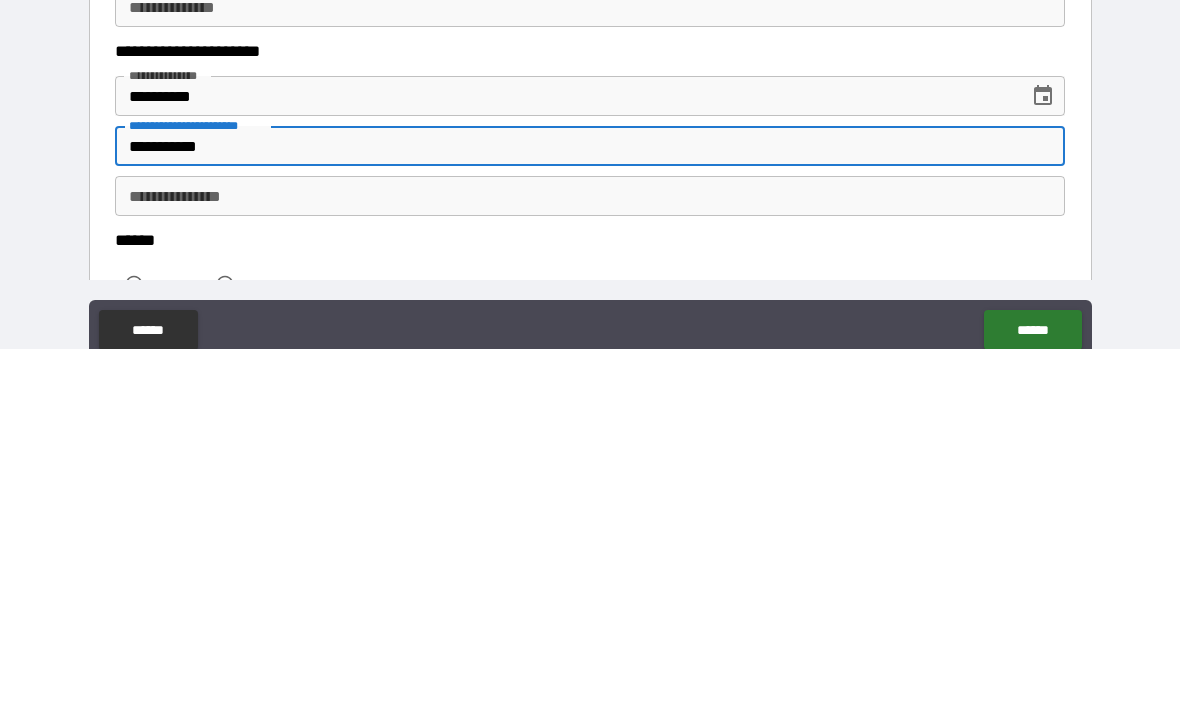 type on "**********" 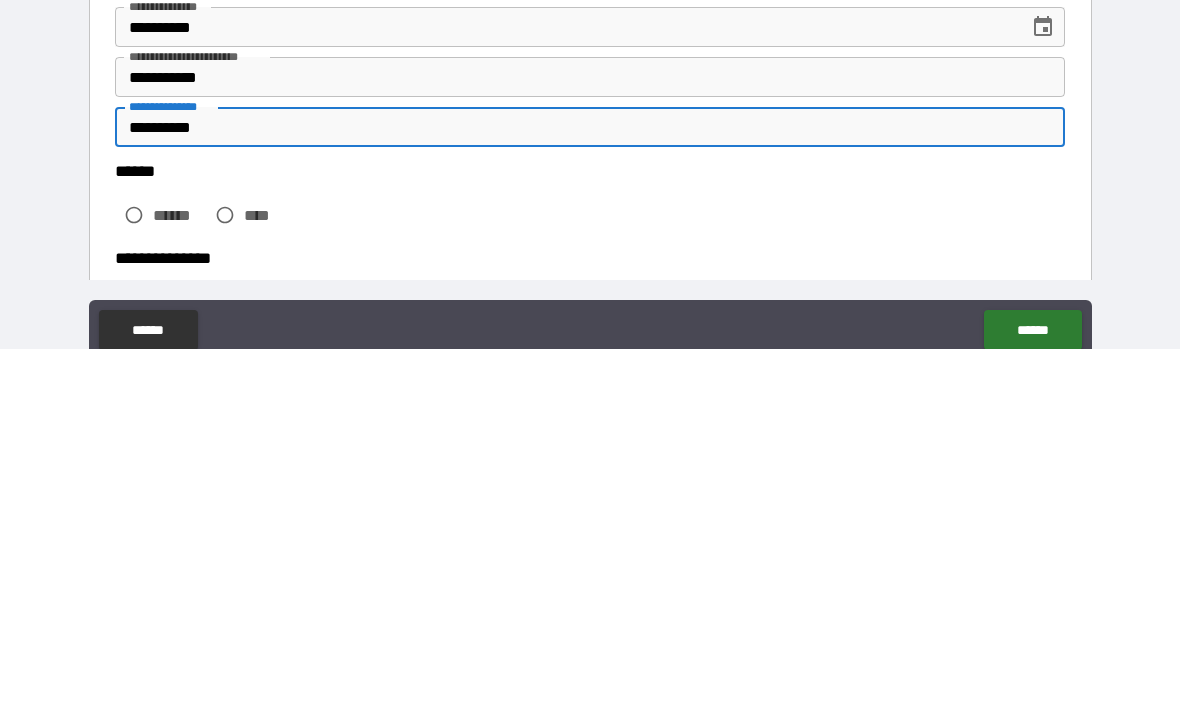 scroll, scrollTop: 95, scrollLeft: 0, axis: vertical 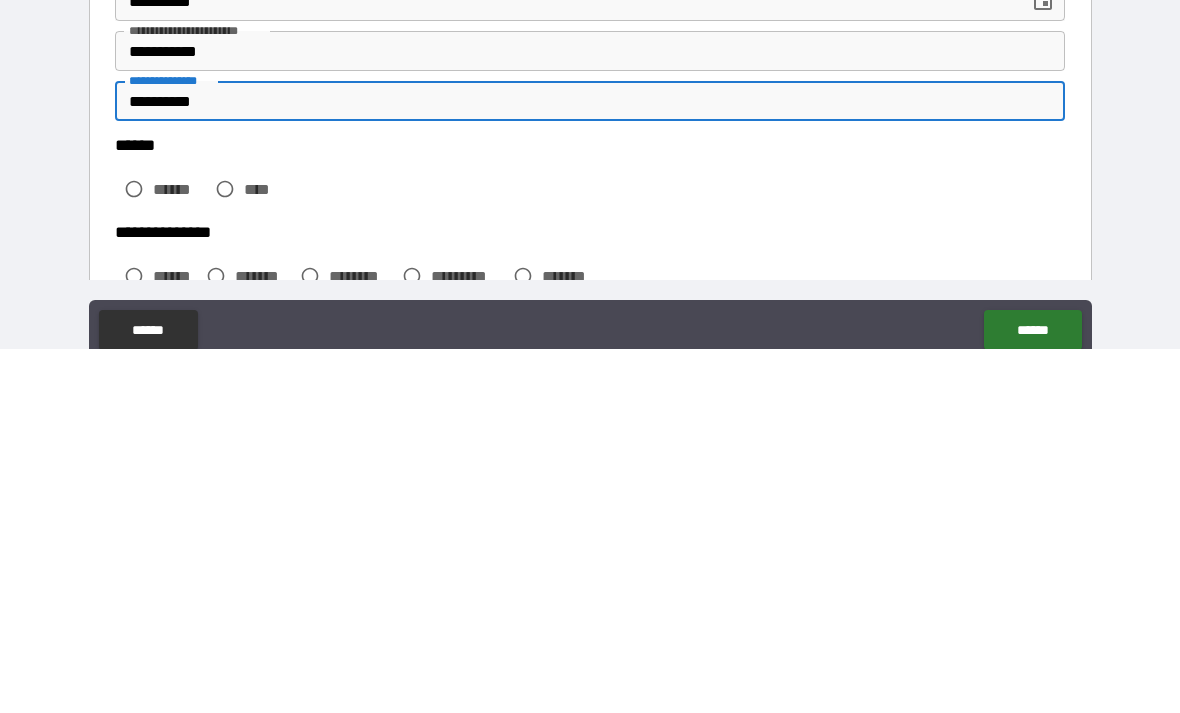 type on "**********" 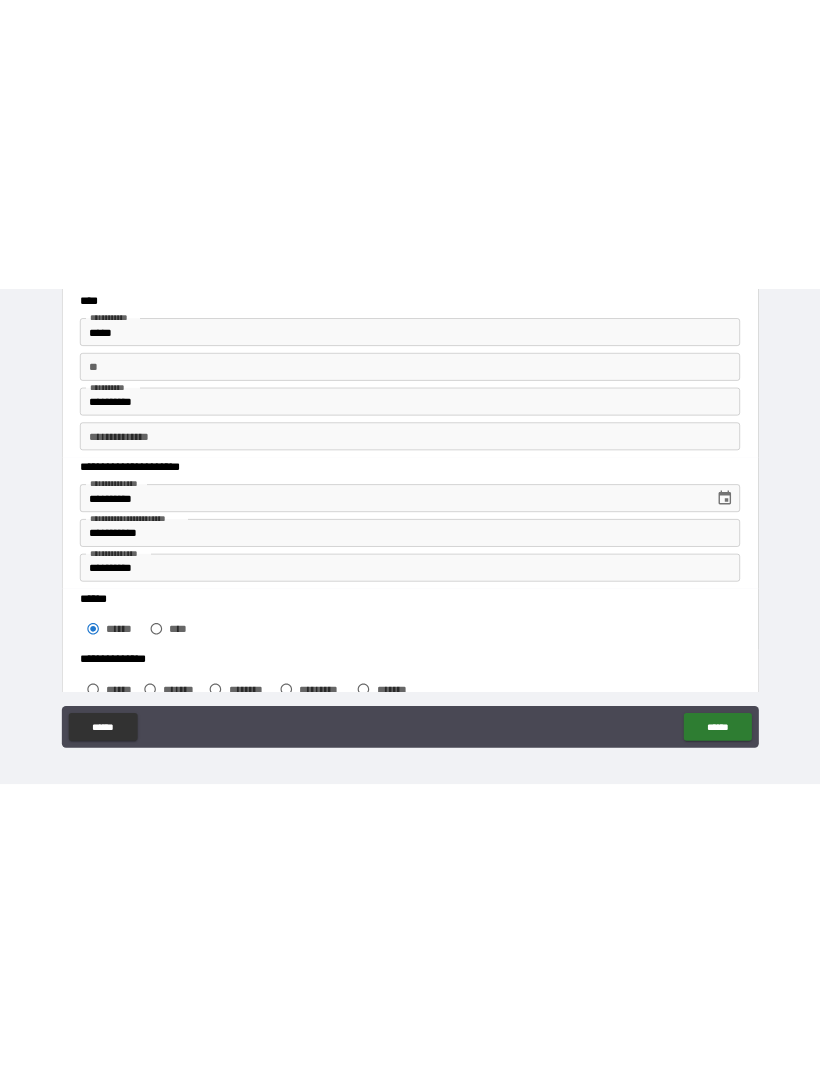 scroll, scrollTop: 0, scrollLeft: 0, axis: both 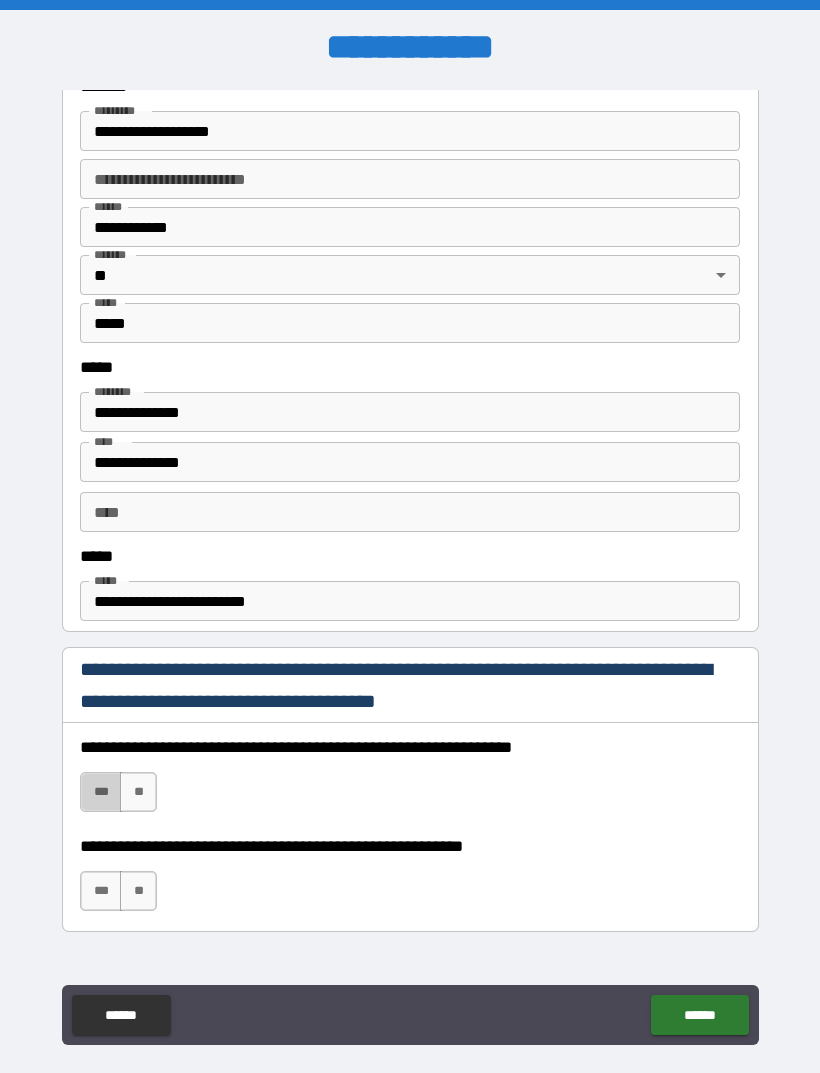 click on "***" at bounding box center [101, 792] 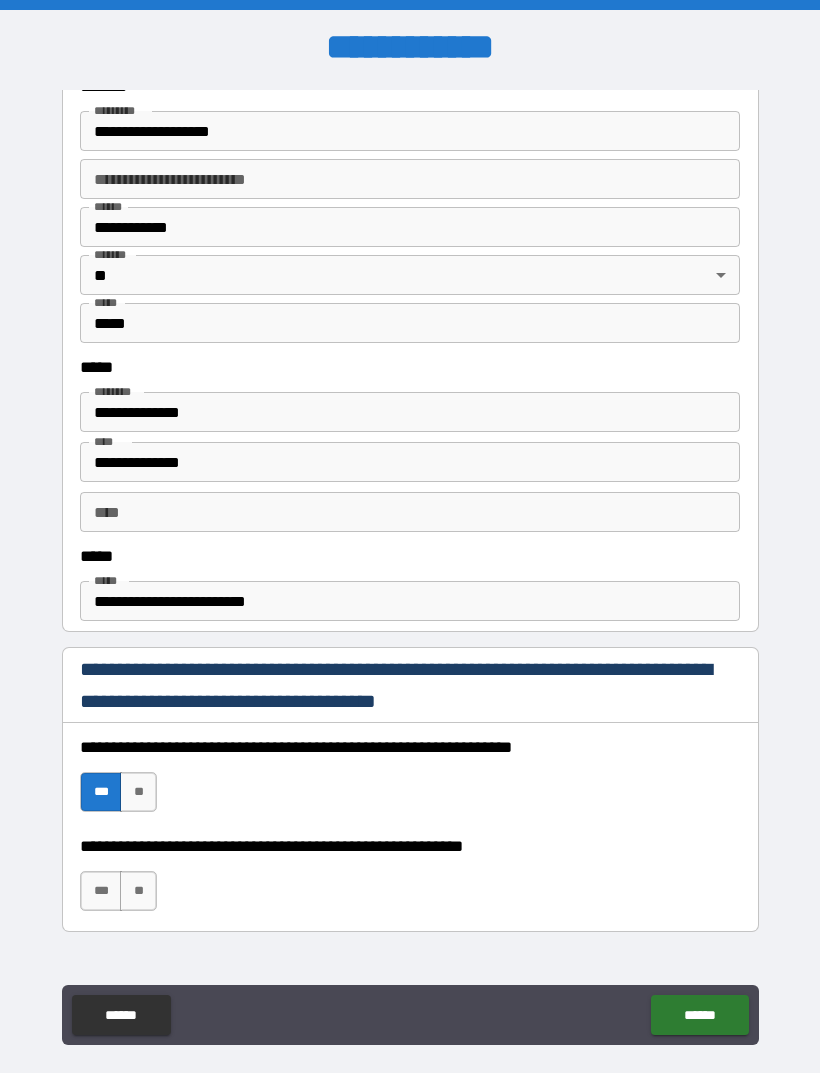 click on "***" at bounding box center [101, 891] 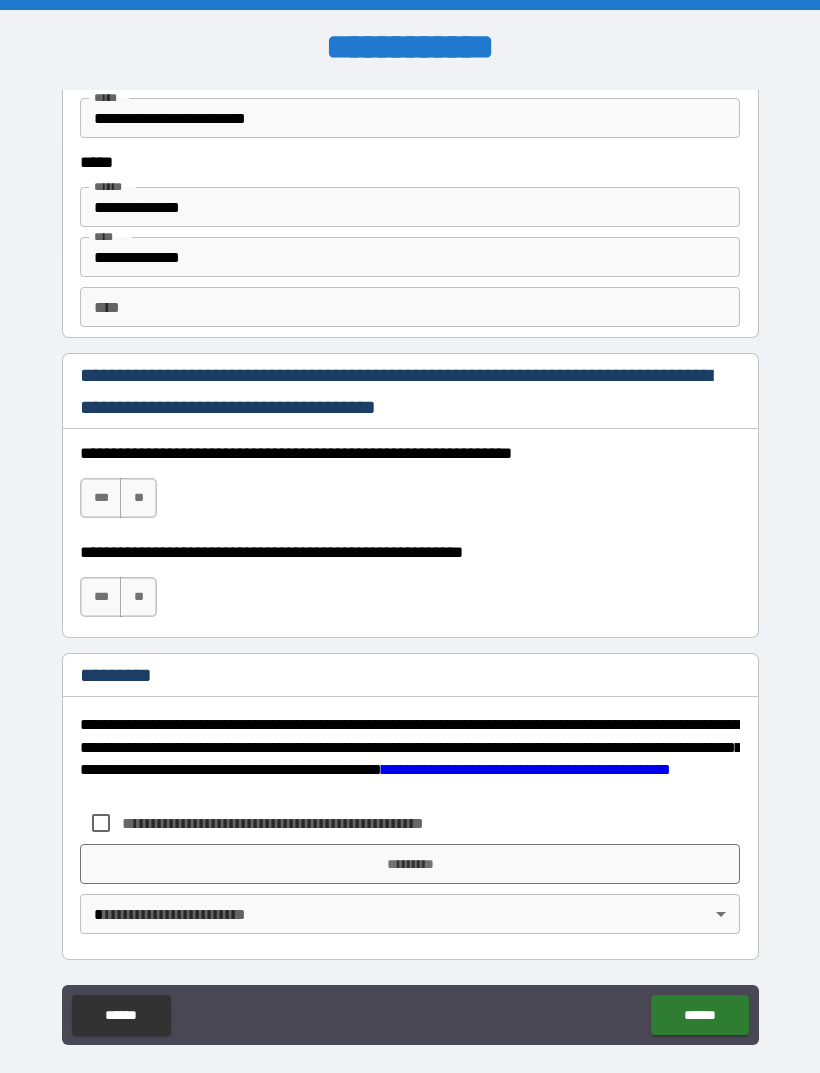 scroll, scrollTop: 2731, scrollLeft: 0, axis: vertical 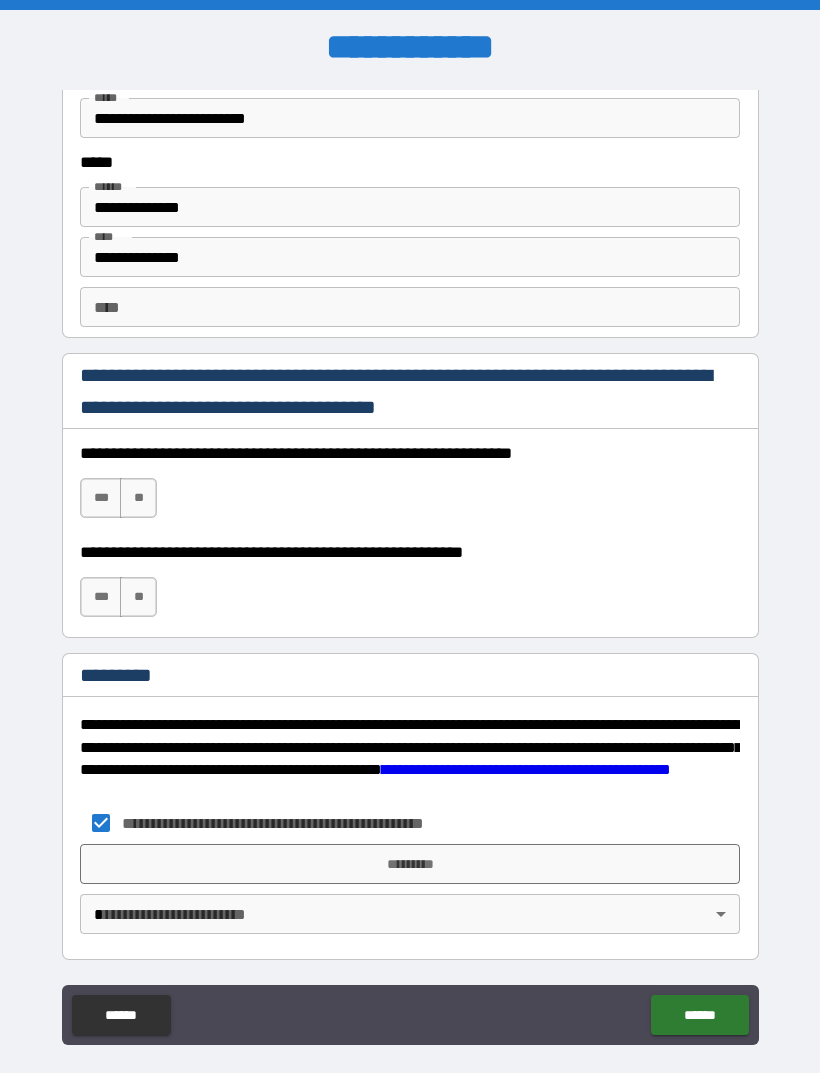click on "*********" at bounding box center (410, 864) 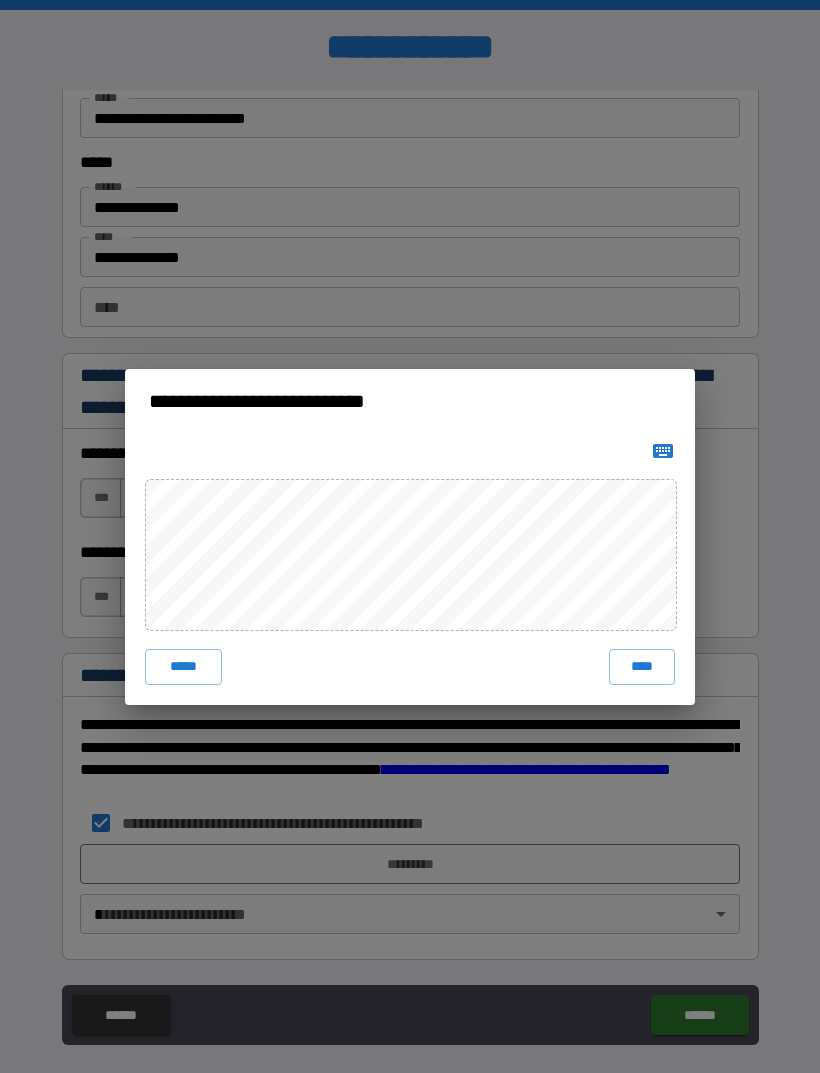 click on "****" at bounding box center (642, 667) 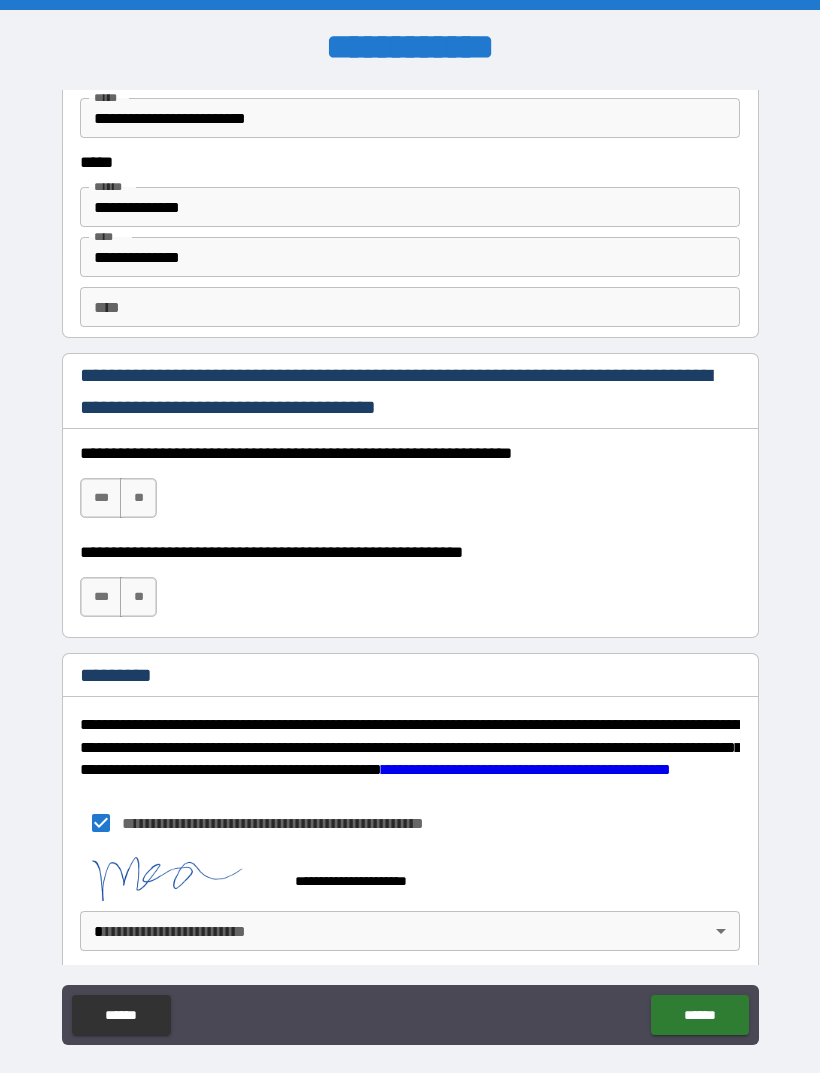 scroll, scrollTop: 2721, scrollLeft: 0, axis: vertical 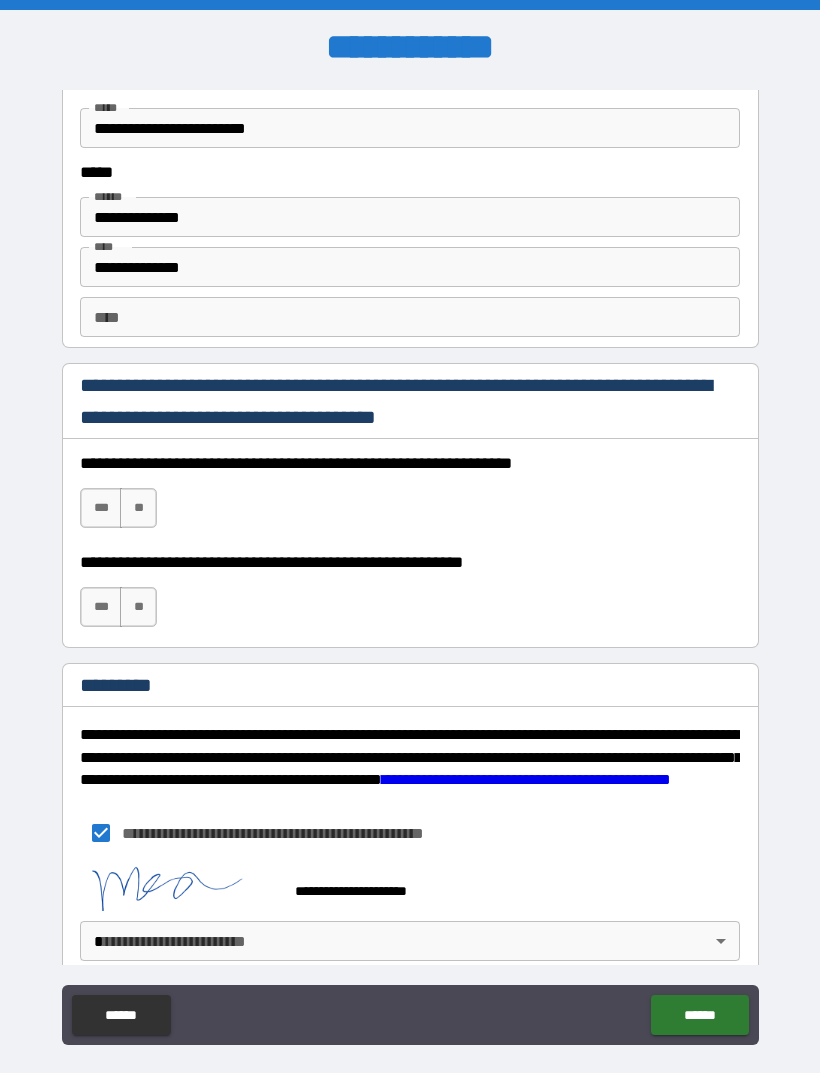 click on "**********" at bounding box center (410, 568) 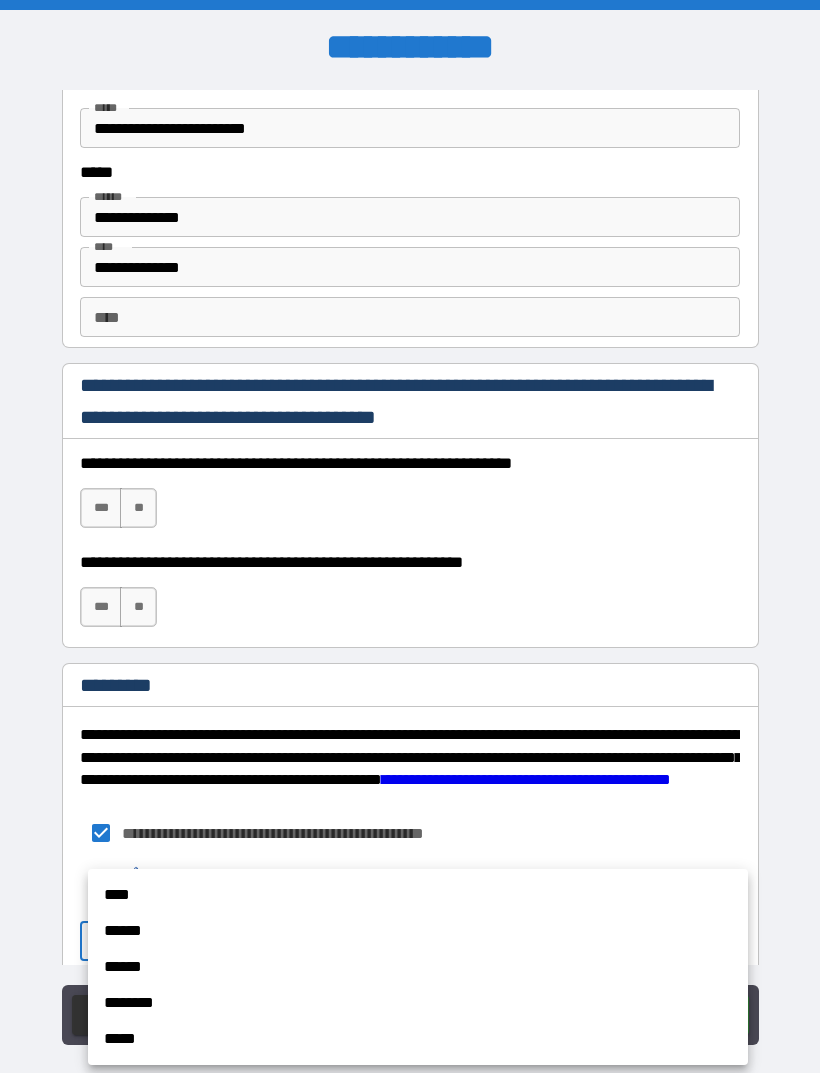 click on "****" at bounding box center (418, 895) 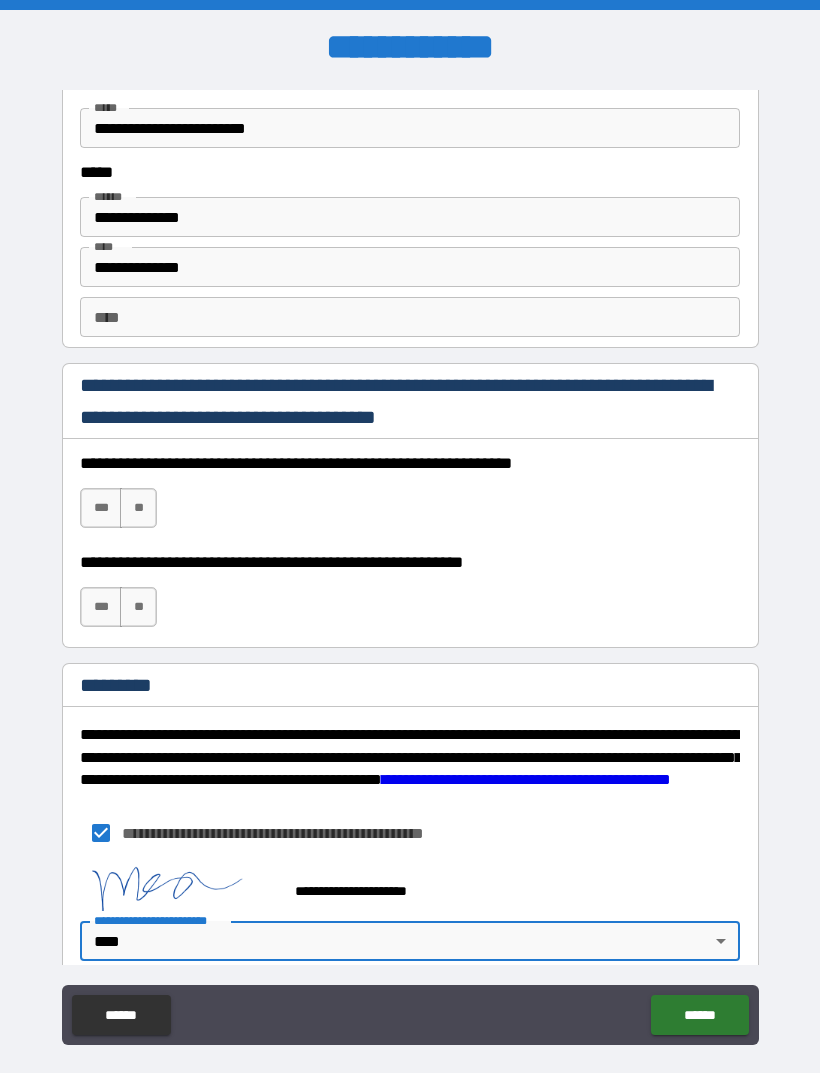 click on "******" at bounding box center [699, 1015] 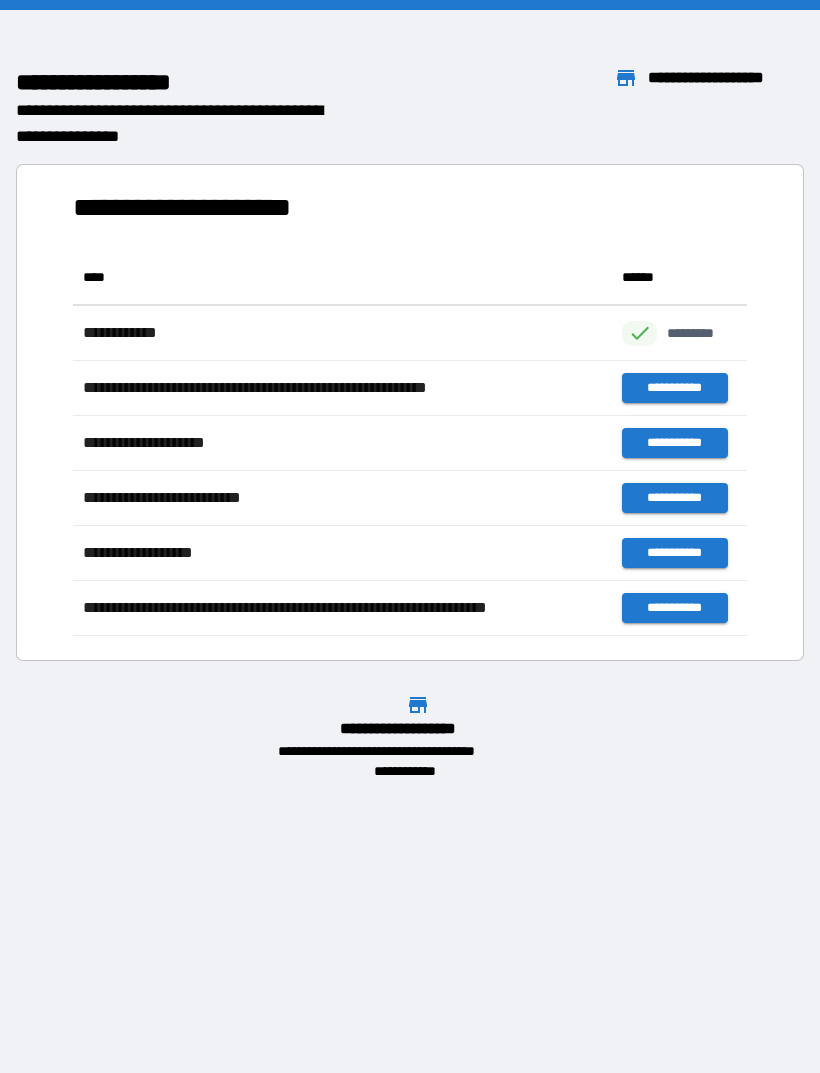 scroll, scrollTop: 1, scrollLeft: 1, axis: both 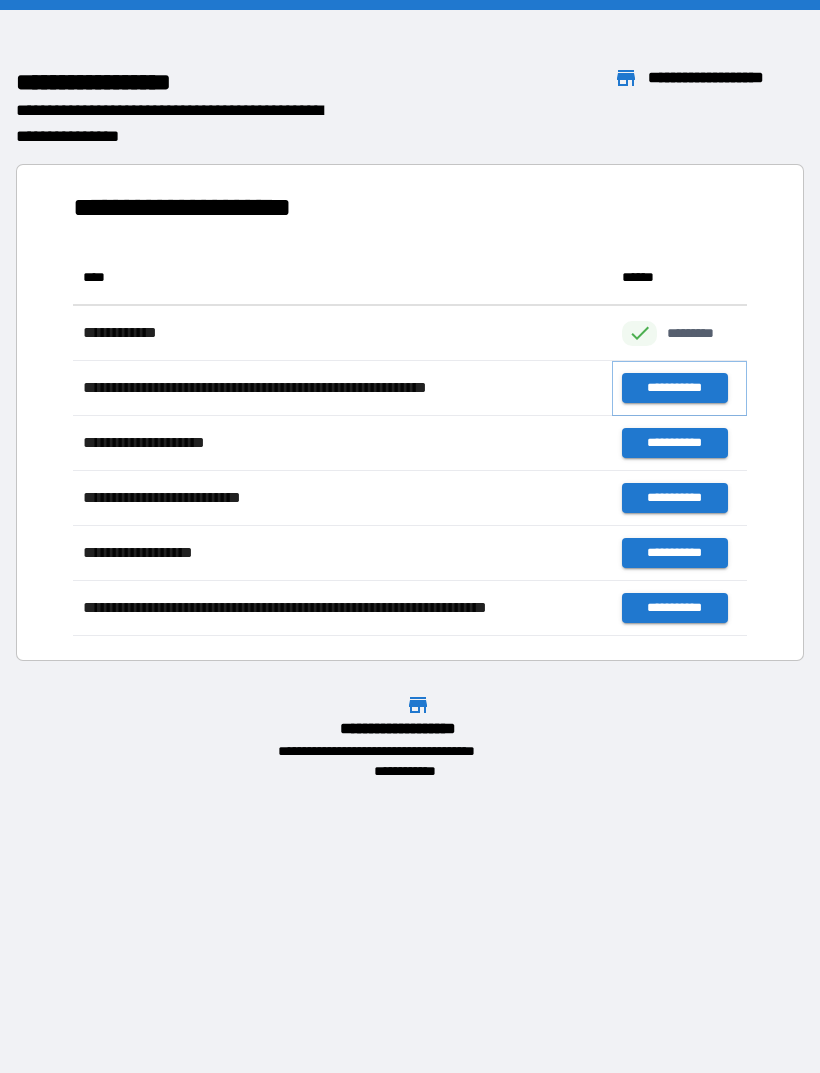 click on "**********" at bounding box center (674, 388) 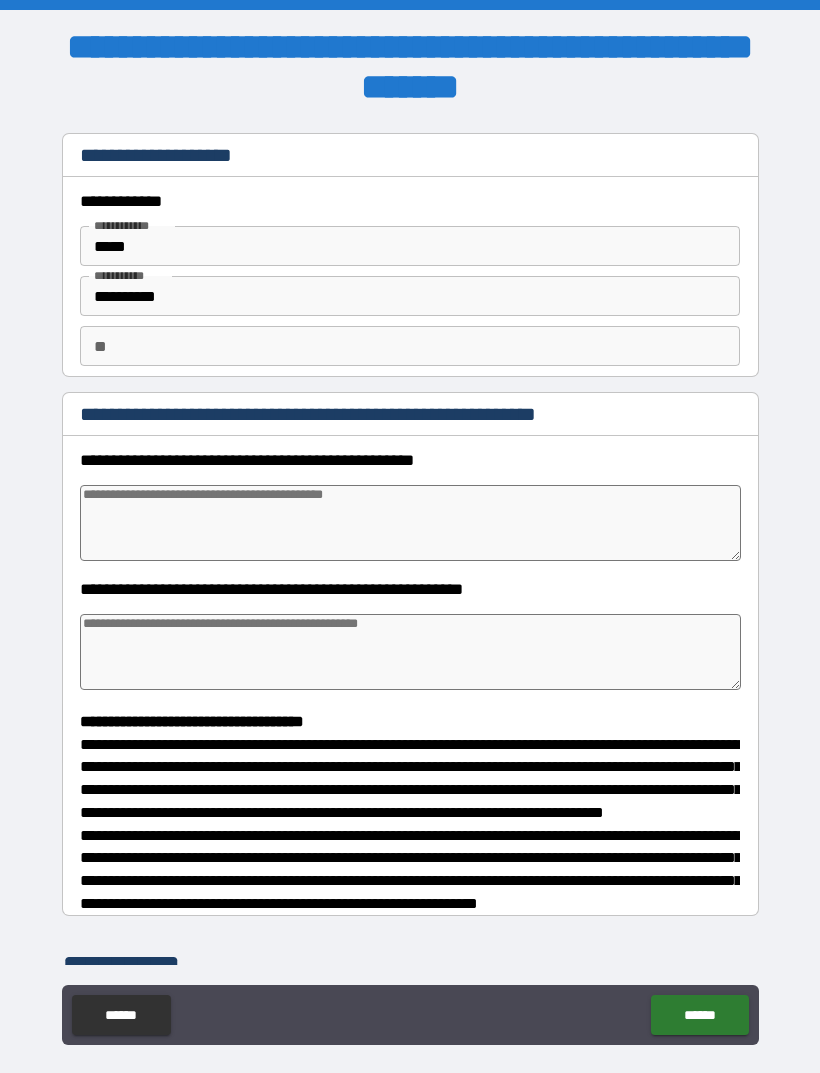 type on "*" 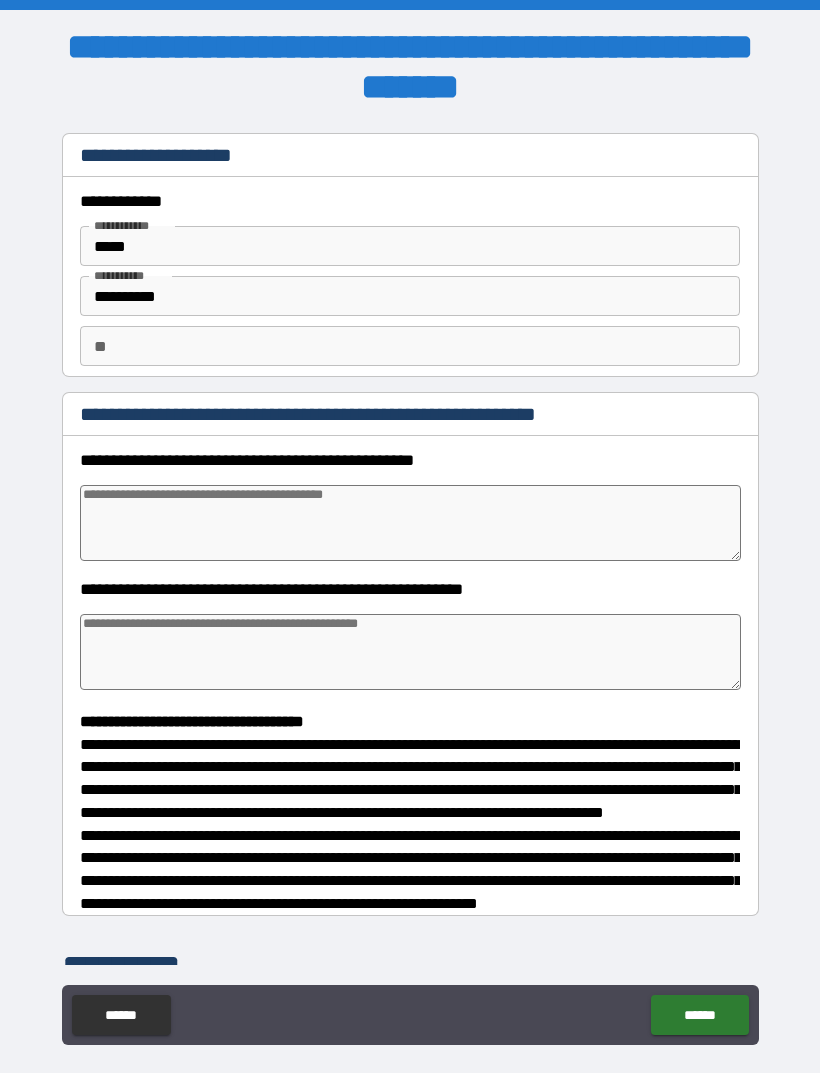 type on "*" 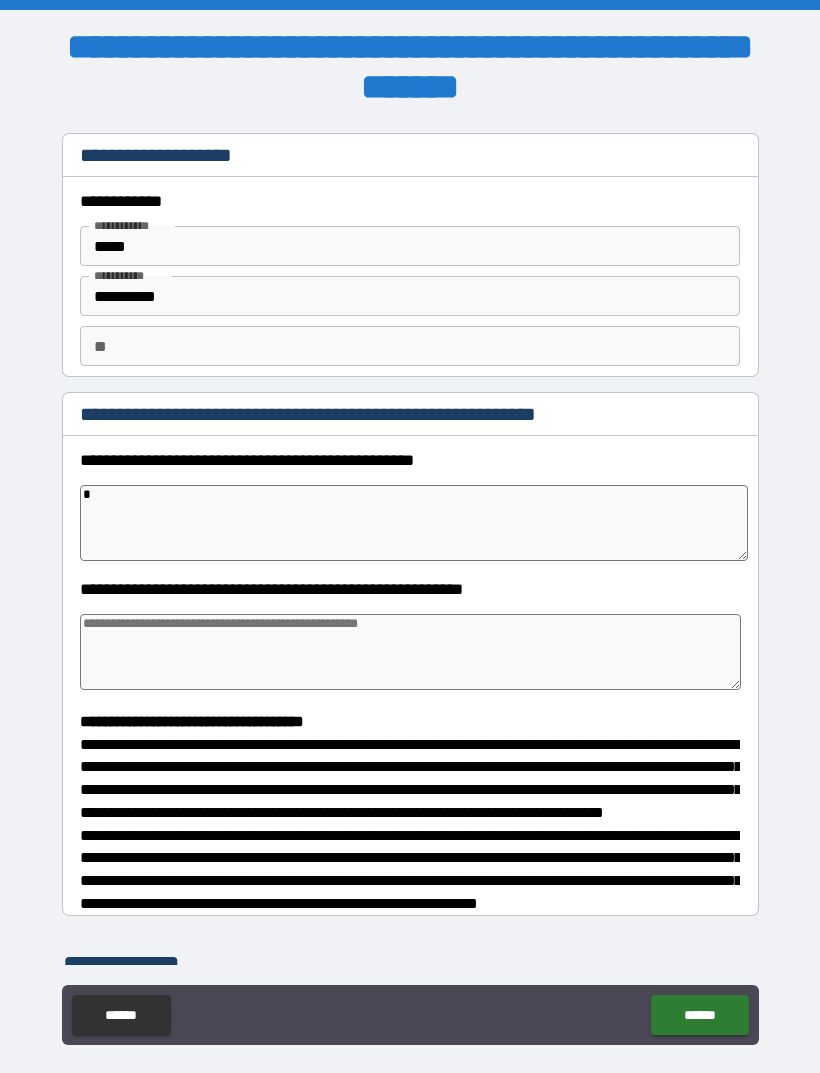 type on "*" 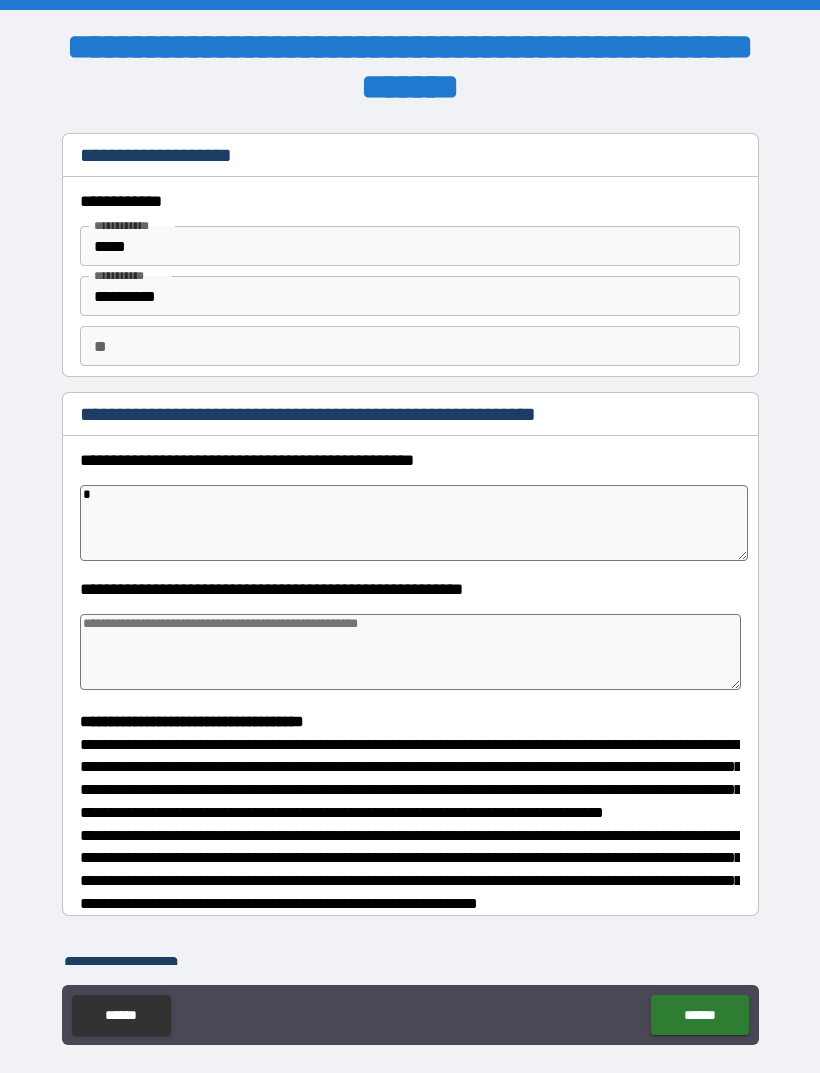 type on "*" 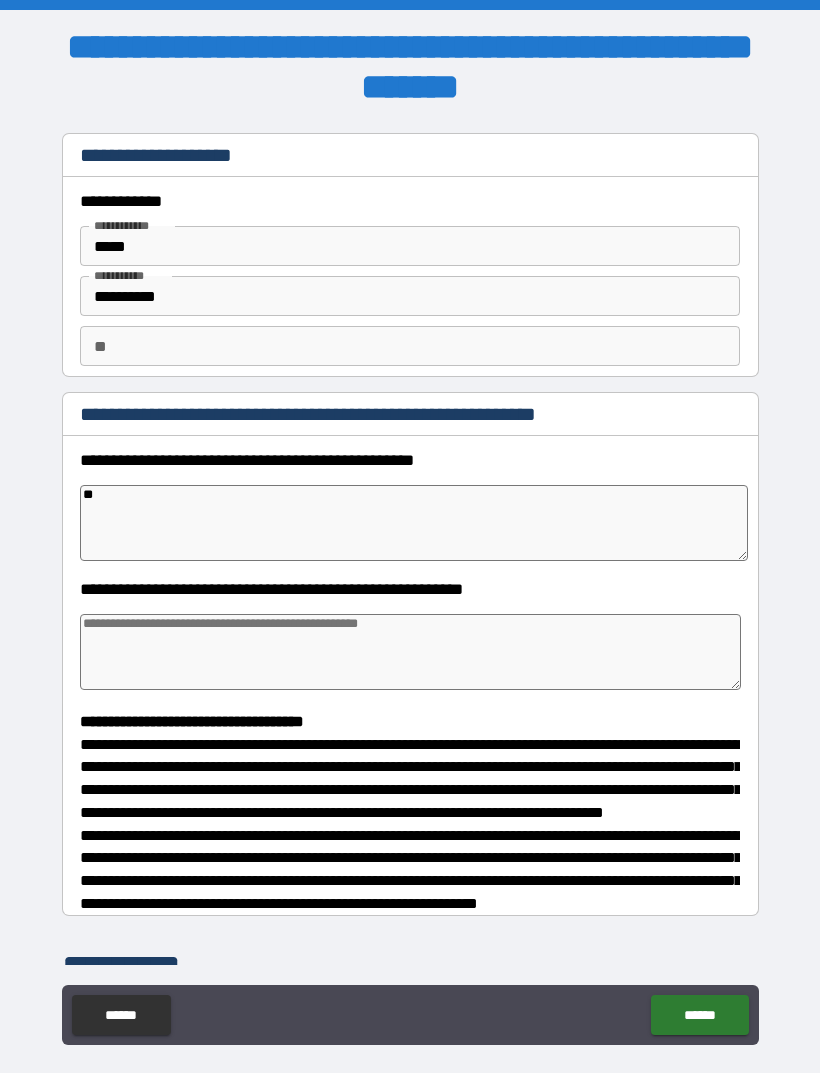 type on "*" 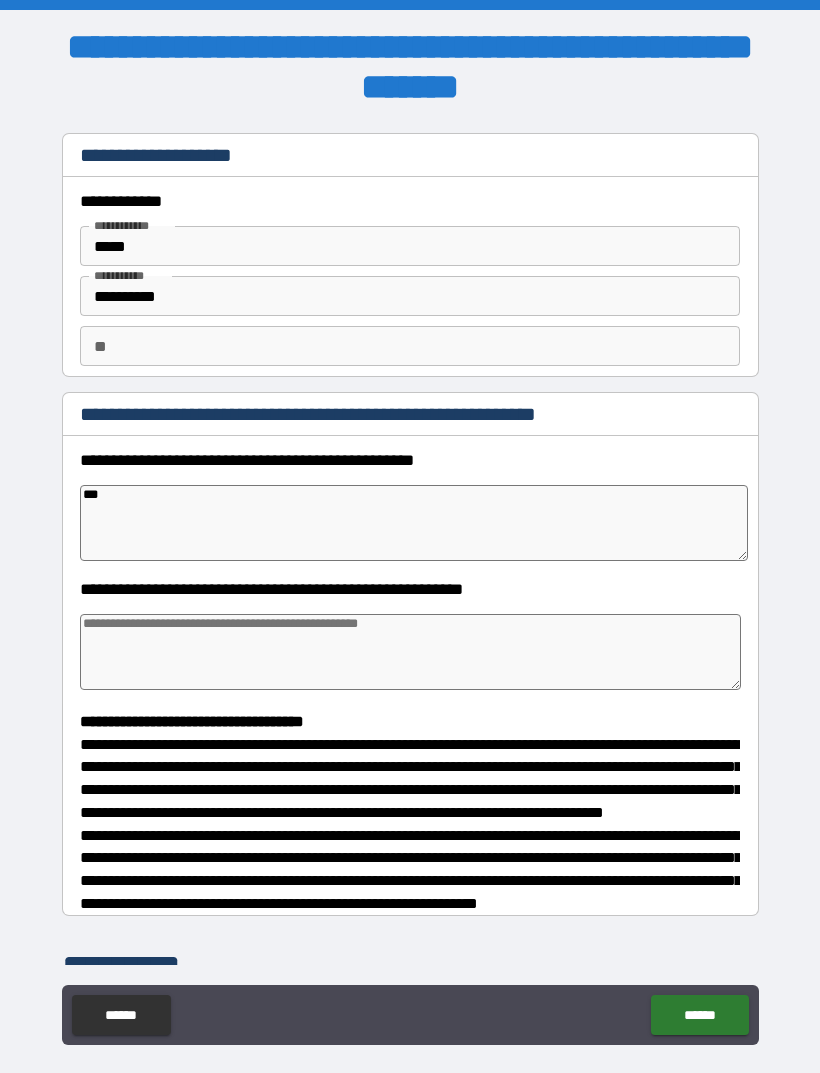 type on "*" 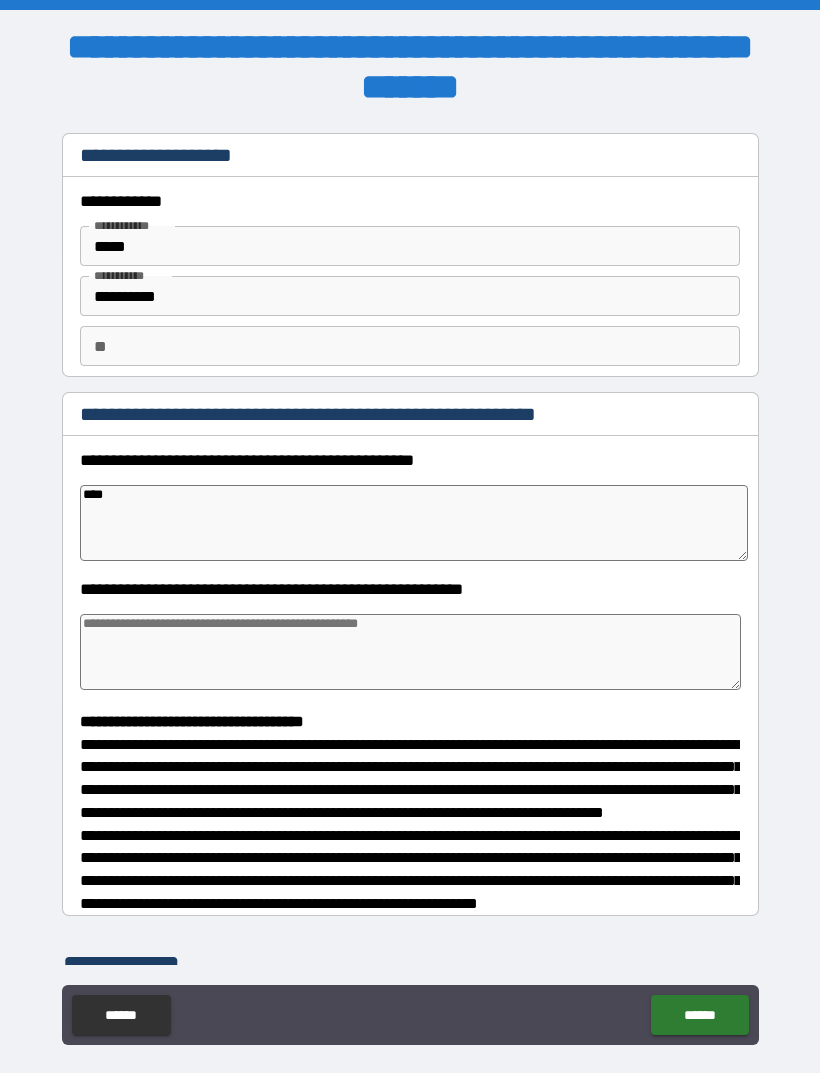 type on "*" 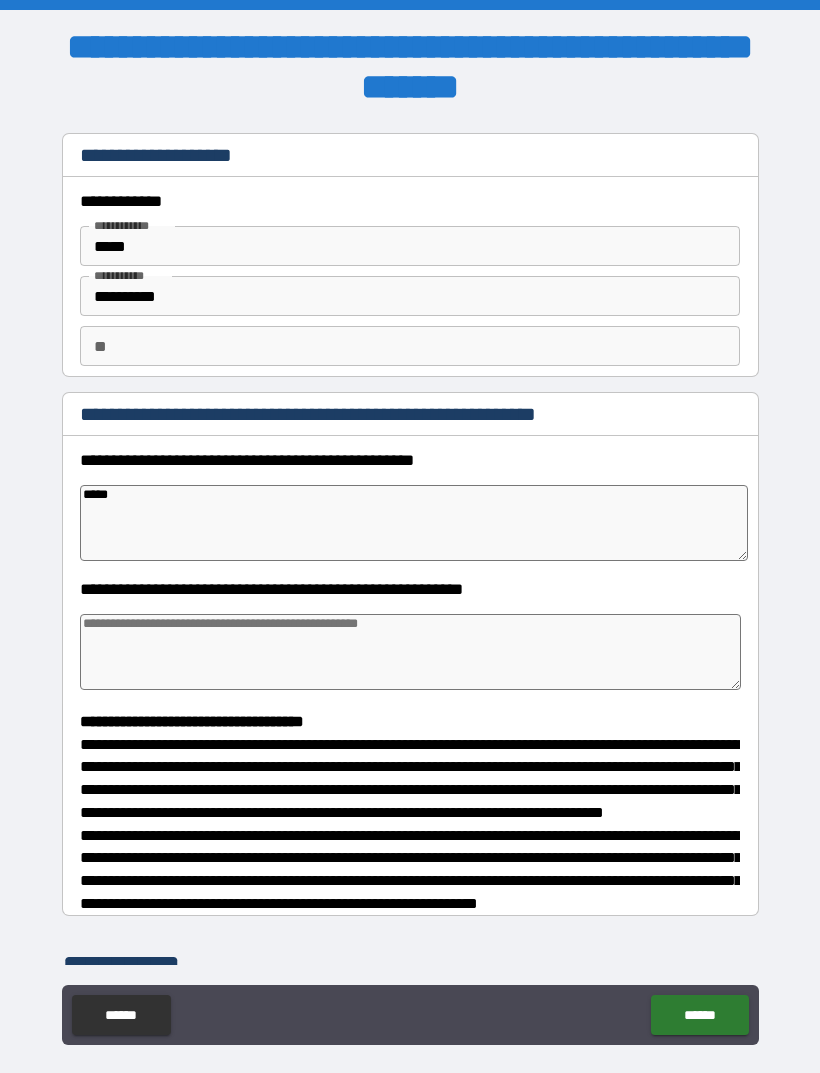 type on "*" 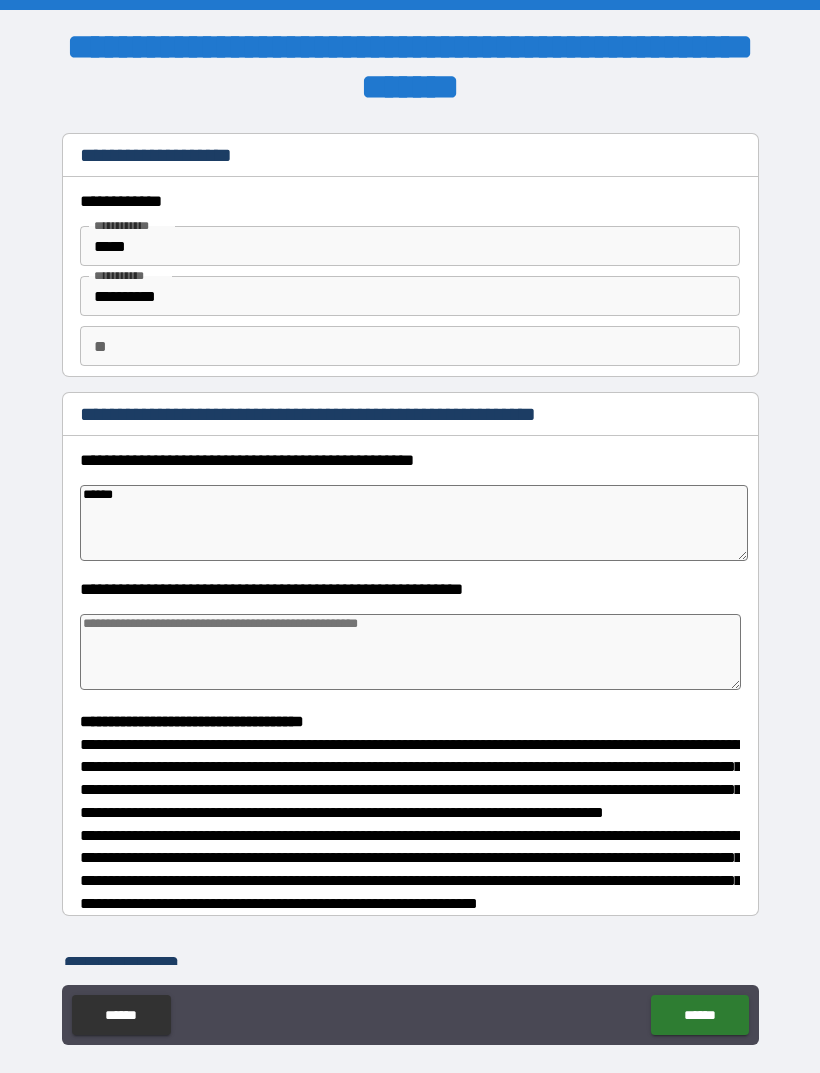 type on "*" 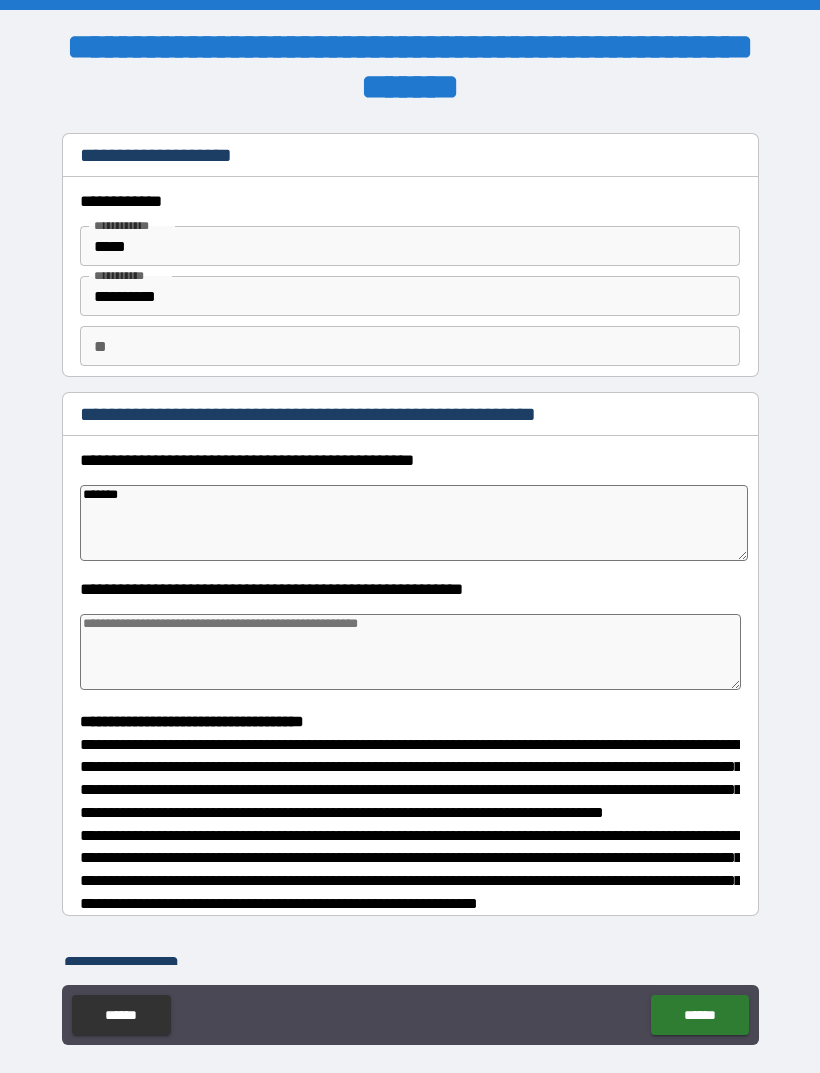type on "*" 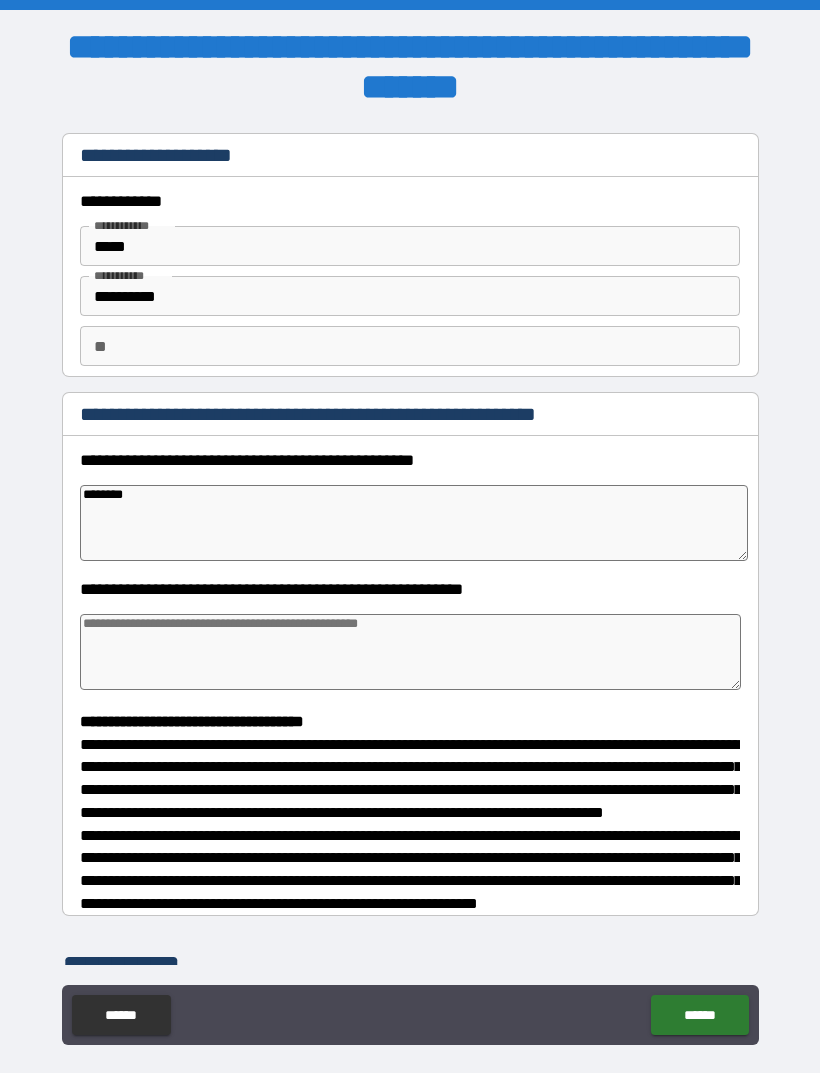 type on "*" 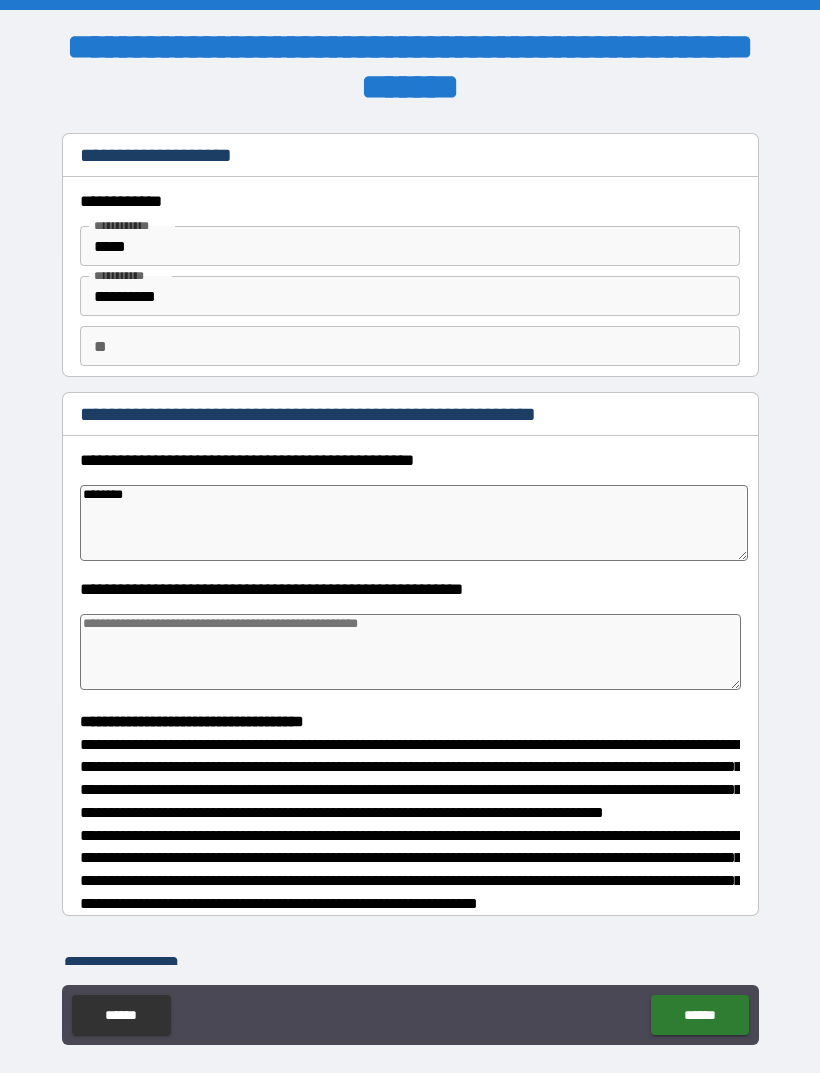 type on "*******" 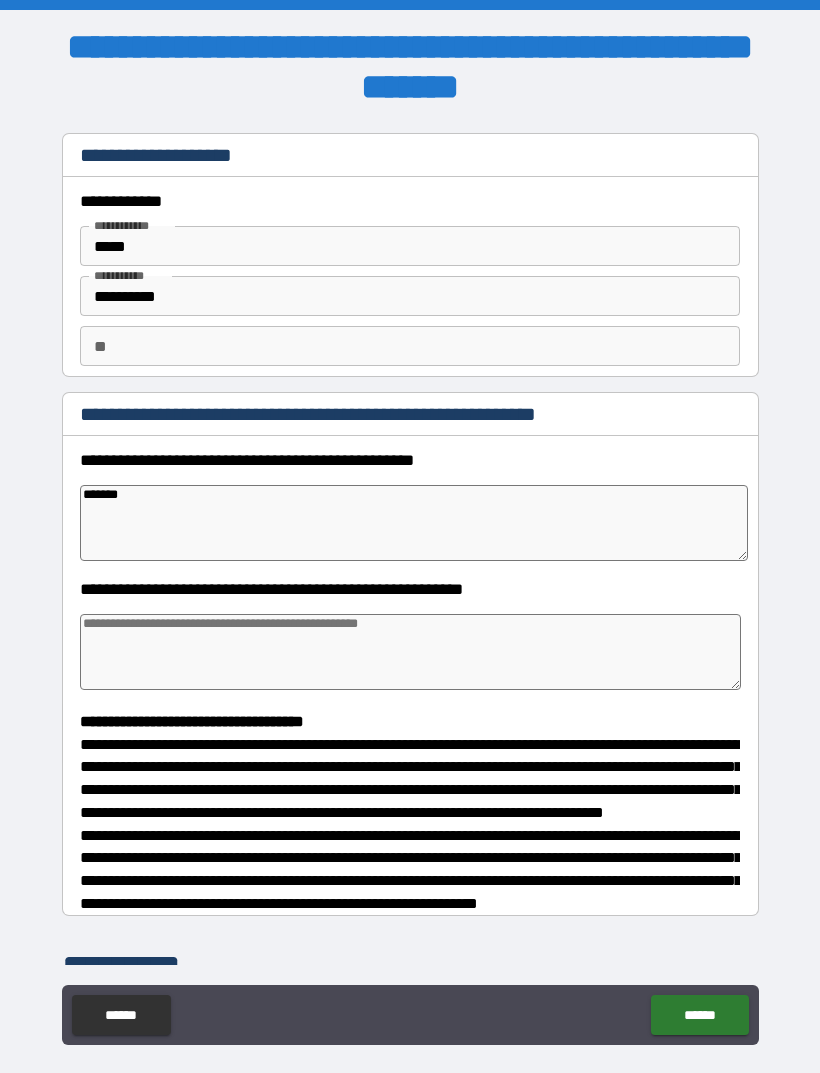 type on "*" 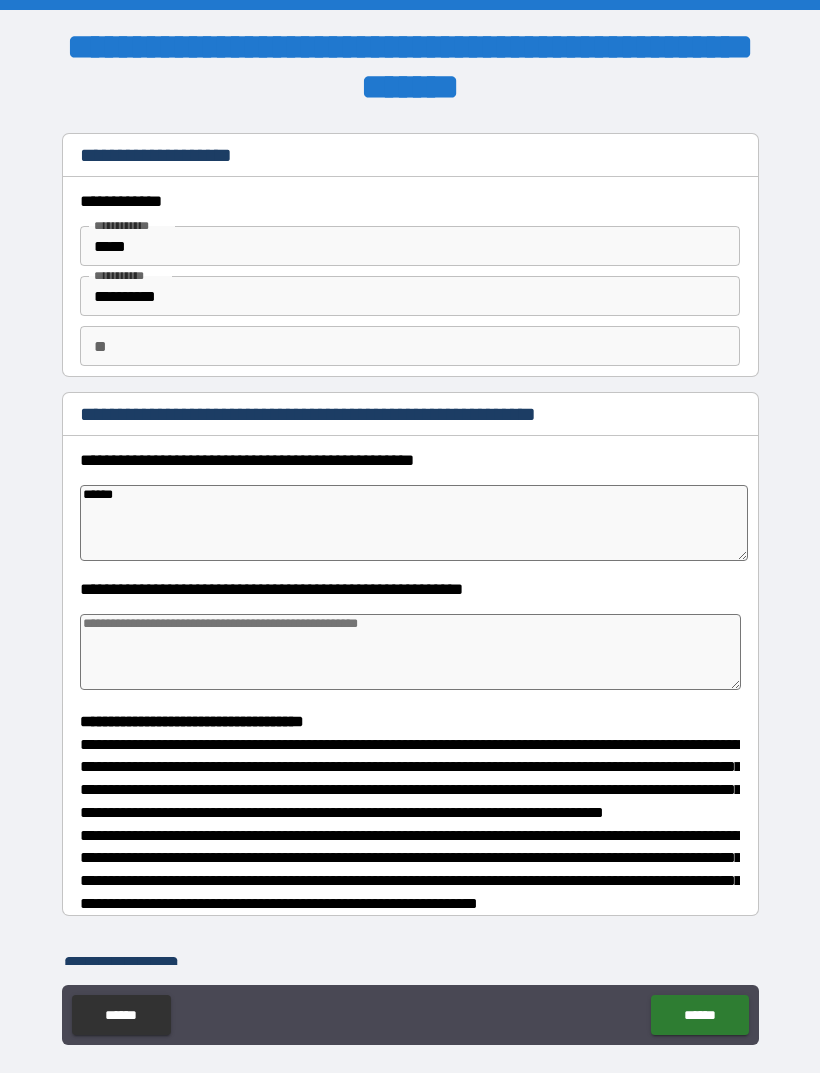 type on "*" 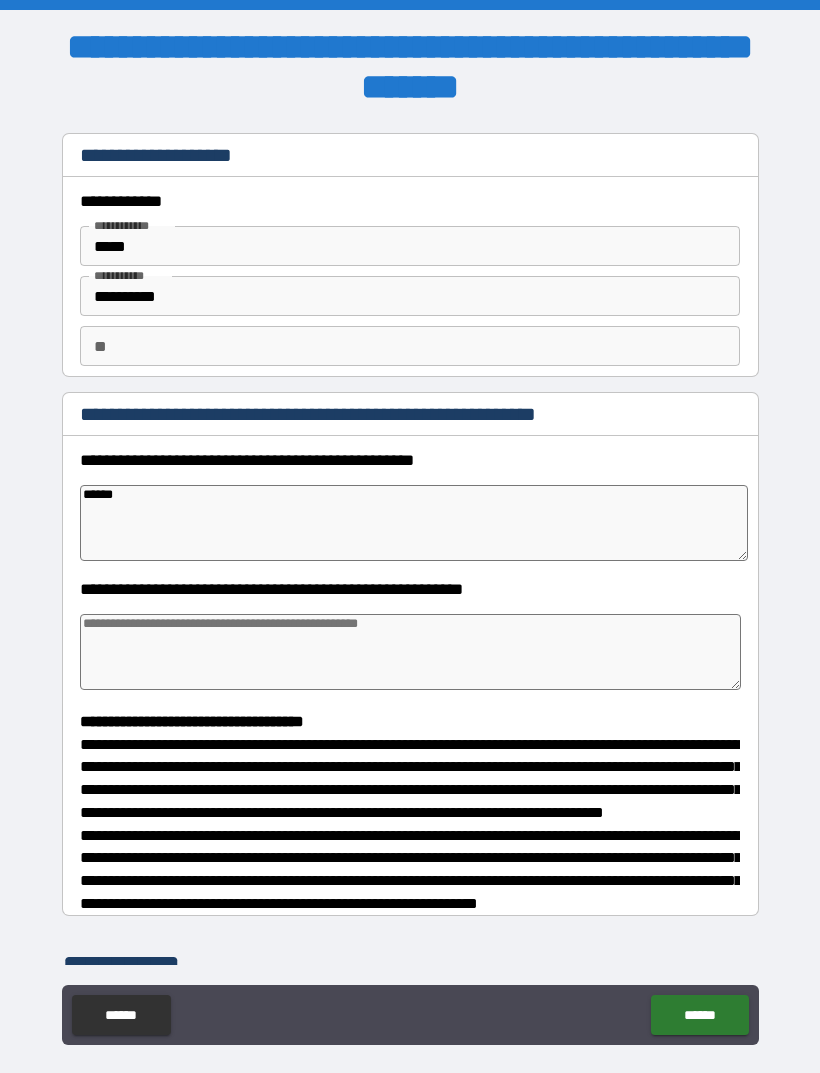 type on "******" 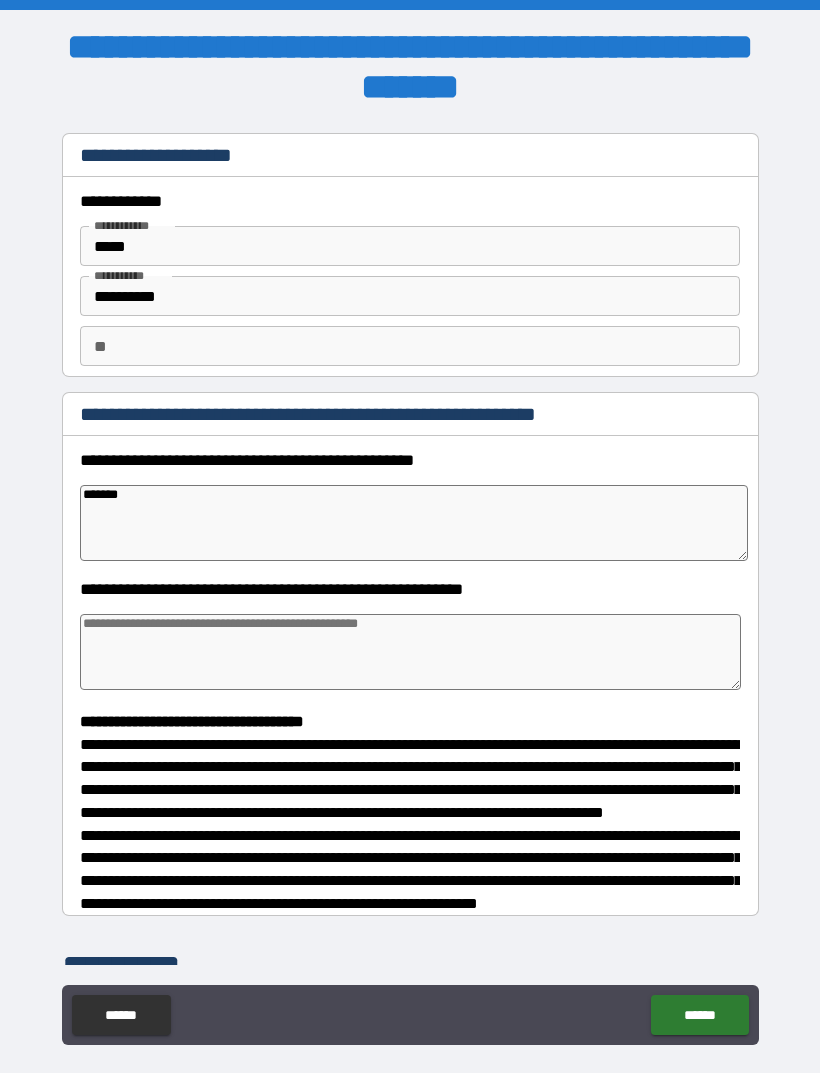 type on "*" 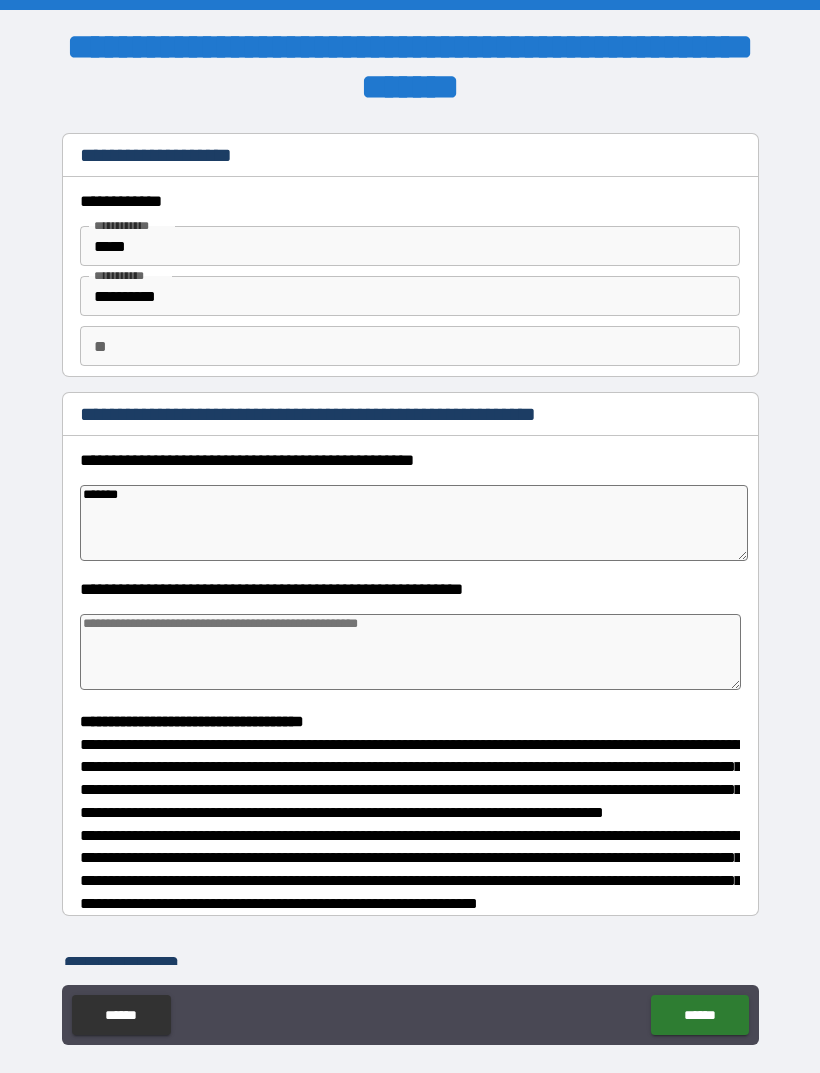 type on "********" 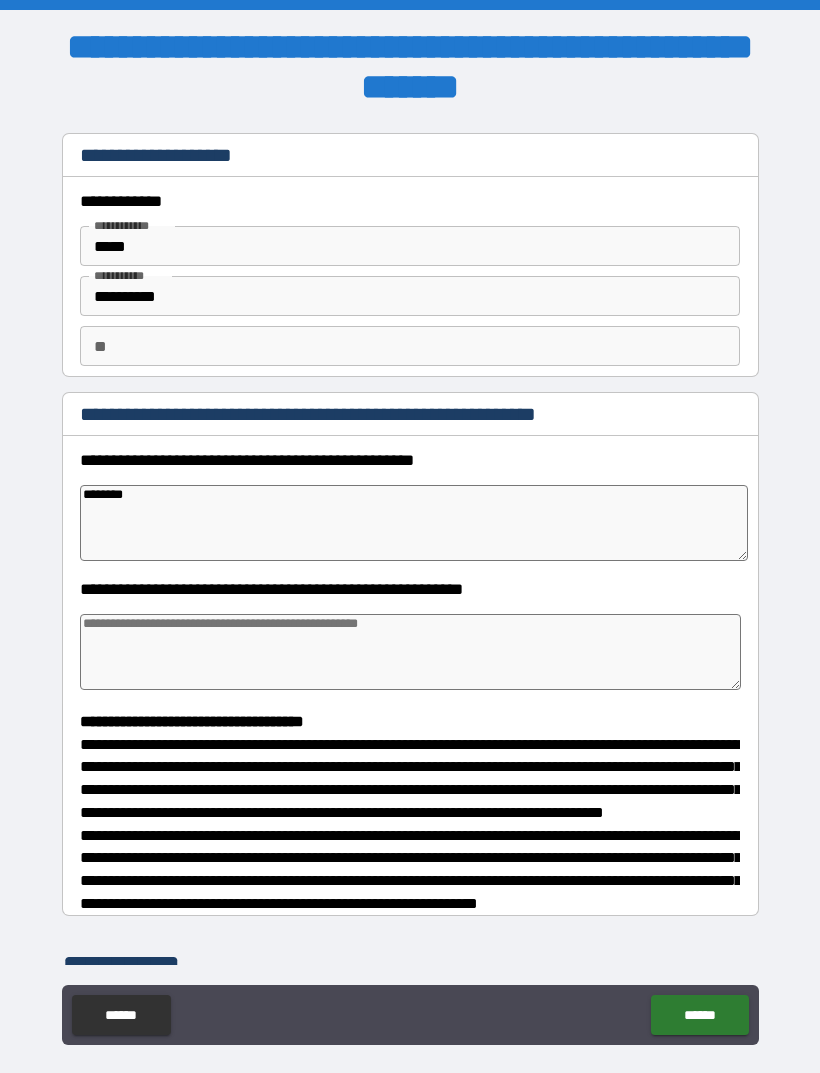 type on "*" 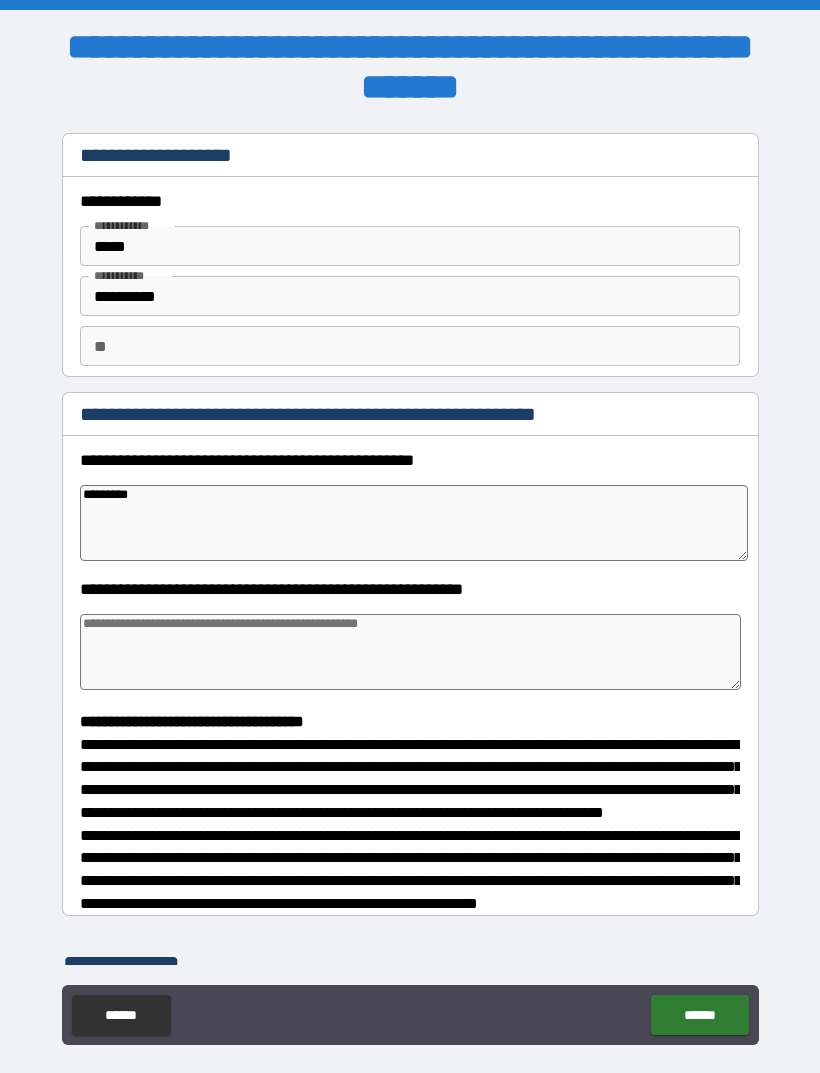 type on "*" 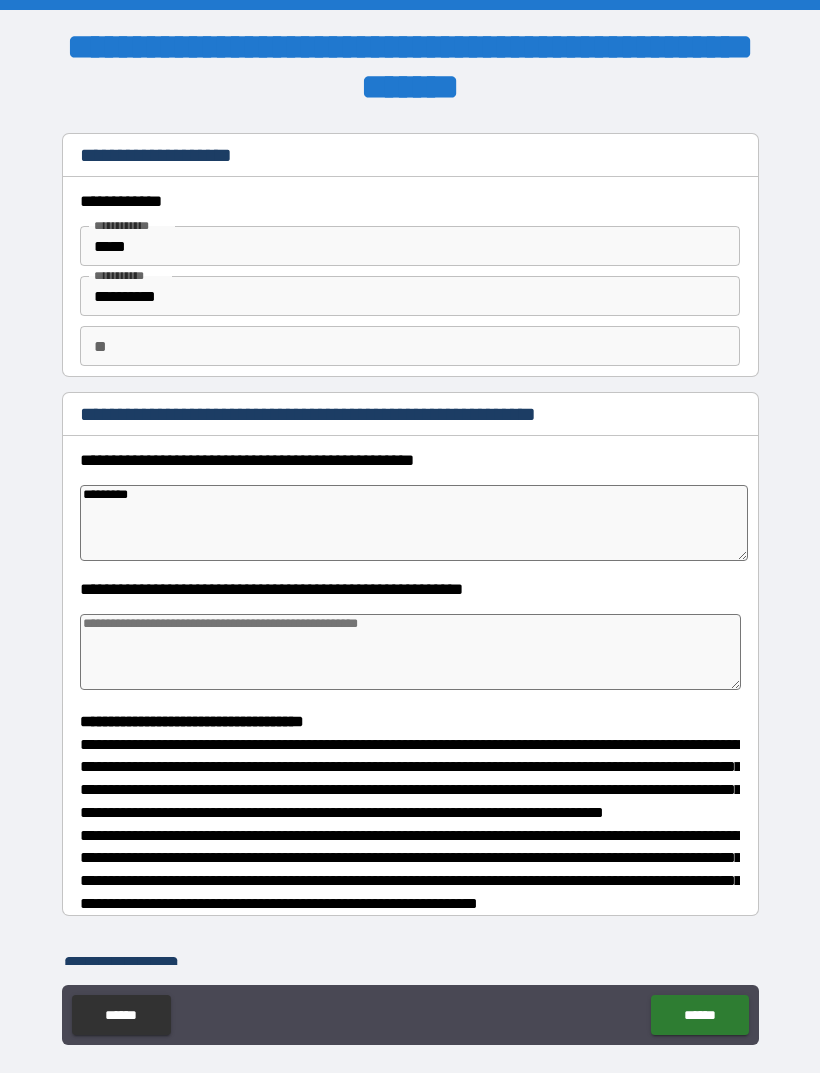 type on "*" 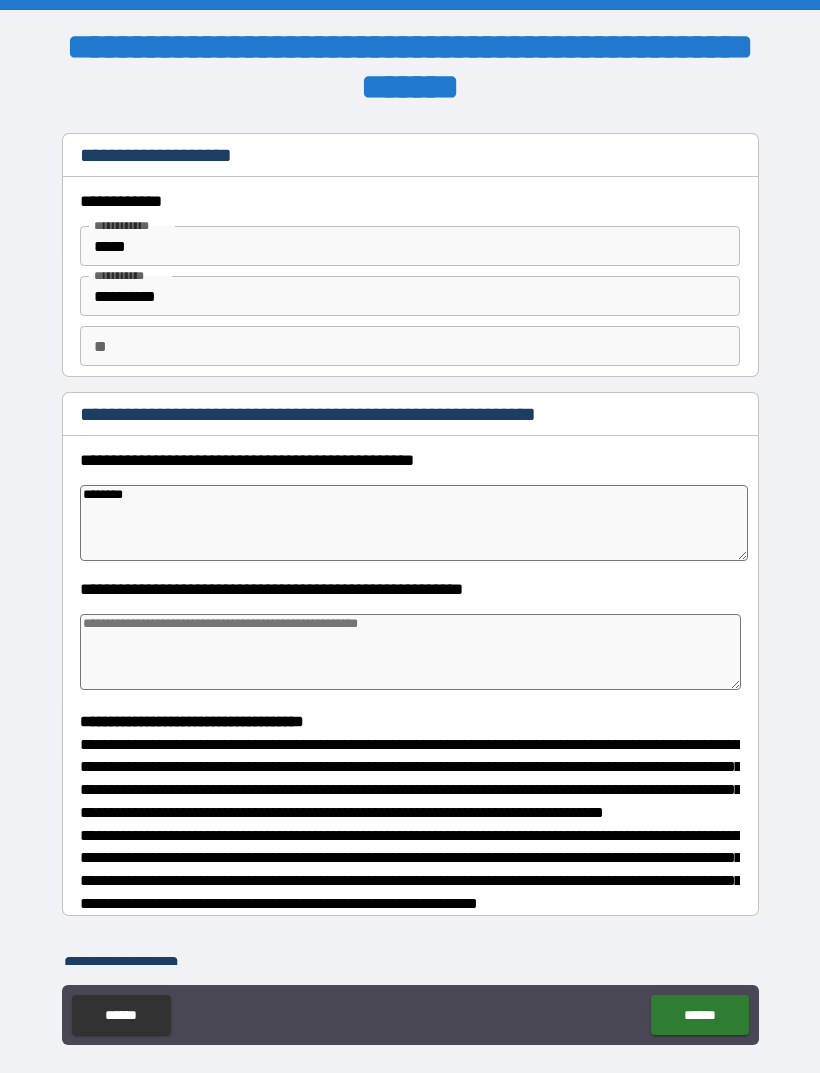type on "*" 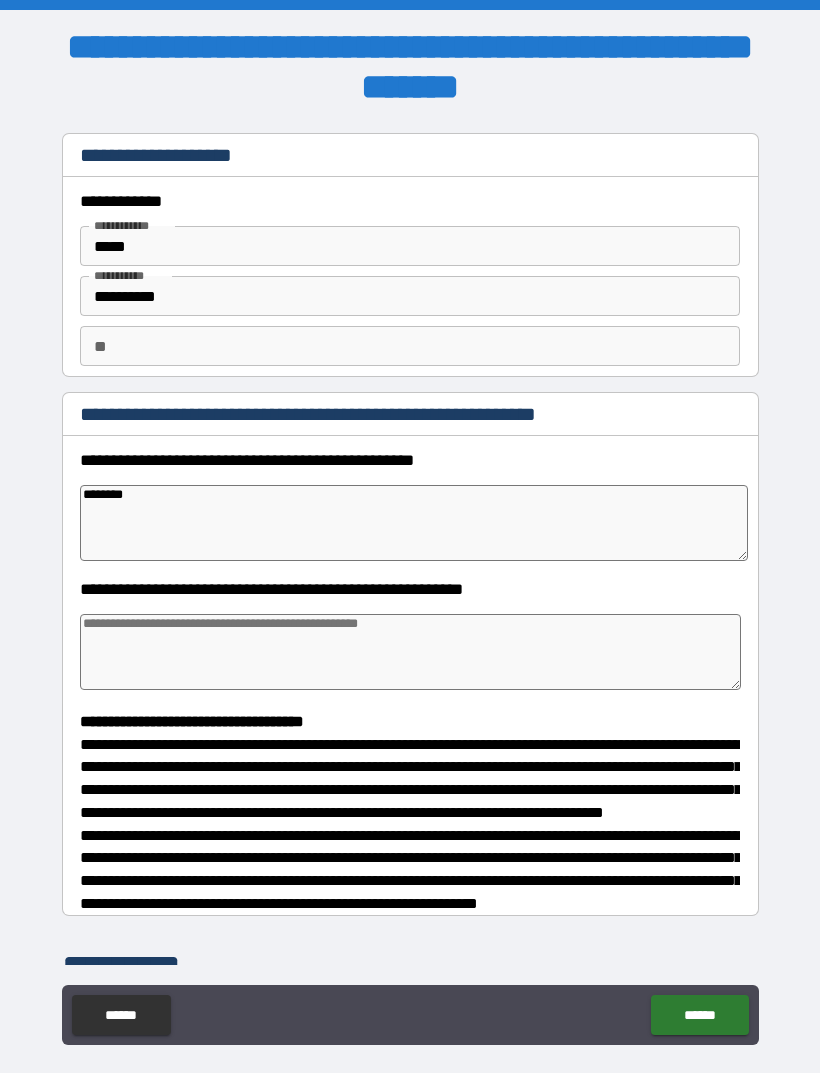 type on "******" 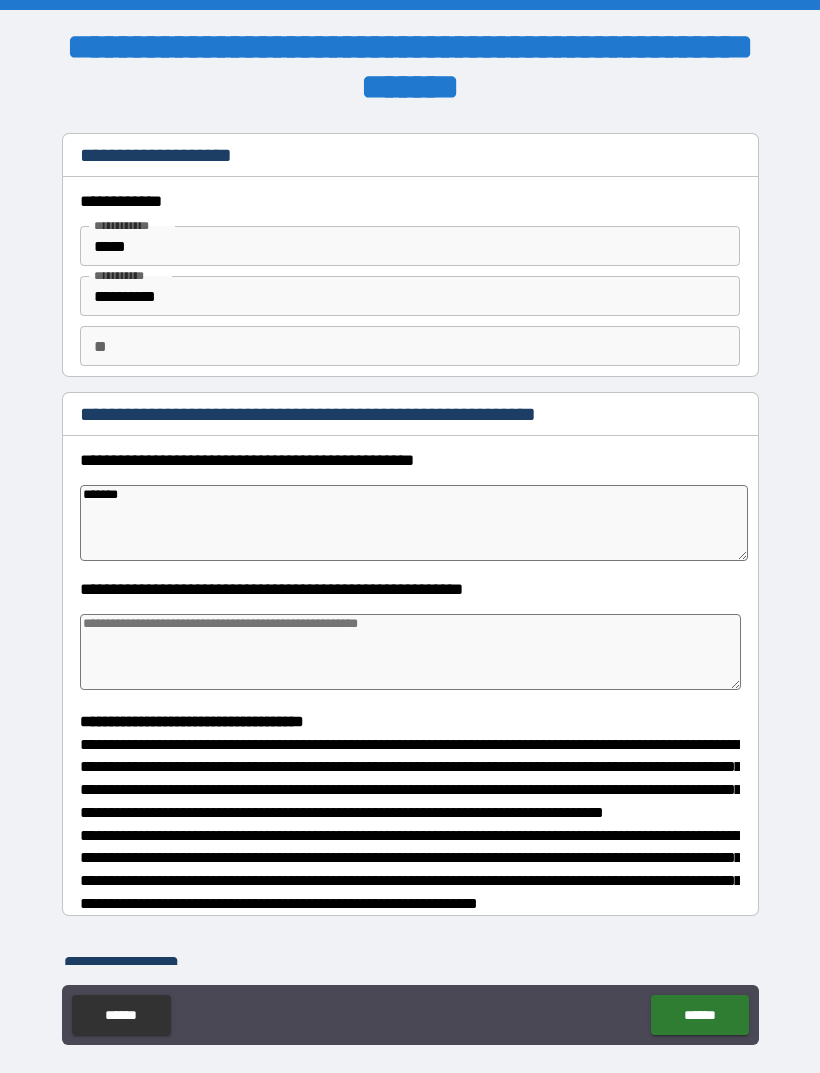 type on "*" 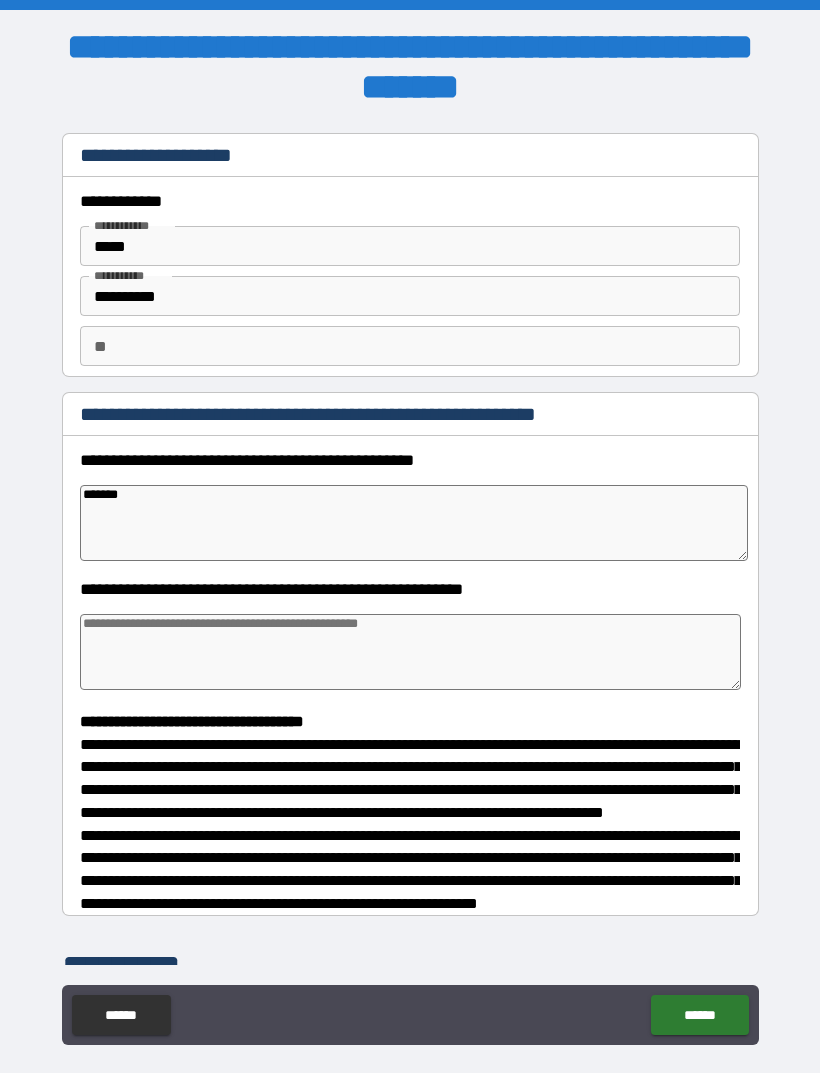 type on "********" 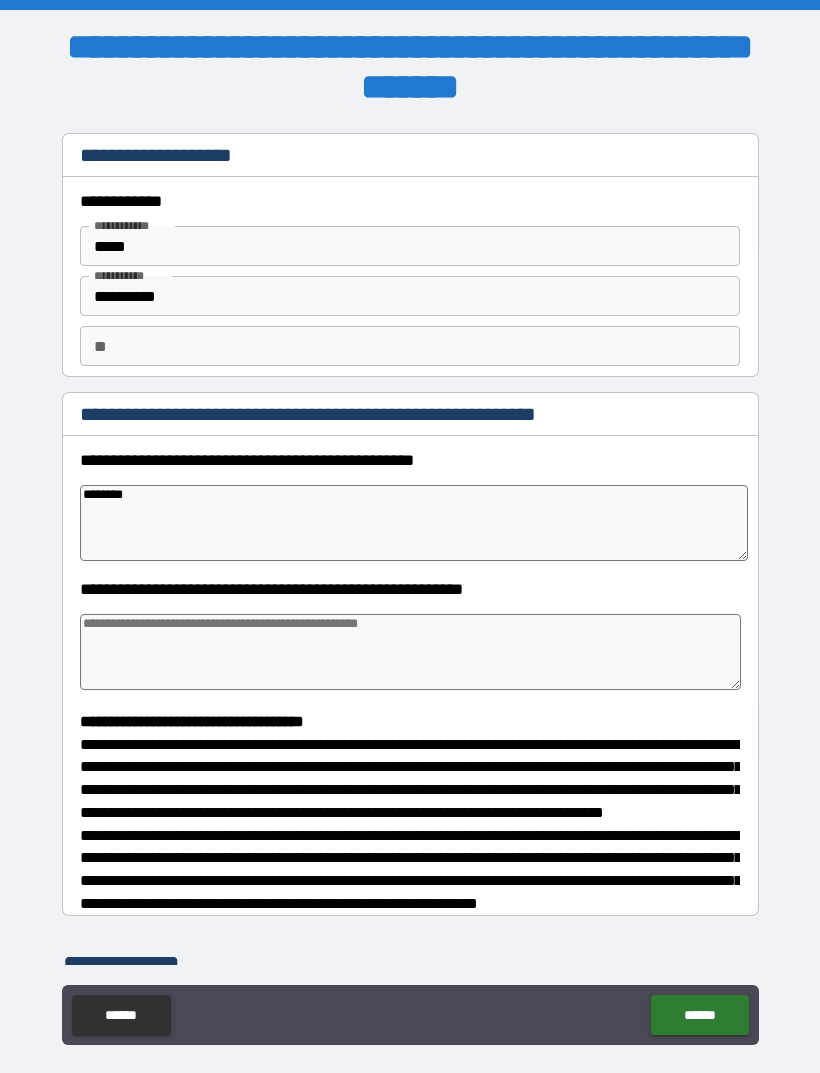 type on "*" 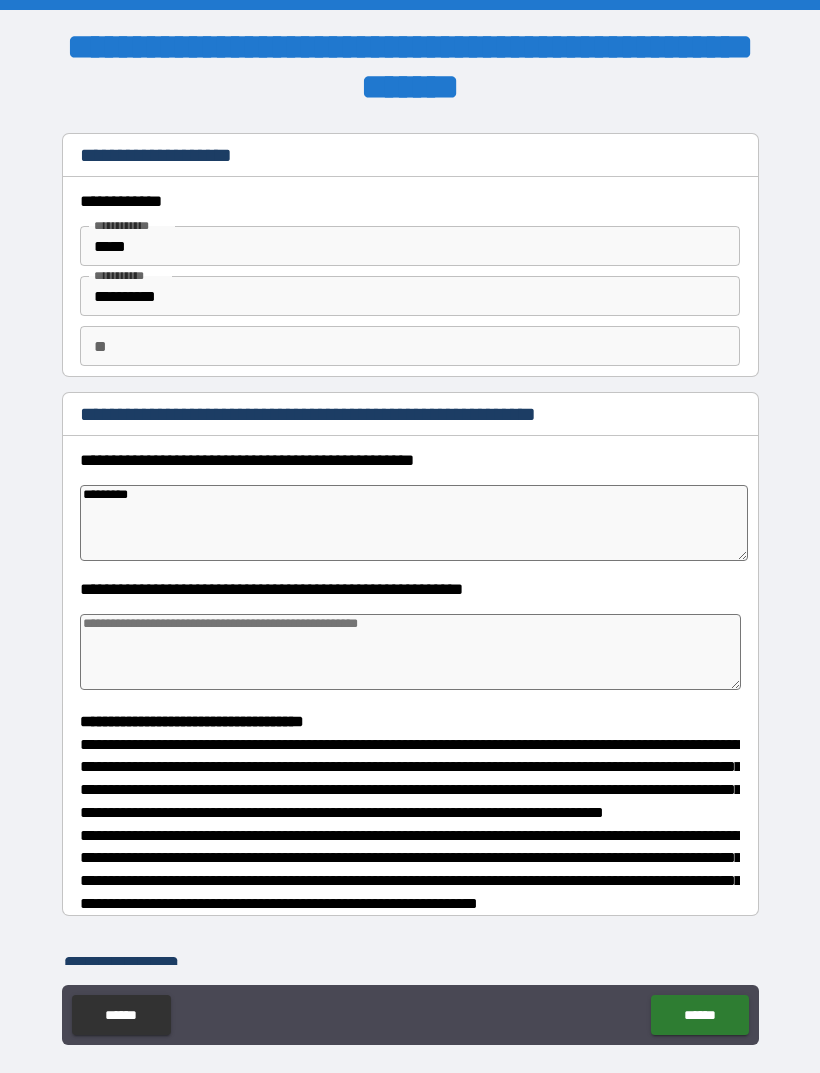 type on "*" 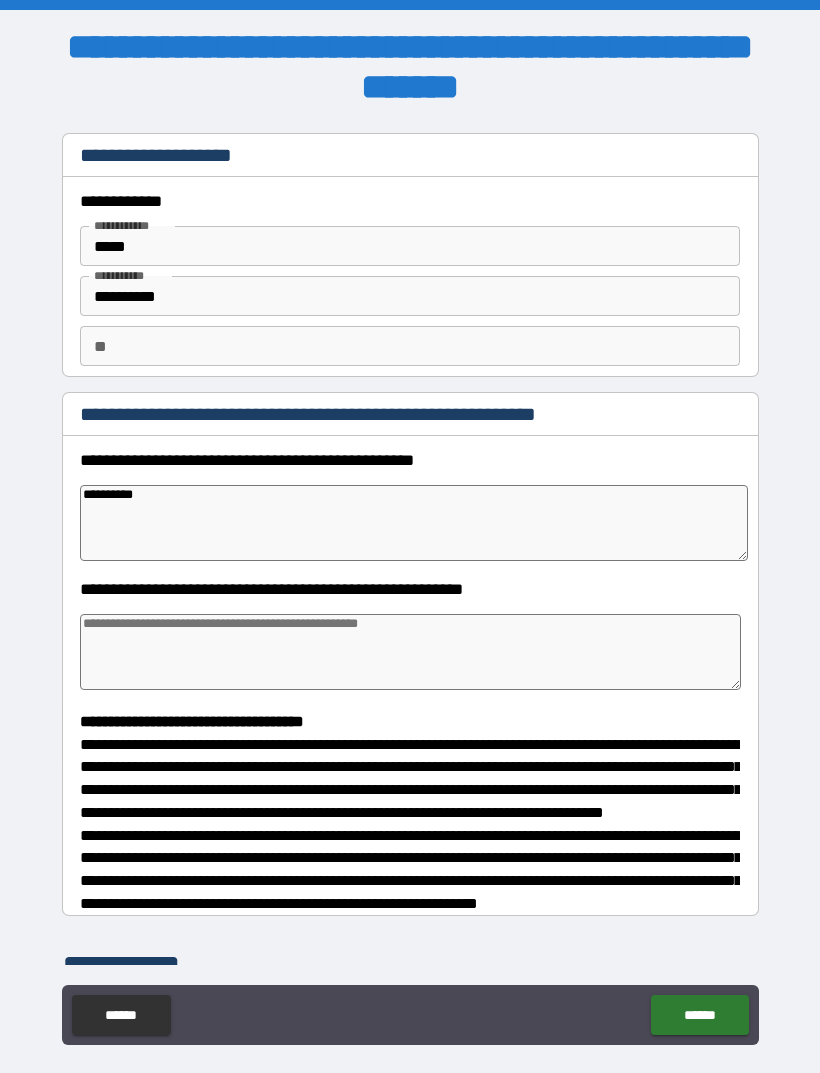 type on "*" 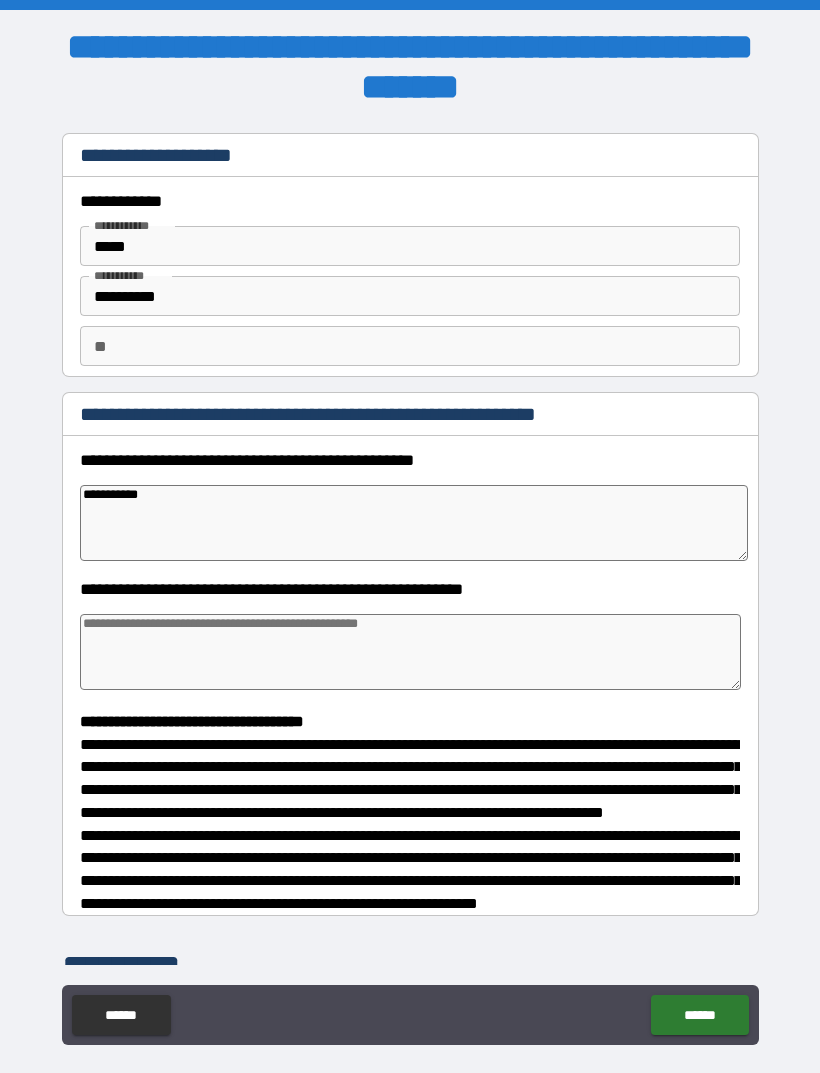type on "*" 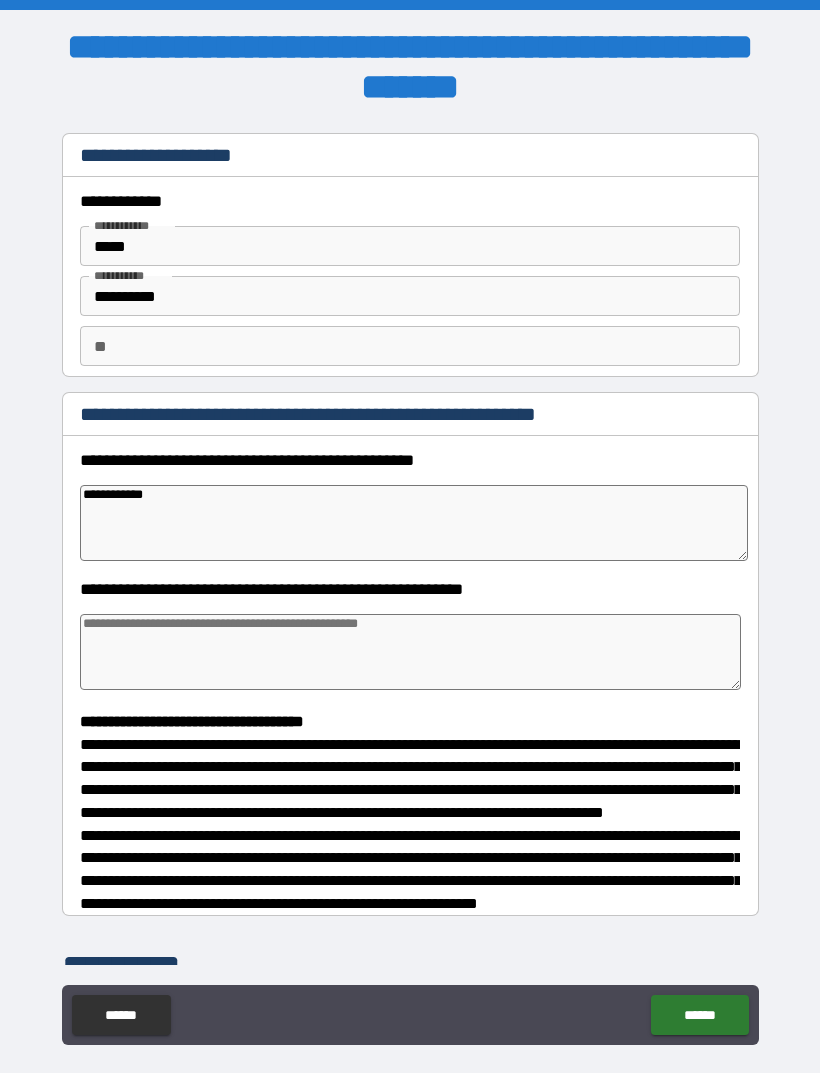 type on "*" 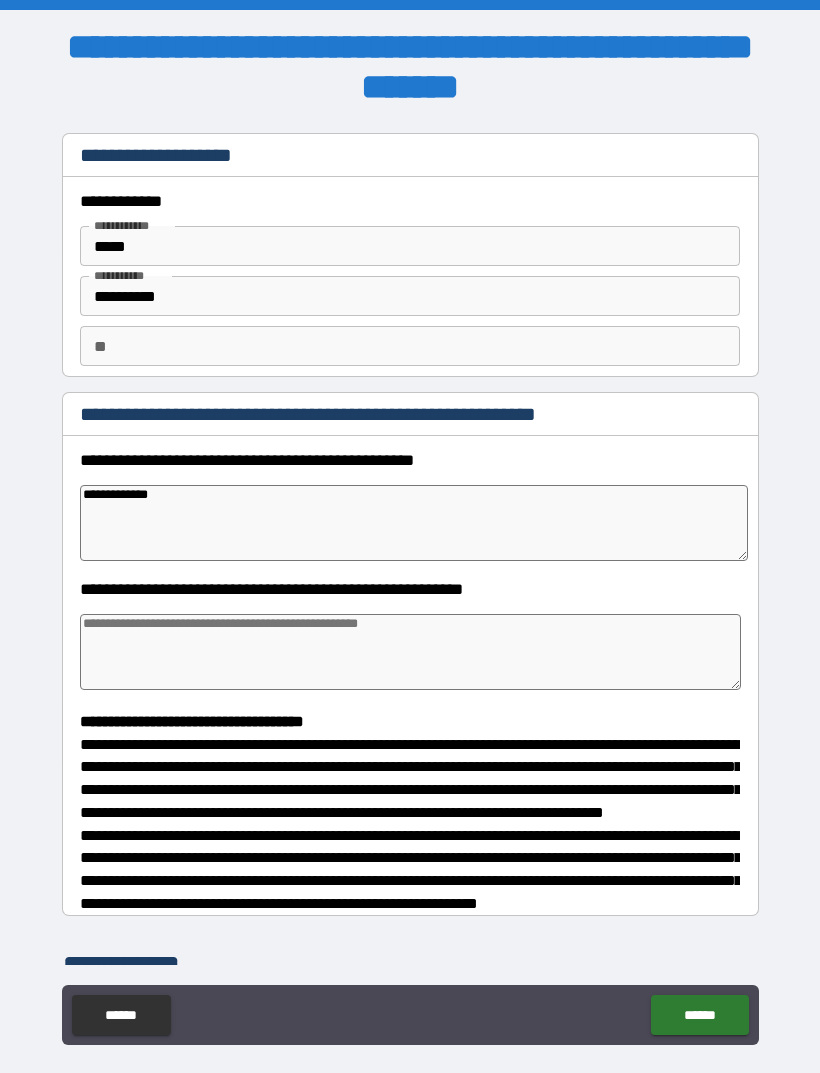 type on "*" 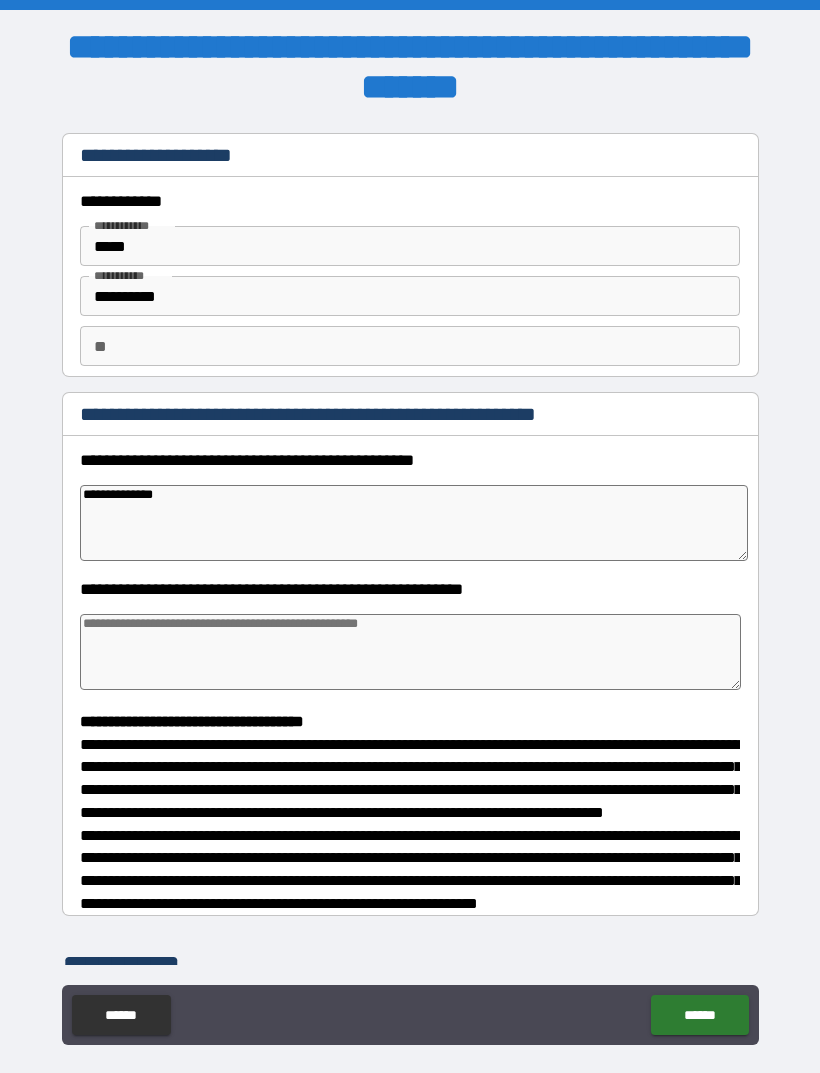 type on "**********" 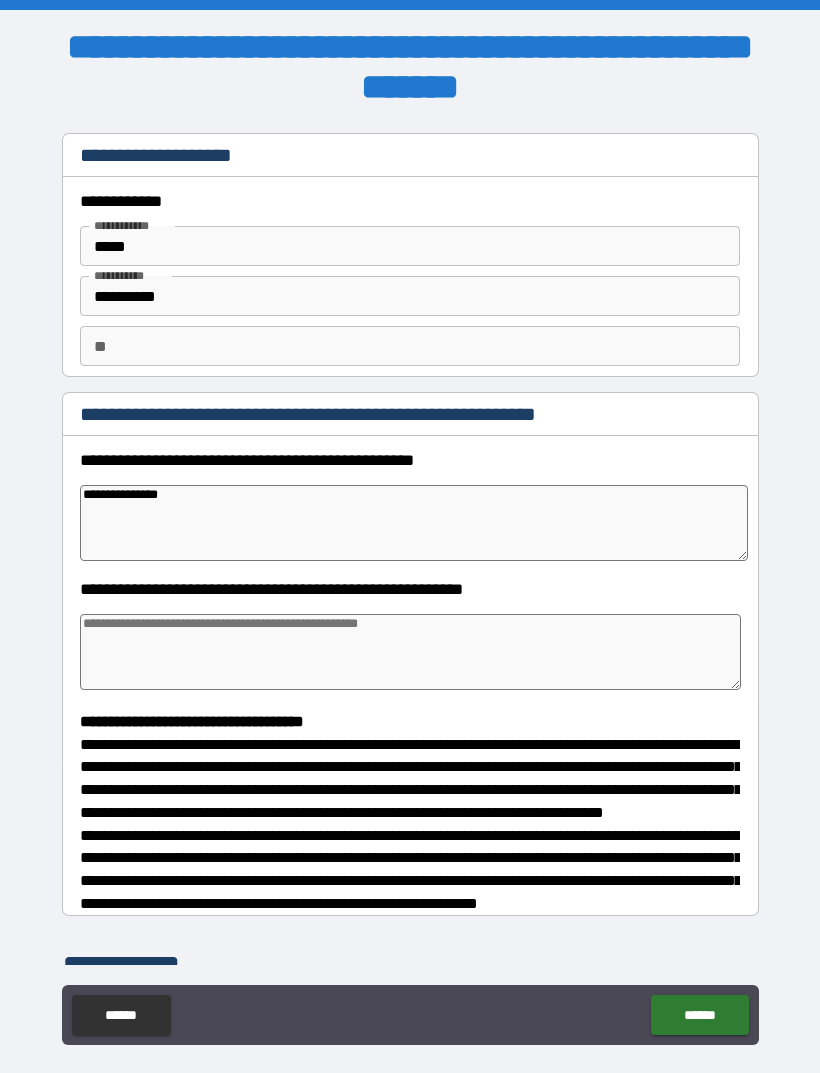 type on "*" 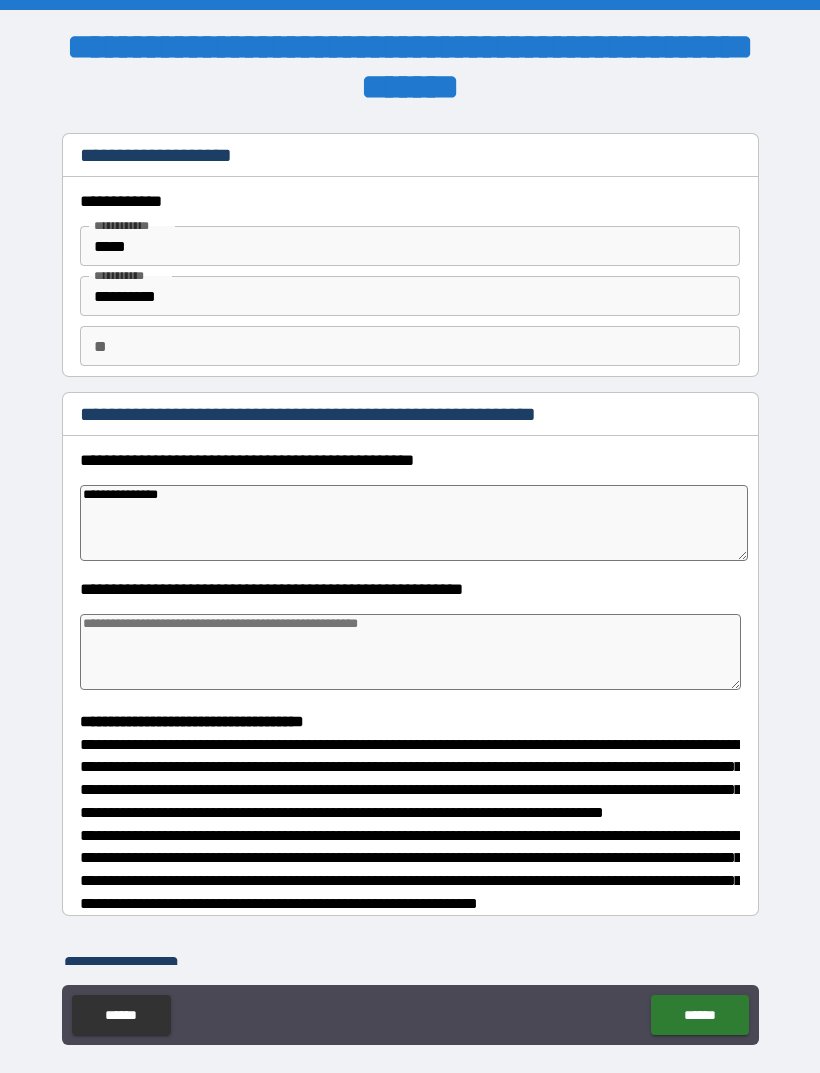 type on "*" 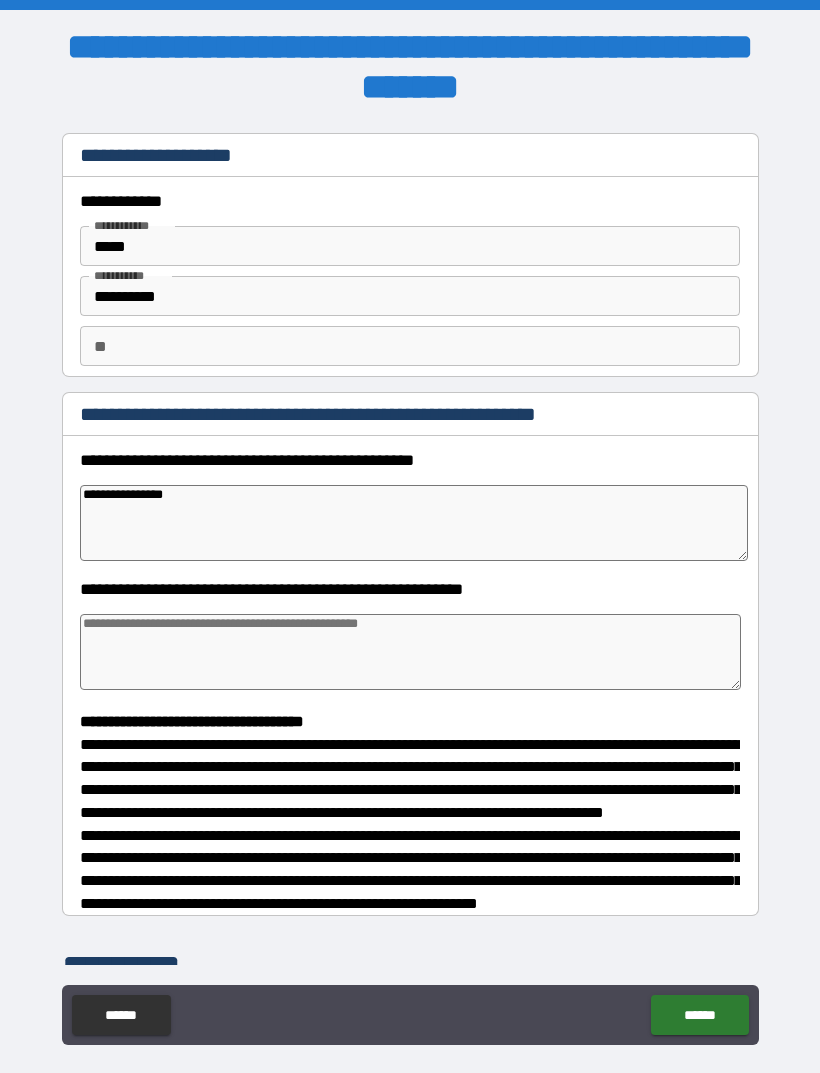 type on "*" 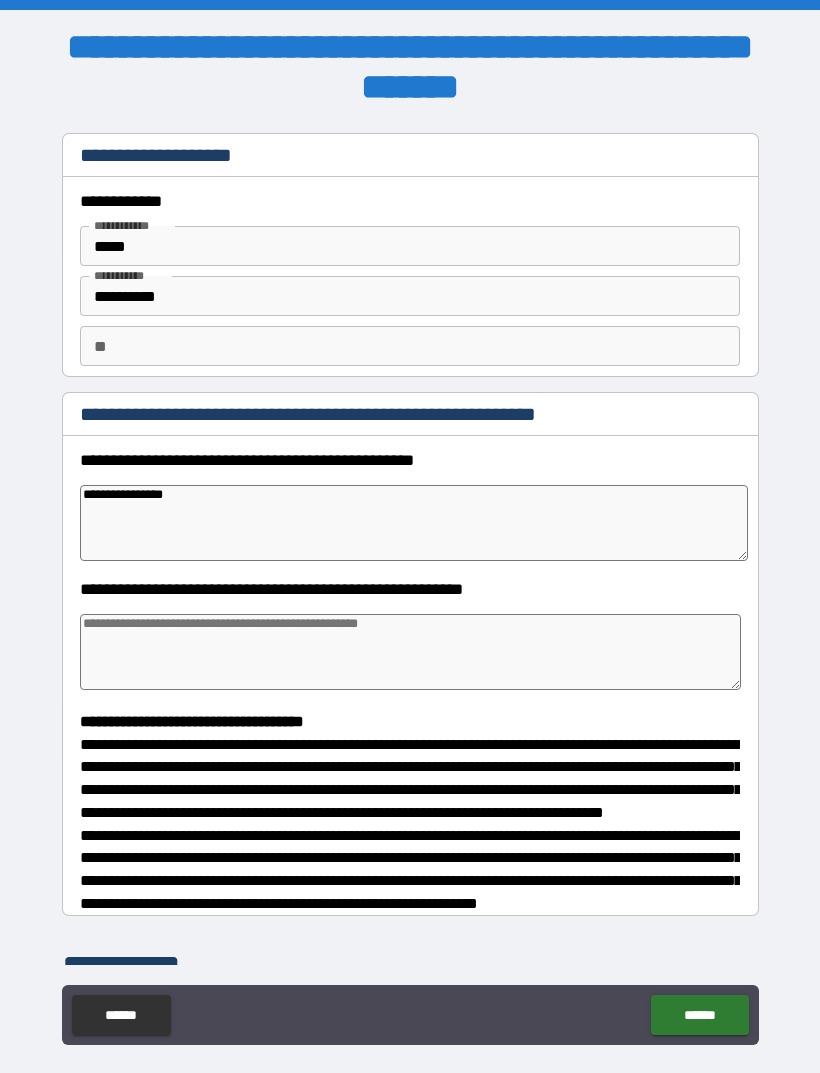 type on "**********" 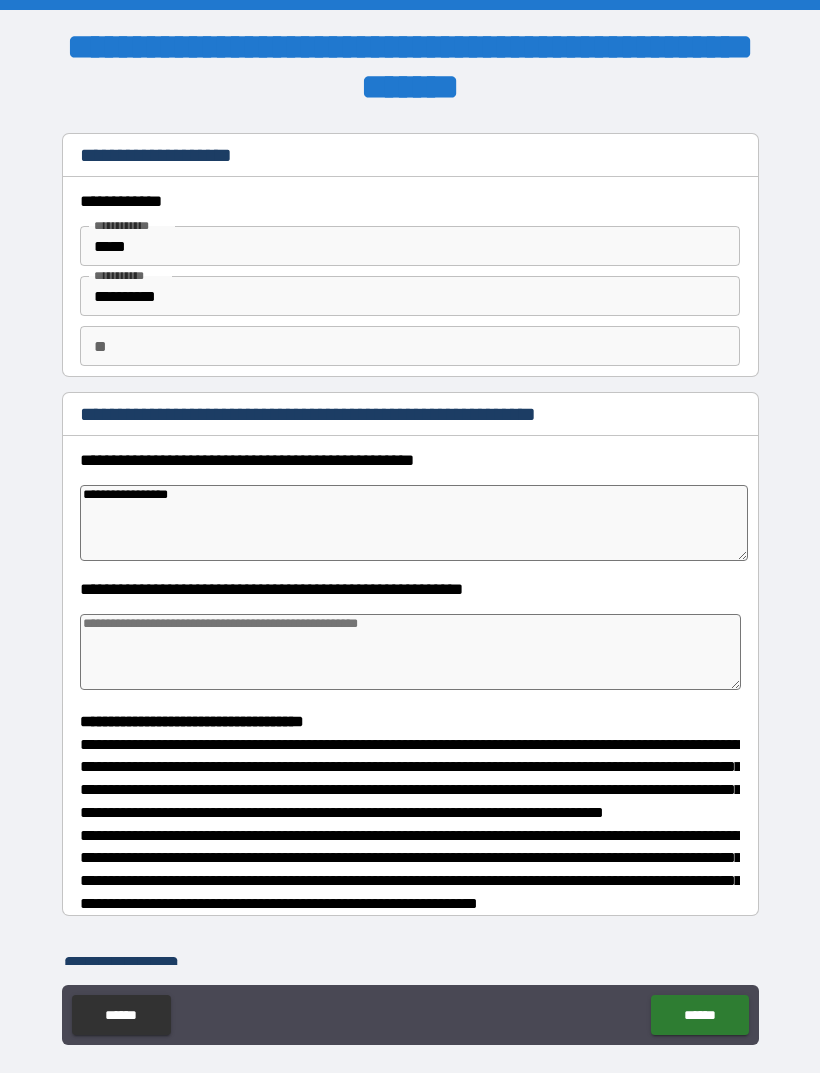 type on "*" 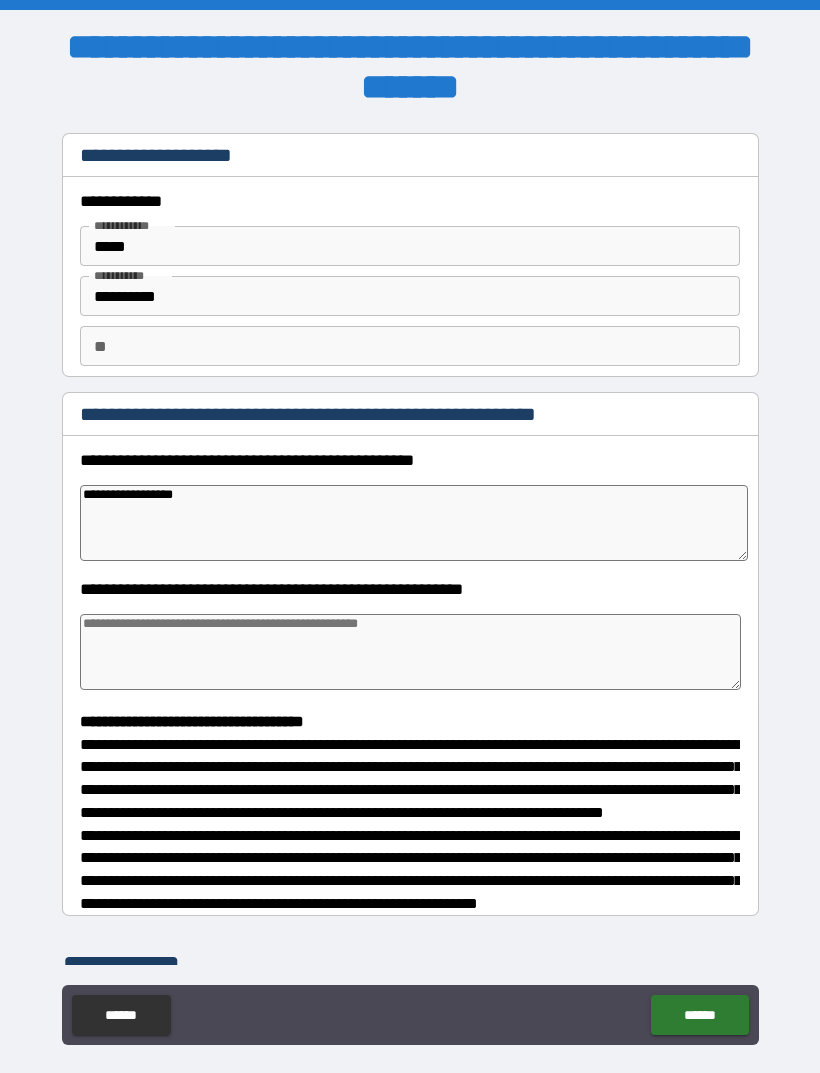 type on "*" 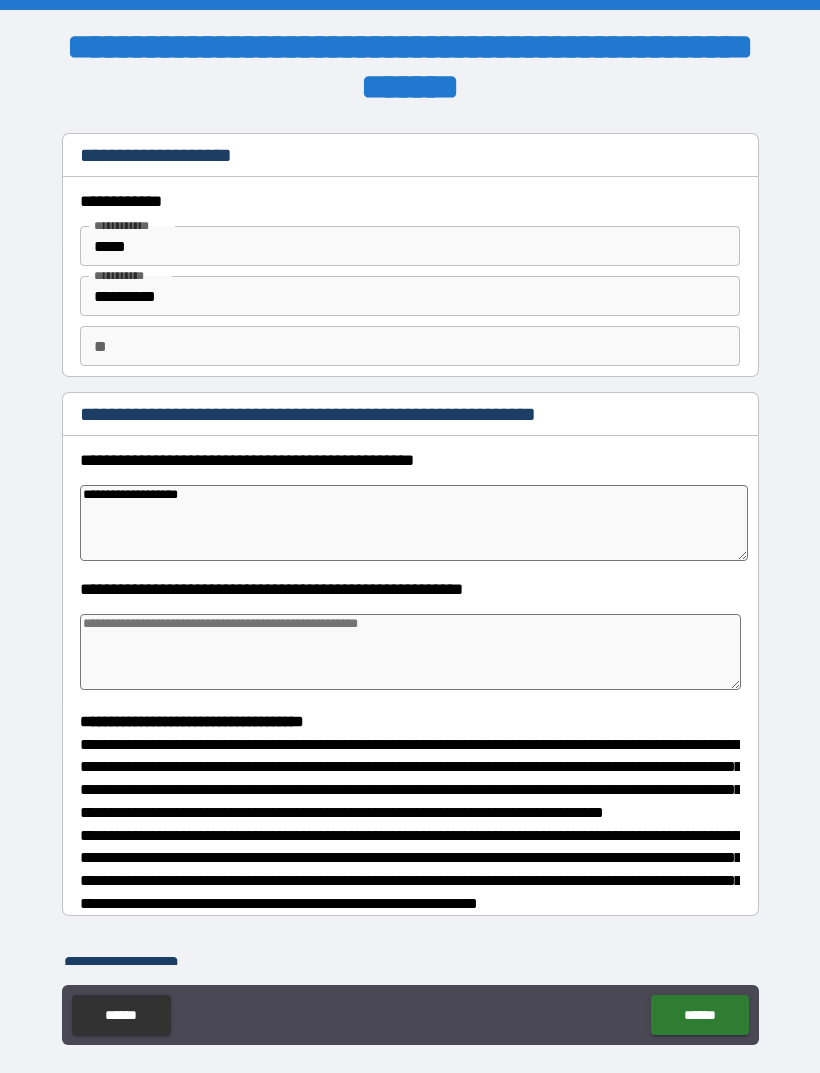 type on "*" 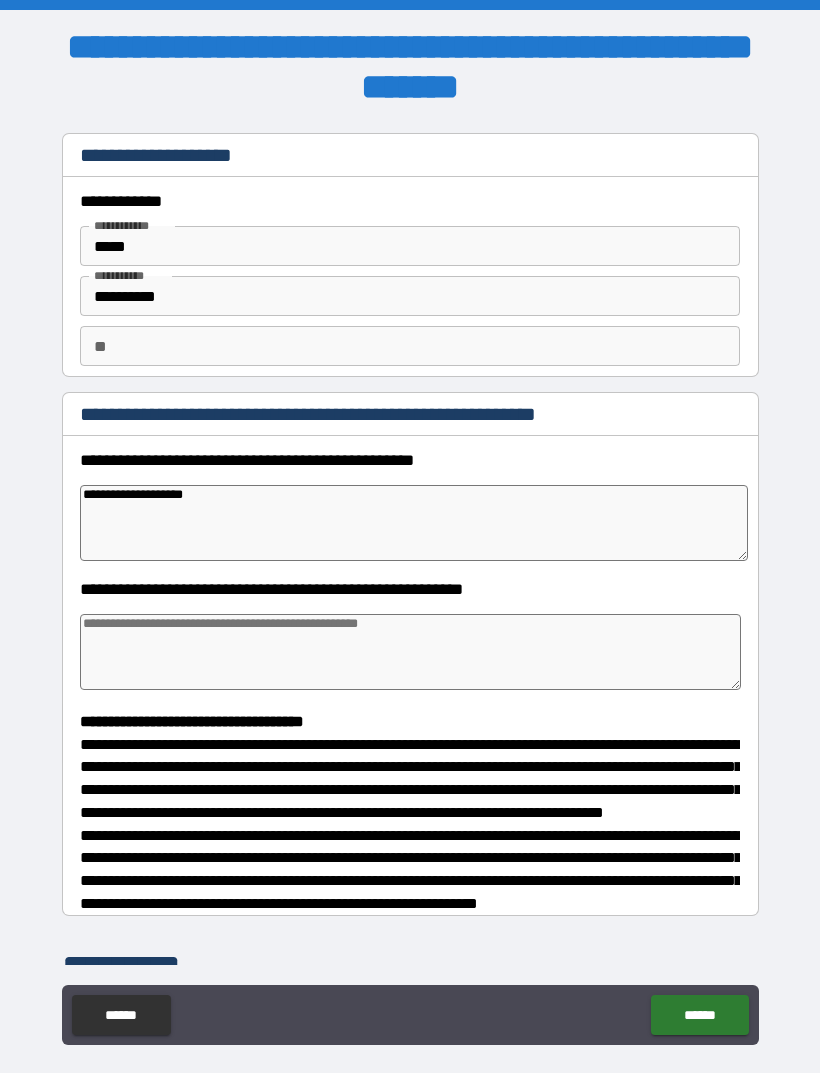 type on "*" 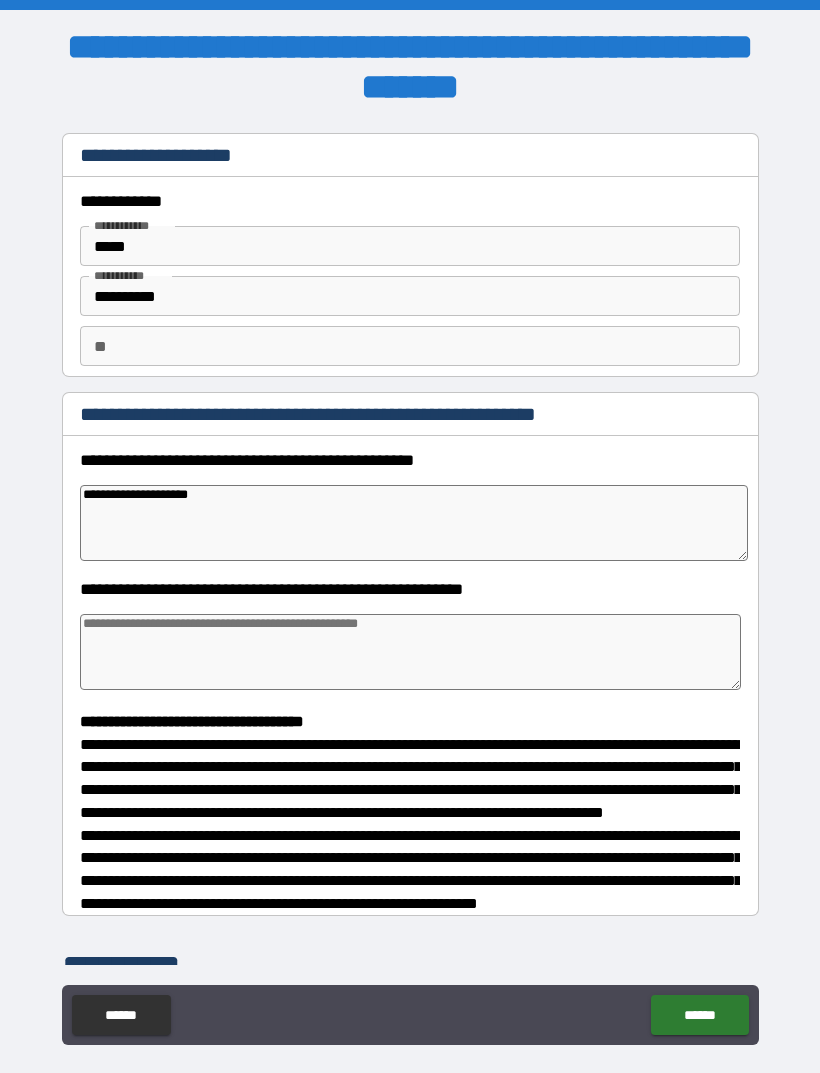 type on "**********" 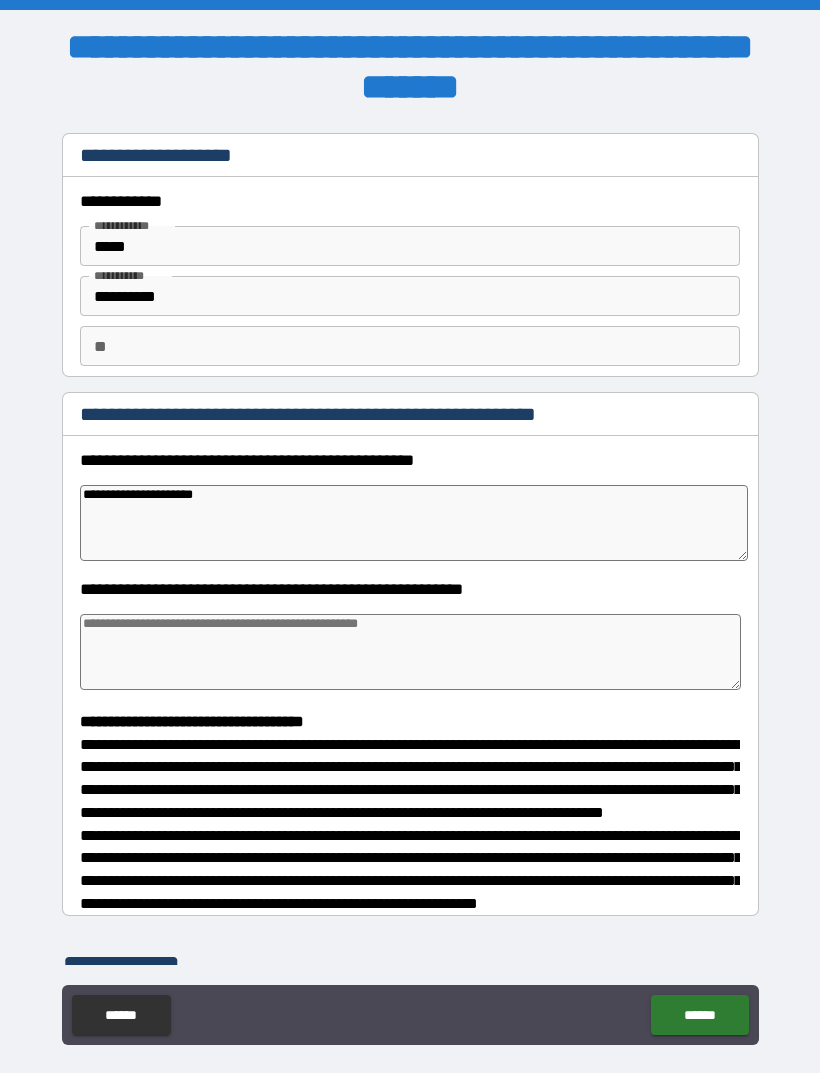 type on "*" 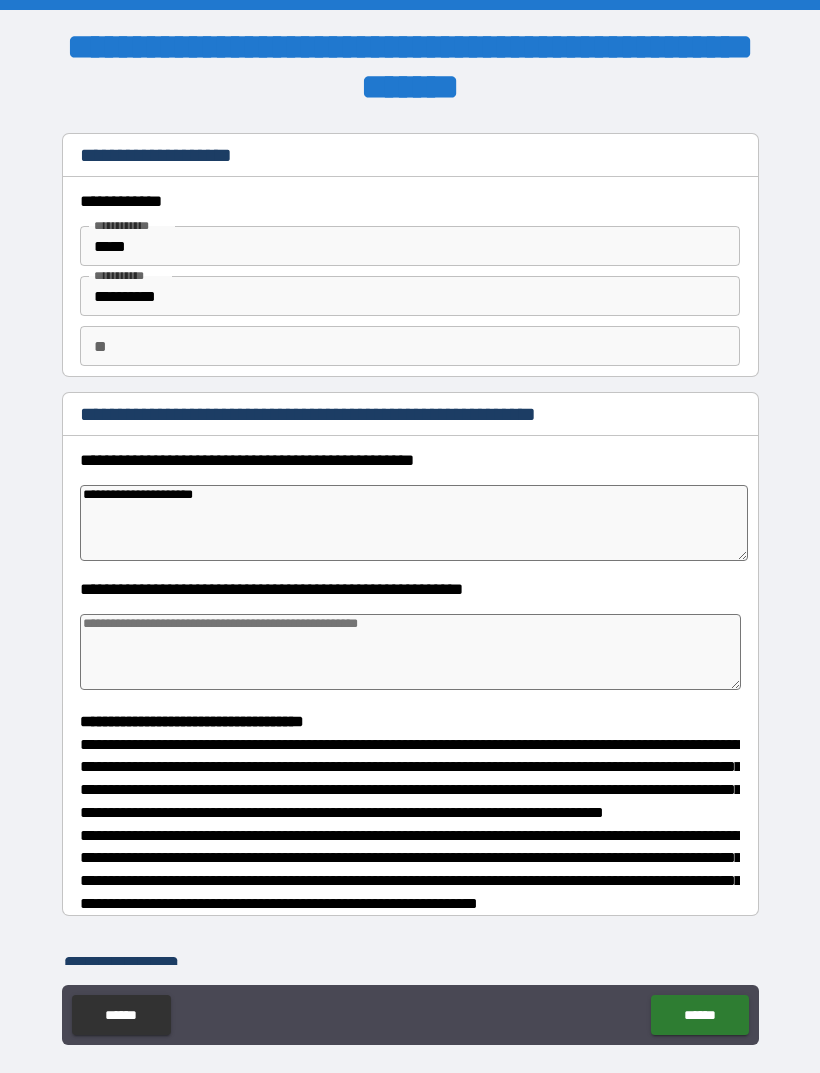 type on "**********" 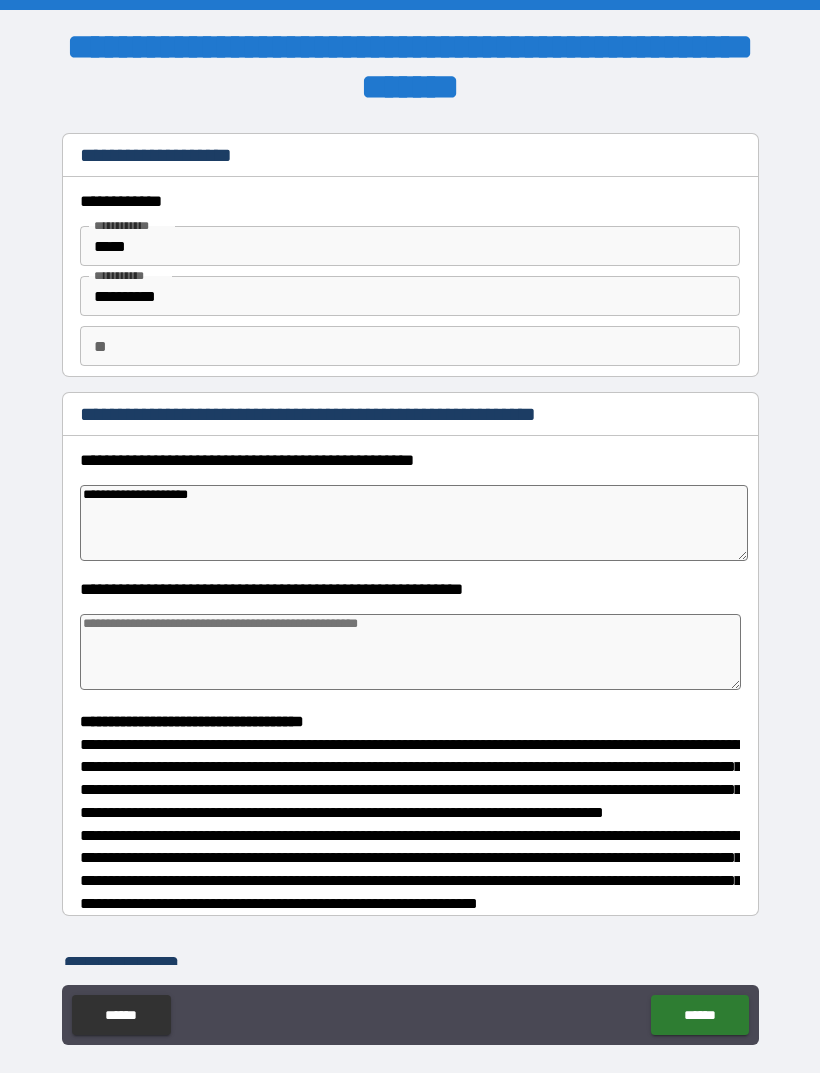 type on "*" 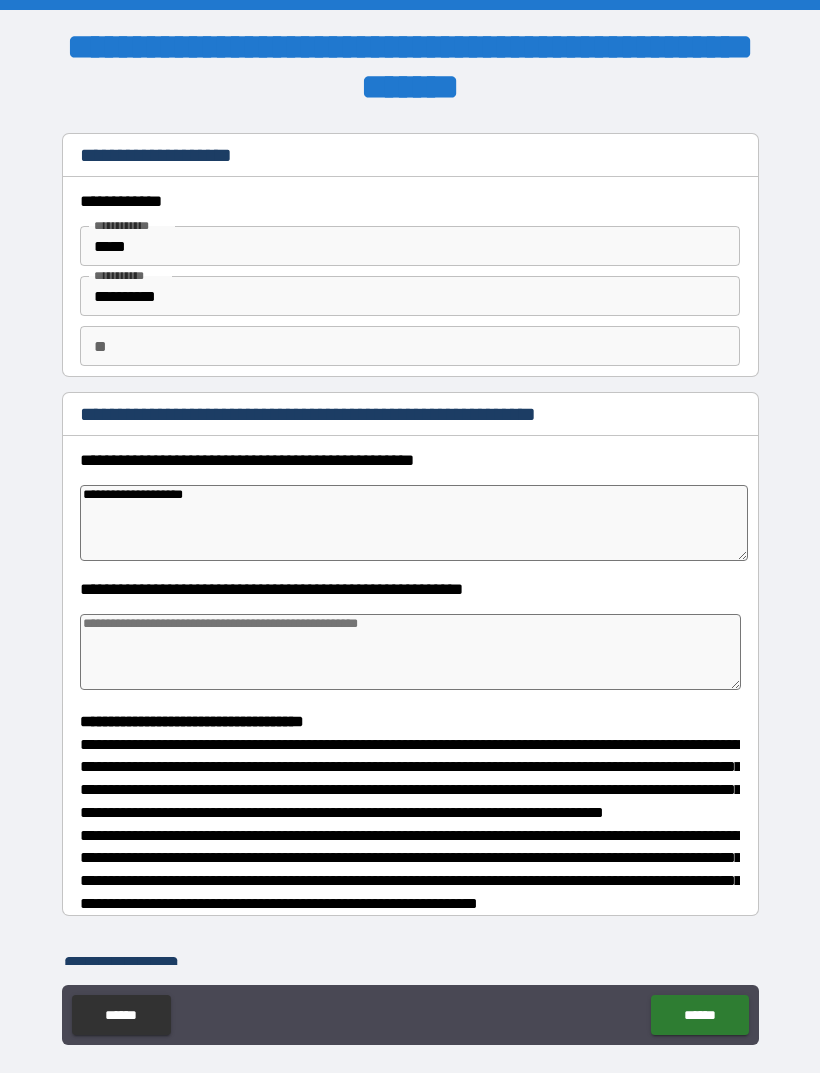 type on "*" 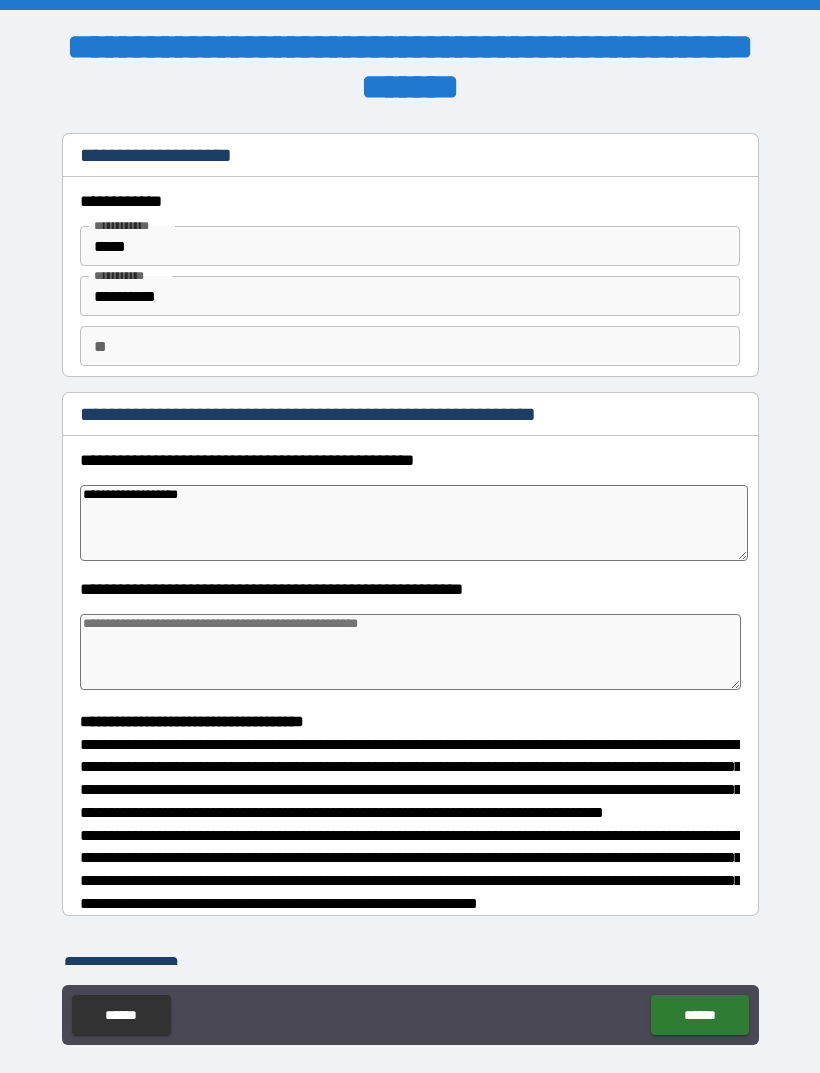 type on "**********" 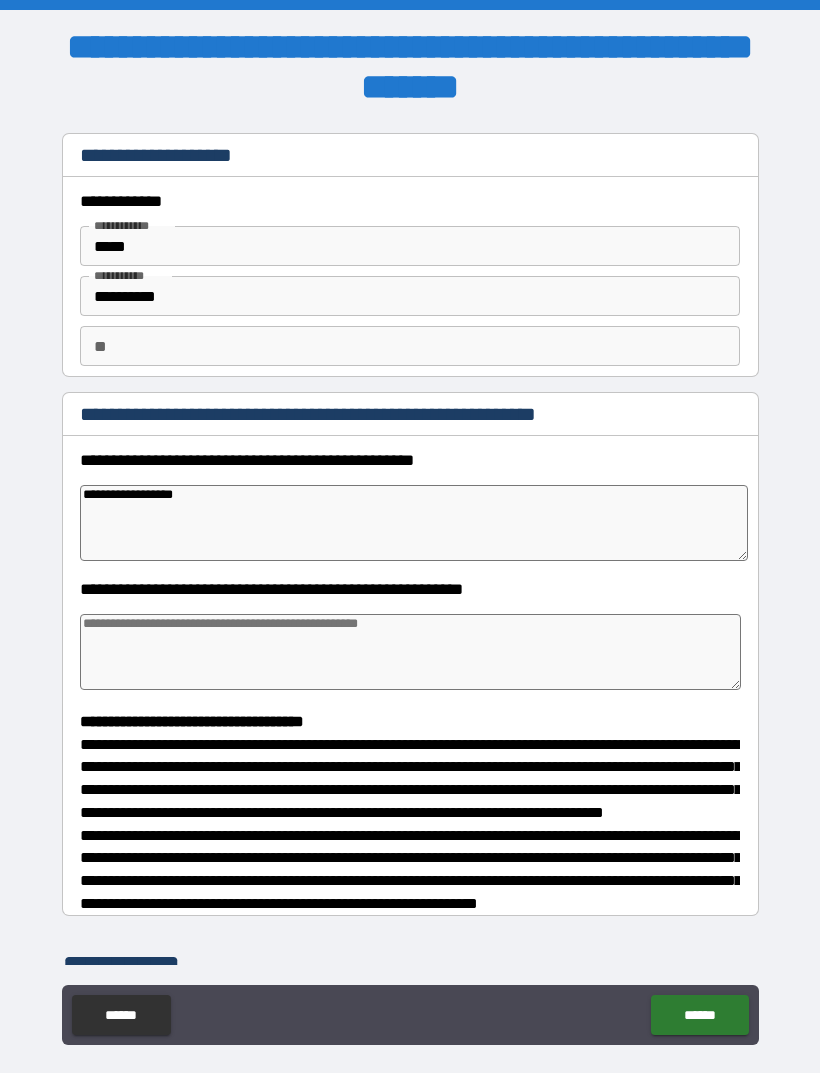 type on "*" 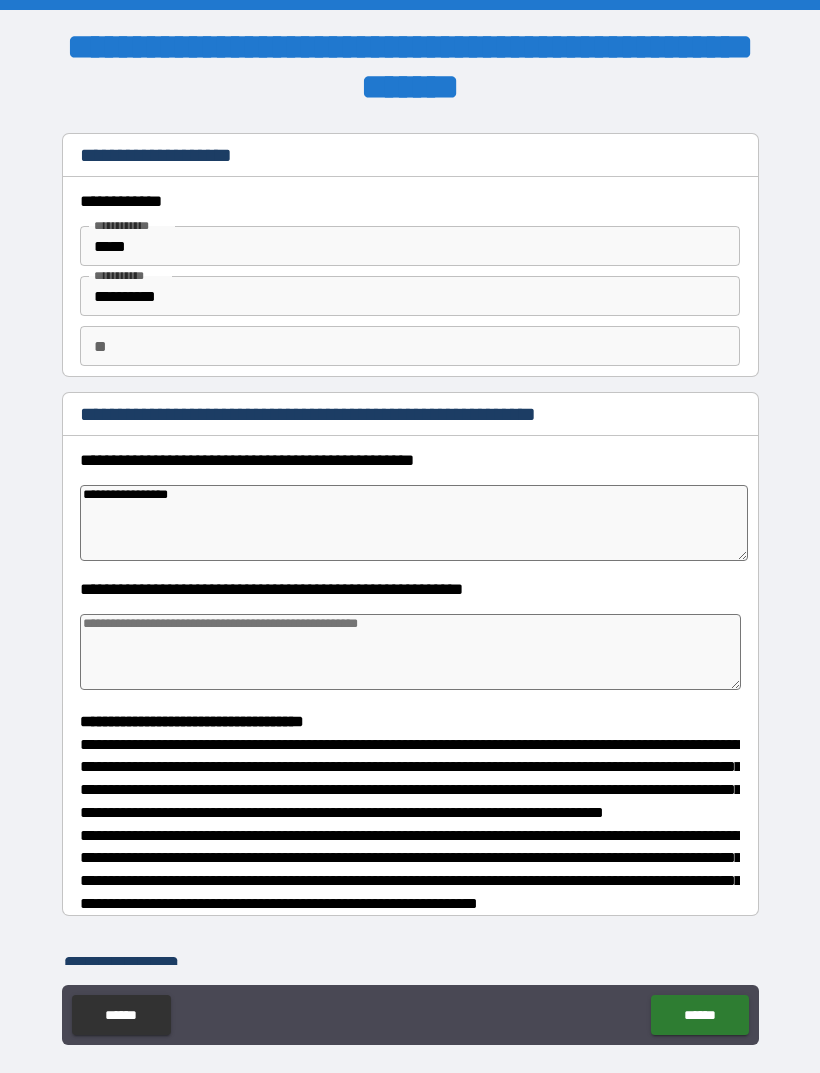 type on "**********" 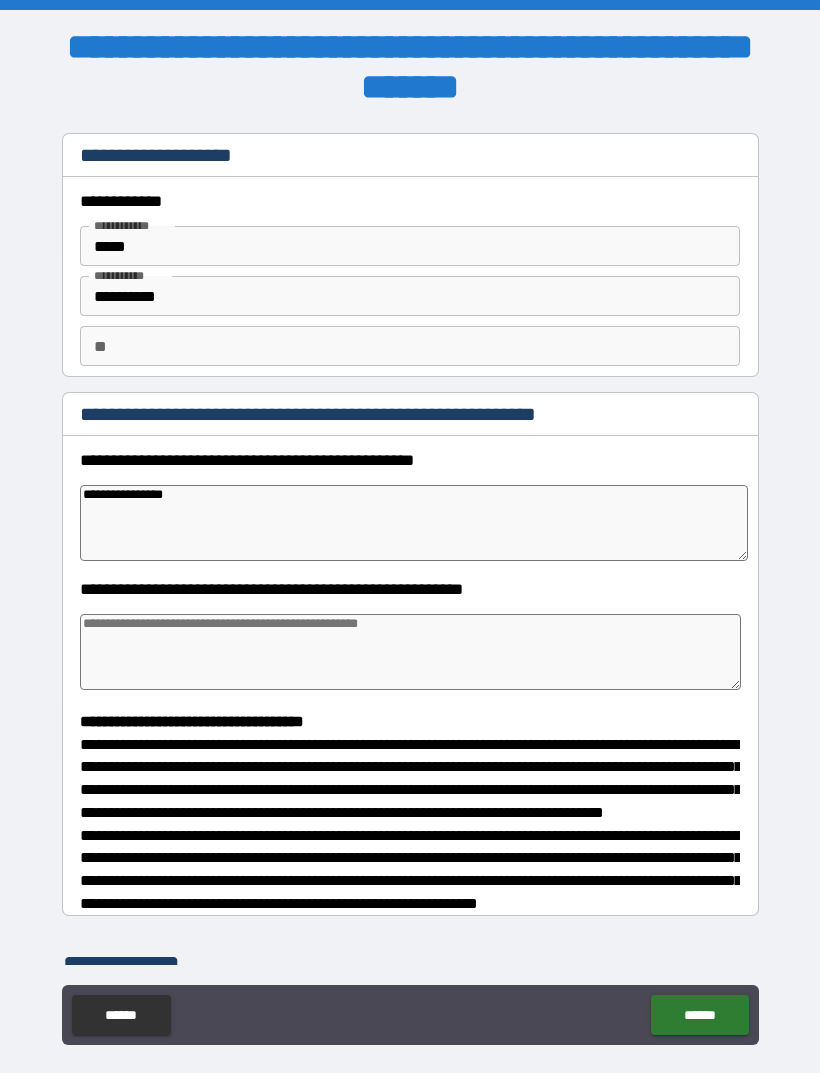 type on "*" 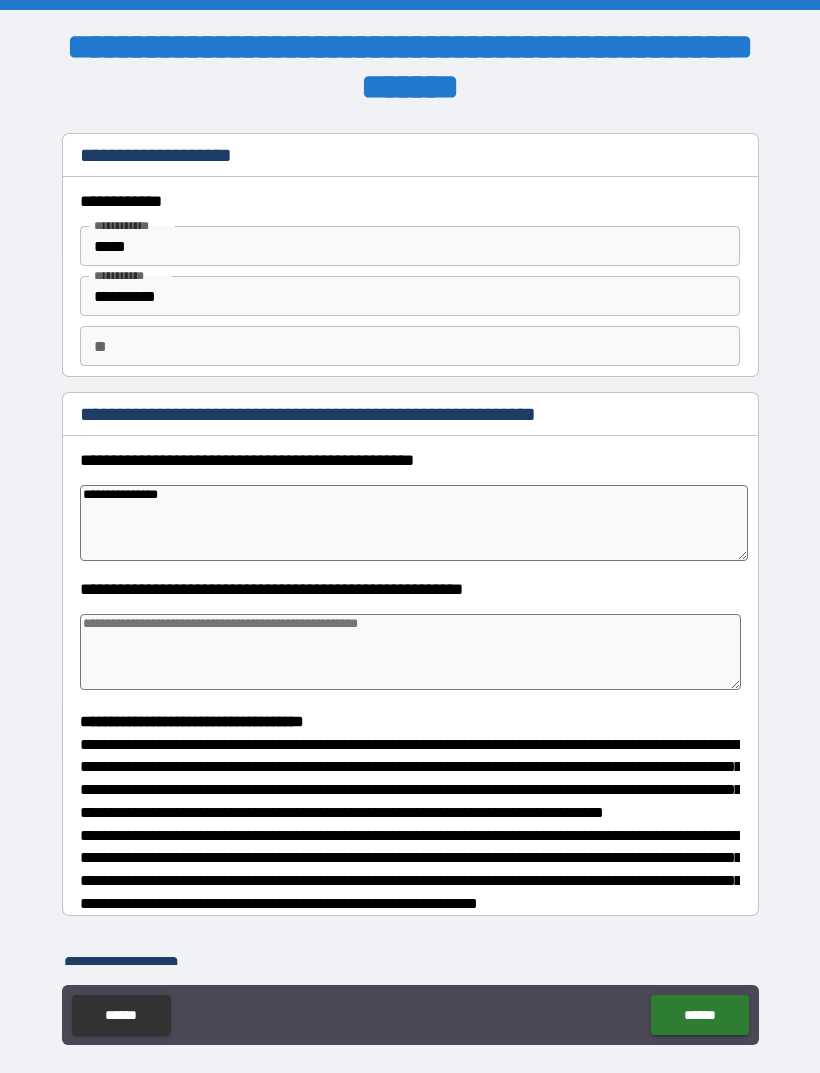 type on "*" 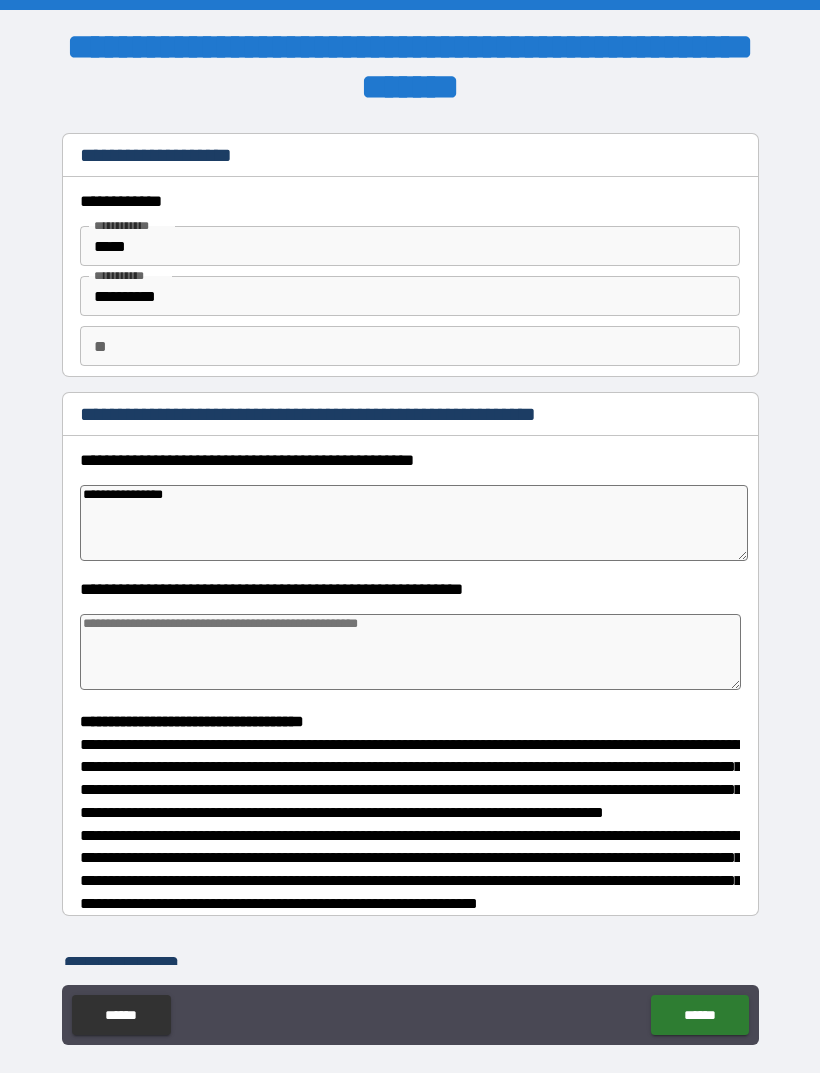 type on "*" 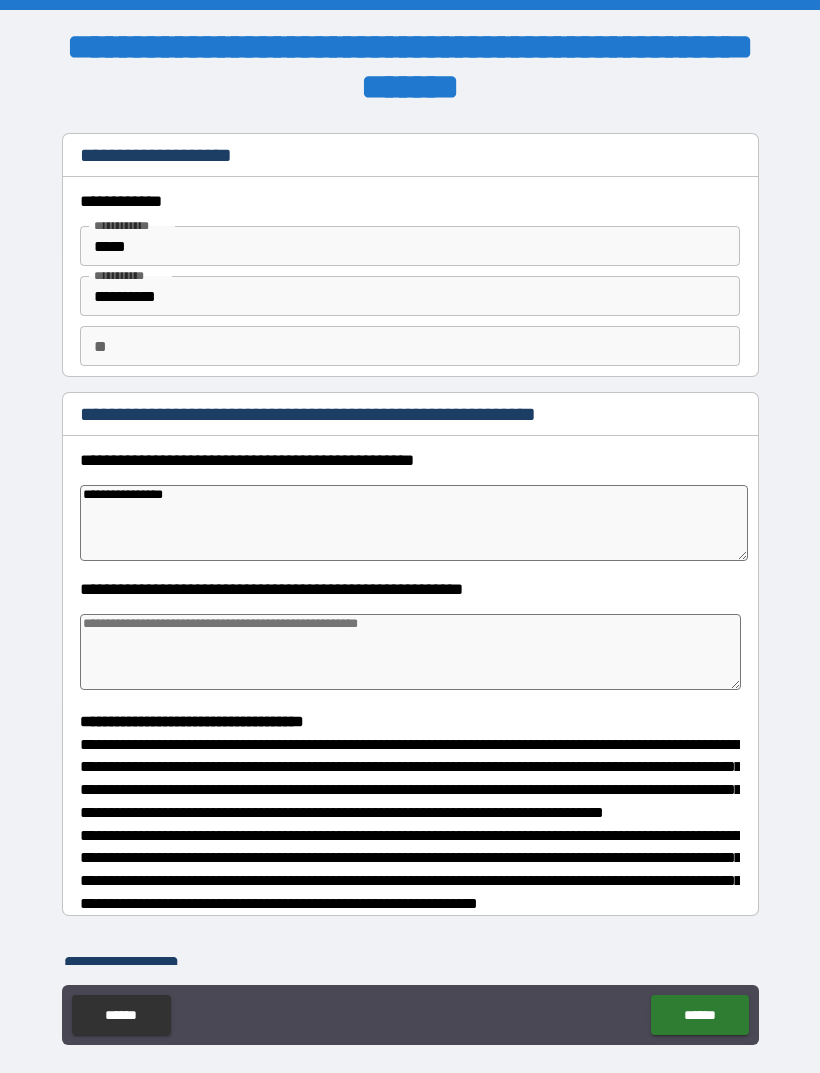 type on "**********" 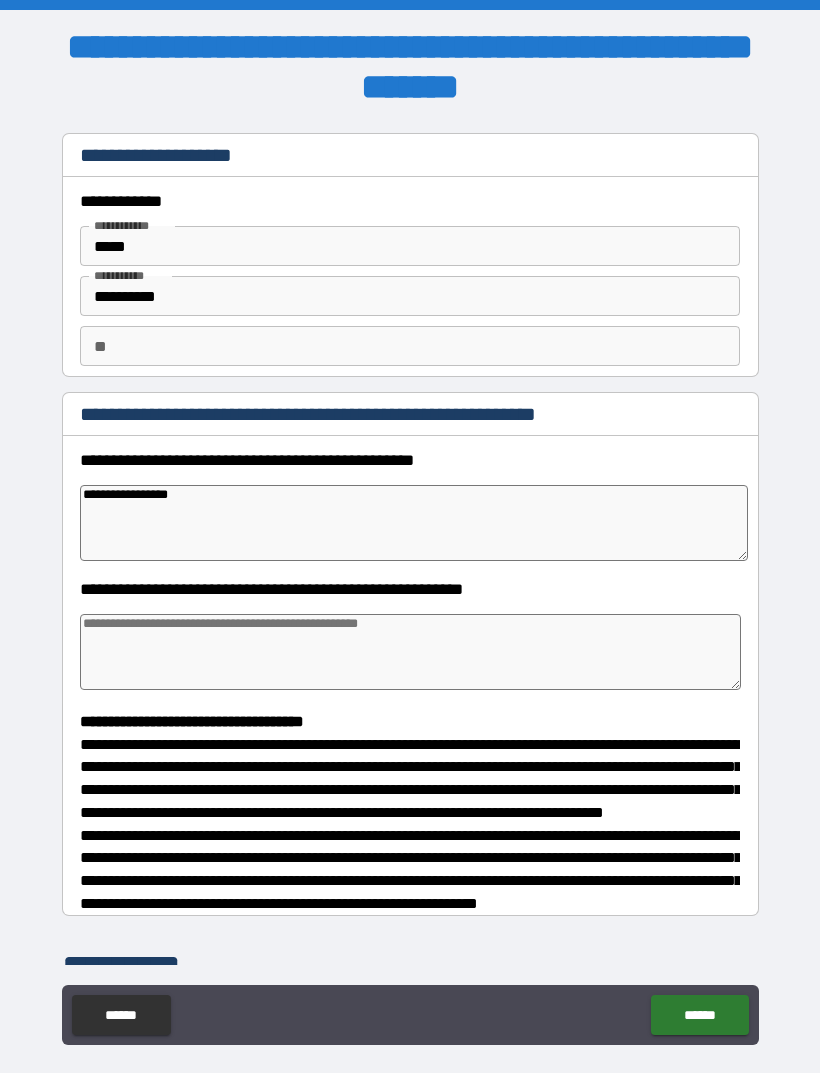 type on "*" 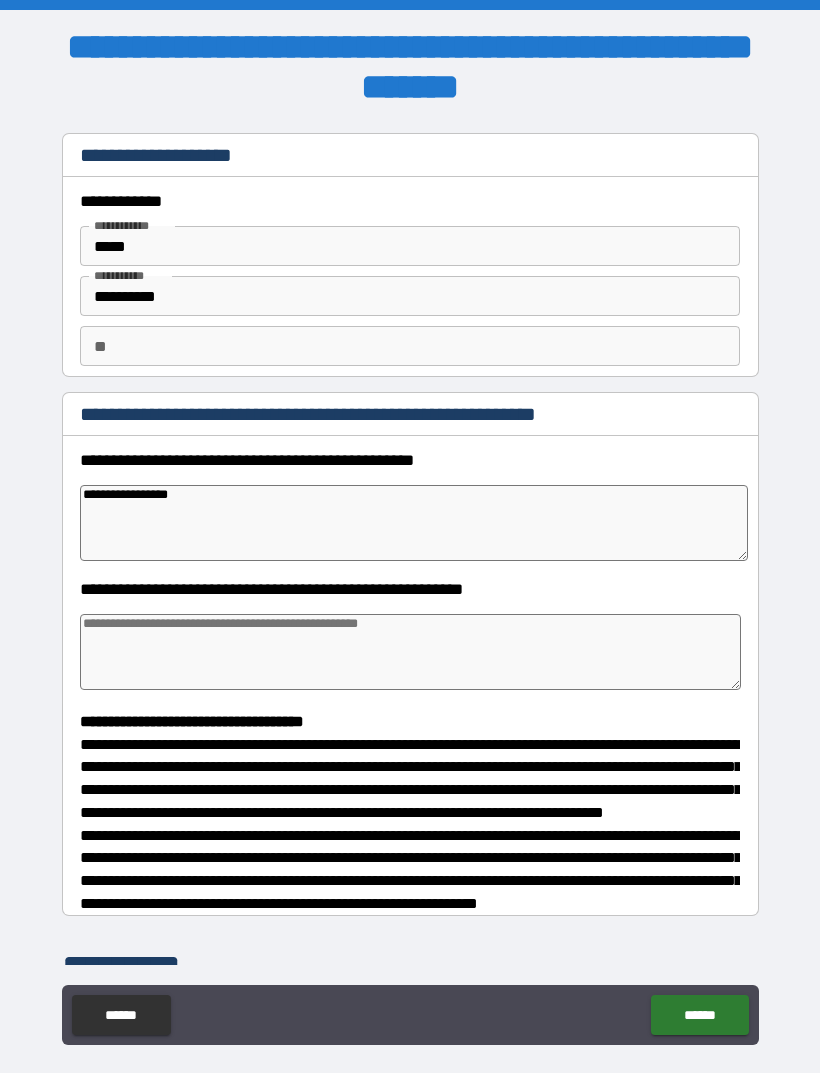 type on "**********" 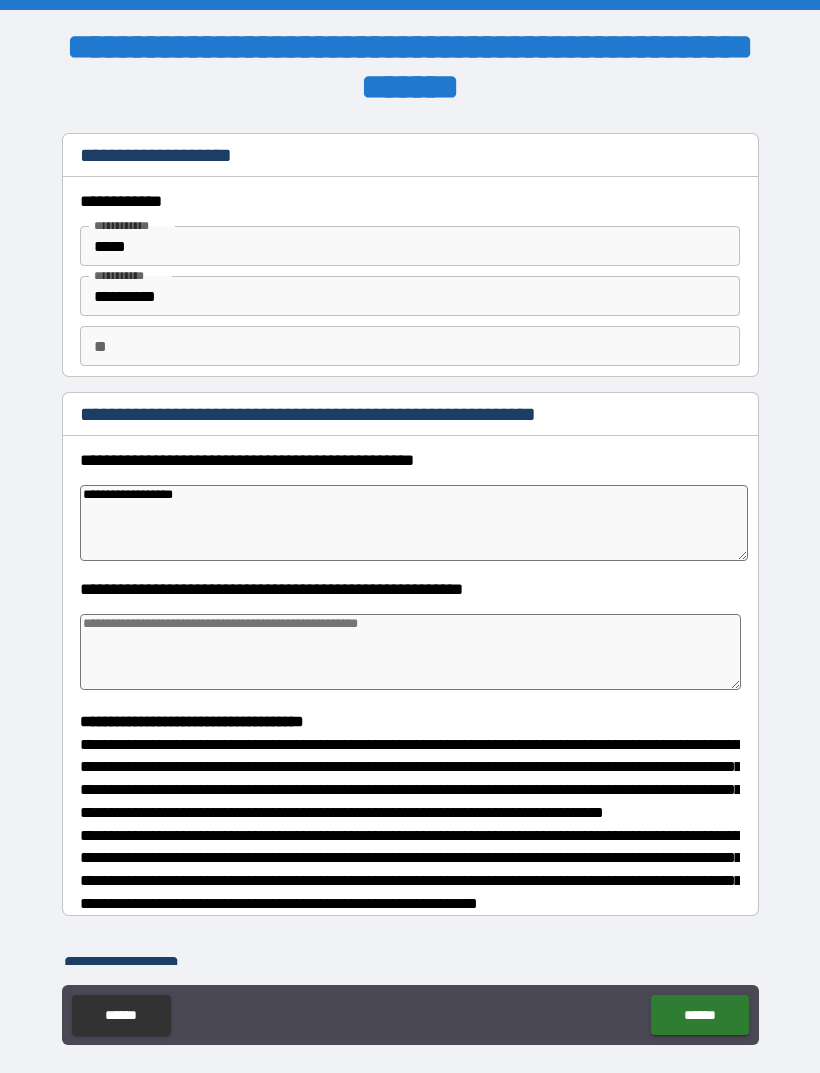 type on "*" 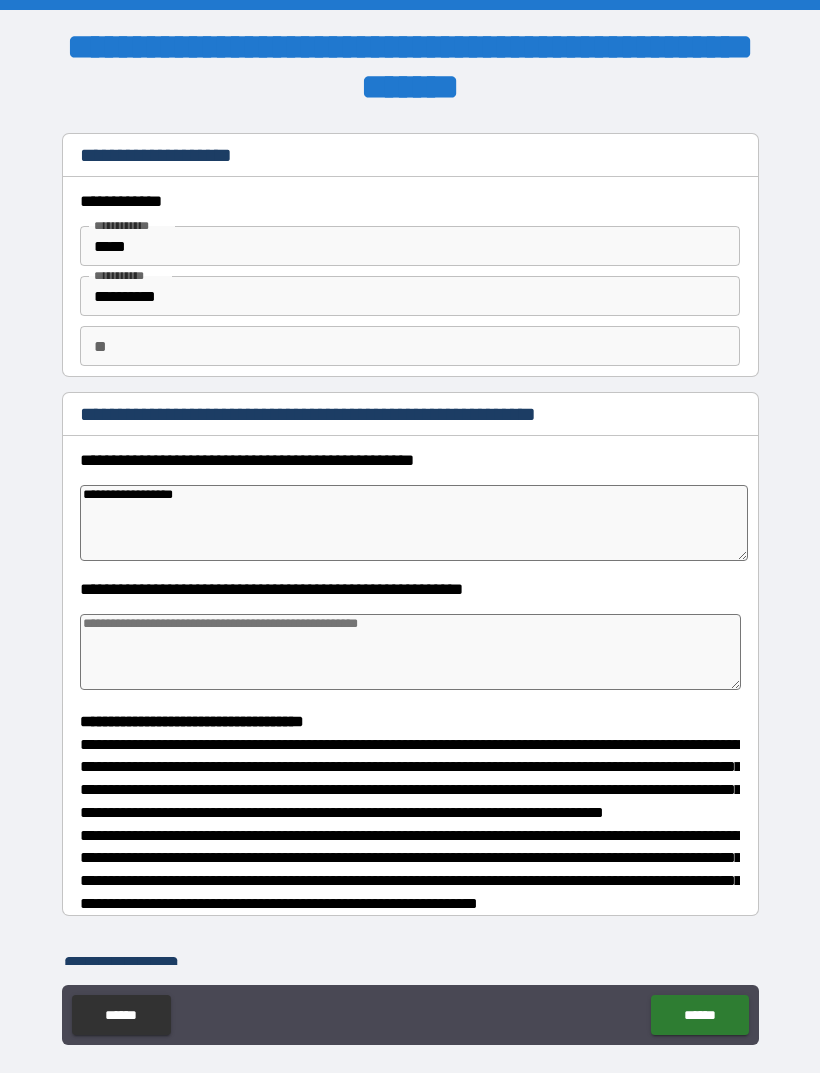 type on "**********" 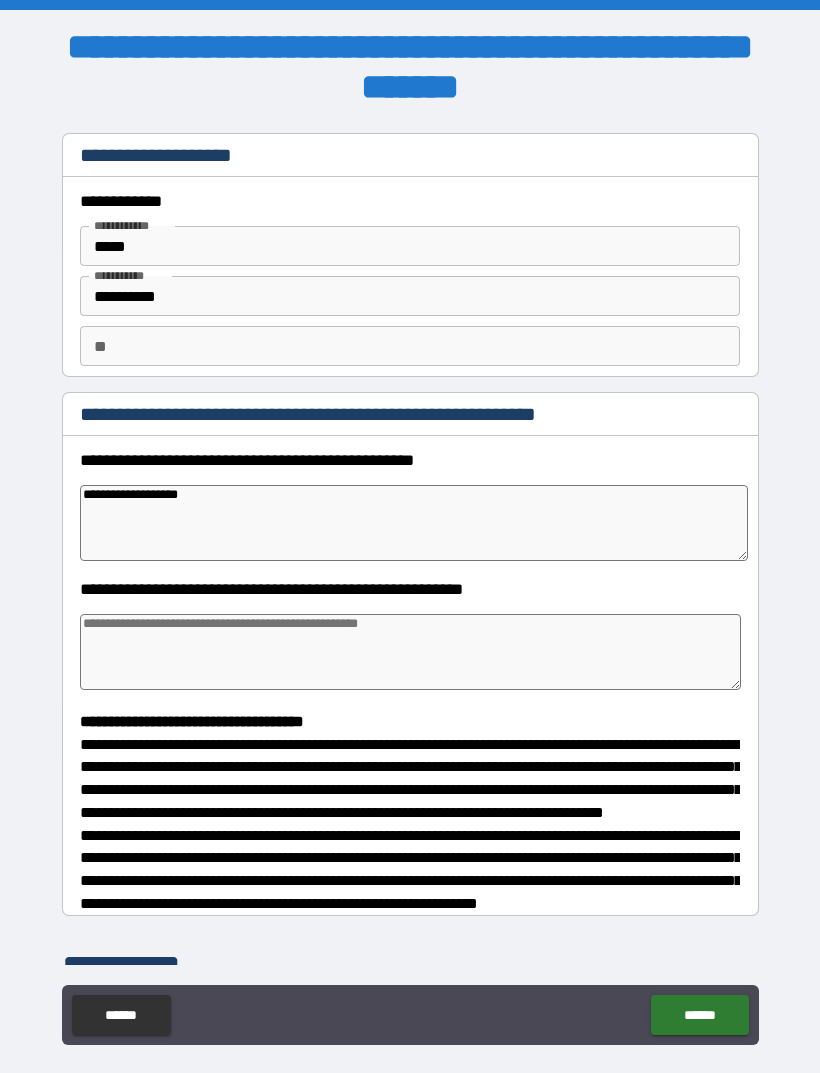 type on "*" 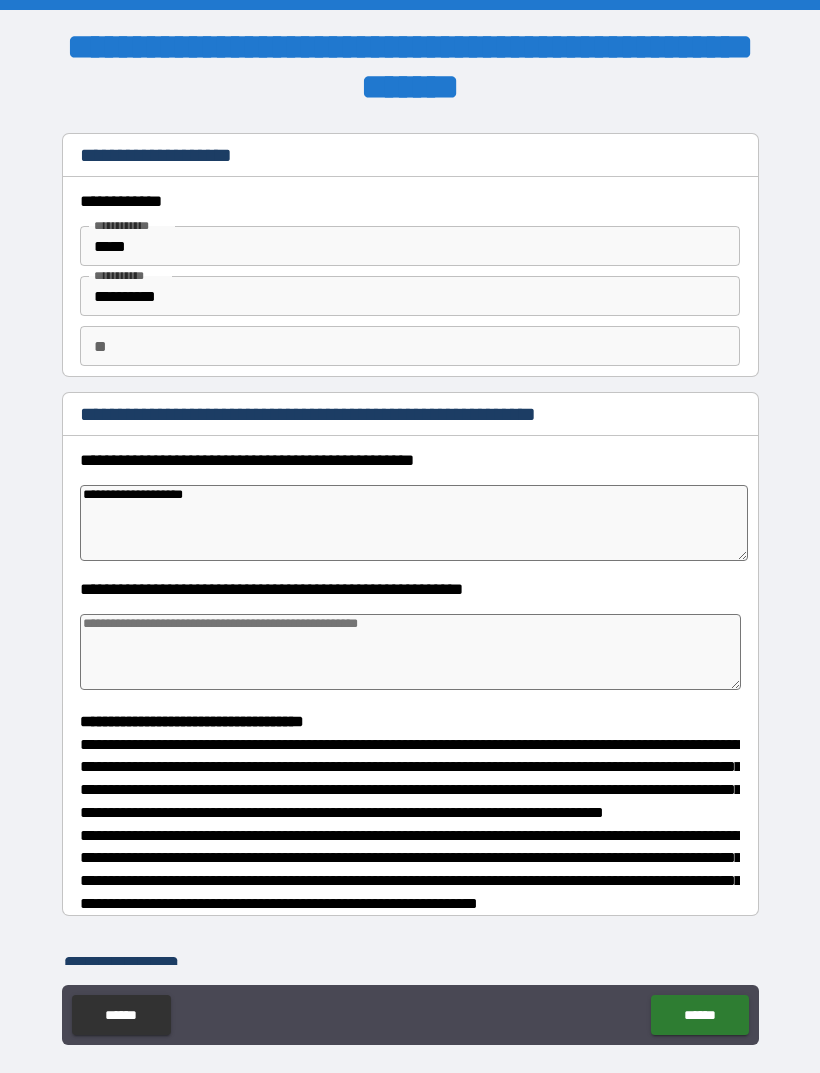 type on "*" 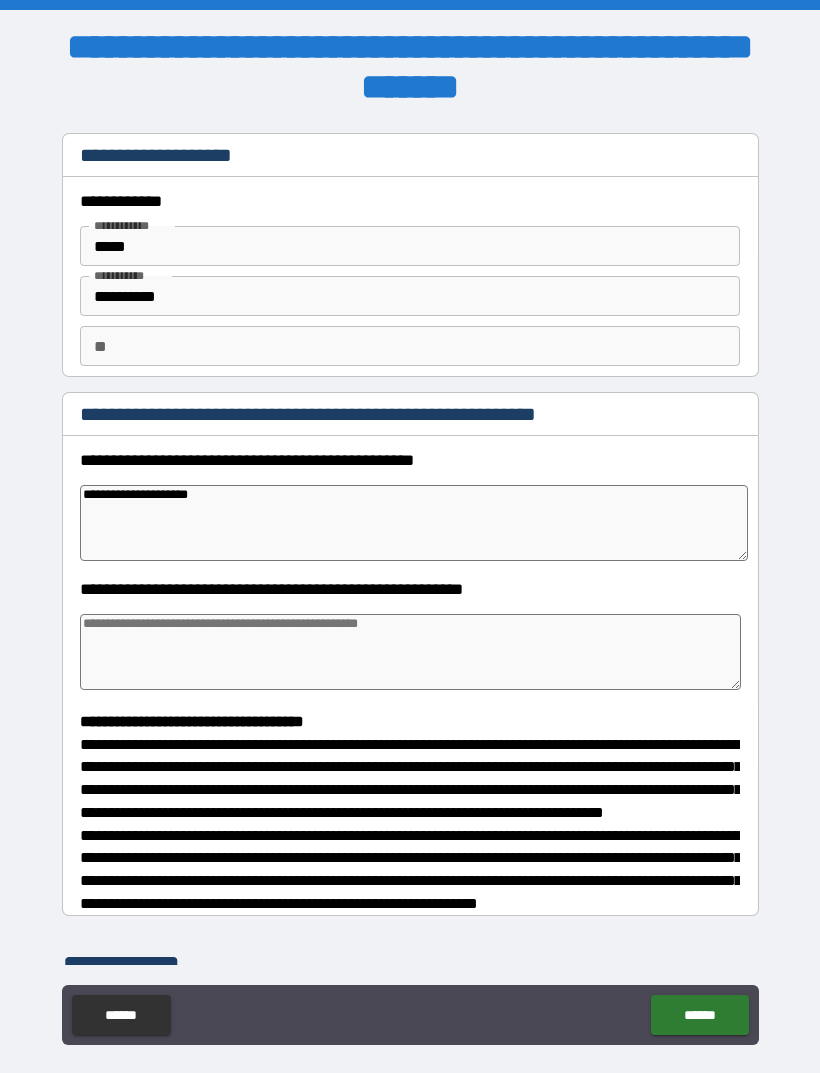 type on "*" 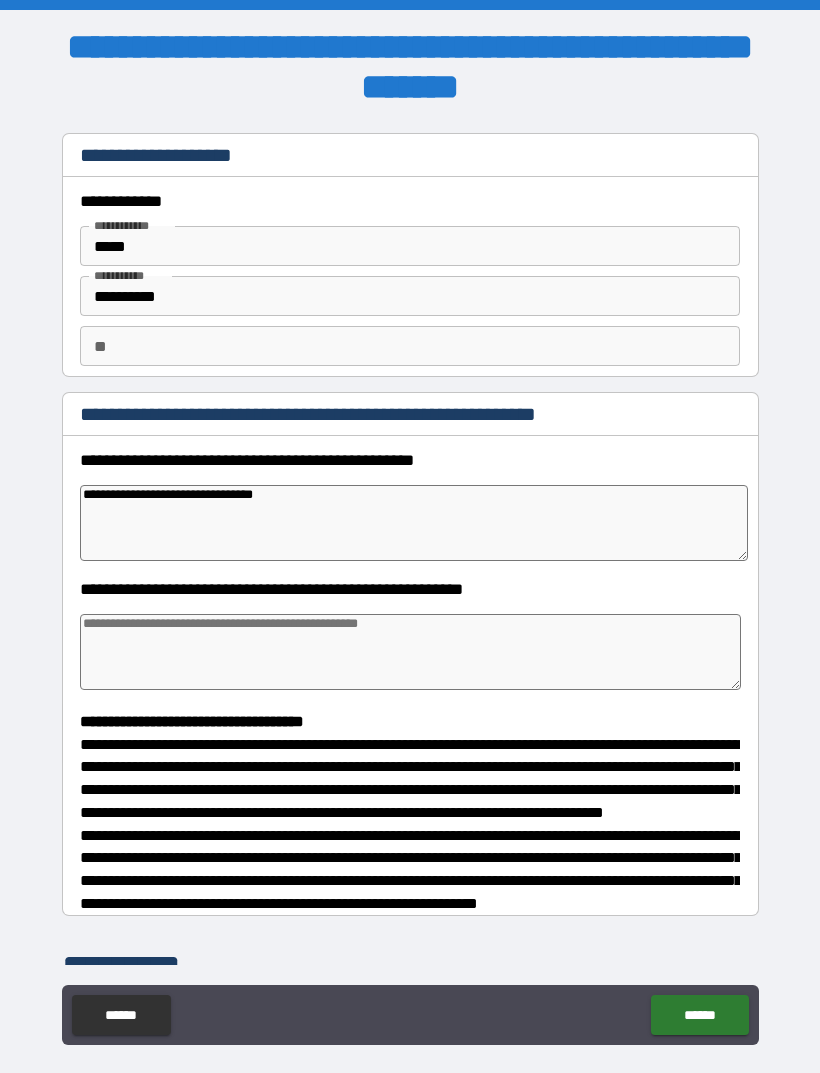 click at bounding box center (410, 652) 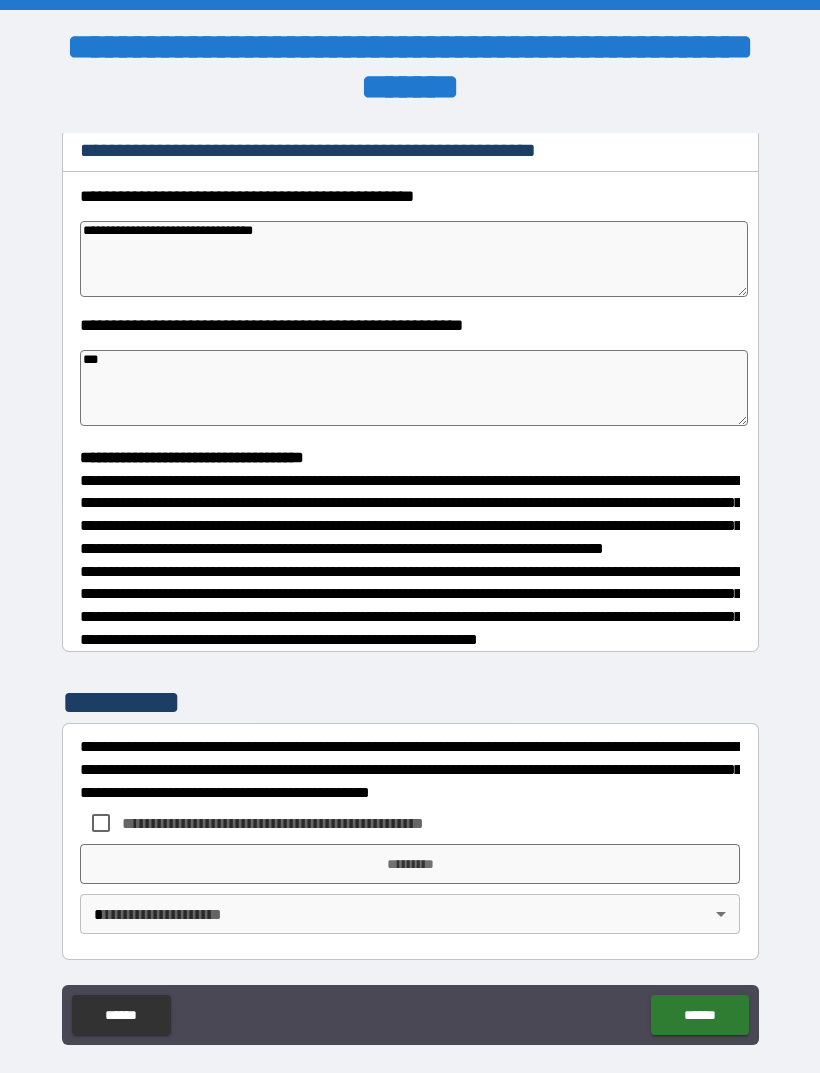 scroll, scrollTop: 302, scrollLeft: 0, axis: vertical 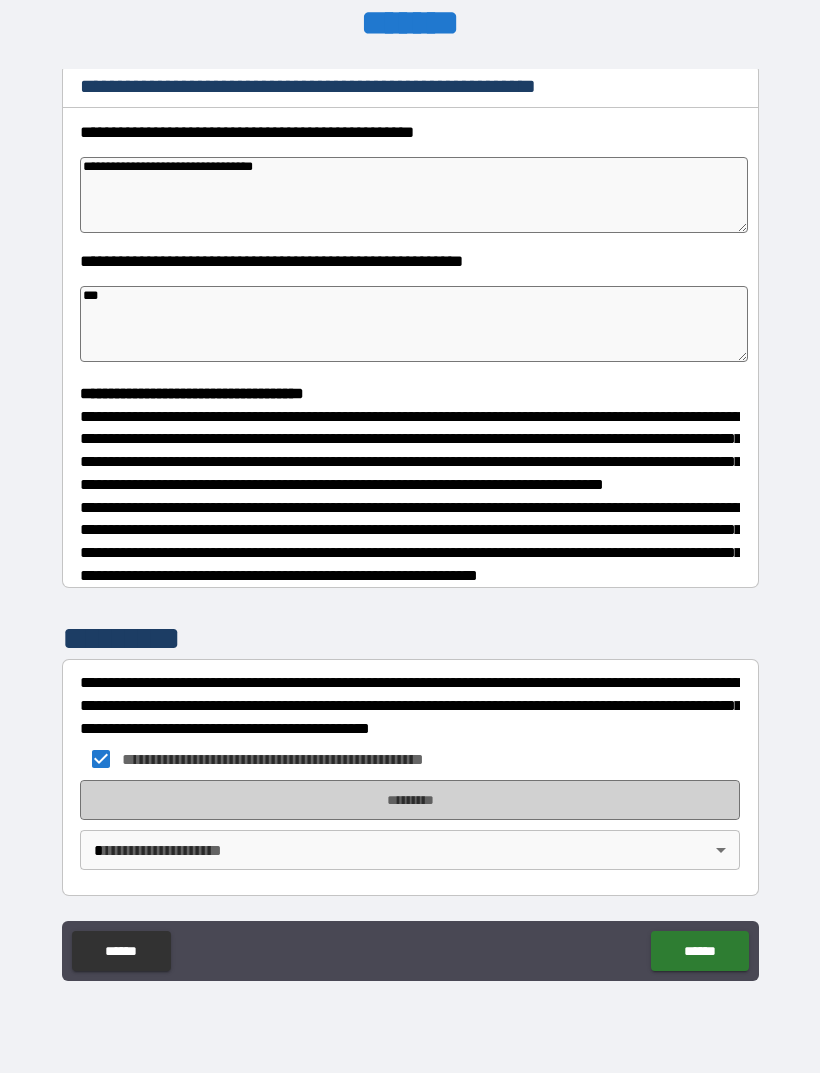 click on "*********" at bounding box center (410, 800) 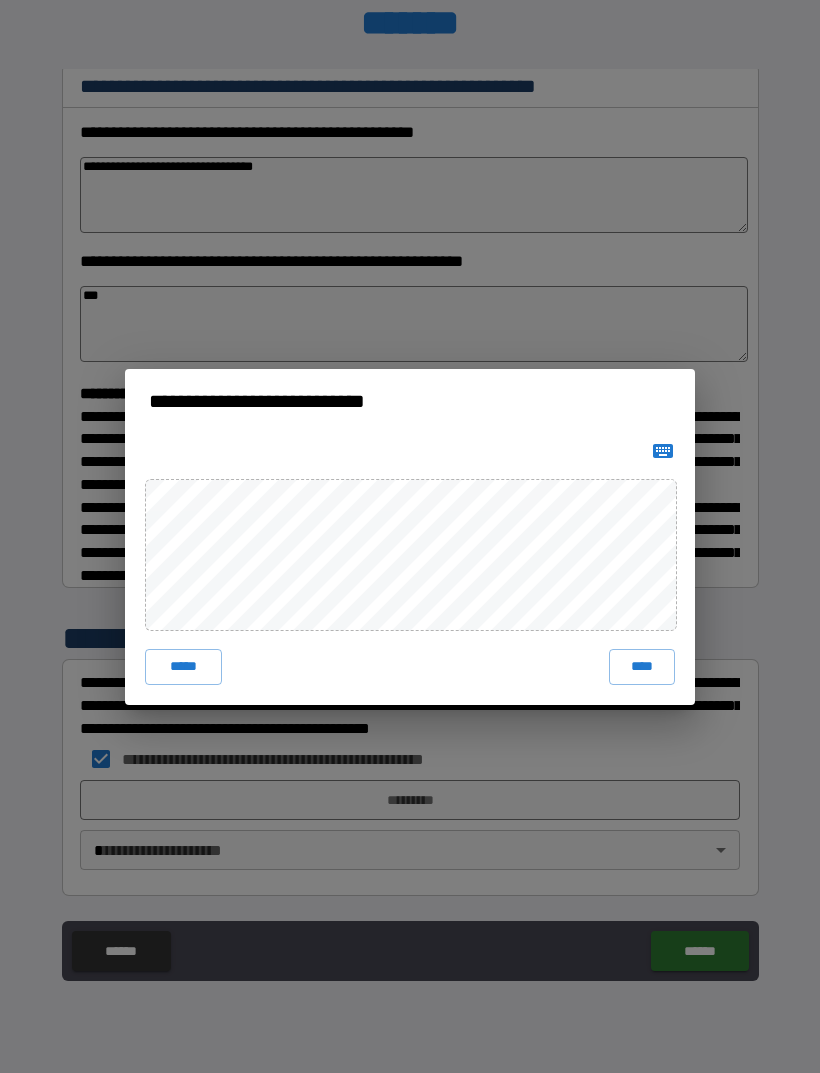 click on "****" at bounding box center [642, 667] 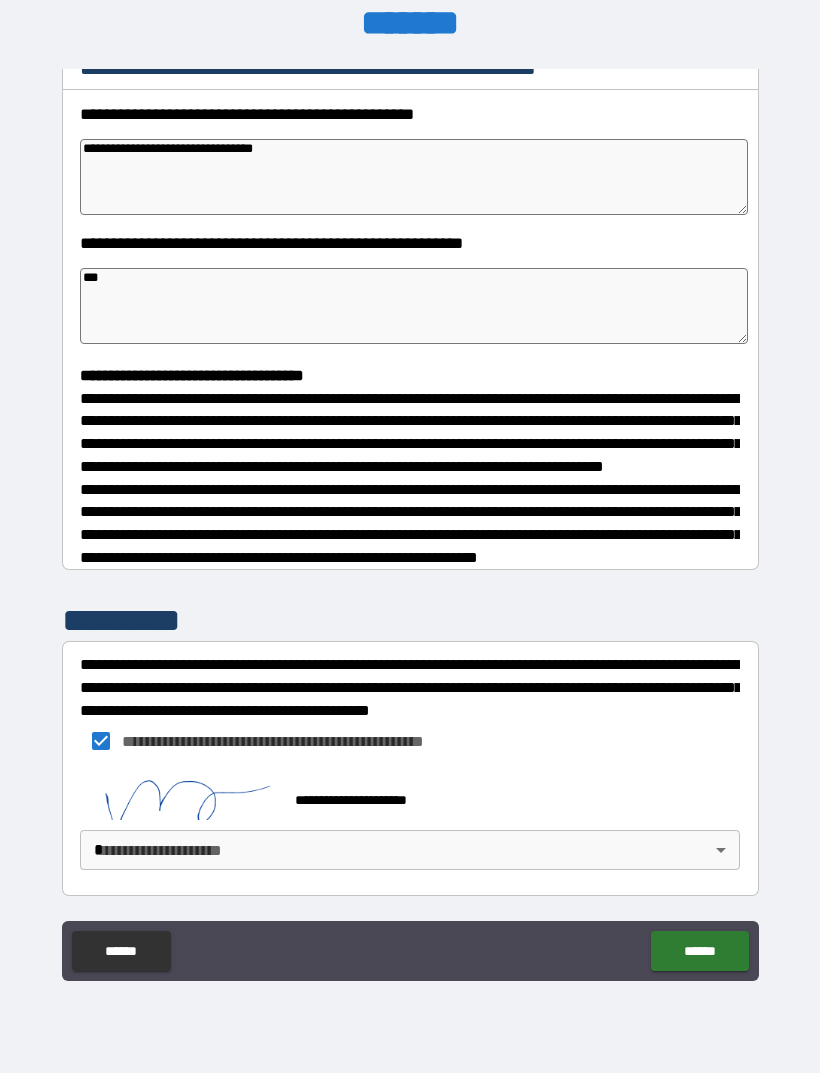 click on "**********" at bounding box center (410, 504) 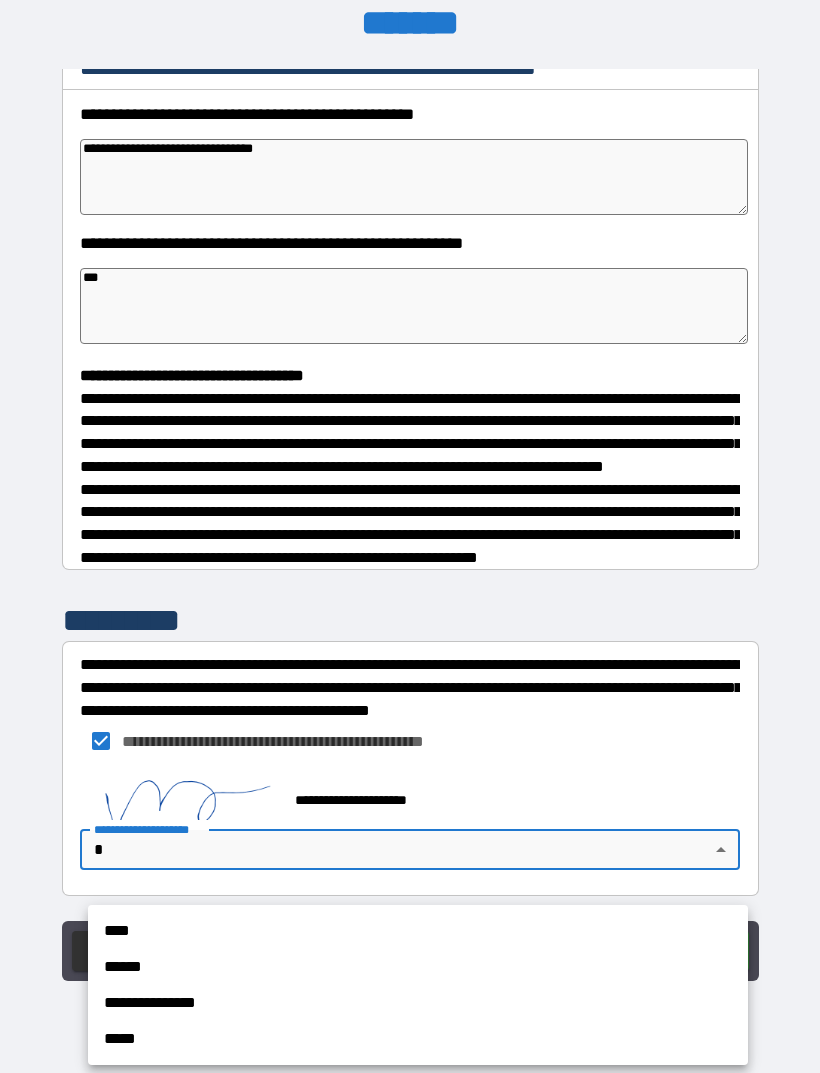 click on "****" at bounding box center (418, 931) 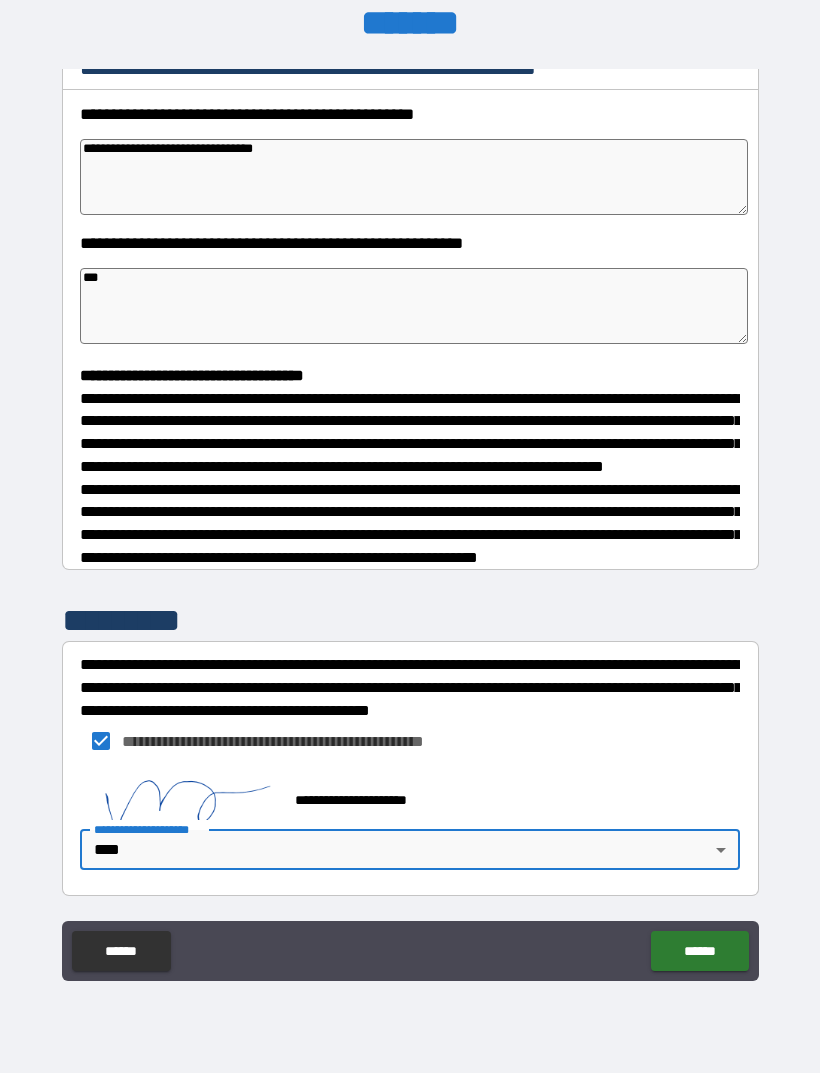 click on "******" at bounding box center [699, 951] 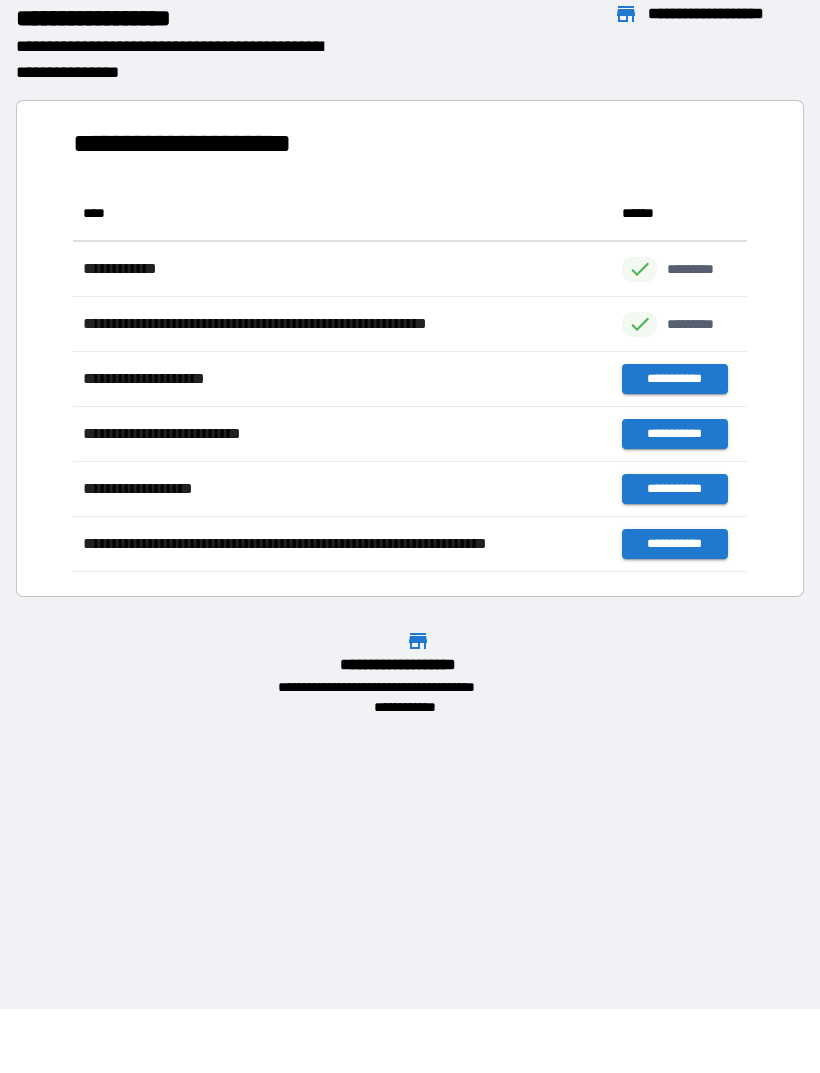 scroll, scrollTop: 386, scrollLeft: 674, axis: both 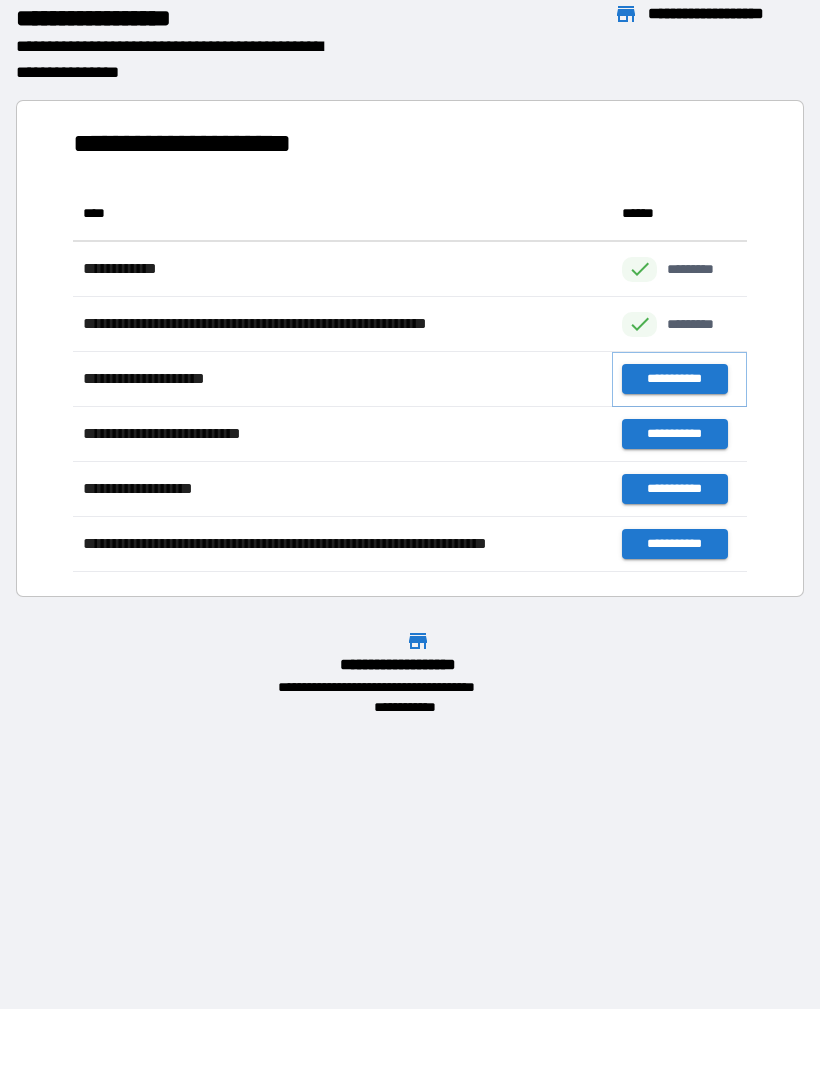 click on "**********" at bounding box center [674, 379] 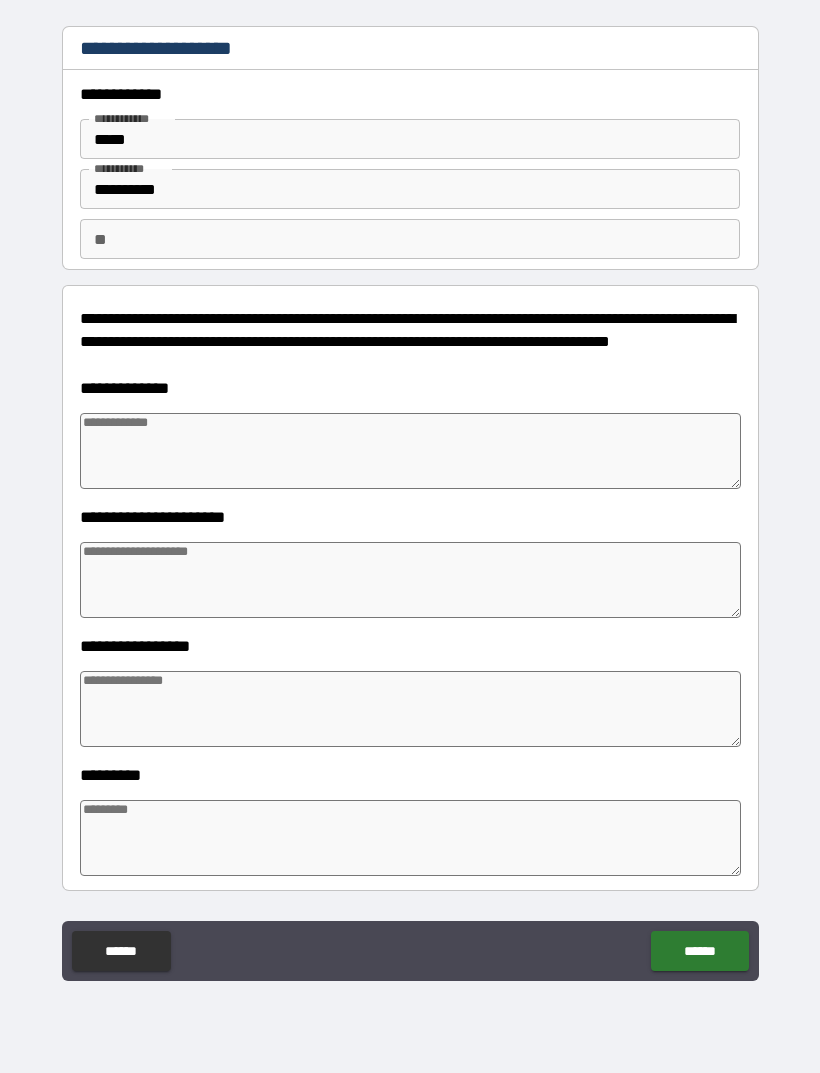 click at bounding box center [410, 451] 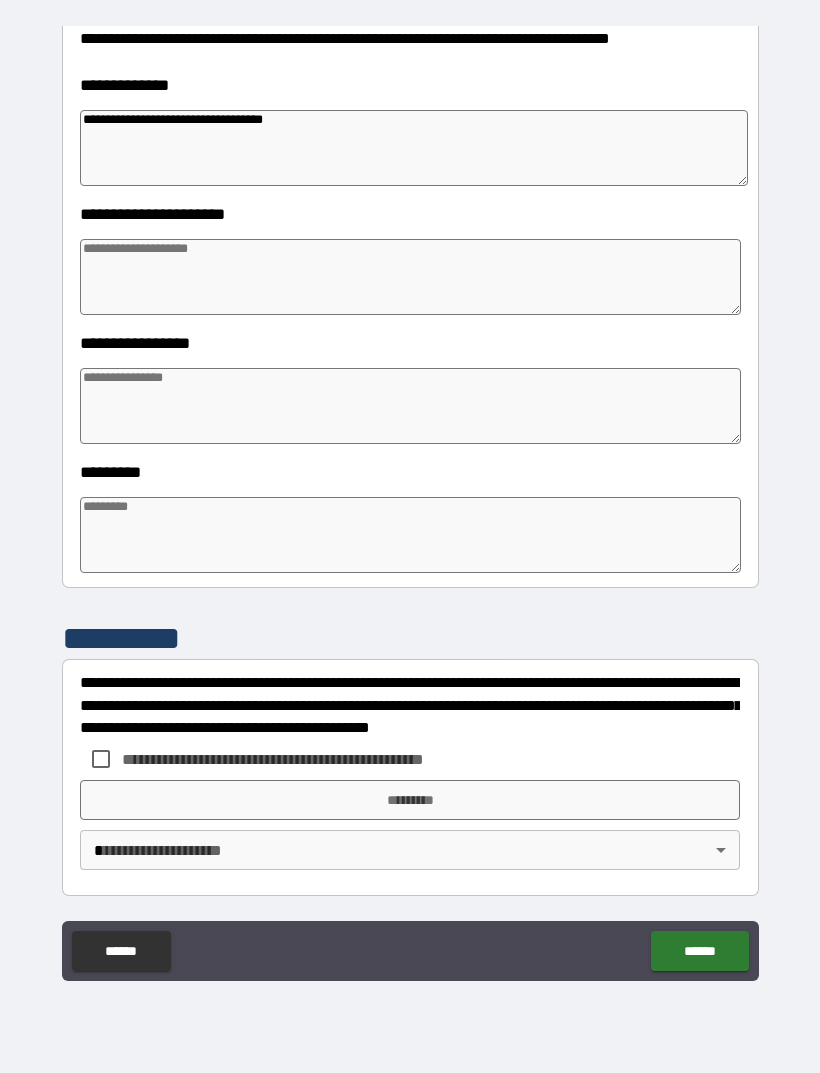 scroll, scrollTop: 303, scrollLeft: 0, axis: vertical 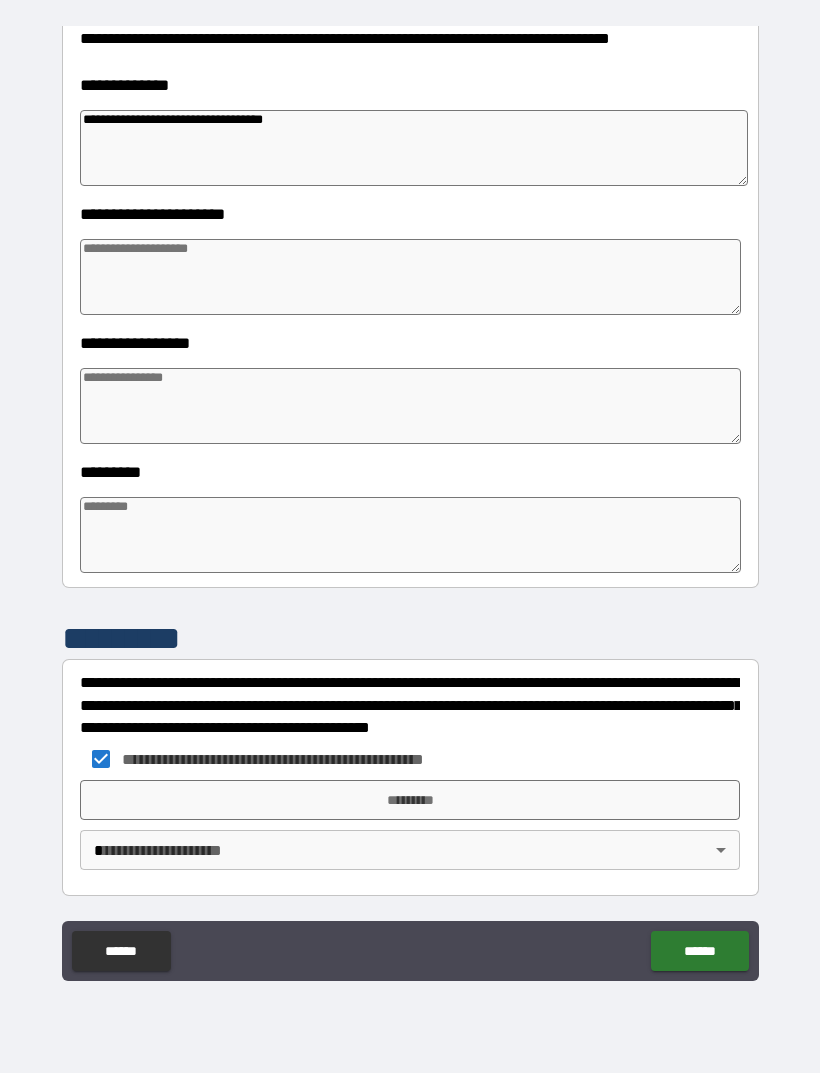 click on "*********" at bounding box center [410, 800] 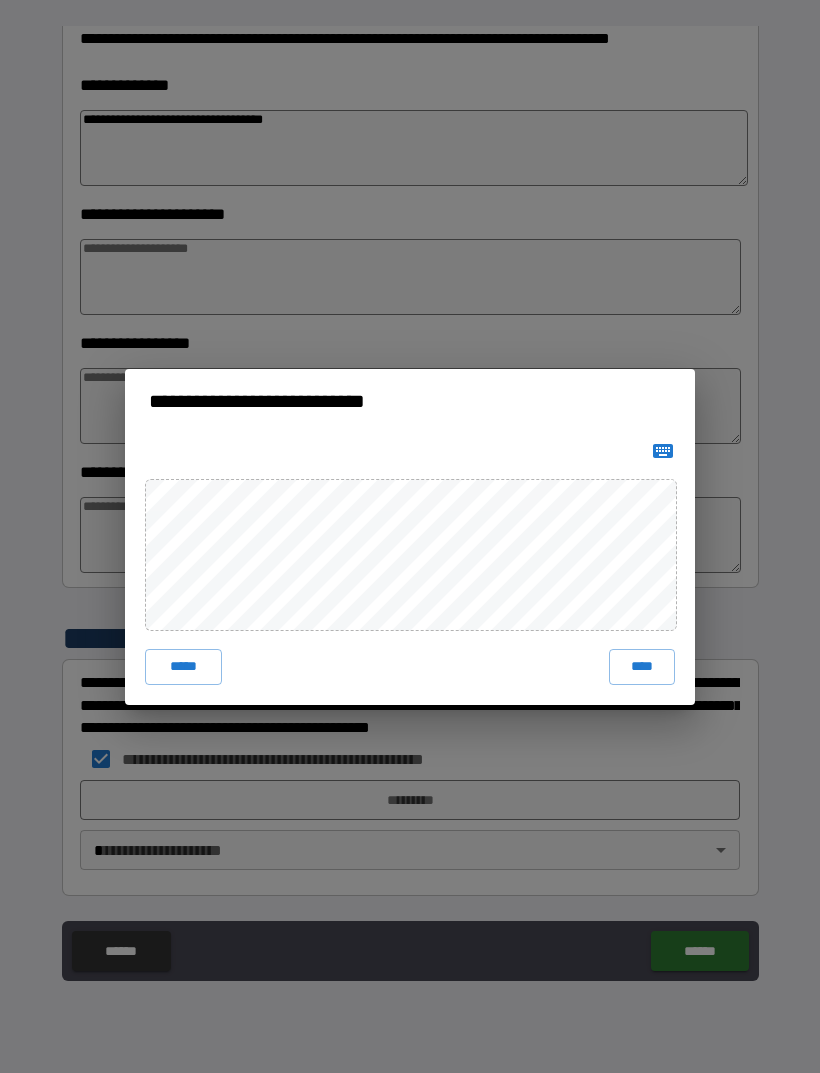click on "****" at bounding box center [642, 667] 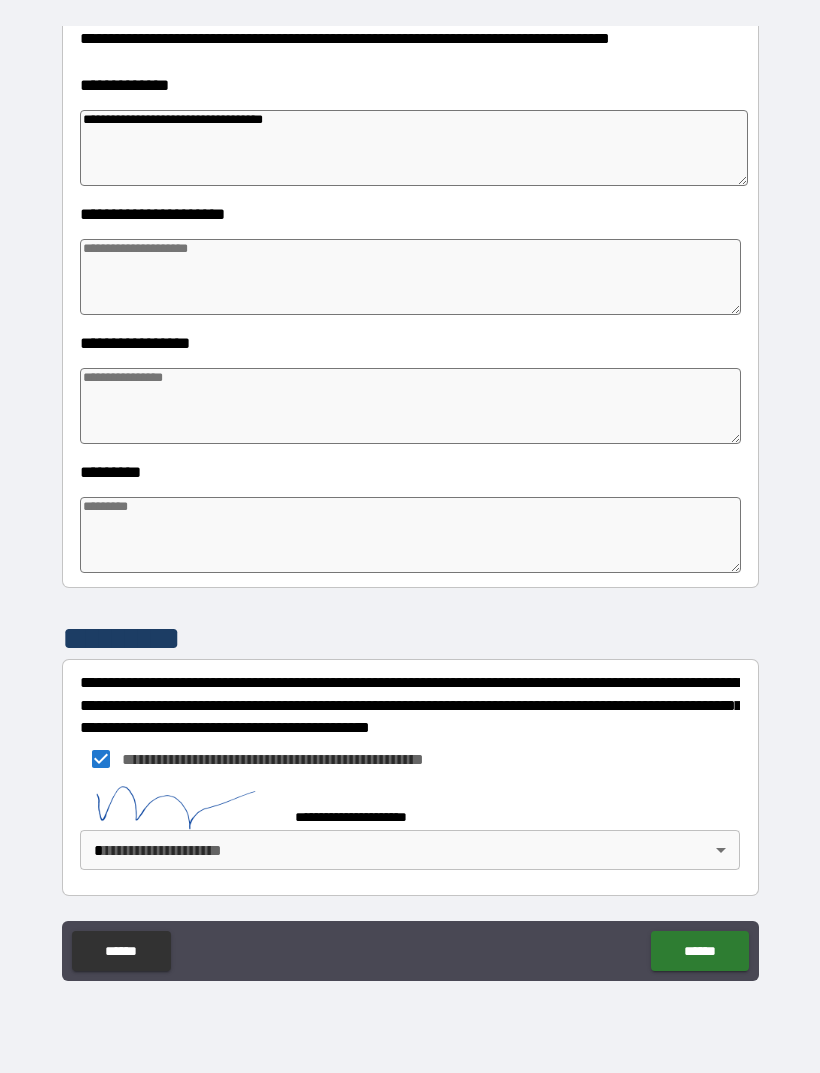 scroll, scrollTop: 293, scrollLeft: 0, axis: vertical 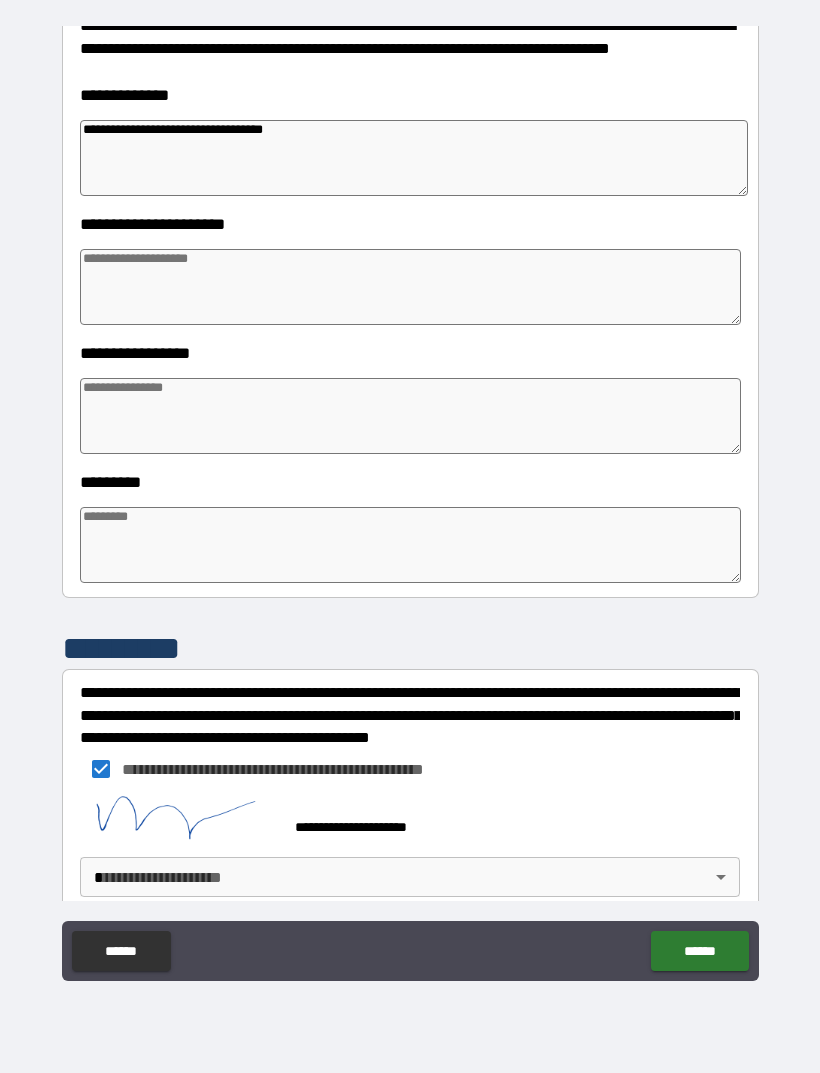 click on "**********" at bounding box center (410, 504) 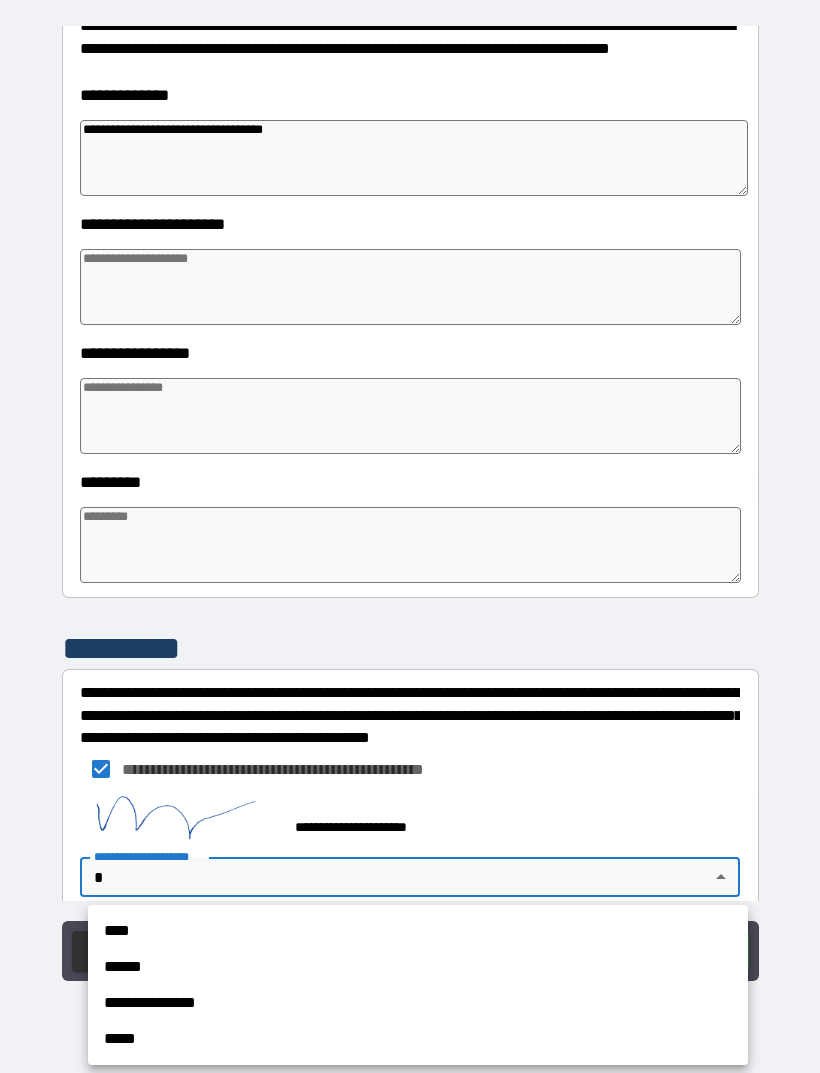 click on "****" at bounding box center (418, 931) 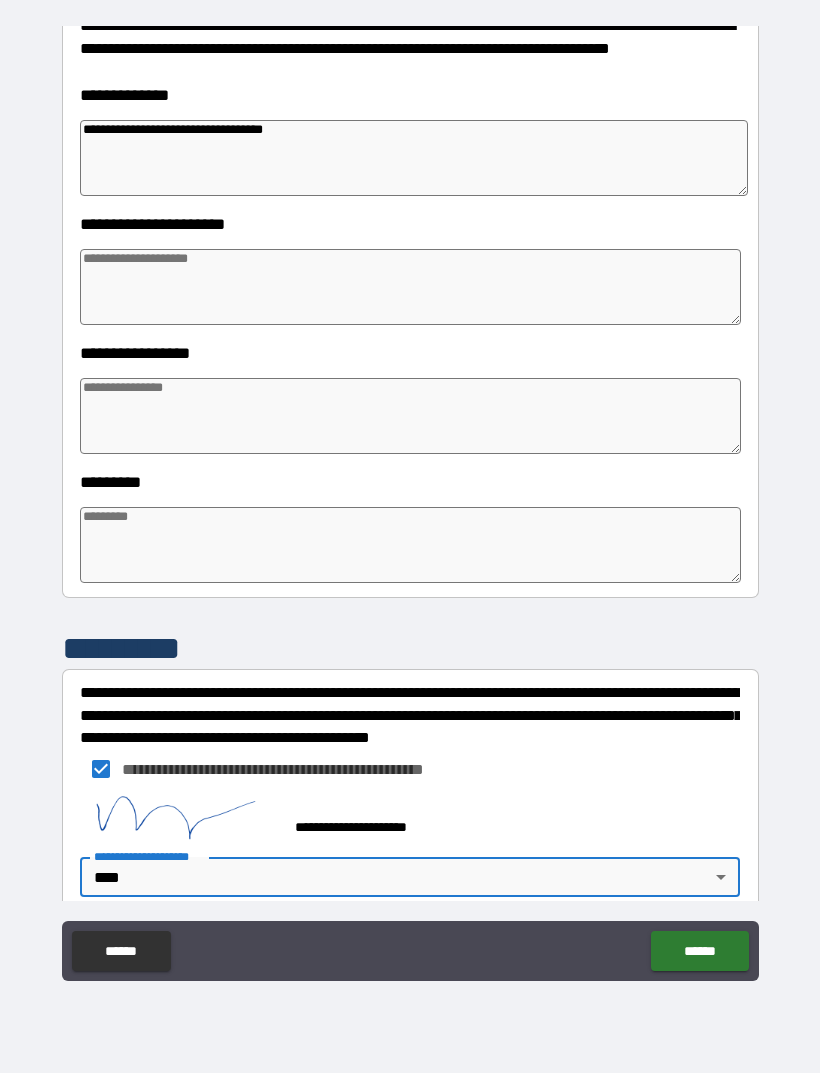 click on "******" at bounding box center [699, 951] 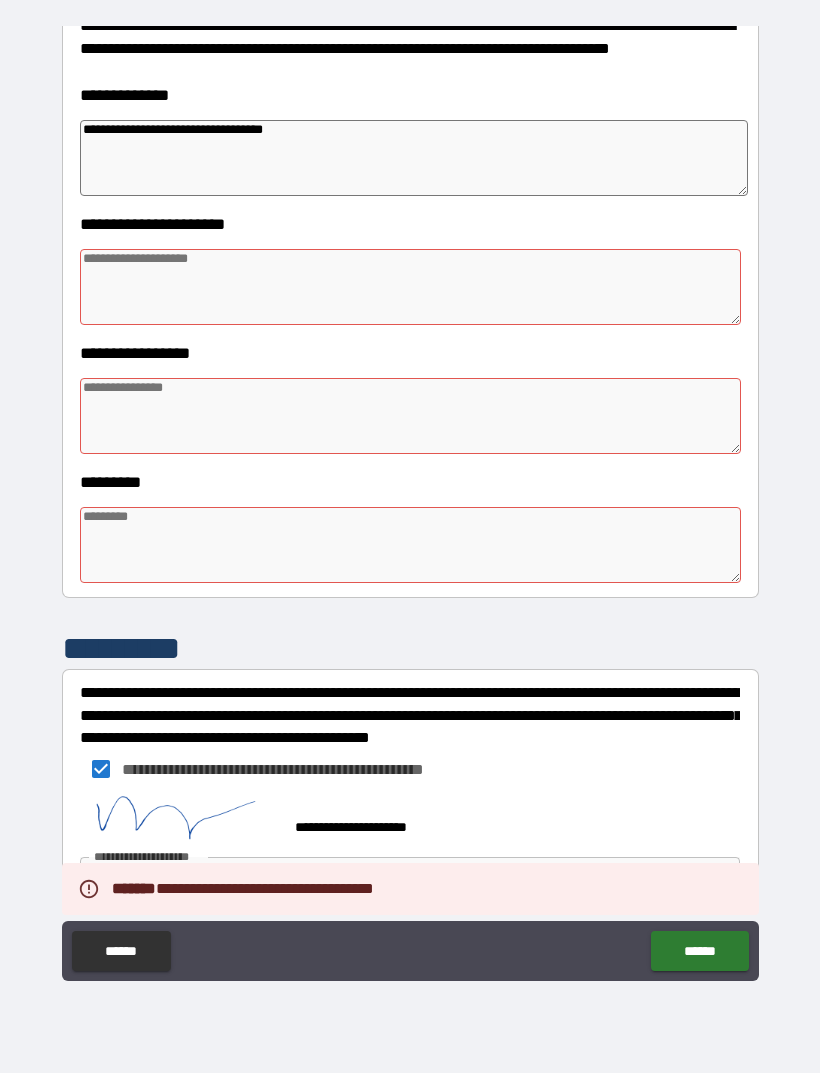 click at bounding box center [410, 287] 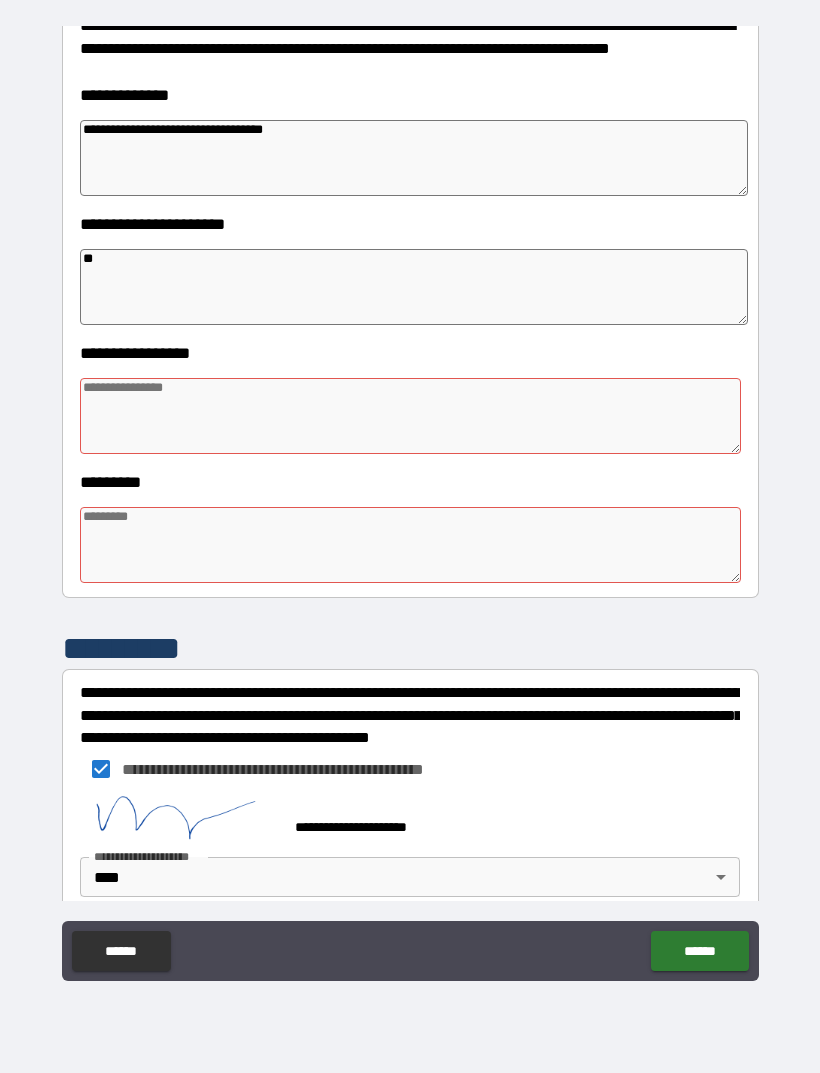 click at bounding box center [410, 416] 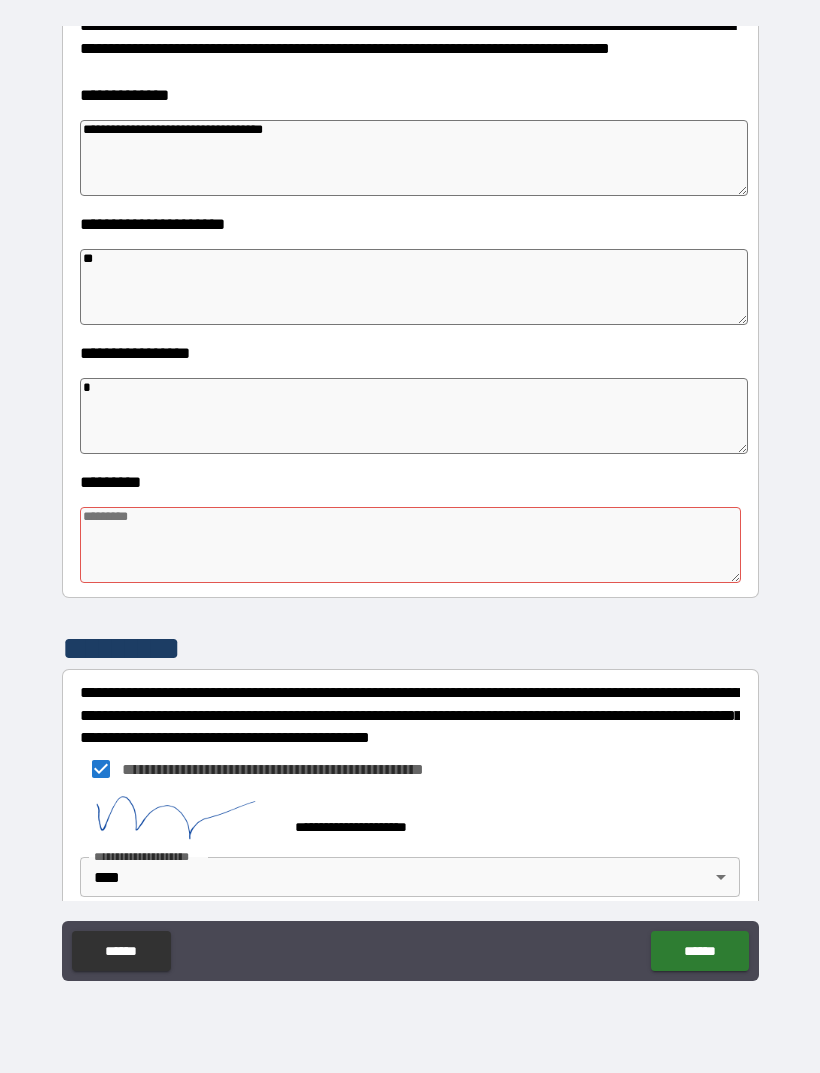 click at bounding box center [410, 545] 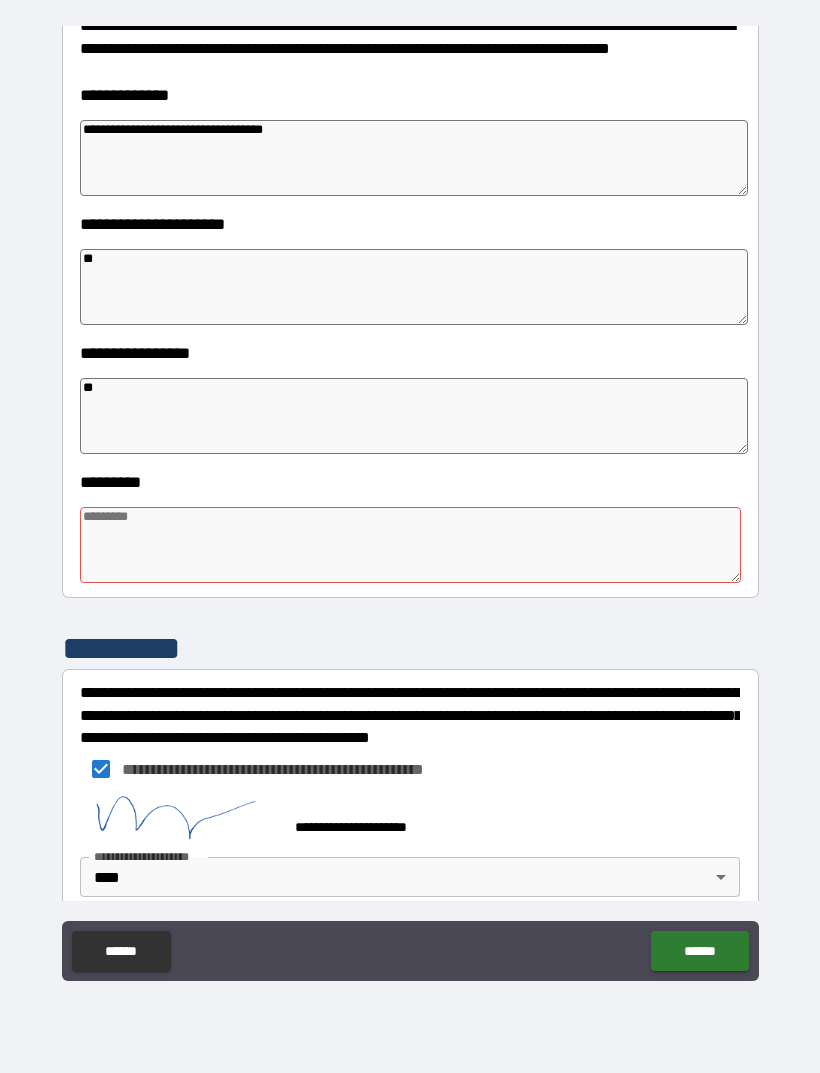 click at bounding box center (410, 545) 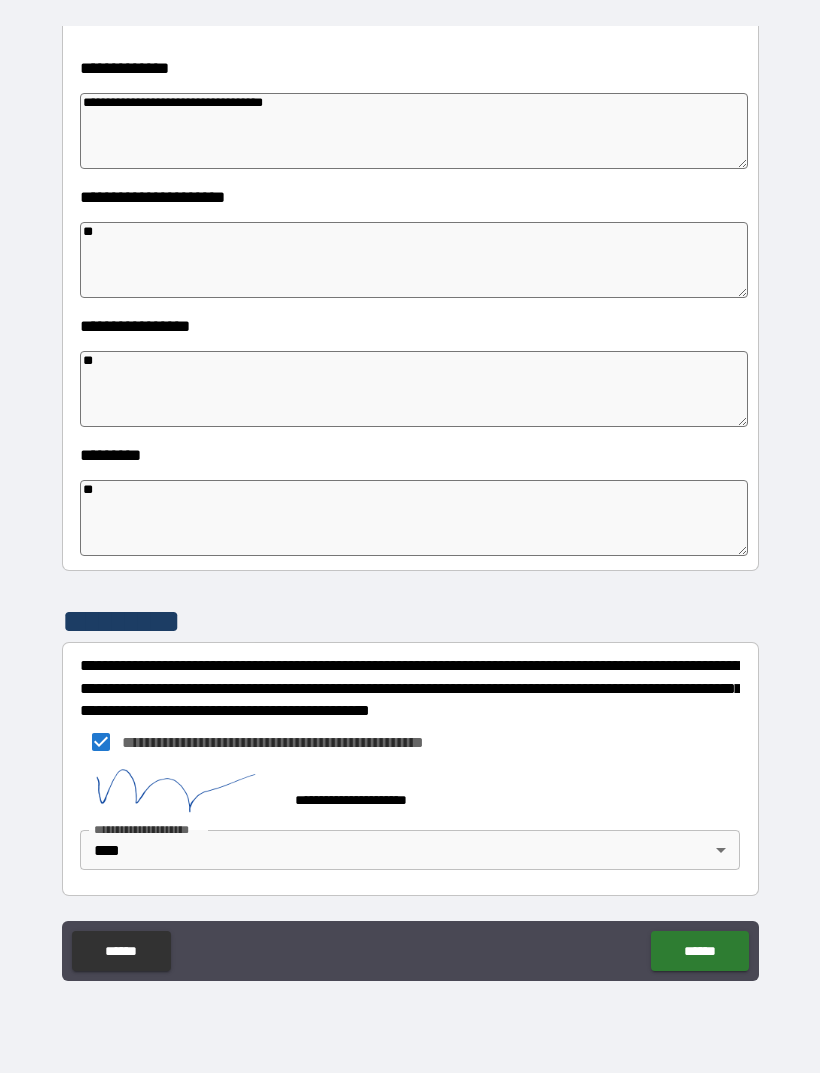 scroll, scrollTop: 320, scrollLeft: 0, axis: vertical 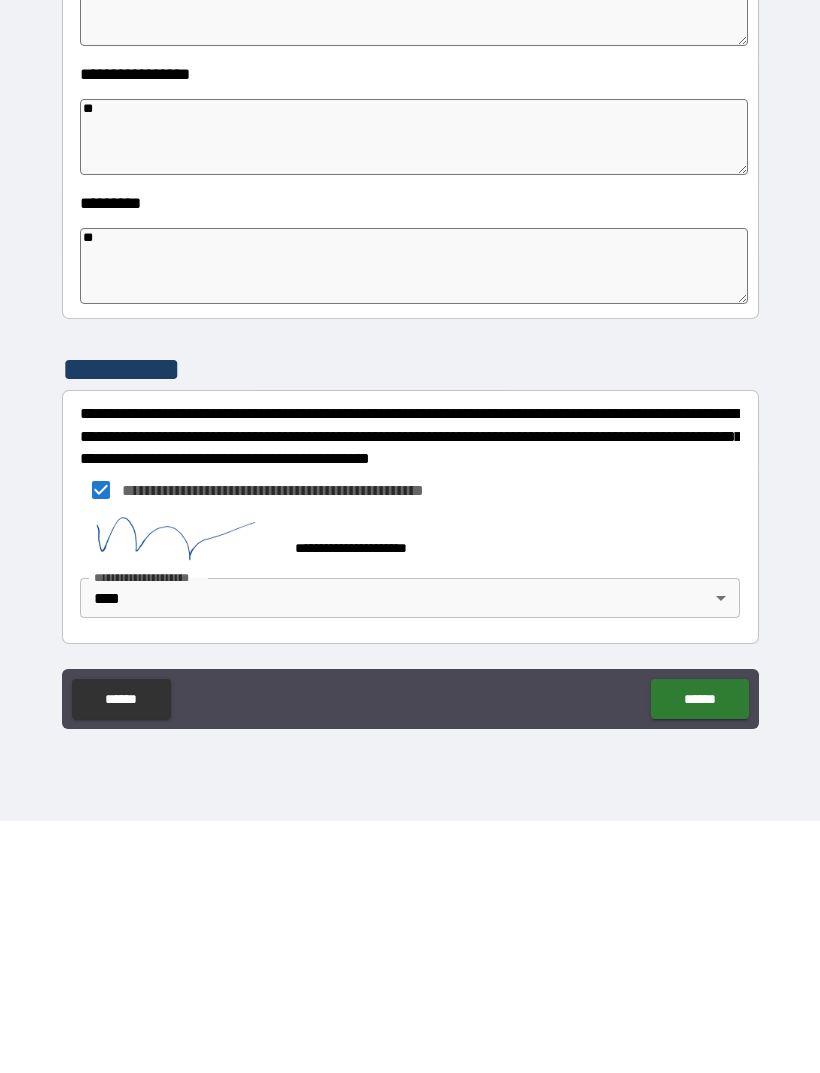 click on "******" at bounding box center [699, 951] 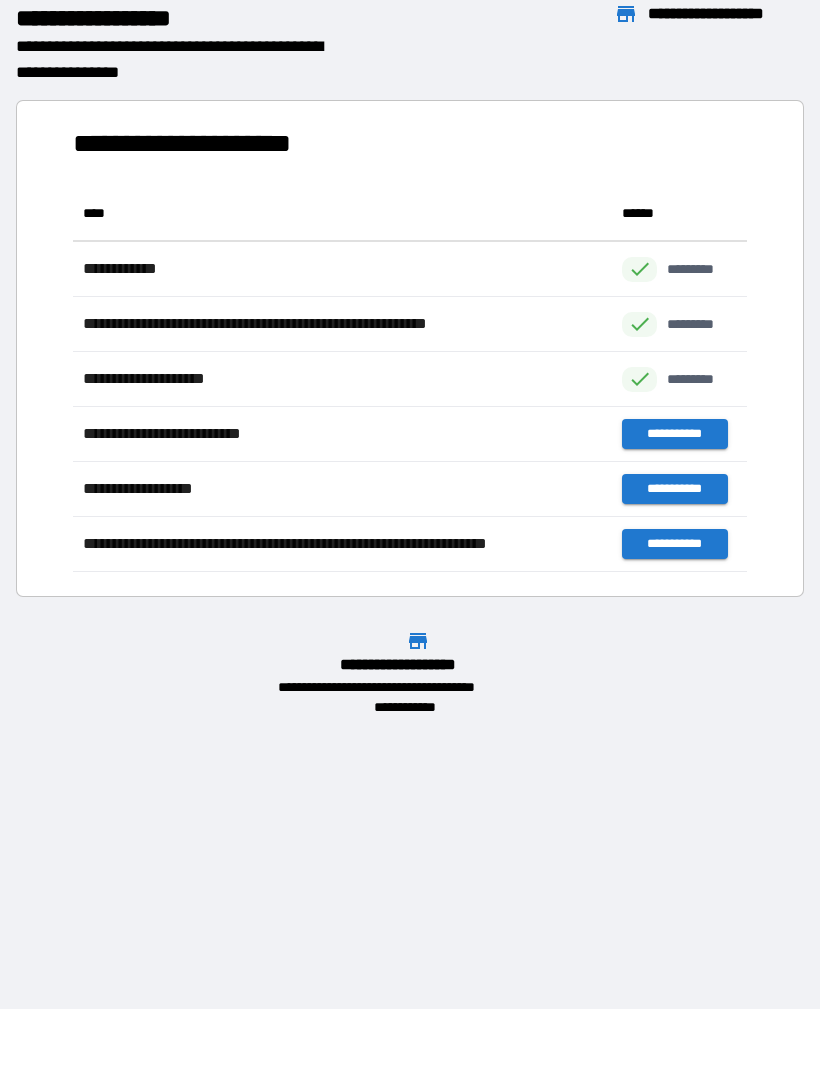 scroll, scrollTop: 1, scrollLeft: 1, axis: both 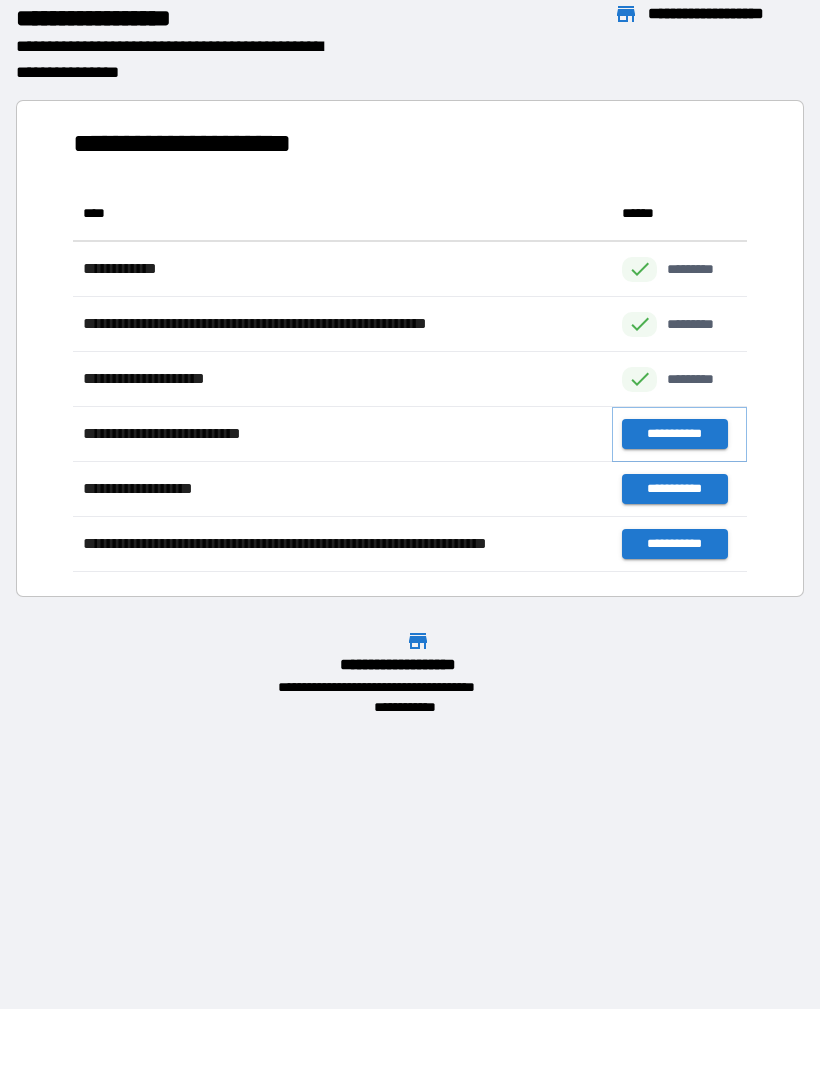 click on "**********" at bounding box center [674, 434] 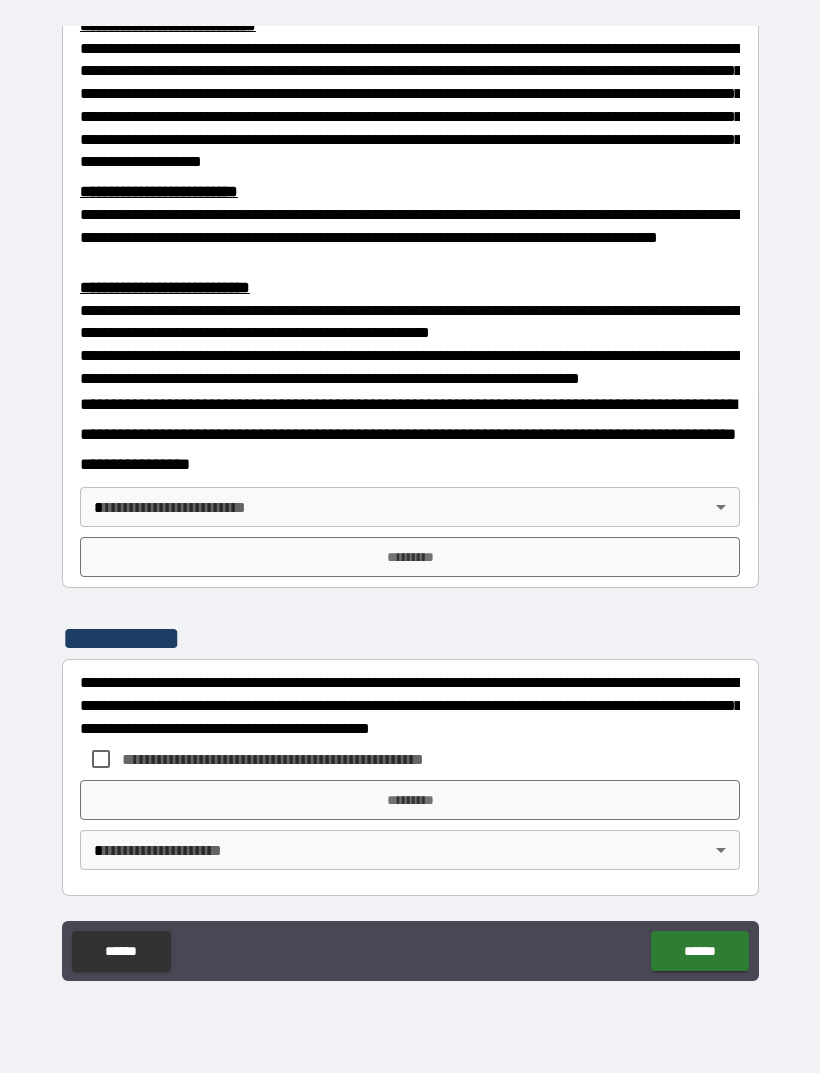 scroll, scrollTop: 483, scrollLeft: 0, axis: vertical 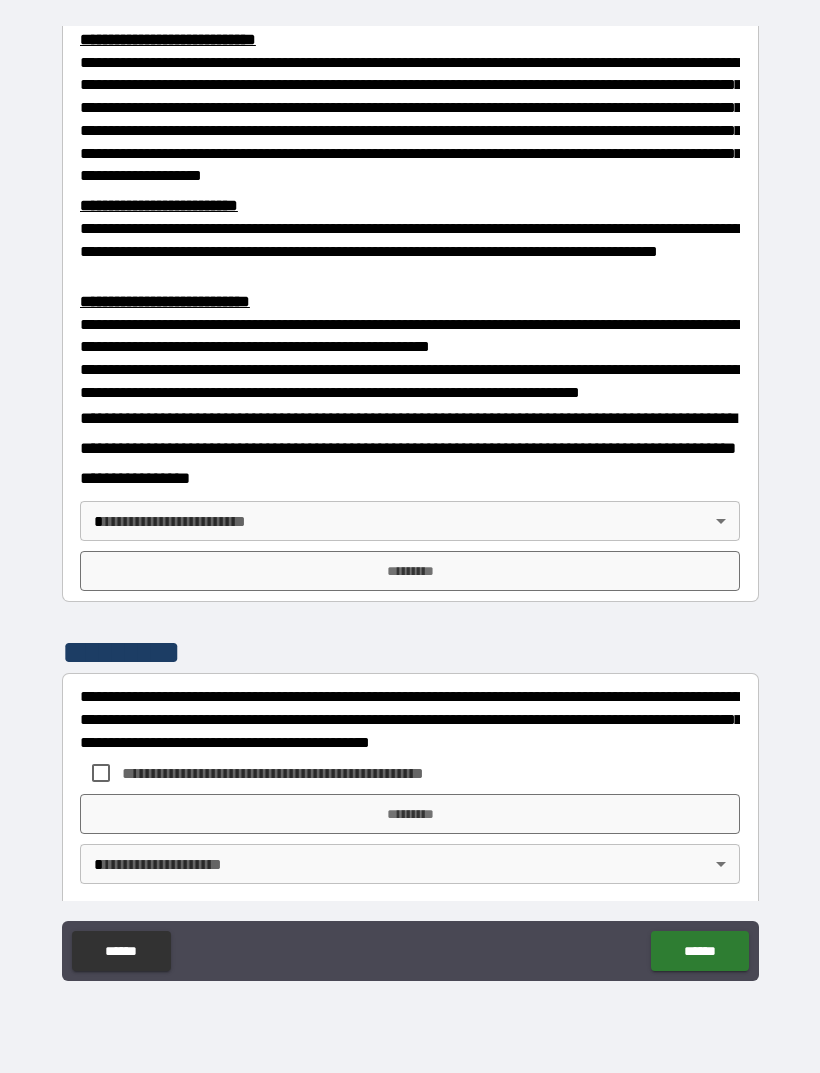 click on "**********" at bounding box center [410, 504] 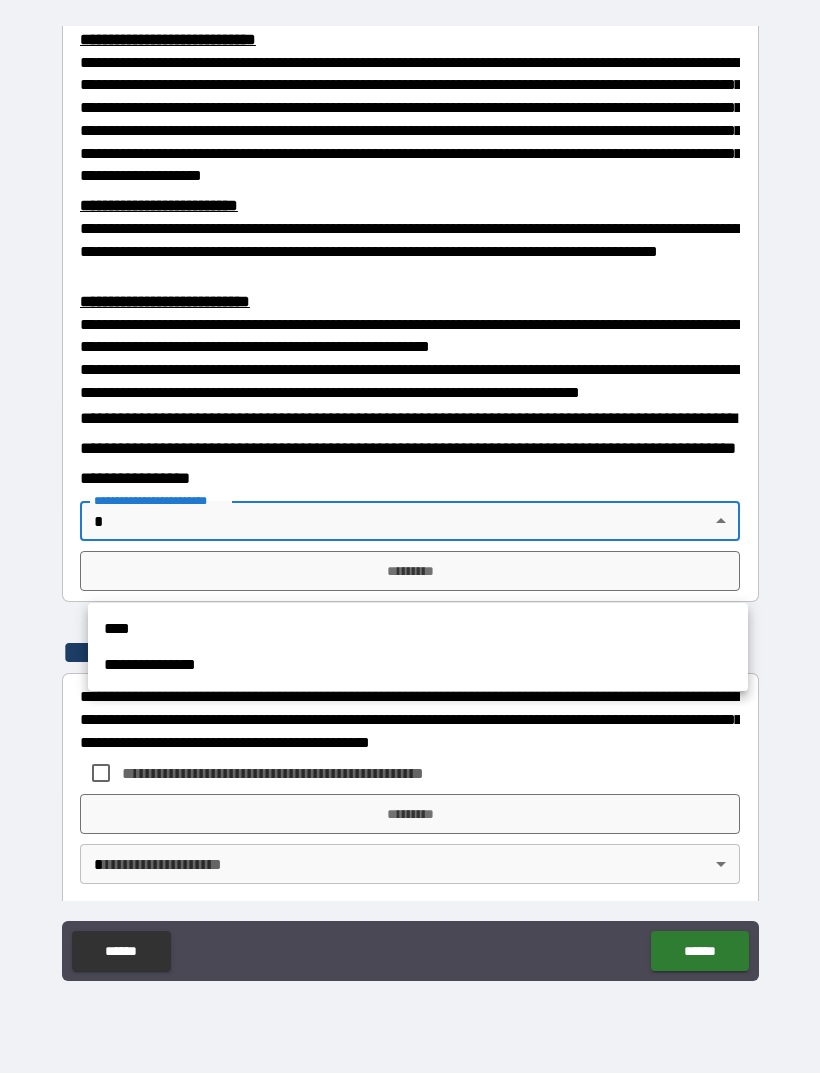 click on "****" at bounding box center (418, 629) 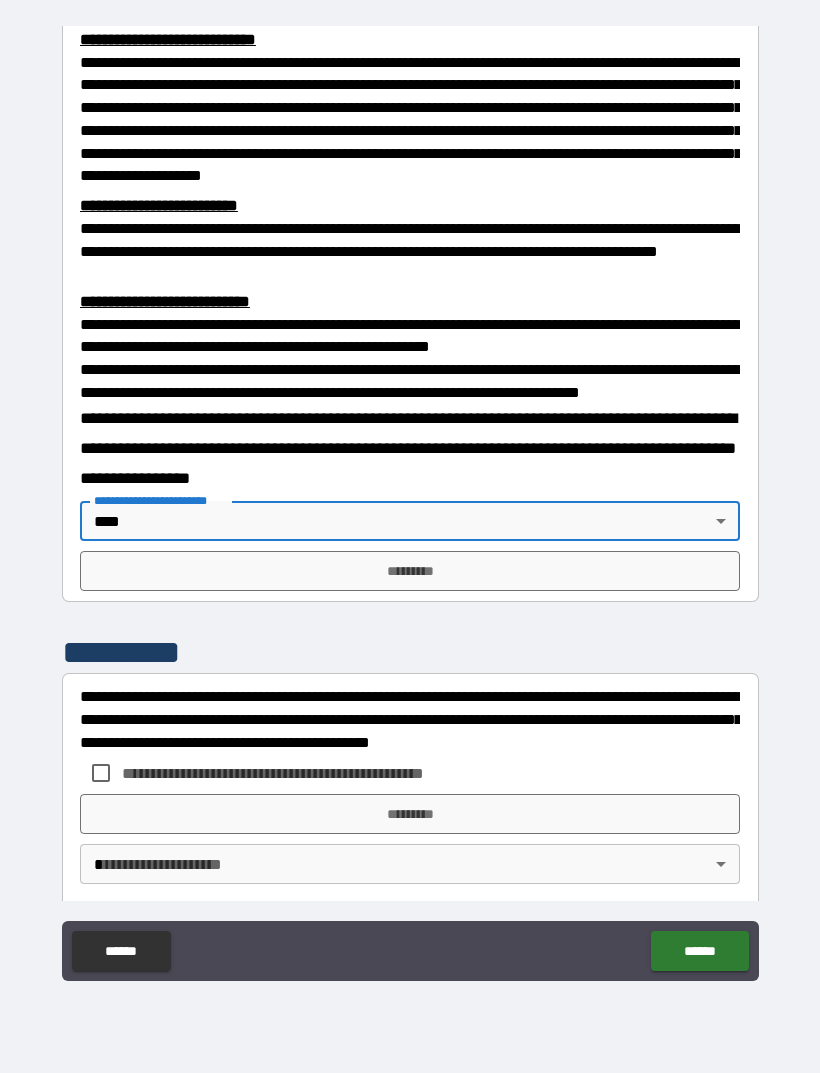 click on "*********" at bounding box center (410, 571) 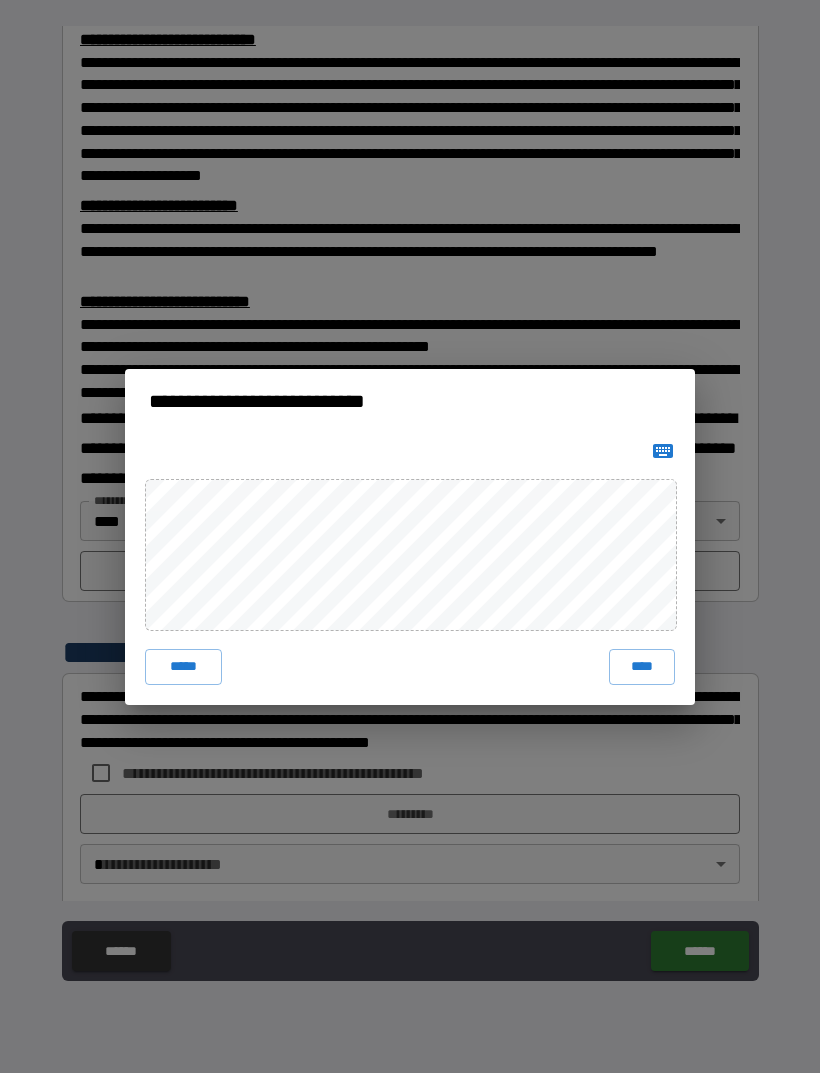 click on "****" at bounding box center [642, 667] 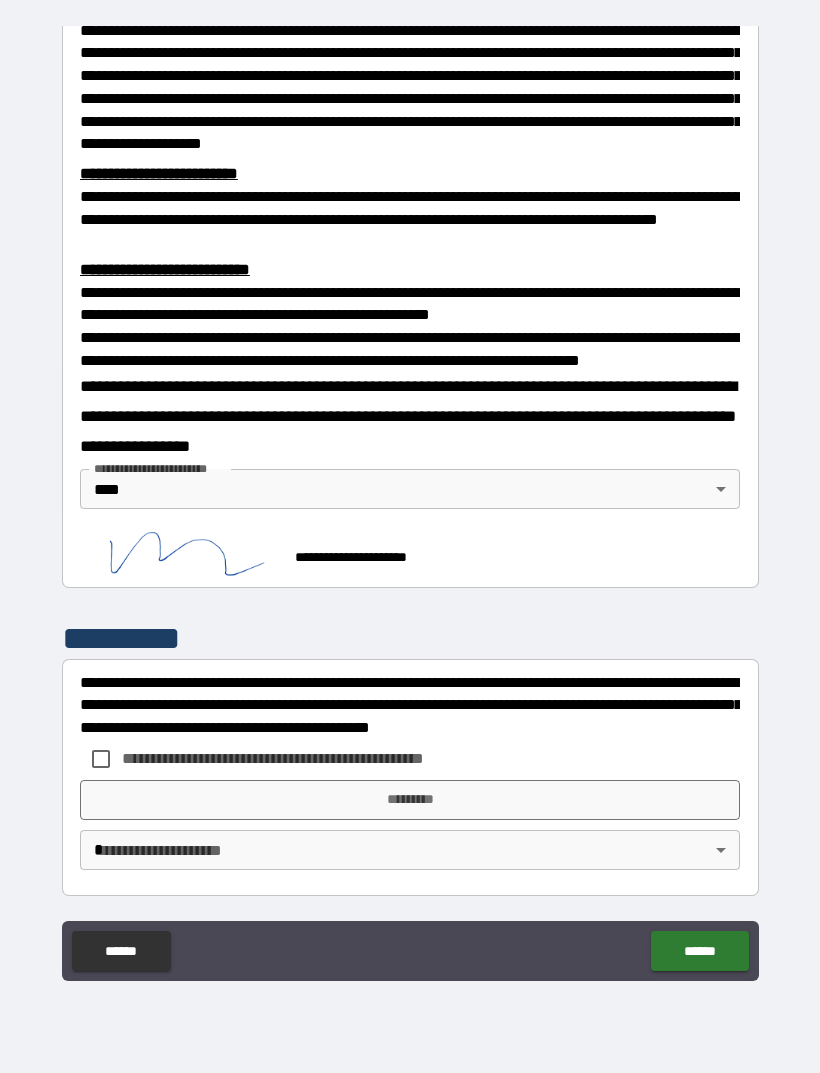 scroll, scrollTop: 566, scrollLeft: 0, axis: vertical 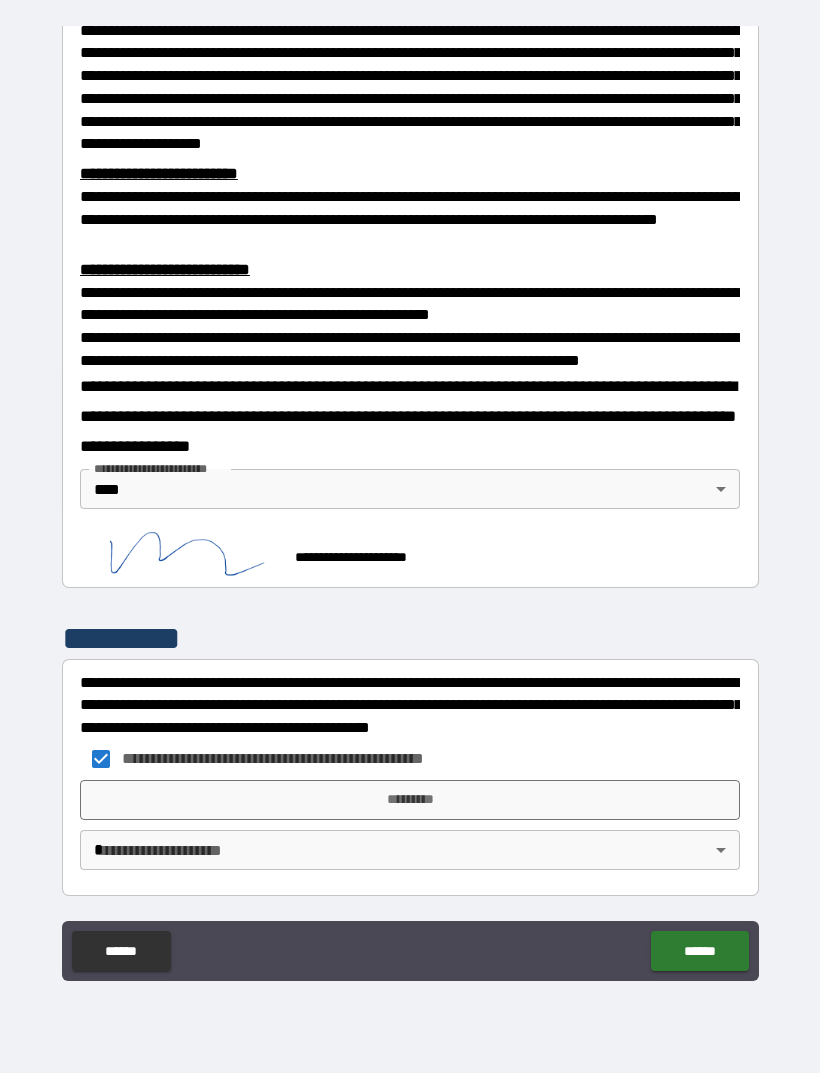 click on "*********" at bounding box center (410, 800) 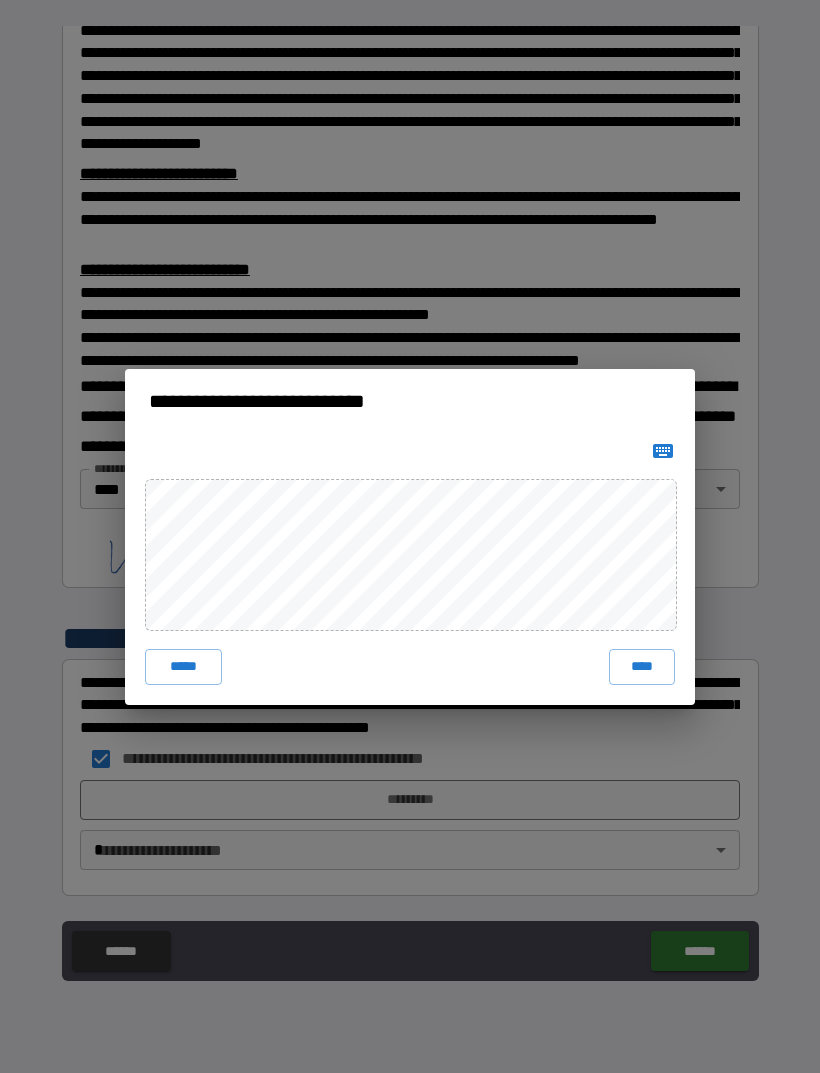 click on "****" at bounding box center [642, 667] 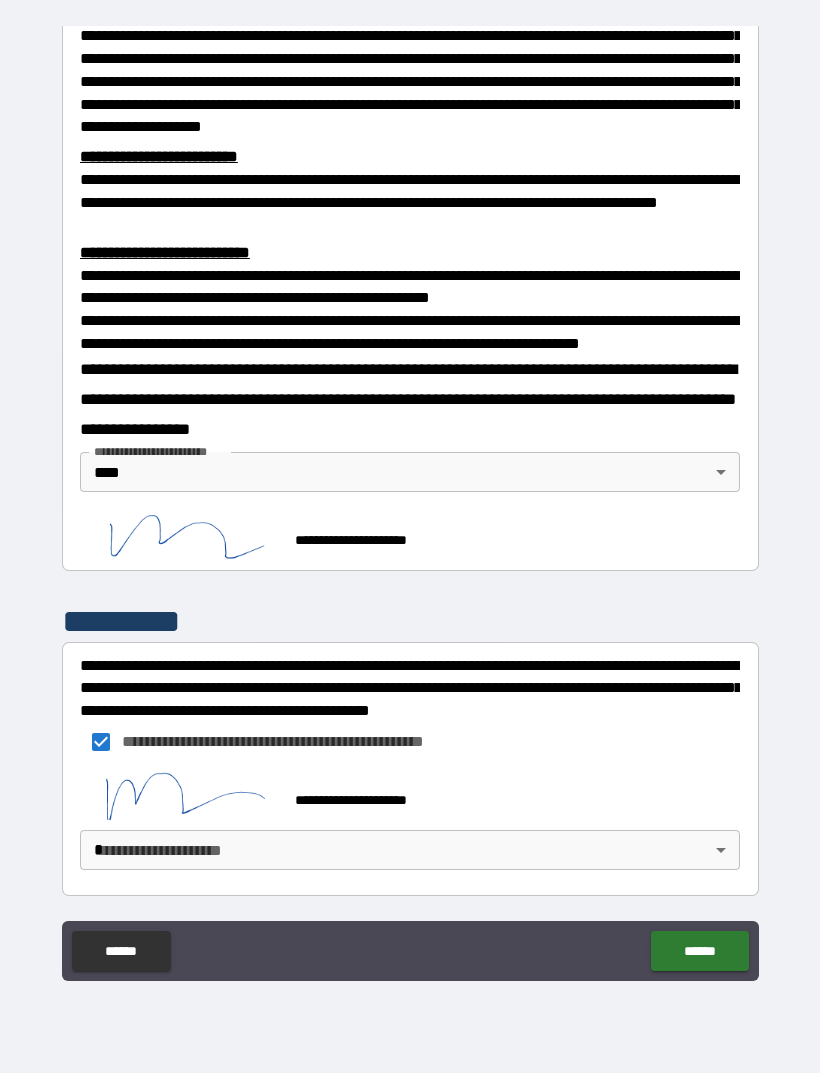 click on "**********" at bounding box center [410, 504] 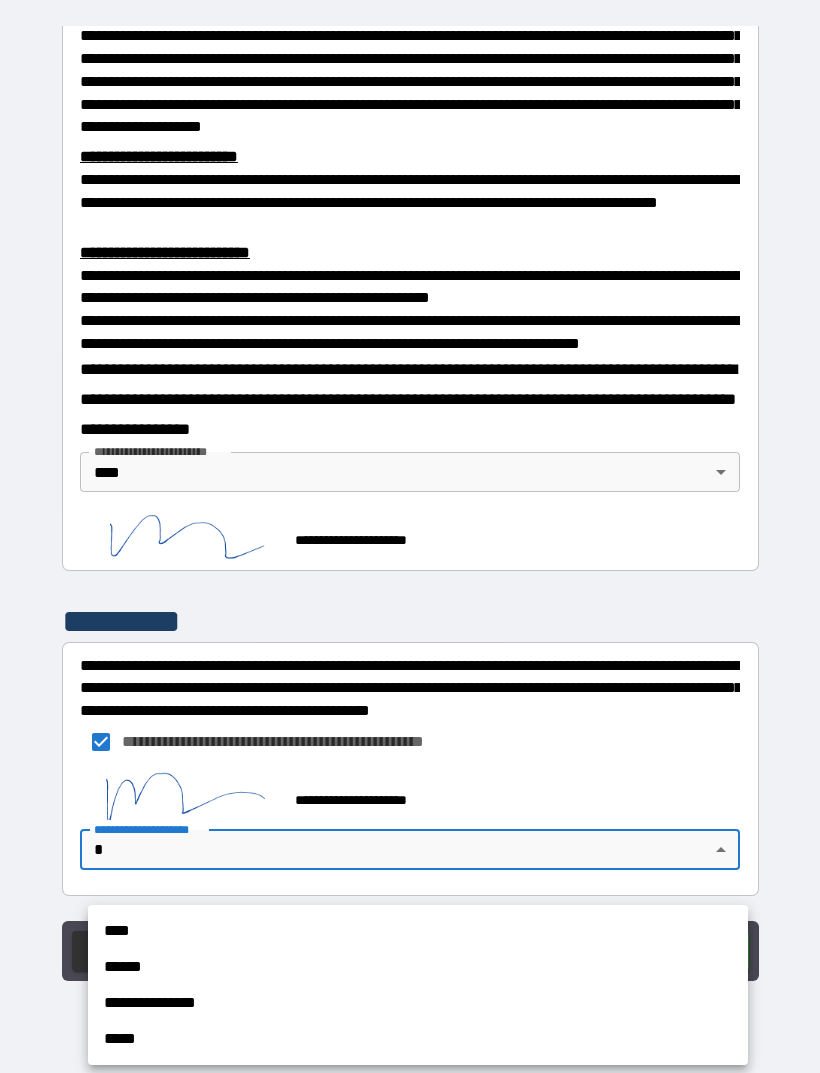 click on "****" at bounding box center (418, 931) 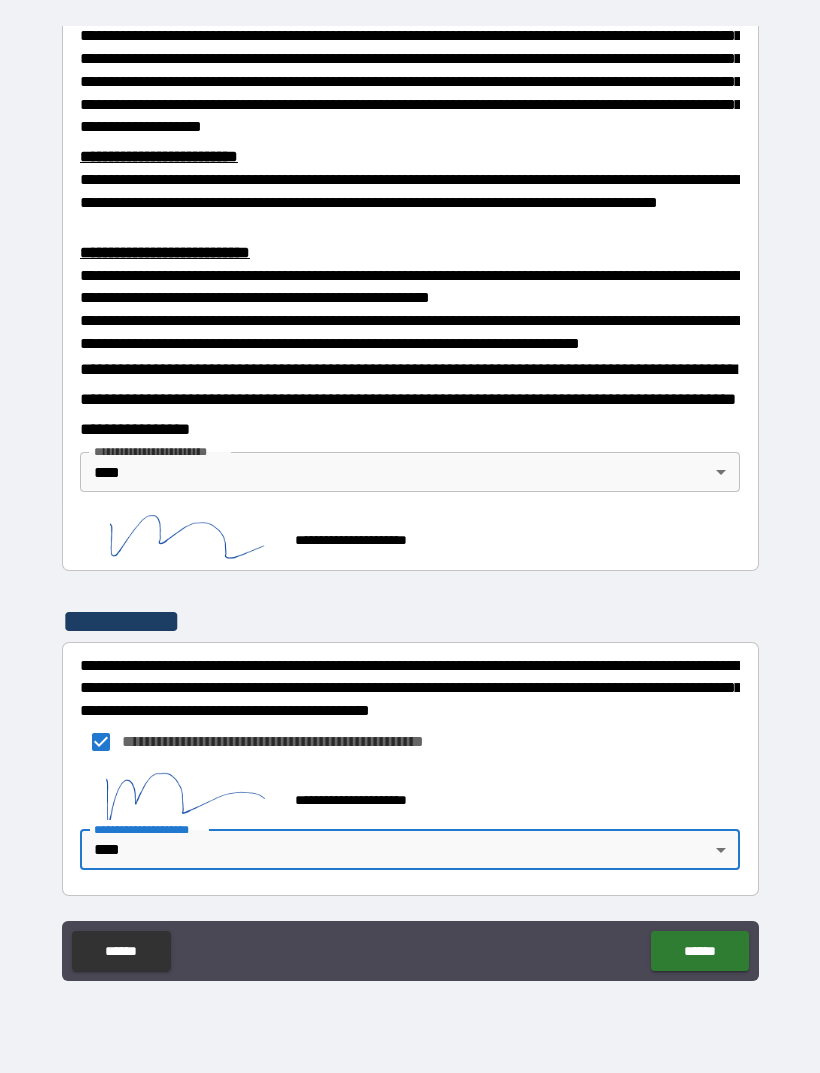 click on "******" at bounding box center (699, 951) 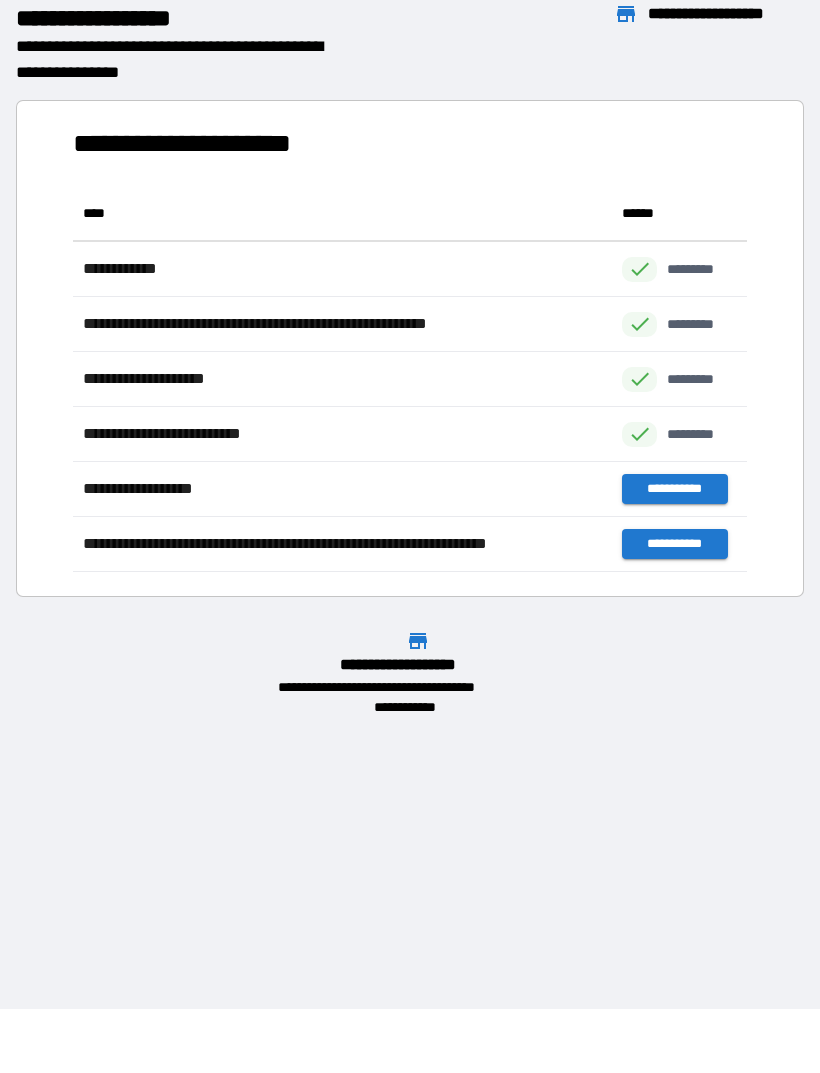 scroll, scrollTop: 1, scrollLeft: 1, axis: both 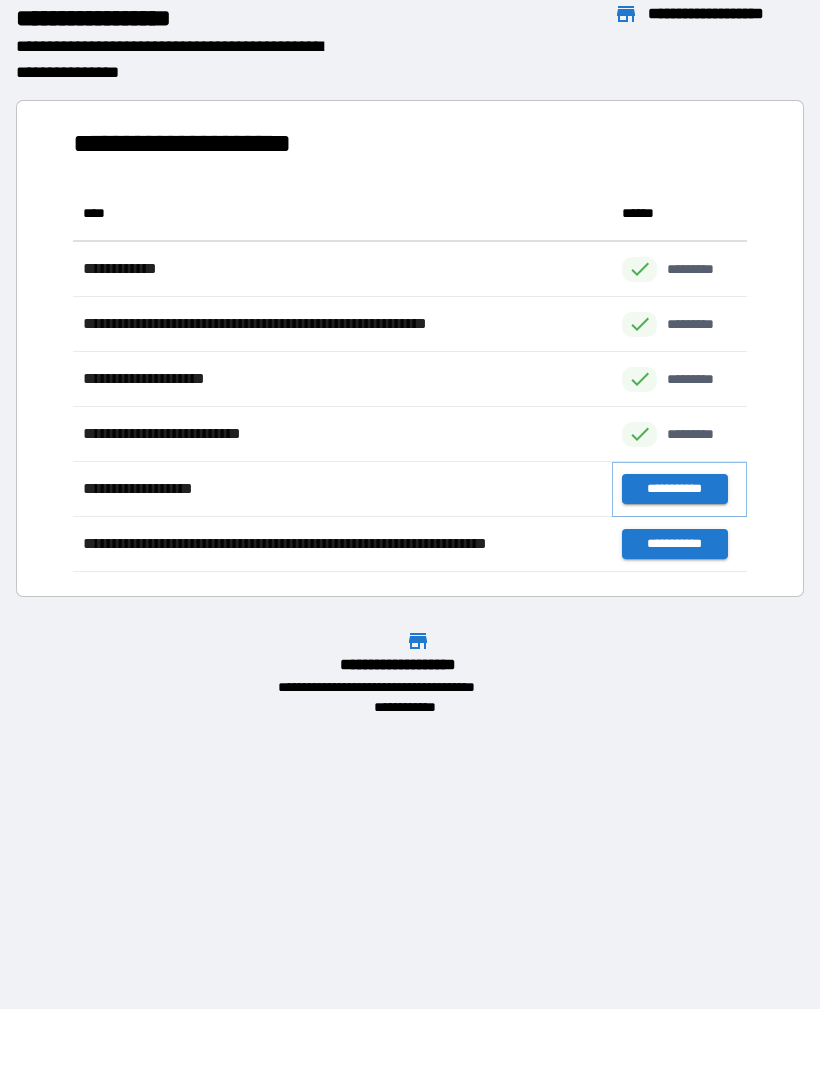click on "**********" at bounding box center [674, 489] 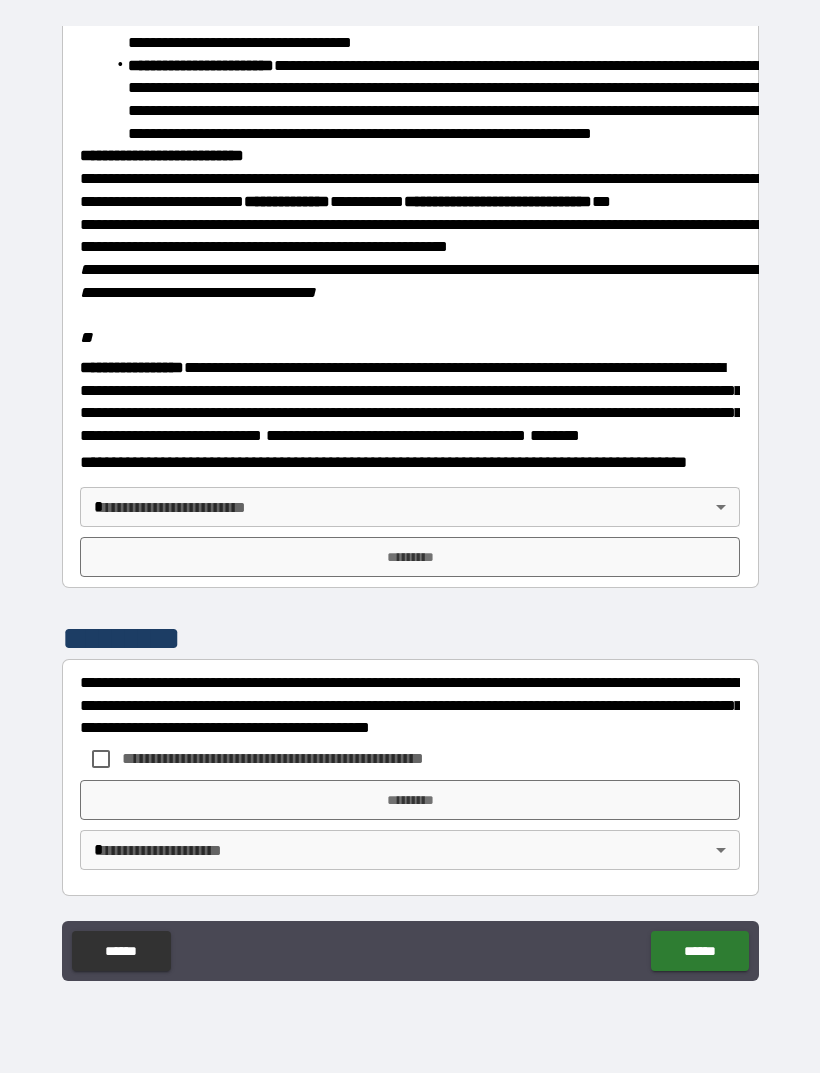 scroll, scrollTop: 2234, scrollLeft: 0, axis: vertical 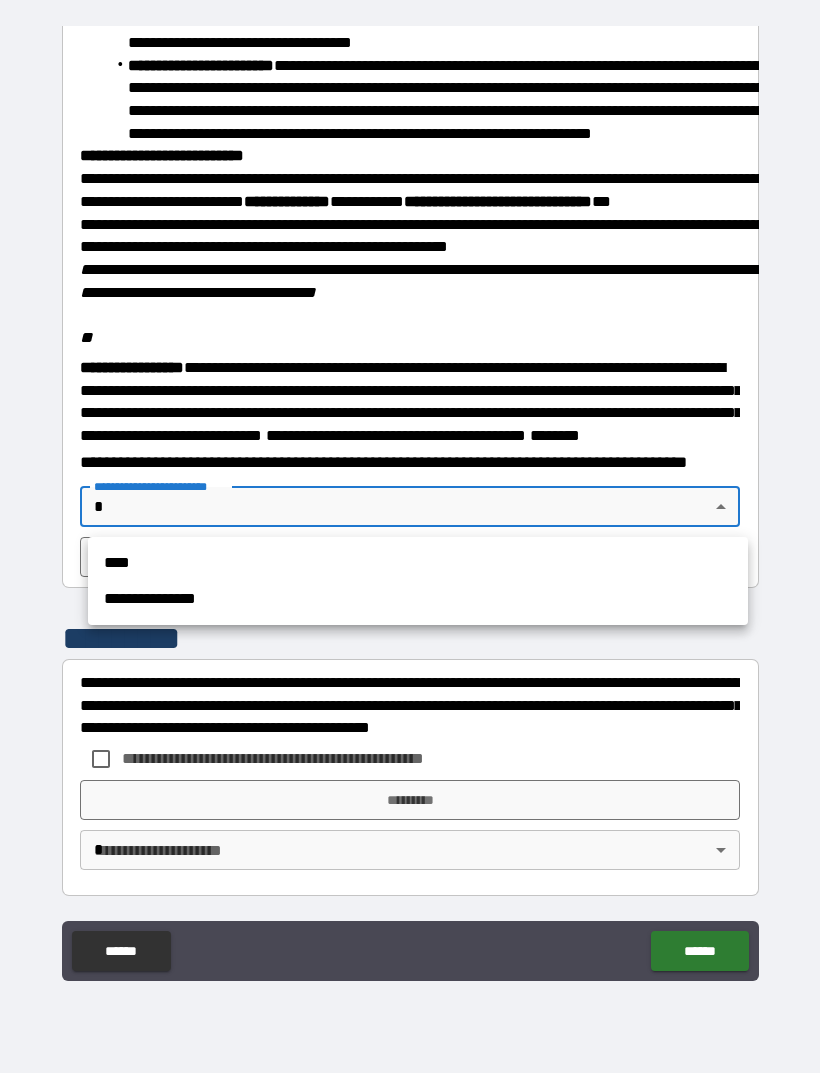 click on "****" at bounding box center (418, 563) 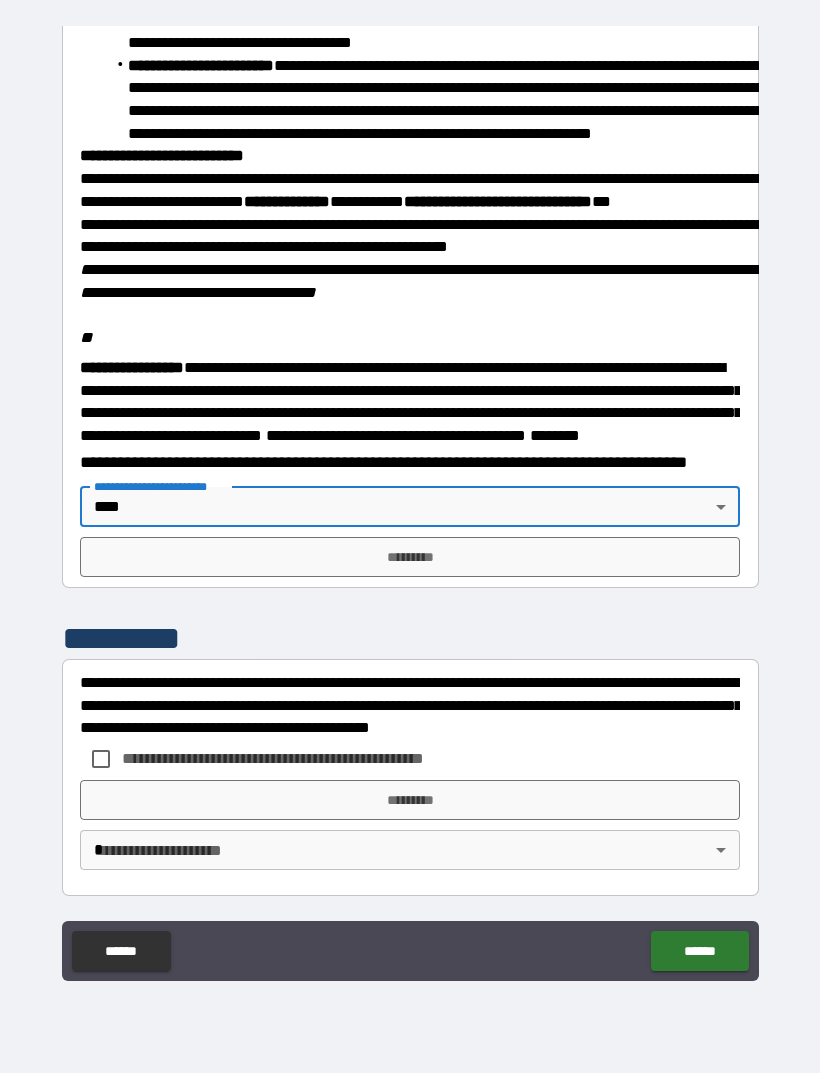 click on "*********" at bounding box center [410, 557] 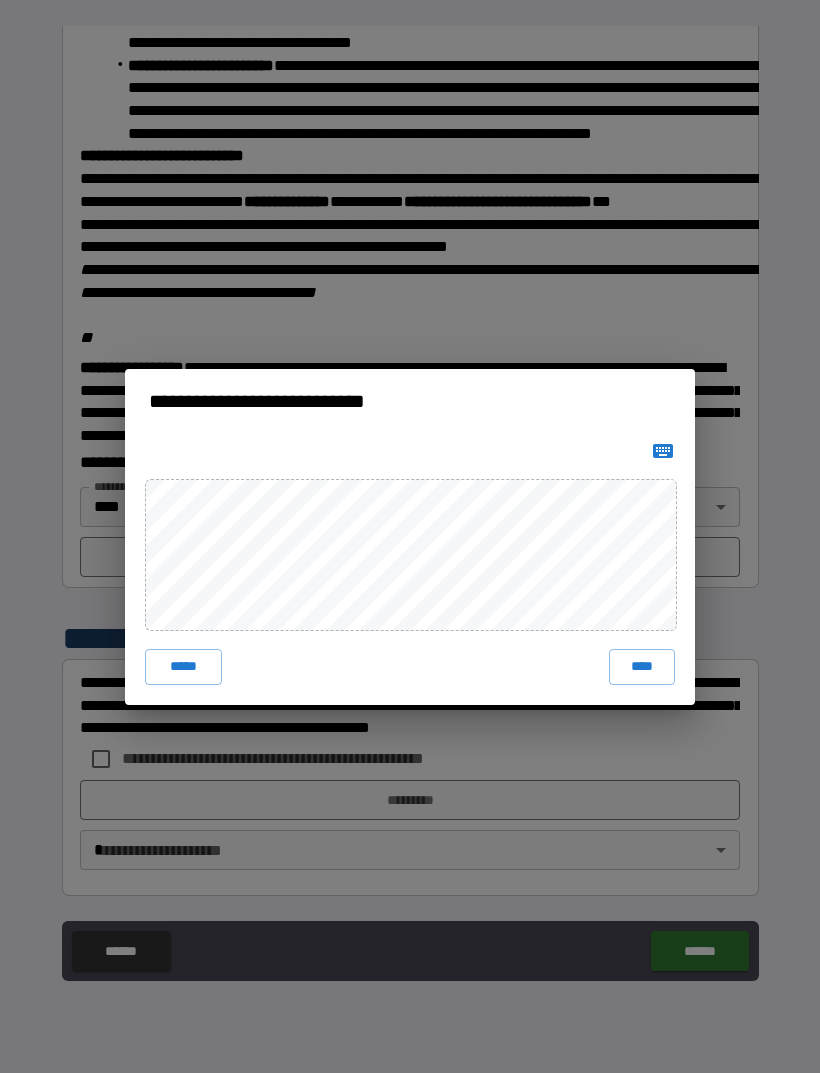 click on "****" at bounding box center (642, 667) 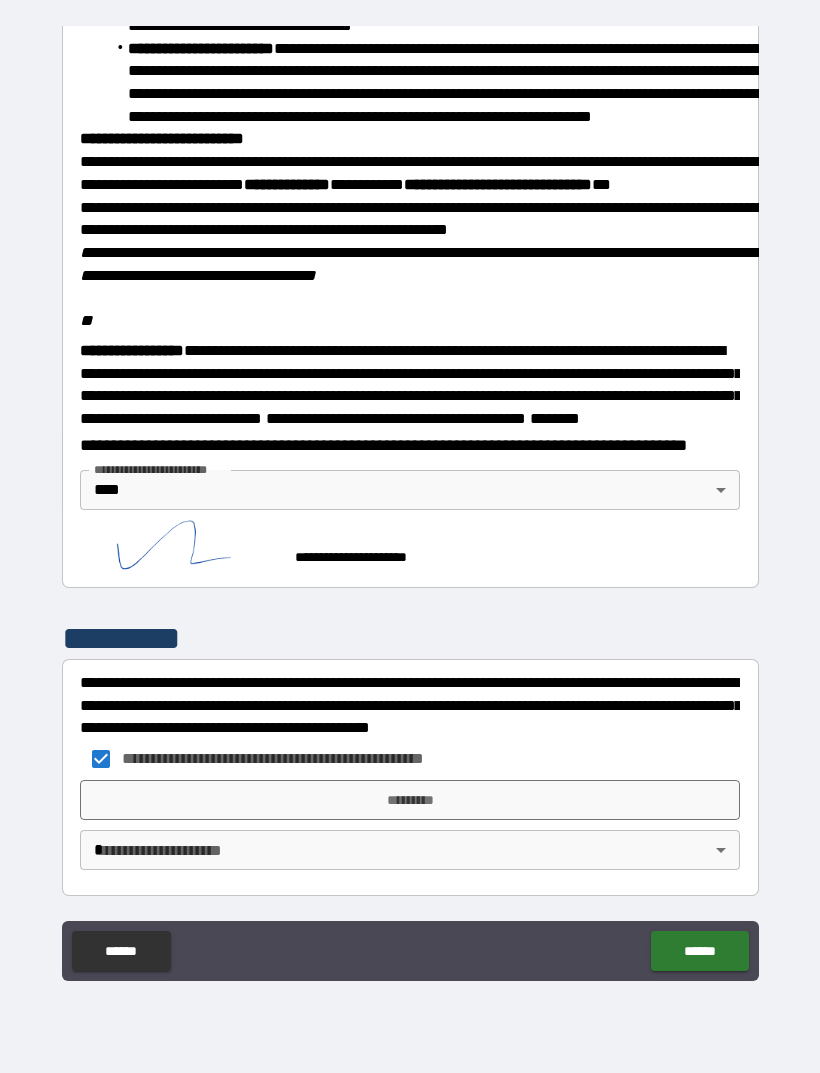 click on "*********" at bounding box center [410, 800] 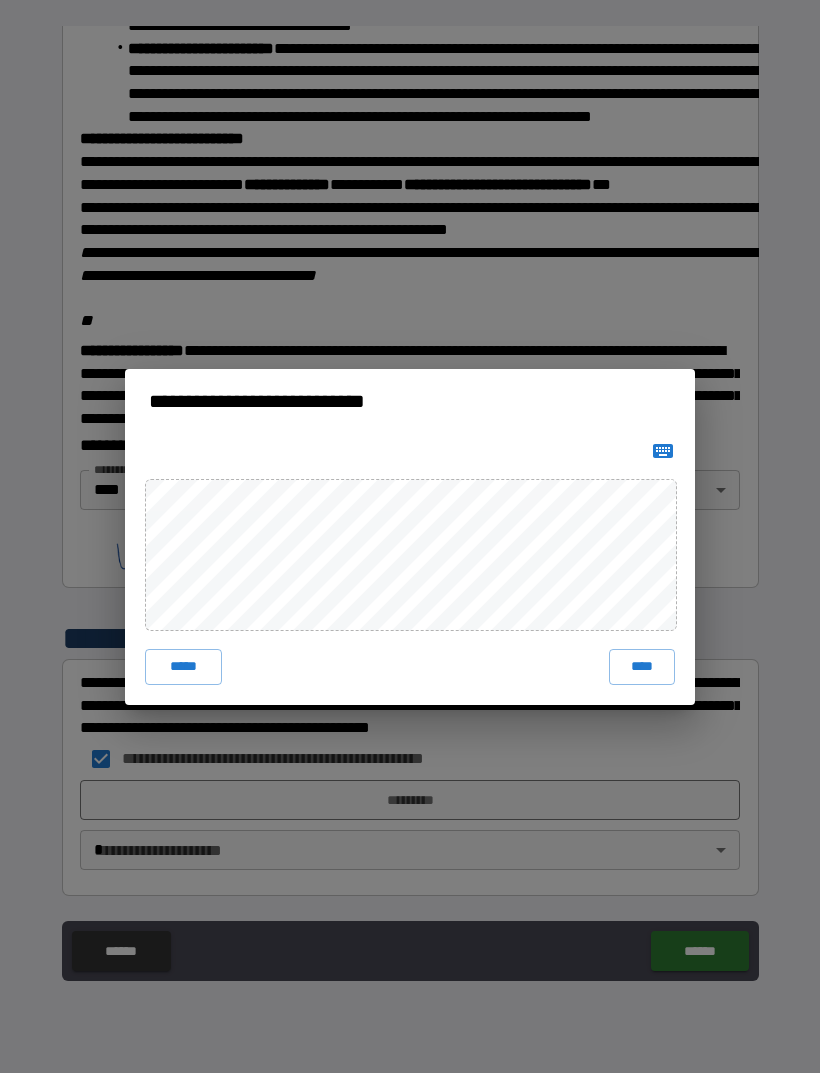 click on "****" at bounding box center (642, 667) 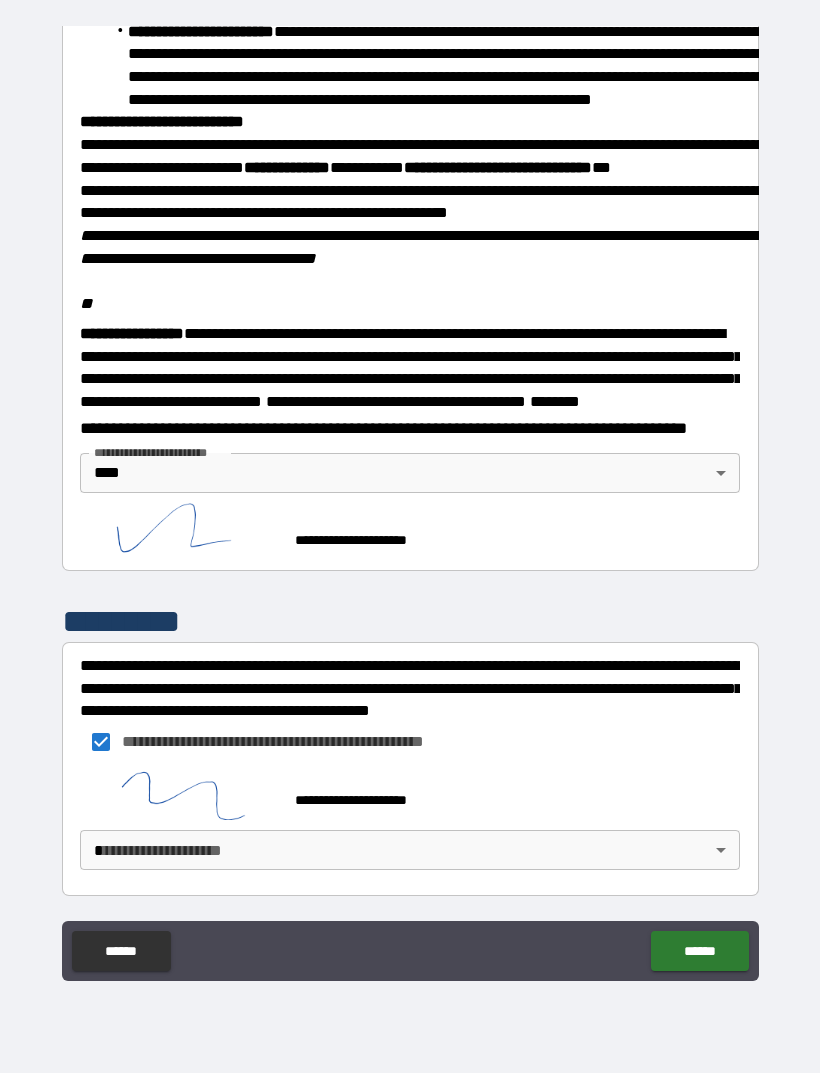 click on "**********" at bounding box center [410, 504] 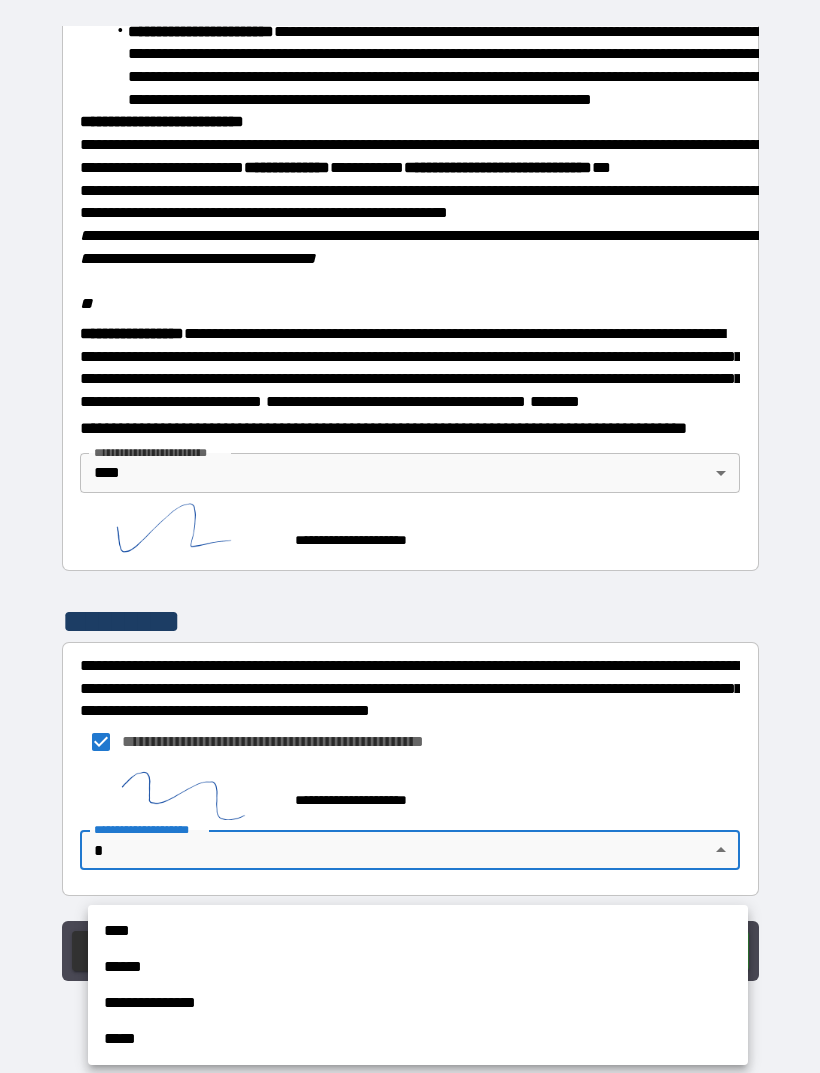 click on "****" at bounding box center [418, 931] 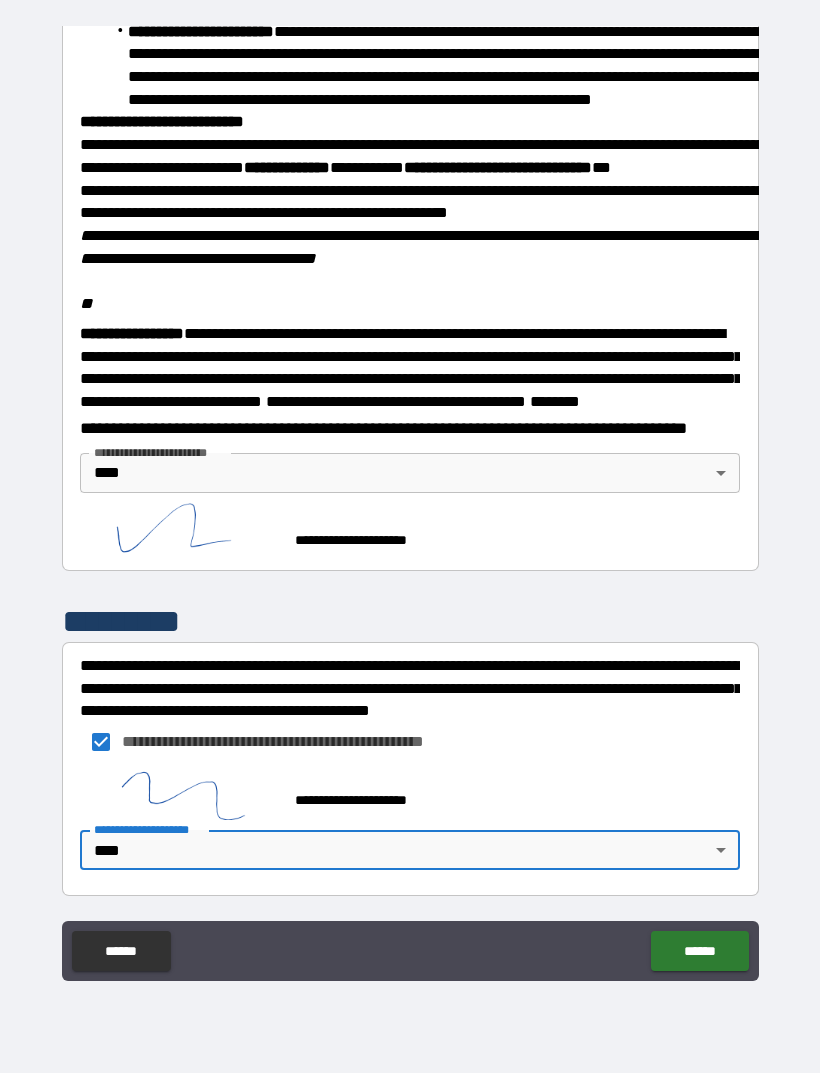 scroll, scrollTop: 2268, scrollLeft: 0, axis: vertical 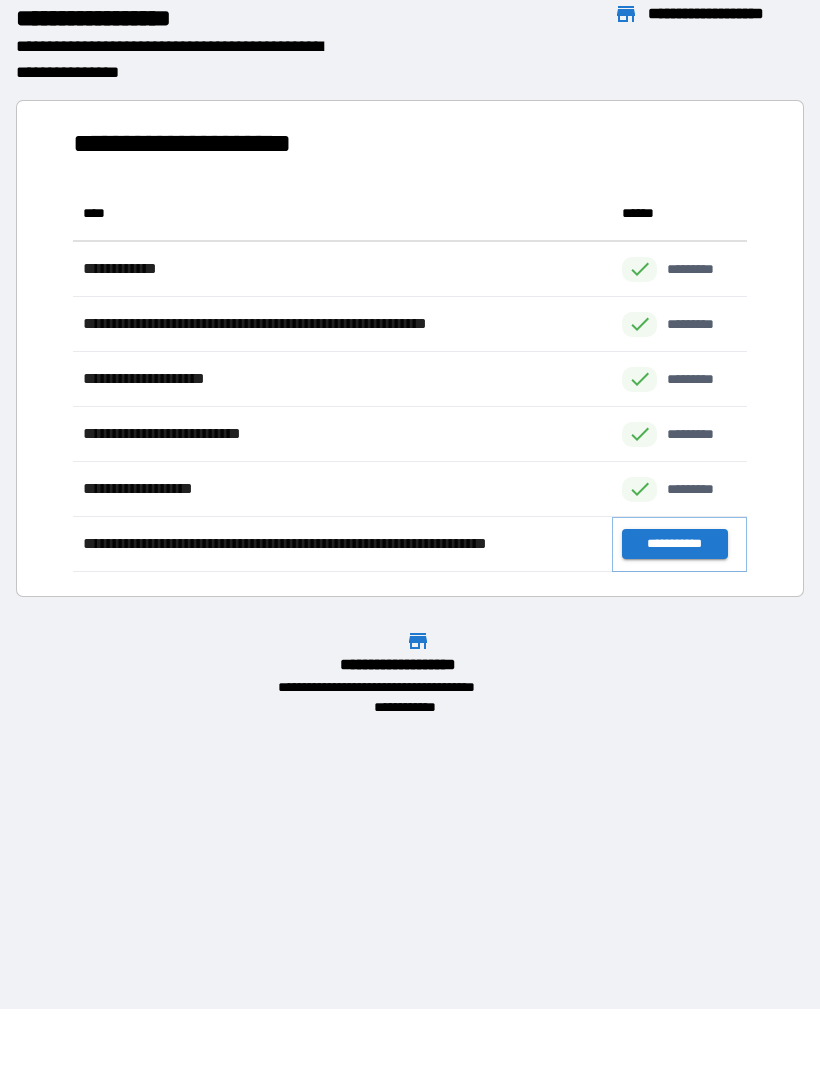 click on "**********" at bounding box center [674, 544] 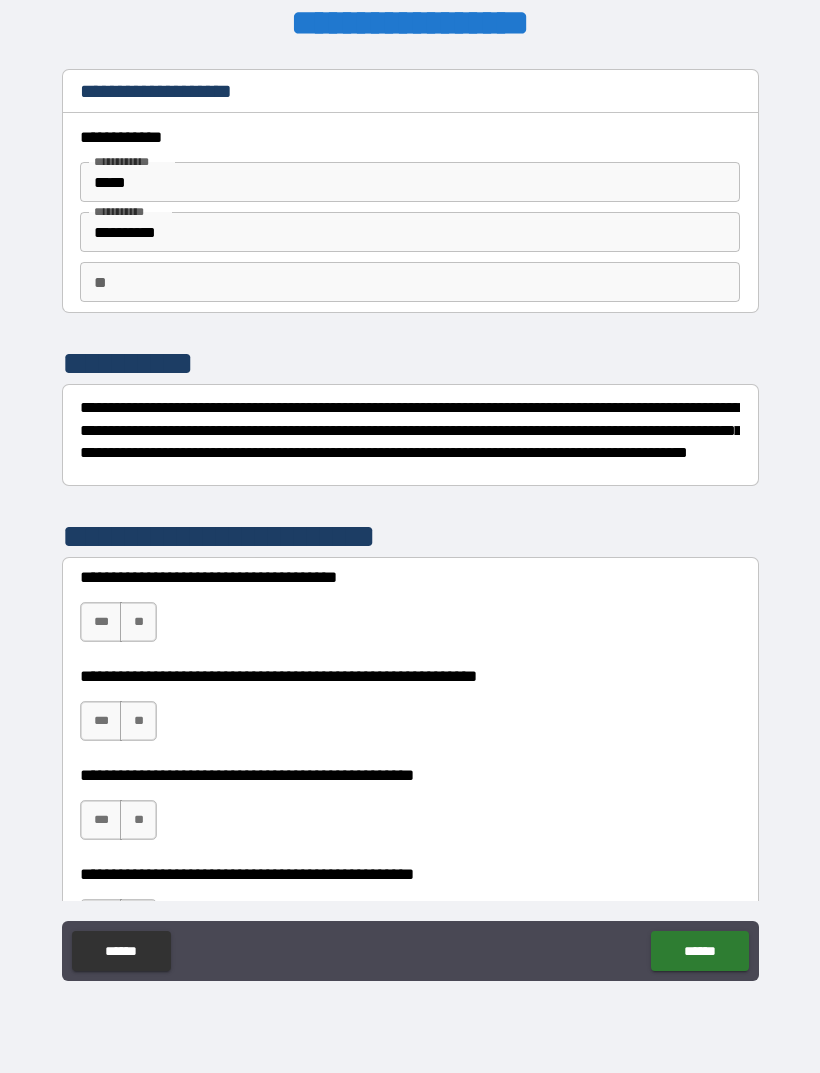 click on "**" at bounding box center [138, 622] 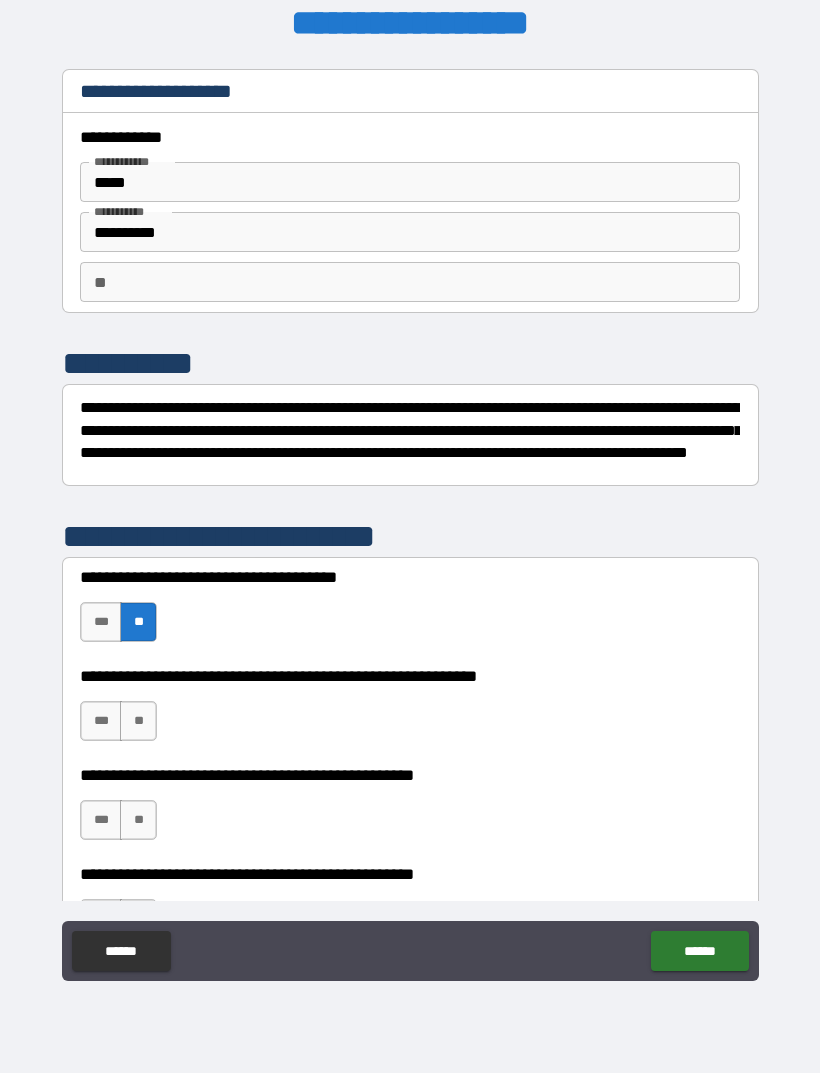 click on "**" at bounding box center (138, 721) 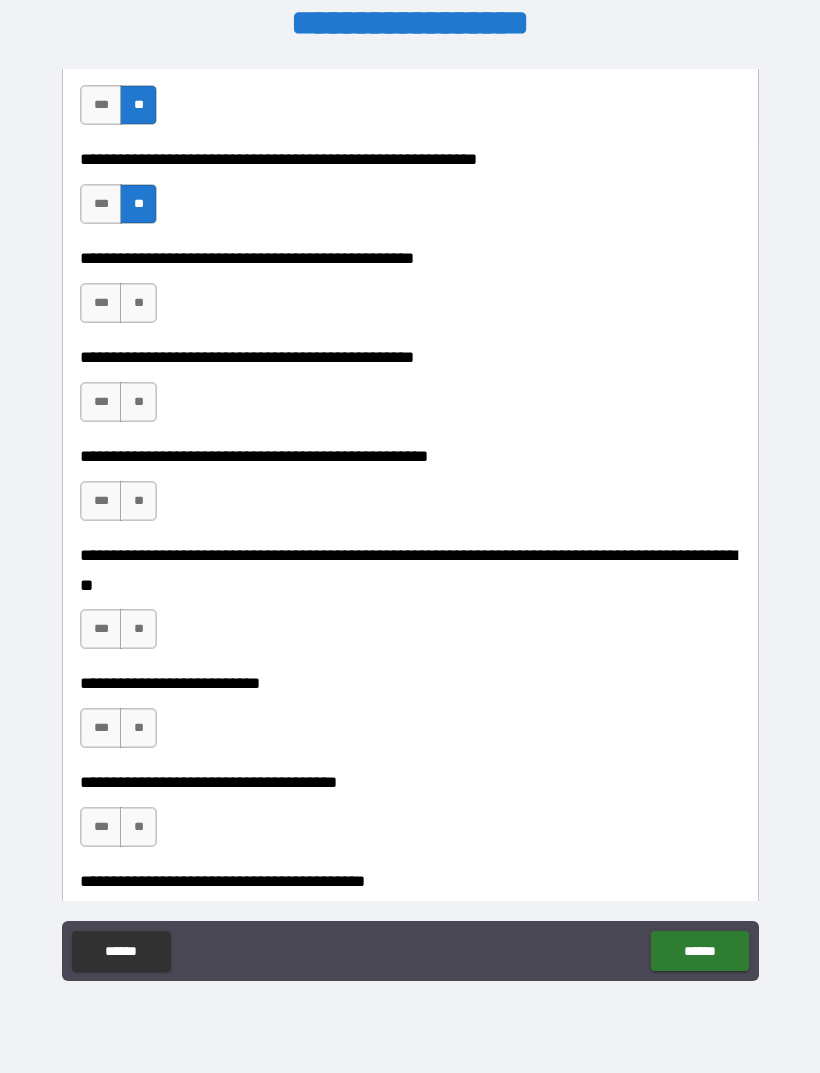 scroll, scrollTop: 518, scrollLeft: 0, axis: vertical 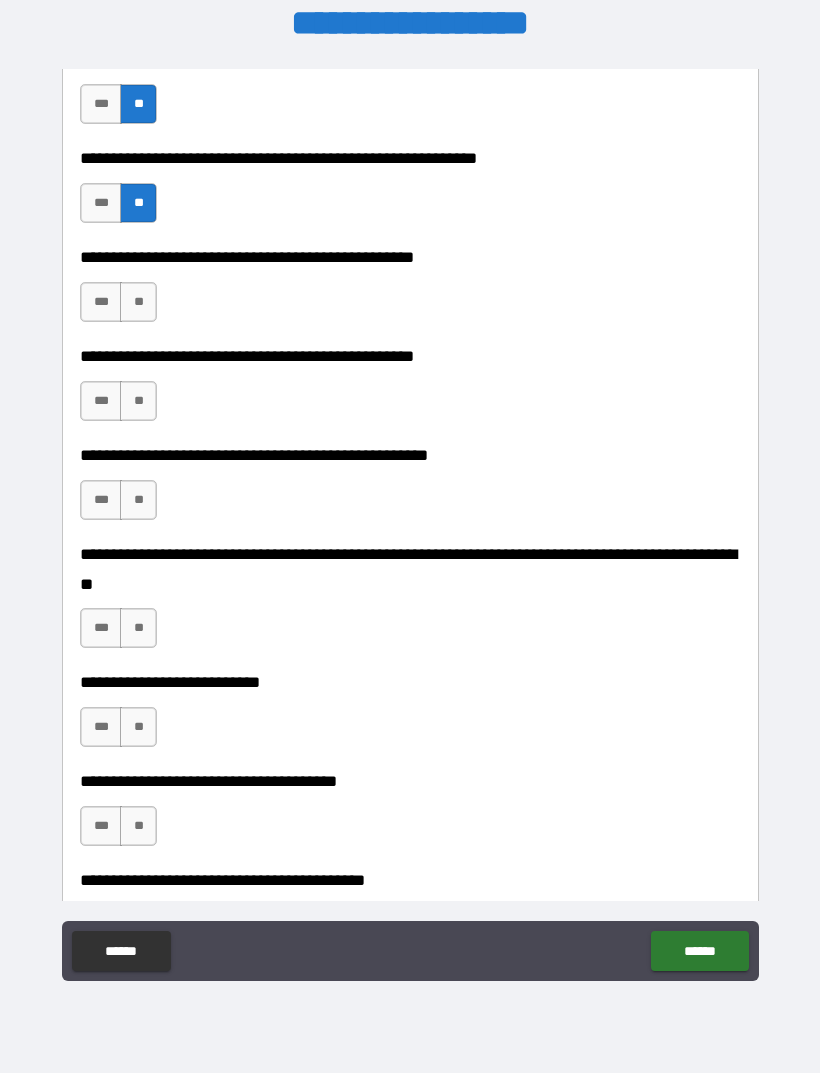 click on "**" at bounding box center (138, 302) 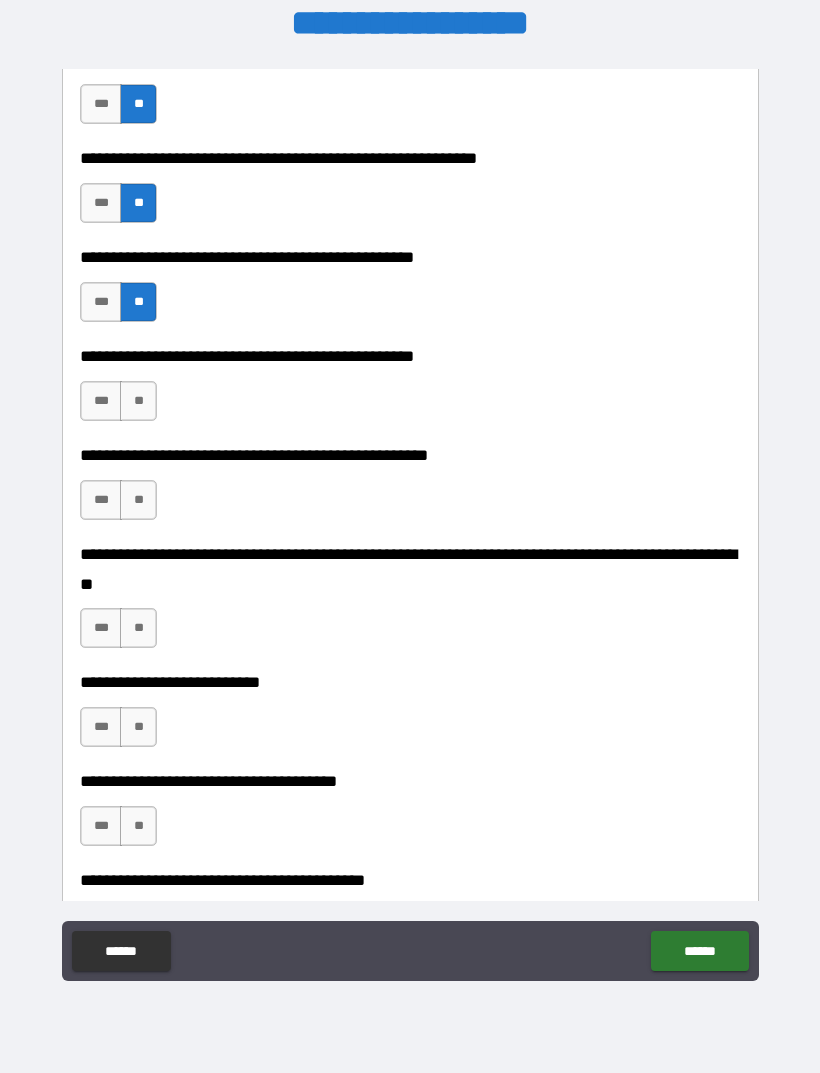 click on "***" at bounding box center [101, 401] 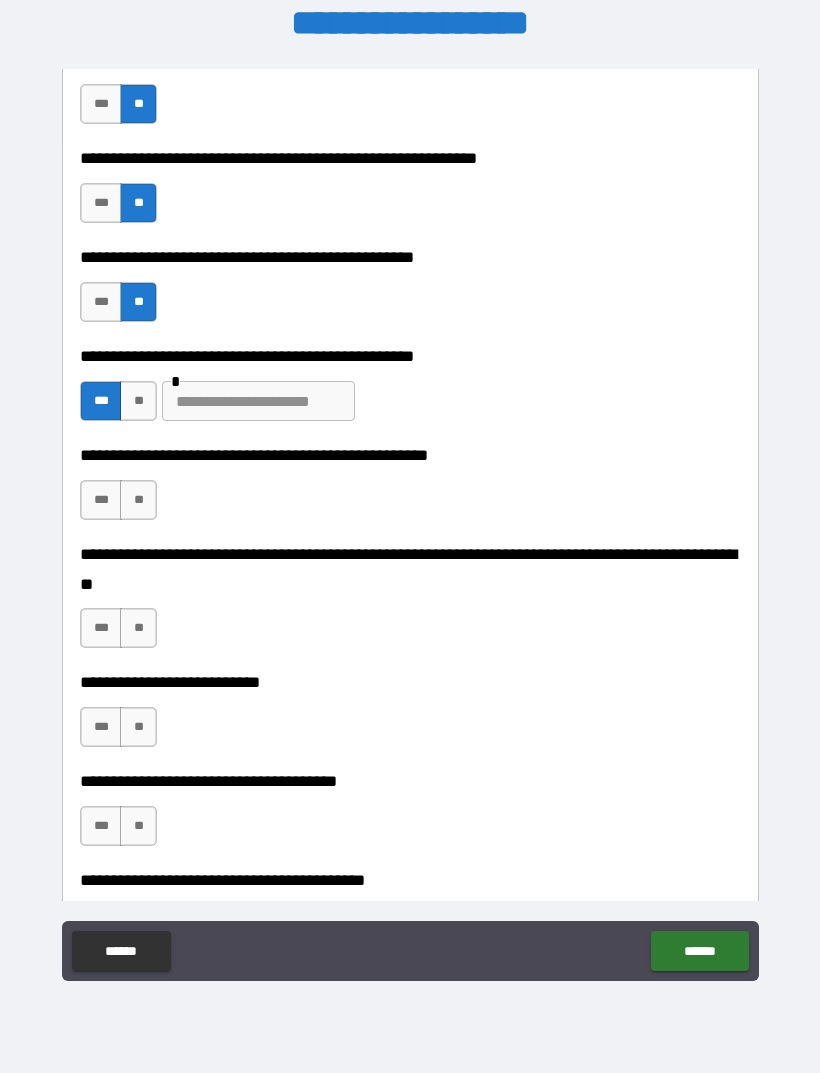 click at bounding box center [258, 401] 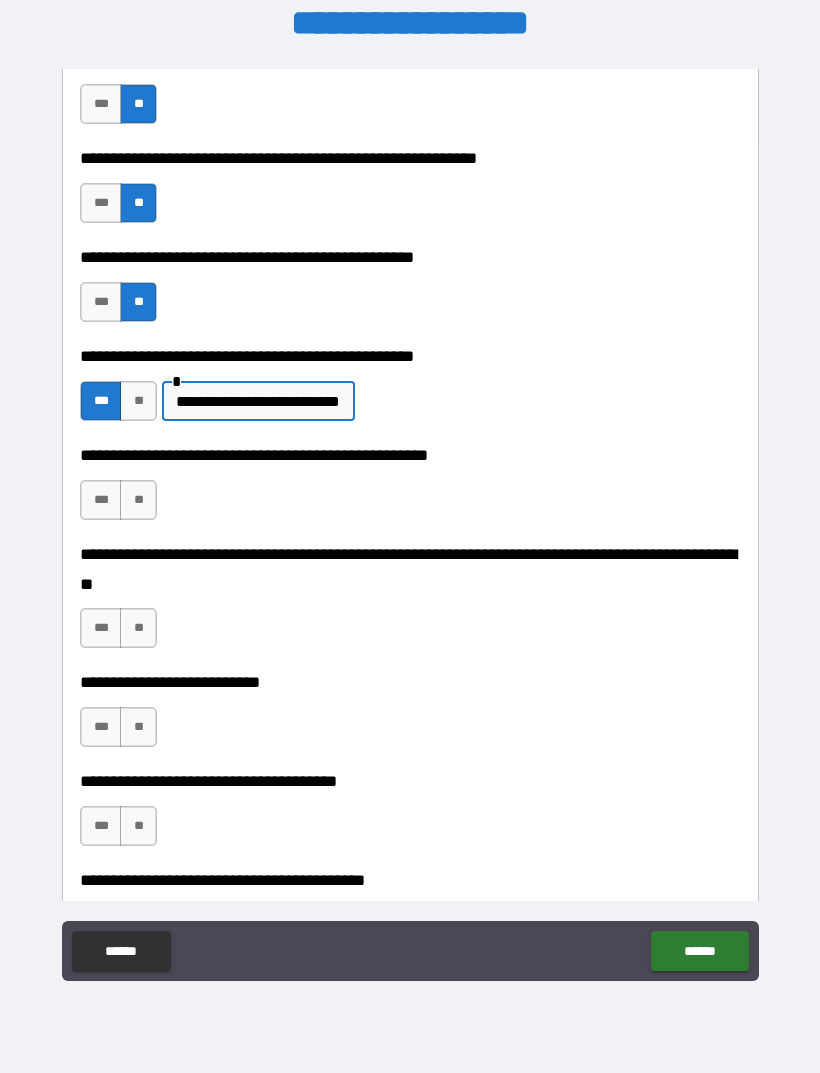 click on "**" at bounding box center [138, 500] 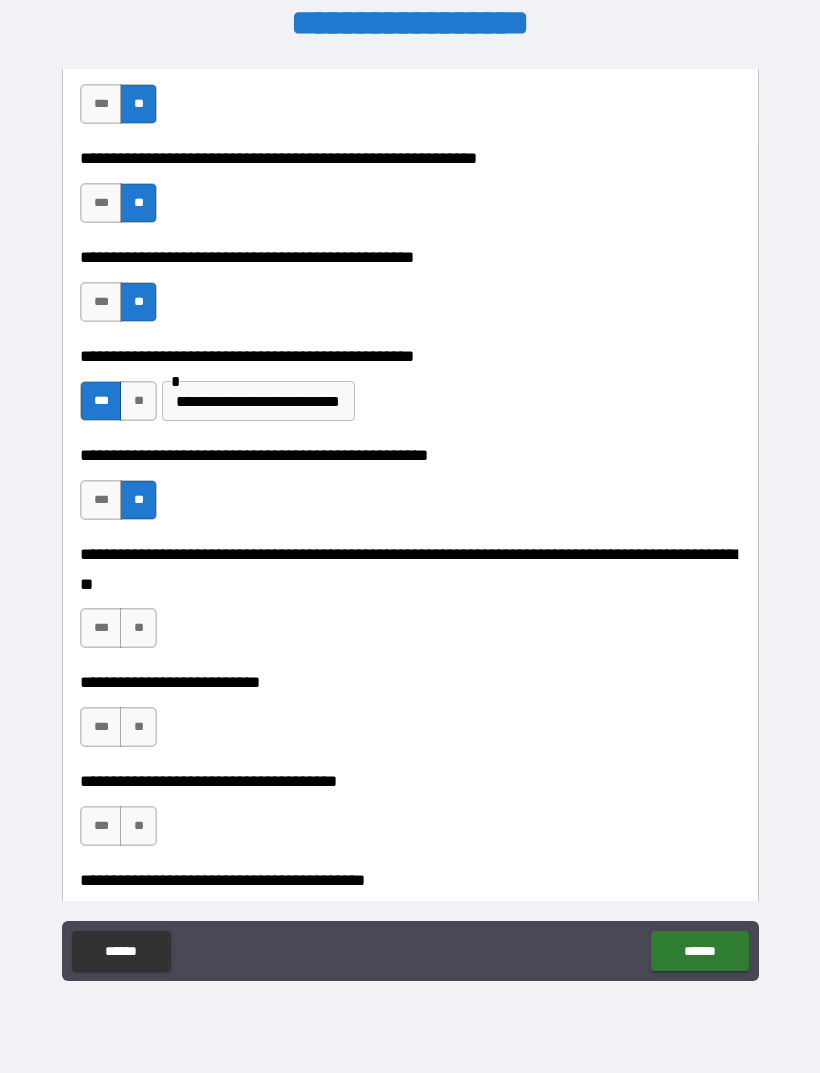click on "**" at bounding box center (138, 628) 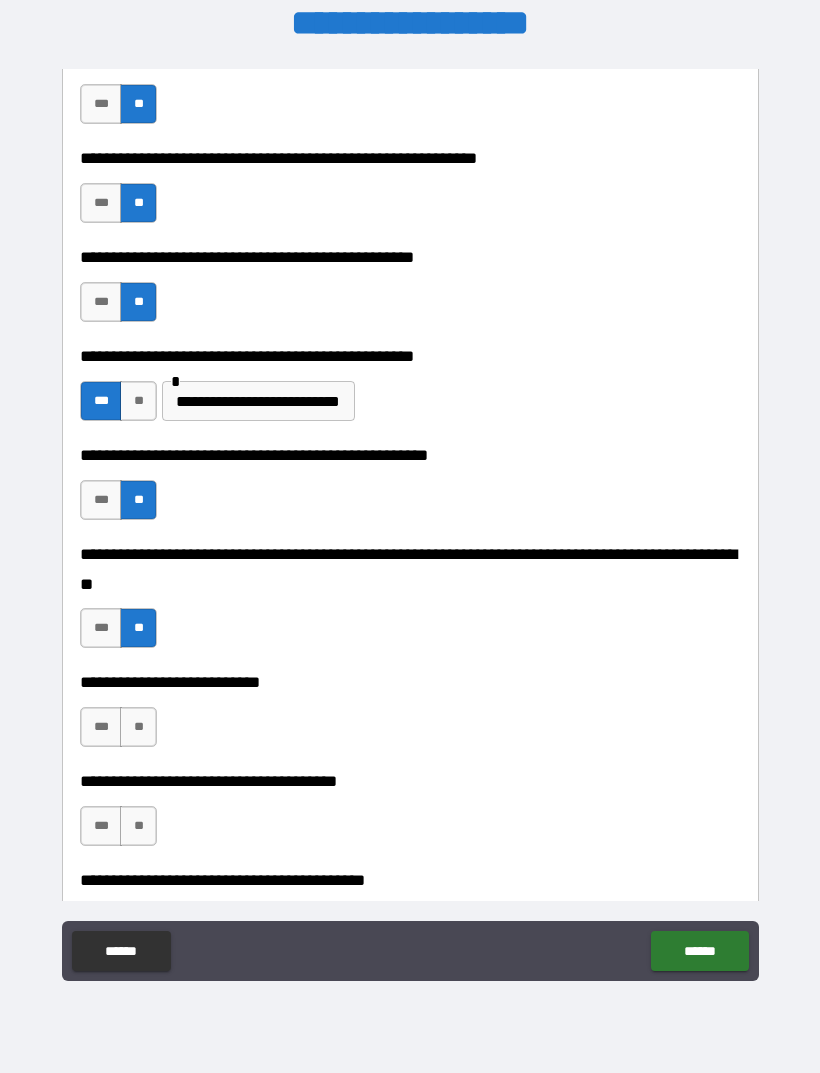 click on "**" at bounding box center (138, 727) 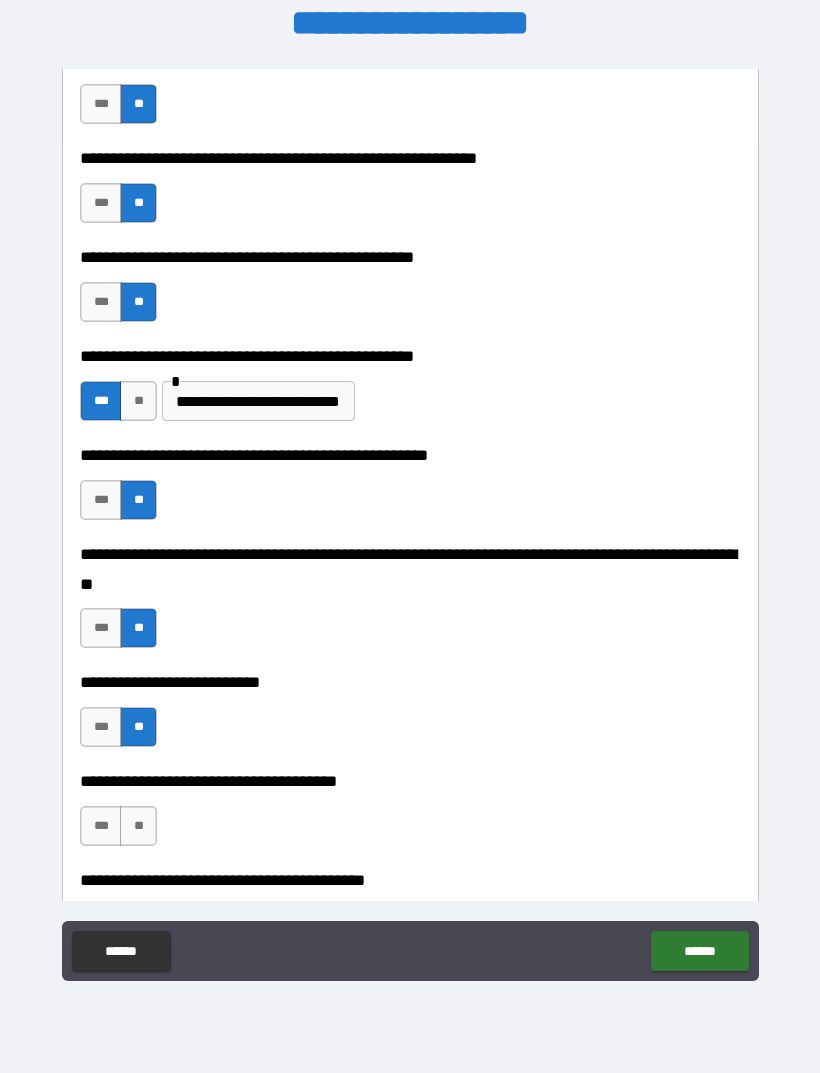 click on "**" at bounding box center (138, 826) 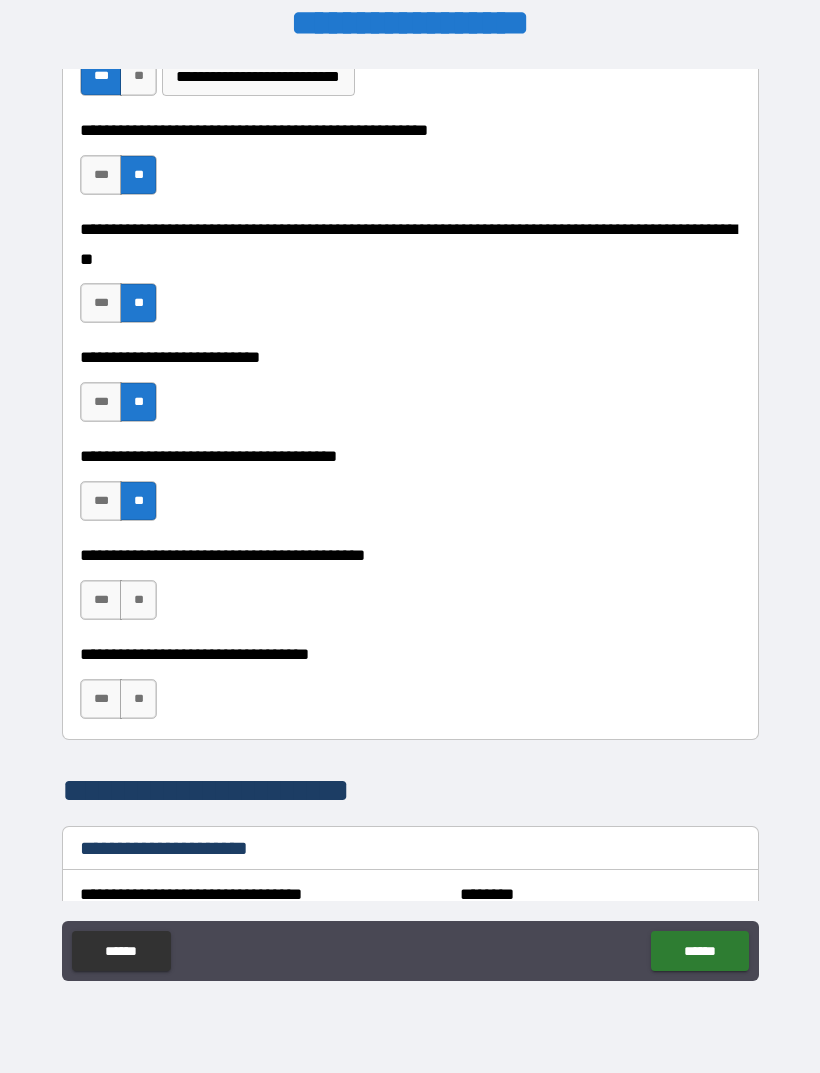 scroll, scrollTop: 864, scrollLeft: 0, axis: vertical 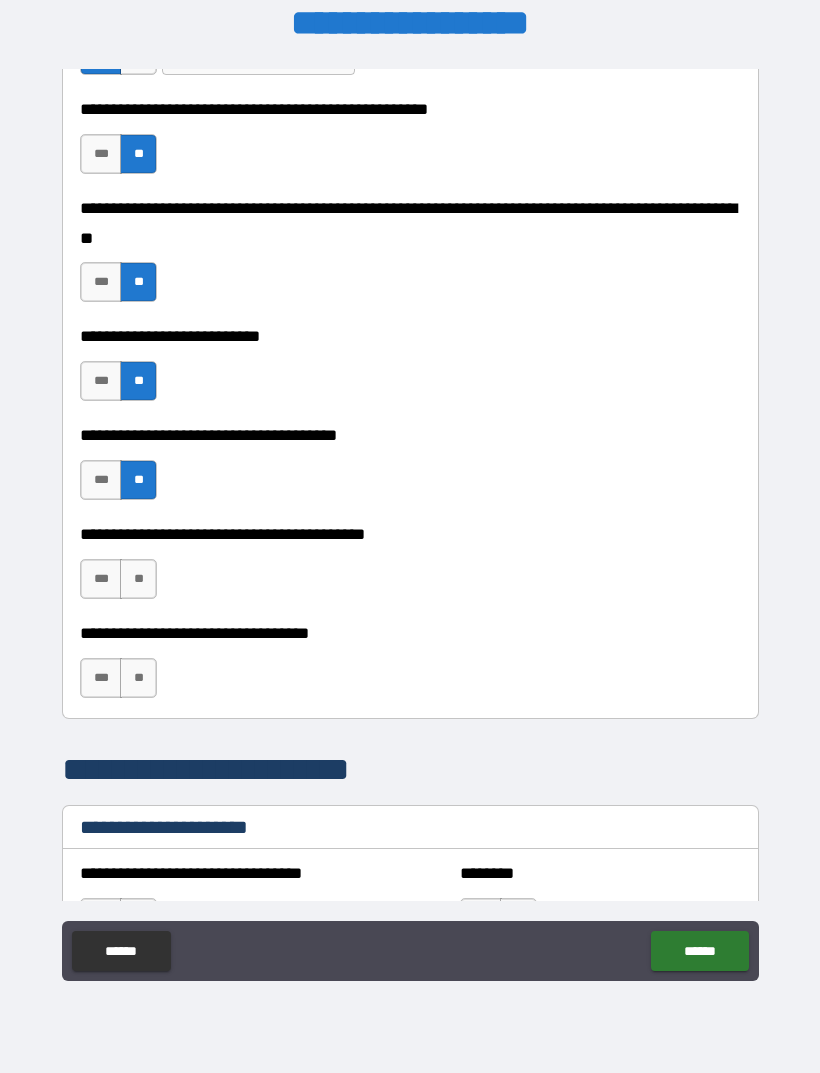 click on "**" at bounding box center [138, 579] 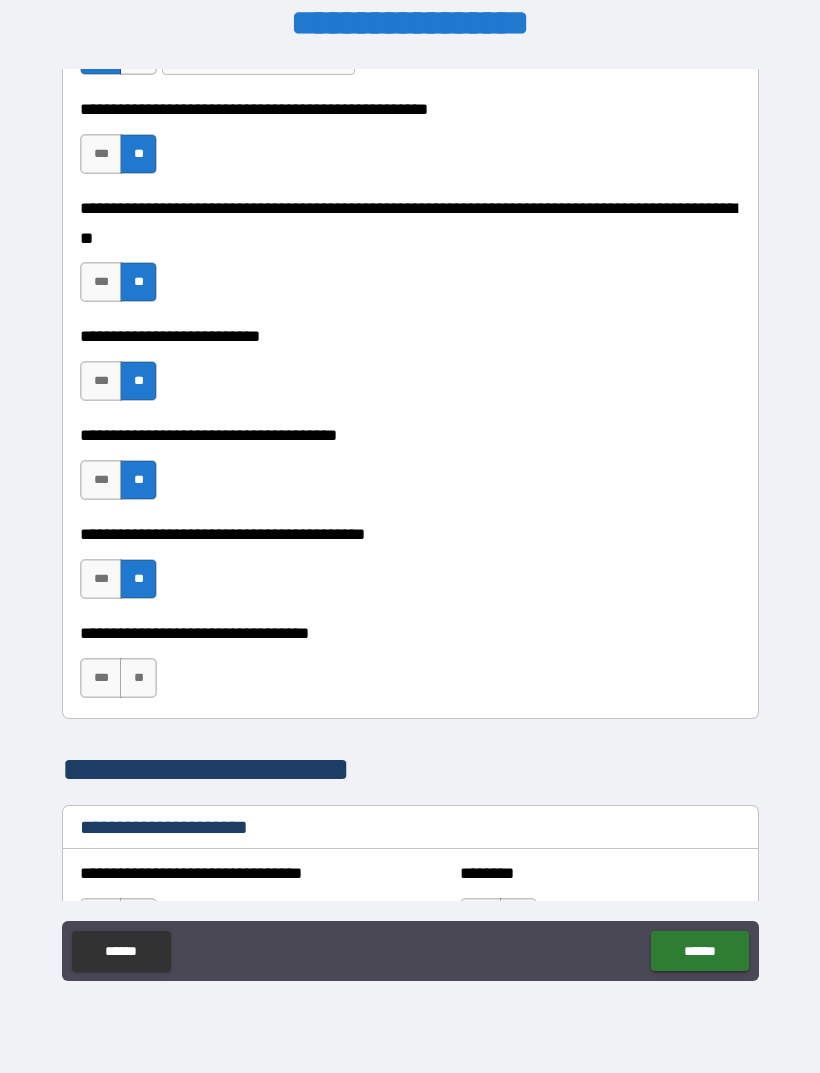 click on "**" at bounding box center [138, 678] 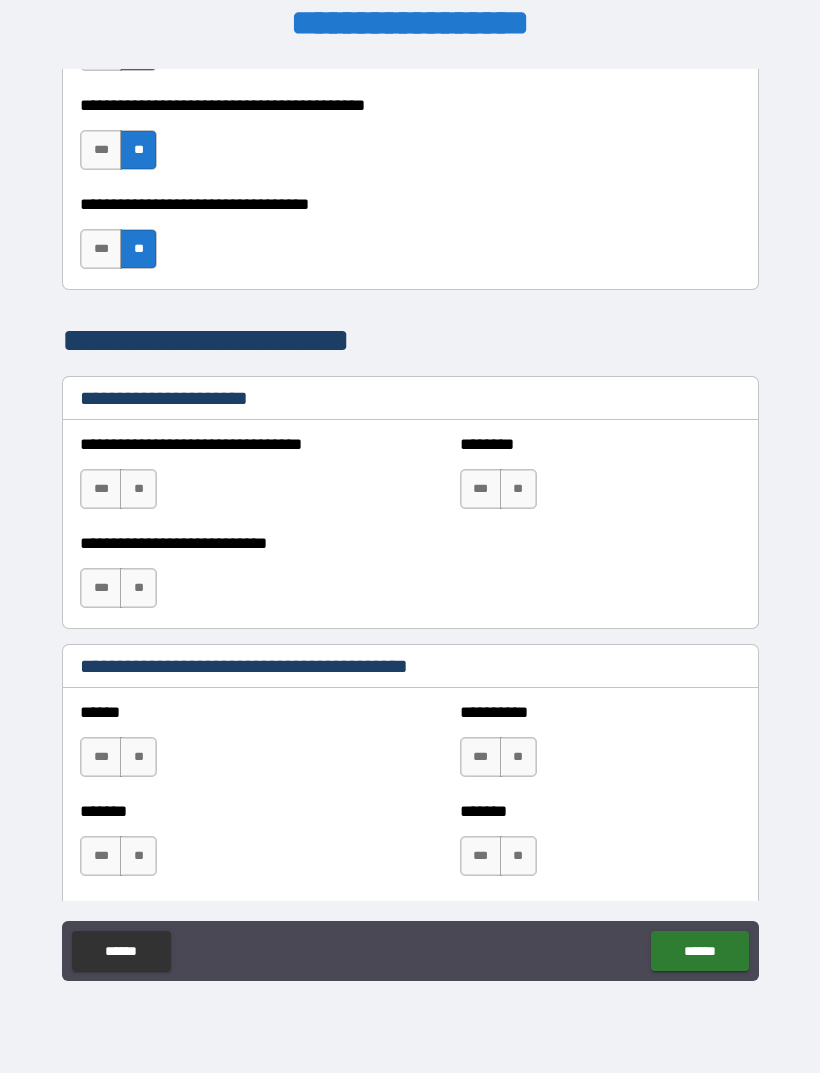 scroll, scrollTop: 1317, scrollLeft: 0, axis: vertical 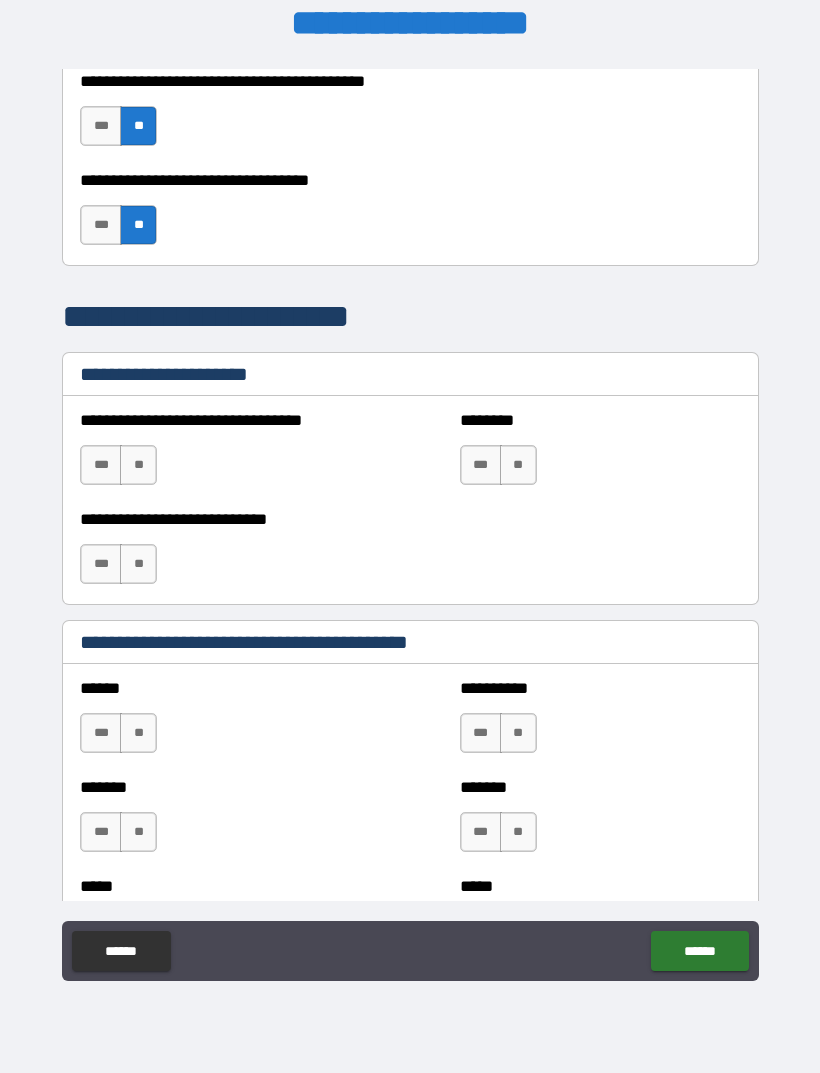 click on "**" at bounding box center (138, 465) 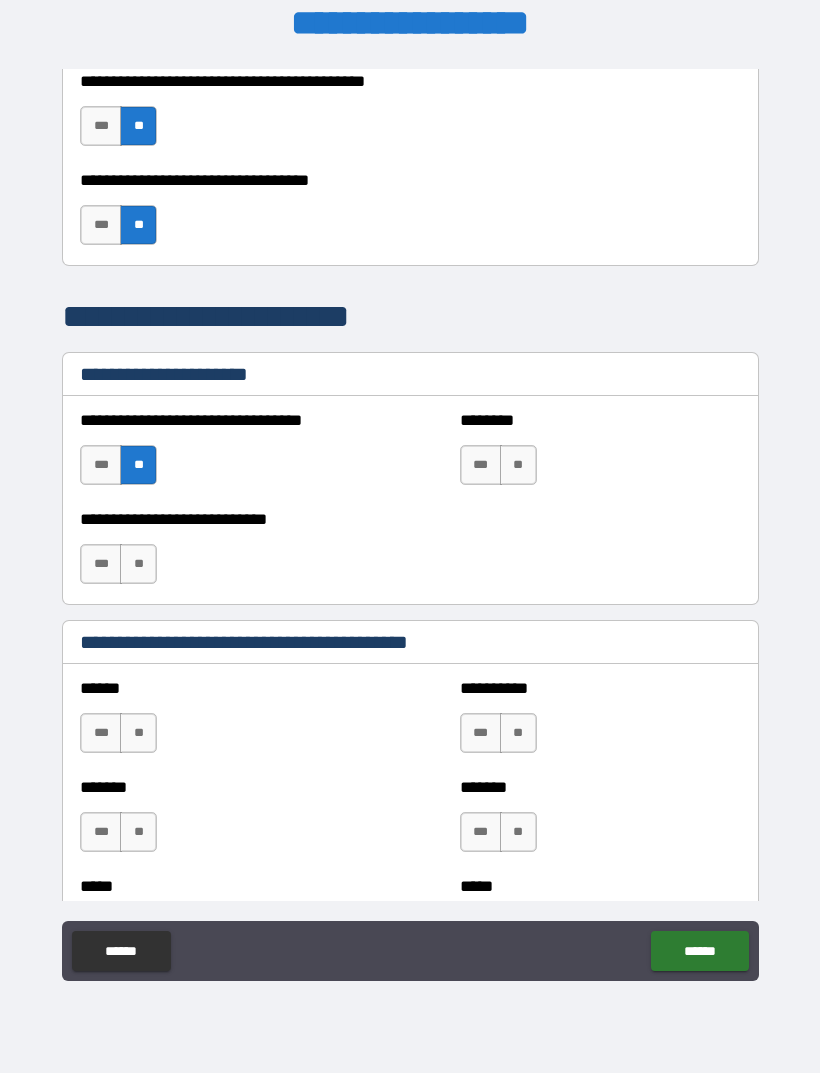 click on "**" at bounding box center [138, 564] 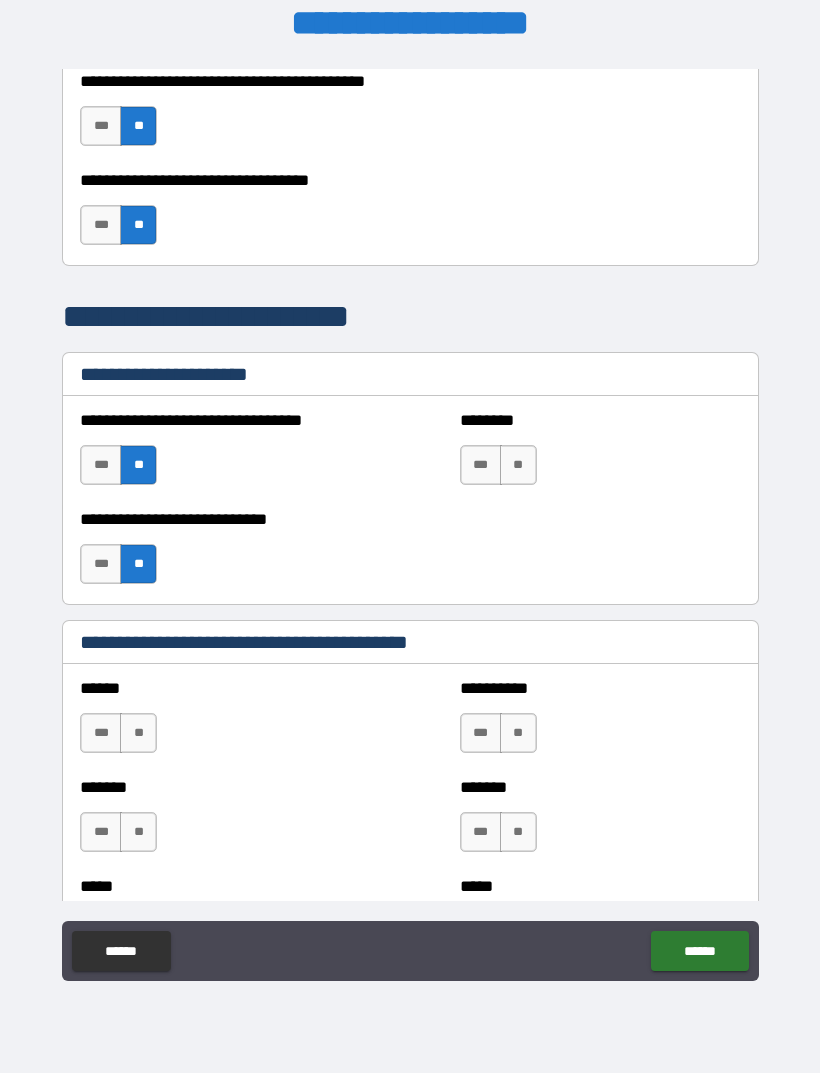 click on "**" at bounding box center (518, 465) 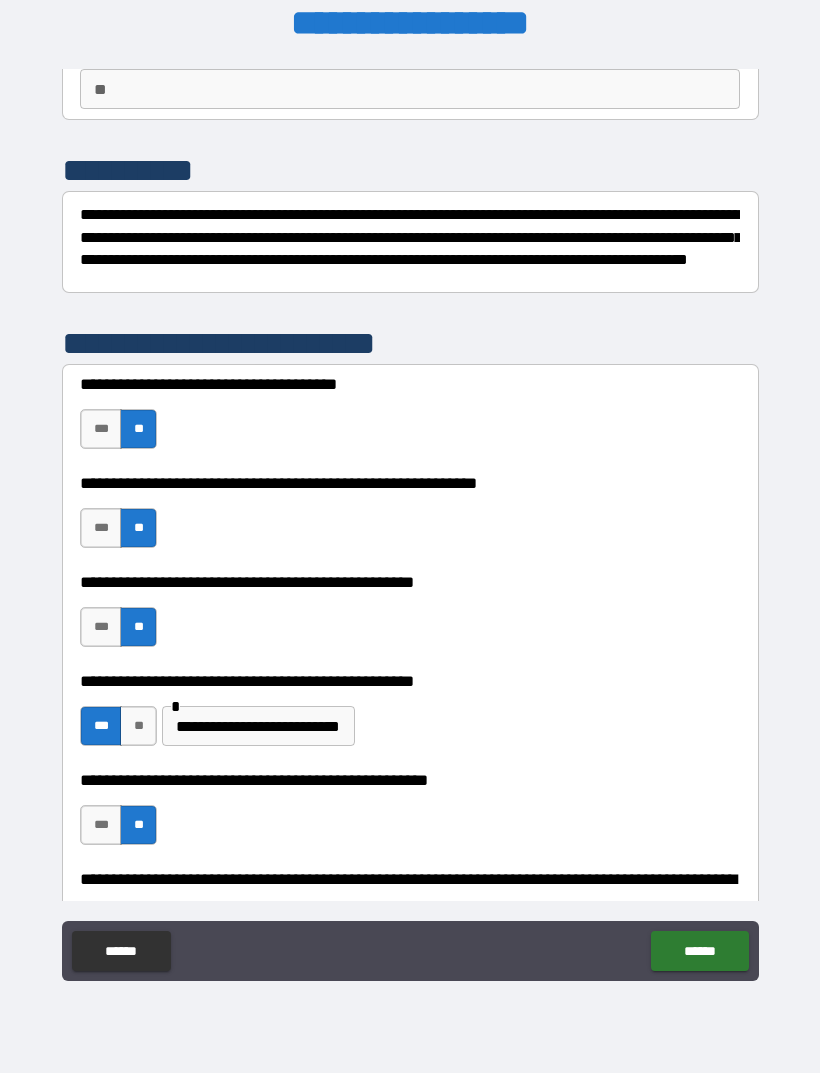 scroll, scrollTop: 189, scrollLeft: 0, axis: vertical 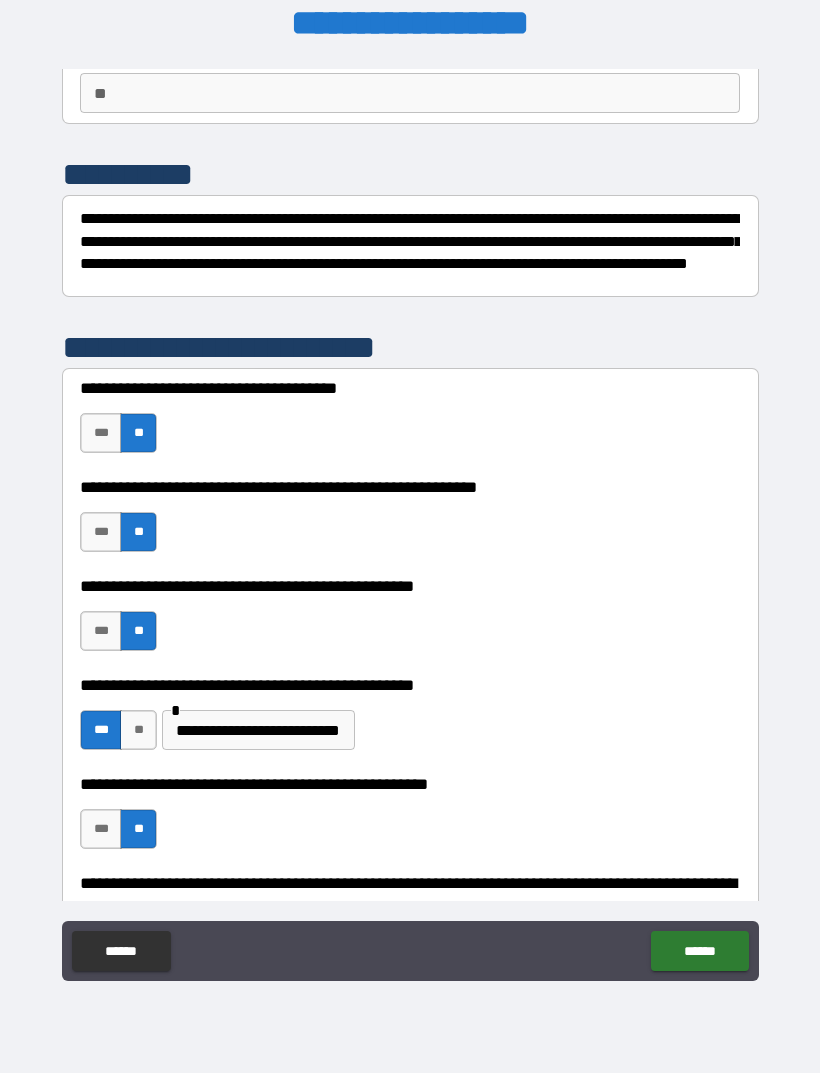 click on "**********" at bounding box center (258, 730) 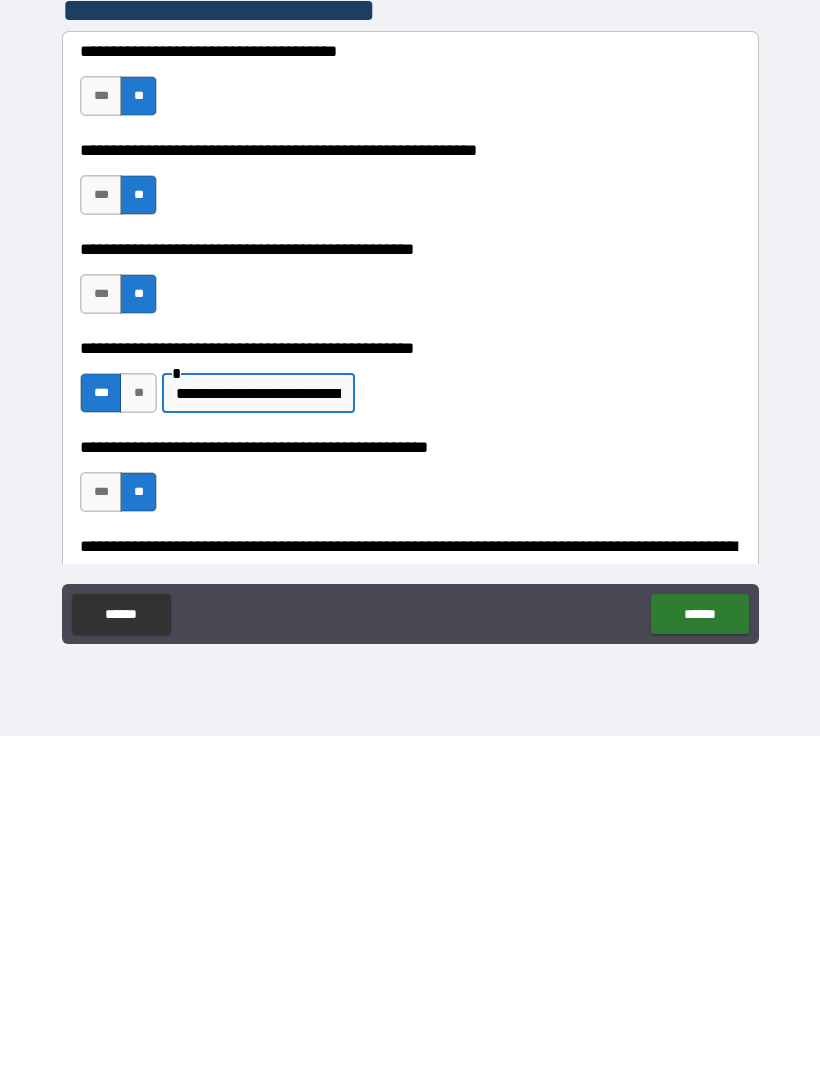 click on "**********" at bounding box center [258, 730] 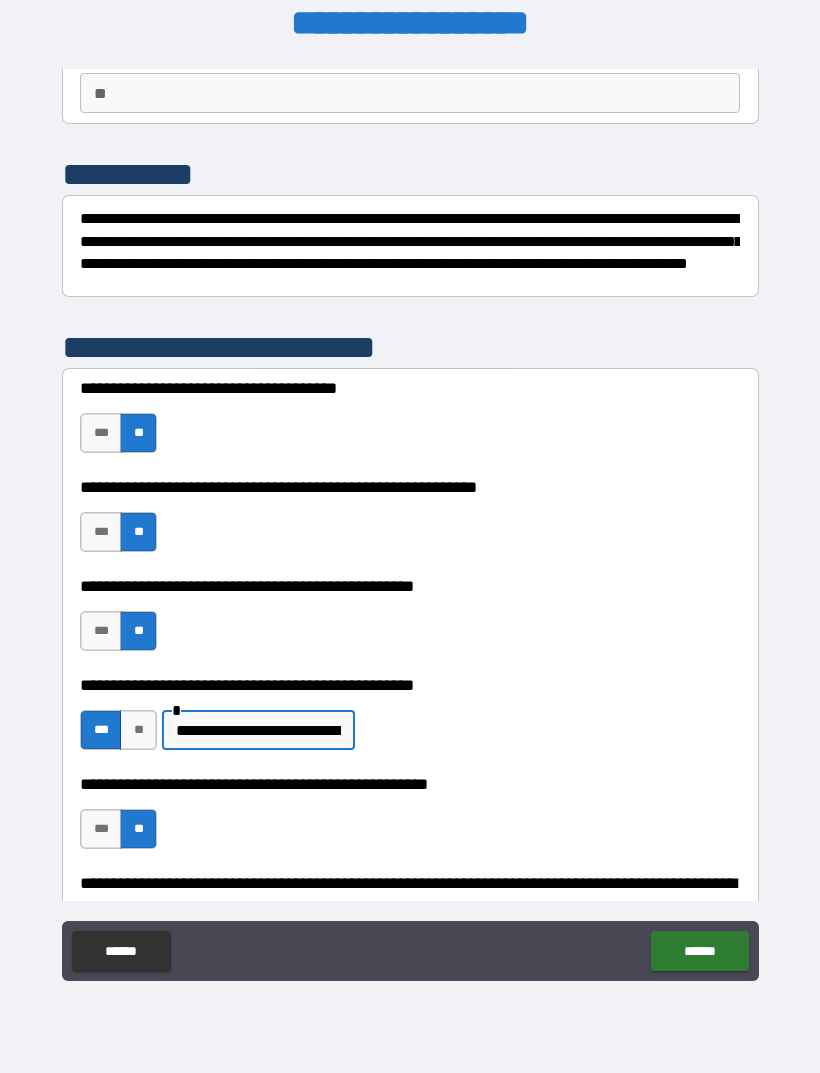 click on "**********" at bounding box center (258, 730) 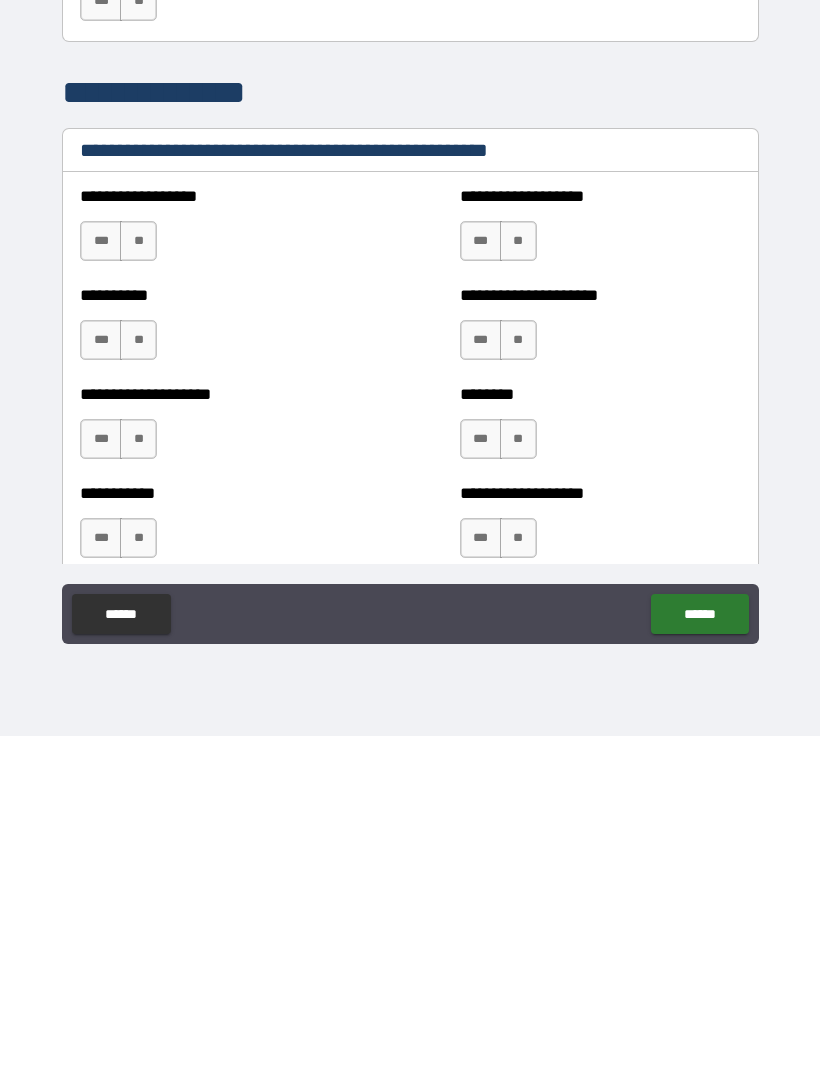 scroll, scrollTop: 2113, scrollLeft: 0, axis: vertical 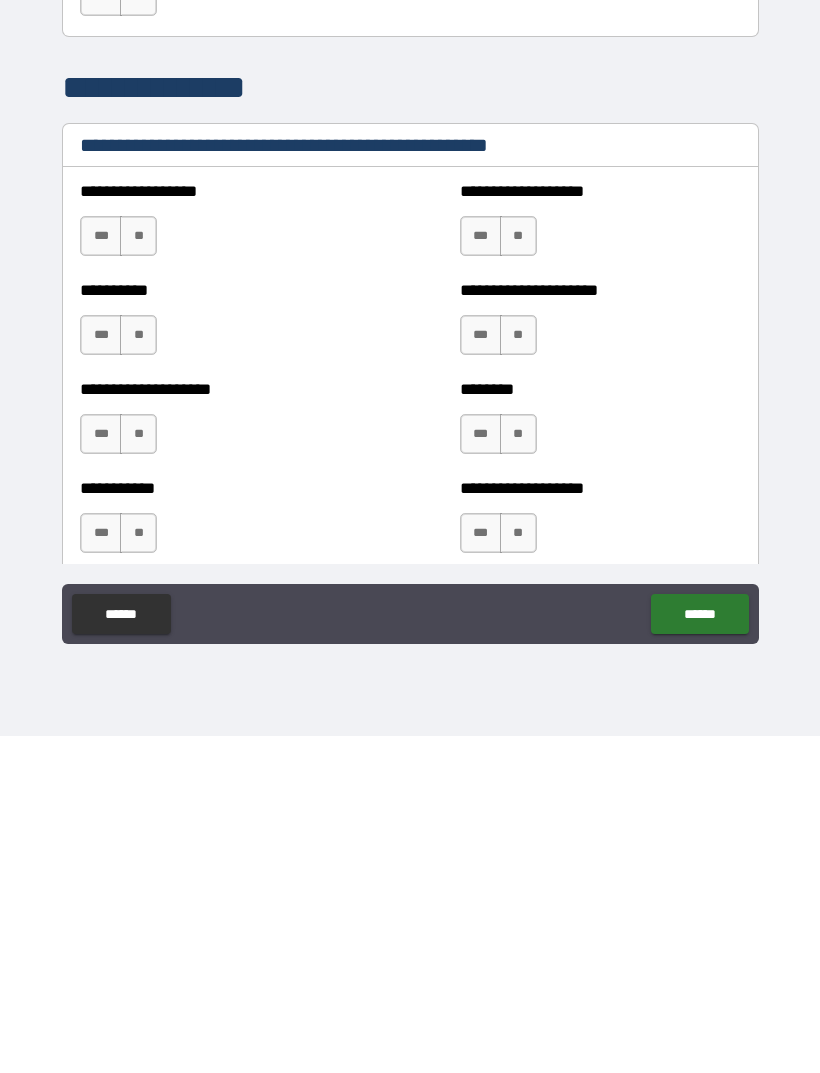 click on "**" at bounding box center (138, 573) 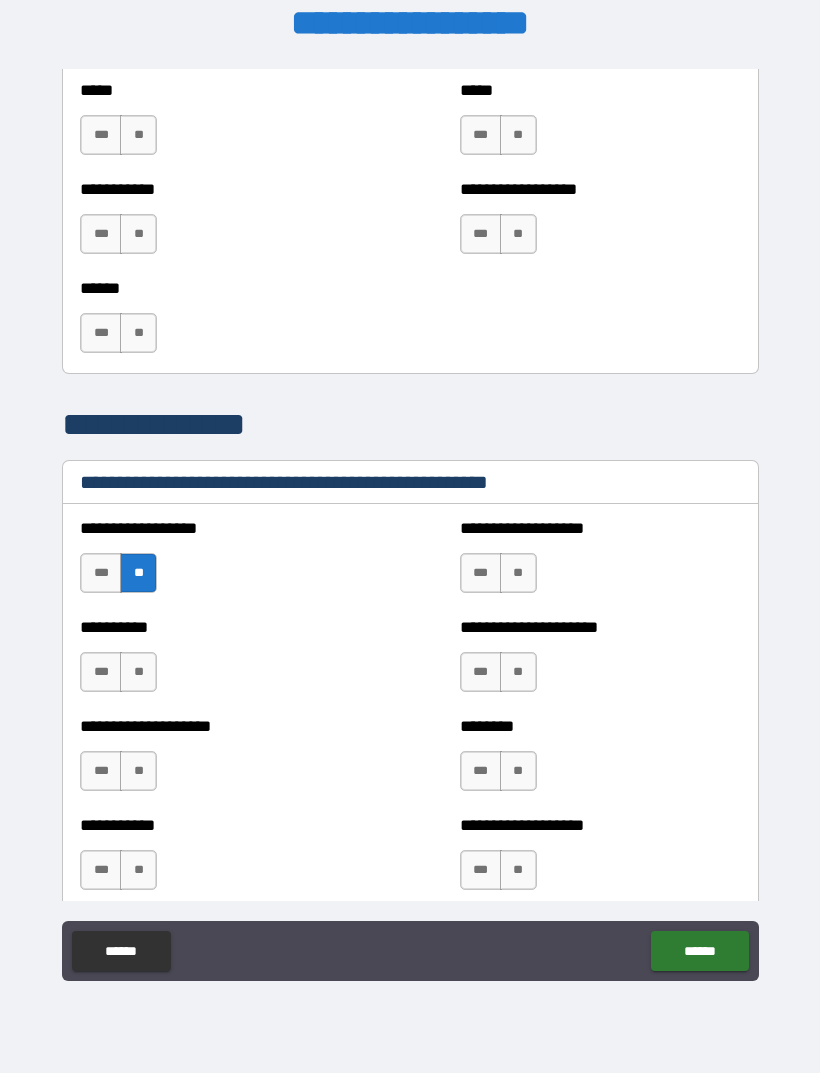 click on "**" at bounding box center (518, 573) 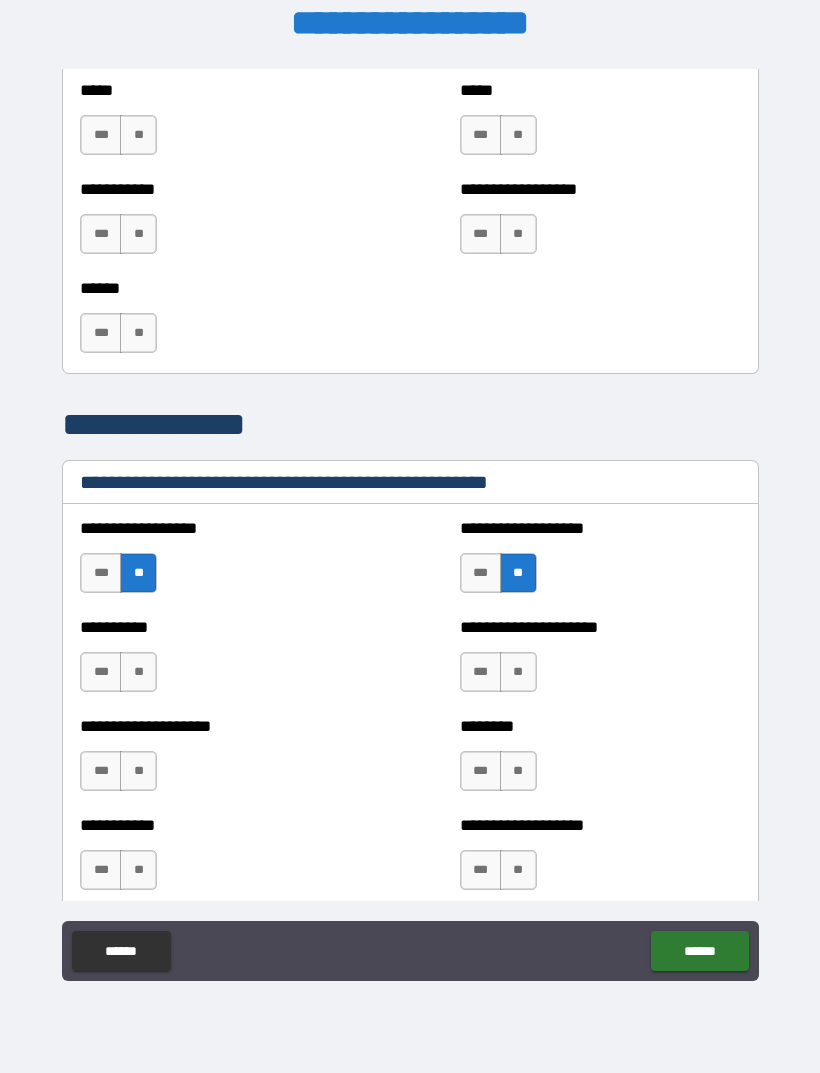 click on "**" at bounding box center [138, 672] 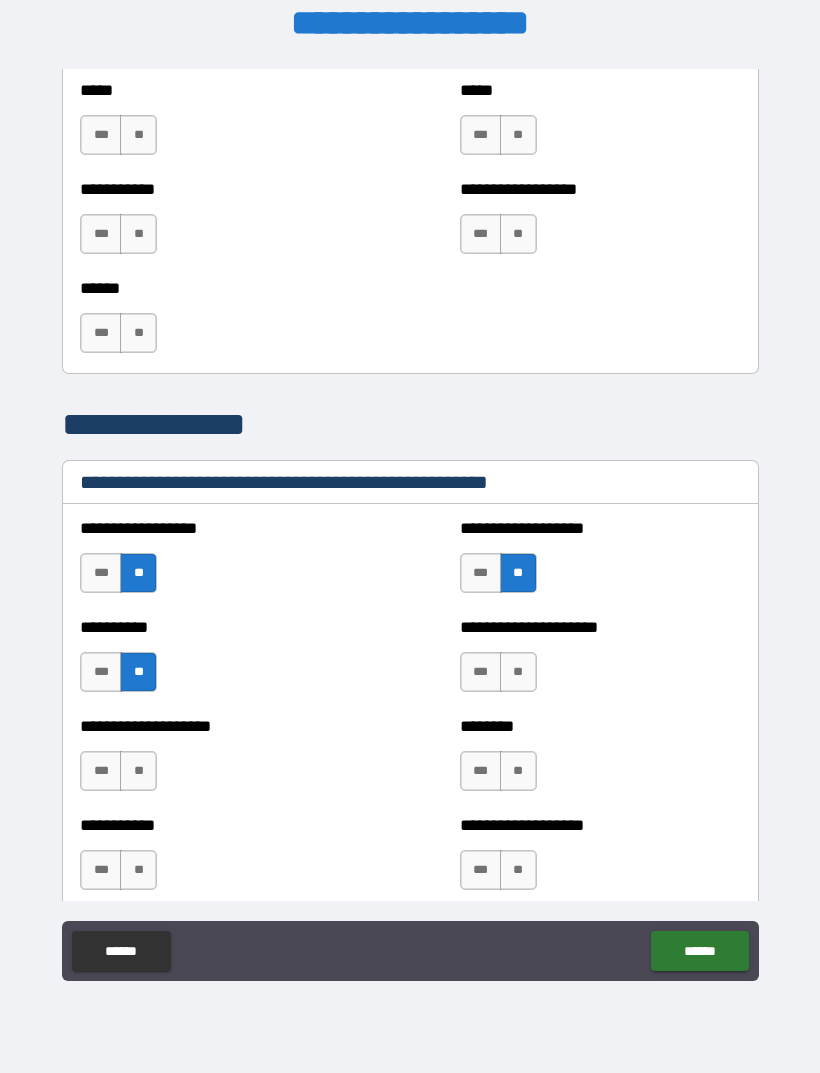 click on "**" at bounding box center [518, 672] 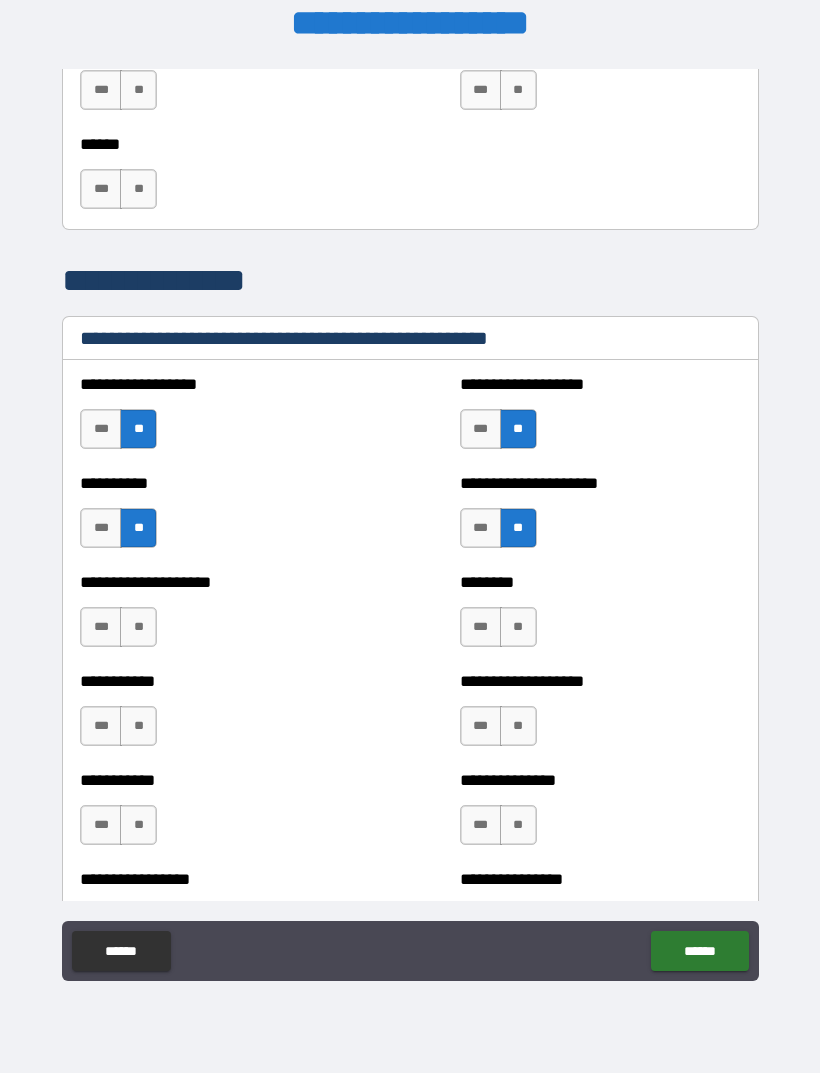 scroll, scrollTop: 2291, scrollLeft: 0, axis: vertical 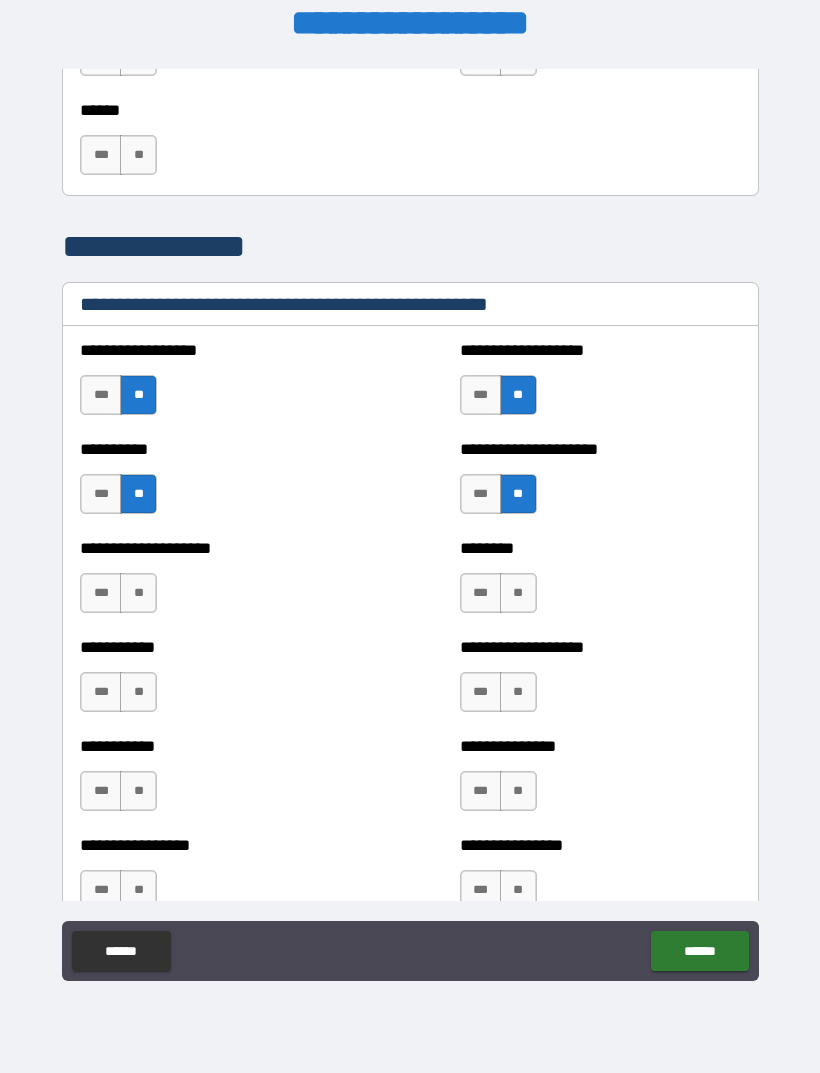 click on "**" at bounding box center [138, 593] 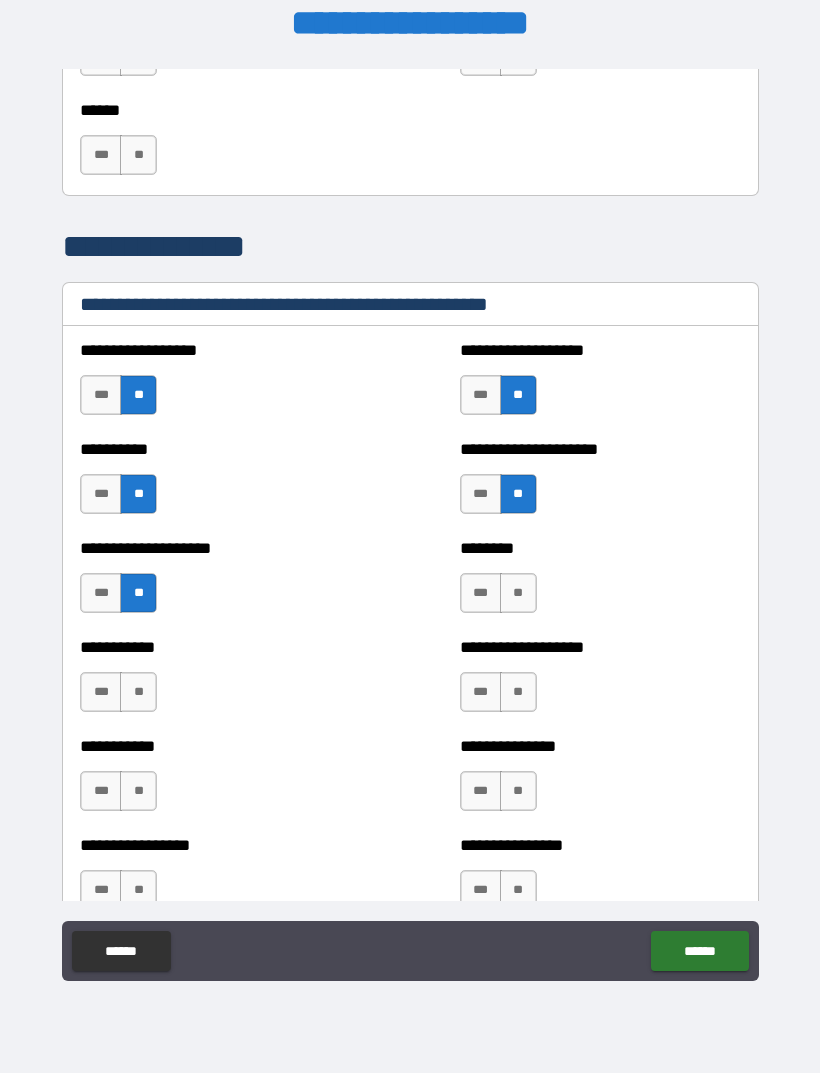 click on "***" at bounding box center (481, 593) 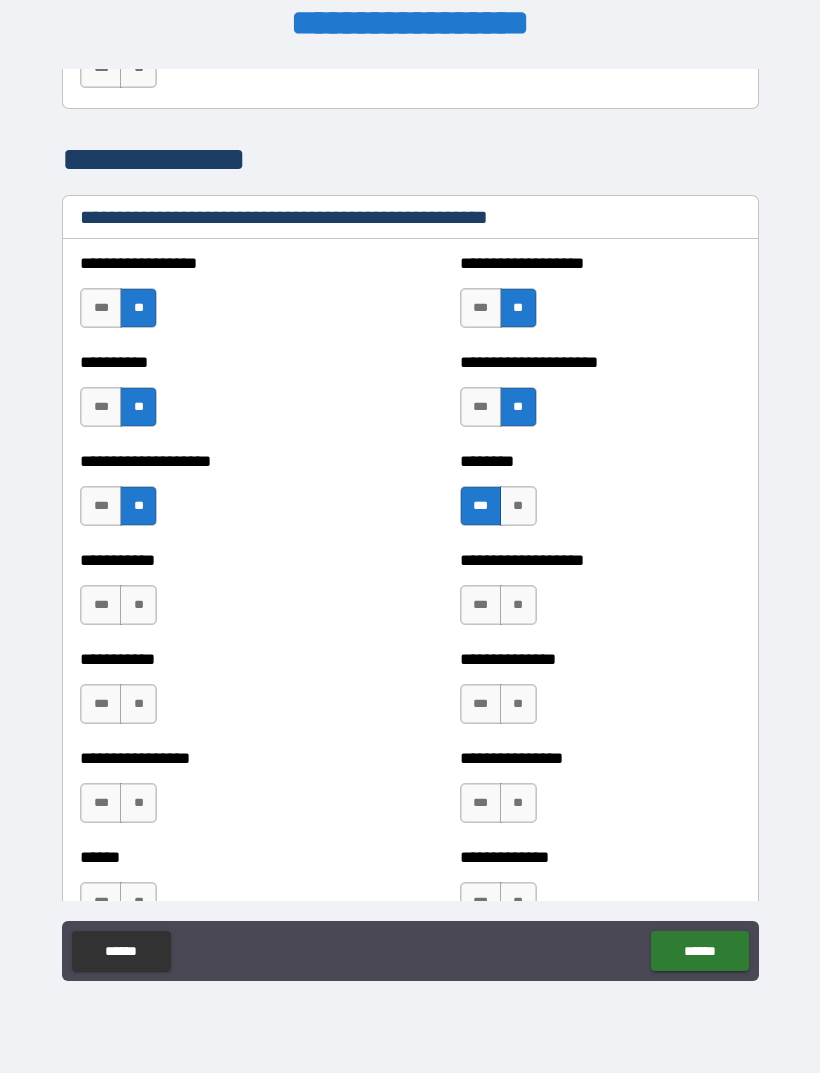 scroll, scrollTop: 2386, scrollLeft: 0, axis: vertical 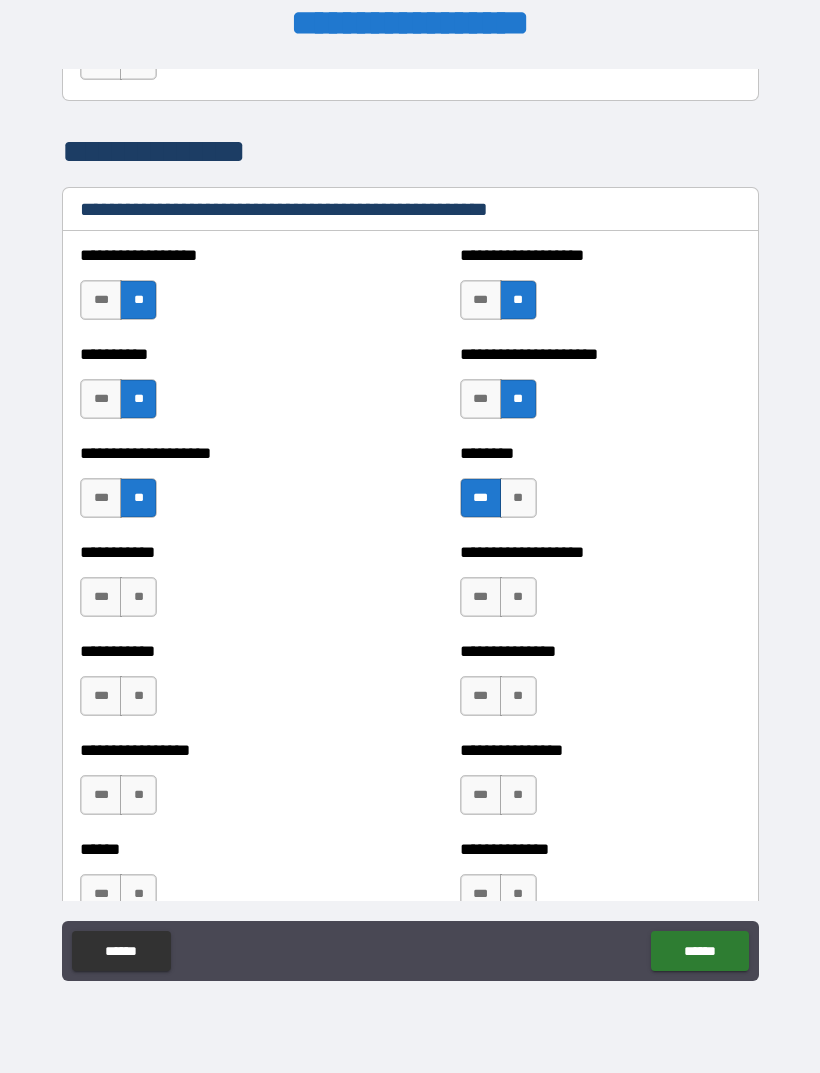 click on "**" at bounding box center [138, 597] 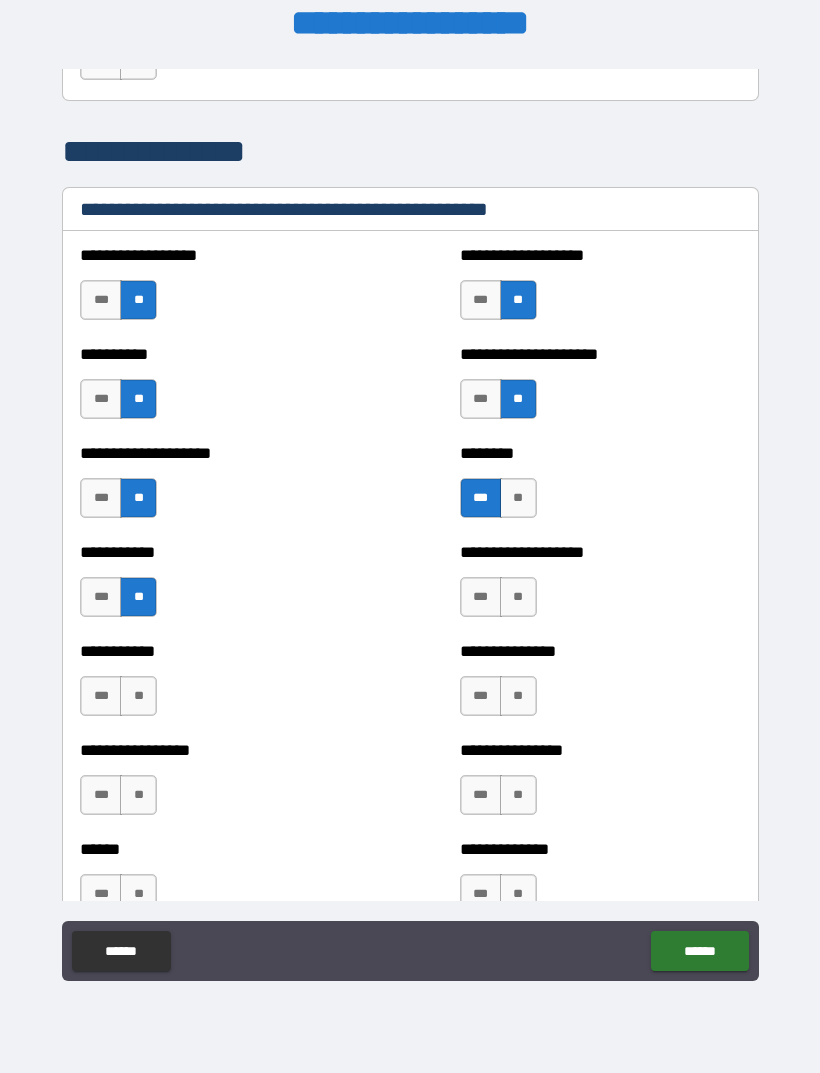 click on "**" at bounding box center (518, 597) 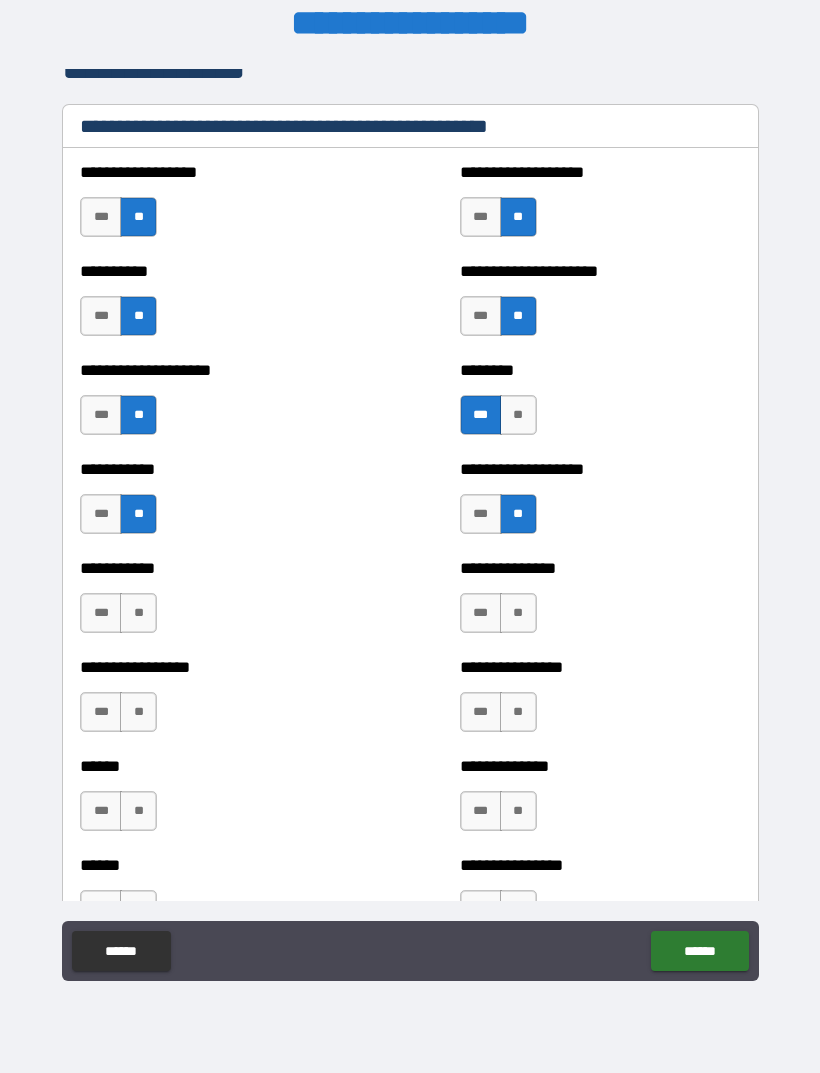 scroll, scrollTop: 2496, scrollLeft: 0, axis: vertical 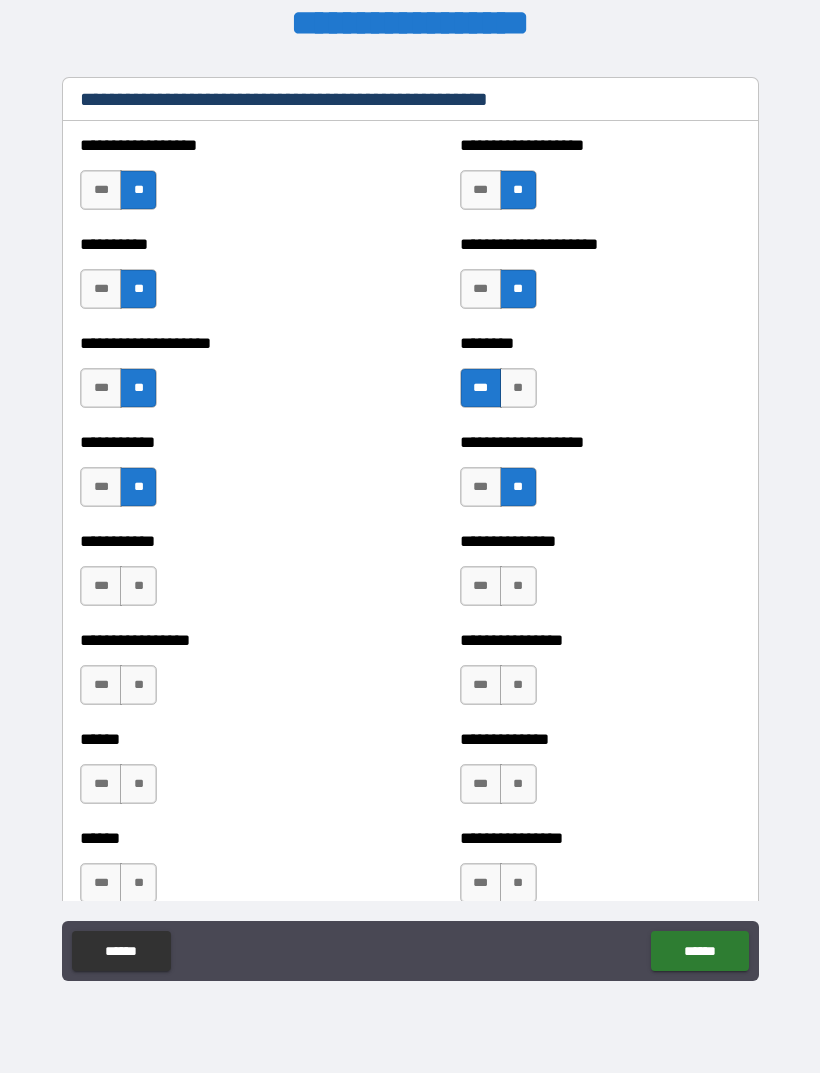 click on "**" at bounding box center [138, 586] 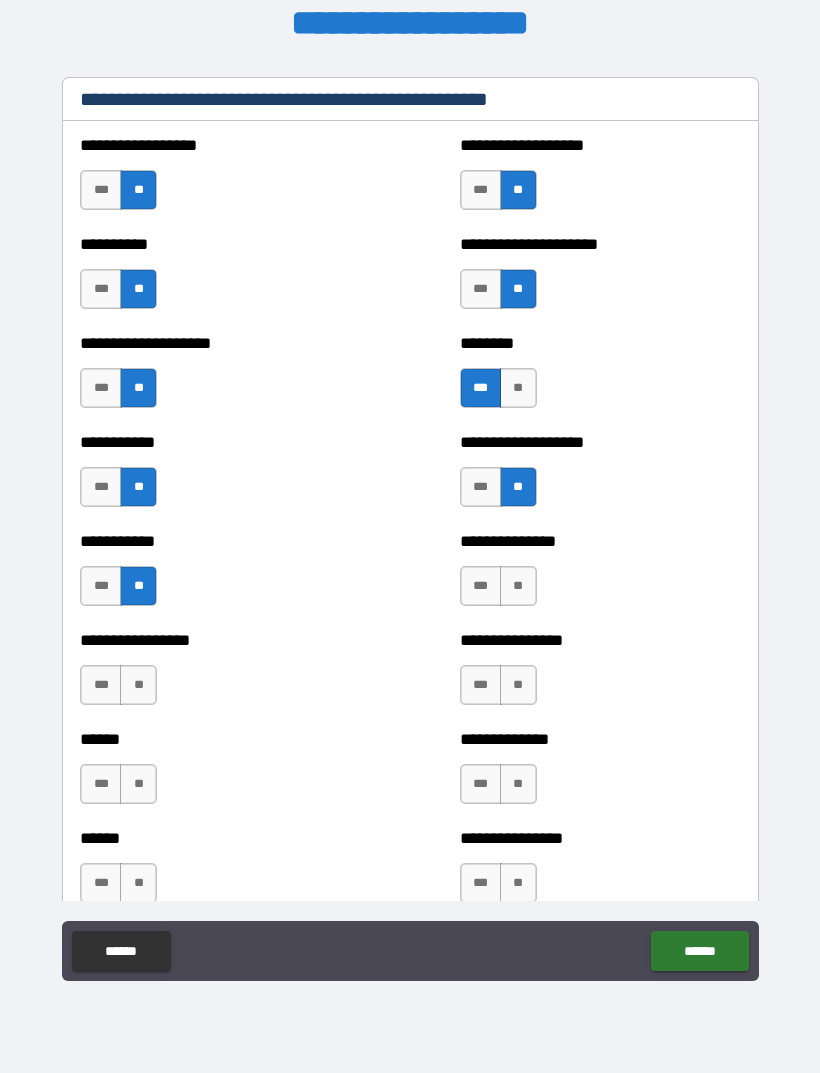 click on "**" at bounding box center (518, 586) 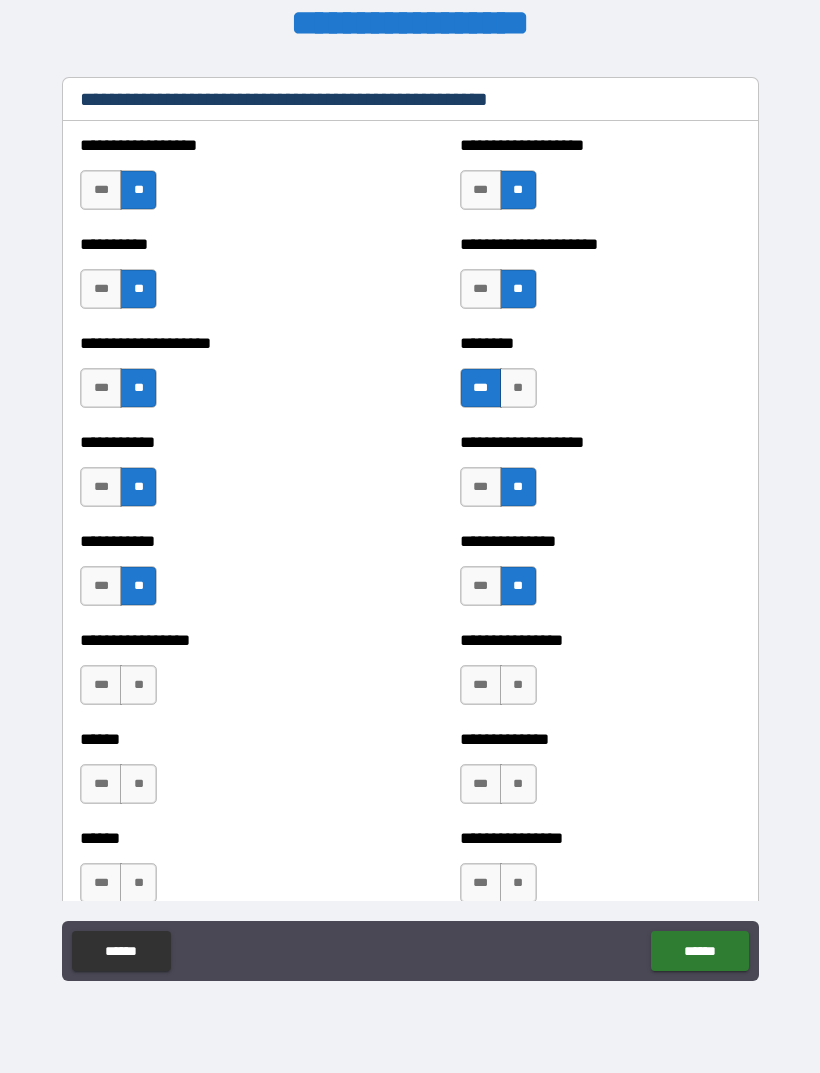 scroll, scrollTop: 2564, scrollLeft: 0, axis: vertical 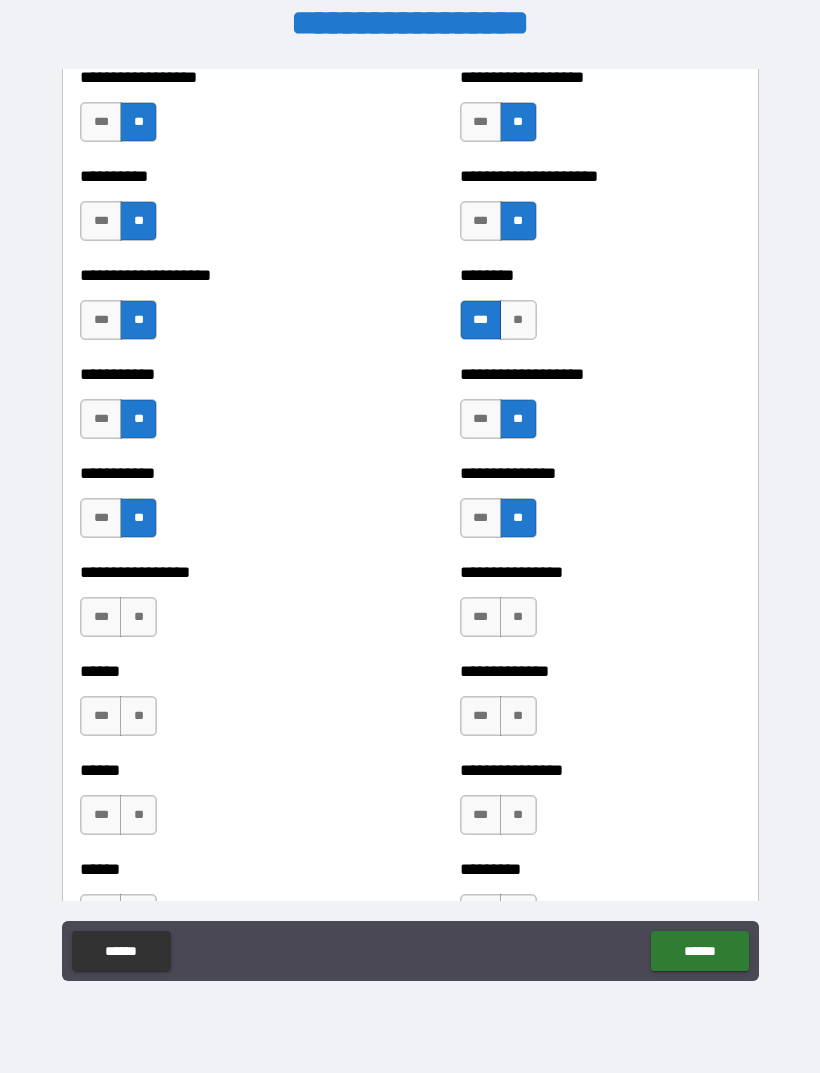 click on "**" at bounding box center [138, 617] 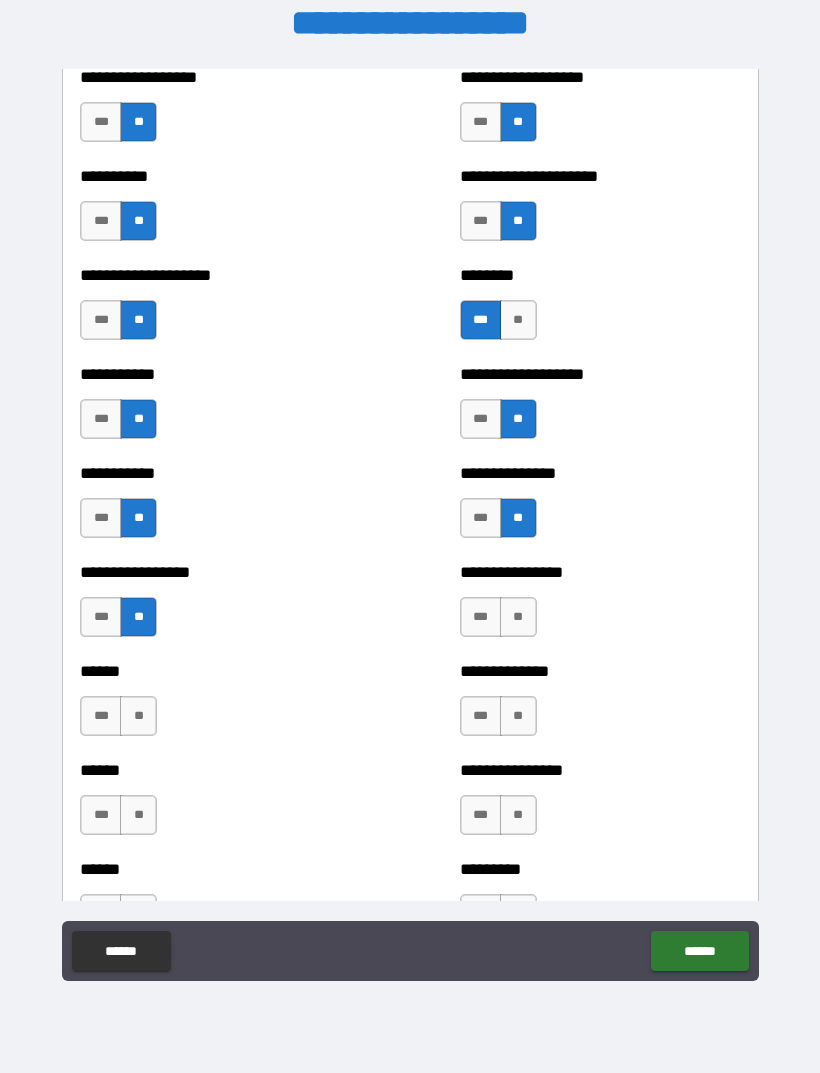 click on "**" at bounding box center [518, 617] 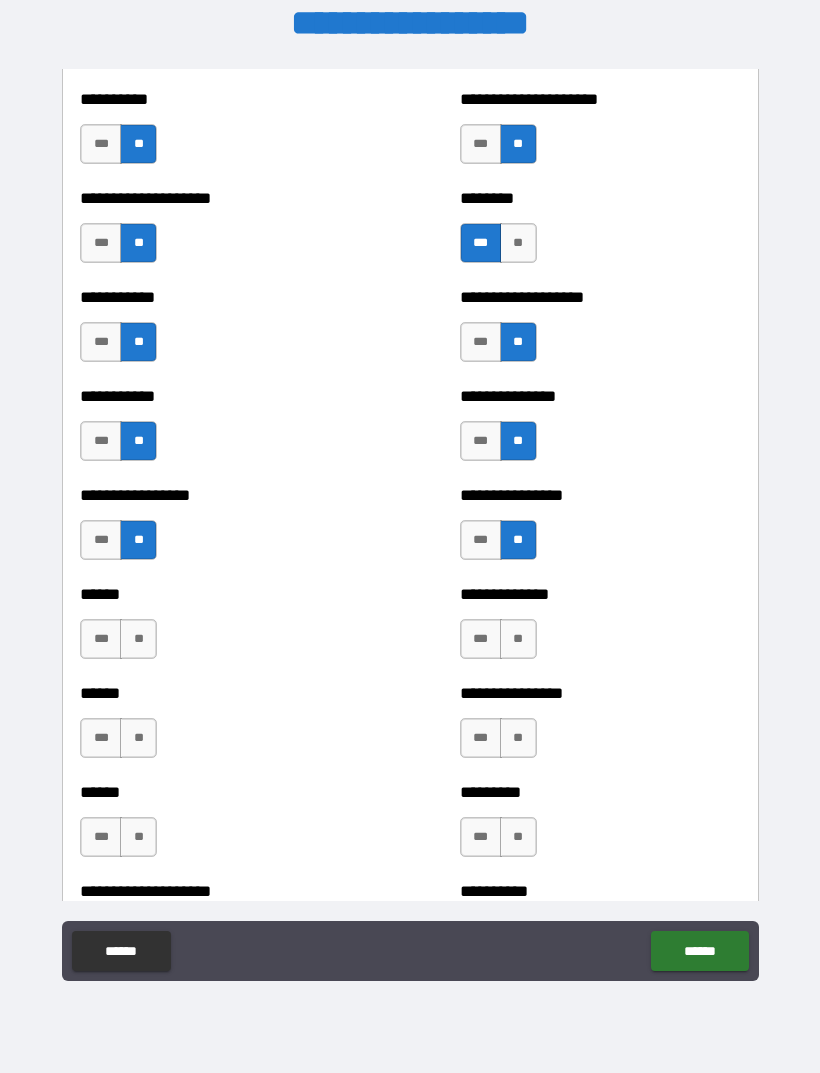 scroll, scrollTop: 2642, scrollLeft: 0, axis: vertical 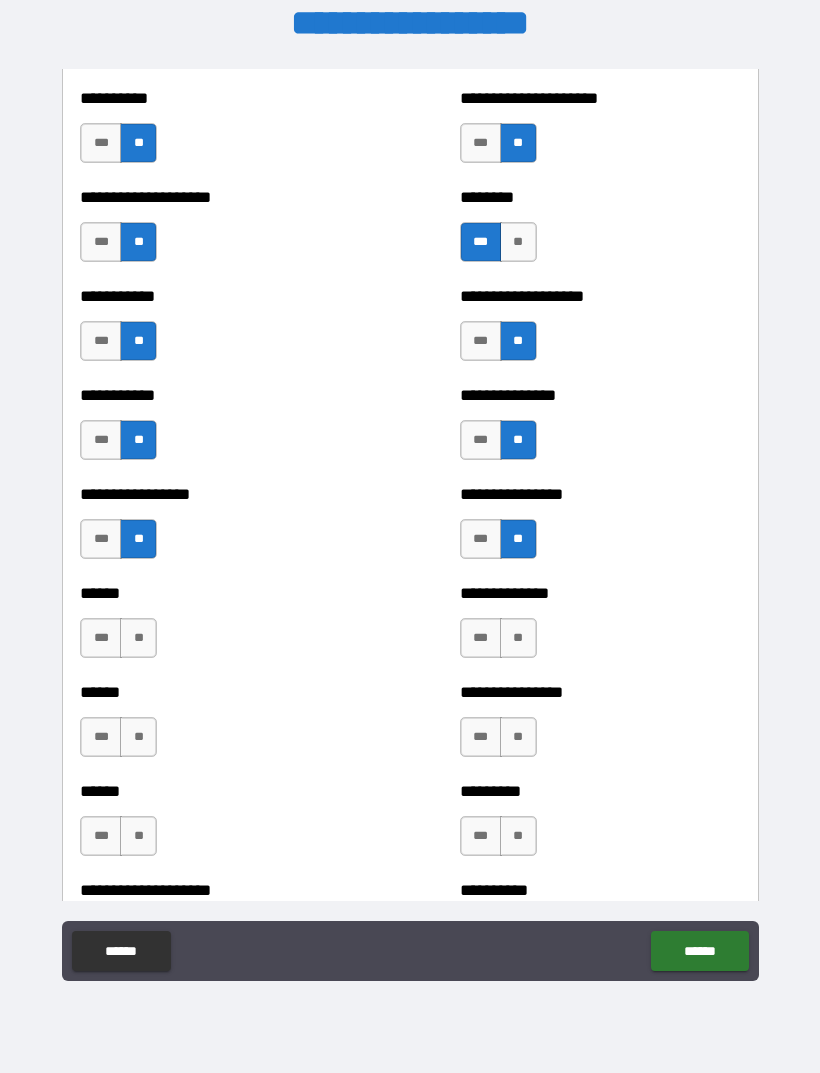 click on "**" at bounding box center [138, 638] 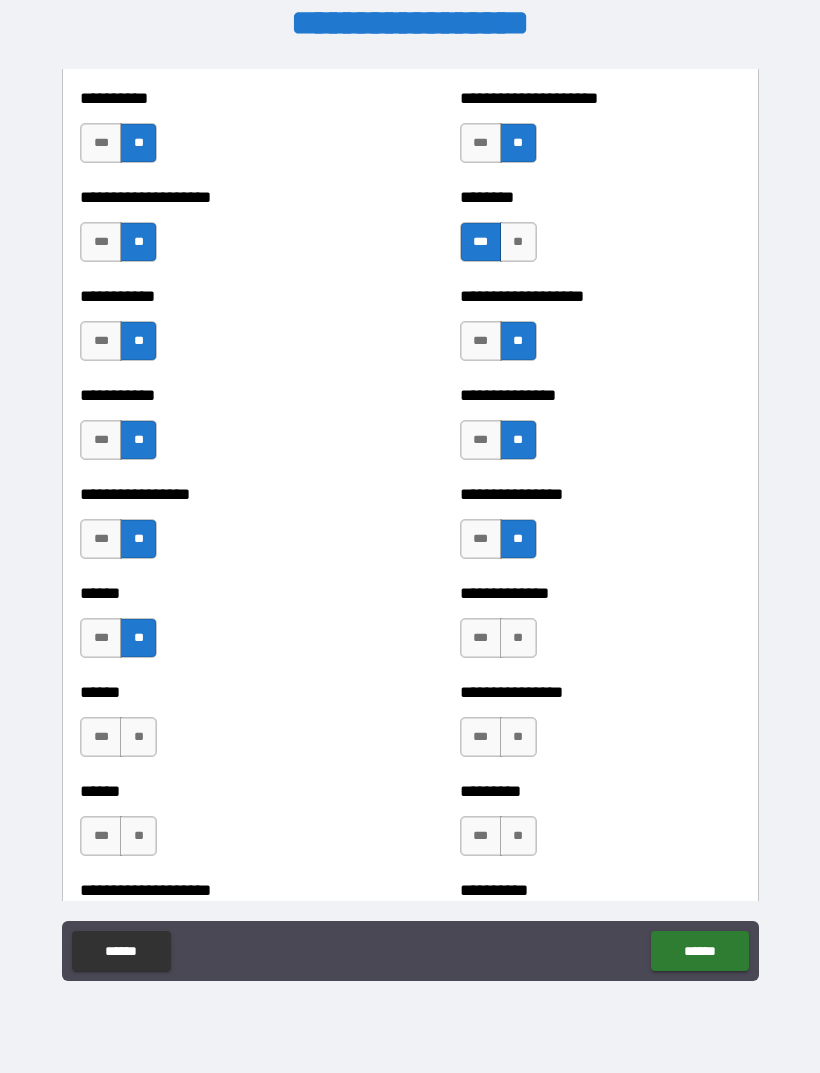 click on "**" at bounding box center (518, 638) 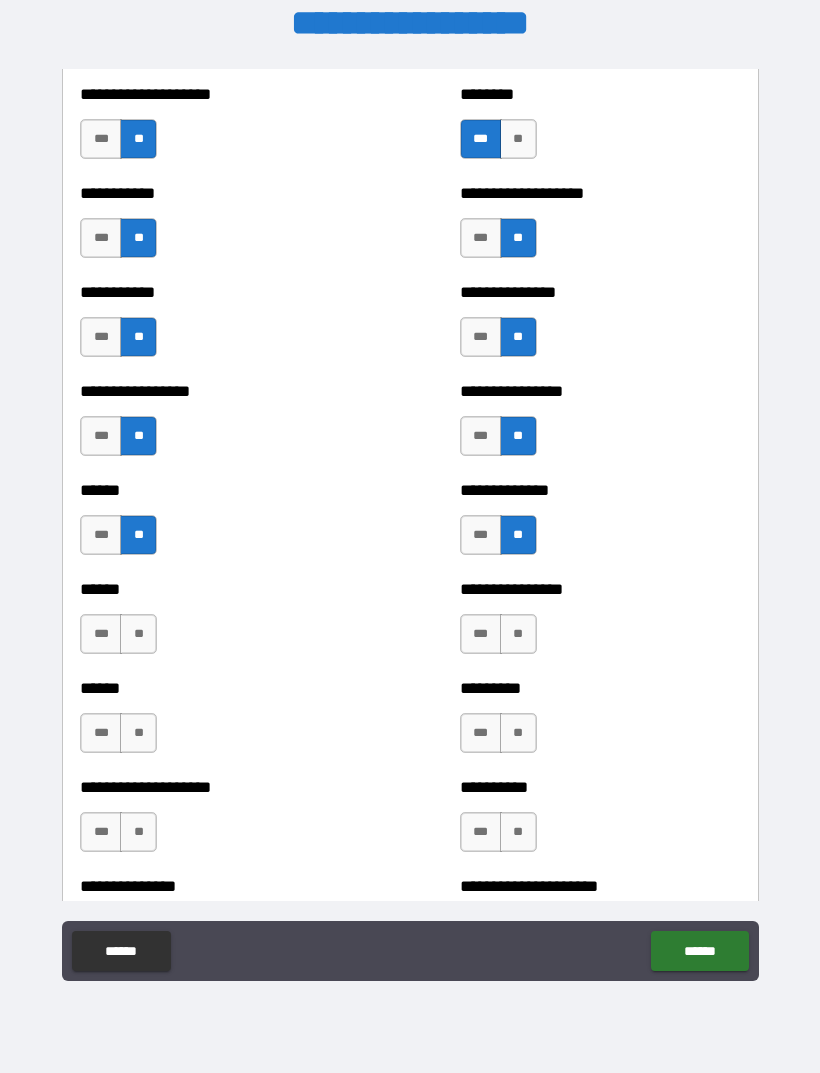 scroll, scrollTop: 2756, scrollLeft: 0, axis: vertical 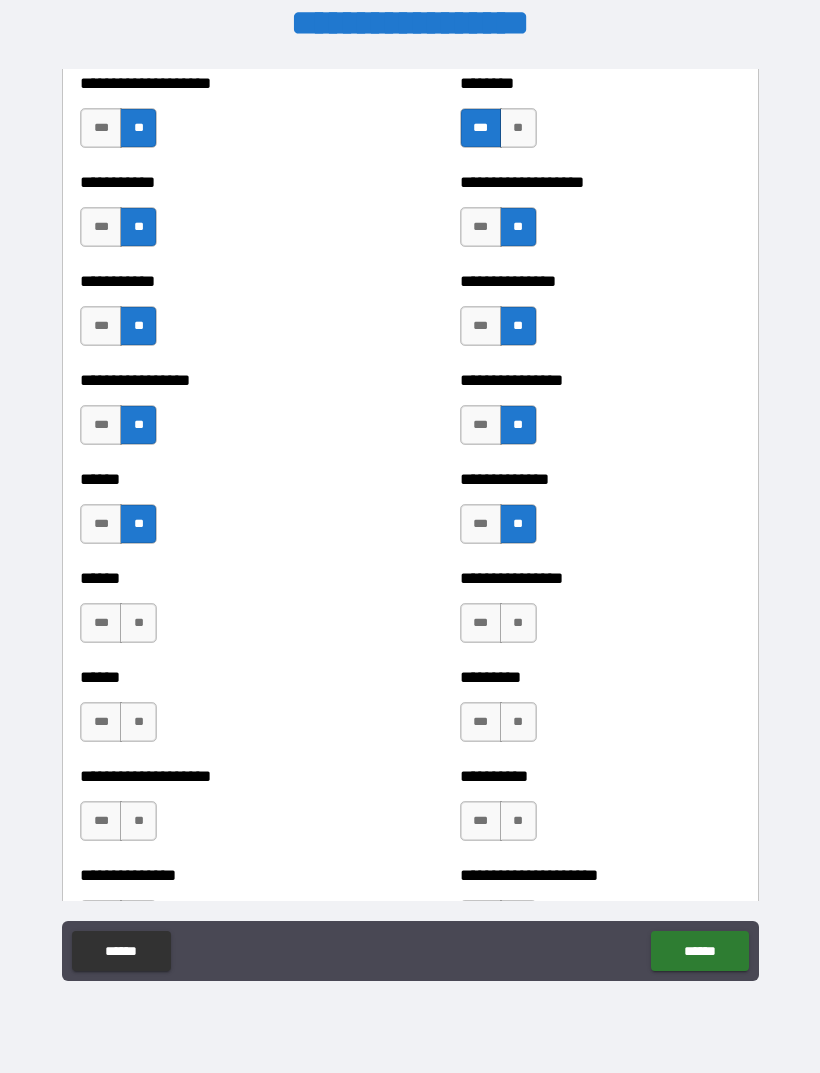 click on "**" at bounding box center [138, 623] 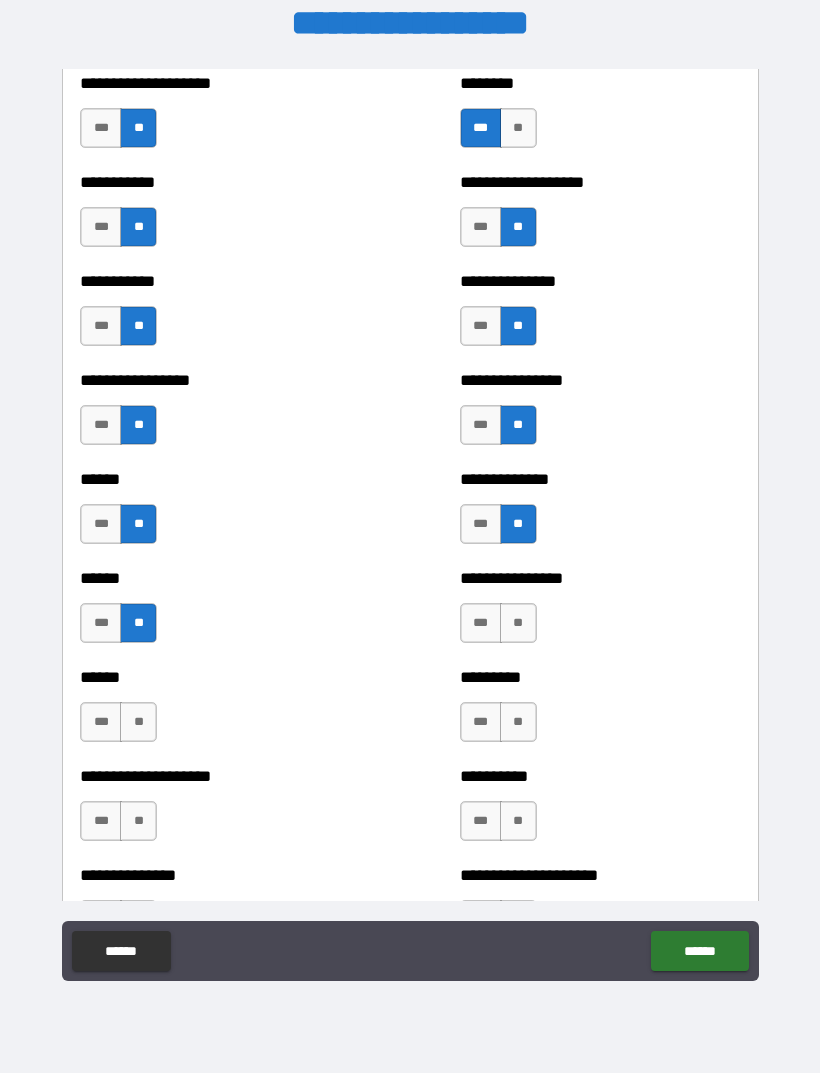 click on "**" at bounding box center (518, 623) 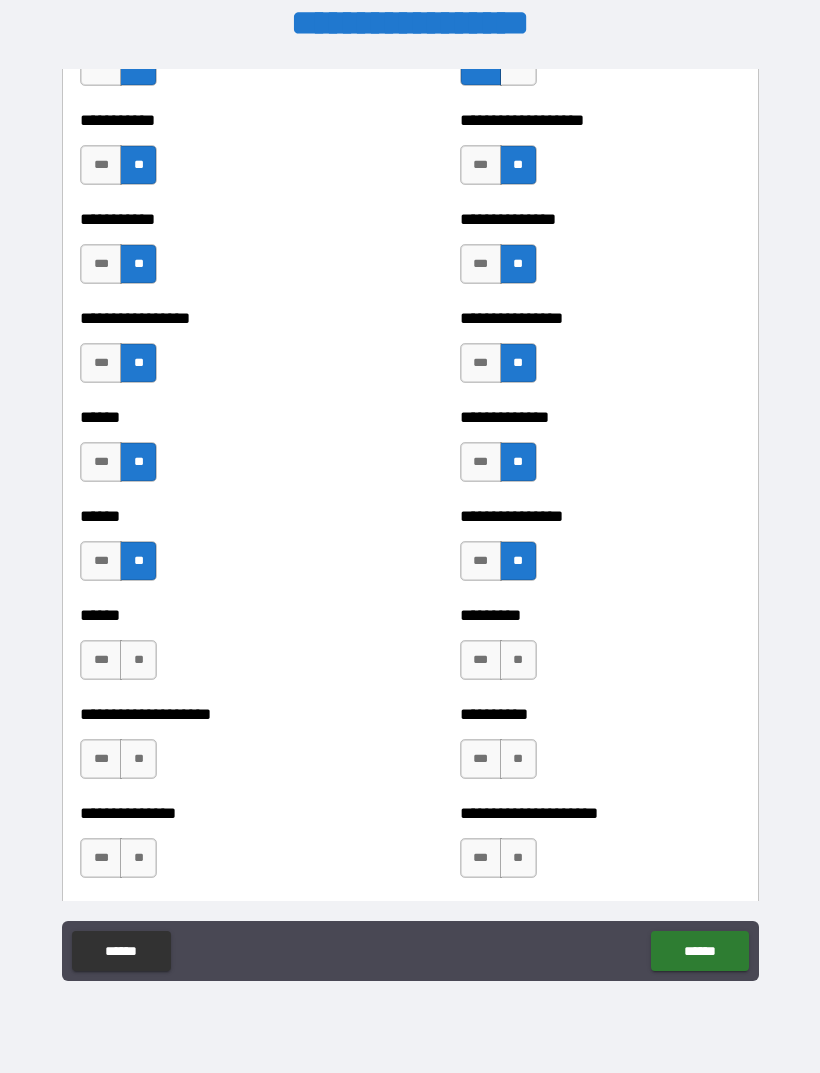 scroll, scrollTop: 2819, scrollLeft: 0, axis: vertical 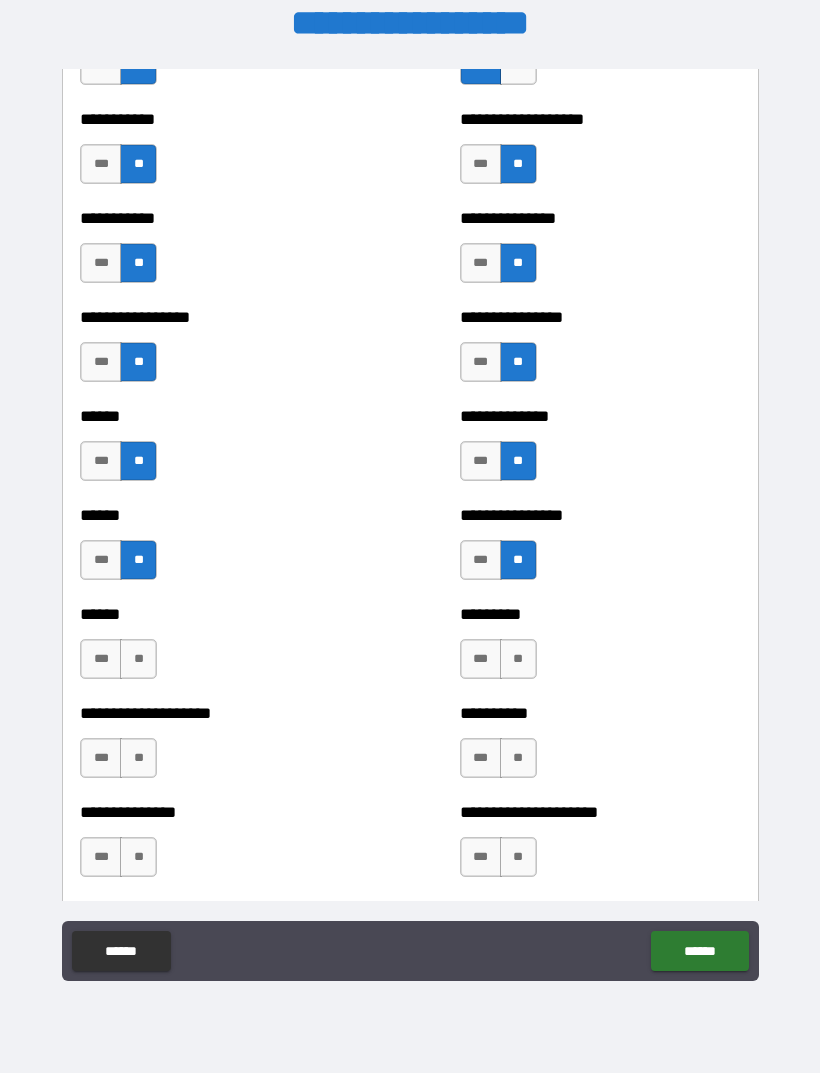 click on "**" at bounding box center [138, 659] 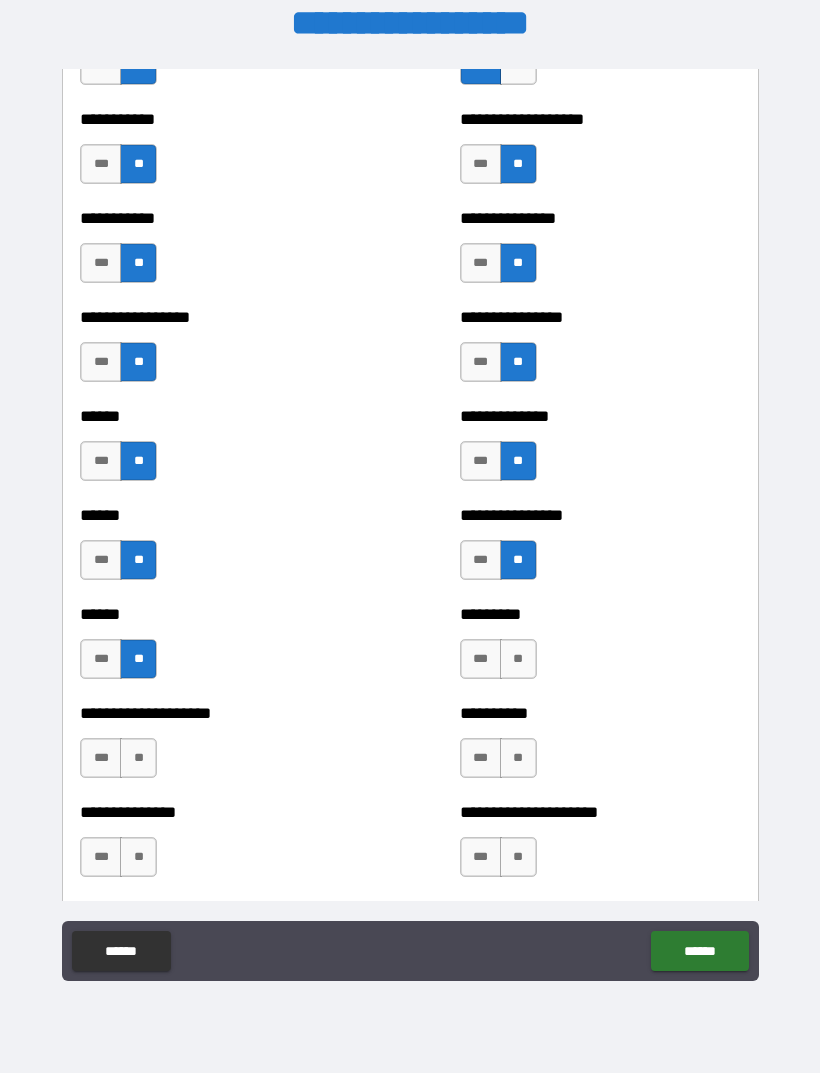 click on "**" at bounding box center [518, 659] 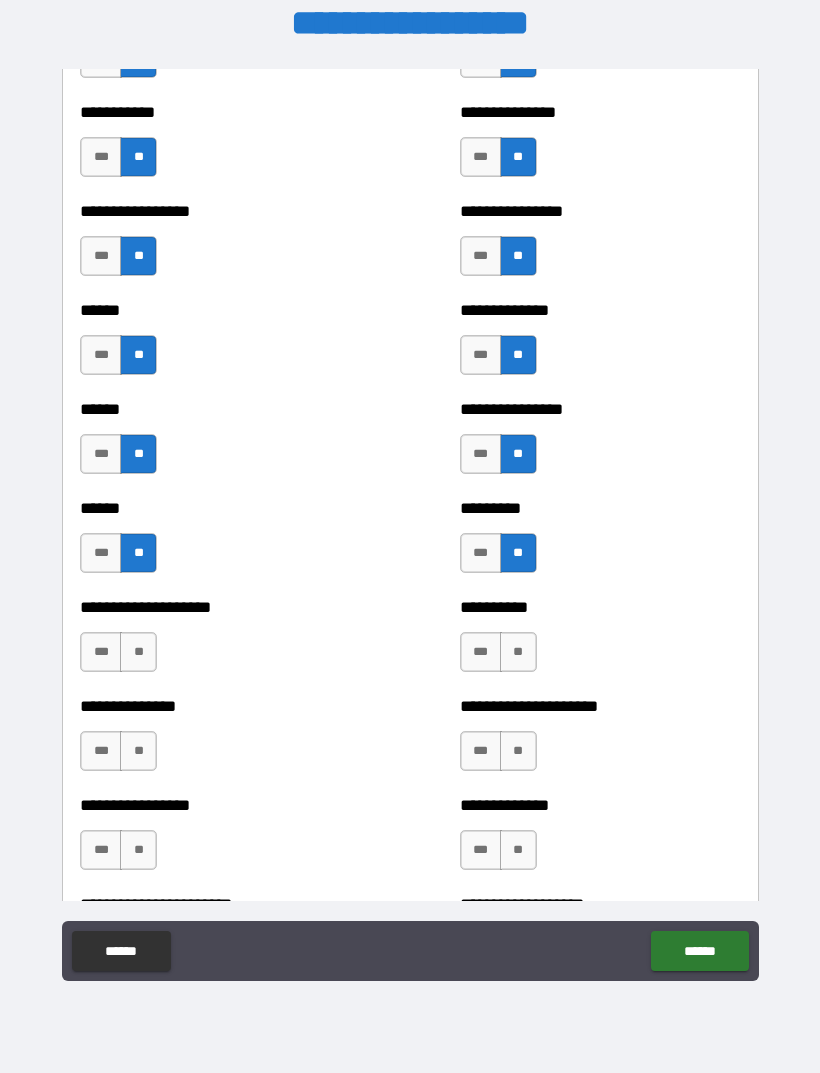 scroll, scrollTop: 2928, scrollLeft: 0, axis: vertical 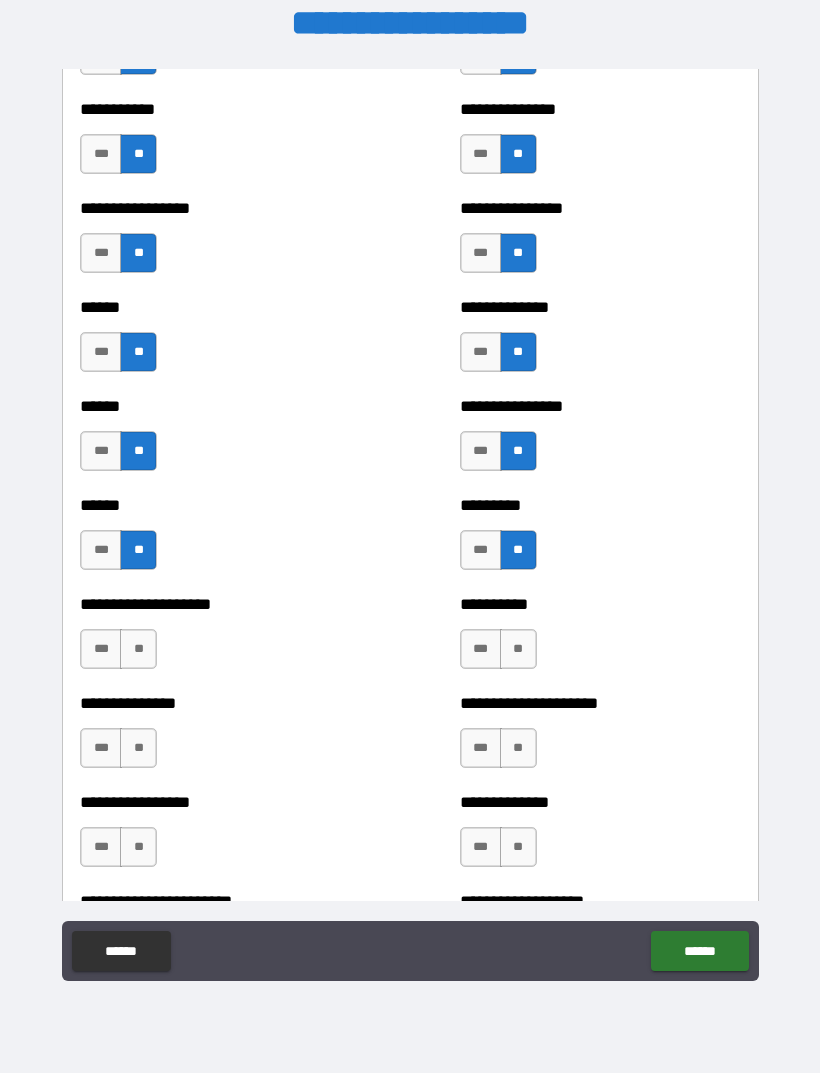 click on "**" at bounding box center (138, 649) 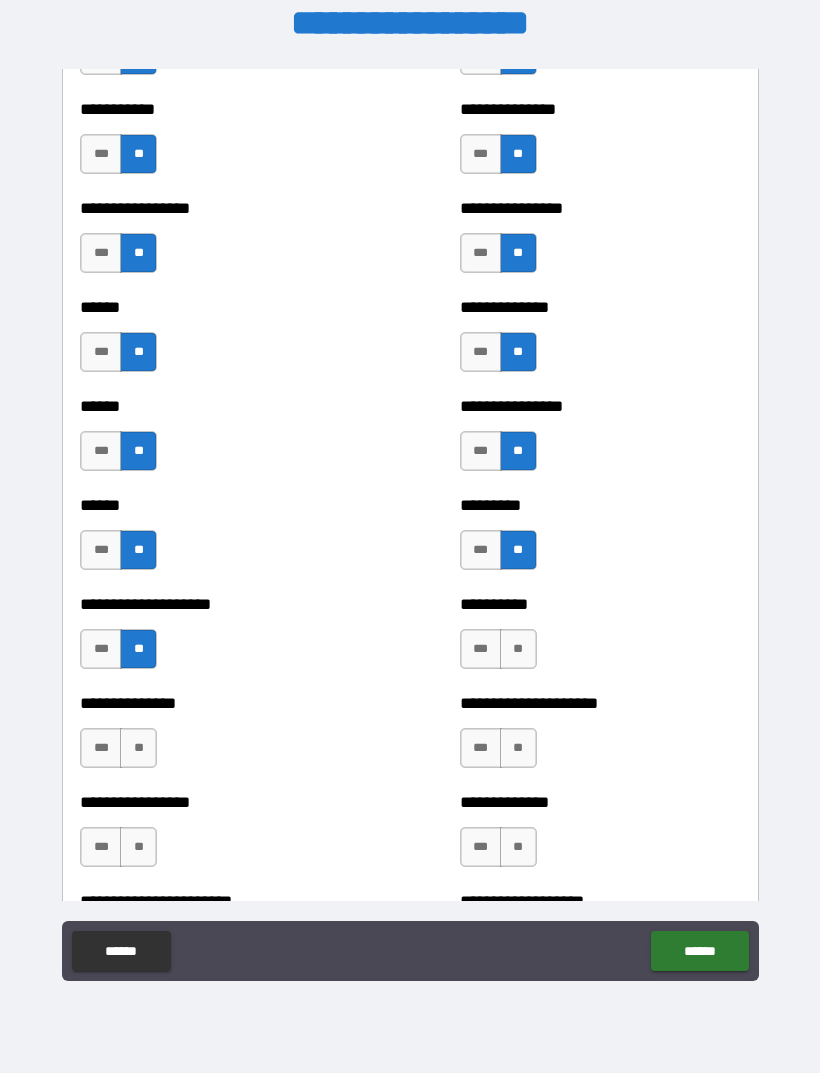 click on "**" at bounding box center (518, 649) 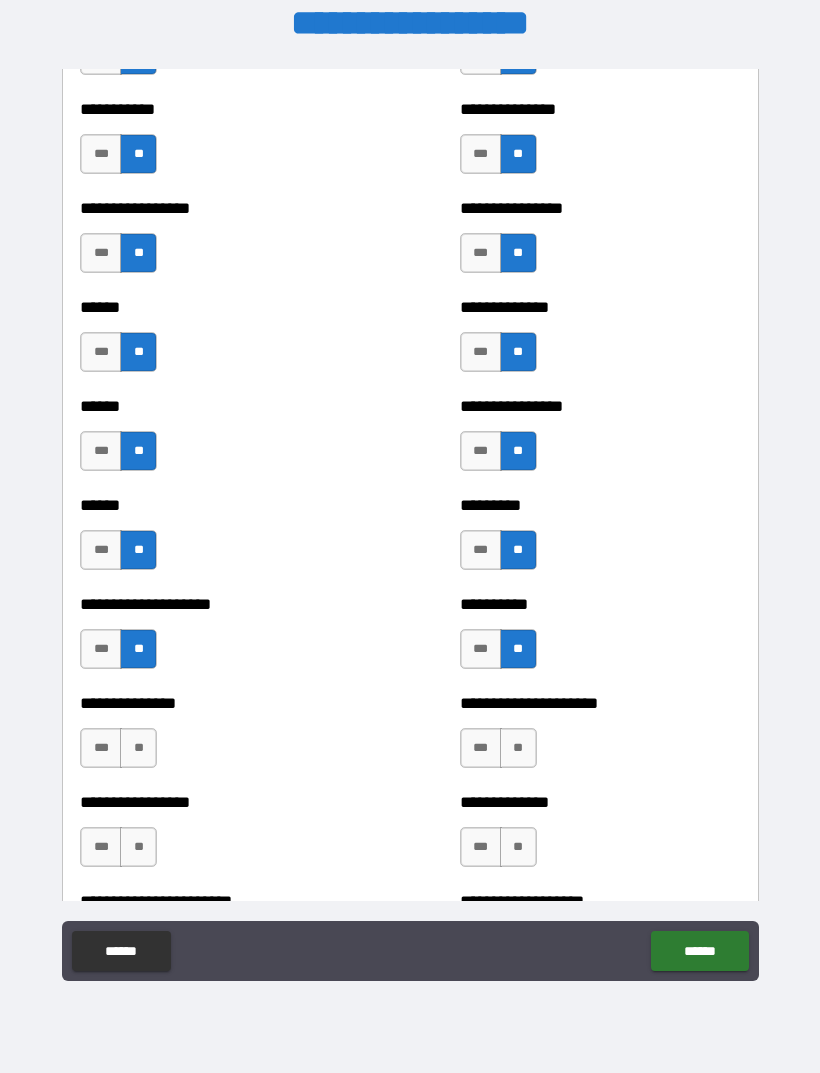 scroll, scrollTop: 3003, scrollLeft: 0, axis: vertical 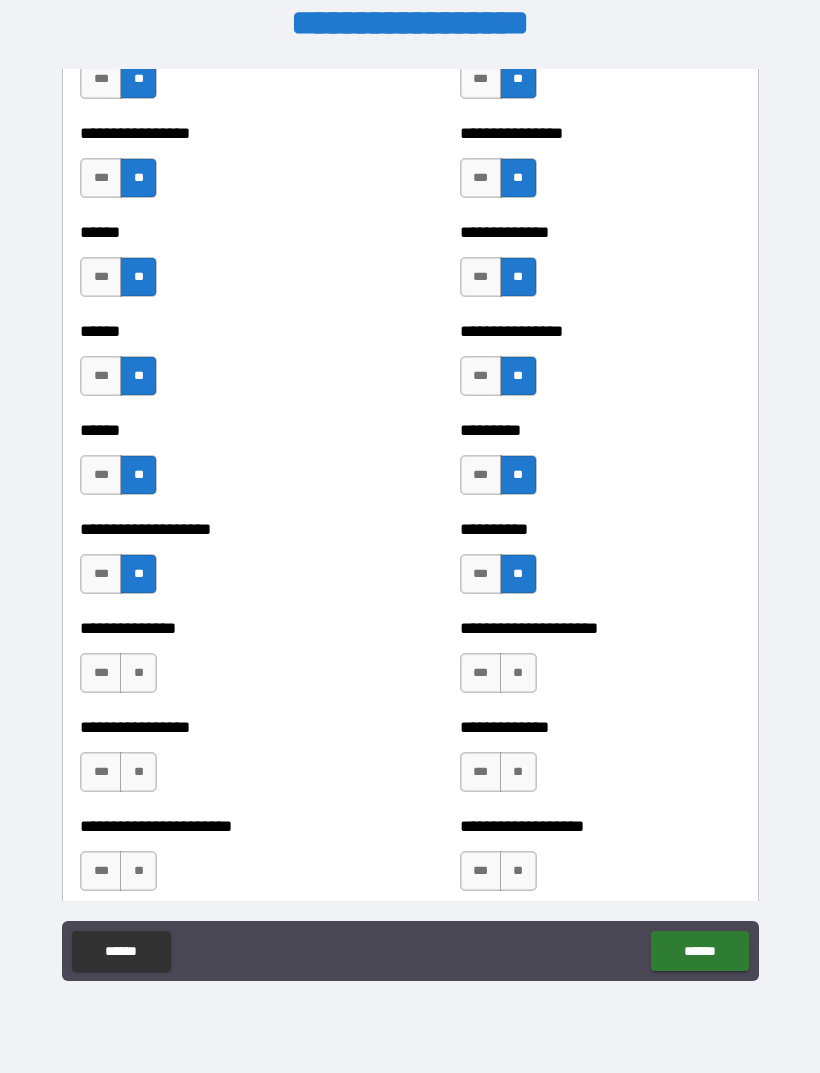 click on "**" at bounding box center (138, 673) 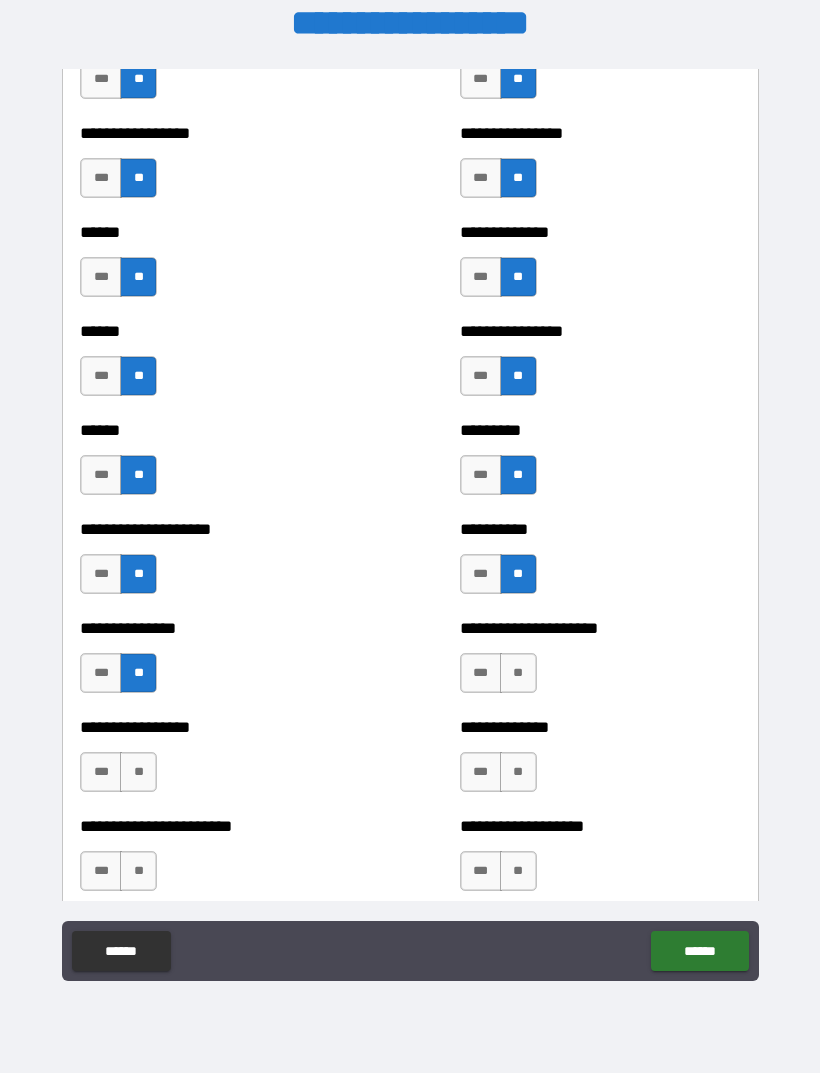click on "**" at bounding box center (518, 673) 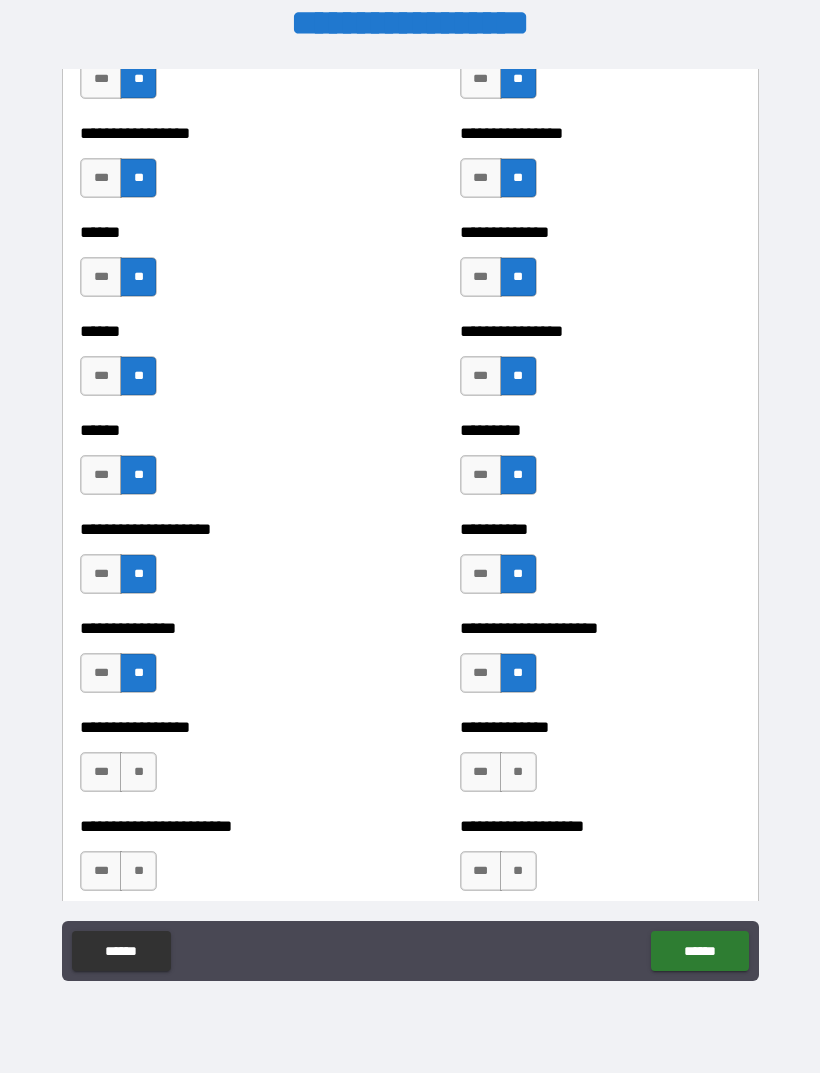 click on "***" at bounding box center [101, 772] 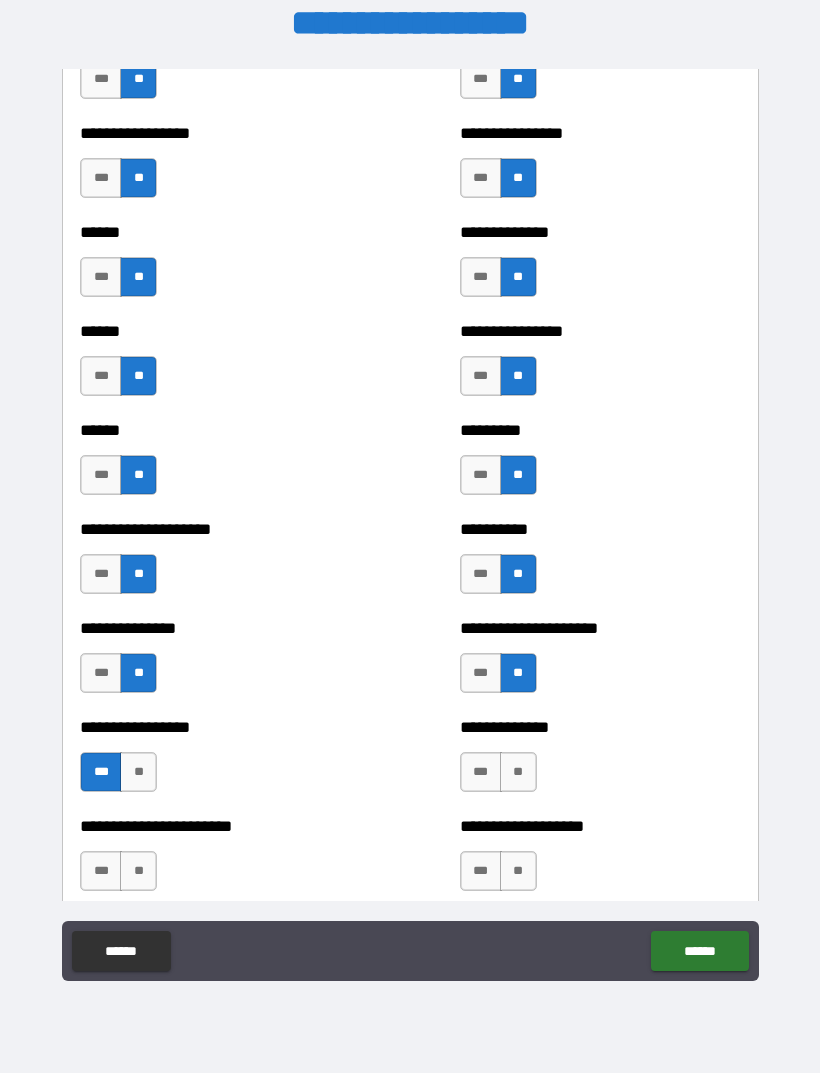 click on "**" at bounding box center [518, 772] 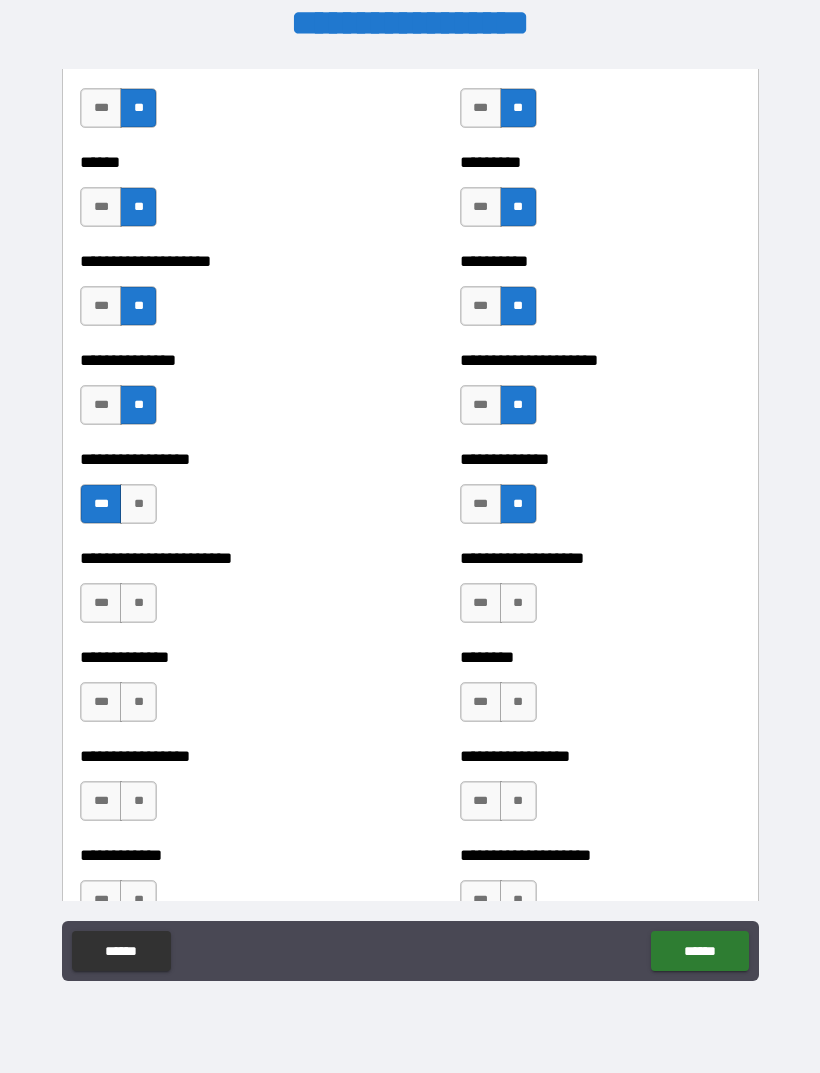 scroll, scrollTop: 3272, scrollLeft: 0, axis: vertical 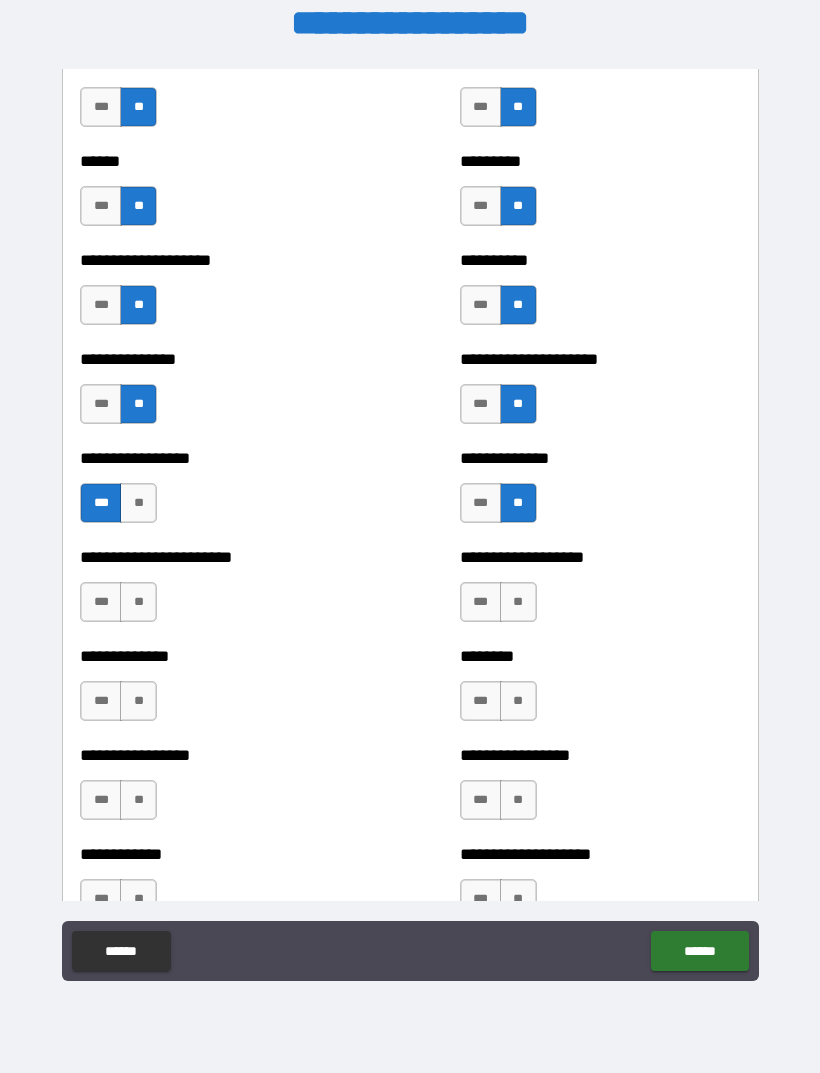 click on "**" at bounding box center (138, 602) 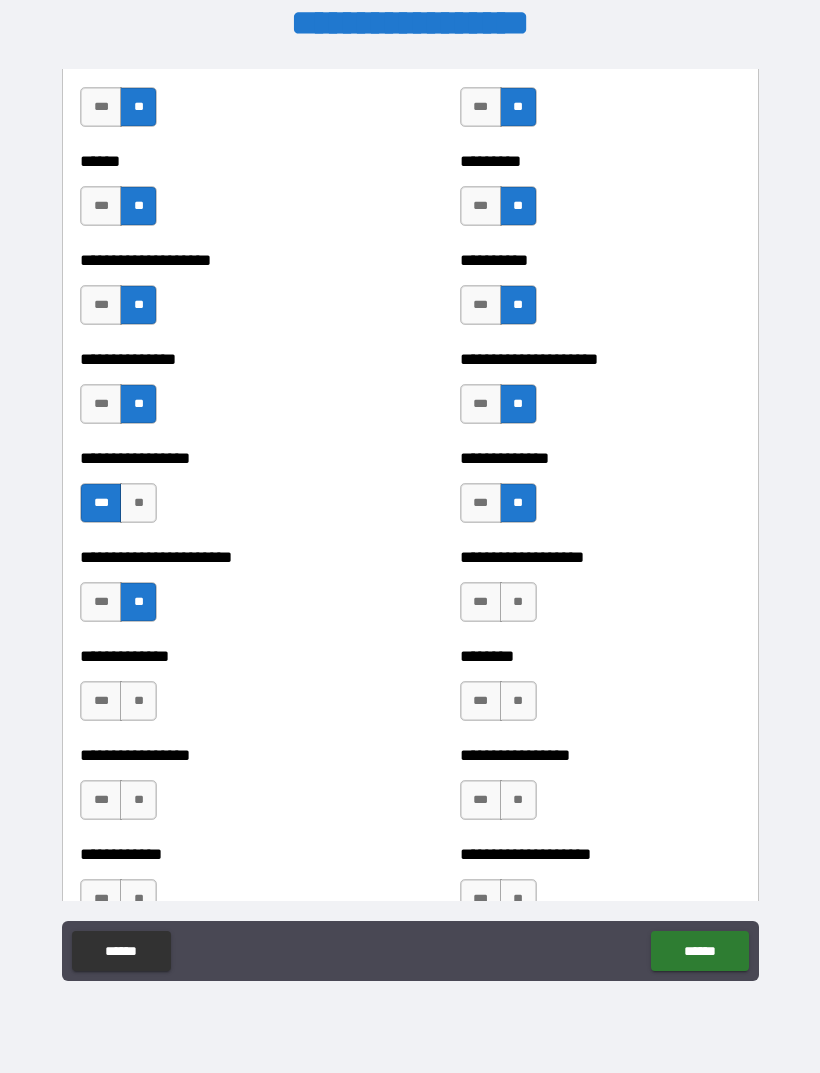 click on "**" at bounding box center [518, 602] 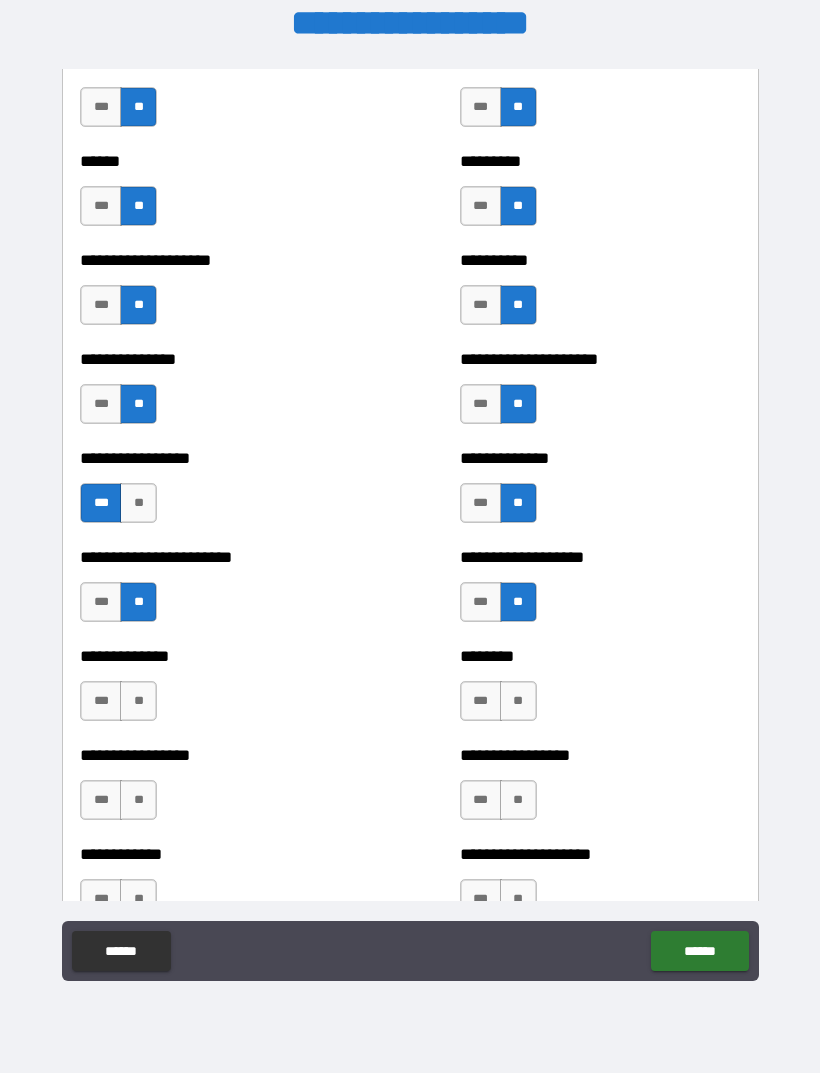 click on "**" at bounding box center (138, 701) 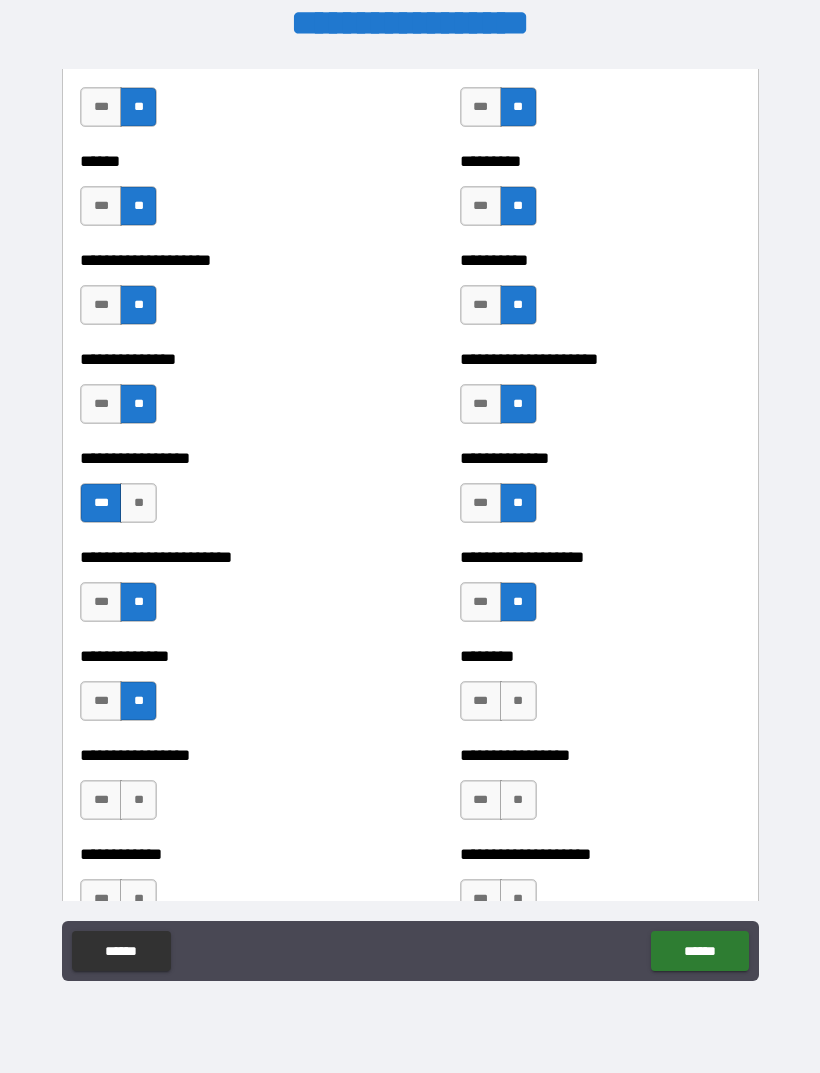 click on "**" at bounding box center [518, 701] 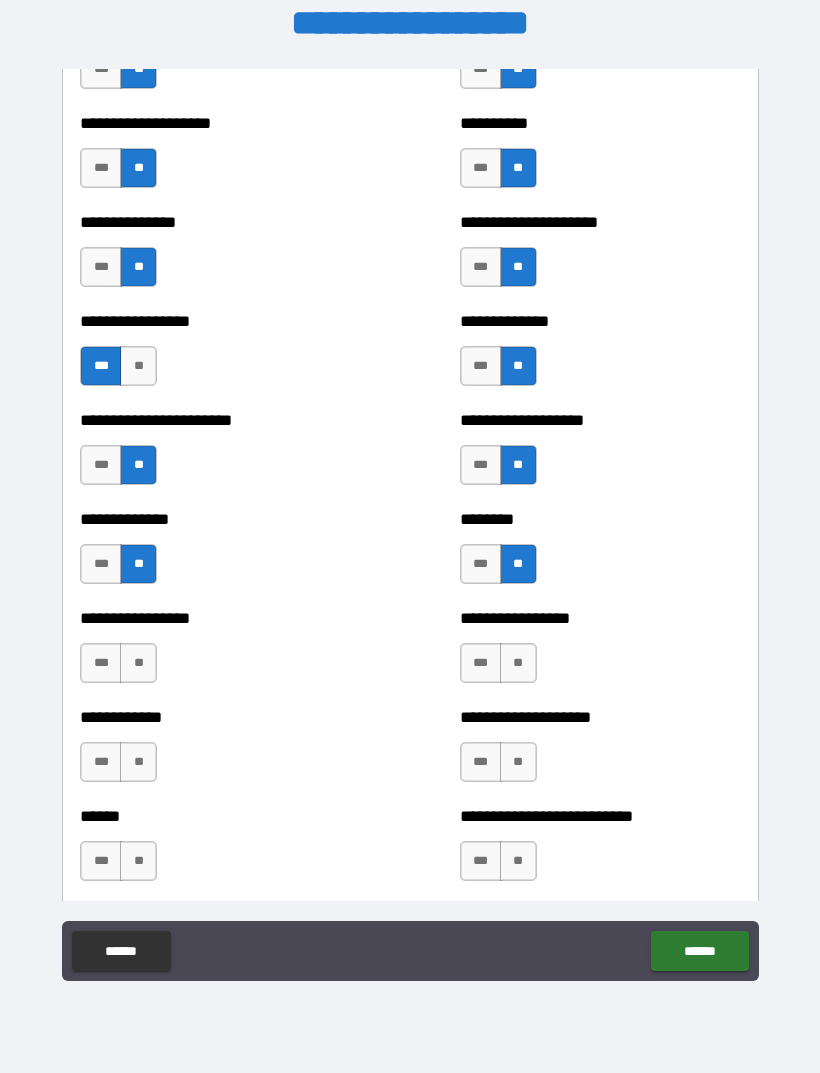 scroll, scrollTop: 3420, scrollLeft: 0, axis: vertical 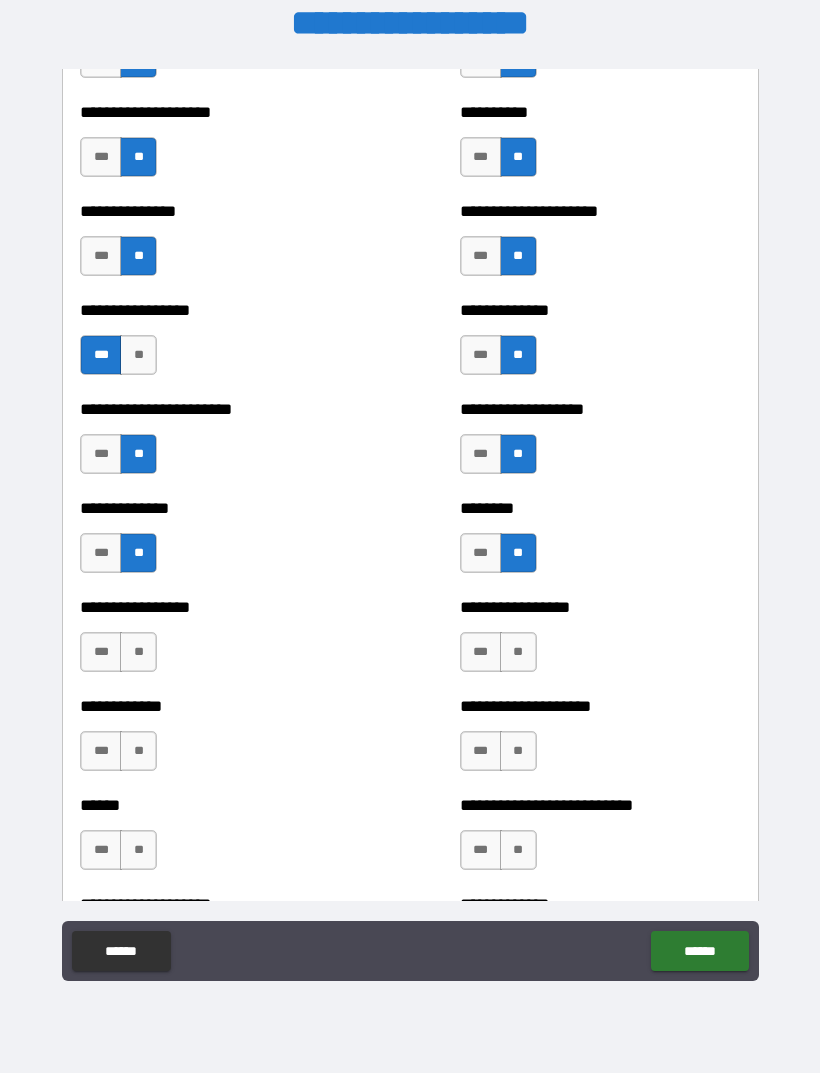click on "**" at bounding box center (138, 652) 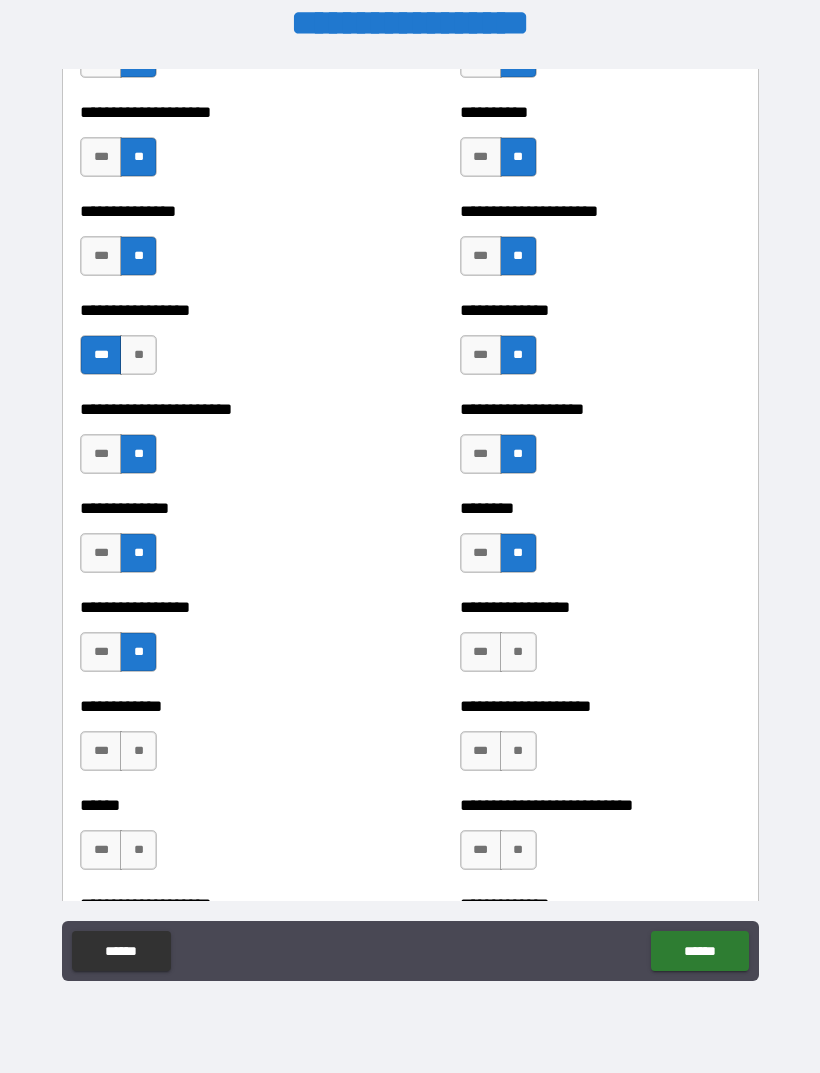 click on "**" at bounding box center (518, 652) 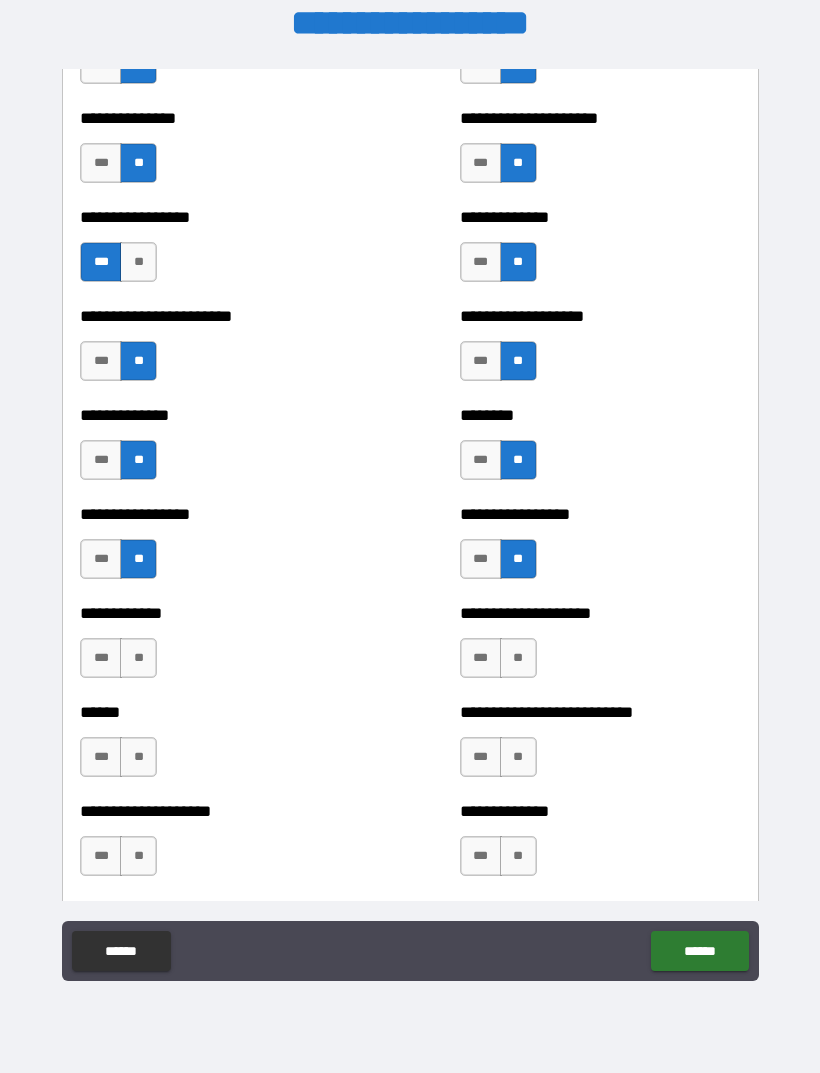 scroll, scrollTop: 3520, scrollLeft: 0, axis: vertical 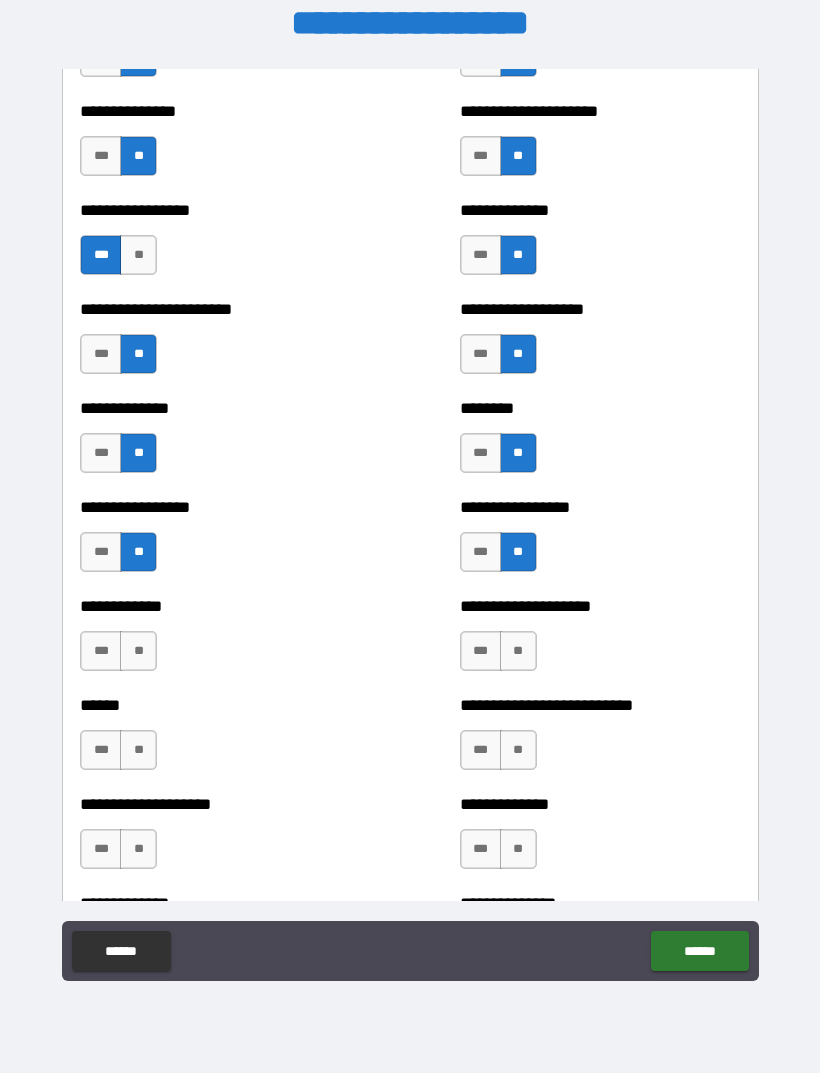 click on "**" at bounding box center [138, 651] 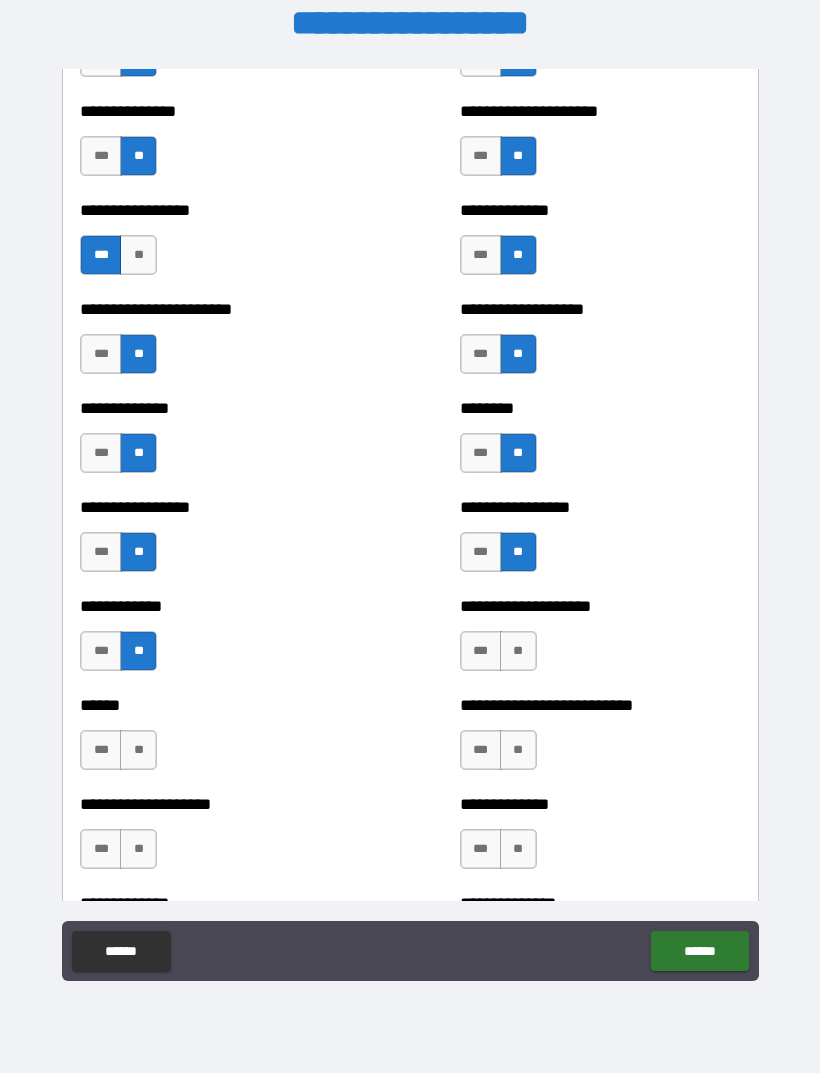 click on "**" at bounding box center (518, 651) 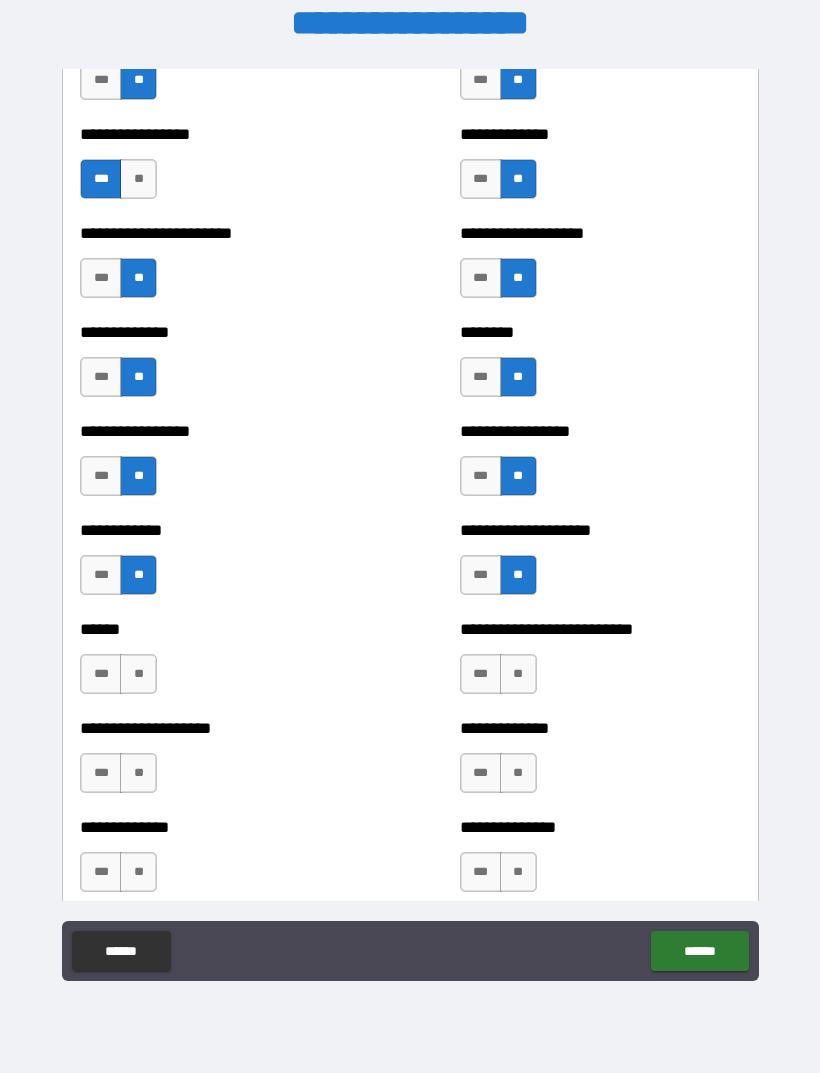 scroll, scrollTop: 3611, scrollLeft: 0, axis: vertical 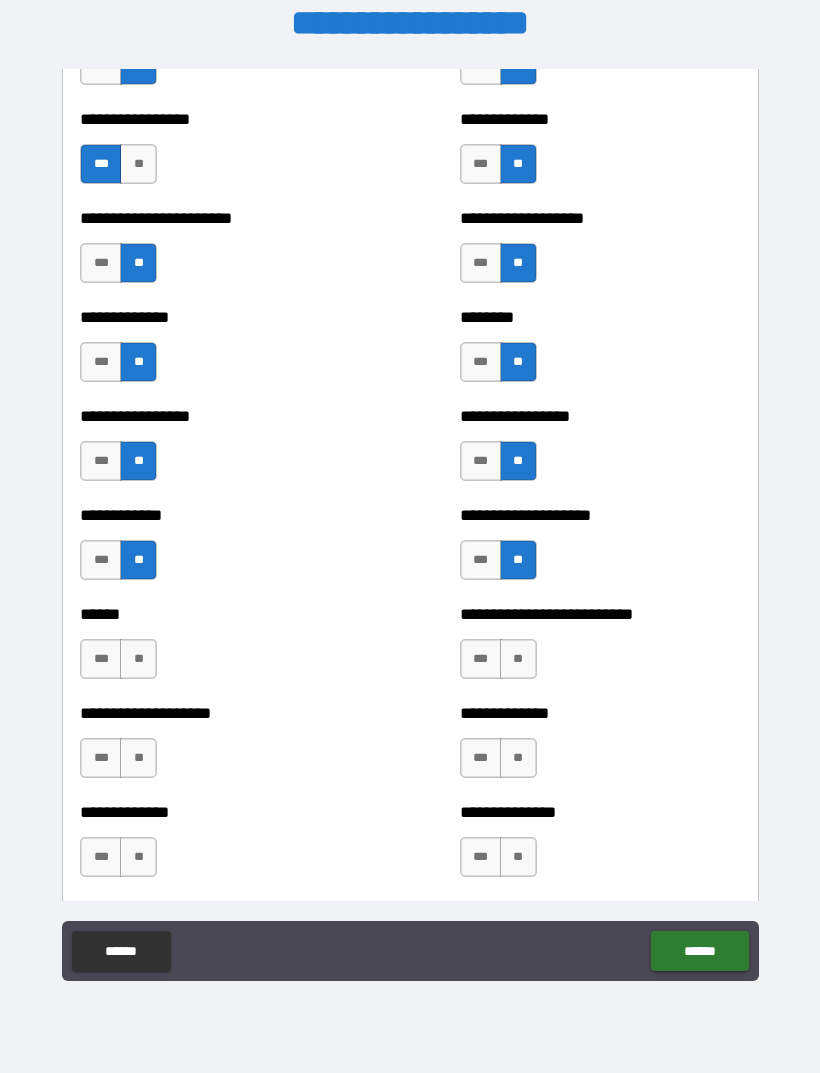 click on "**" at bounding box center [138, 659] 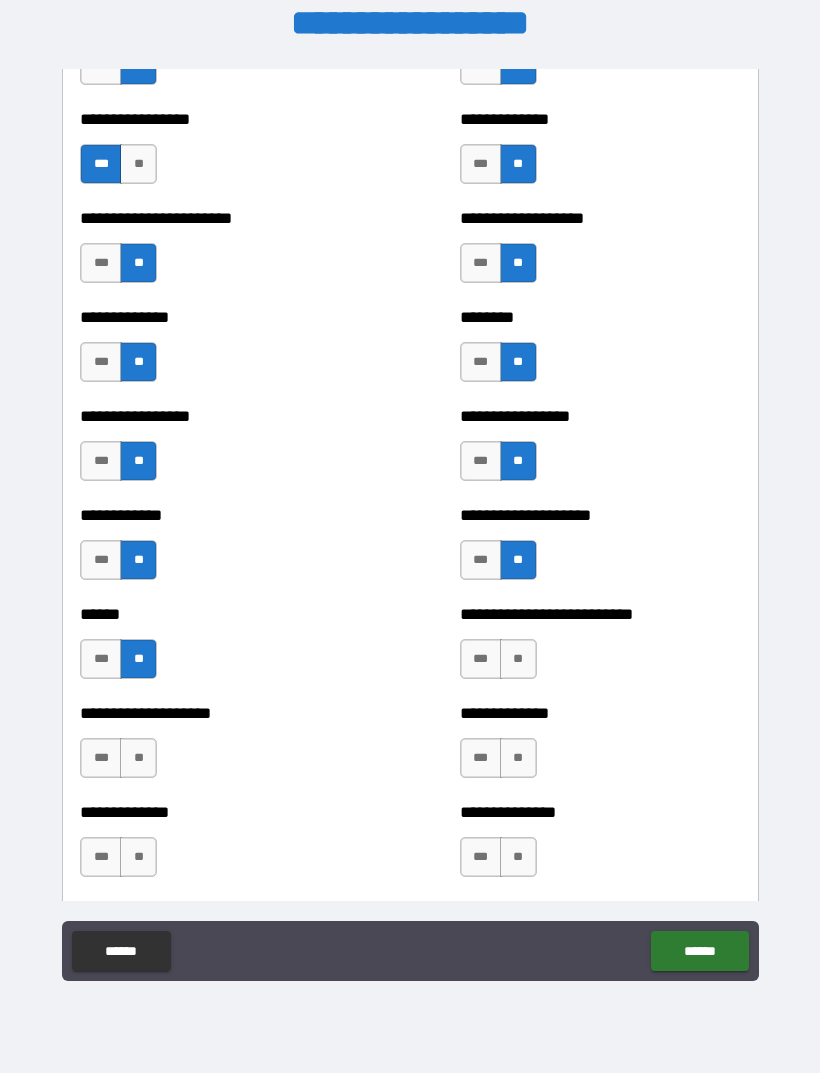 click on "**" at bounding box center [518, 659] 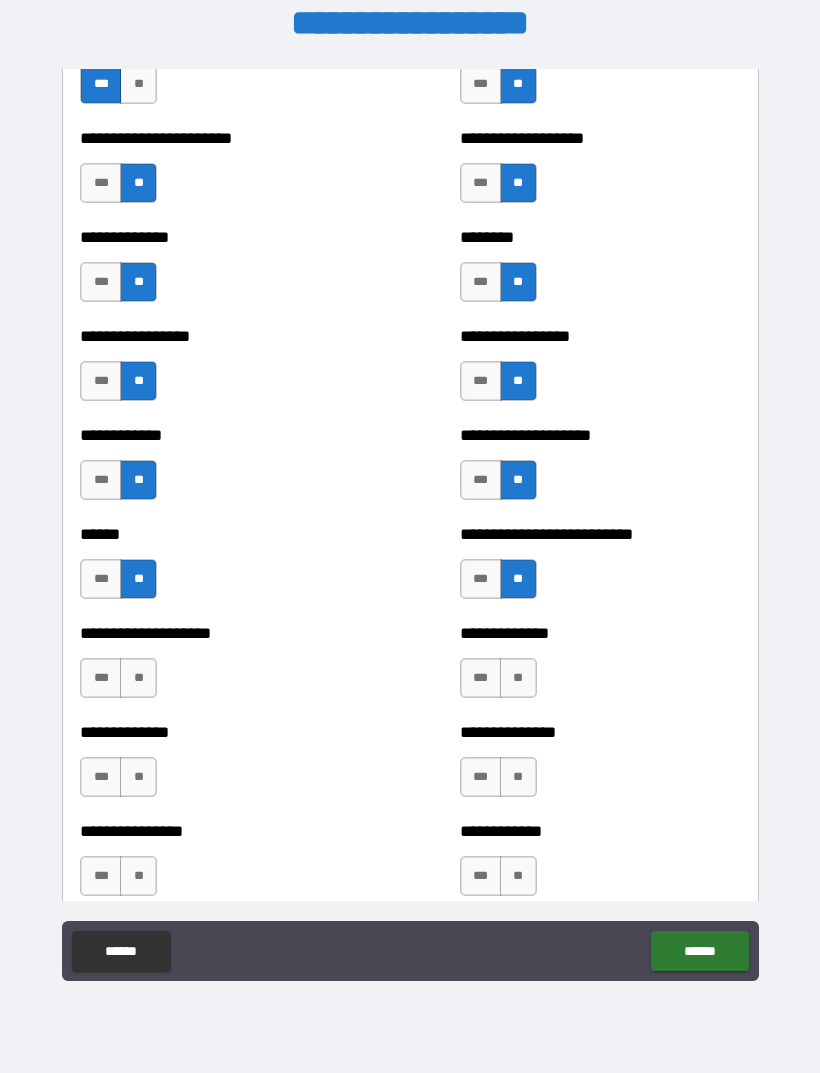 scroll, scrollTop: 3692, scrollLeft: 0, axis: vertical 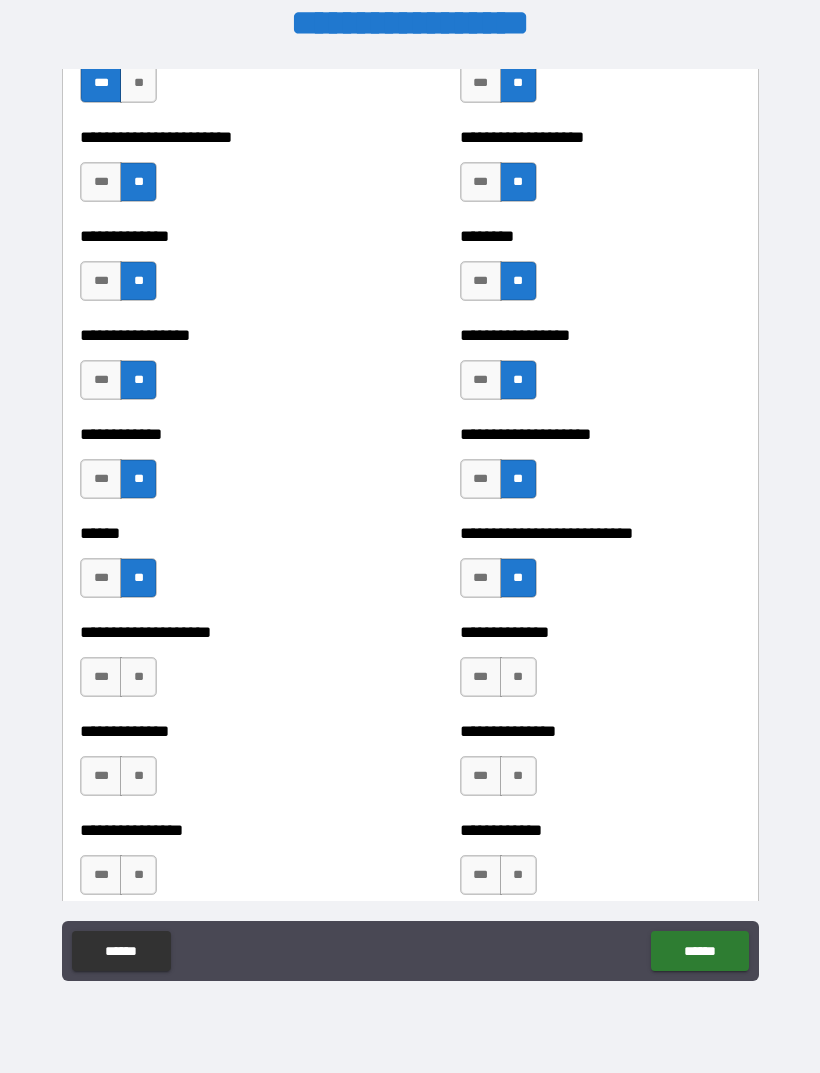 click on "**" at bounding box center (138, 677) 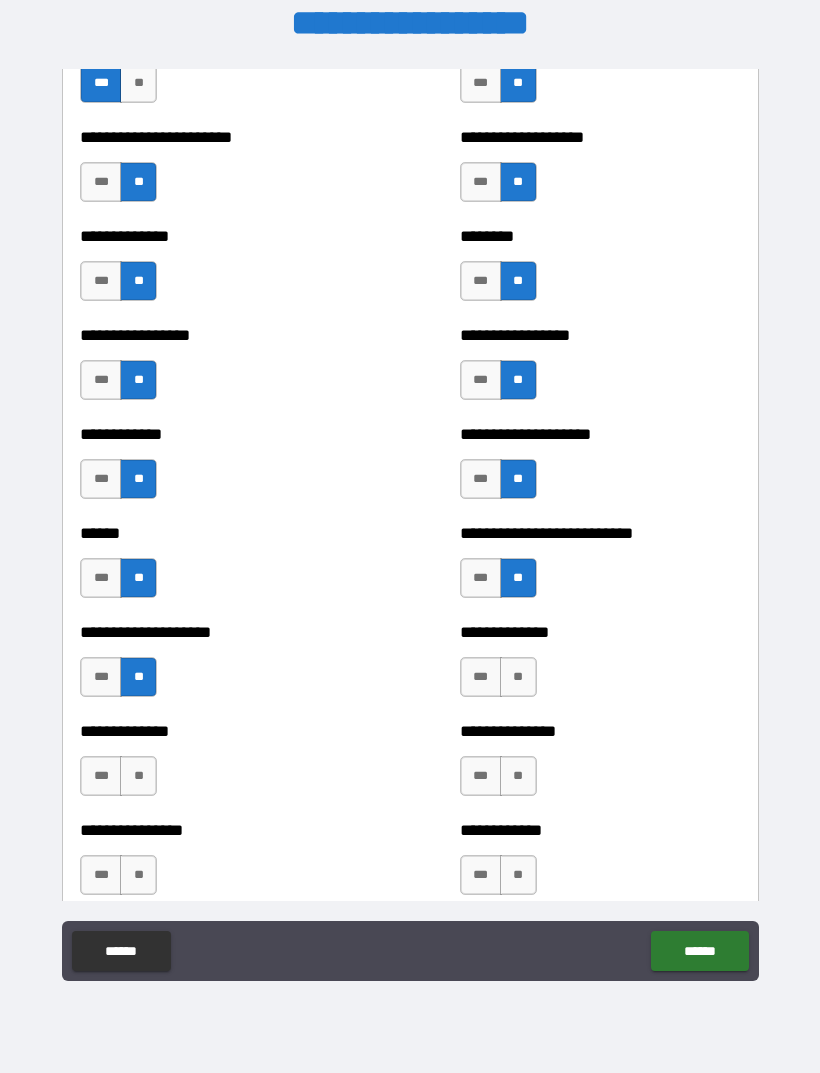 click on "**" at bounding box center [518, 677] 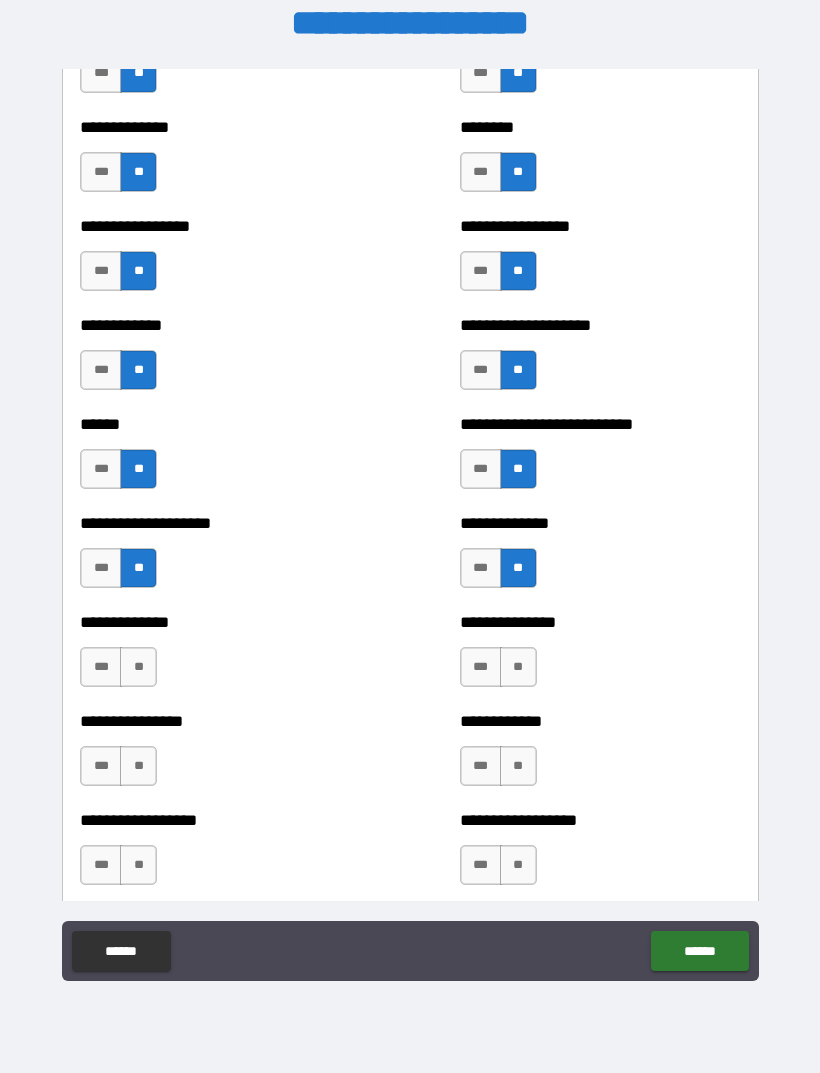 scroll, scrollTop: 3805, scrollLeft: 0, axis: vertical 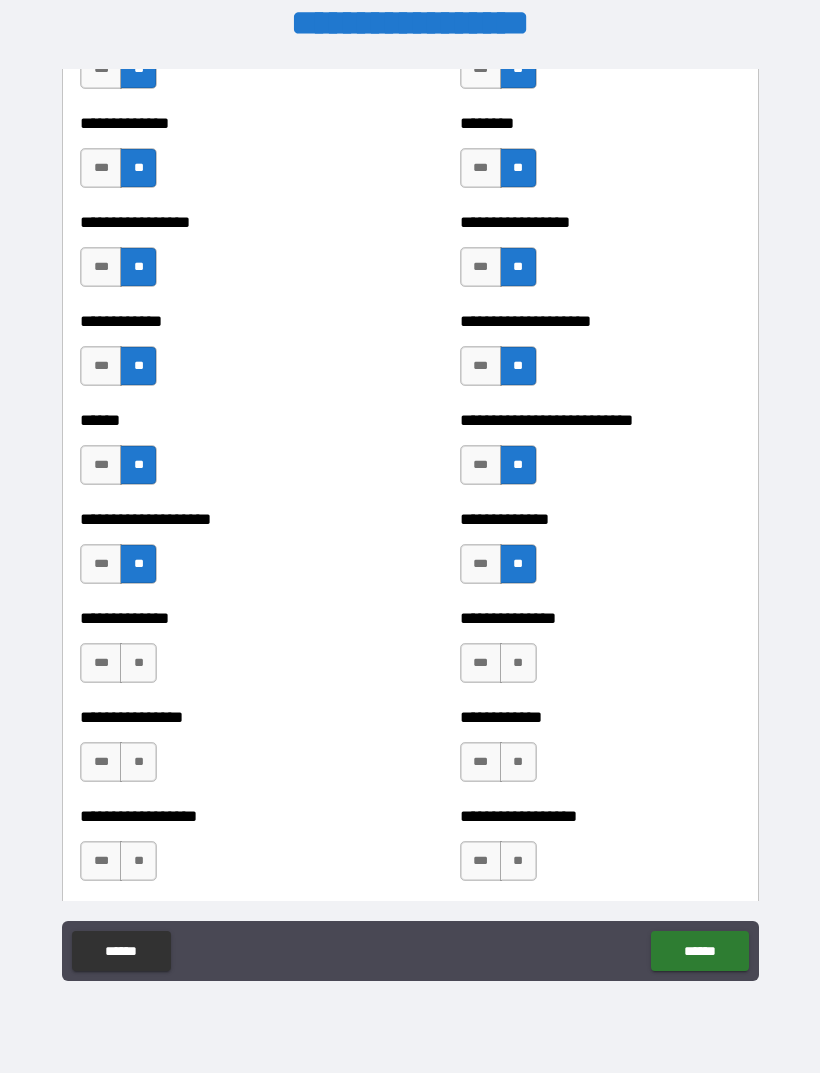 click on "**" at bounding box center (138, 663) 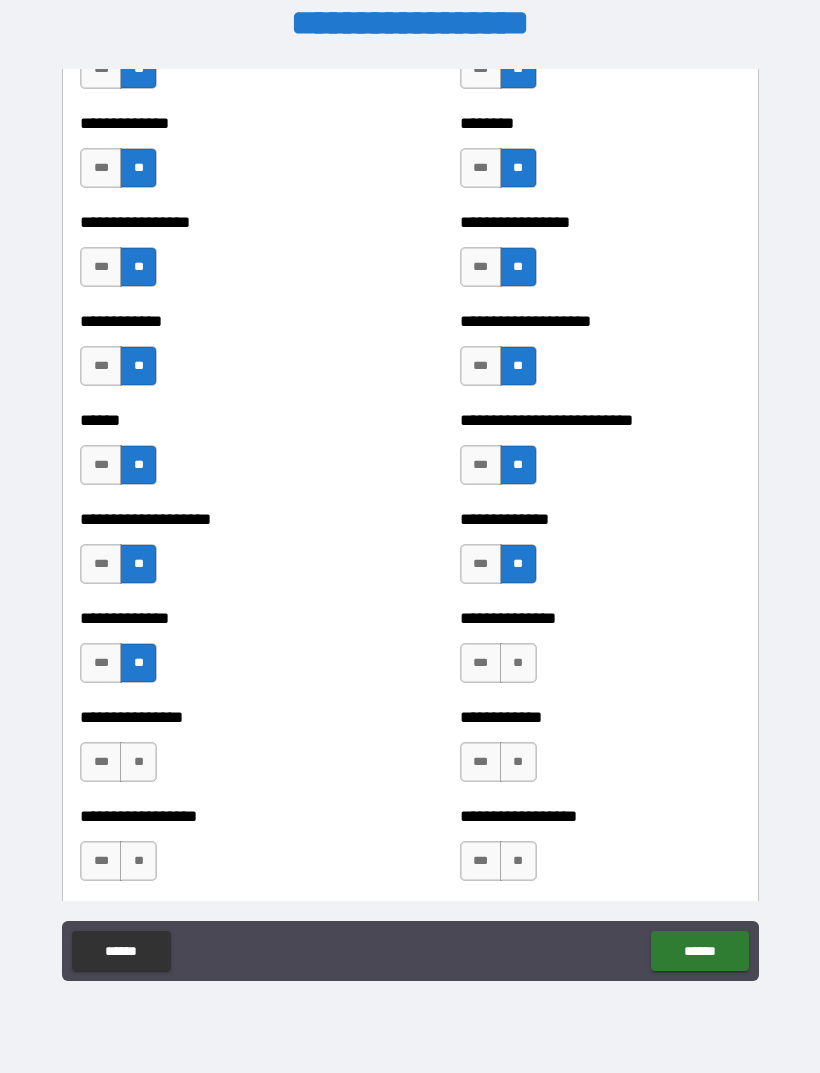 click on "**" at bounding box center (518, 663) 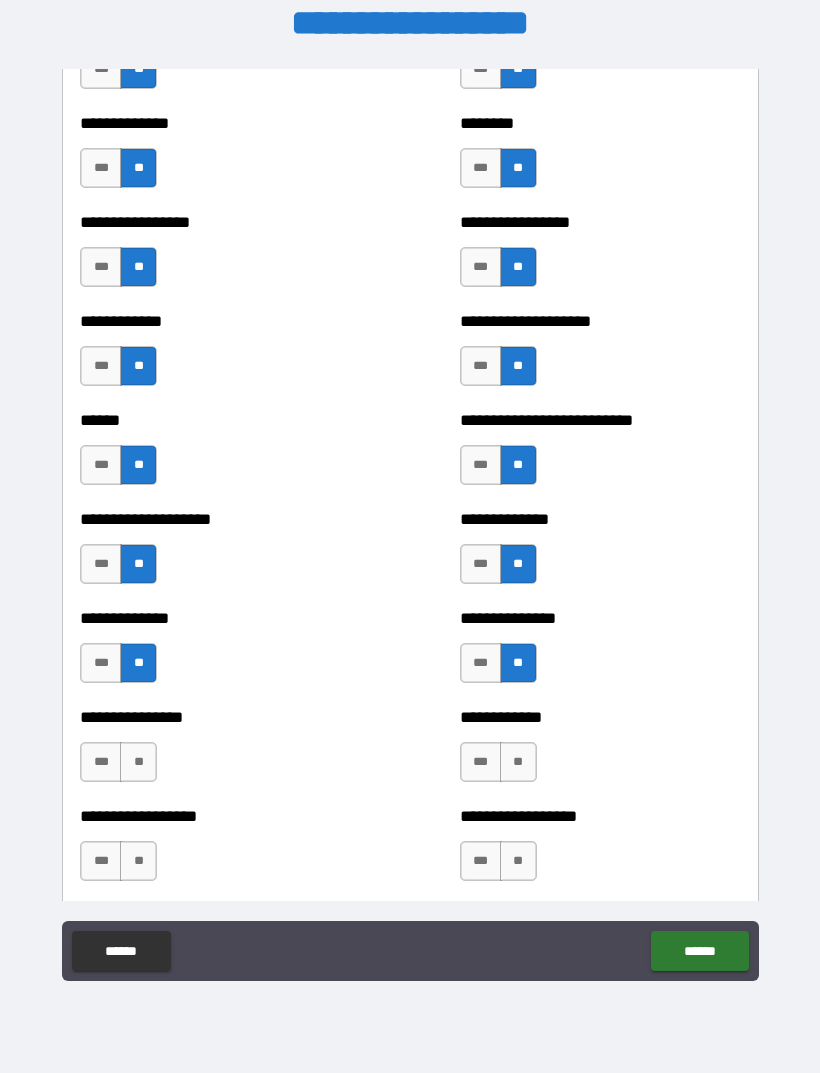 click on "**" at bounding box center (138, 762) 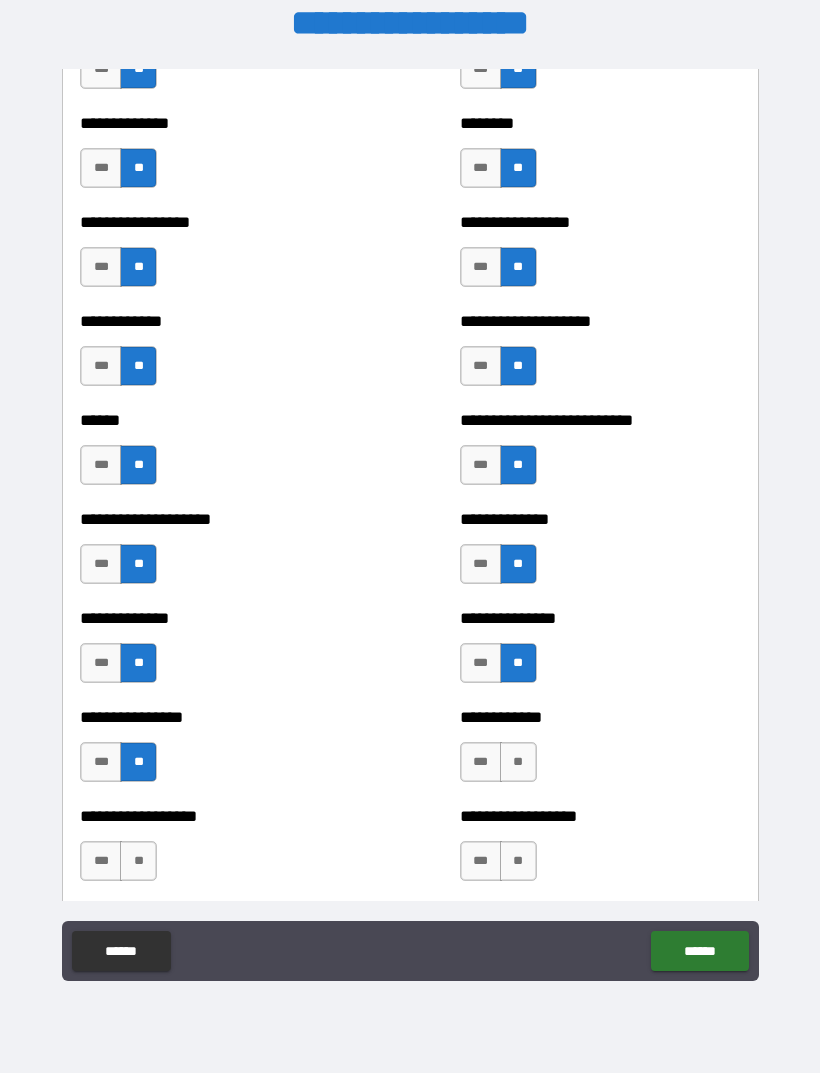 click on "**" at bounding box center [518, 762] 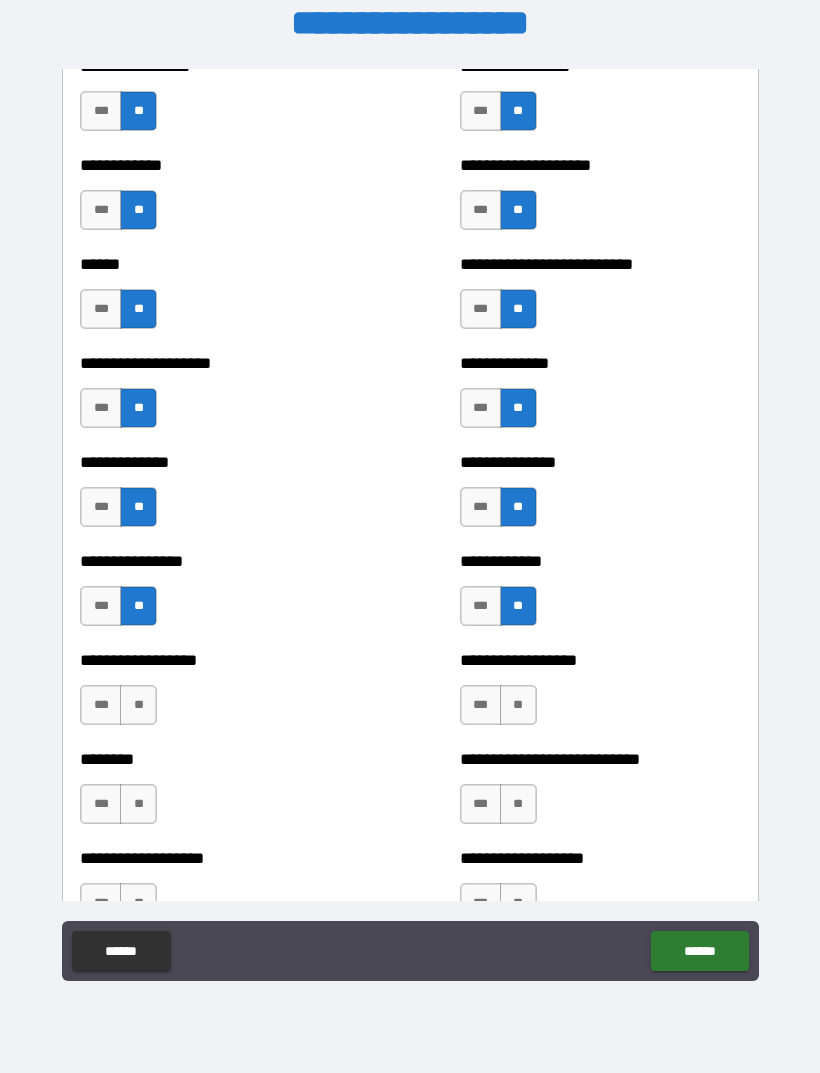 scroll, scrollTop: 3996, scrollLeft: 0, axis: vertical 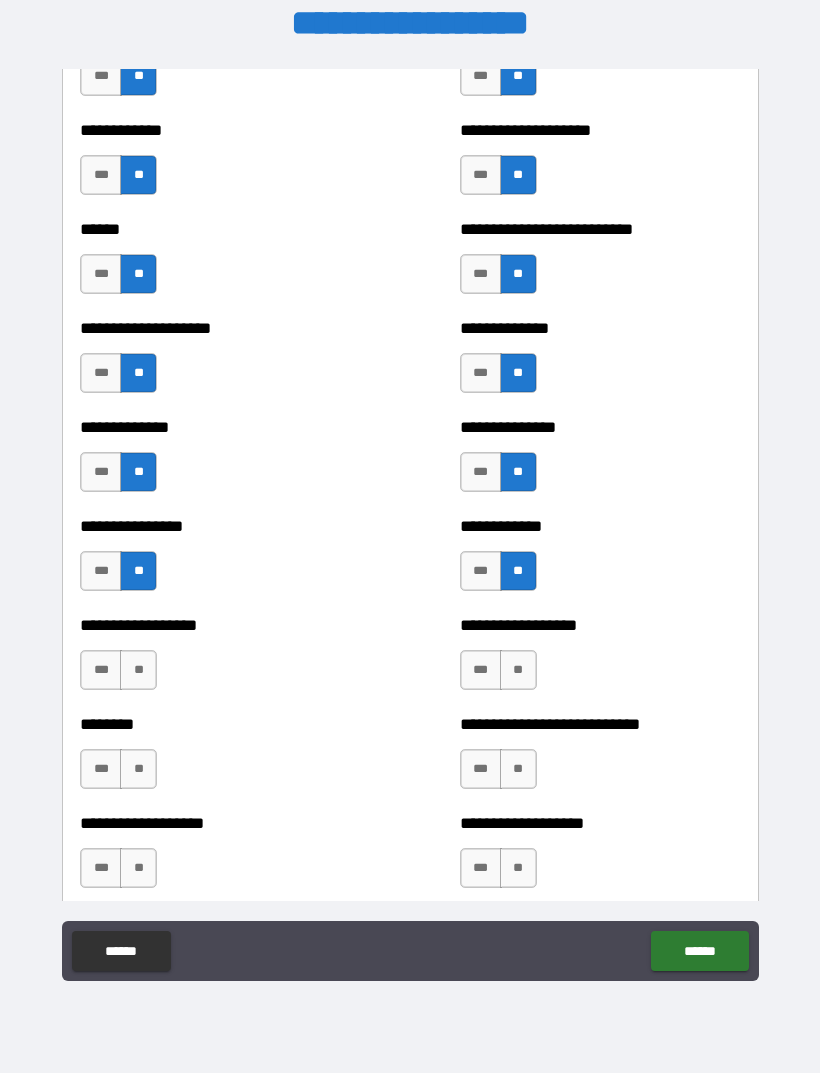 click on "**" at bounding box center [138, 670] 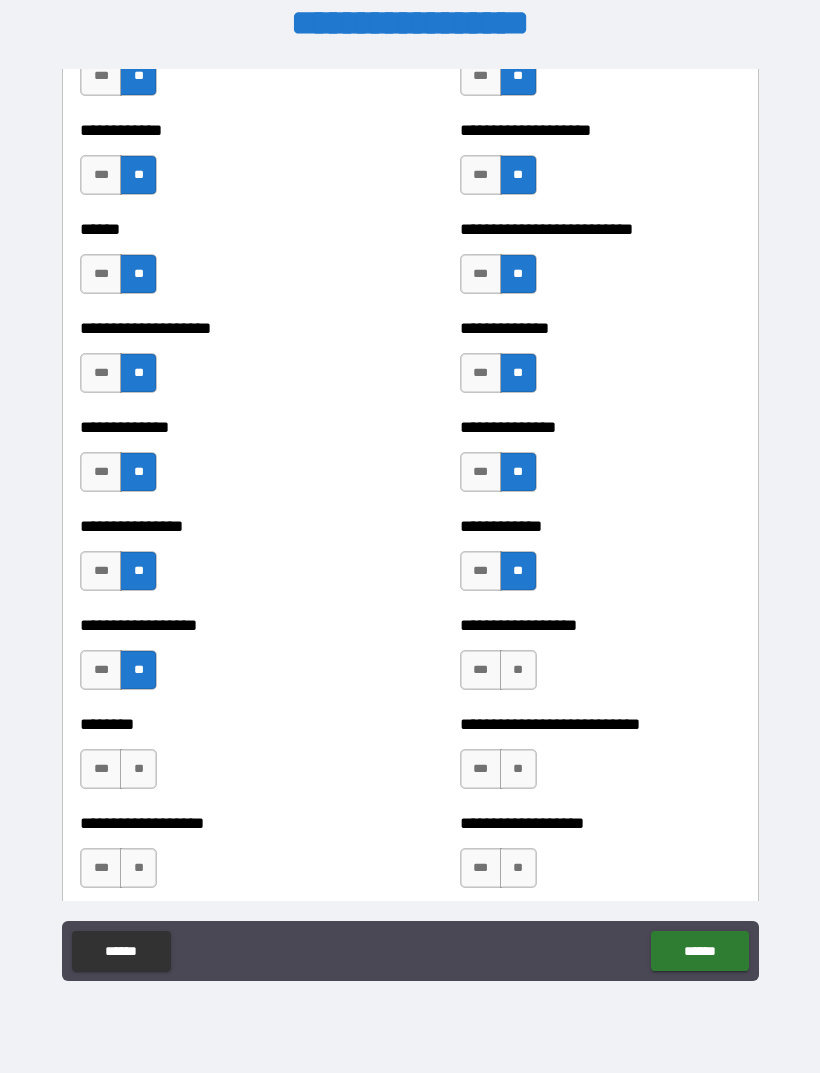 click on "**" at bounding box center (518, 670) 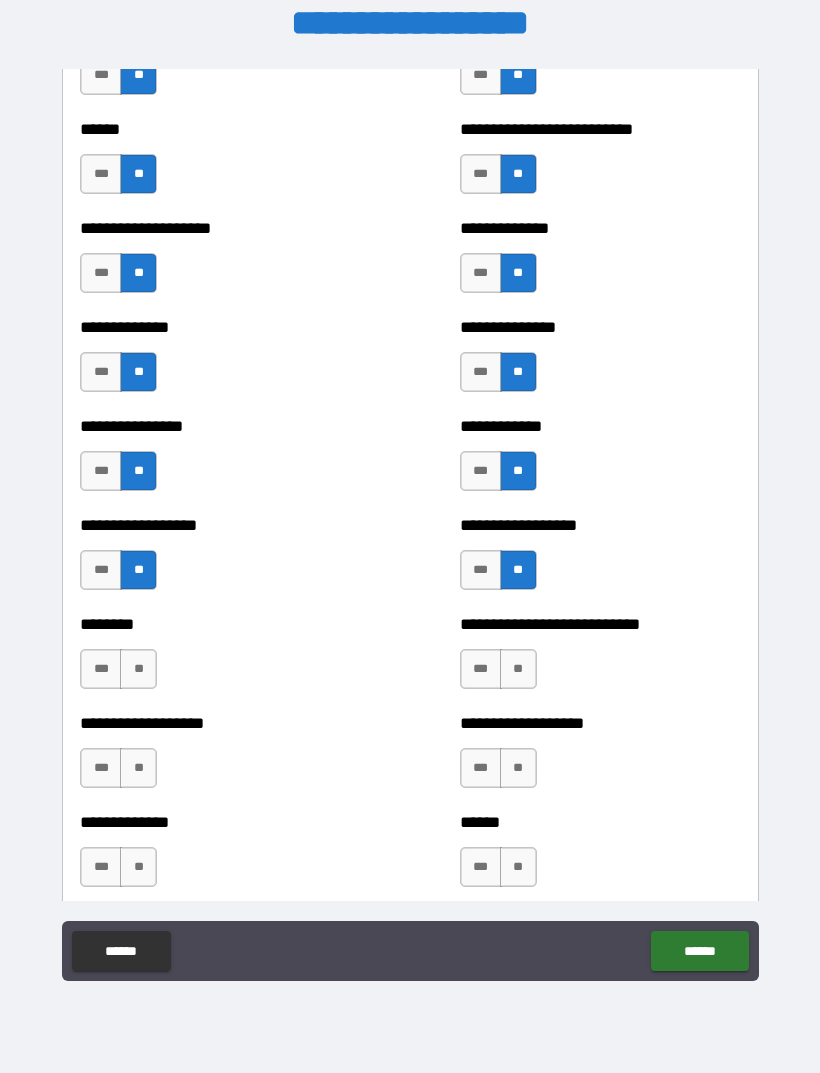 scroll, scrollTop: 4101, scrollLeft: 0, axis: vertical 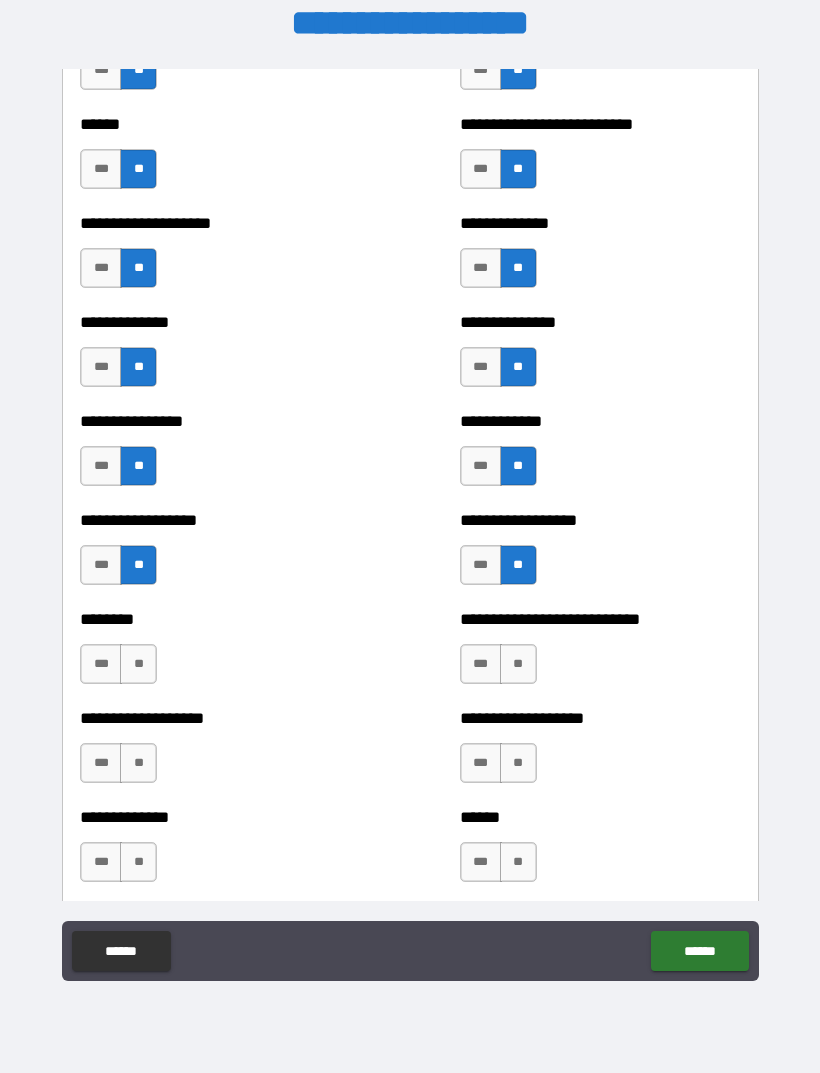 click on "**" at bounding box center [138, 664] 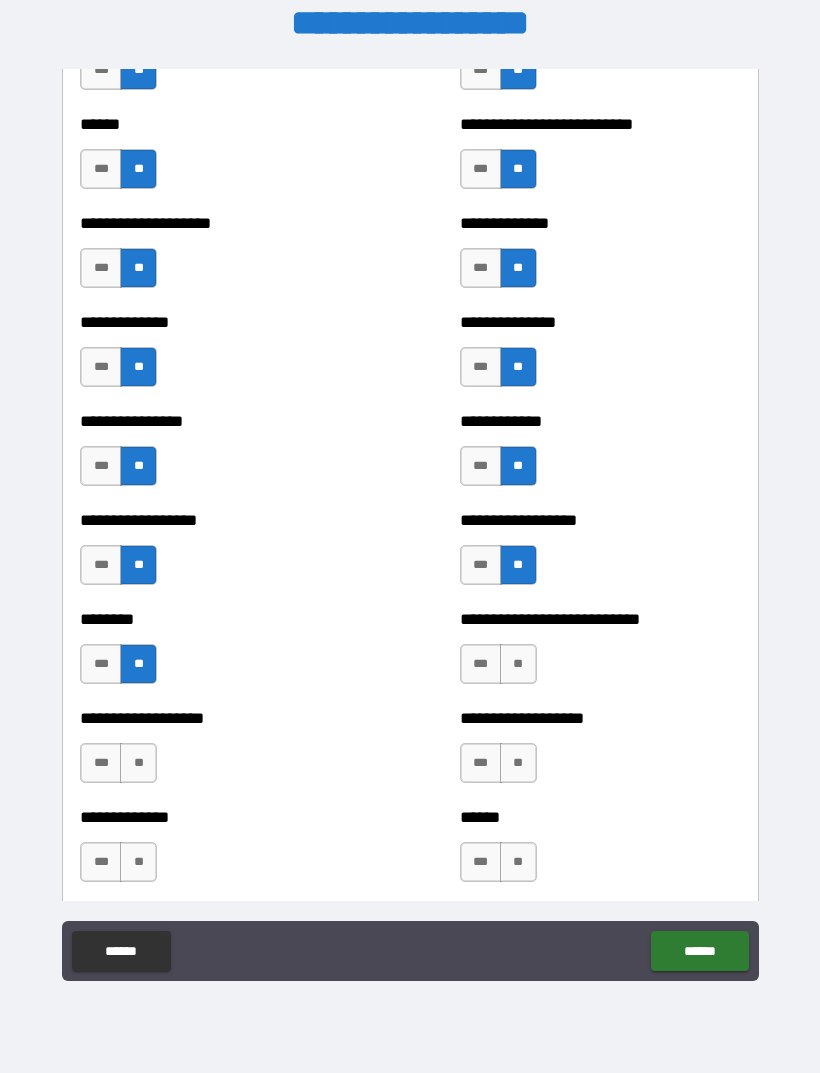 click on "**" at bounding box center [518, 664] 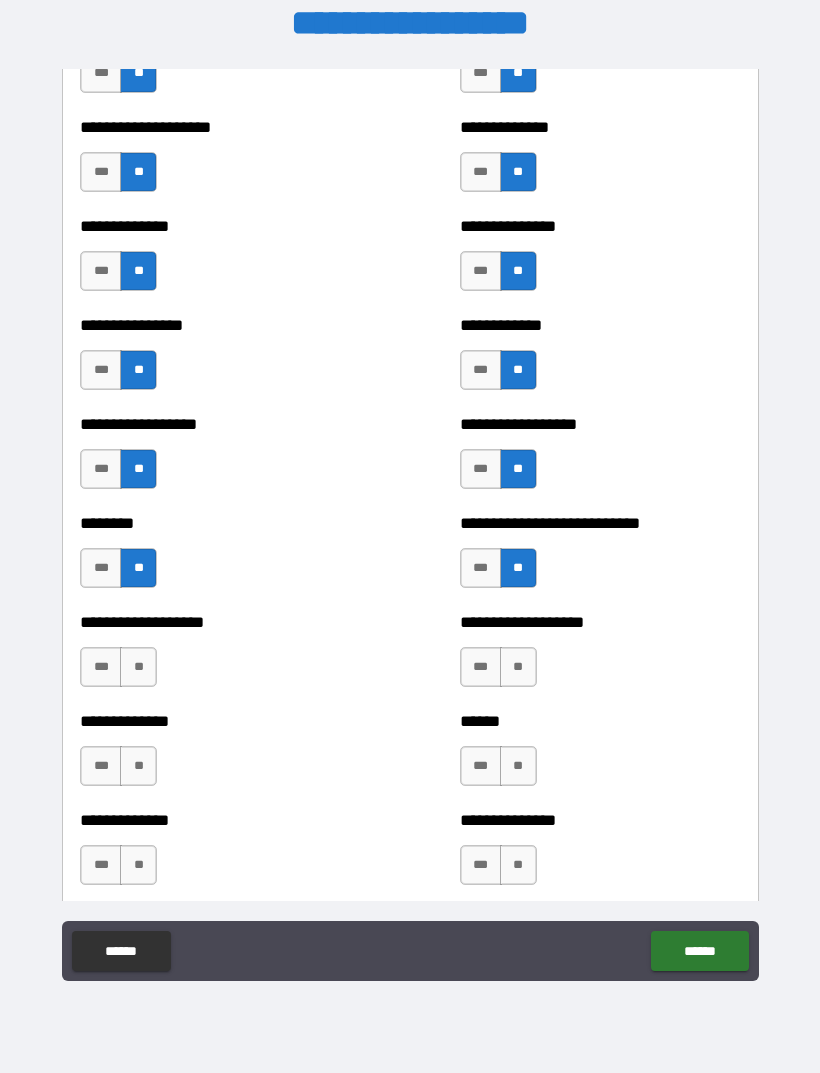 scroll, scrollTop: 4202, scrollLeft: 0, axis: vertical 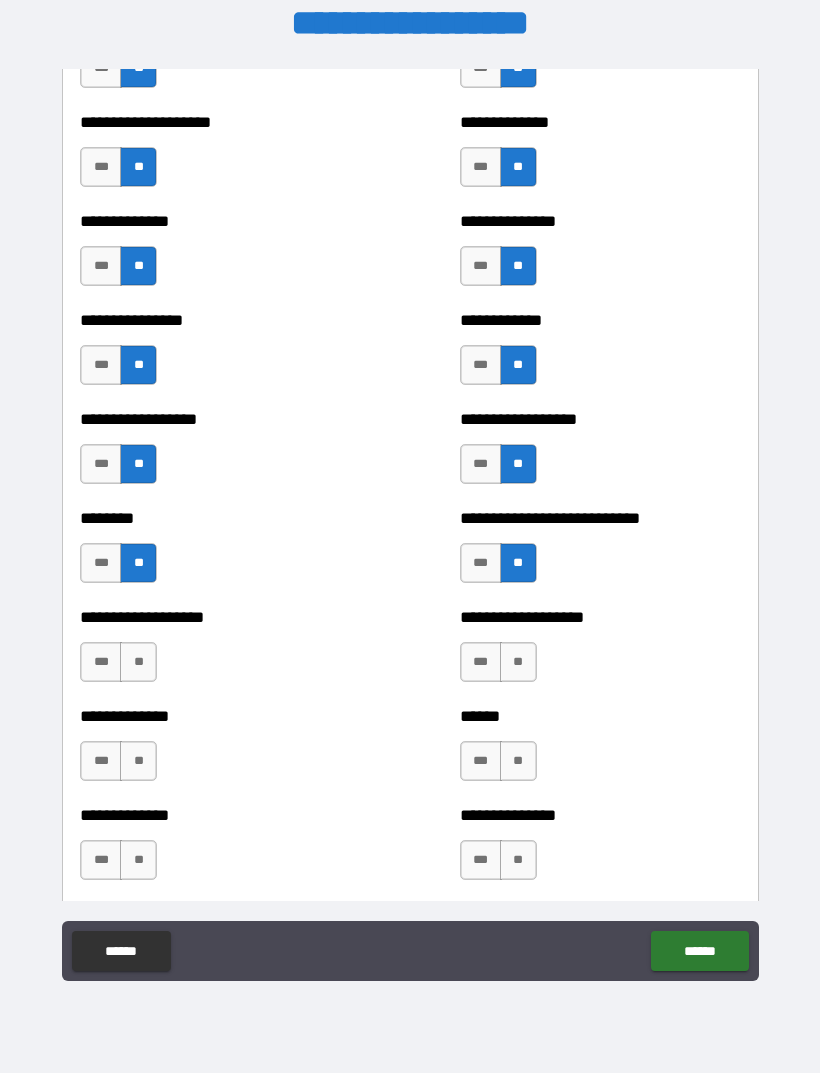click on "**" at bounding box center (138, 662) 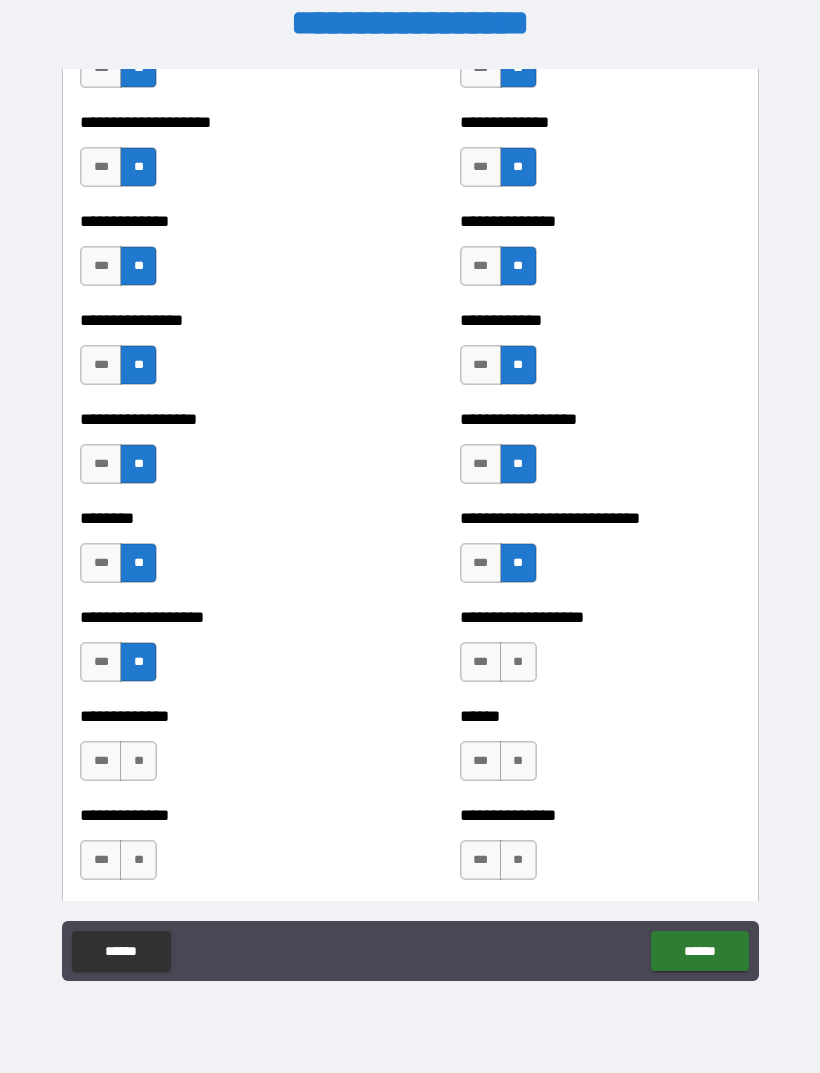 click on "**" at bounding box center (518, 662) 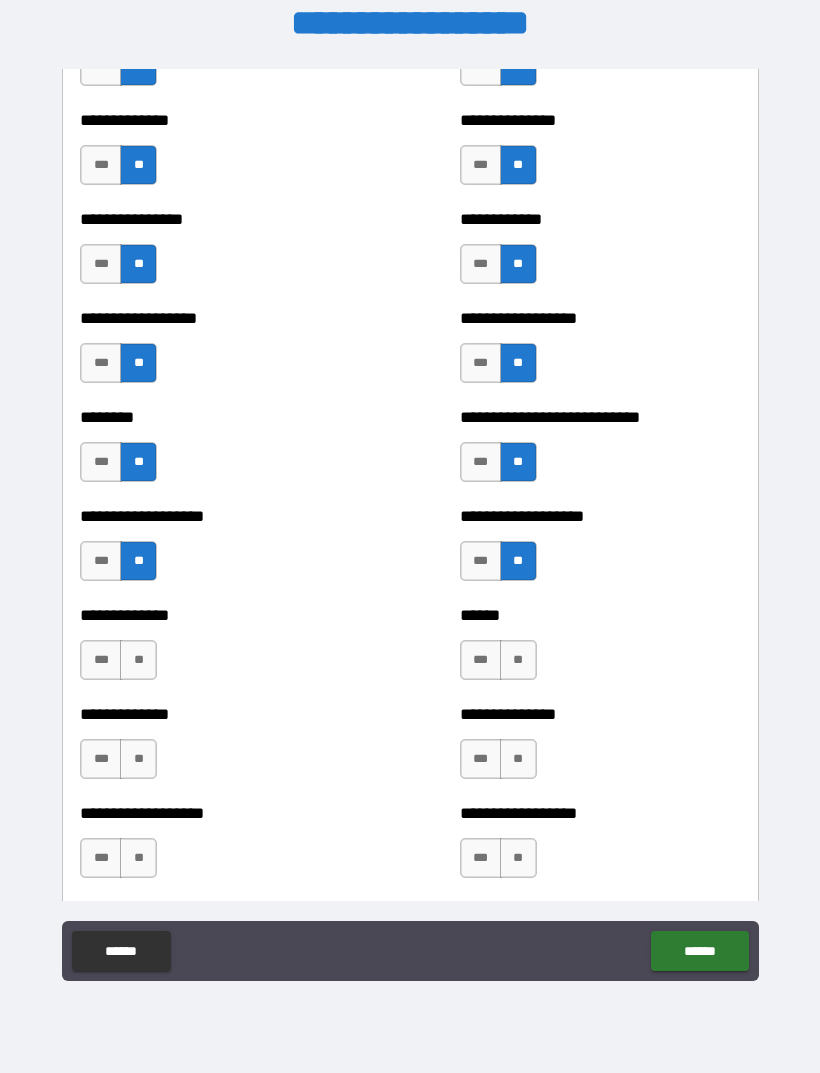 scroll, scrollTop: 4318, scrollLeft: 0, axis: vertical 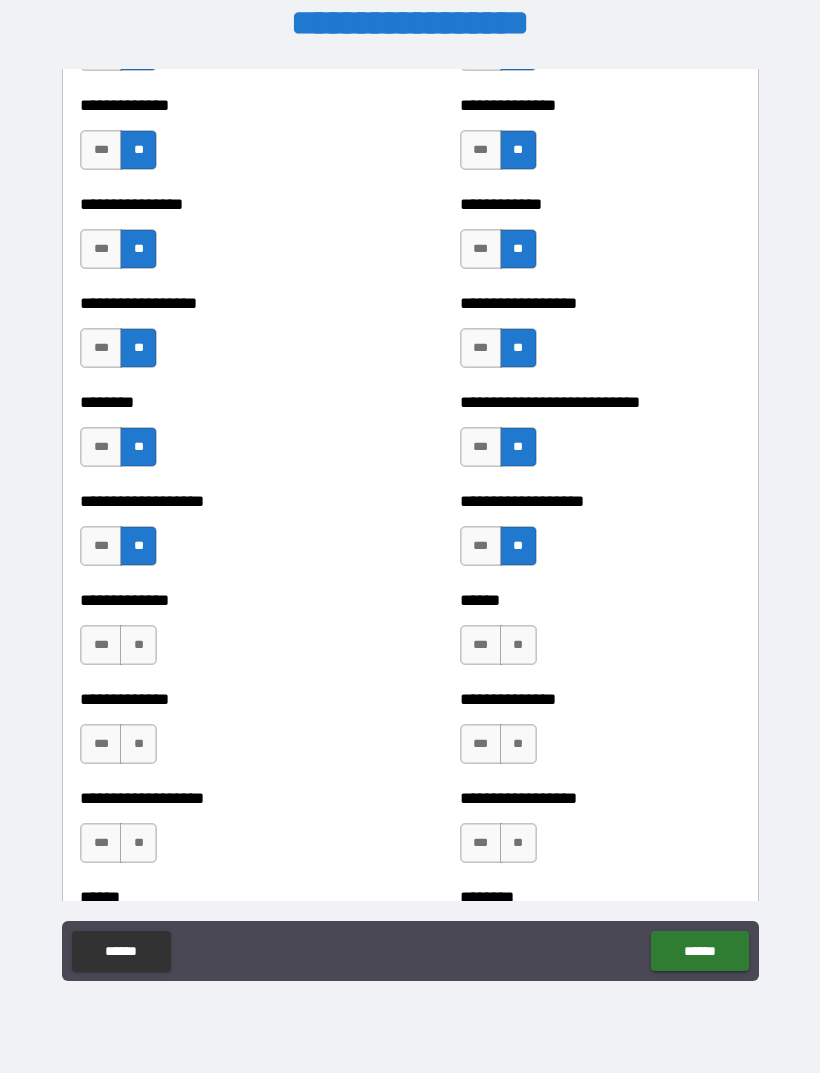 click on "**" at bounding box center [138, 645] 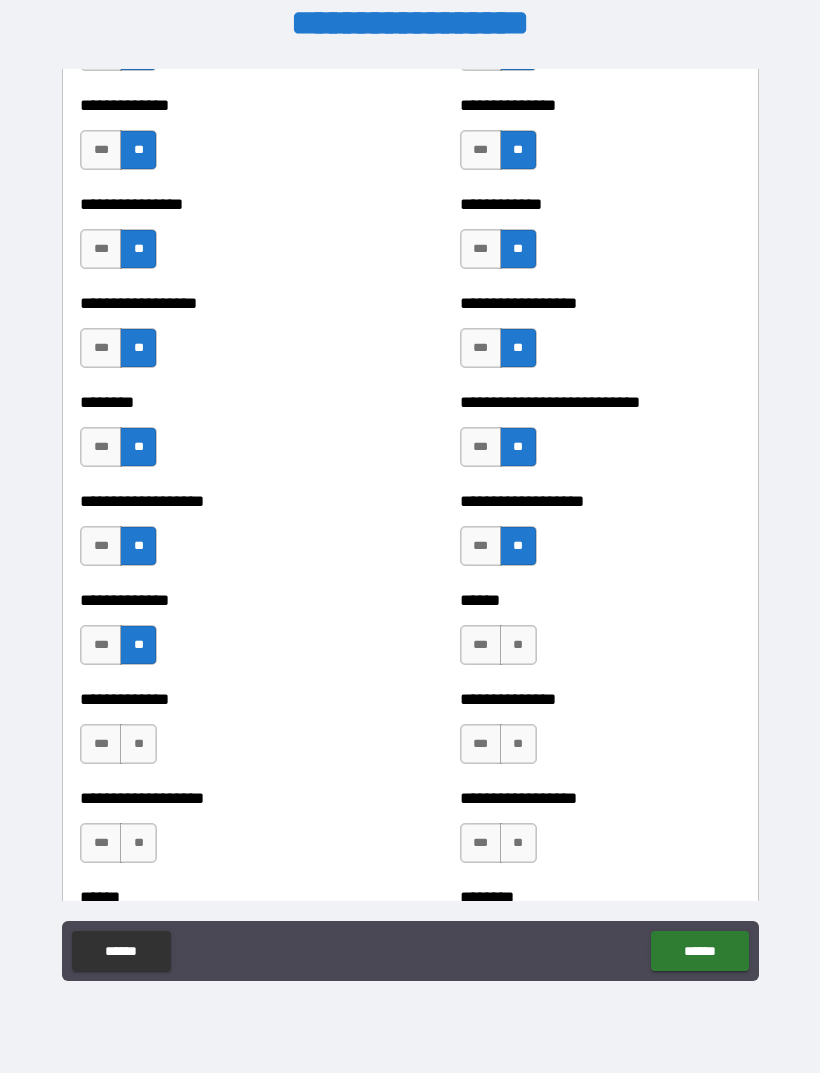 click on "**" at bounding box center (518, 645) 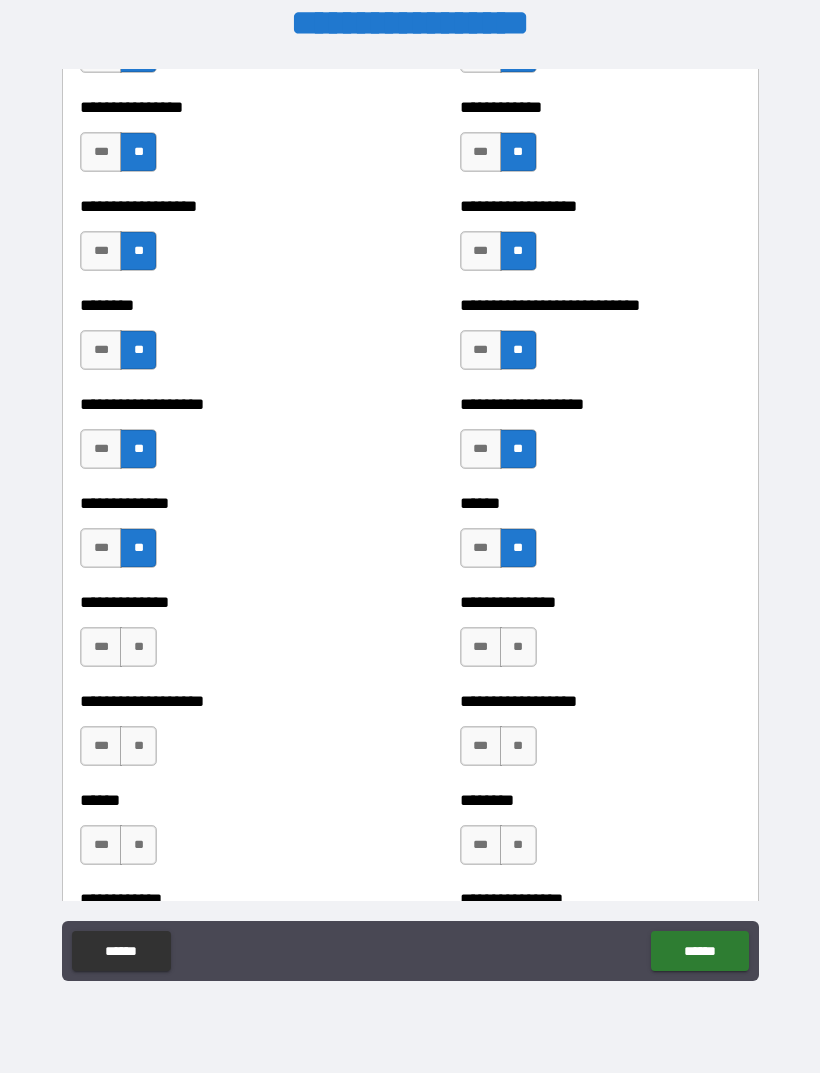 scroll, scrollTop: 4421, scrollLeft: 0, axis: vertical 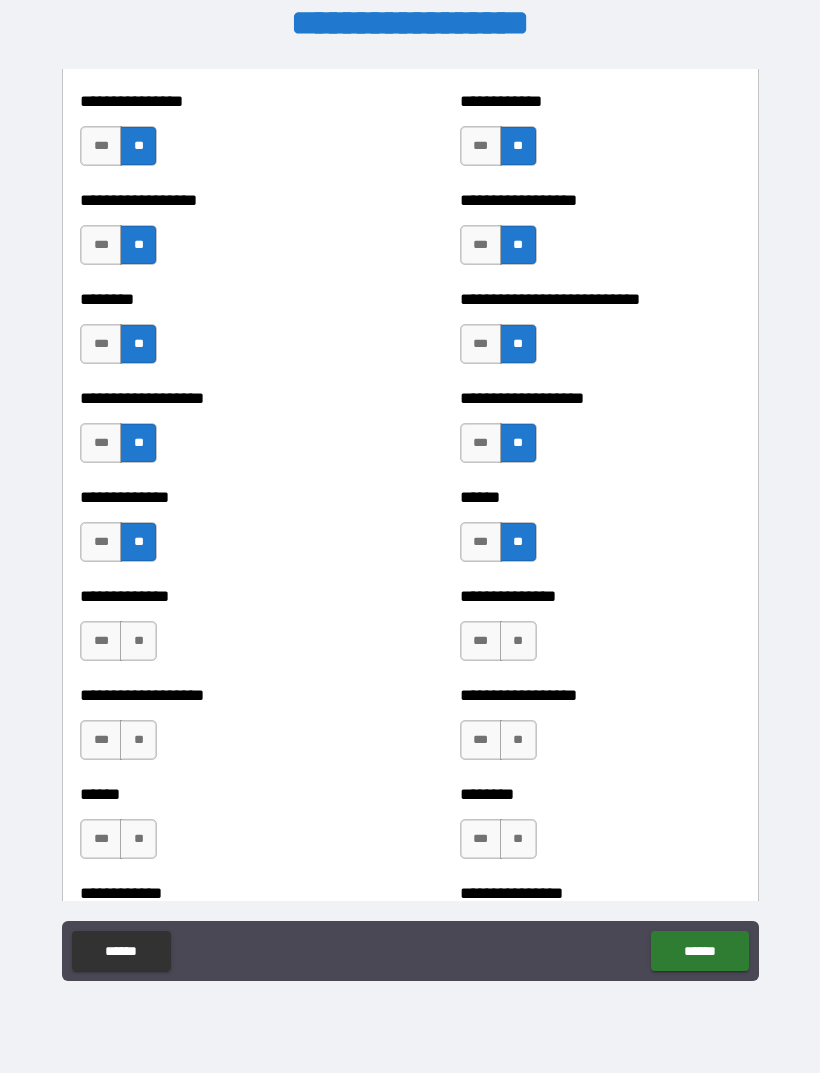 click on "**" at bounding box center [138, 641] 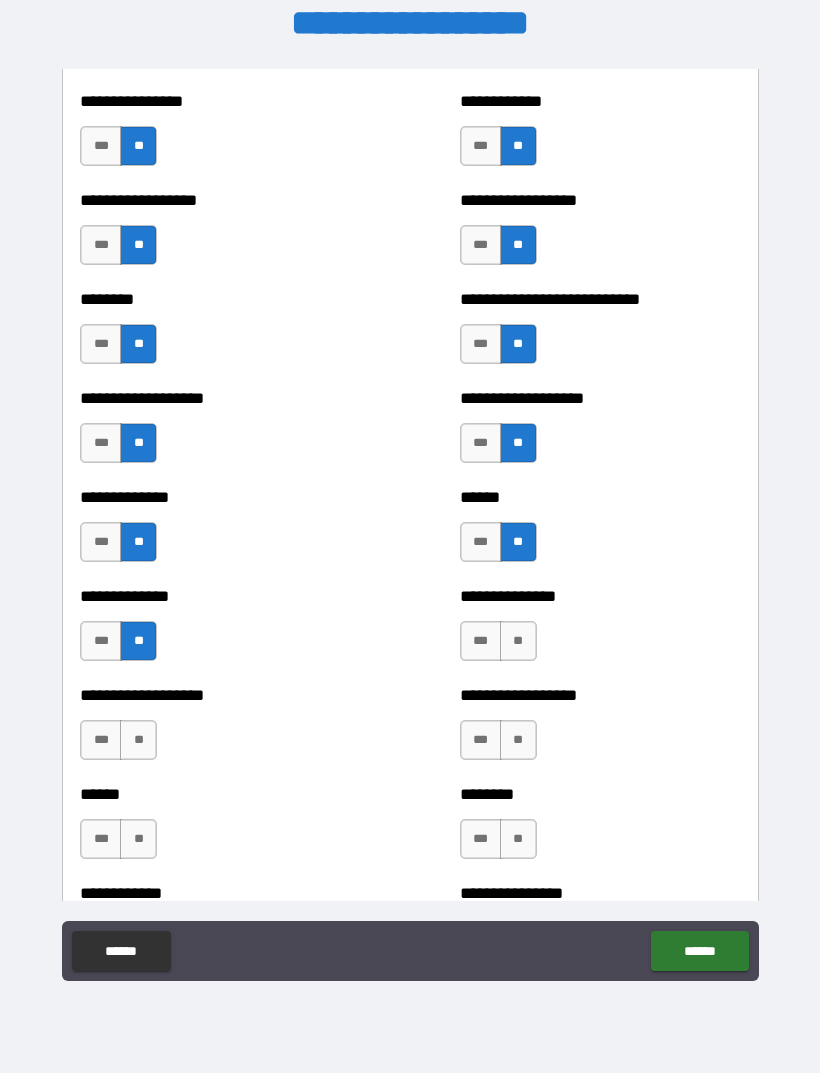 click on "**" at bounding box center (518, 641) 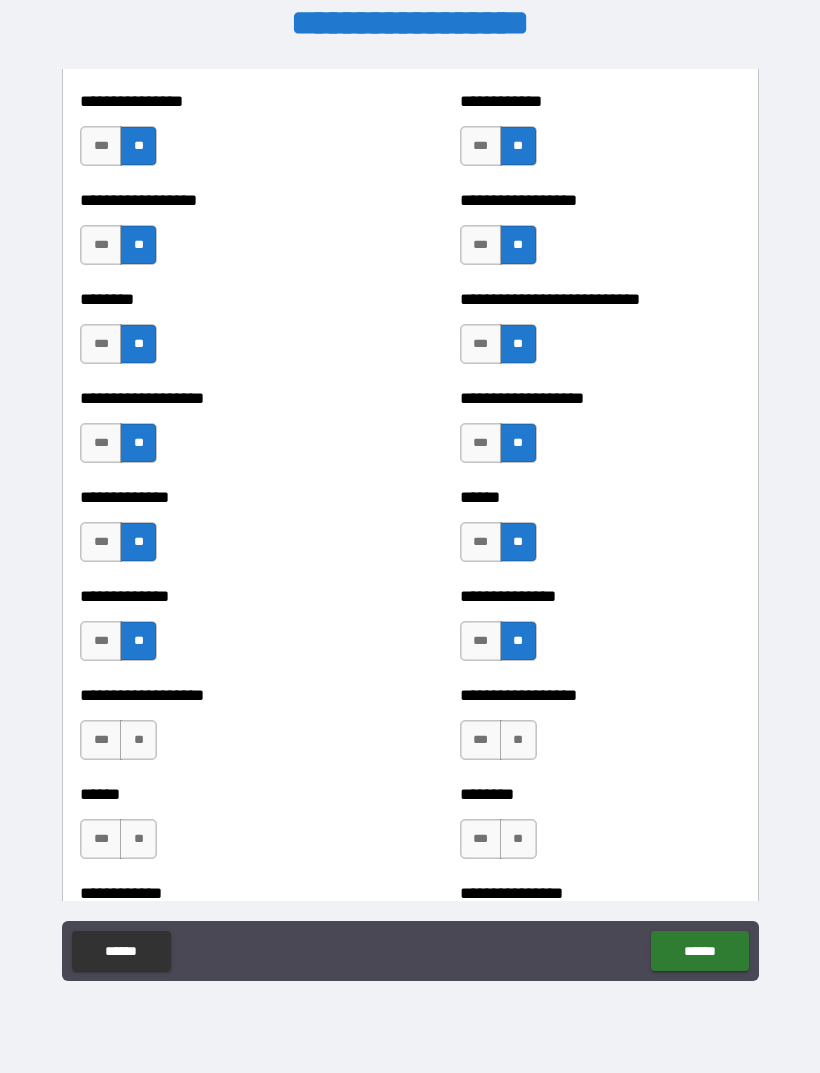 click on "***" at bounding box center [481, 443] 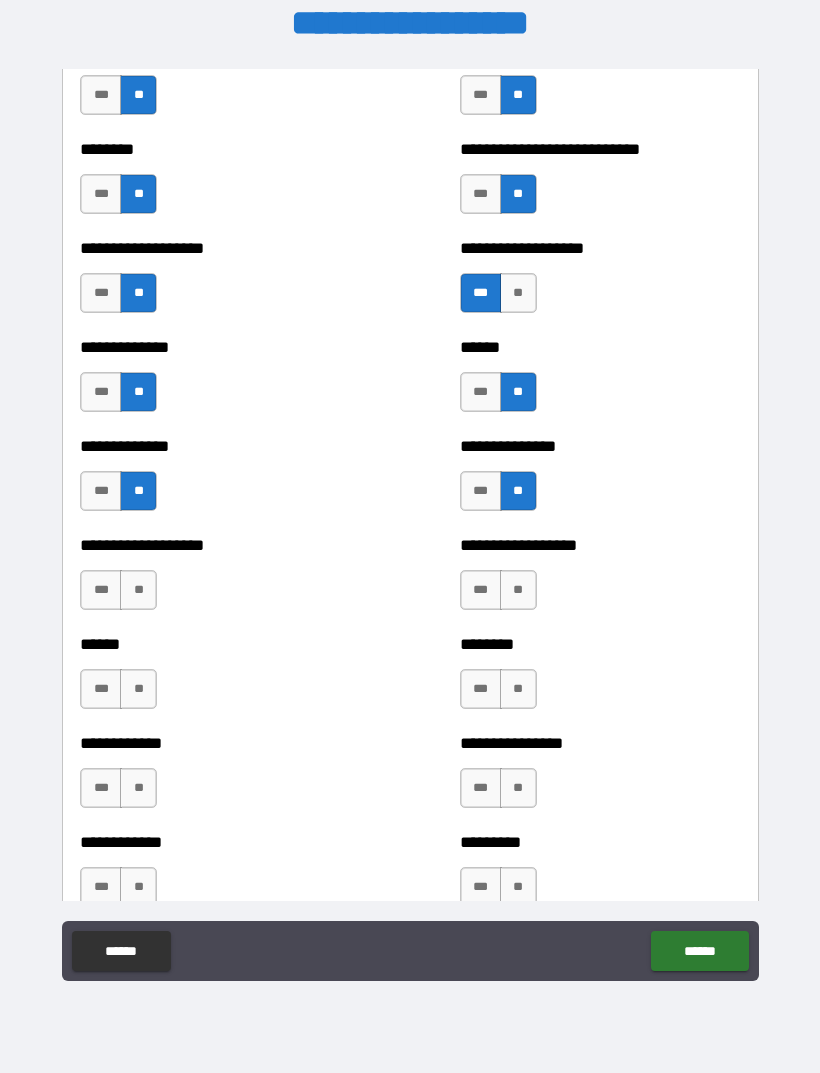 scroll, scrollTop: 4573, scrollLeft: 0, axis: vertical 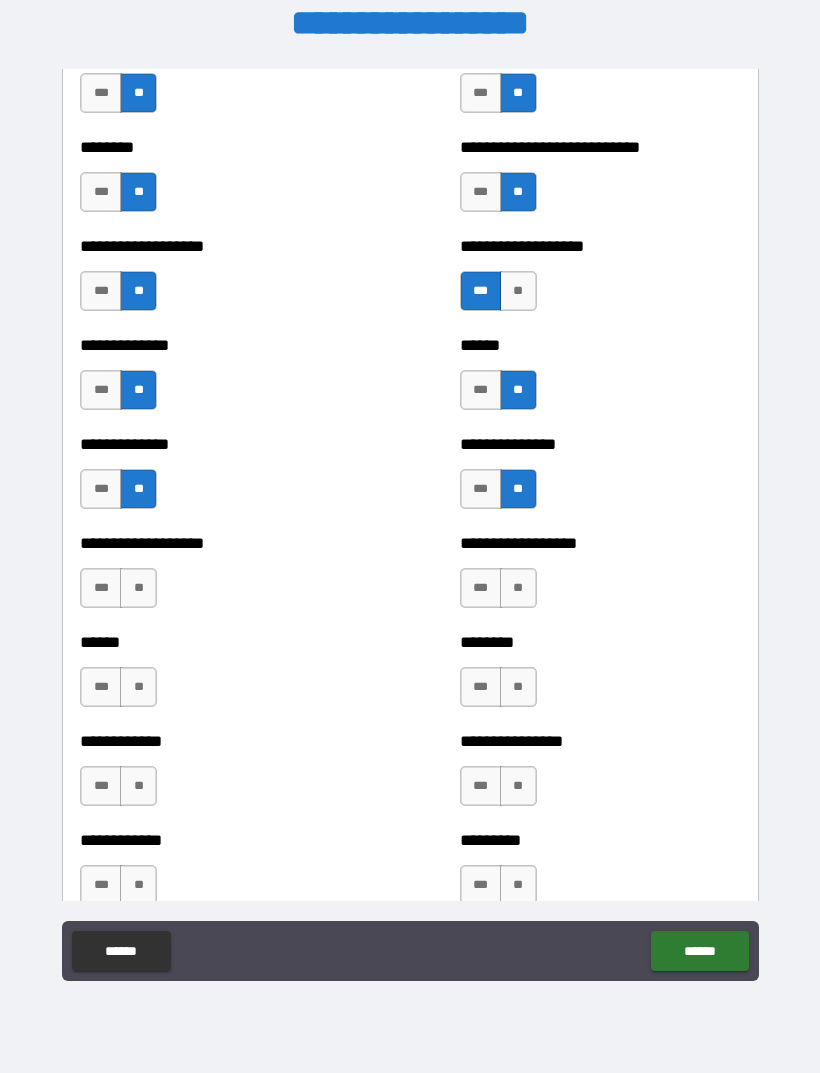 click on "**" at bounding box center (138, 588) 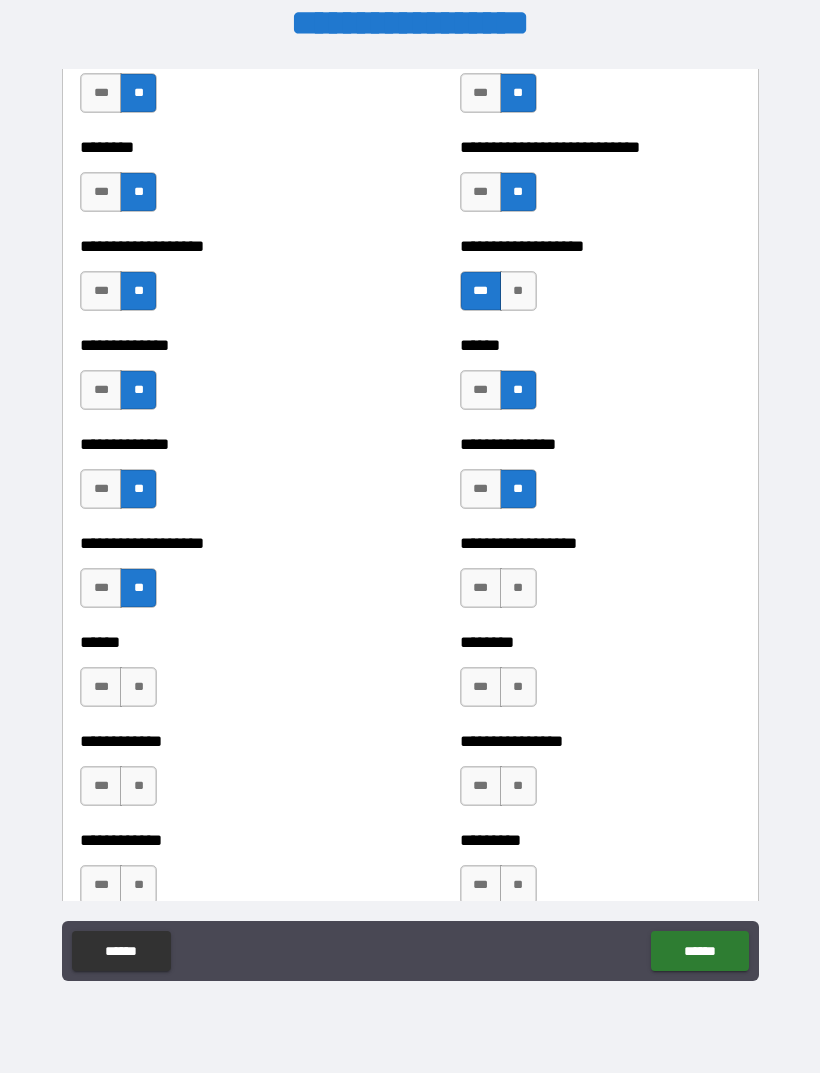 click on "**" at bounding box center [138, 687] 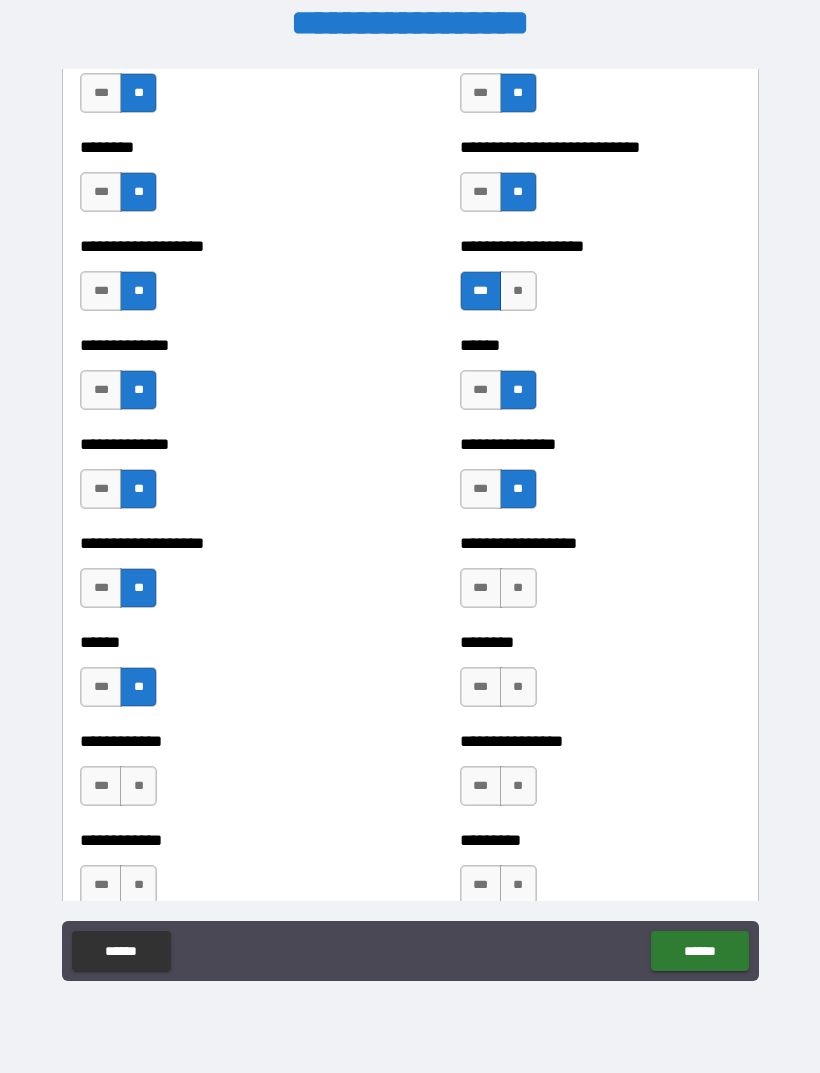 click on "**" at bounding box center (518, 588) 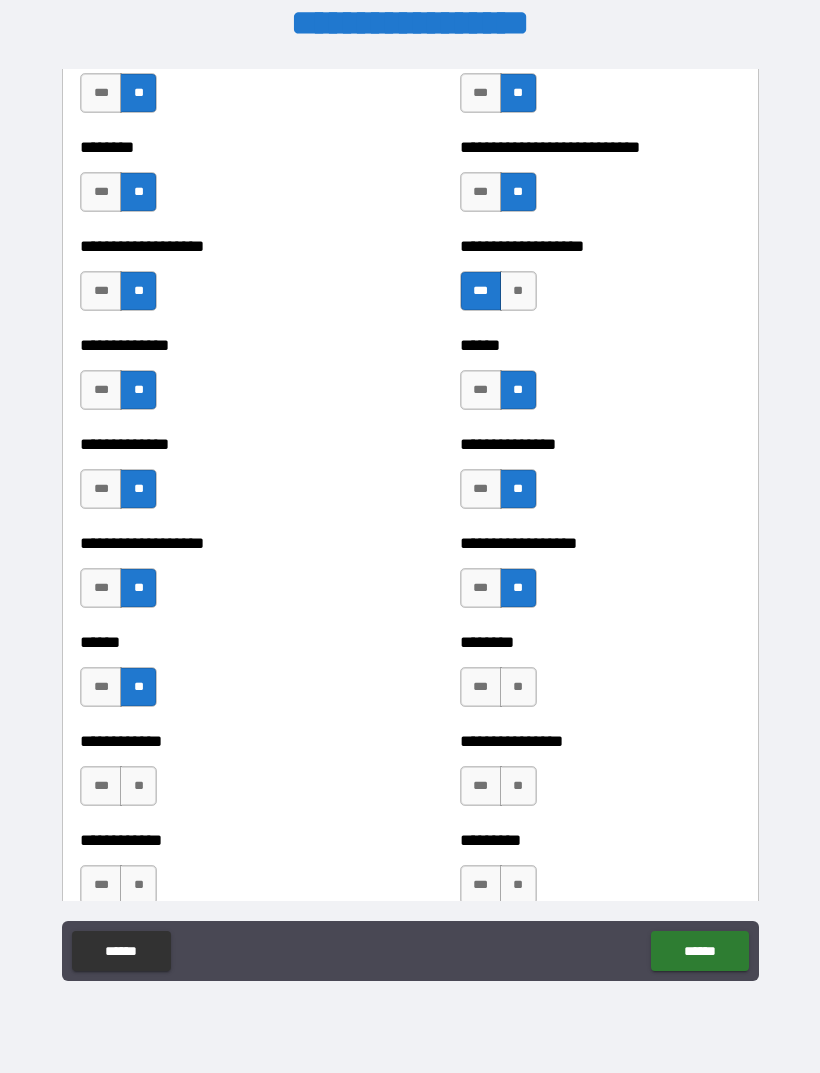 click on "**" at bounding box center [518, 687] 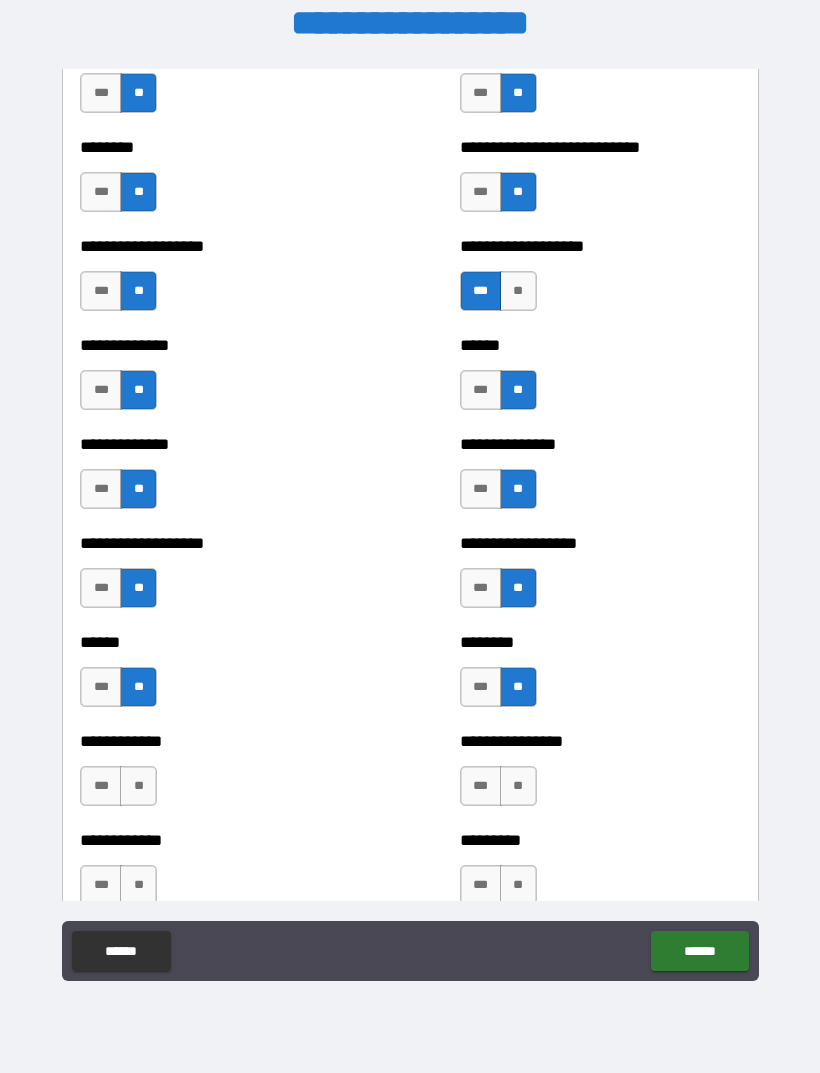 click on "**" at bounding box center (518, 786) 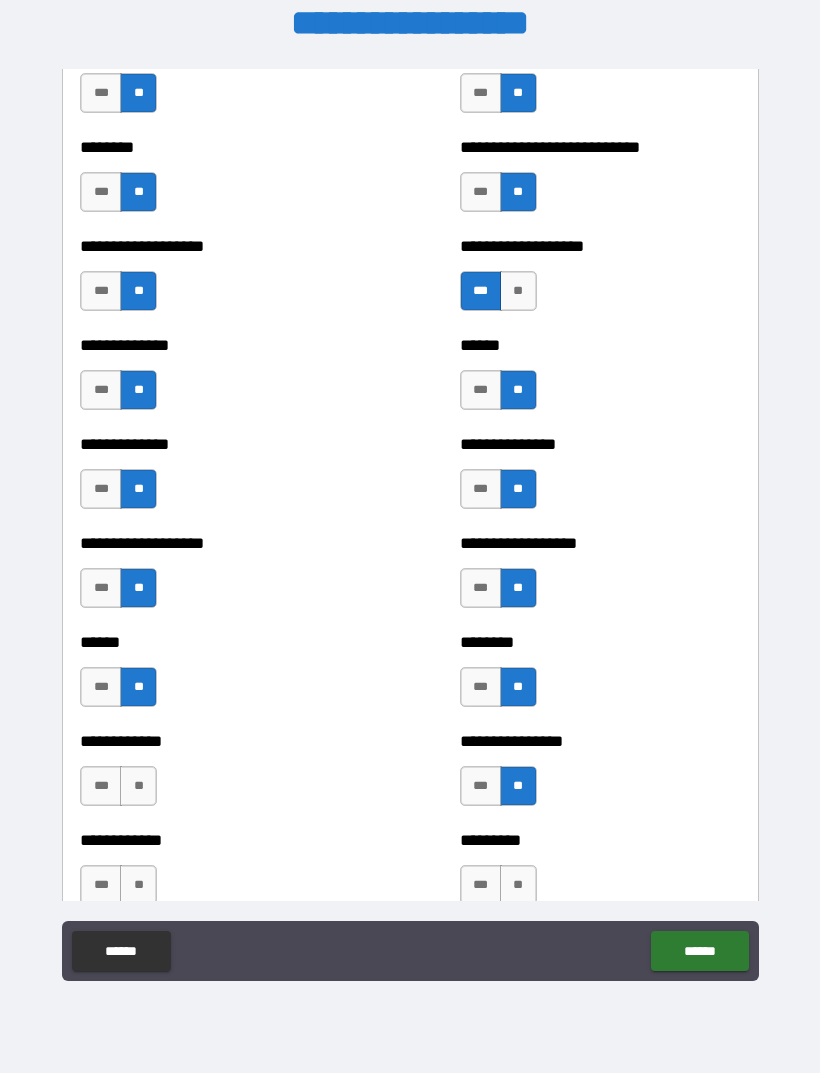 click on "**" at bounding box center [138, 786] 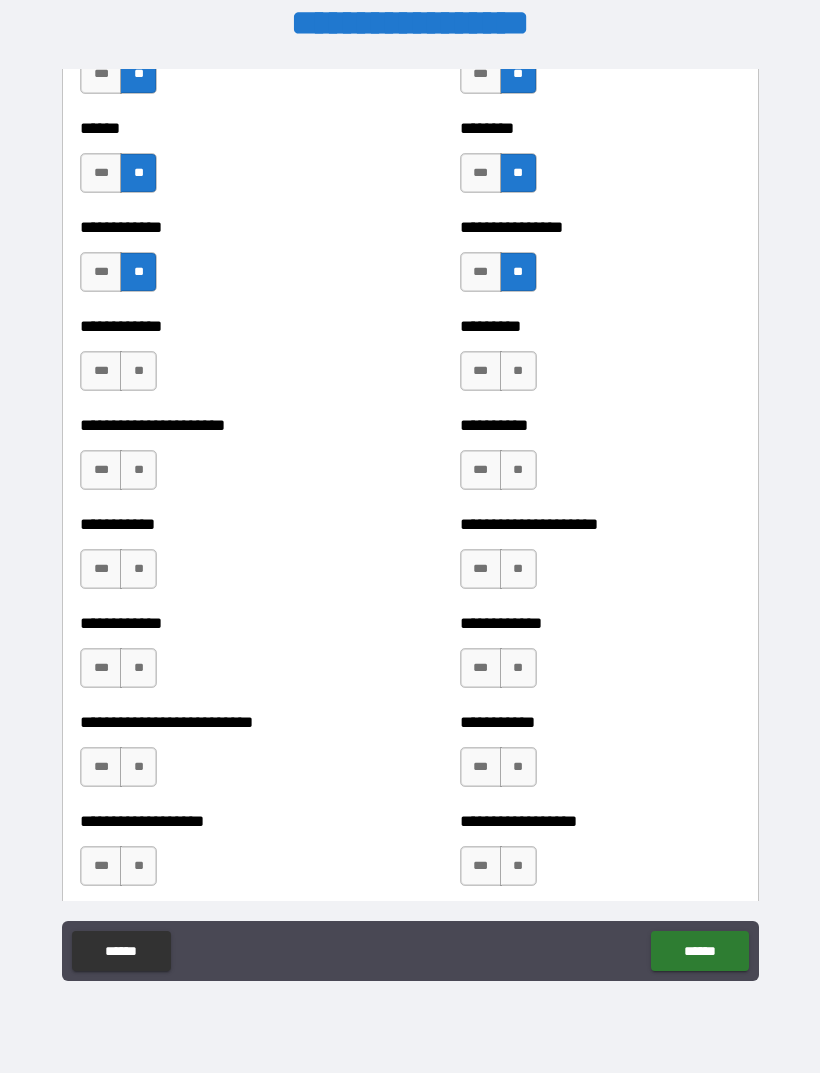 scroll, scrollTop: 5110, scrollLeft: 0, axis: vertical 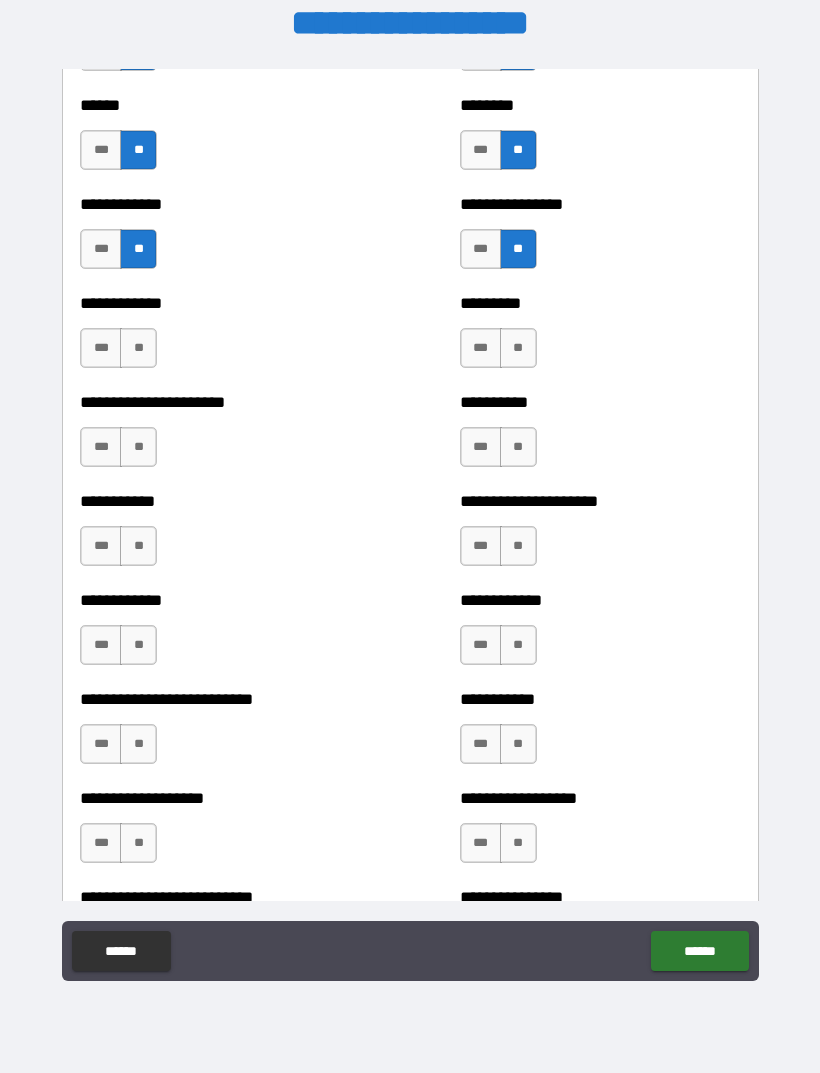 click on "**" at bounding box center (138, 348) 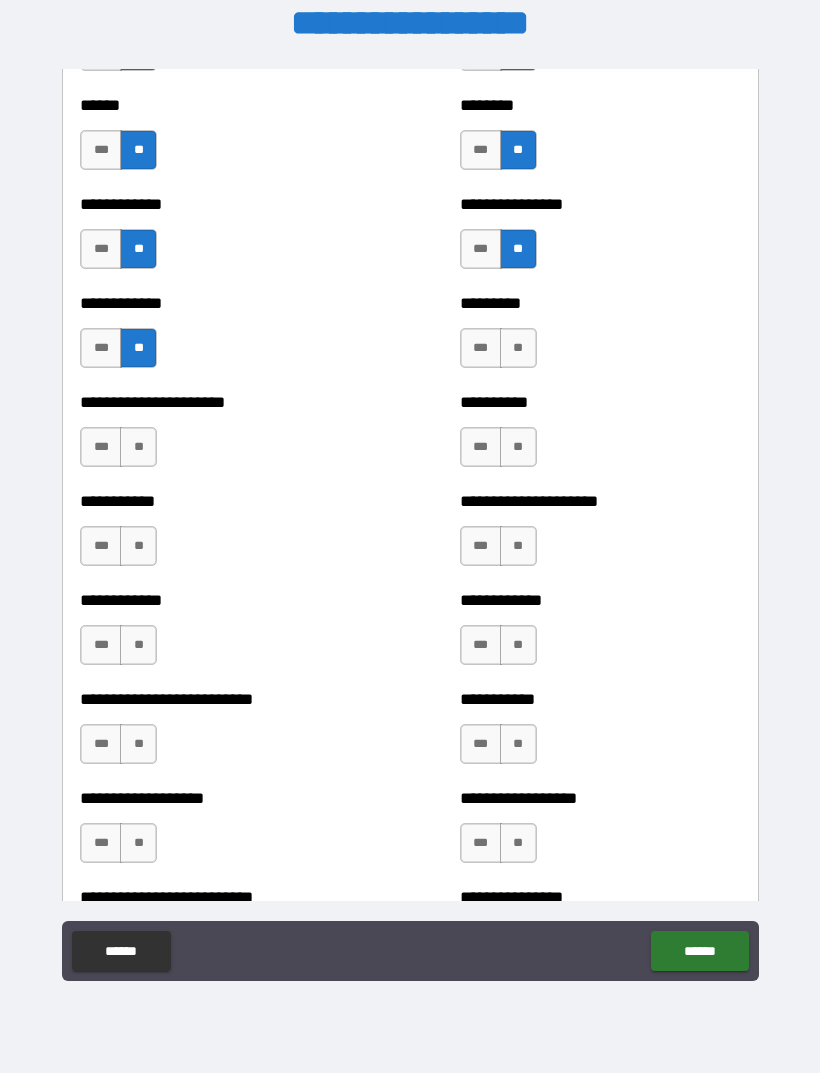 click on "**" at bounding box center (138, 447) 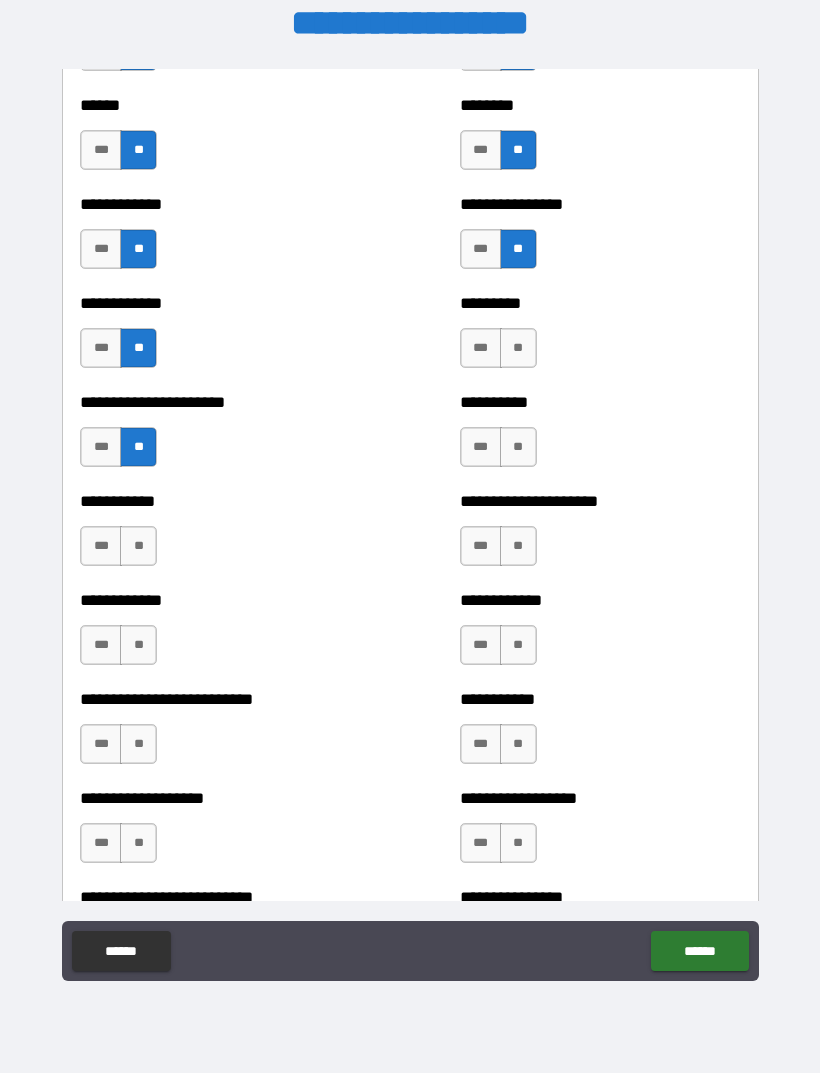 click on "**" at bounding box center [138, 546] 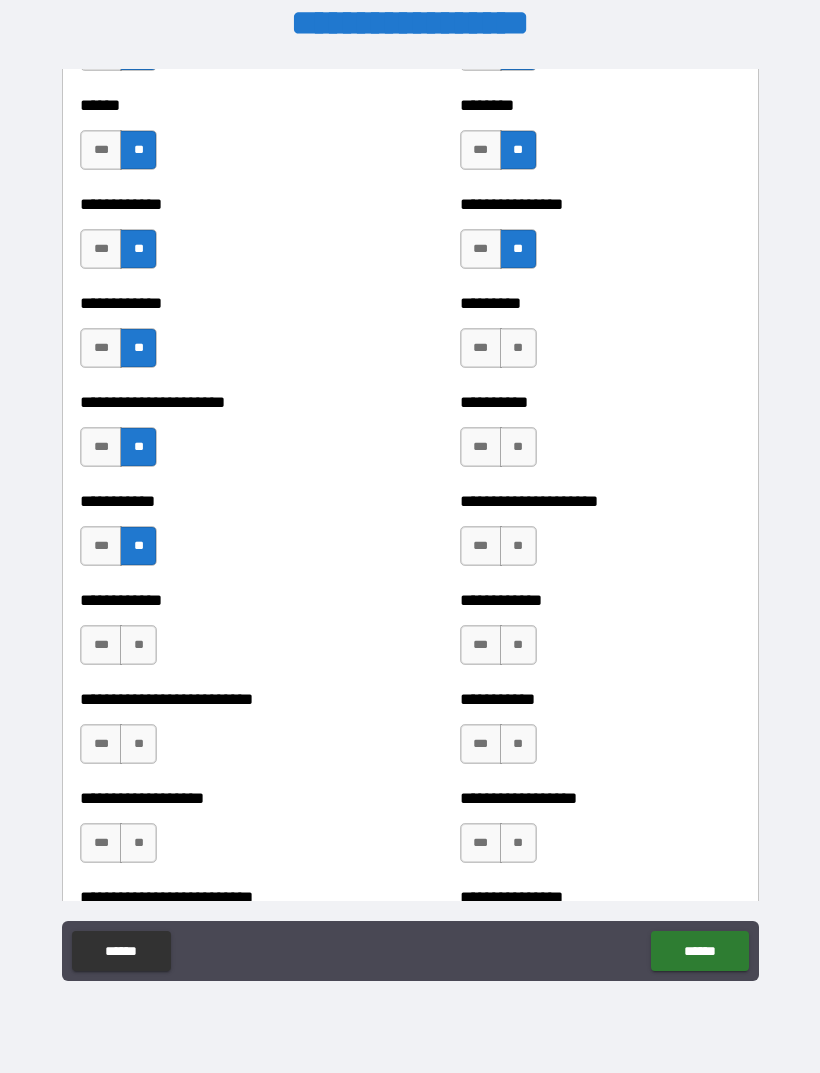 click on "**" at bounding box center (138, 645) 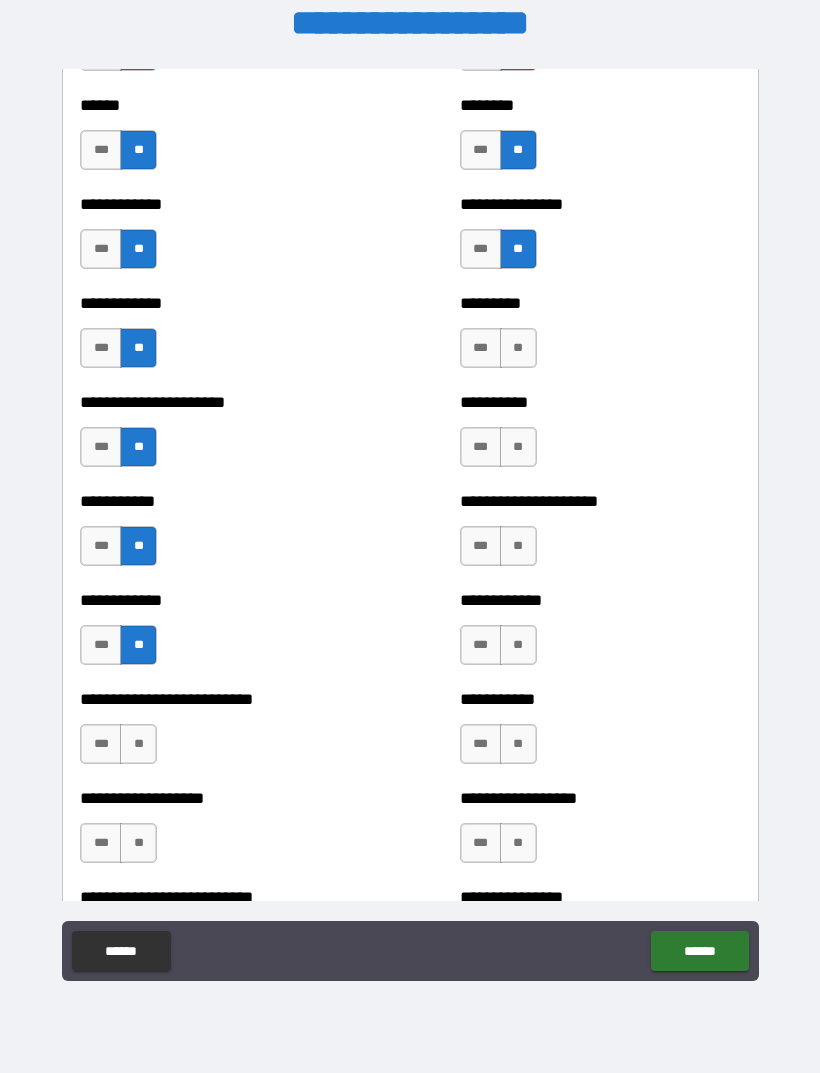 click on "**" at bounding box center [138, 744] 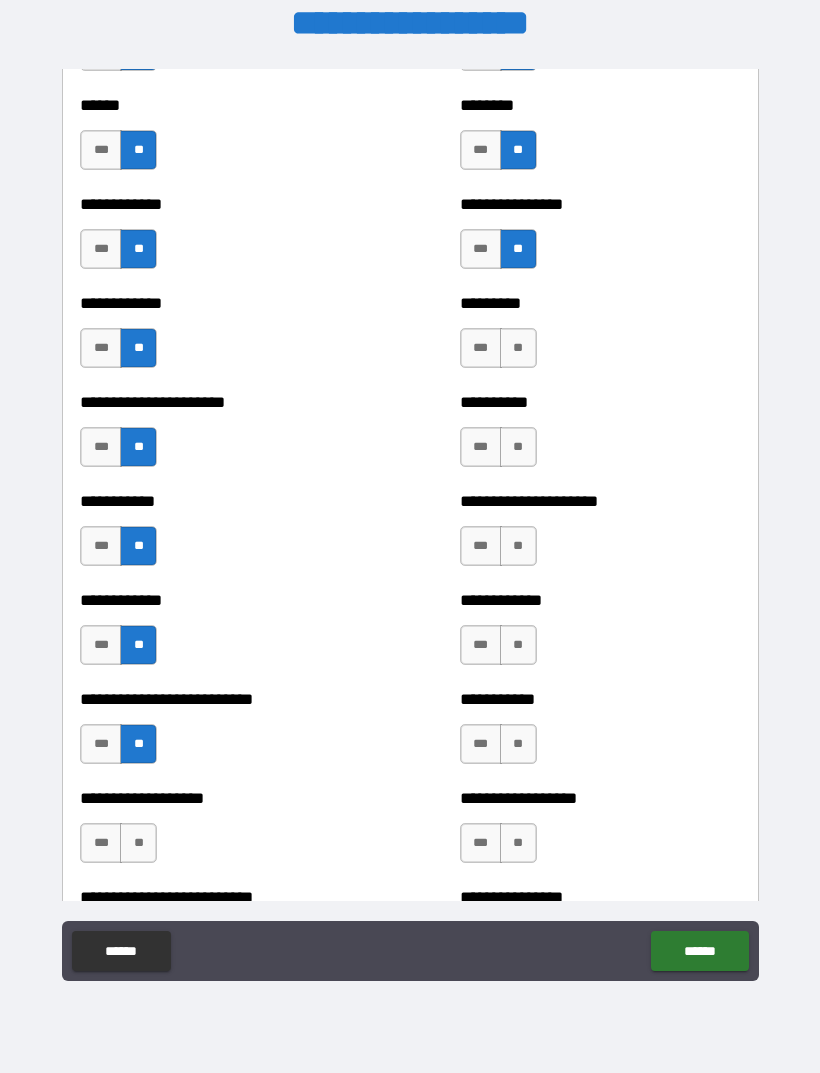 click on "**" at bounding box center [138, 843] 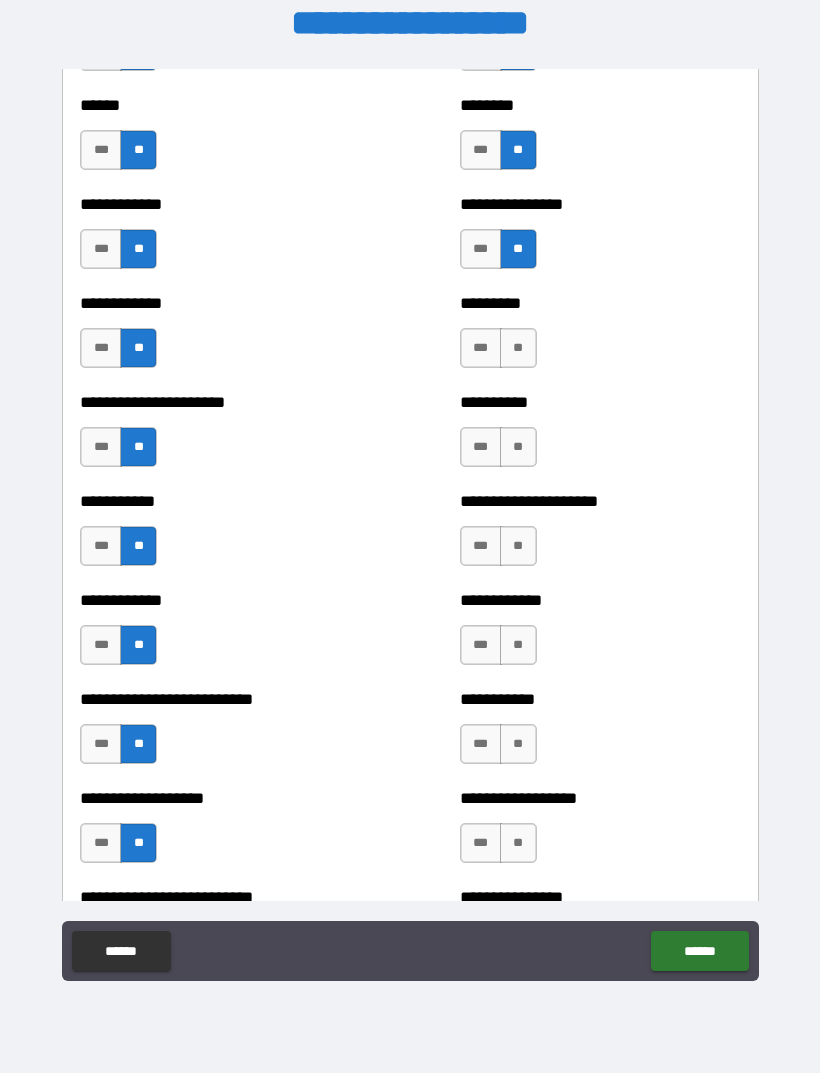 click on "**" at bounding box center [518, 348] 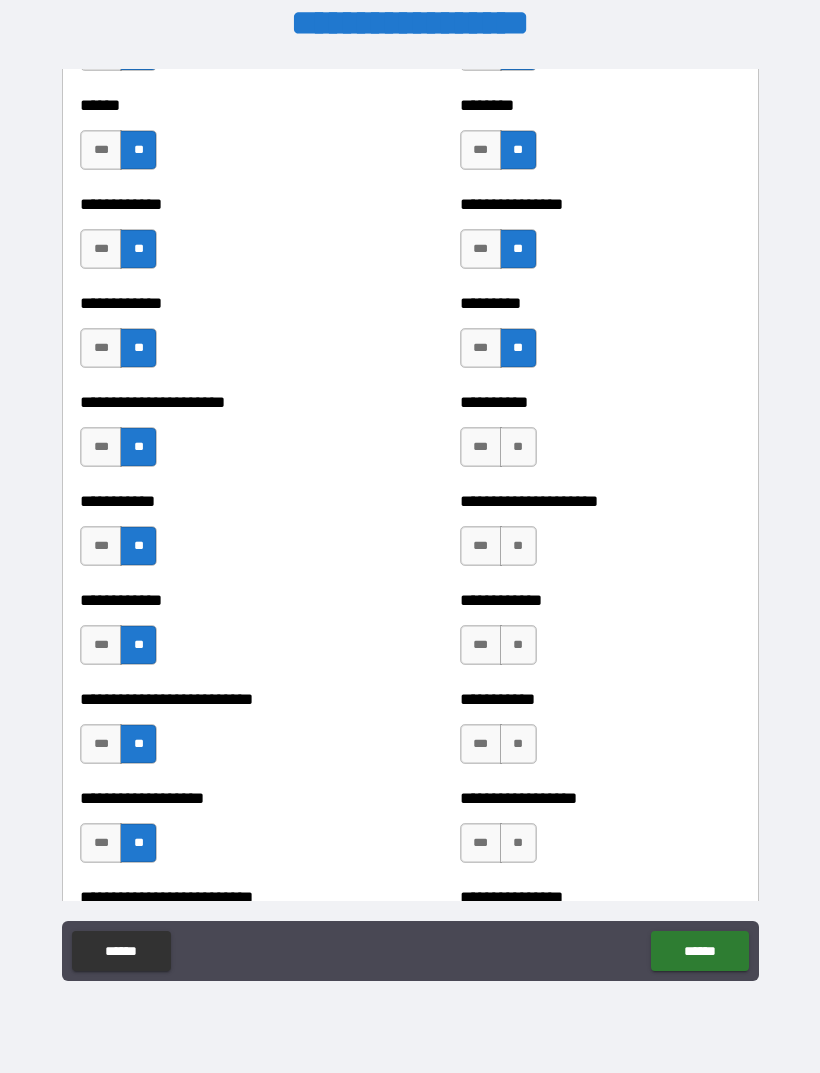 click on "**" at bounding box center [518, 447] 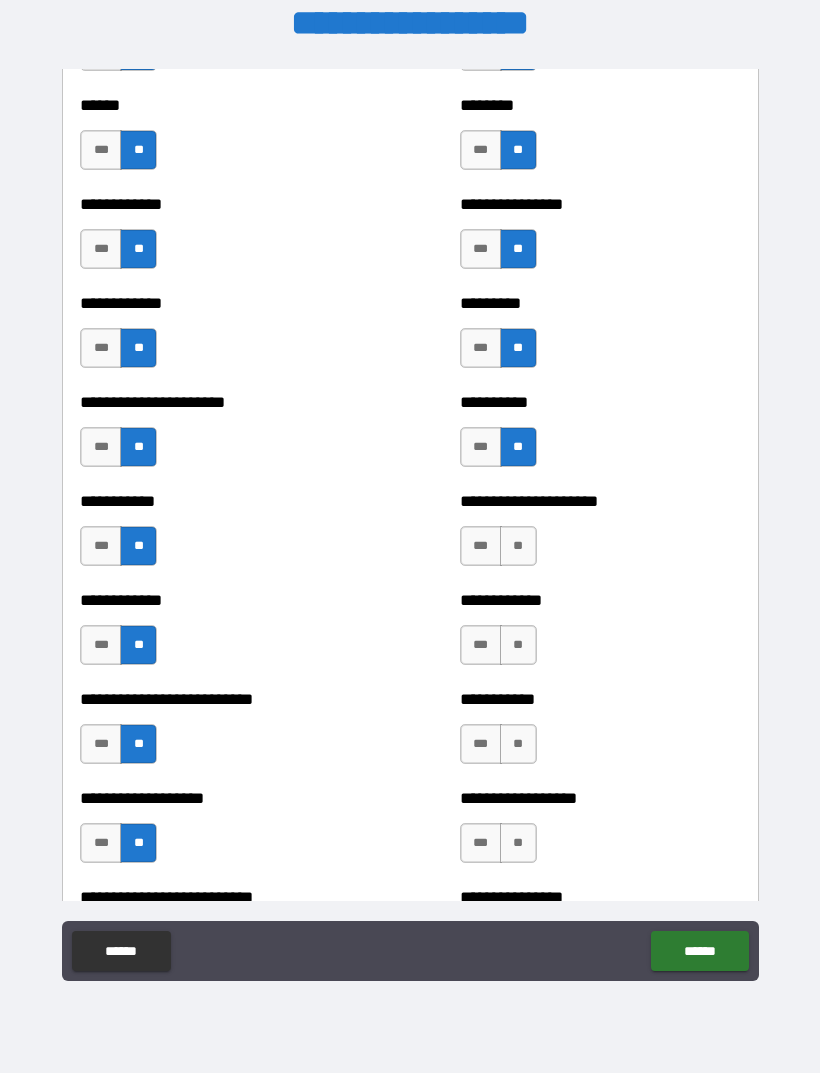 click on "**" at bounding box center (518, 546) 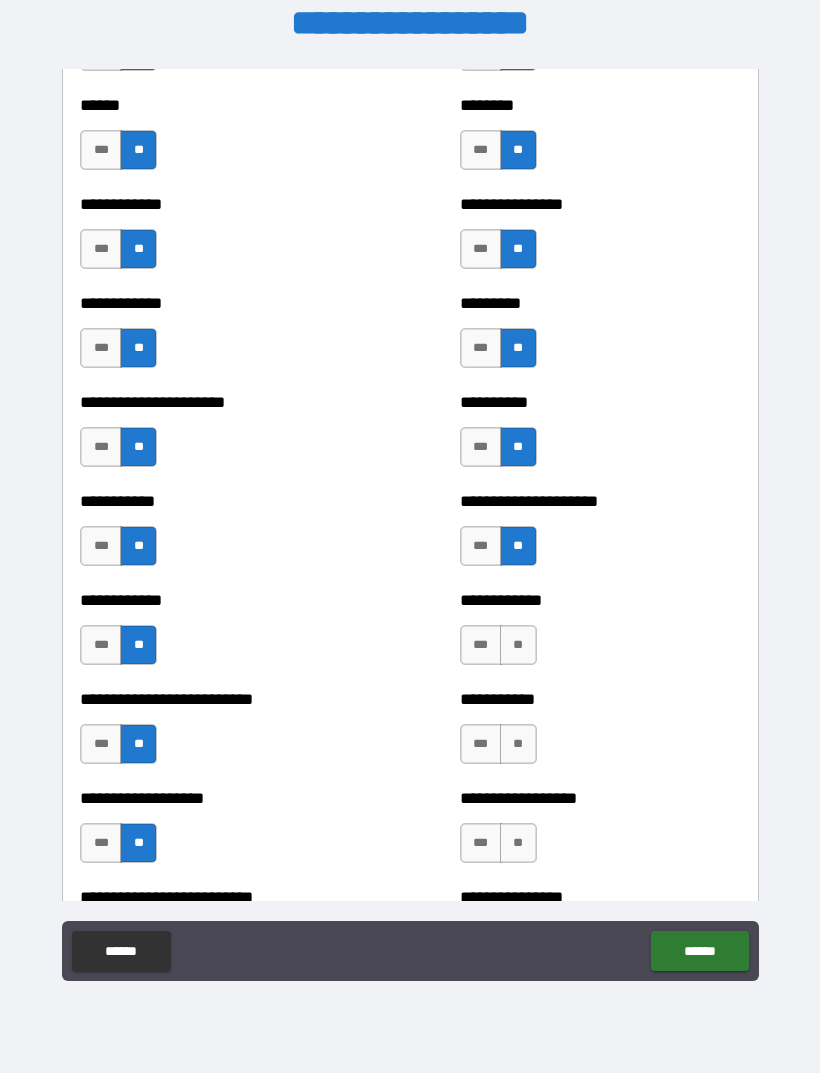 click on "**" at bounding box center [518, 645] 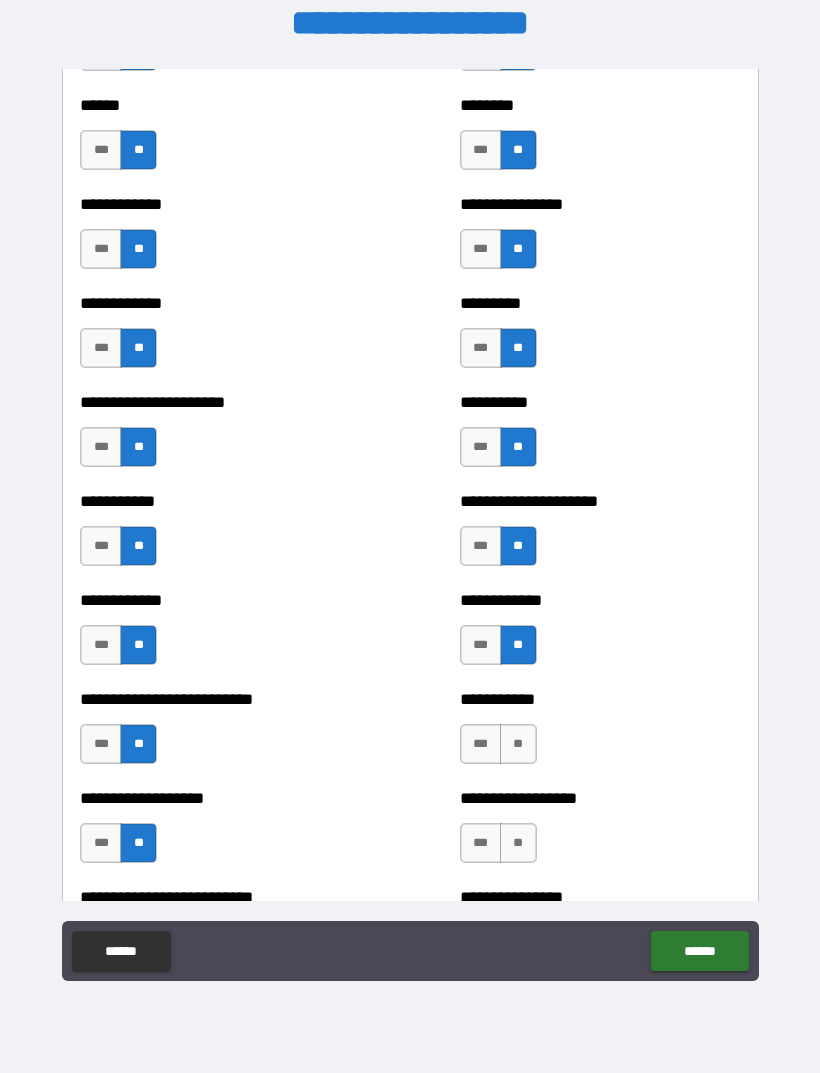 click on "**" at bounding box center [518, 744] 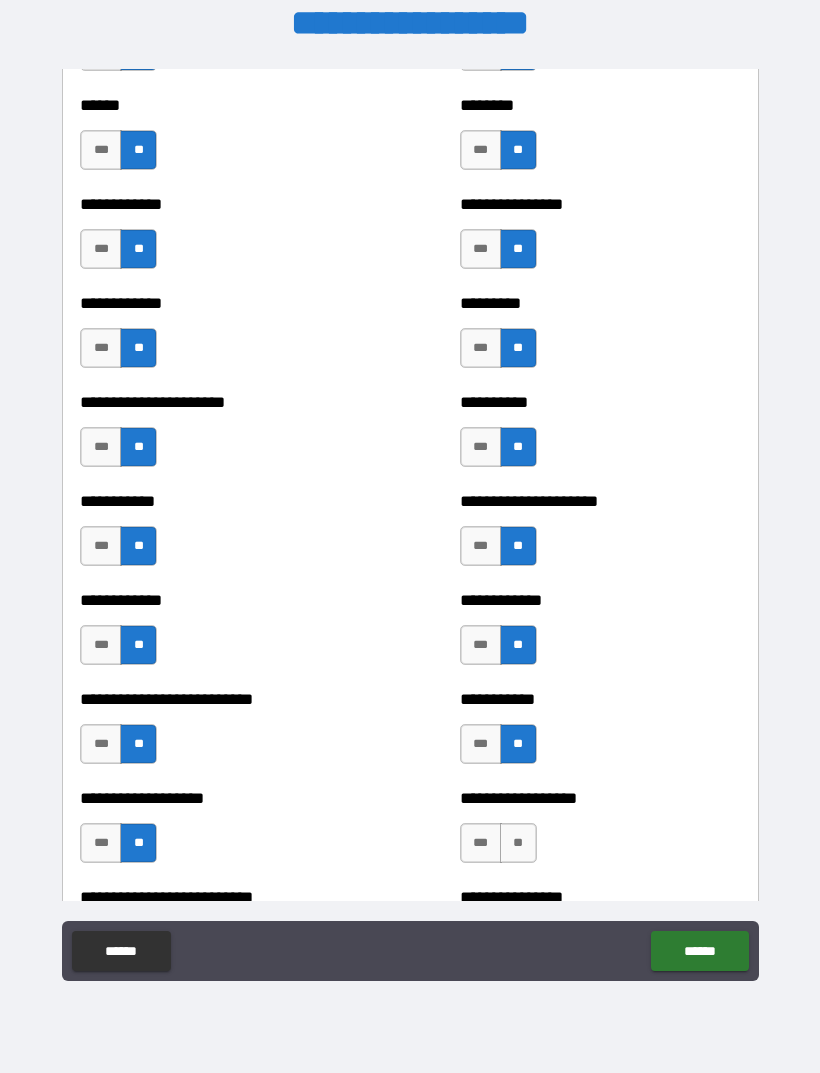 click on "**" at bounding box center [518, 843] 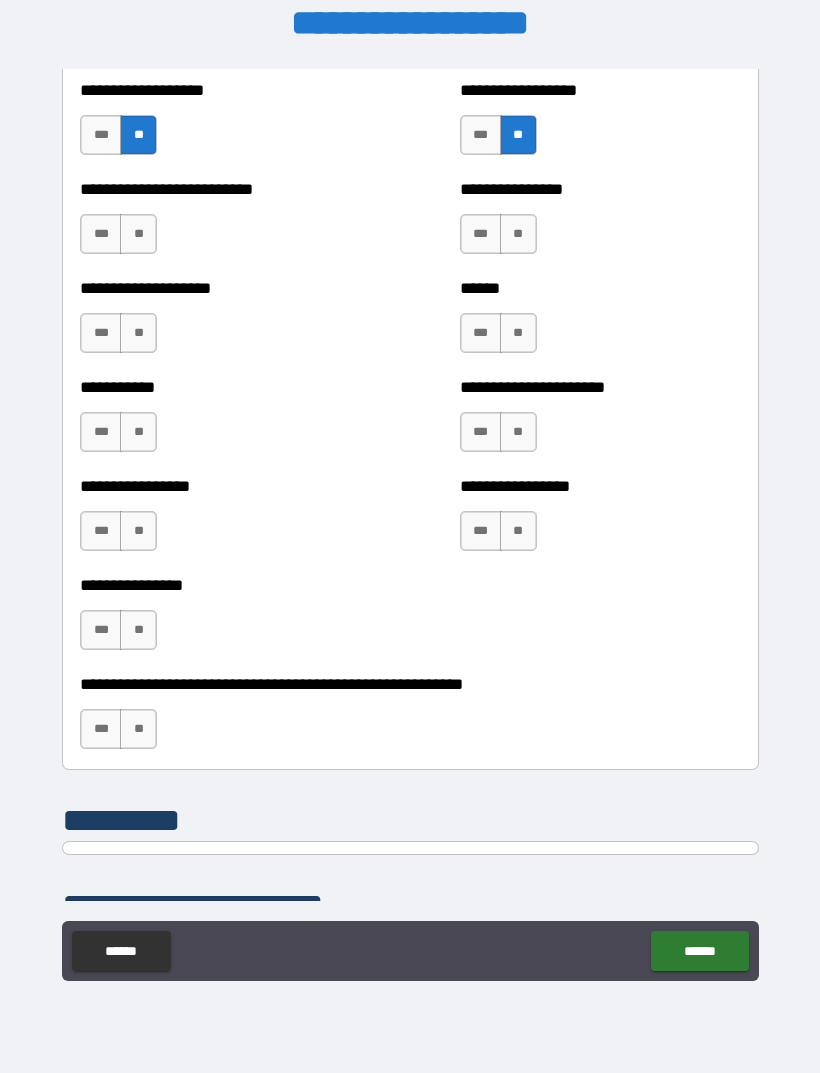 scroll, scrollTop: 5817, scrollLeft: 0, axis: vertical 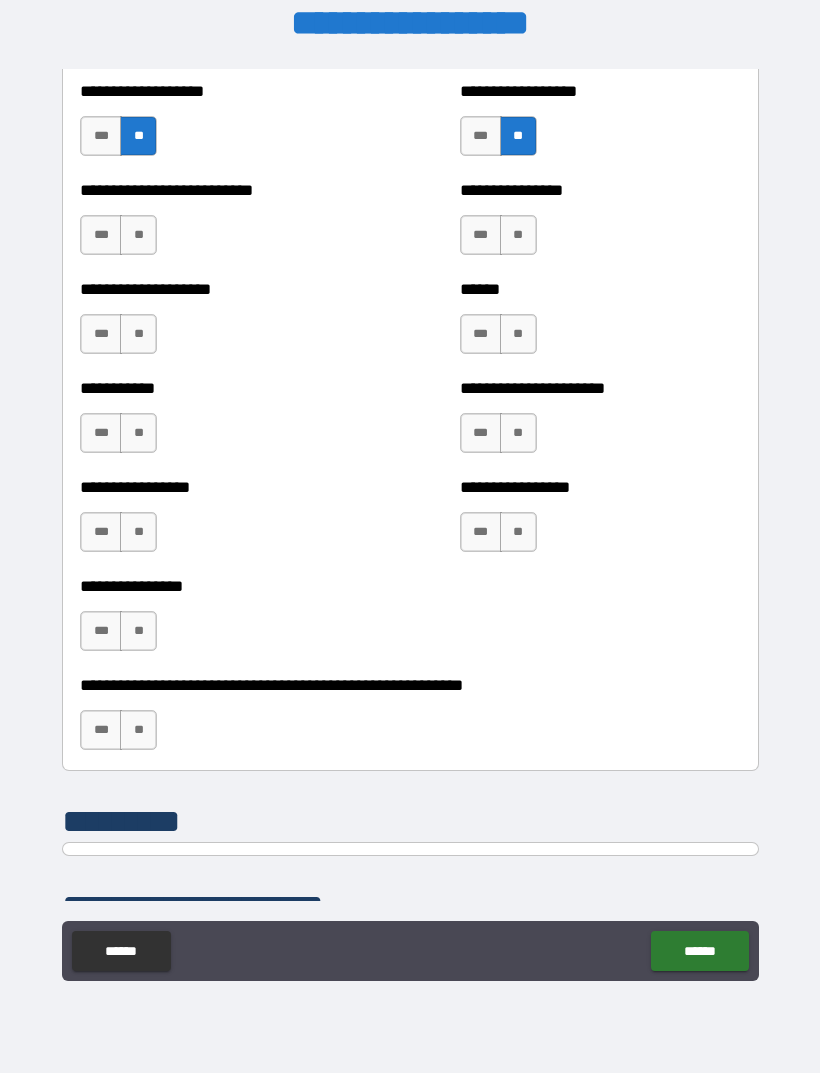 click on "**" at bounding box center (138, 235) 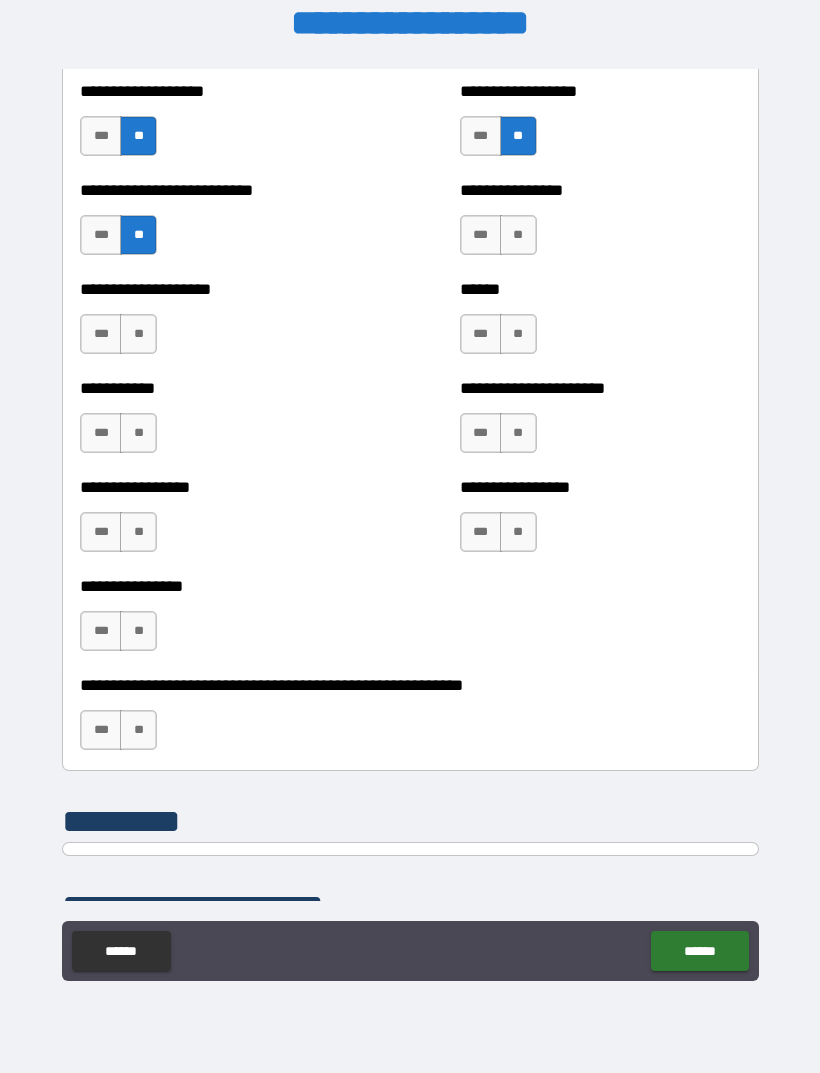 click on "**" at bounding box center (138, 334) 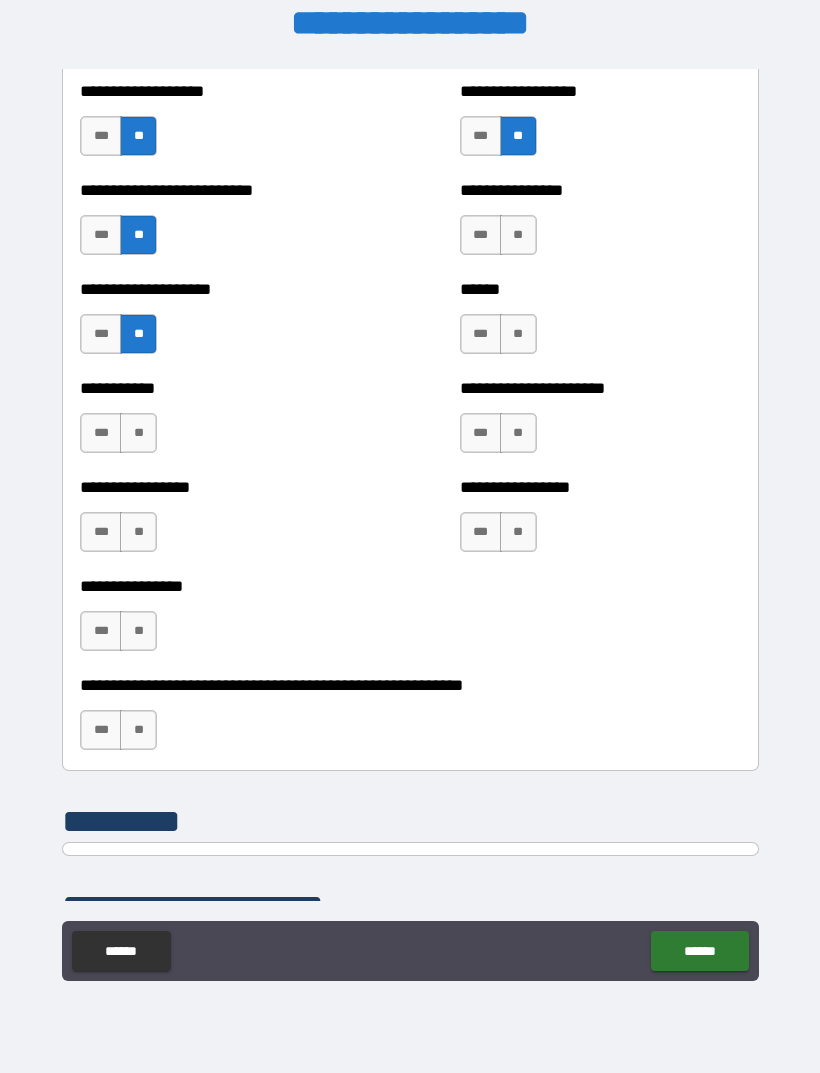click on "**" at bounding box center [138, 433] 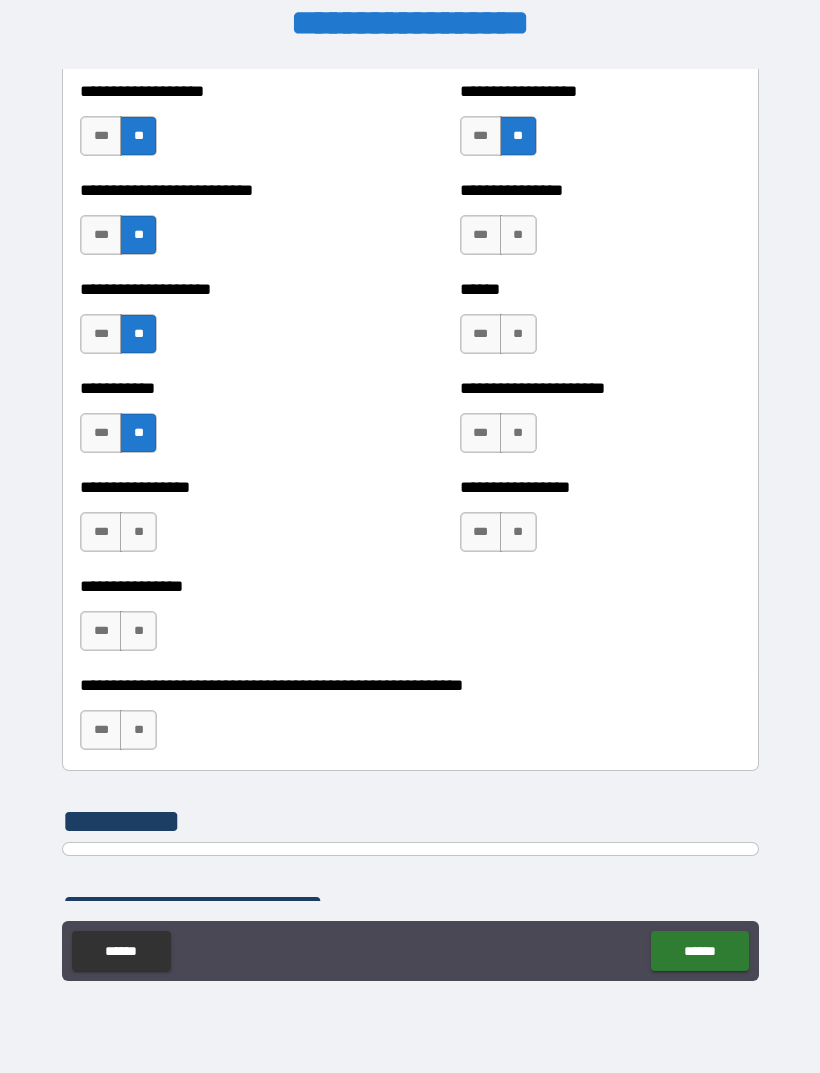 click on "**" at bounding box center [138, 532] 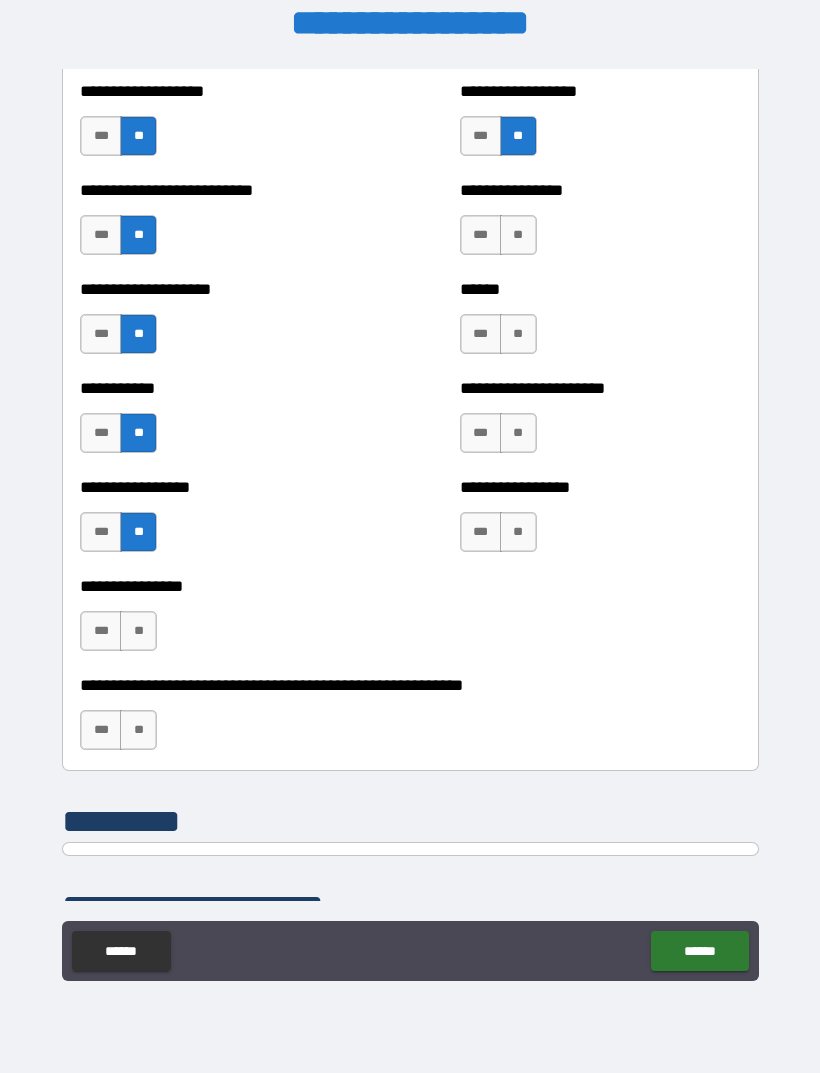 click on "**" at bounding box center [138, 631] 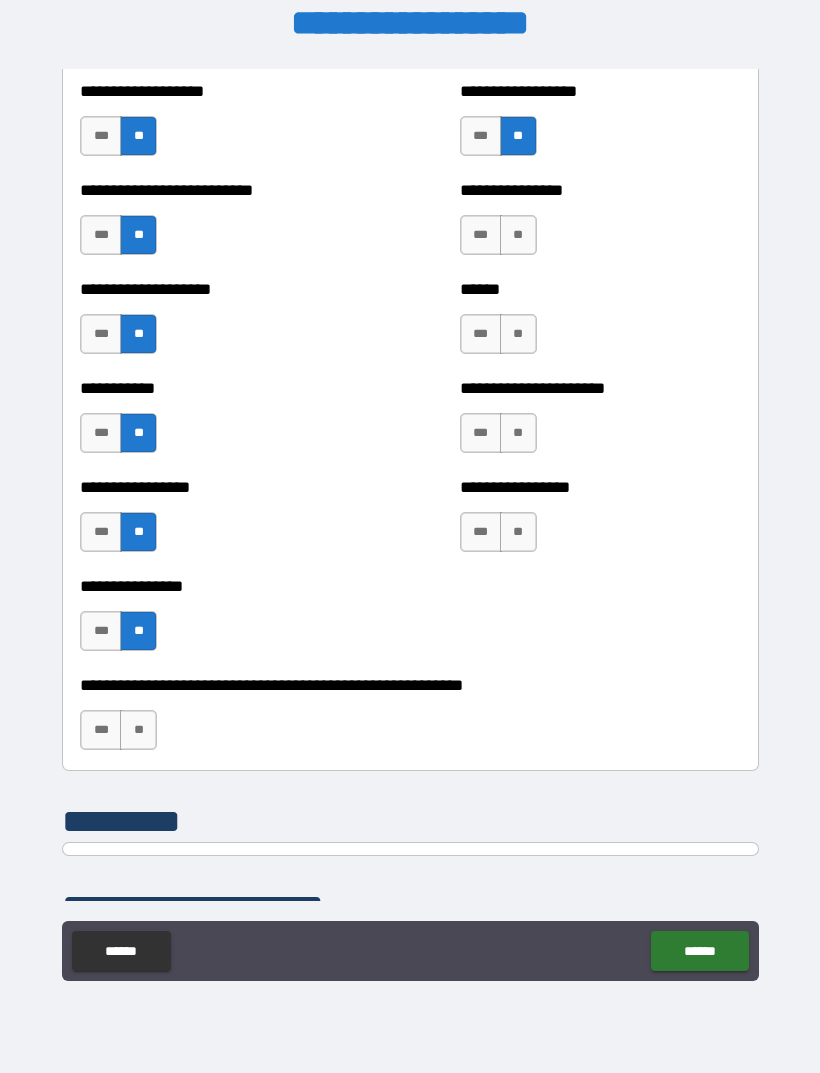 click on "**" at bounding box center (138, 730) 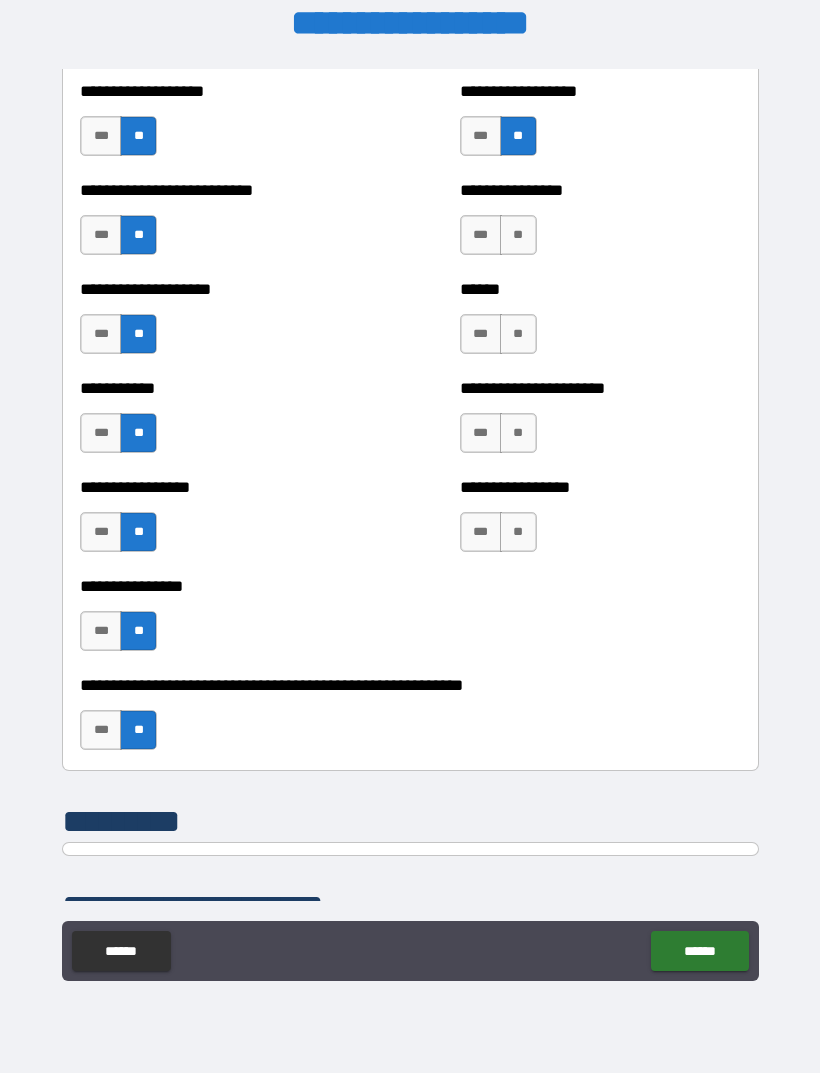 click on "**" at bounding box center [518, 235] 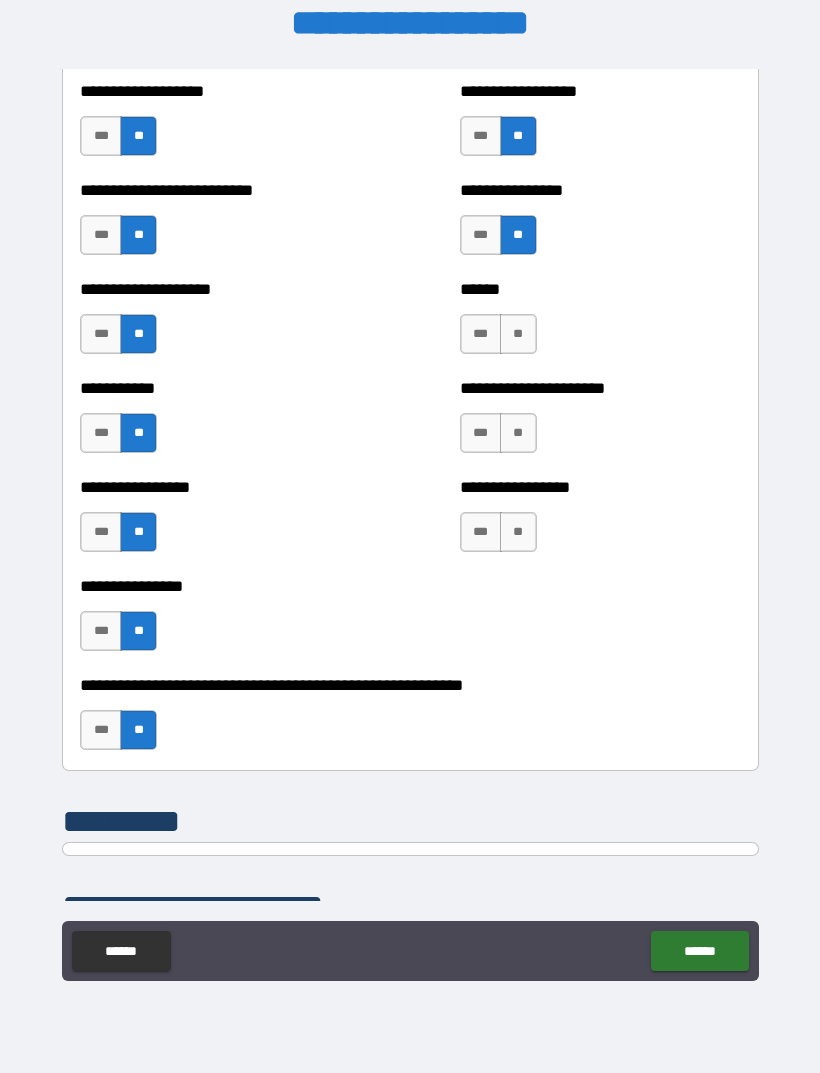 click on "**" at bounding box center [518, 334] 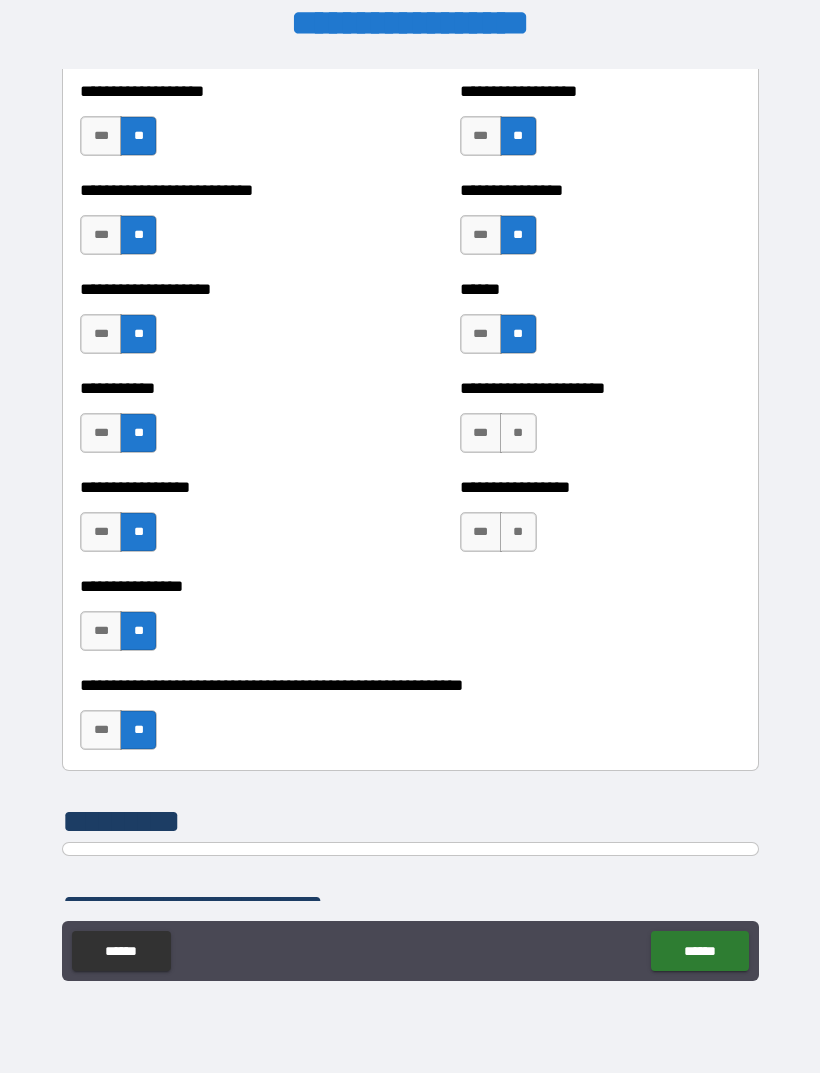 click on "**" at bounding box center [518, 433] 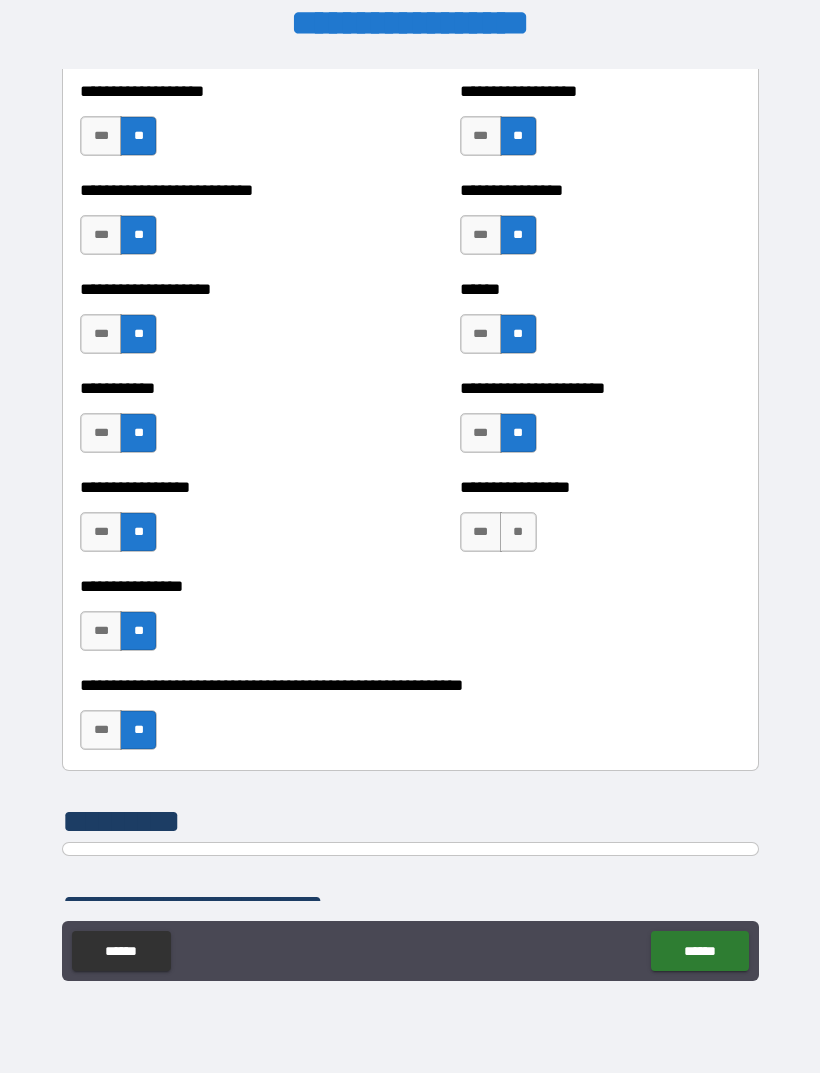 click on "**" at bounding box center [518, 532] 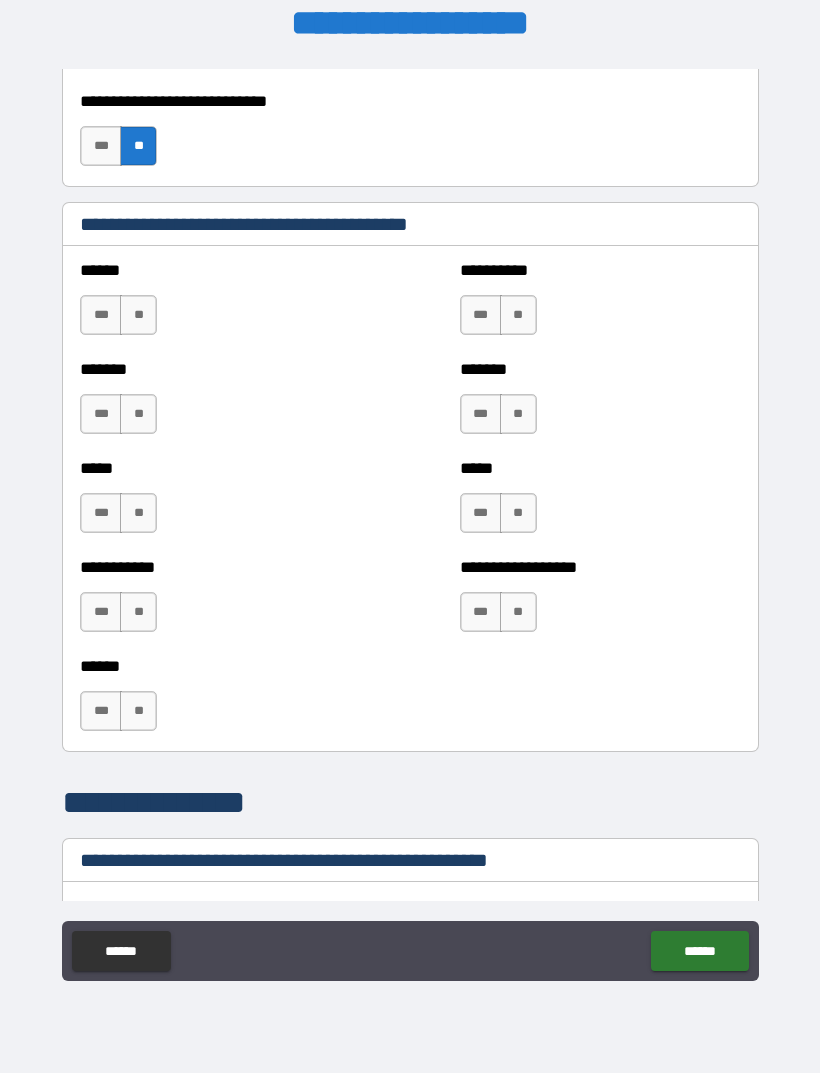 scroll, scrollTop: 1685, scrollLeft: 0, axis: vertical 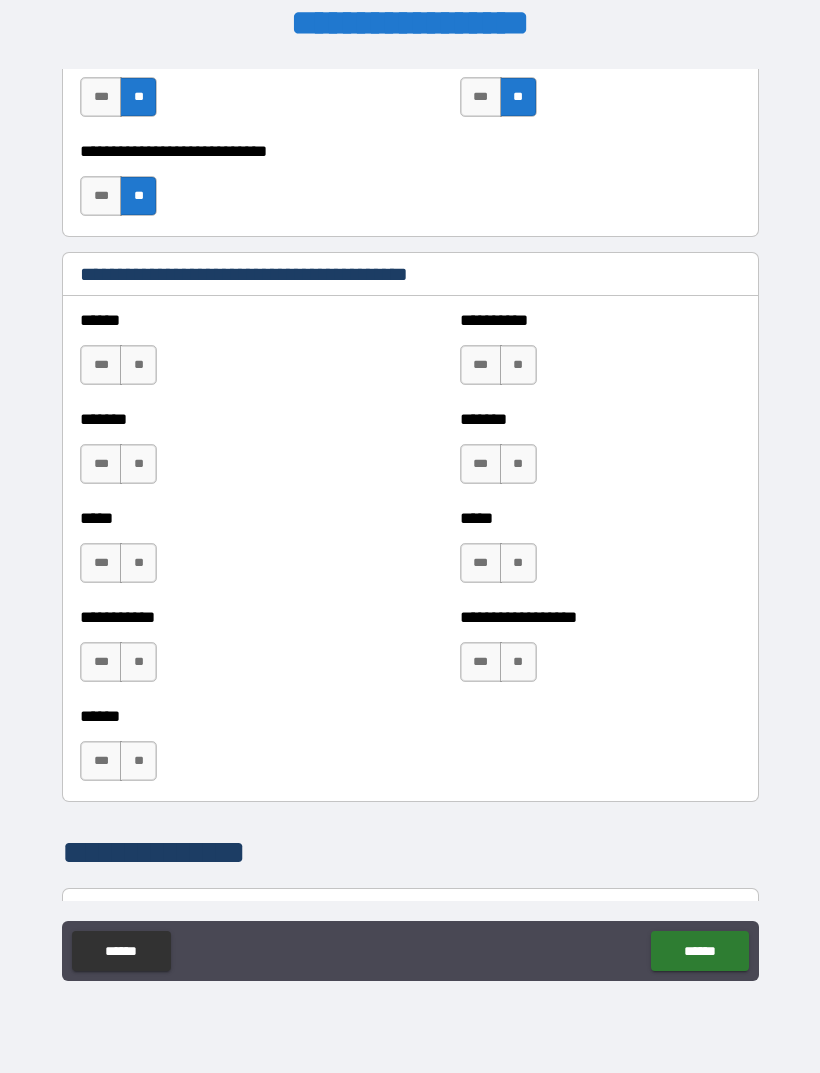click on "**" at bounding box center [138, 365] 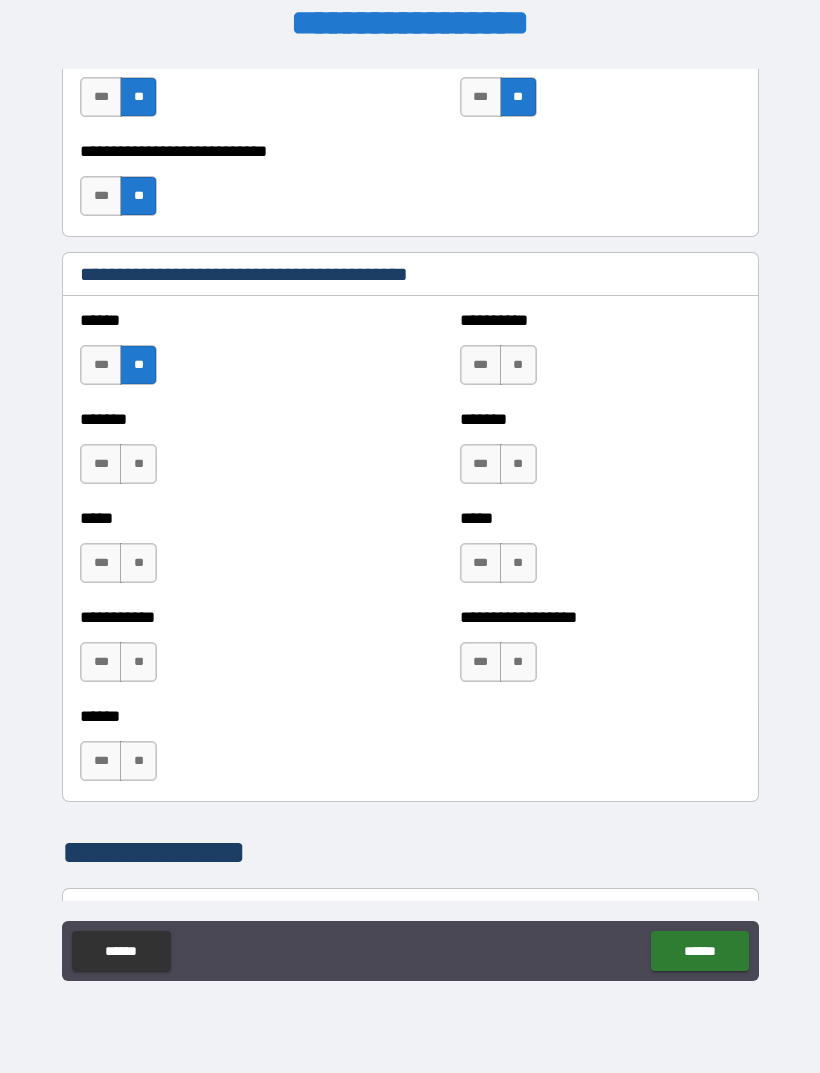 click on "**" at bounding box center [138, 464] 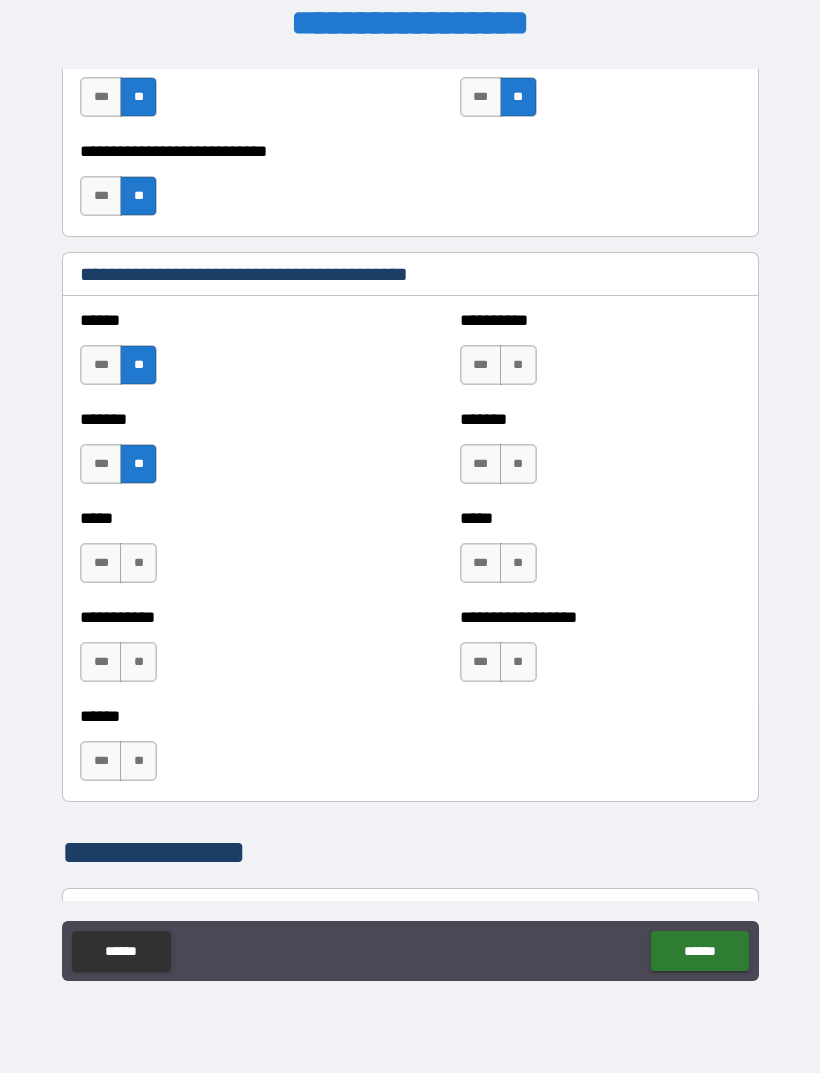 click on "**" at bounding box center (138, 563) 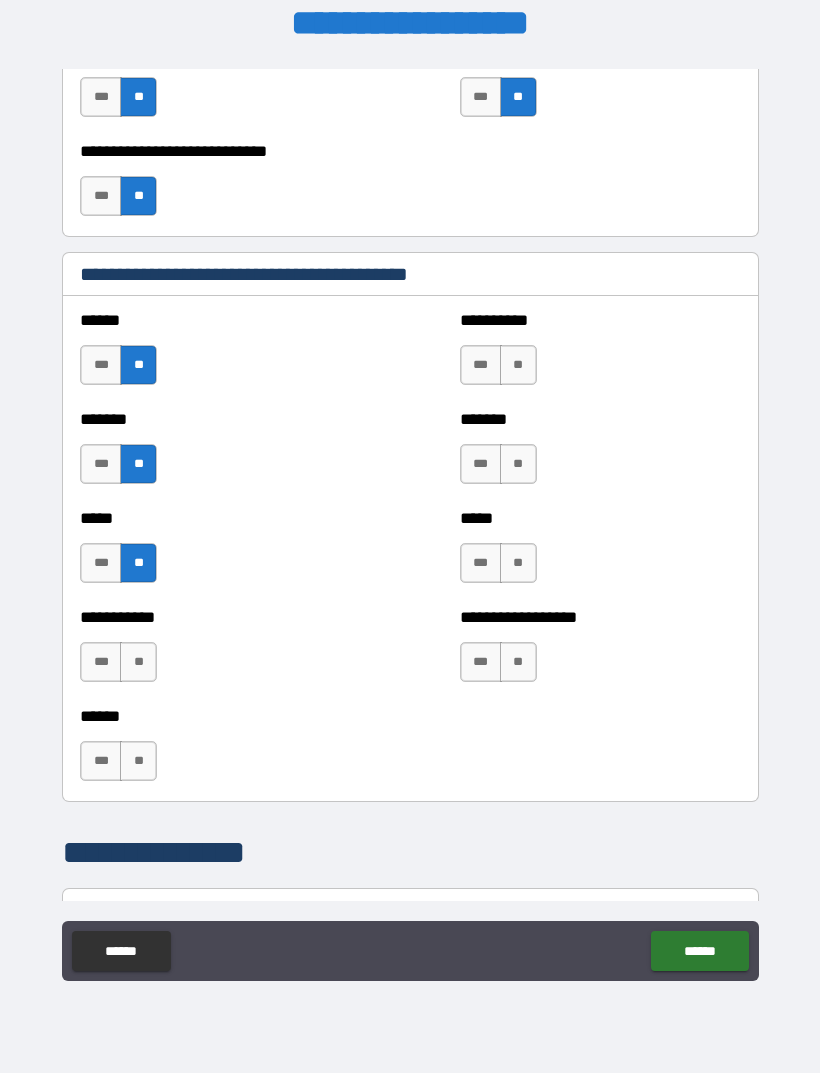 click on "**" at bounding box center [138, 662] 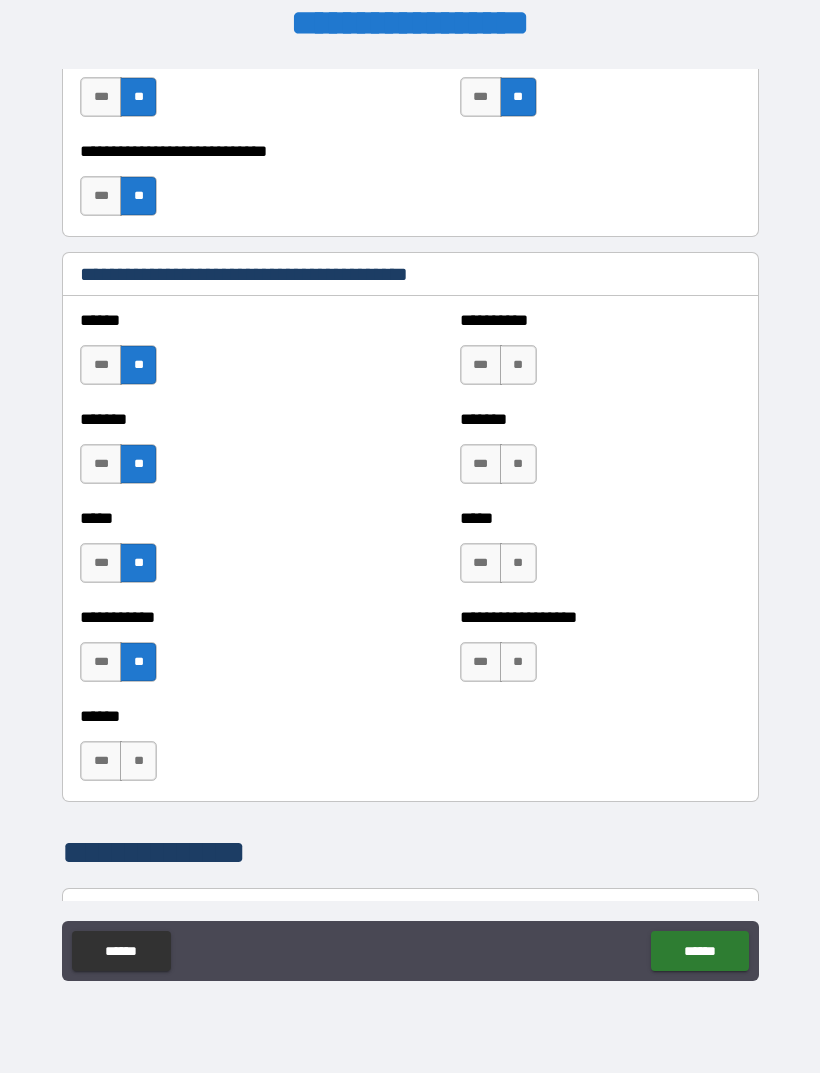 click on "**" at bounding box center (138, 761) 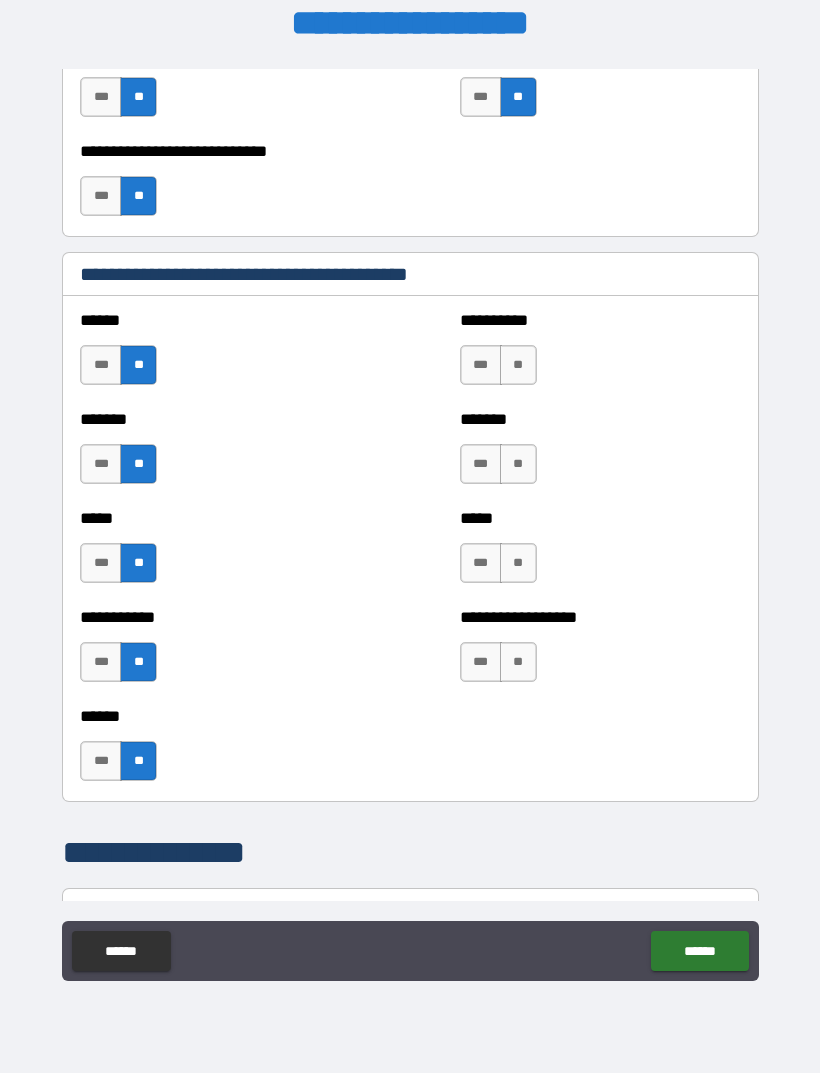 click on "**" at bounding box center [518, 365] 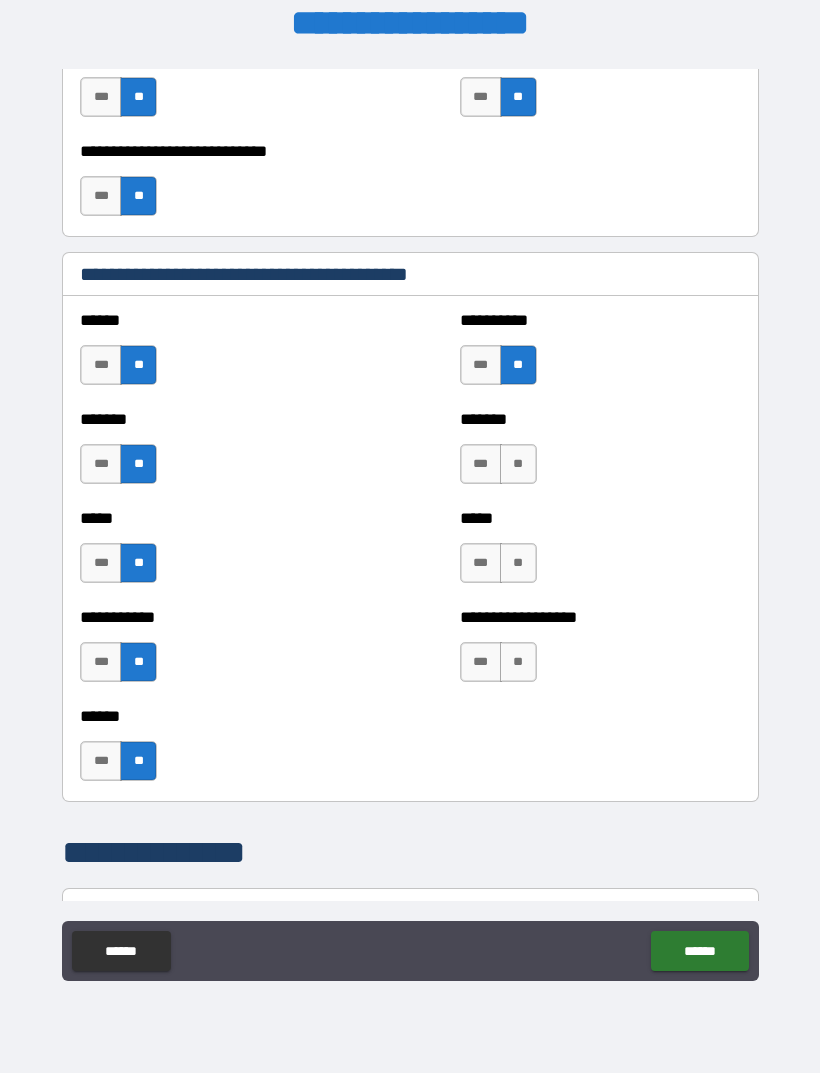 click on "**" at bounding box center (518, 464) 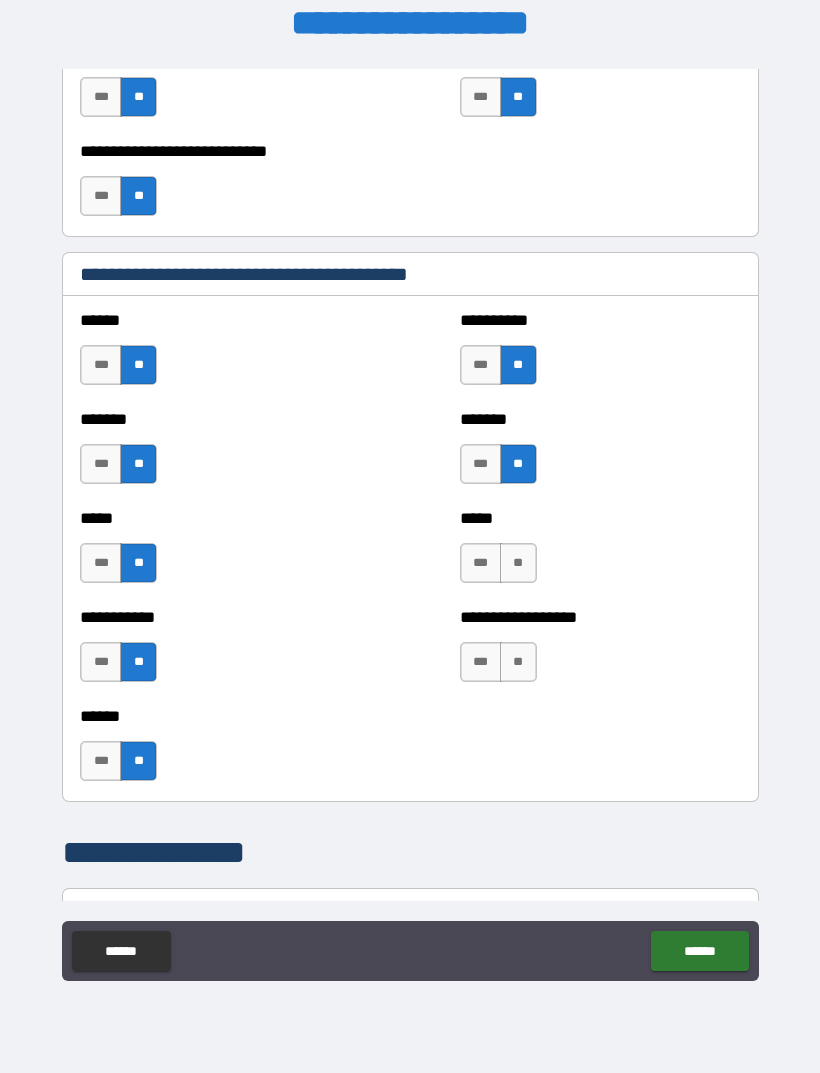 click on "**" at bounding box center [518, 563] 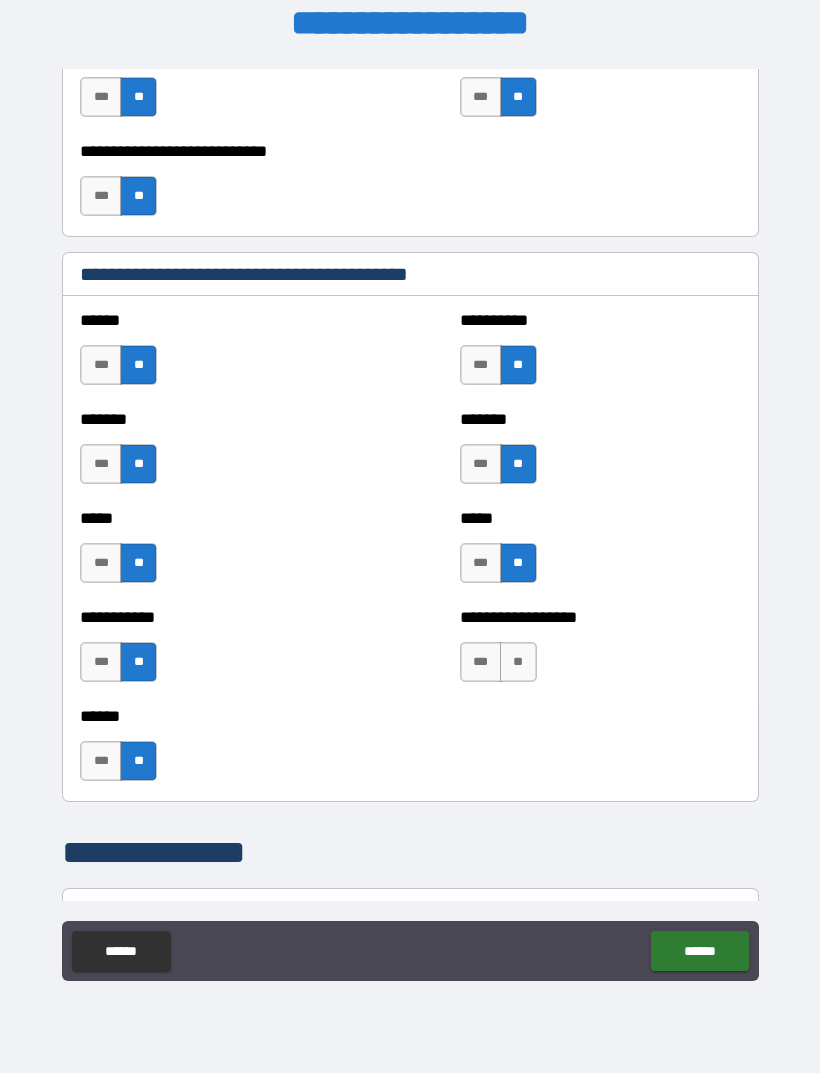 click on "**" at bounding box center [518, 662] 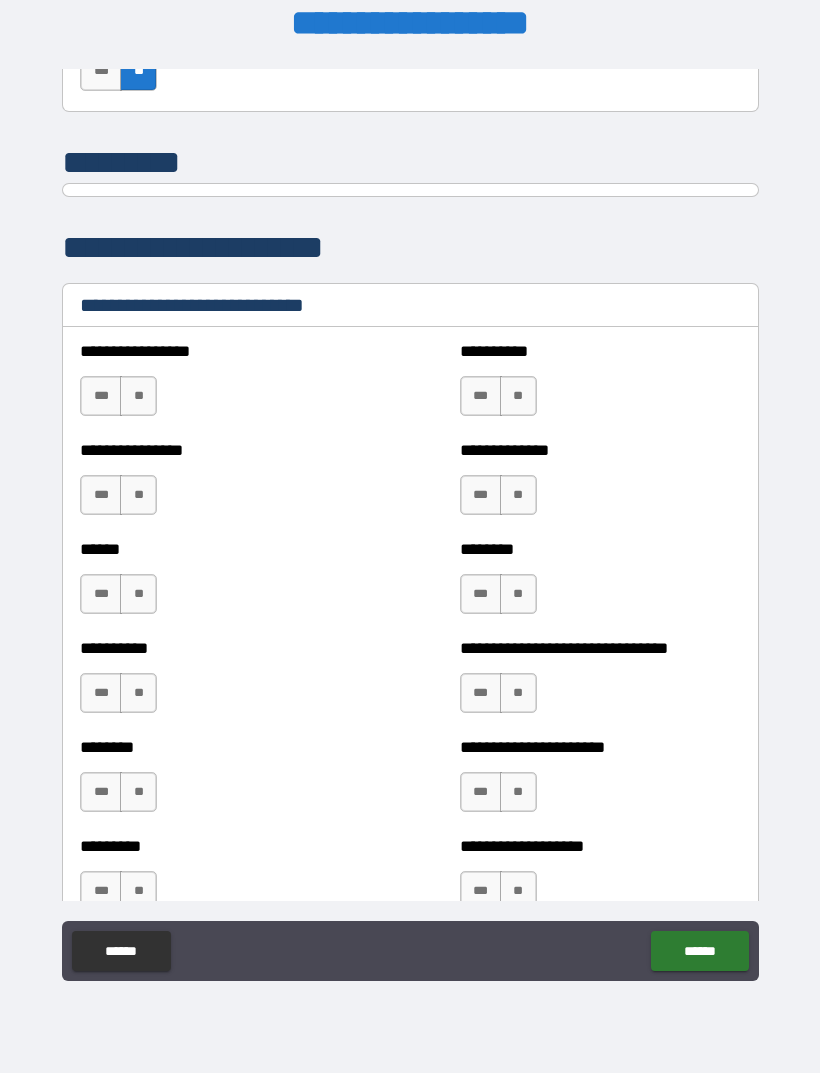 scroll, scrollTop: 6496, scrollLeft: 0, axis: vertical 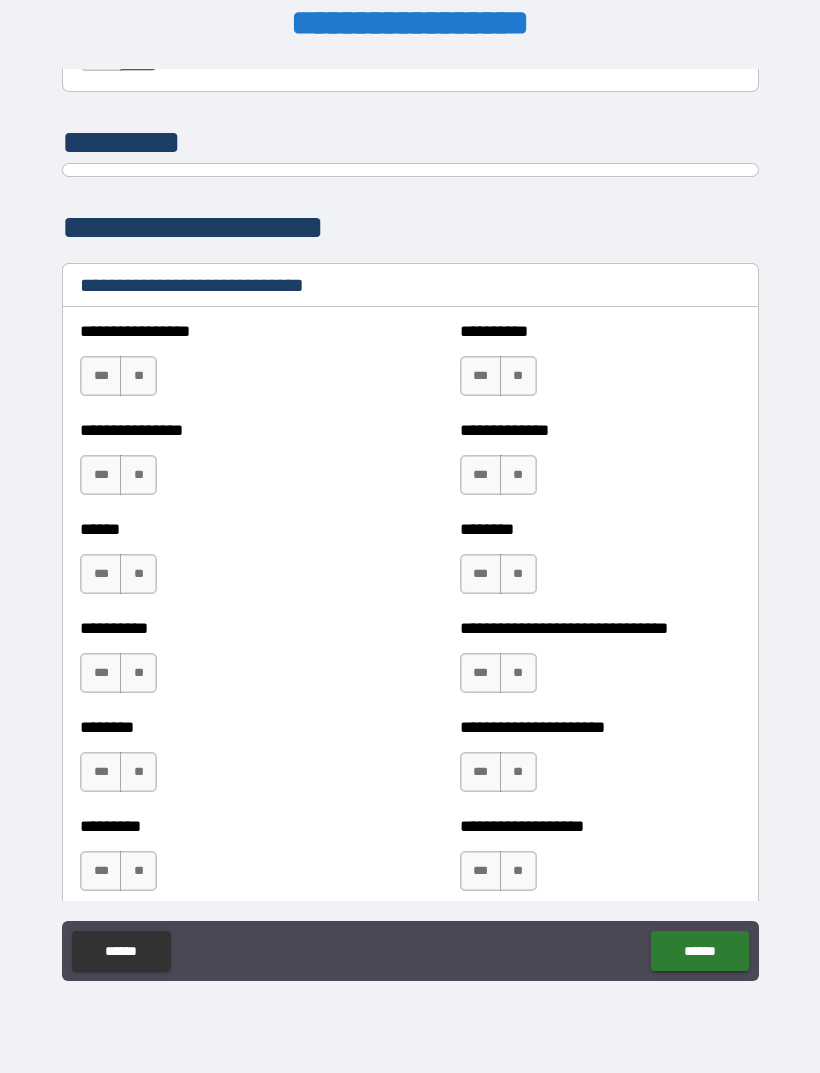 click on "**" at bounding box center [138, 376] 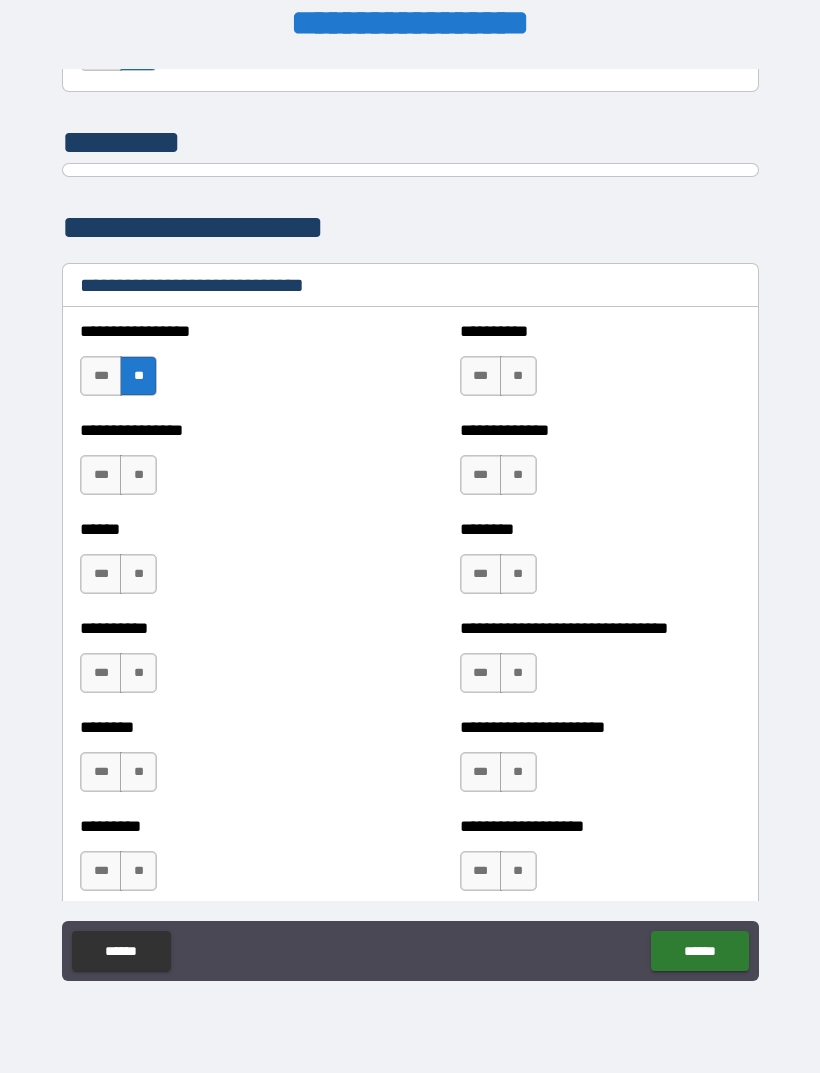 click on "**" at bounding box center [138, 475] 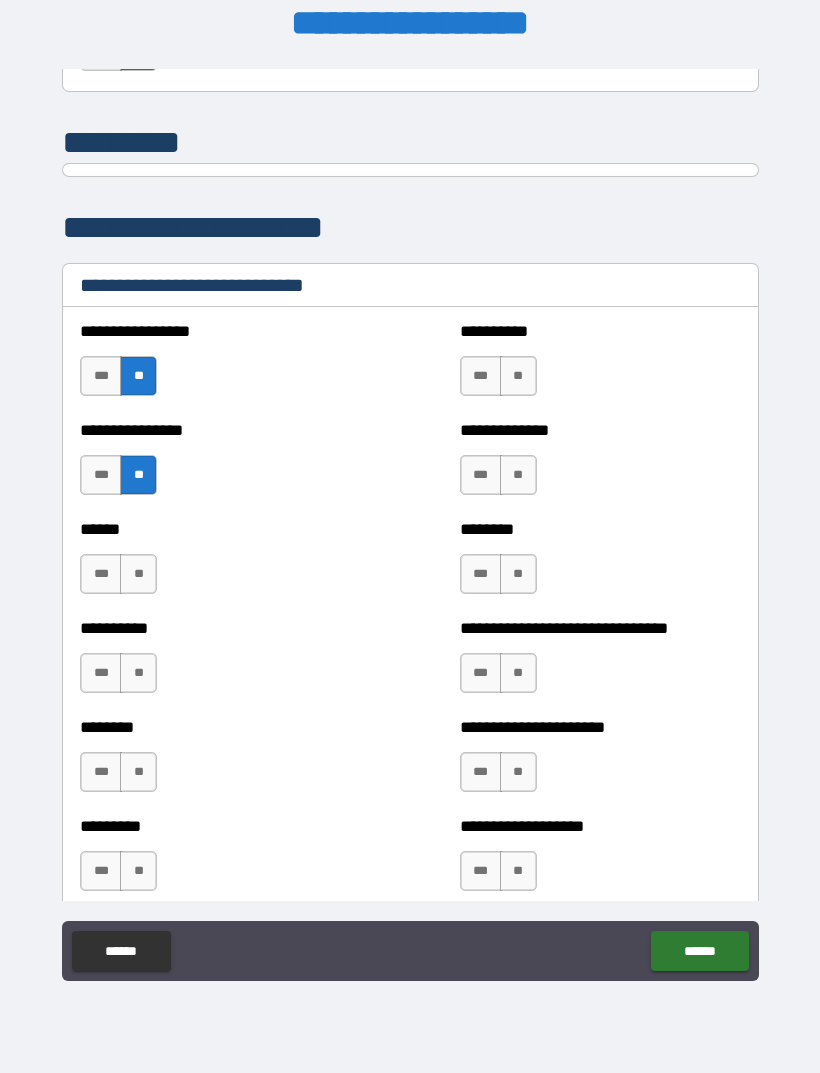 click on "**" at bounding box center [138, 574] 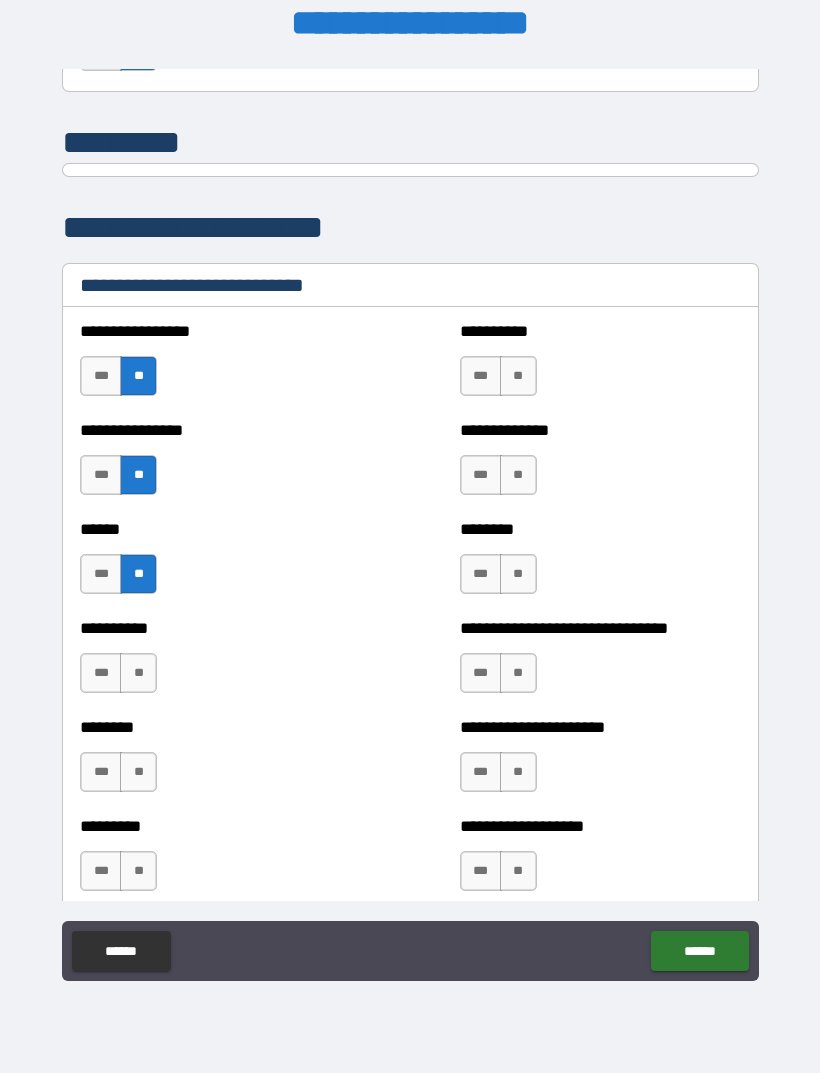 click on "**" at bounding box center [138, 673] 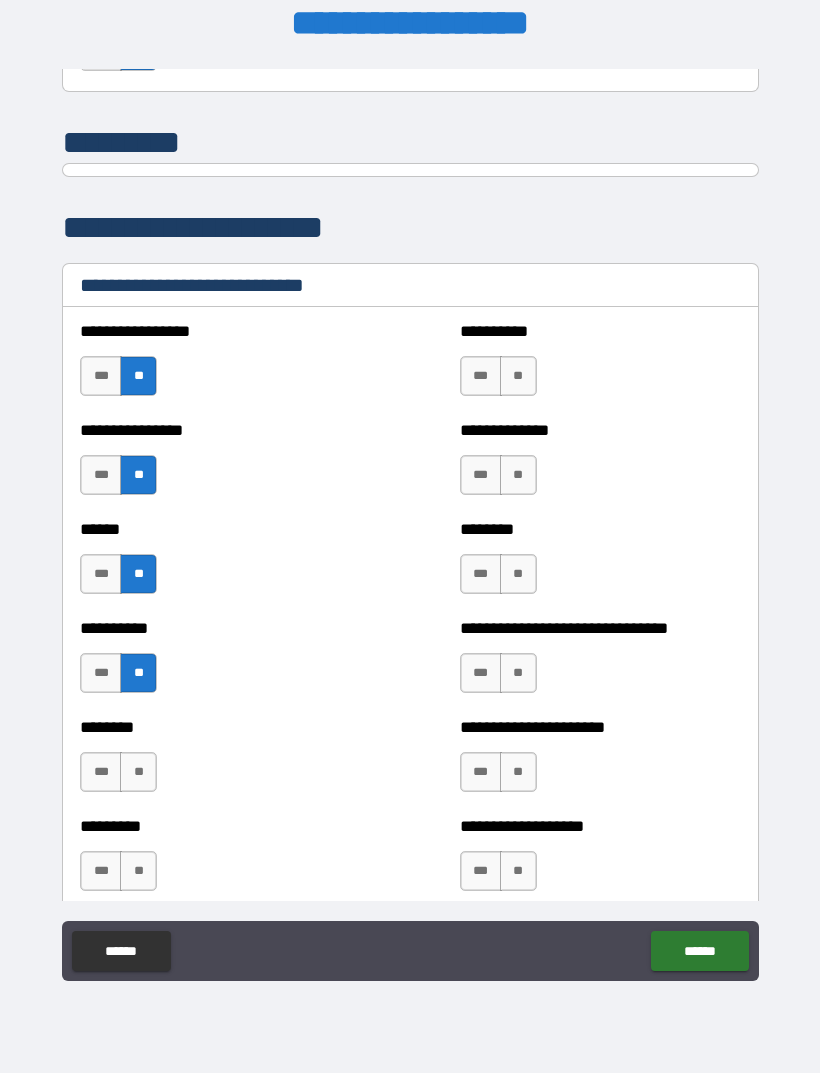 click on "**" at bounding box center [138, 772] 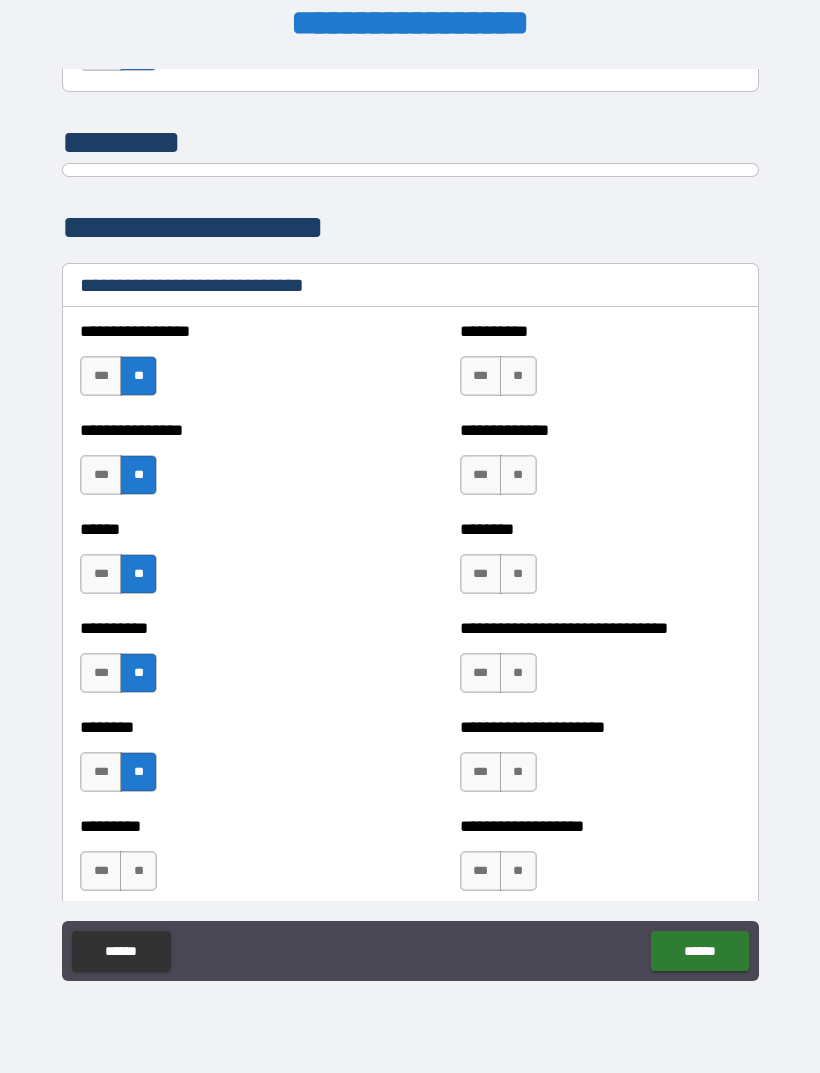click on "**" at bounding box center (518, 376) 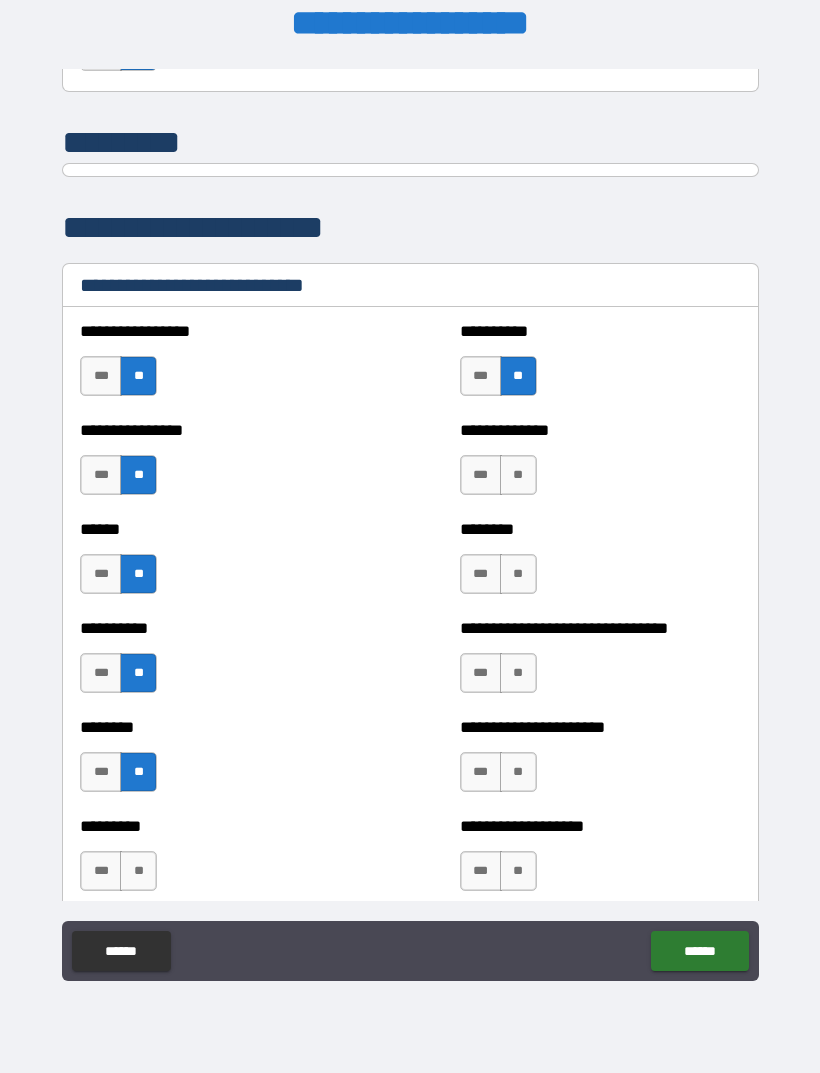 click on "**" at bounding box center (518, 475) 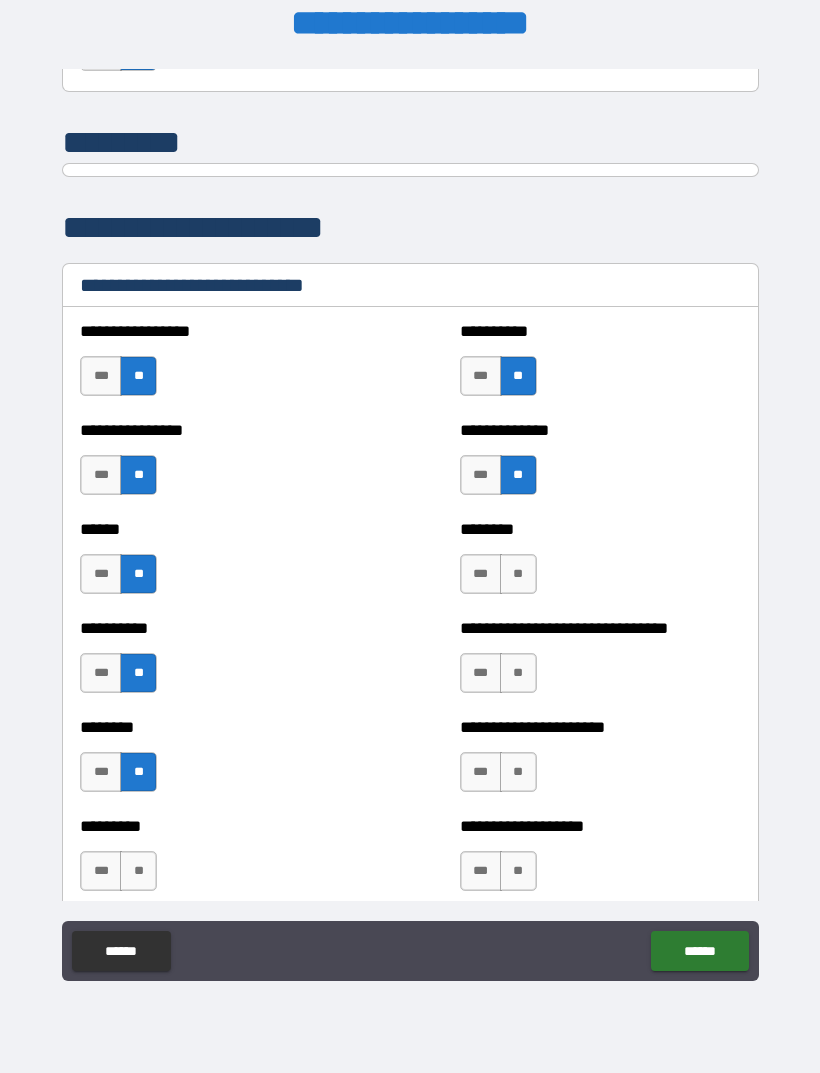 click on "**" at bounding box center [518, 574] 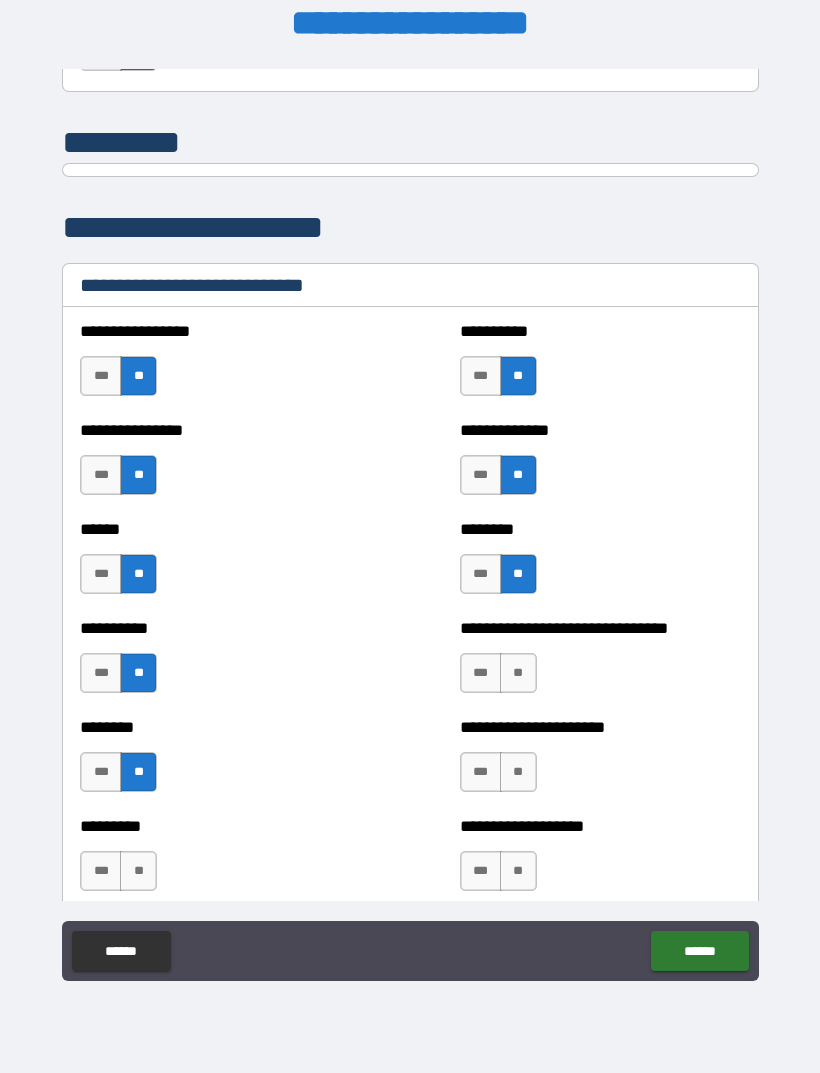 click on "**" at bounding box center [518, 673] 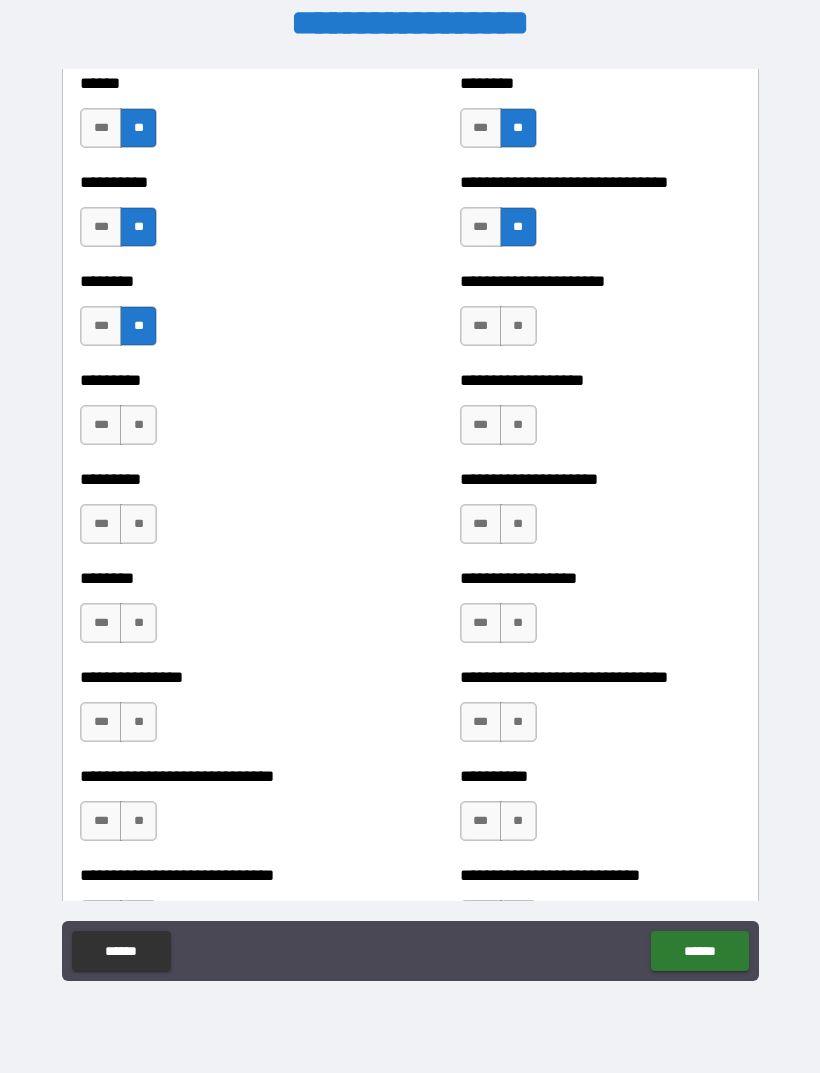 scroll, scrollTop: 6946, scrollLeft: 0, axis: vertical 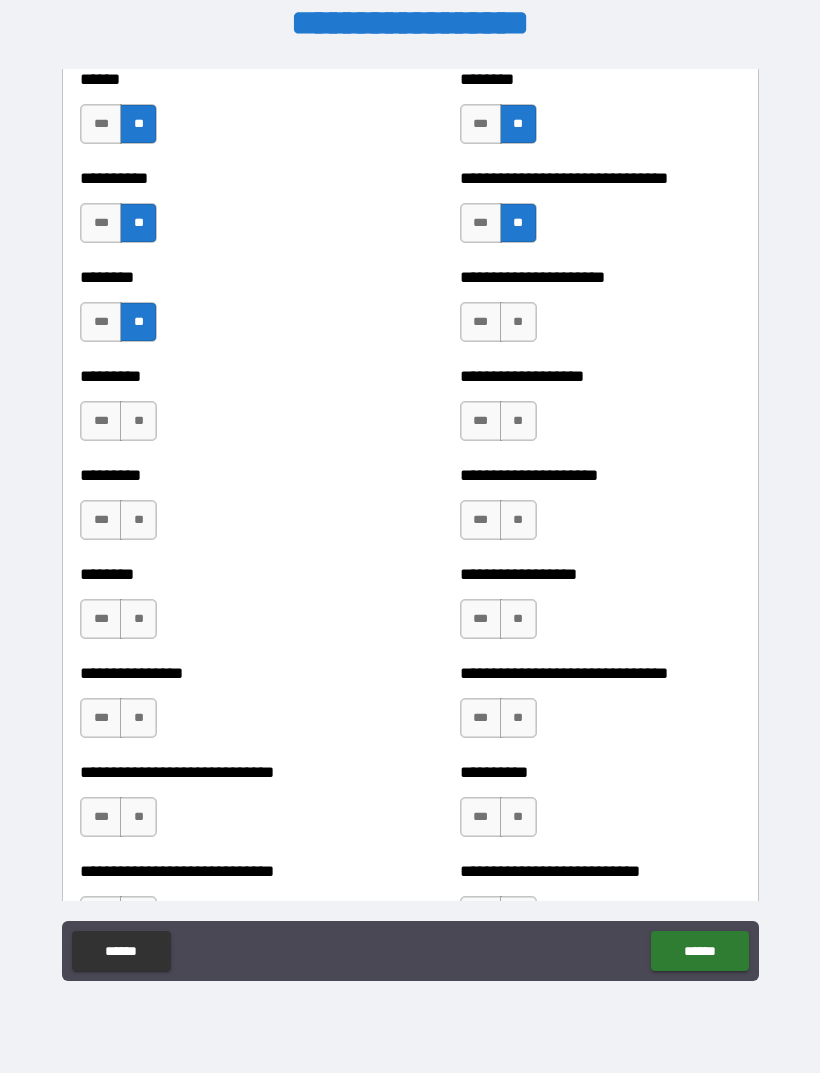 click on "**" at bounding box center [138, 421] 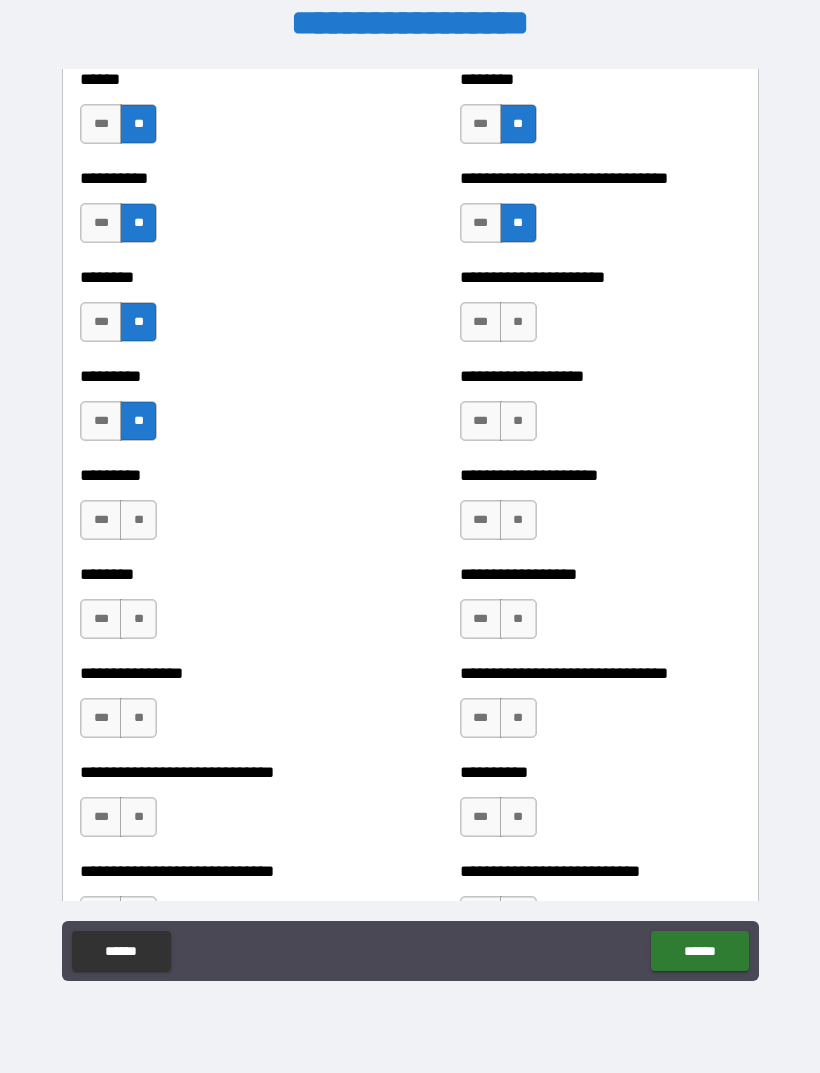 click on "***" at bounding box center (101, 520) 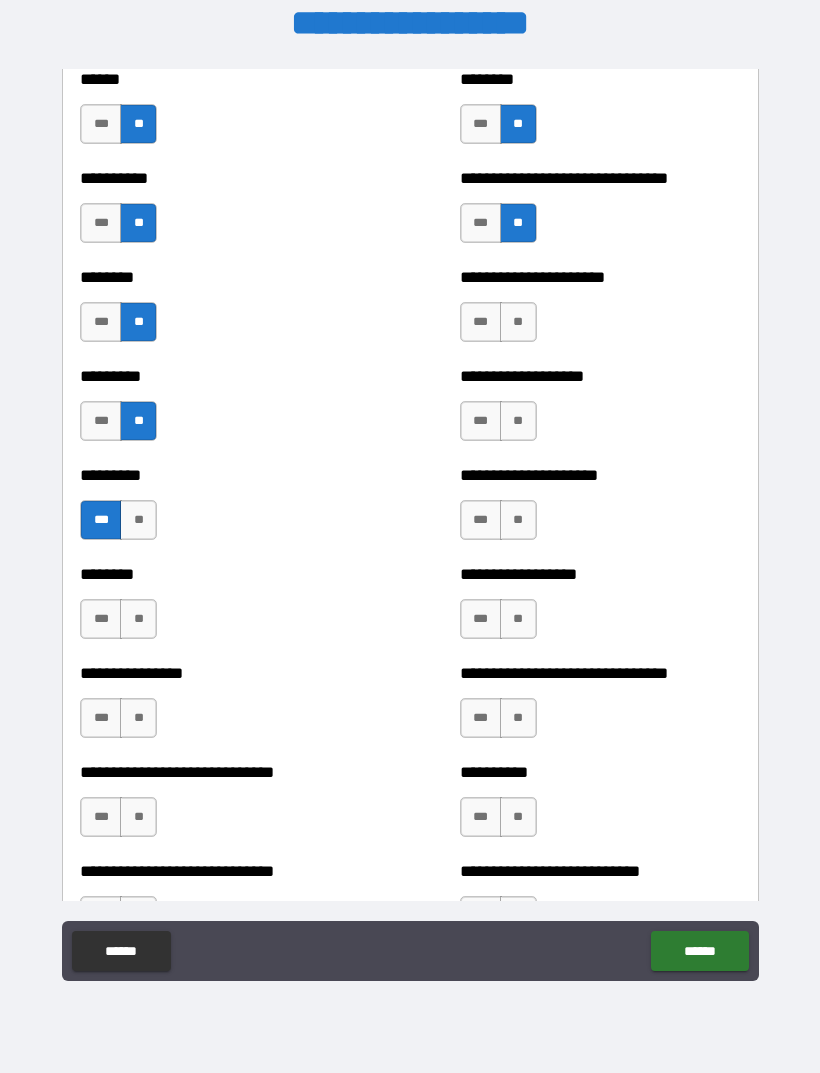 click on "**" at bounding box center [138, 619] 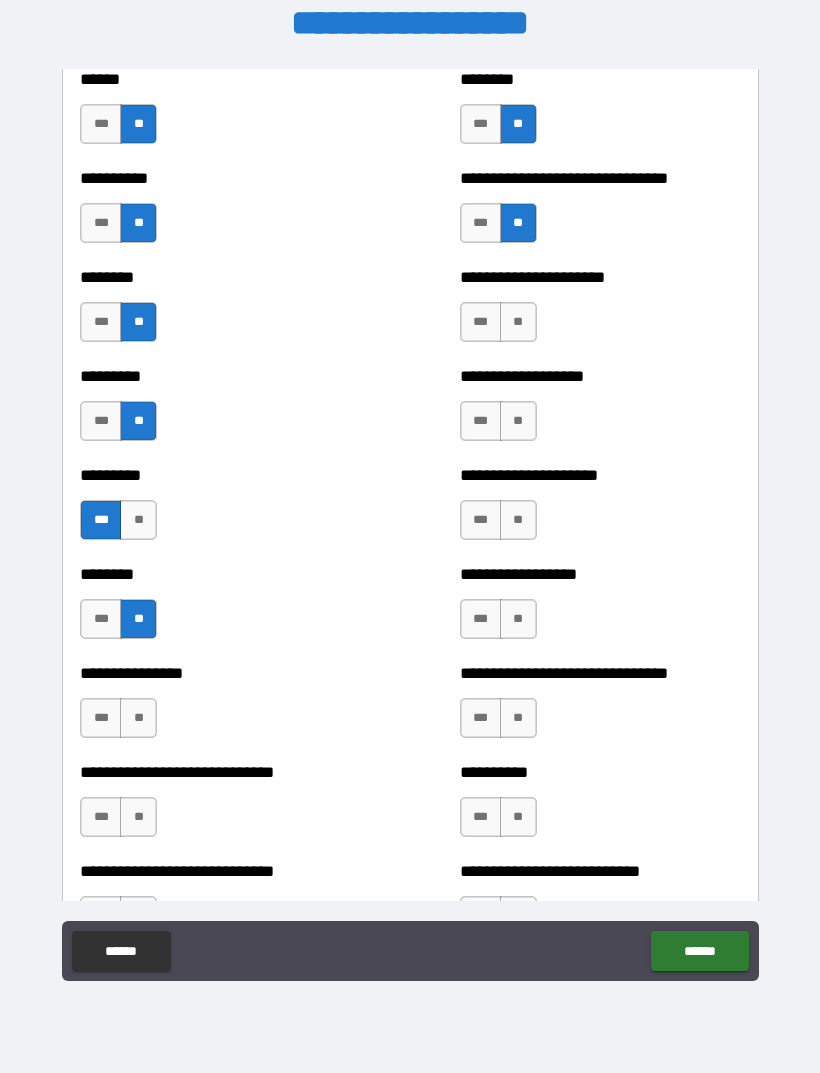 click on "**" at bounding box center (138, 718) 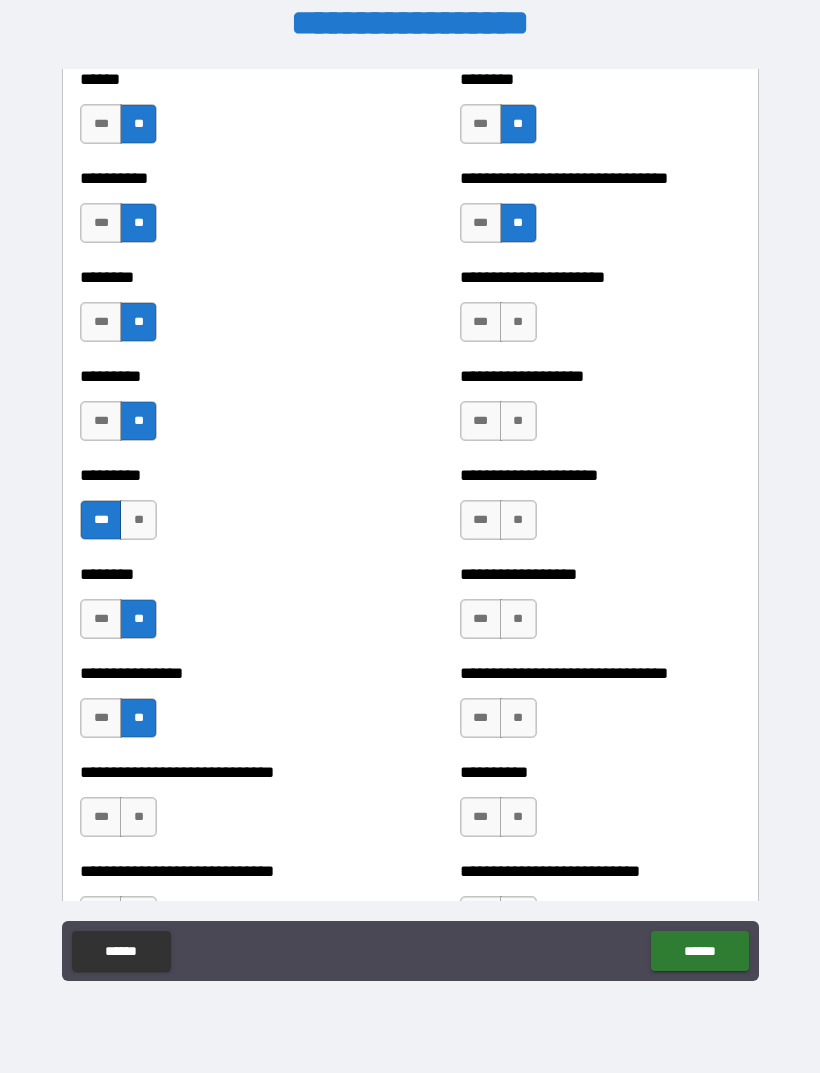click on "**" at bounding box center (138, 817) 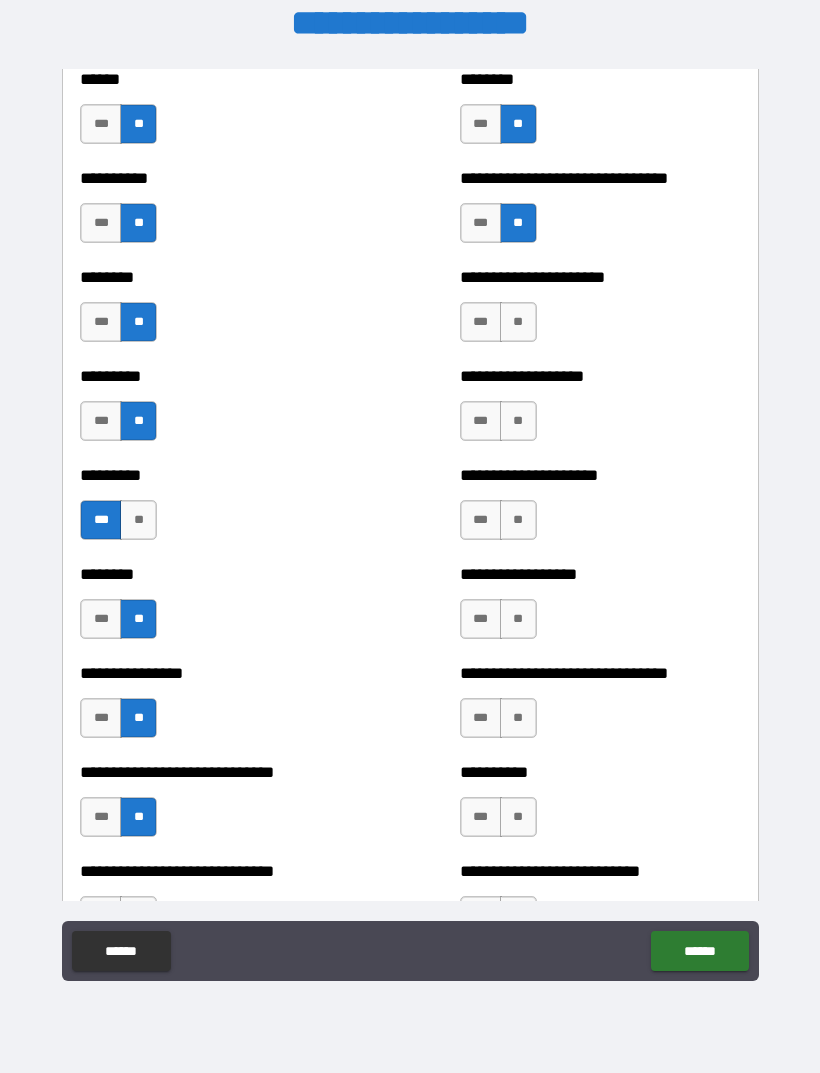 click on "**" at bounding box center [518, 421] 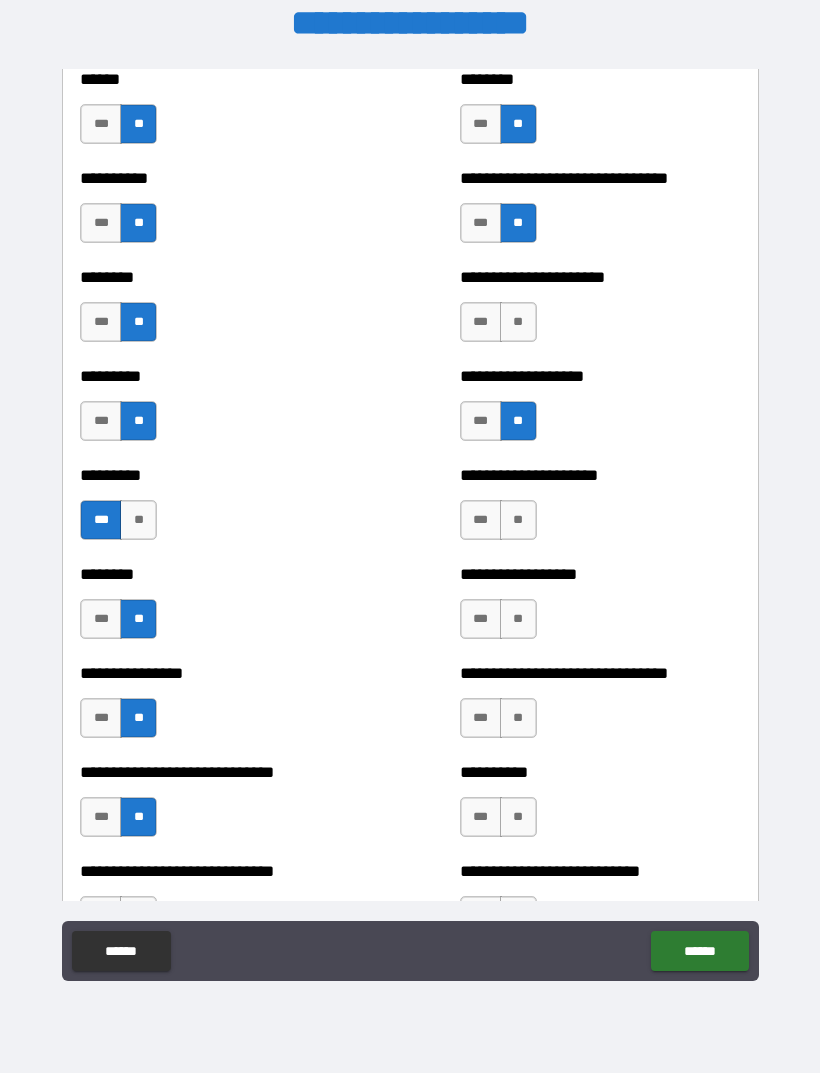 click on "**" at bounding box center [518, 520] 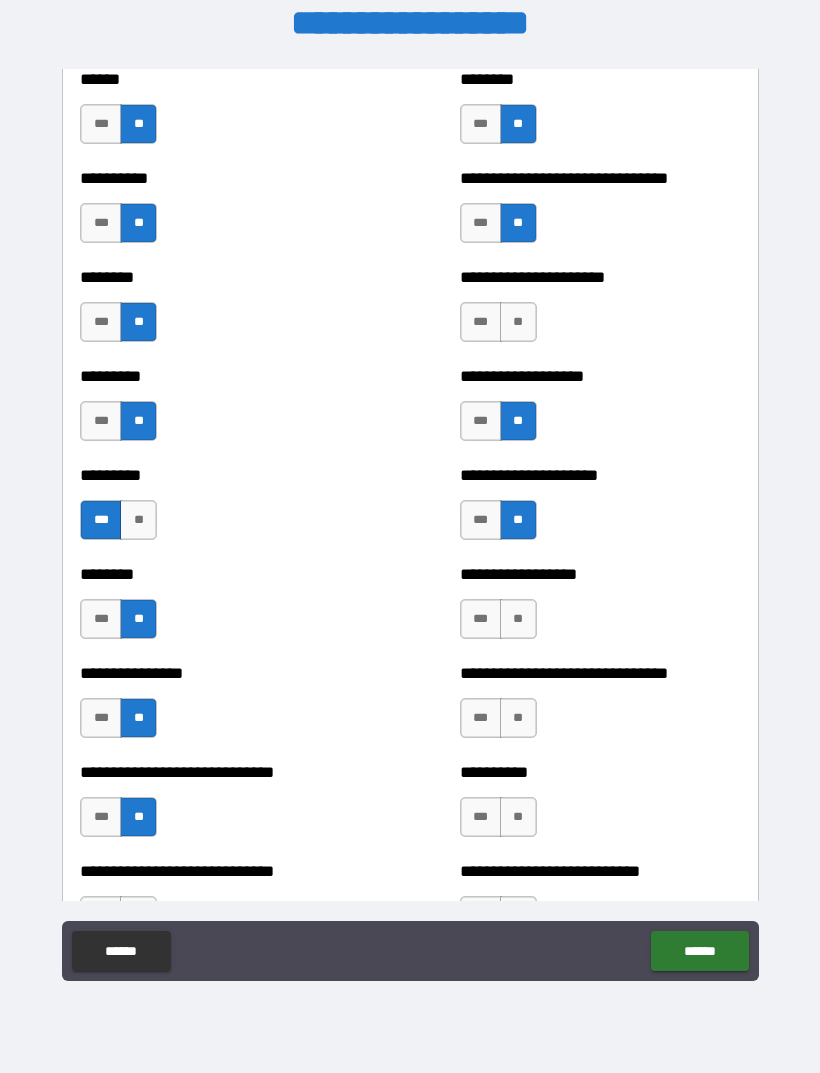 click on "**" at bounding box center (518, 619) 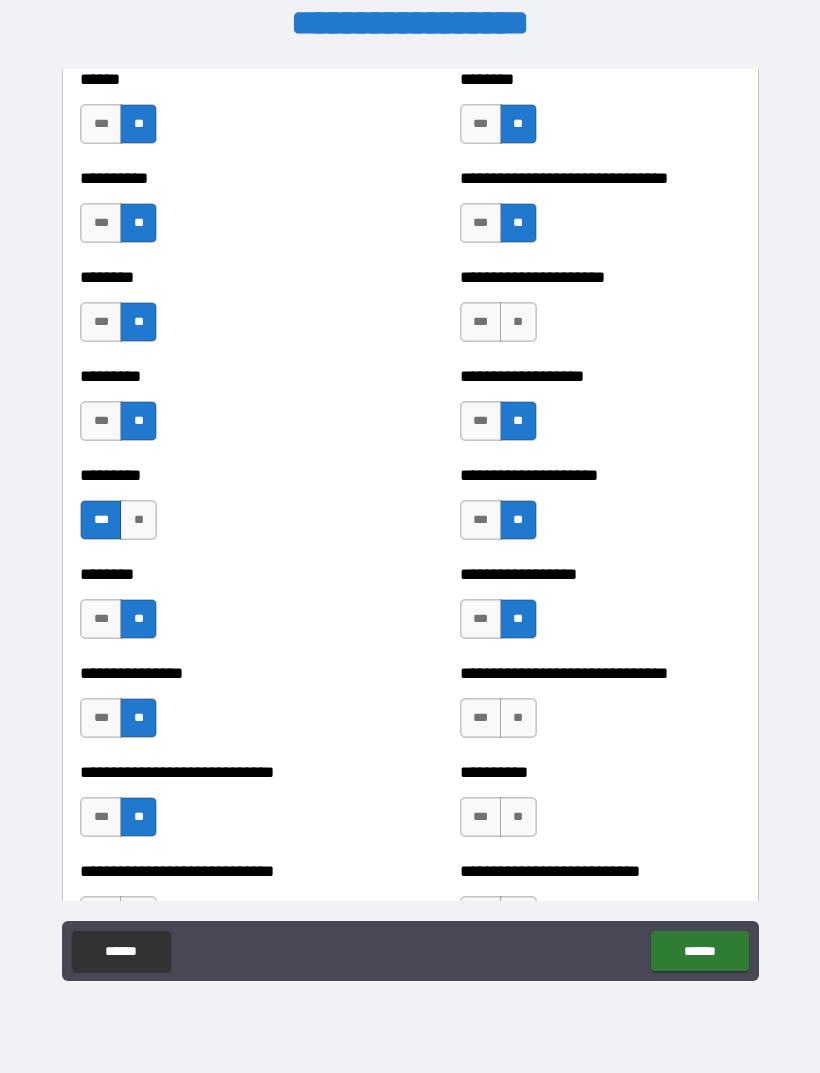 click on "**" at bounding box center (518, 718) 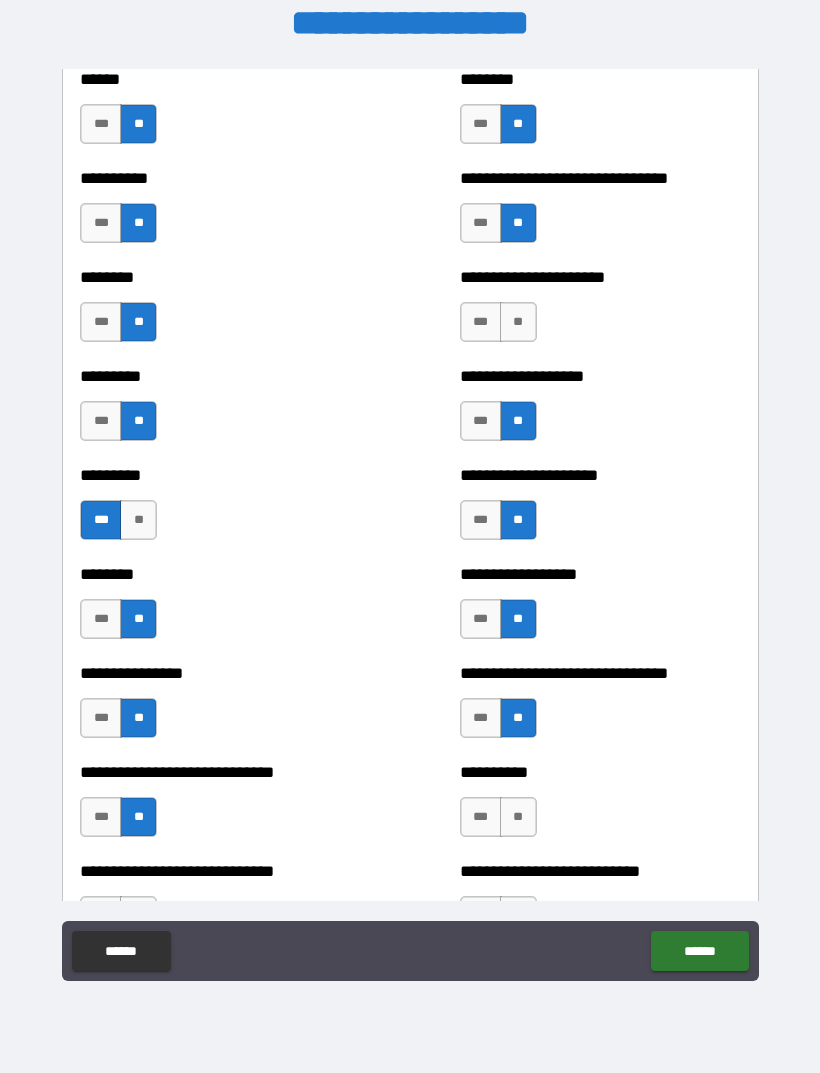 click on "**" at bounding box center (518, 817) 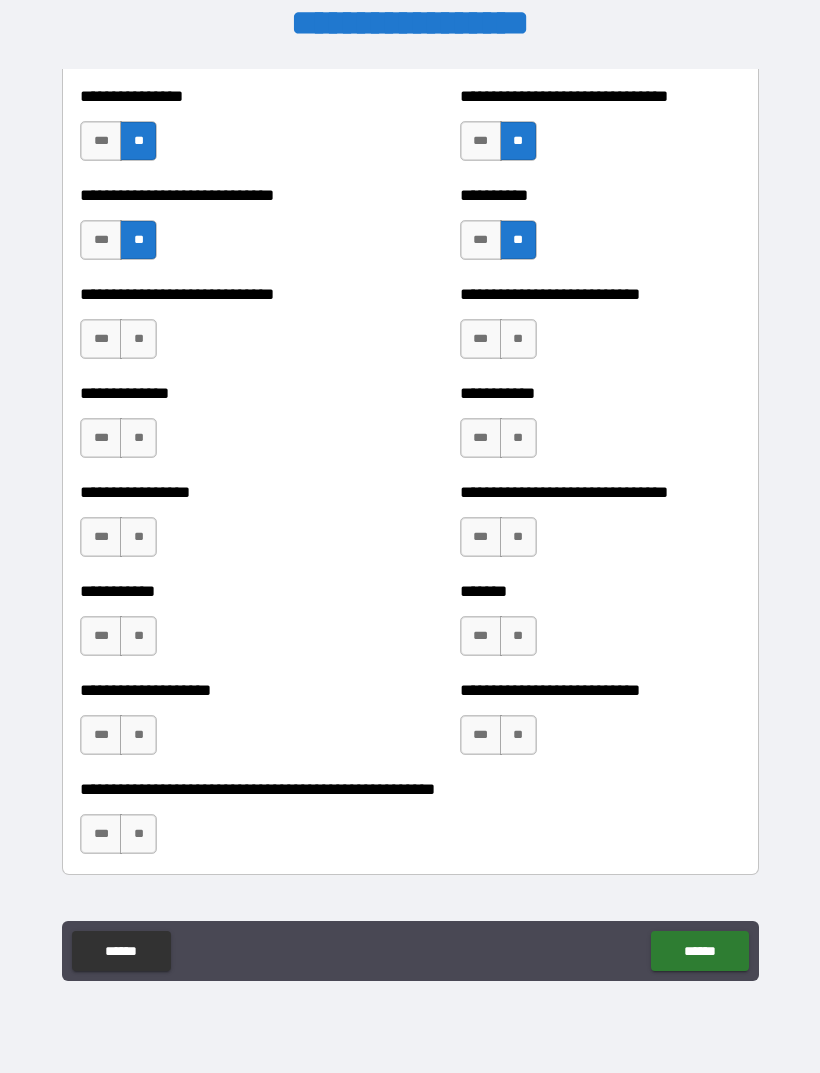 scroll, scrollTop: 7522, scrollLeft: 0, axis: vertical 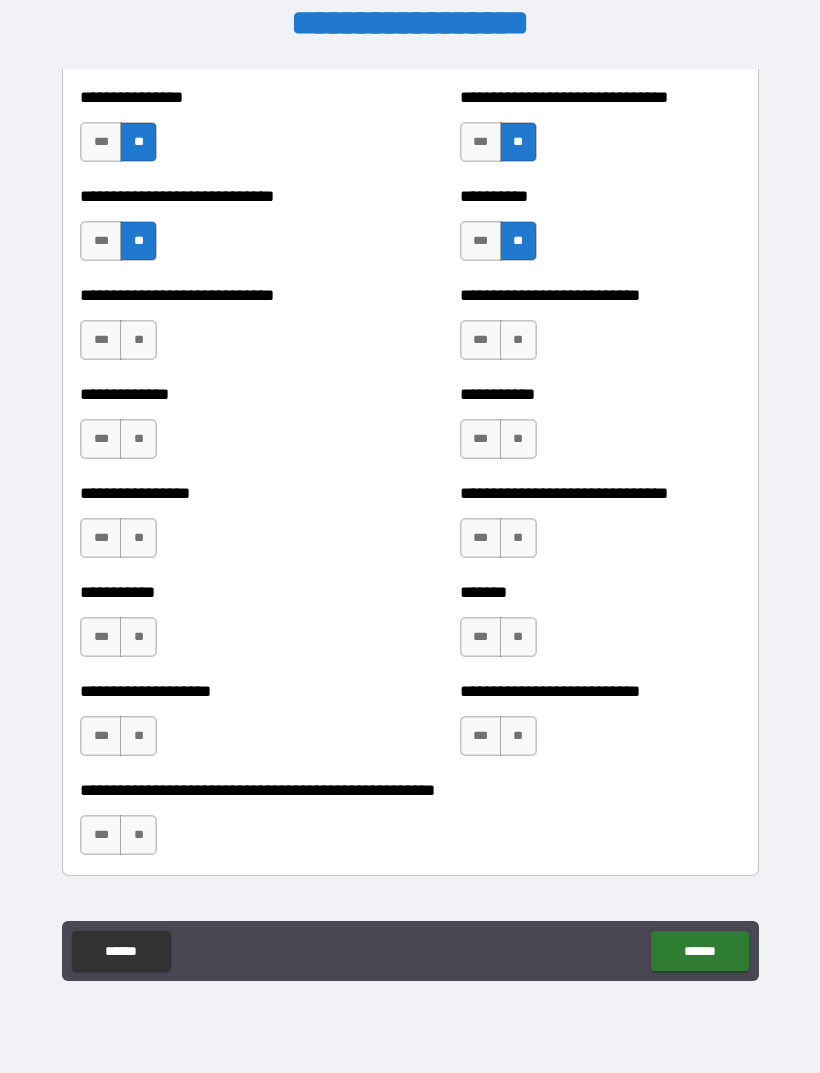 click on "**" at bounding box center [138, 340] 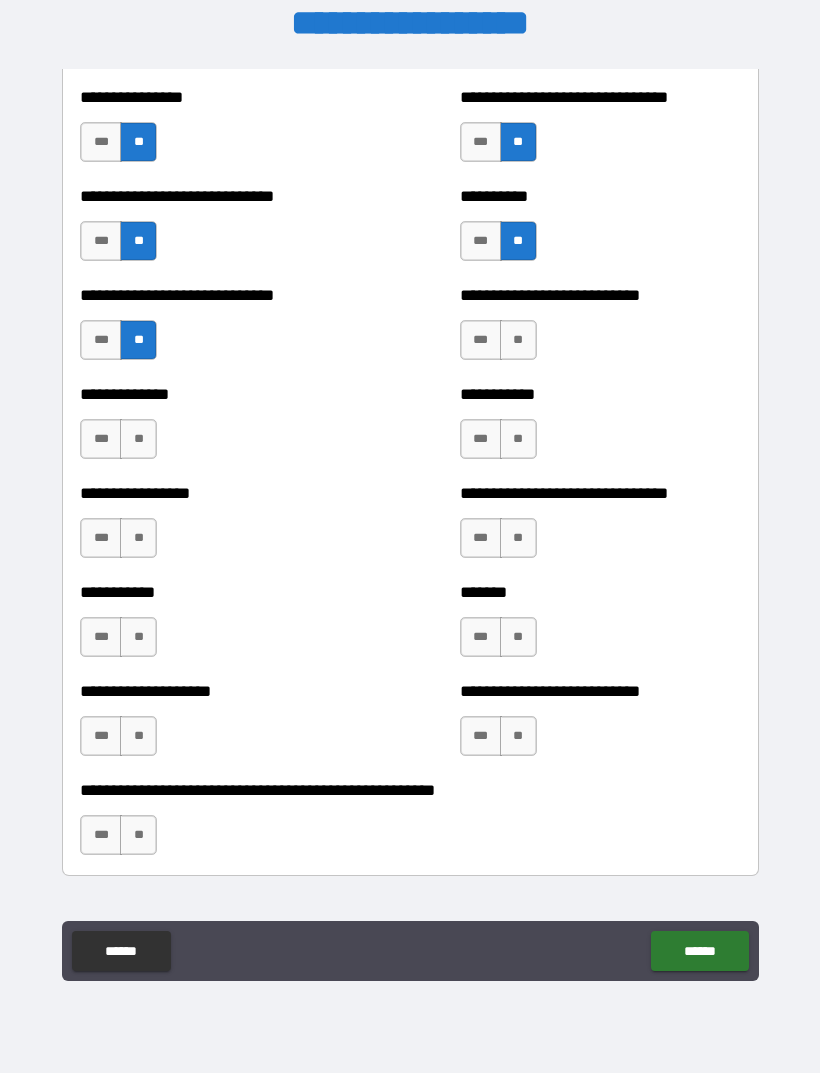 click on "**" at bounding box center [138, 439] 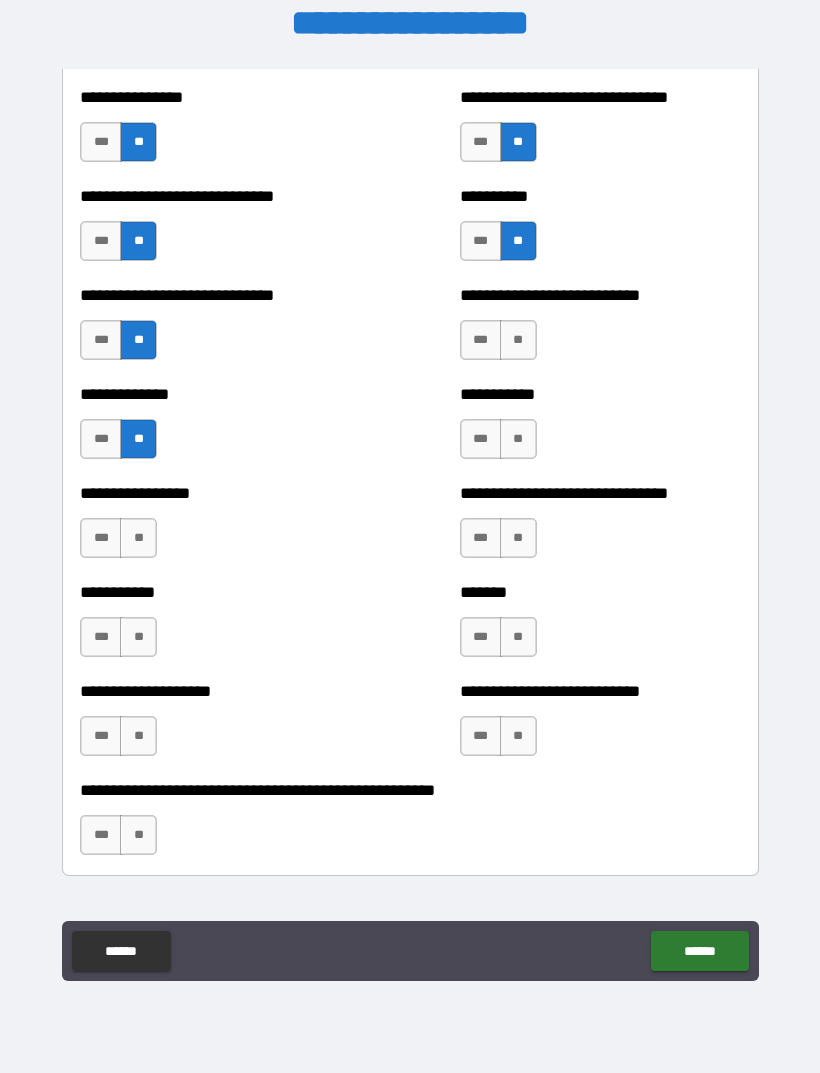 click on "**" at bounding box center (138, 538) 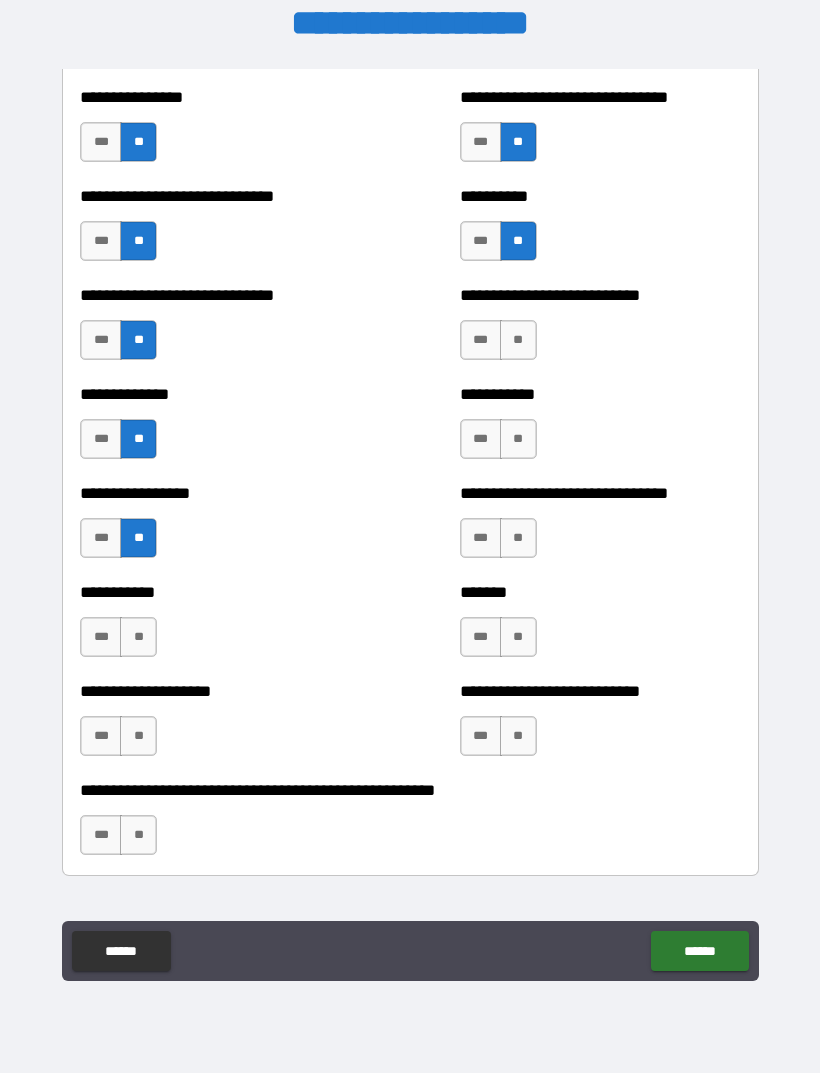 click on "**" at bounding box center (138, 637) 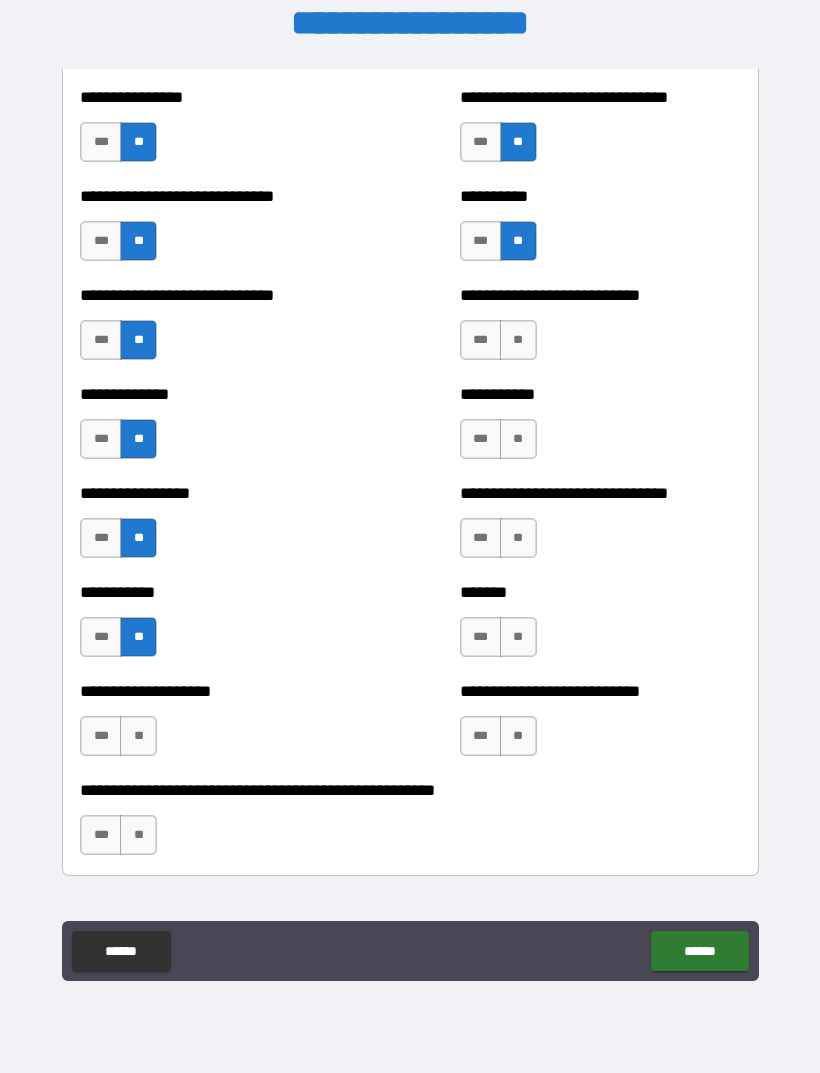 click on "**" at bounding box center [138, 736] 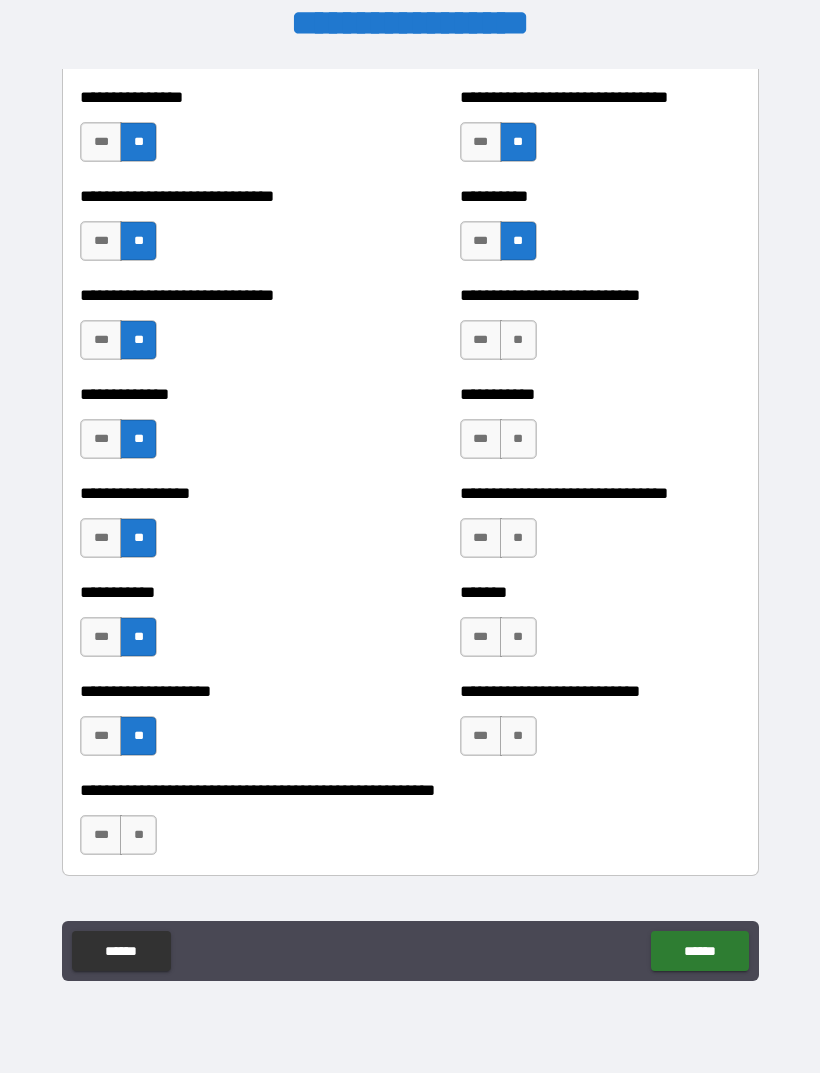 click on "**" at bounding box center (138, 835) 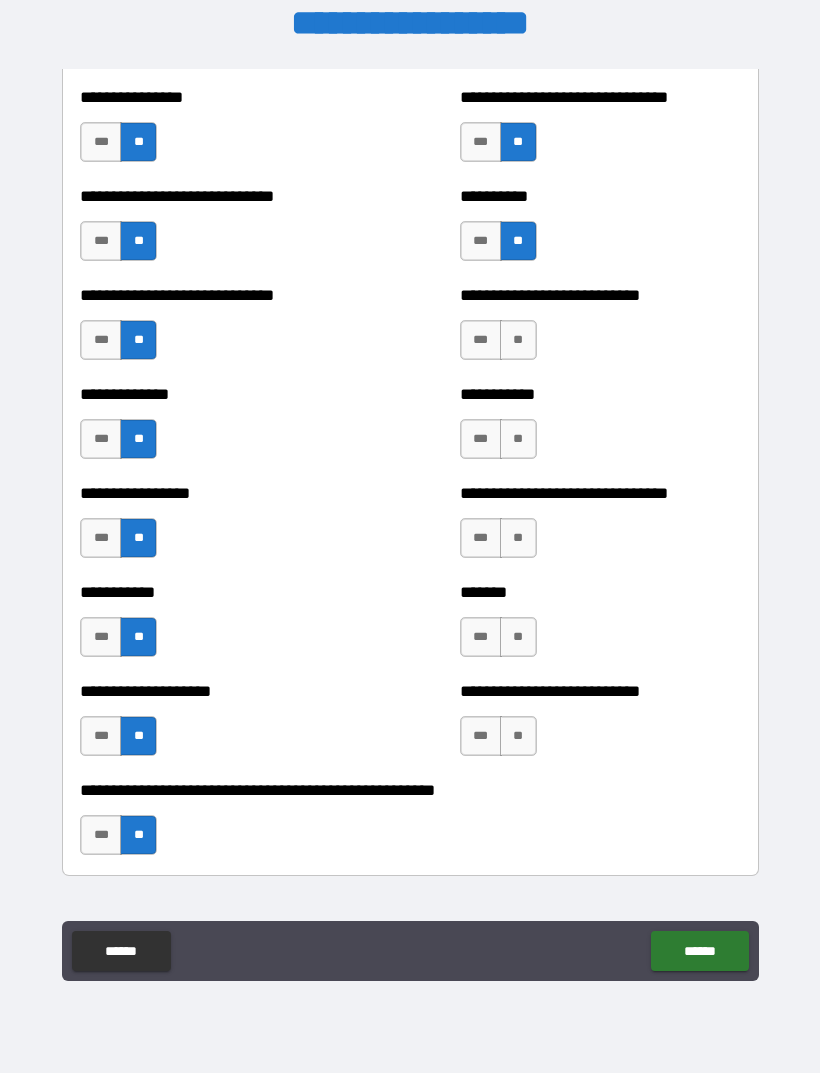 click on "**" at bounding box center (518, 340) 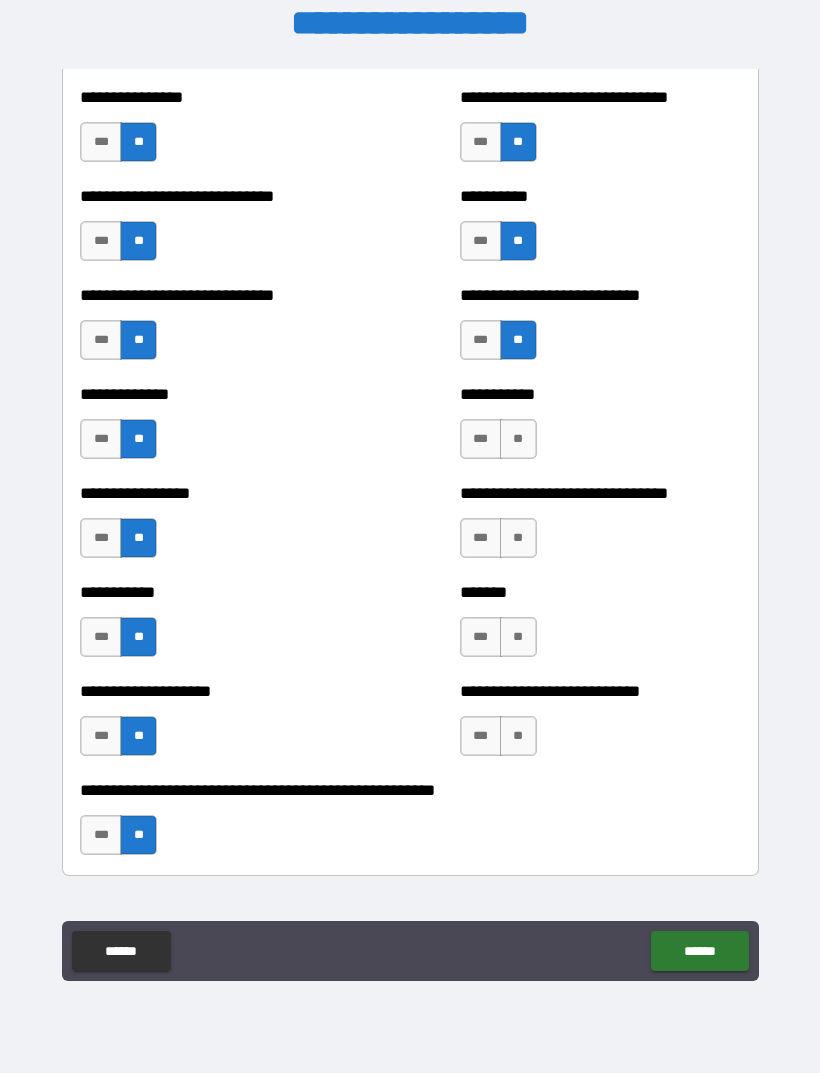 click on "**" at bounding box center (518, 439) 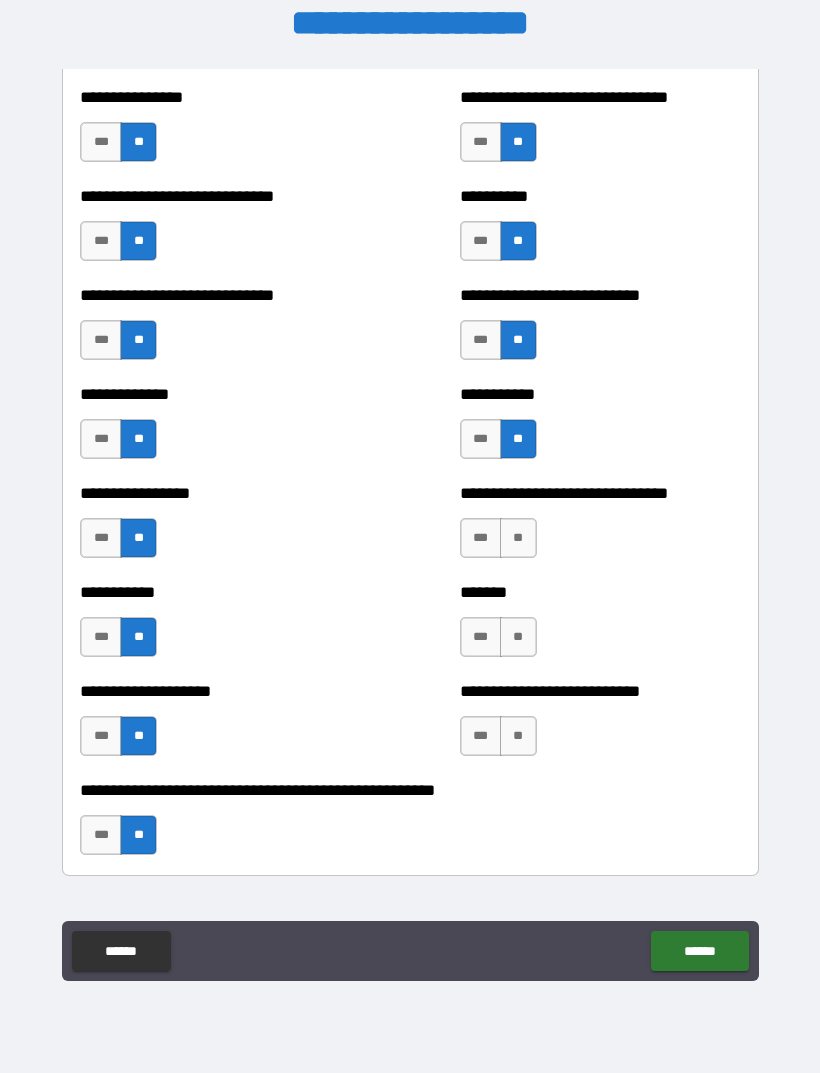 click on "**" at bounding box center [518, 538] 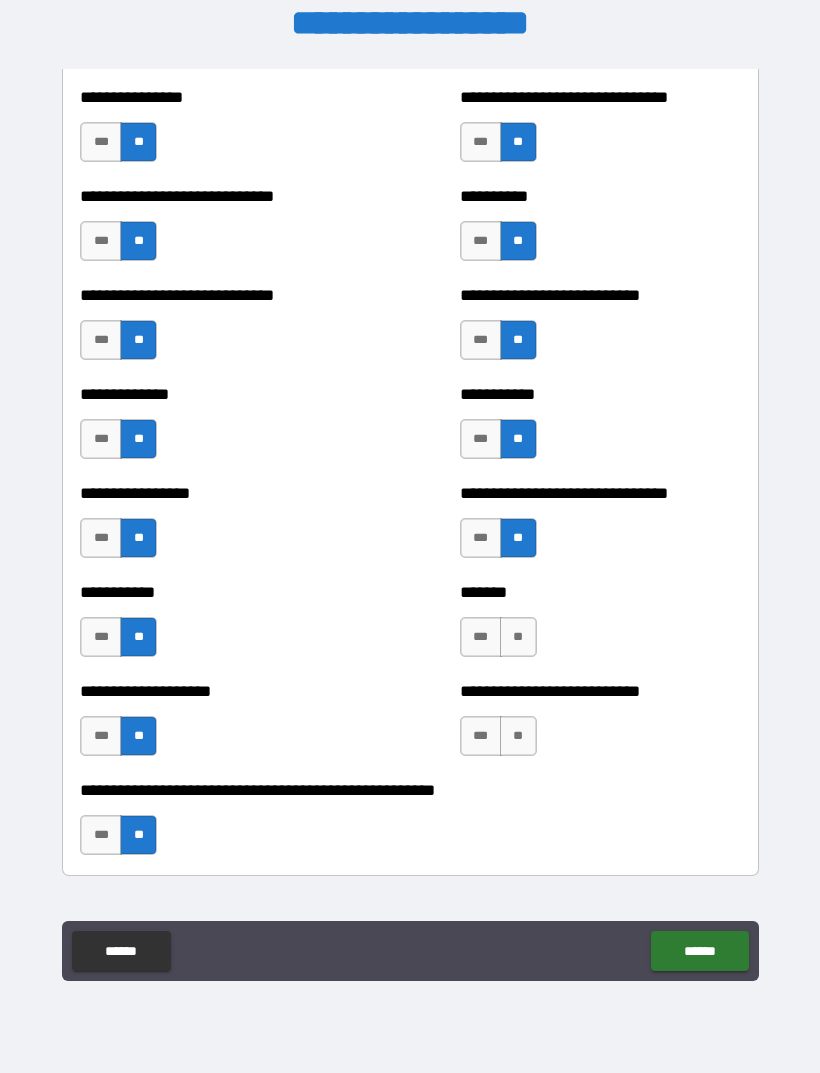 click on "**" at bounding box center (518, 637) 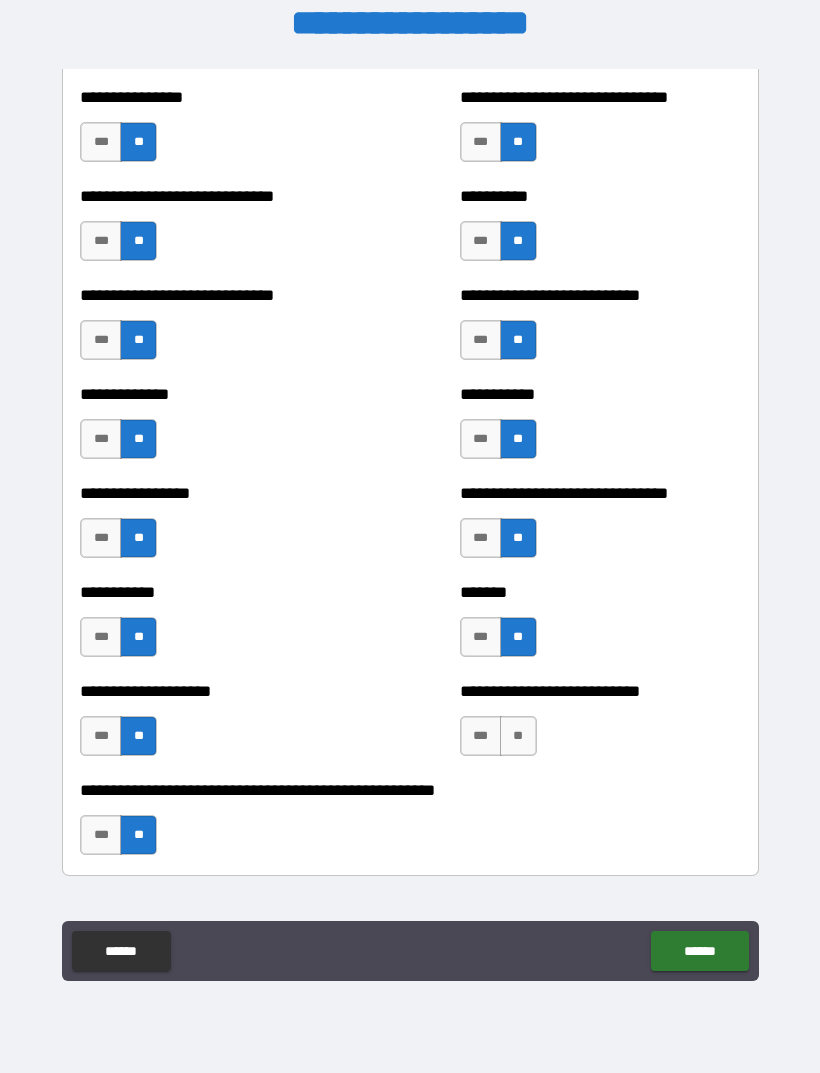 click on "**" at bounding box center (518, 736) 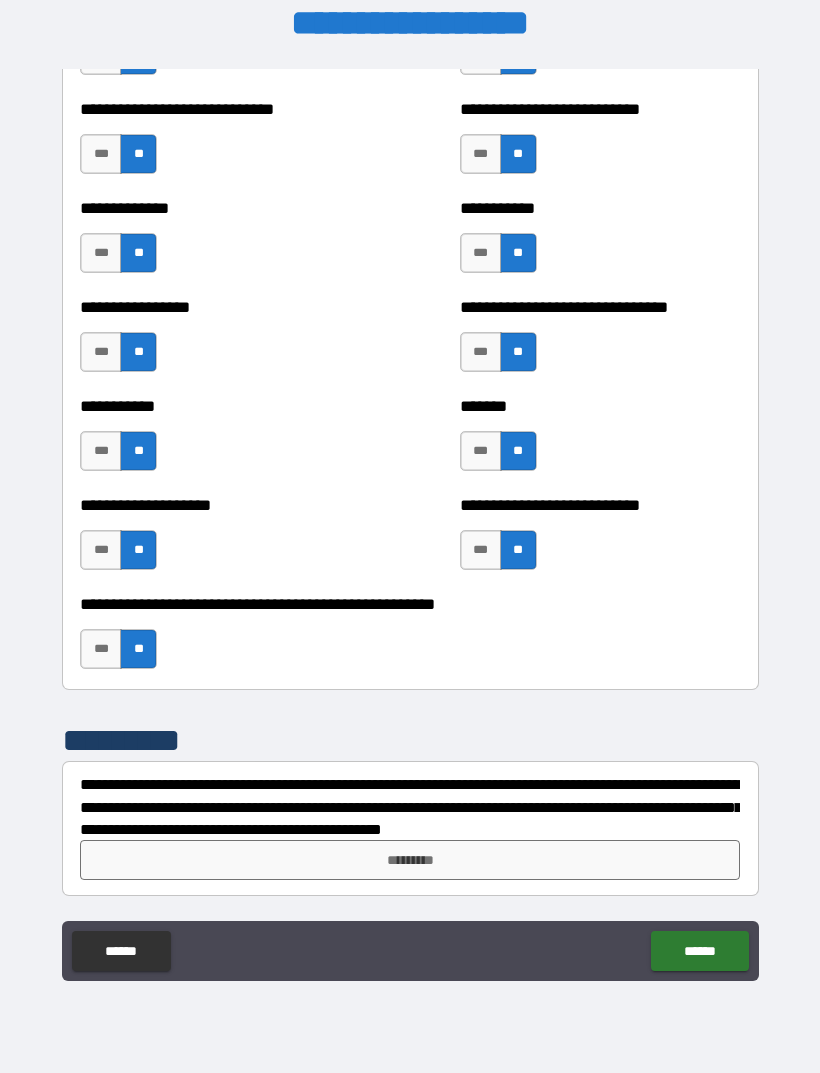 scroll, scrollTop: 7708, scrollLeft: 0, axis: vertical 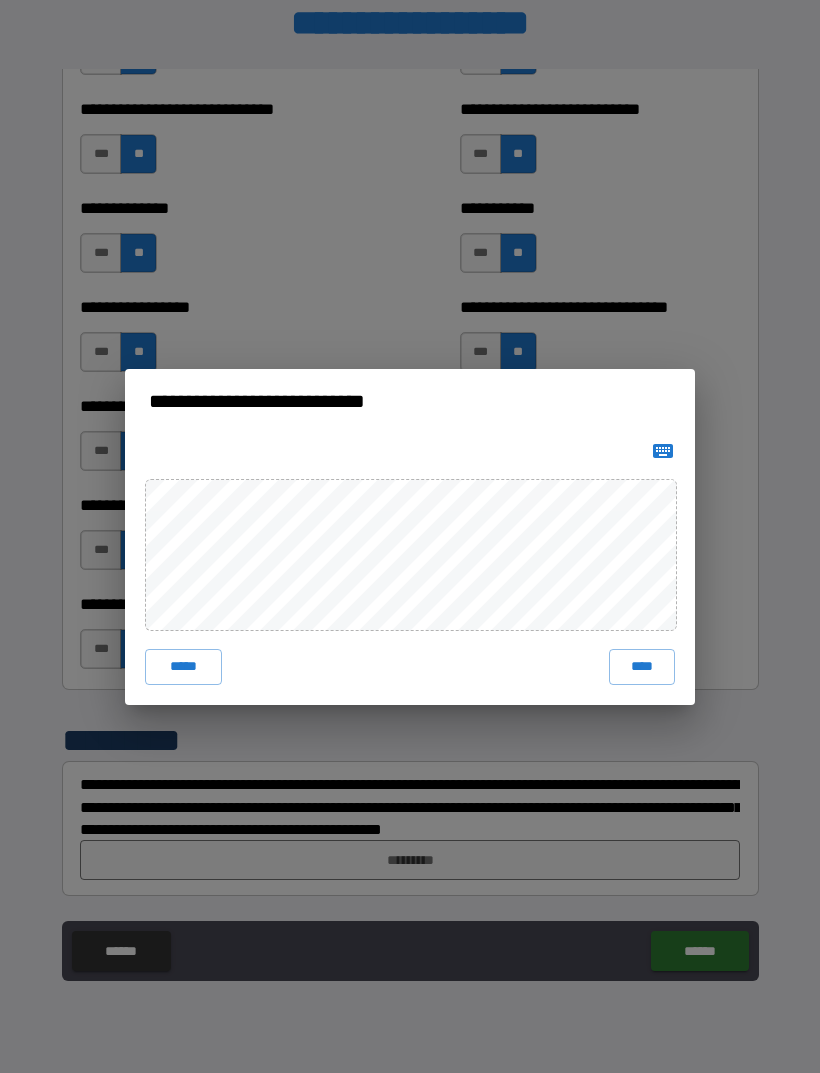 click on "****" at bounding box center (642, 667) 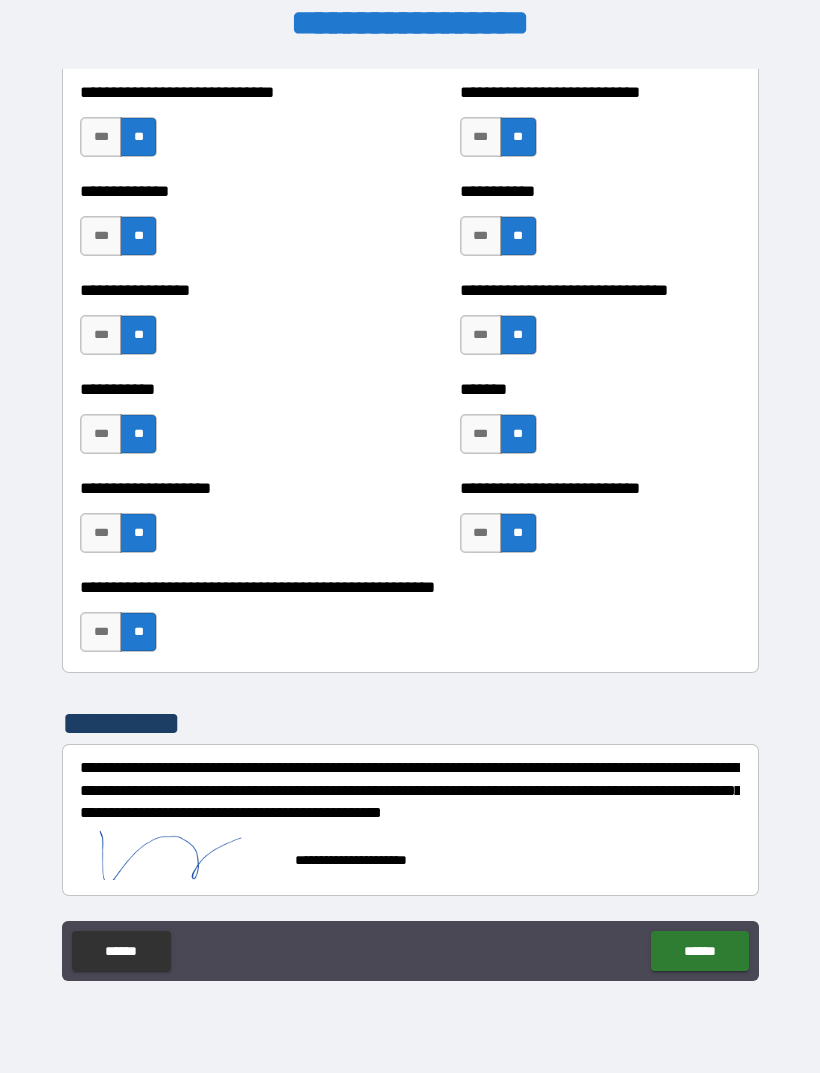 scroll, scrollTop: 7726, scrollLeft: 0, axis: vertical 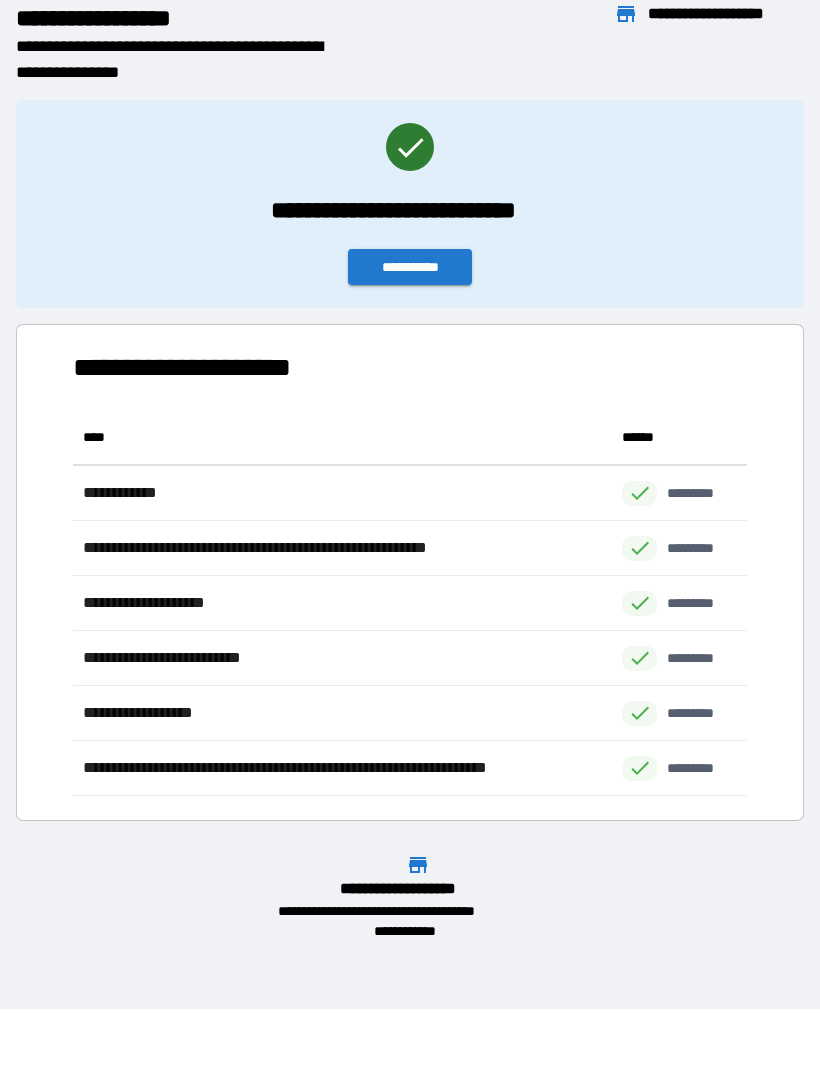 click on "**********" at bounding box center (410, 267) 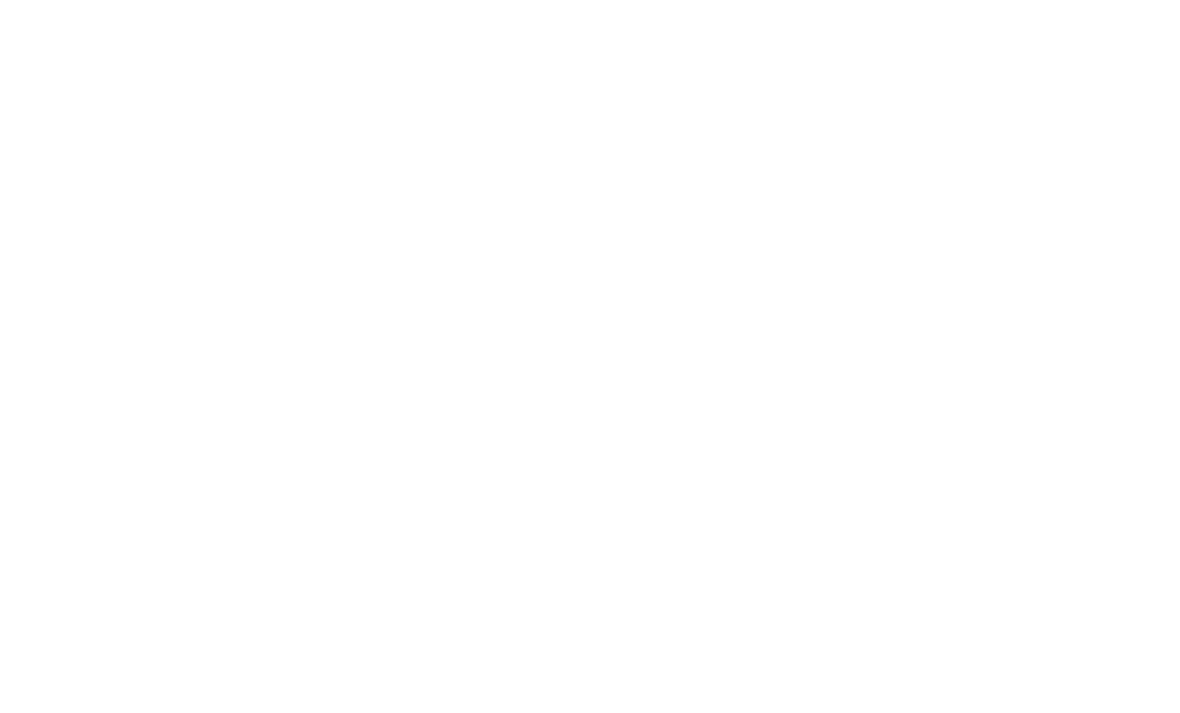 scroll, scrollTop: 0, scrollLeft: 0, axis: both 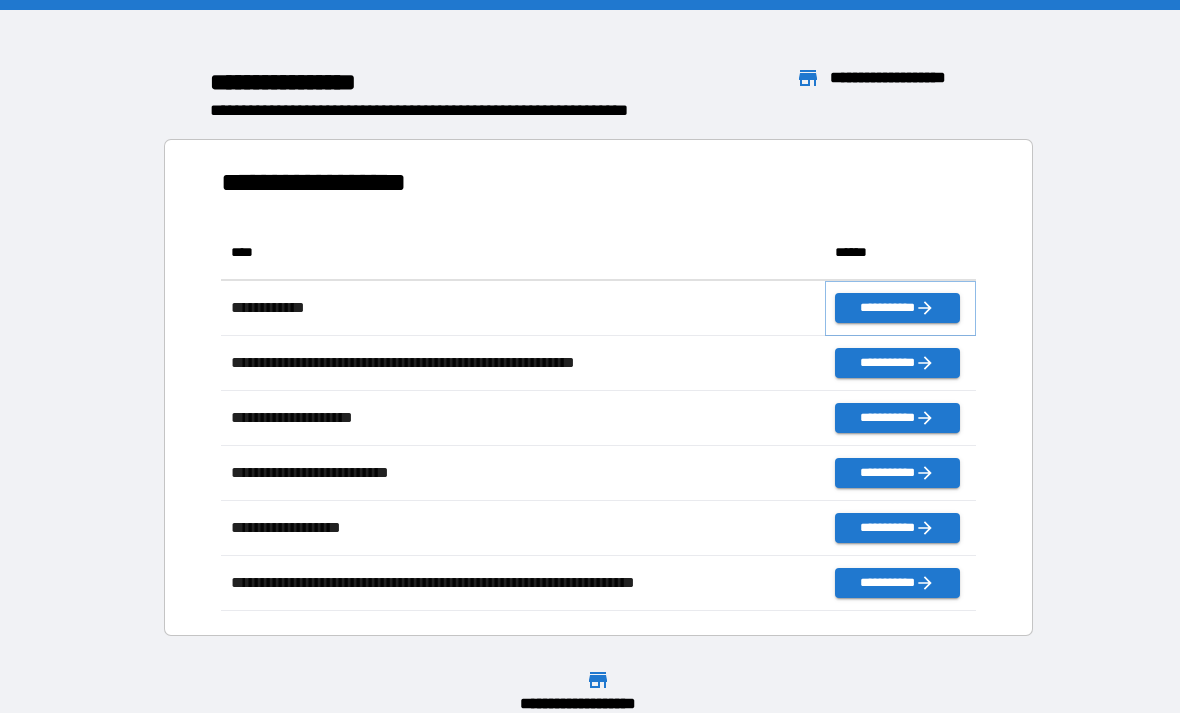 click on "**********" at bounding box center (897, 308) 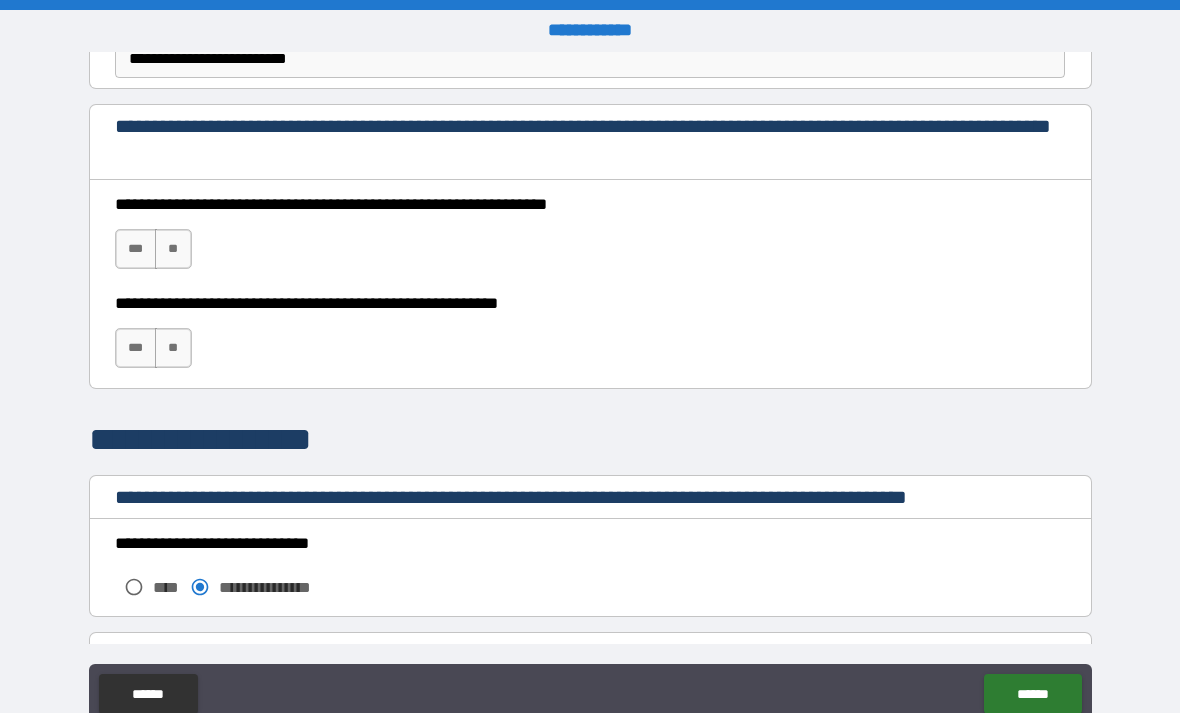 scroll, scrollTop: 1306, scrollLeft: 0, axis: vertical 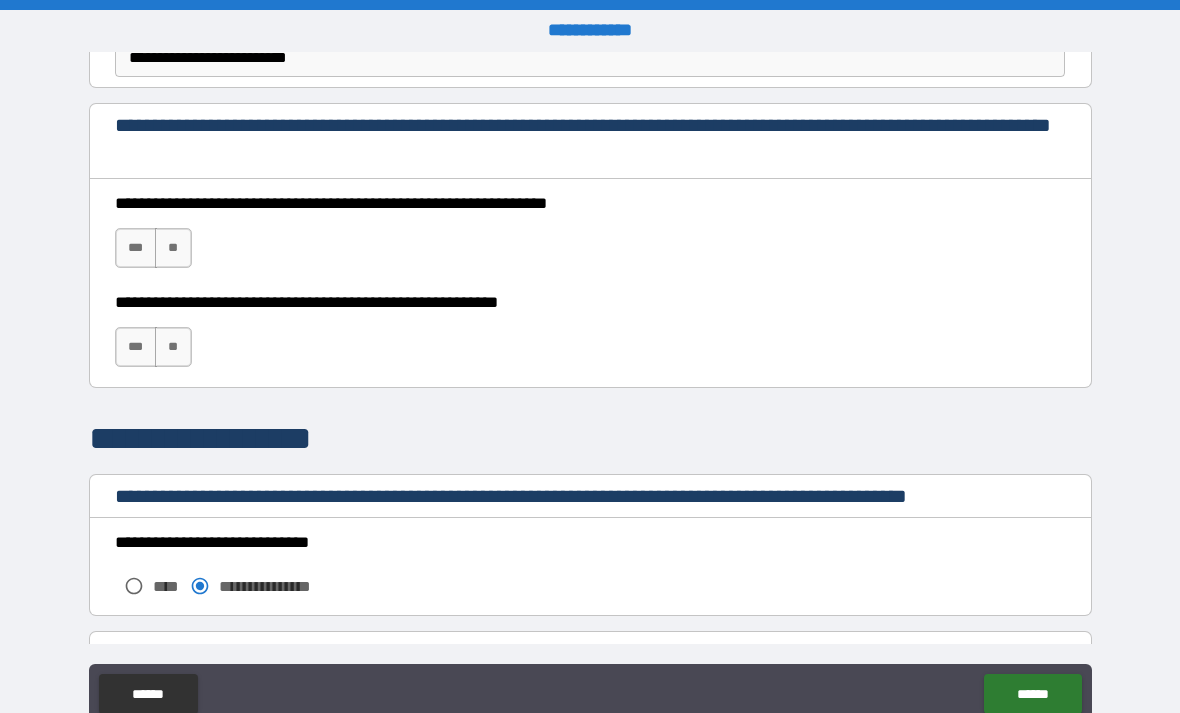 click on "***" at bounding box center (136, 248) 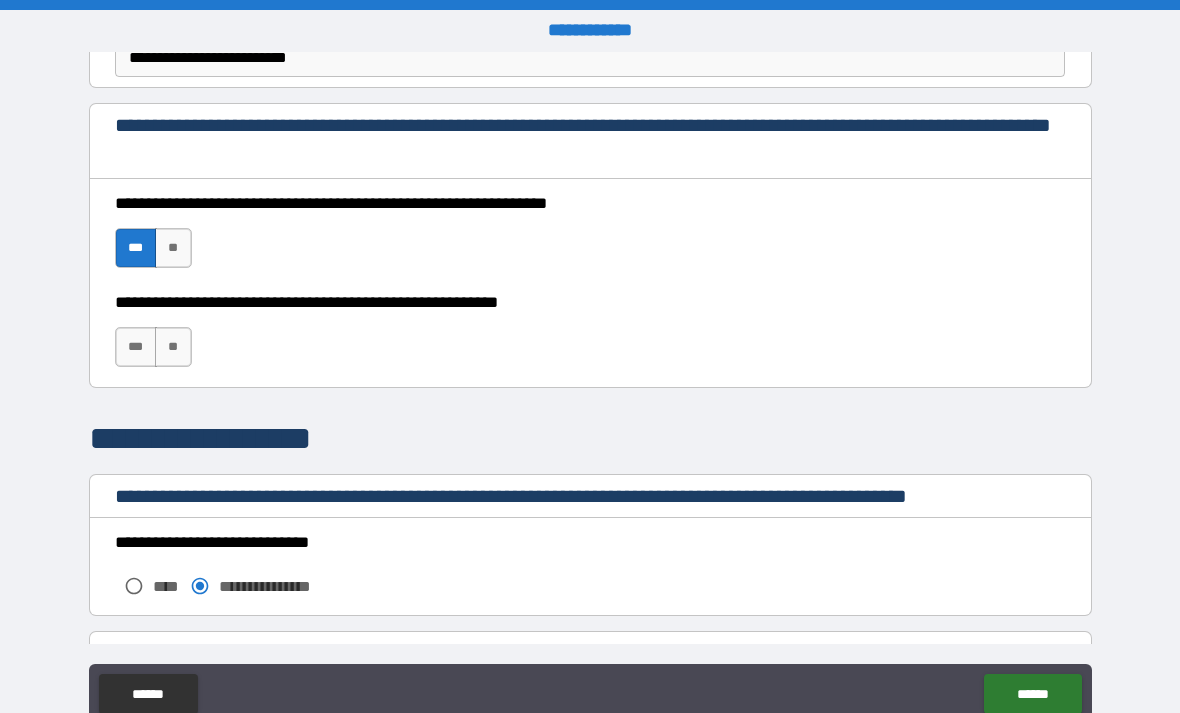 click on "***" at bounding box center (136, 347) 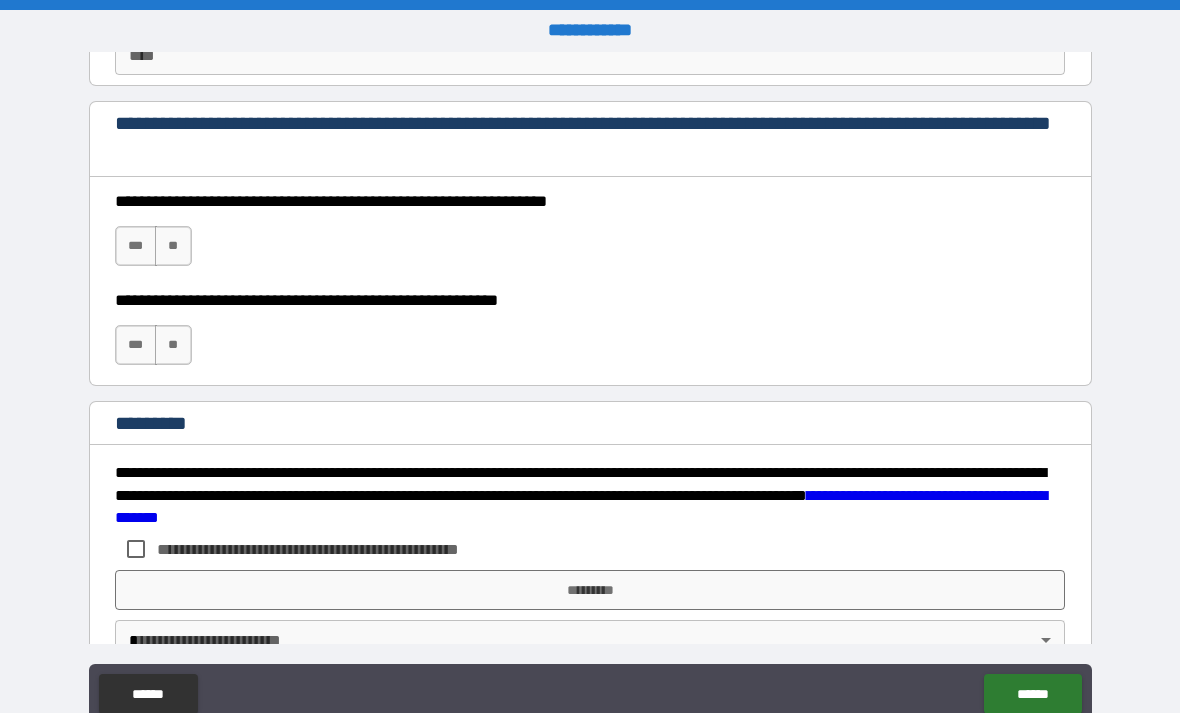 scroll, scrollTop: 2910, scrollLeft: 0, axis: vertical 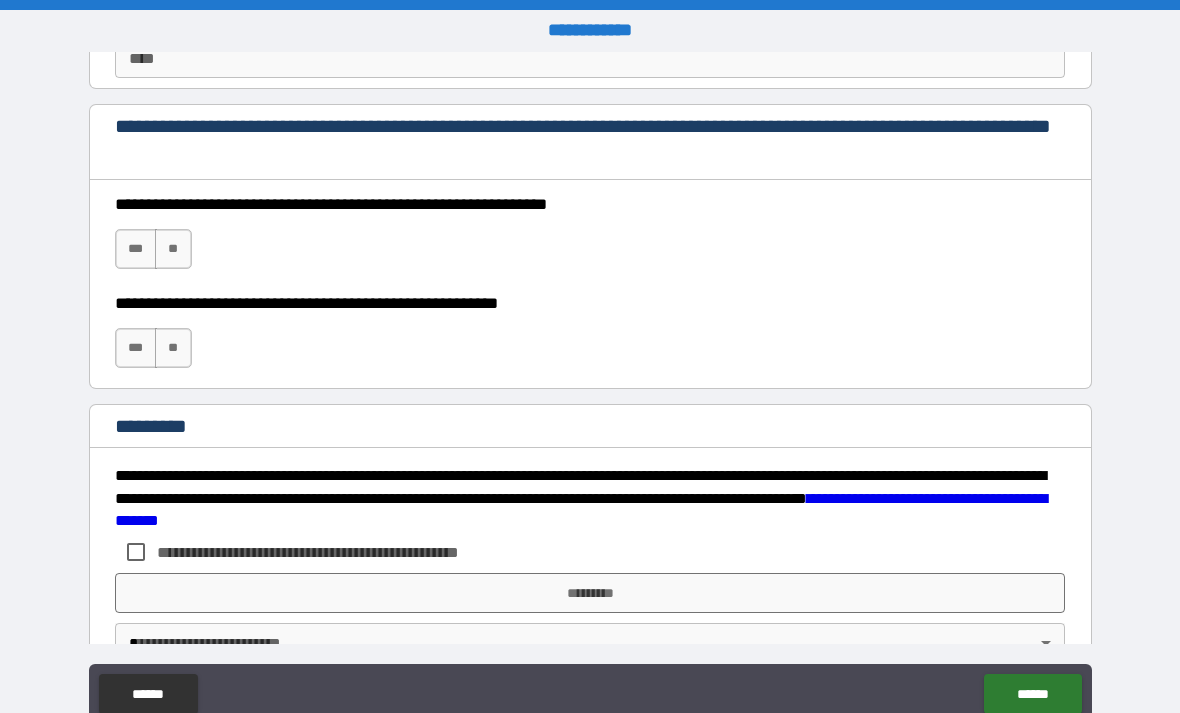 click on "***" at bounding box center (136, 249) 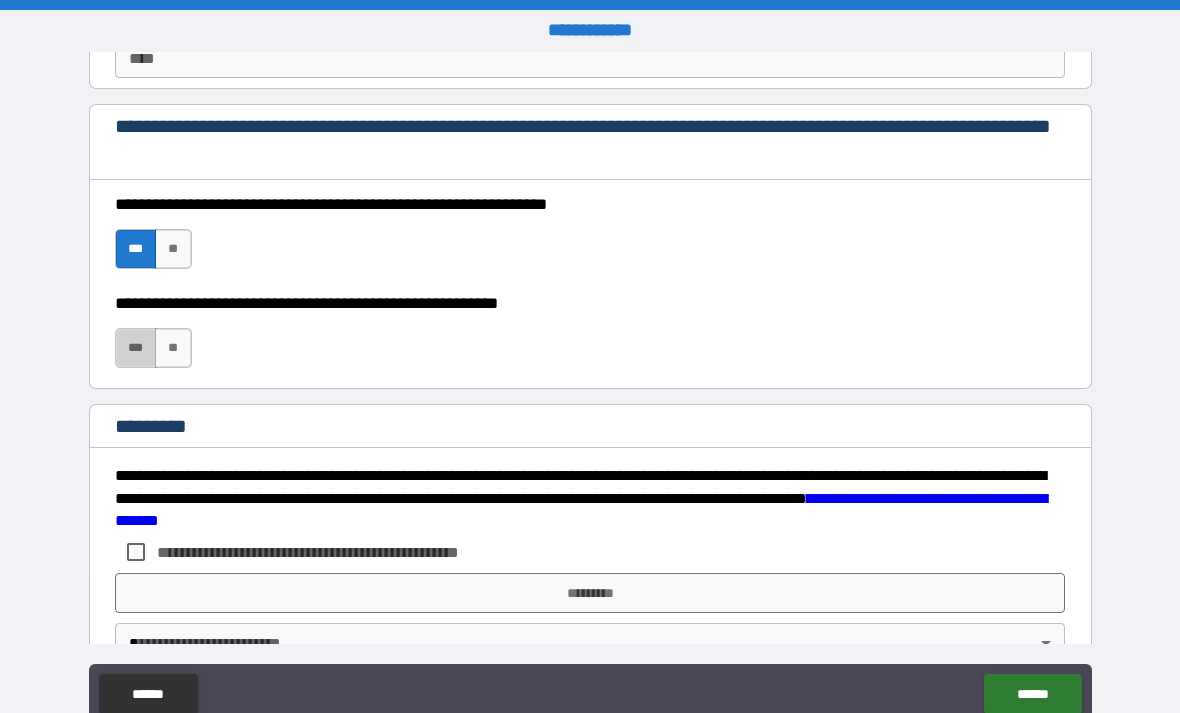 click on "***" at bounding box center (136, 348) 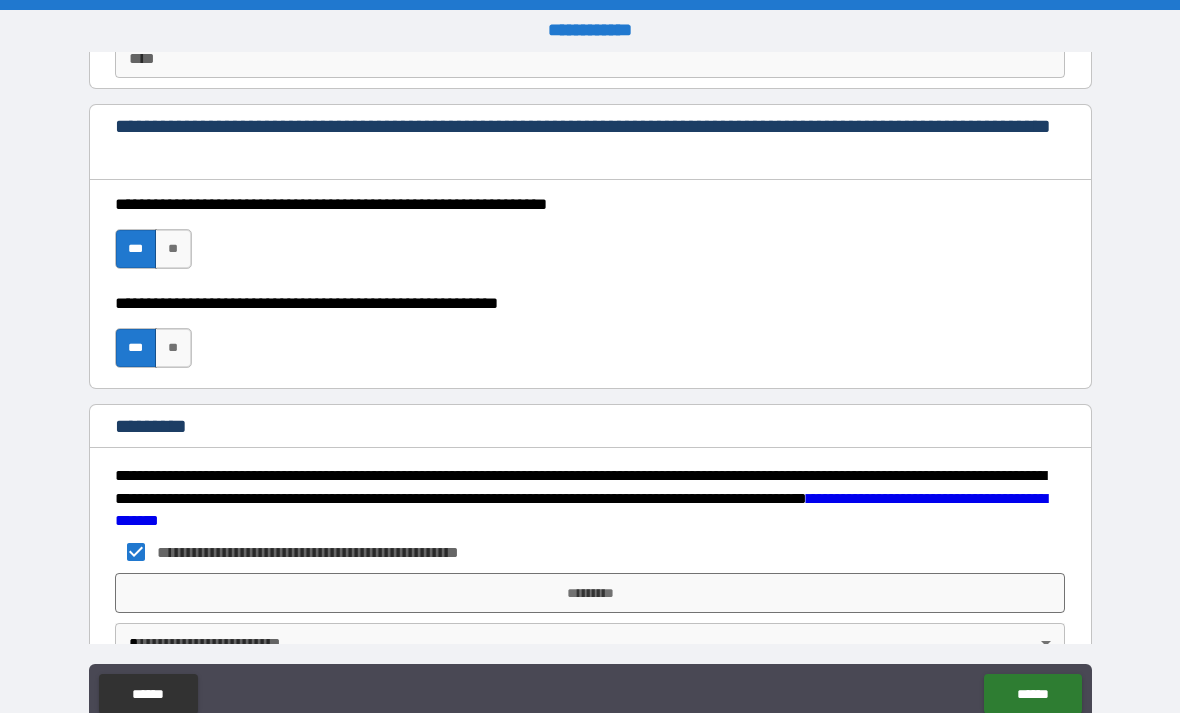 click on "*********" at bounding box center [590, 593] 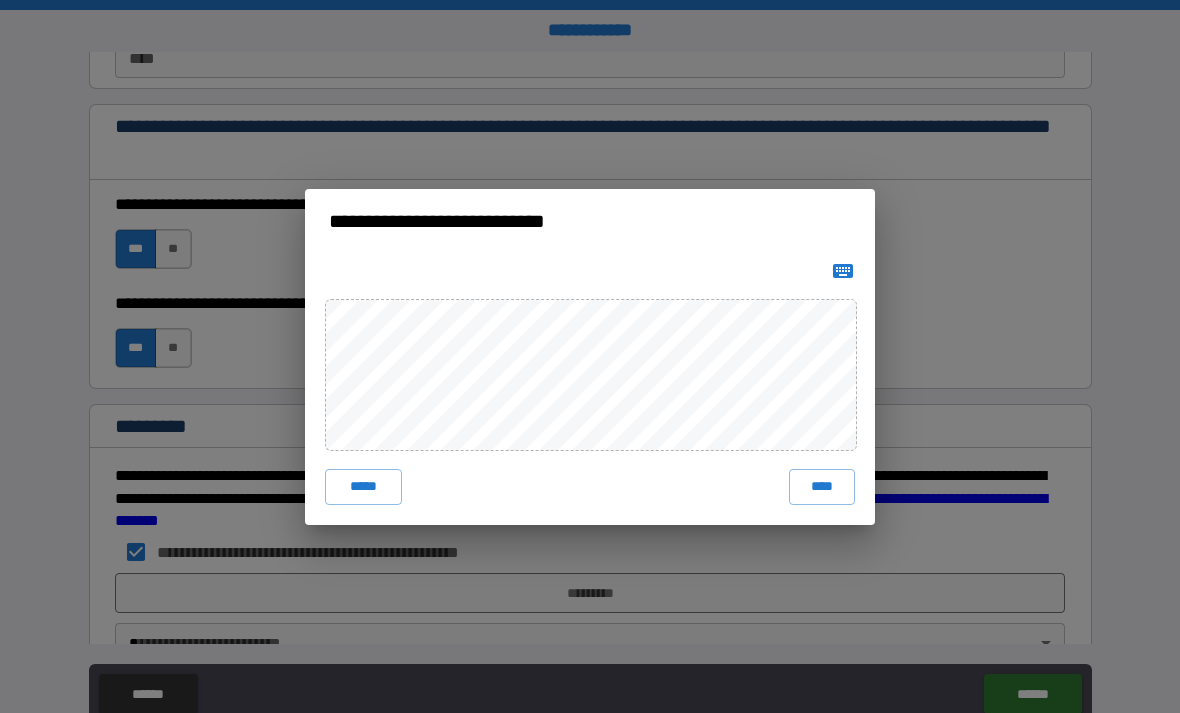 click on "****" at bounding box center (822, 487) 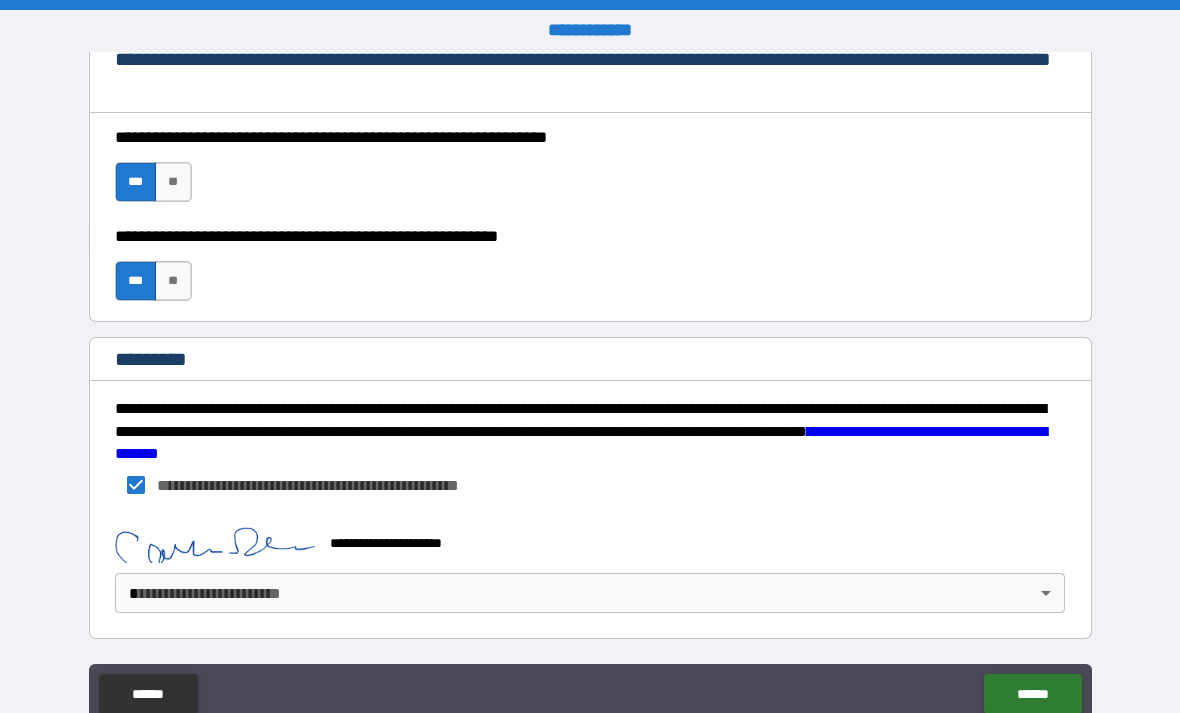 scroll, scrollTop: 2977, scrollLeft: 0, axis: vertical 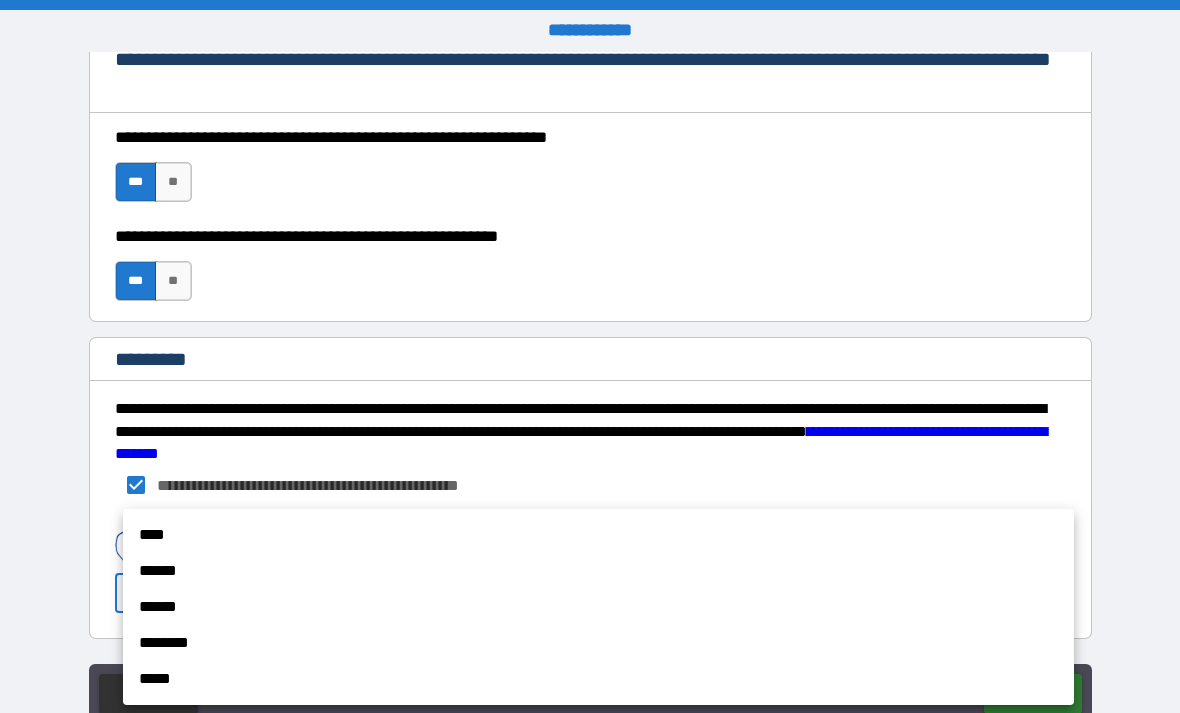 click on "********" at bounding box center (598, 643) 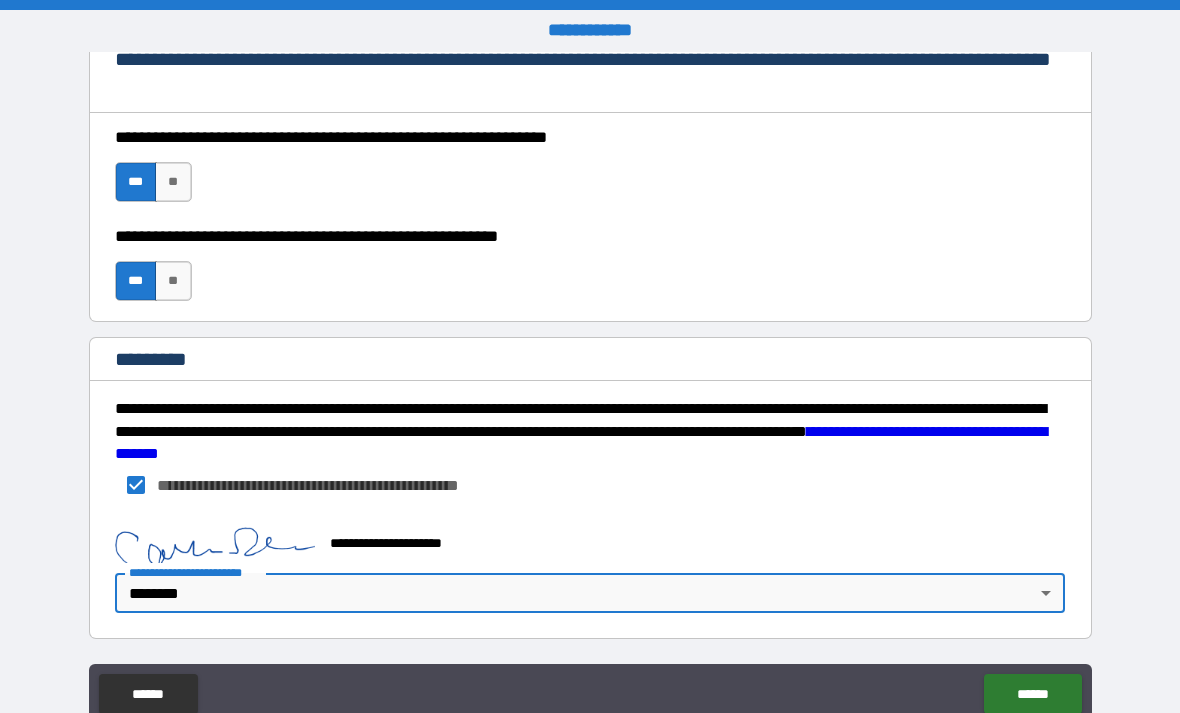 click on "******" at bounding box center [1032, 694] 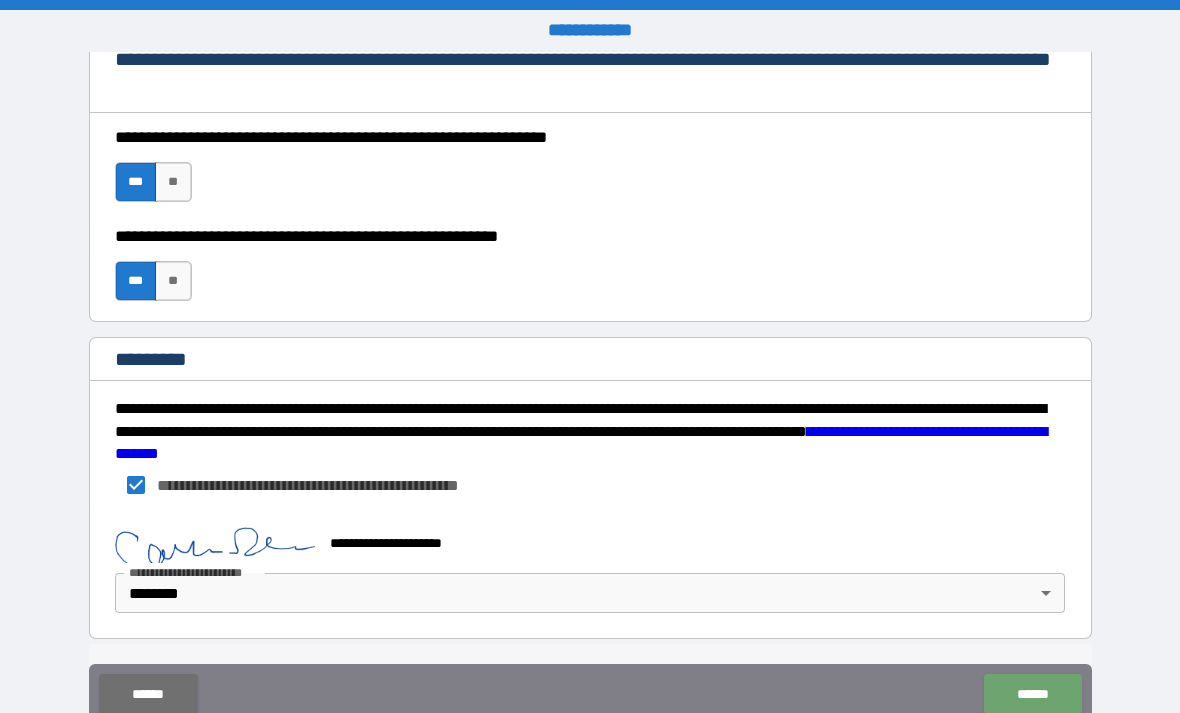 click on "******" at bounding box center [1032, 694] 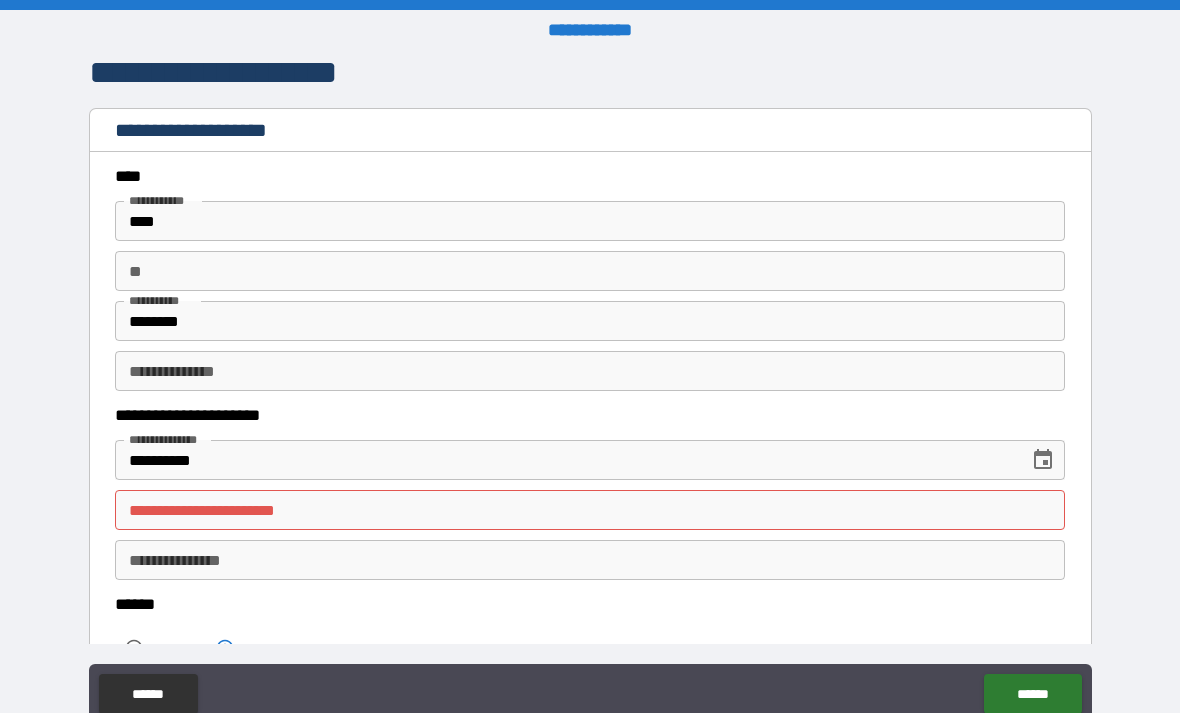scroll, scrollTop: 0, scrollLeft: 0, axis: both 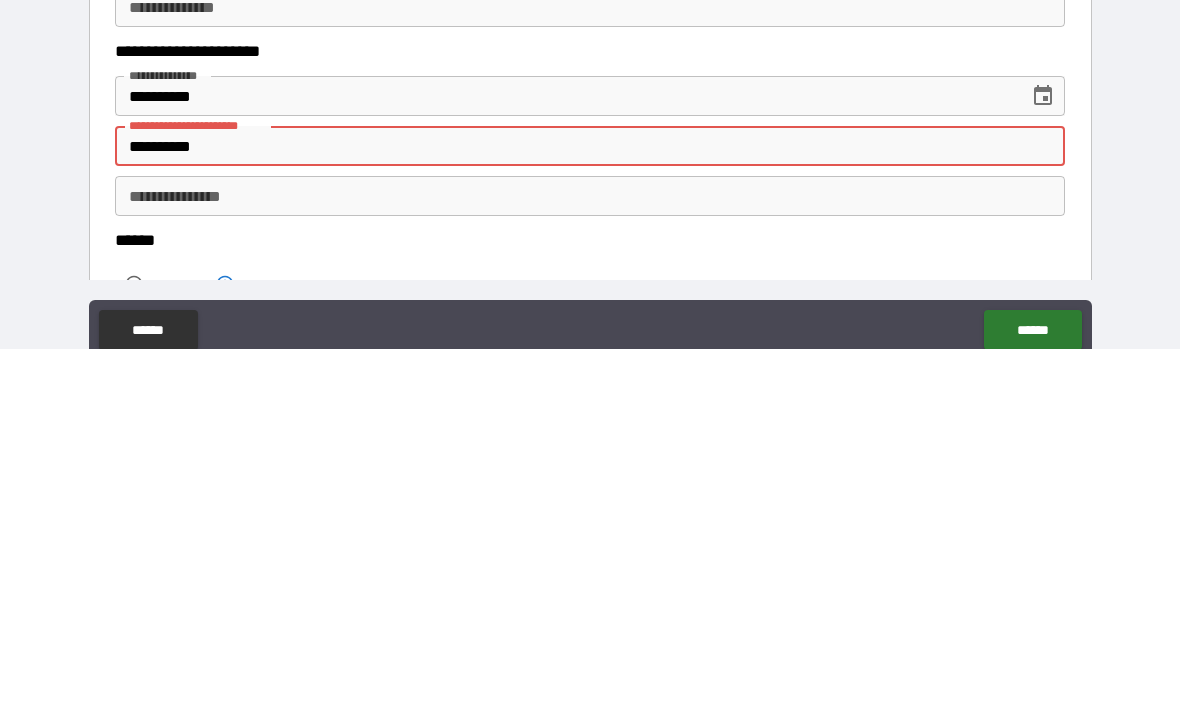 type on "**********" 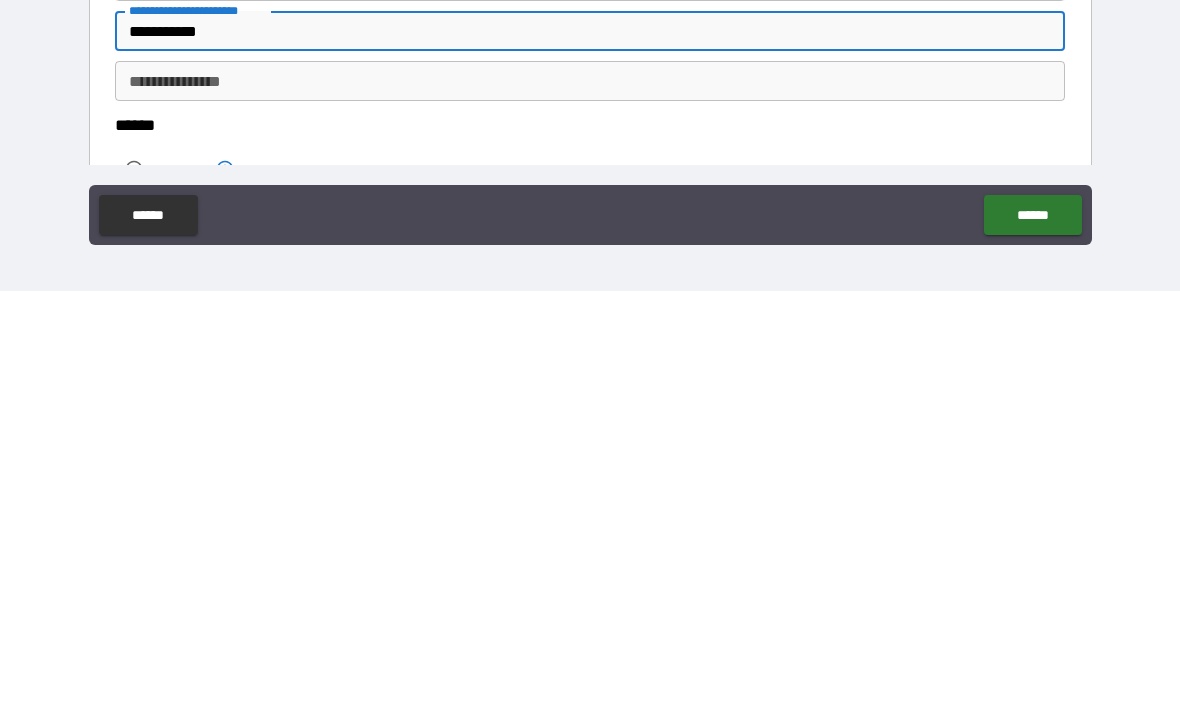 scroll, scrollTop: 64, scrollLeft: 0, axis: vertical 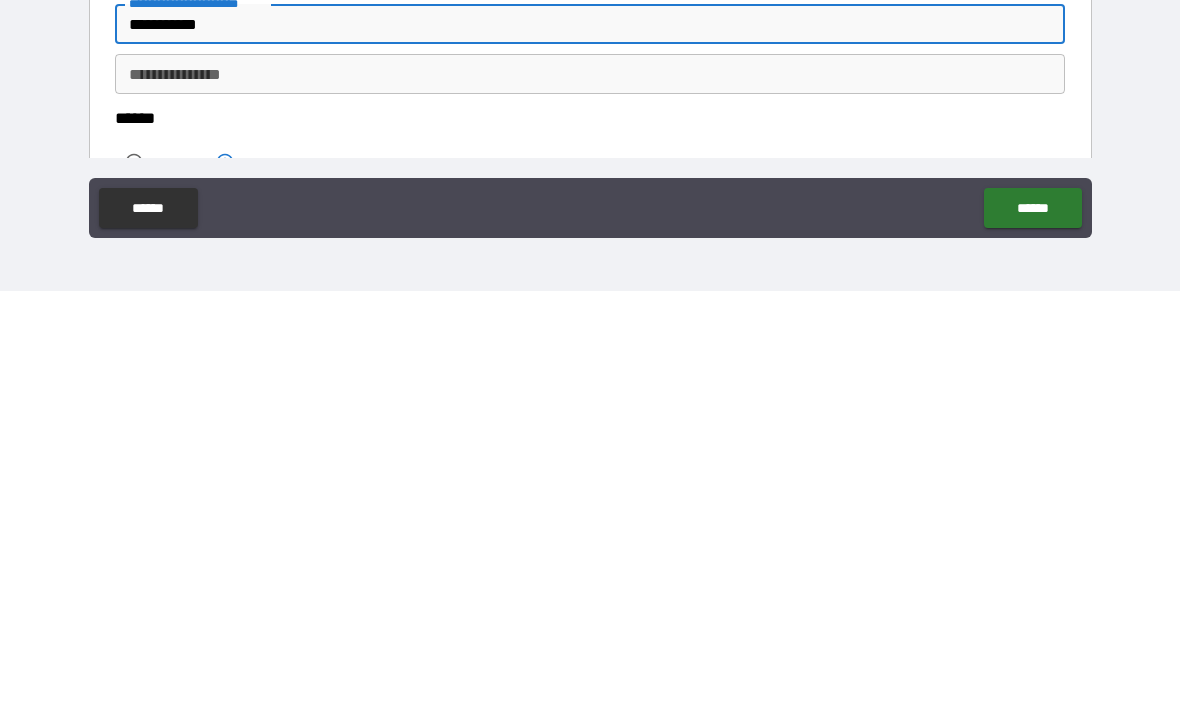 click on "******" at bounding box center (1032, 630) 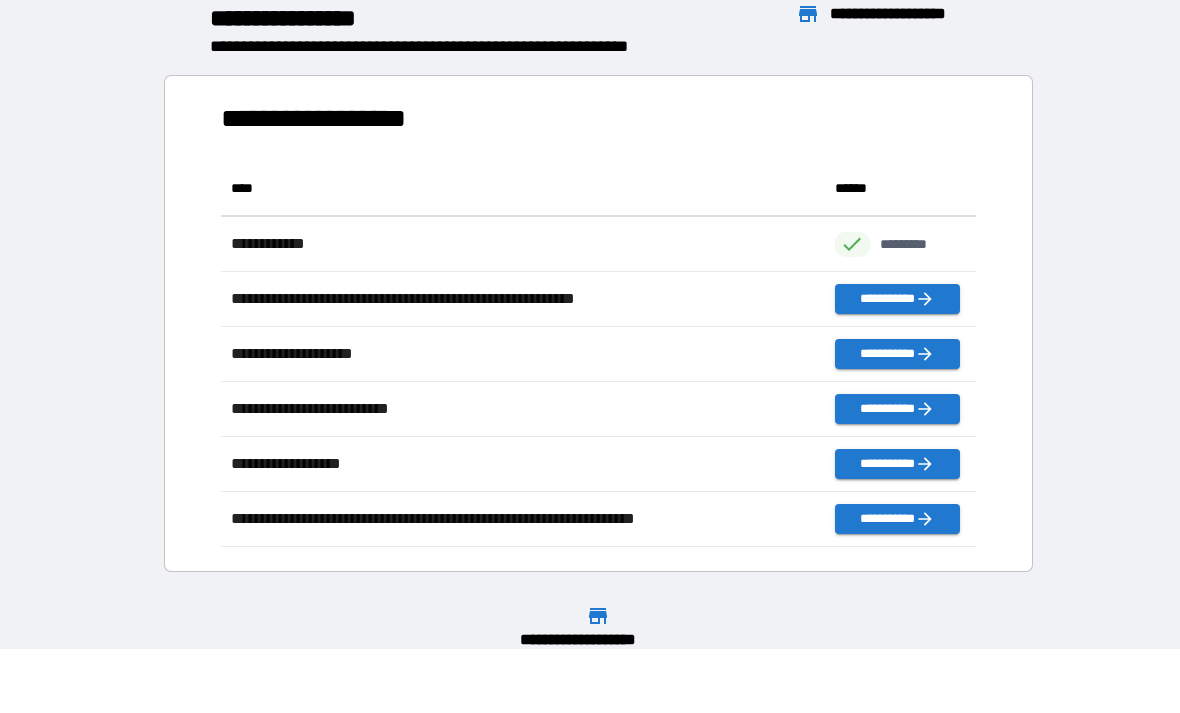scroll, scrollTop: 1, scrollLeft: 1, axis: both 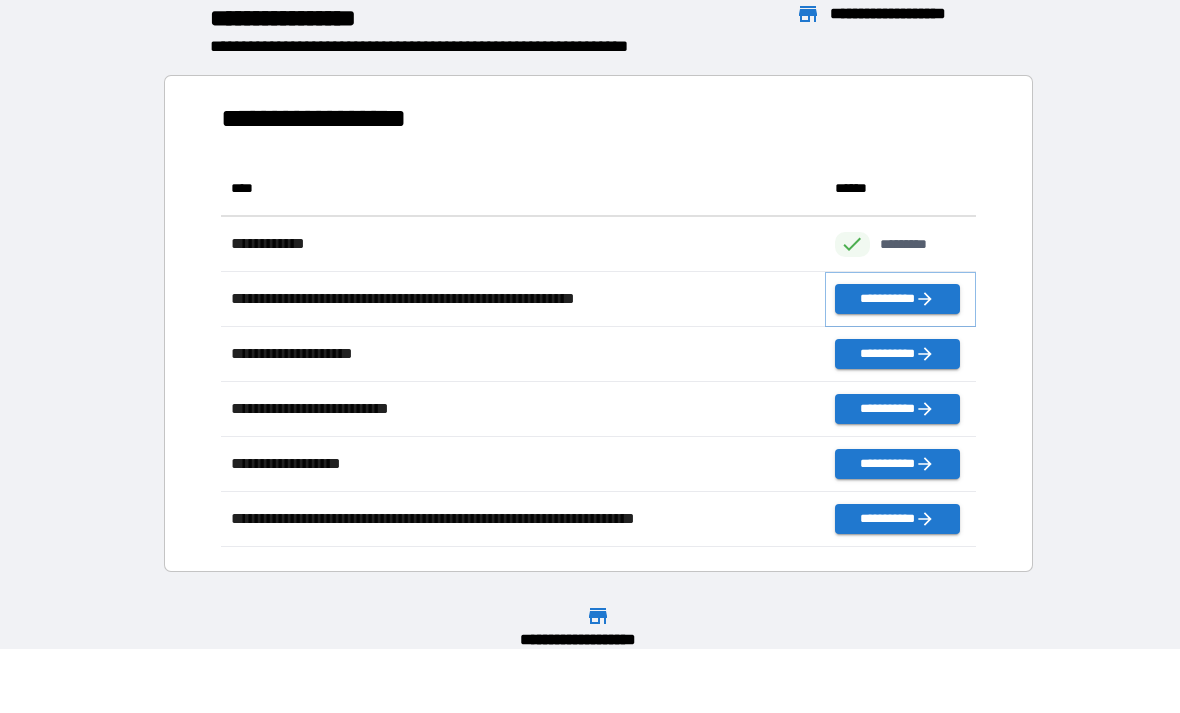click on "**********" at bounding box center [897, 299] 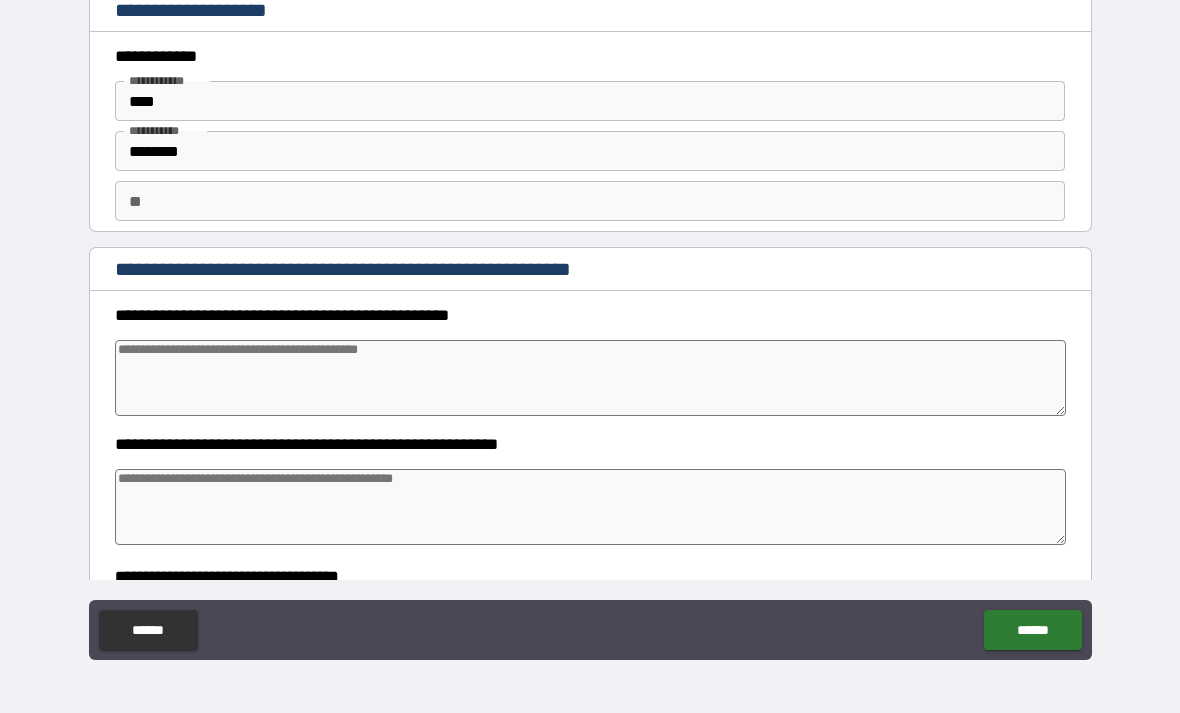 type on "*" 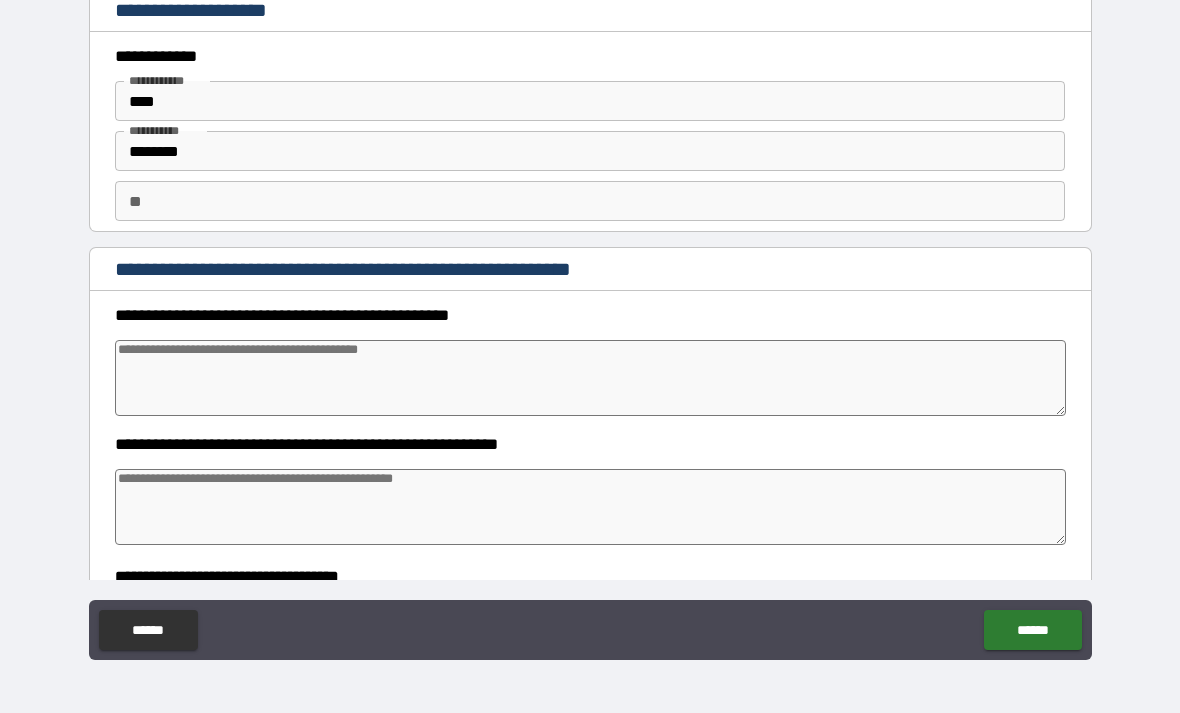 type on "*" 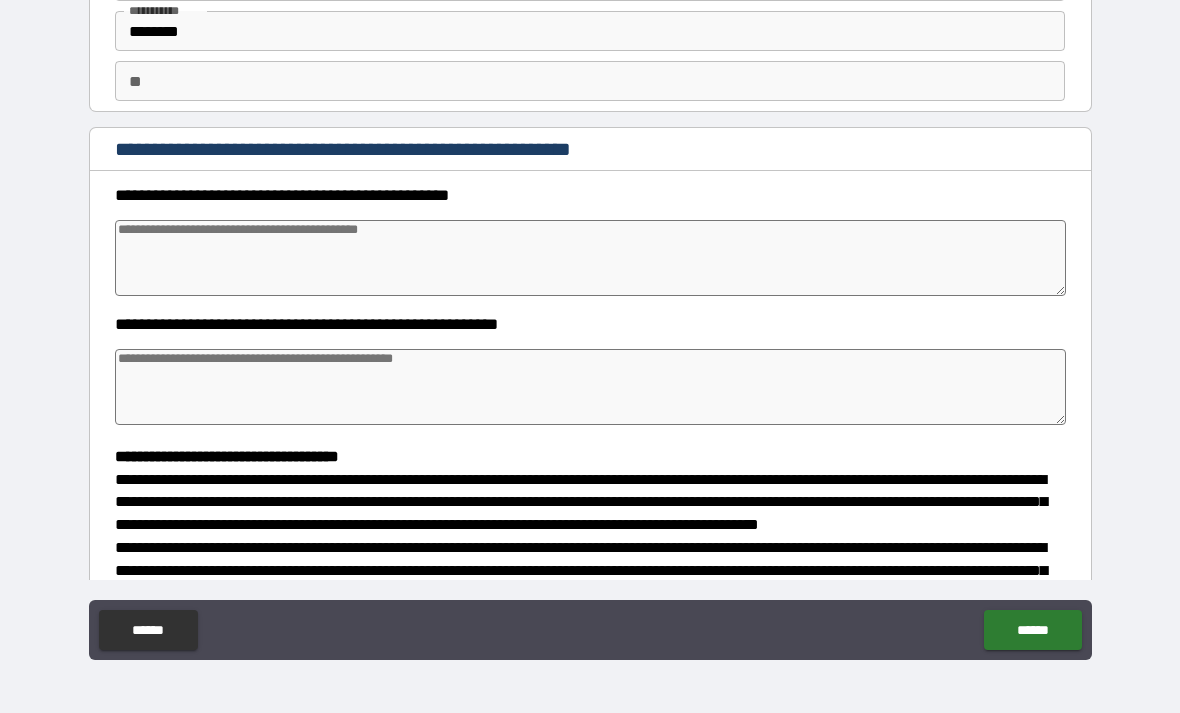 scroll, scrollTop: 122, scrollLeft: 0, axis: vertical 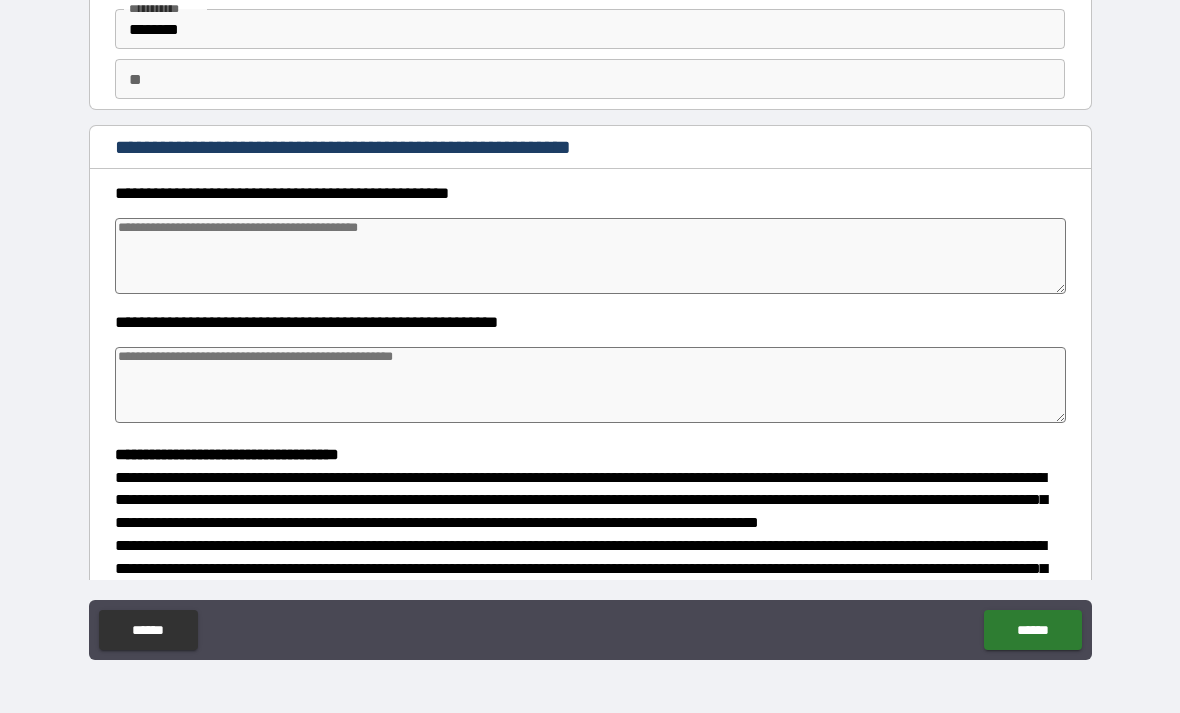 click at bounding box center [591, 256] 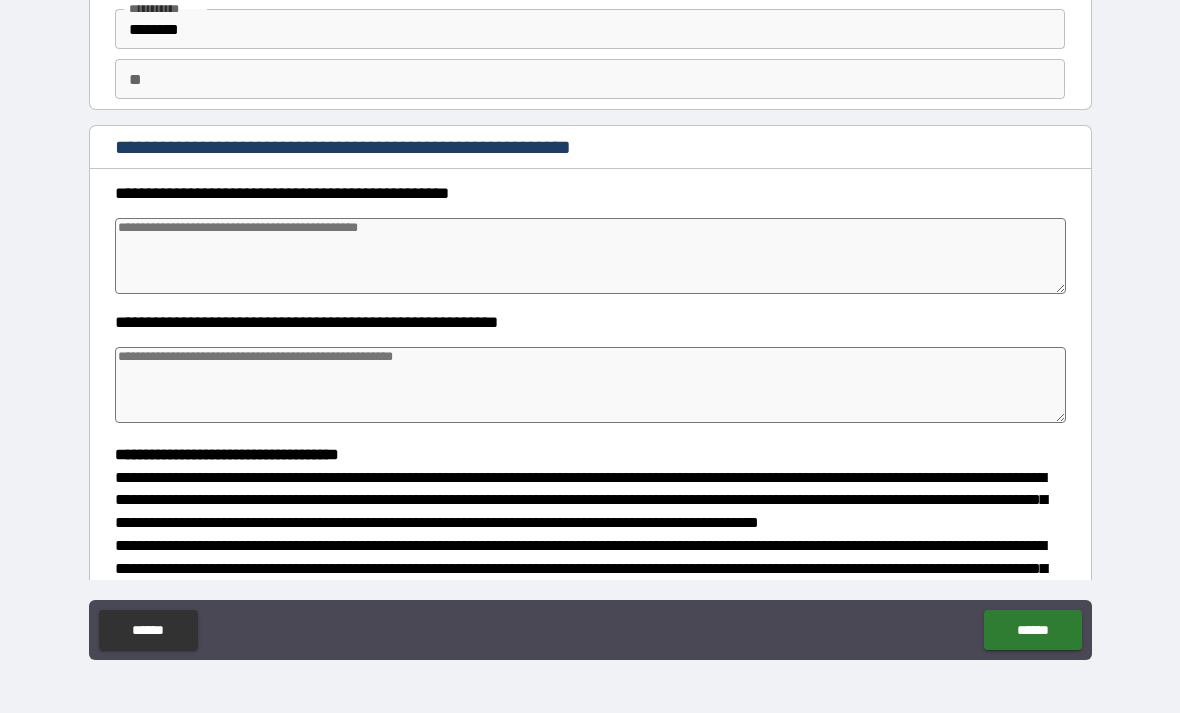 type on "*" 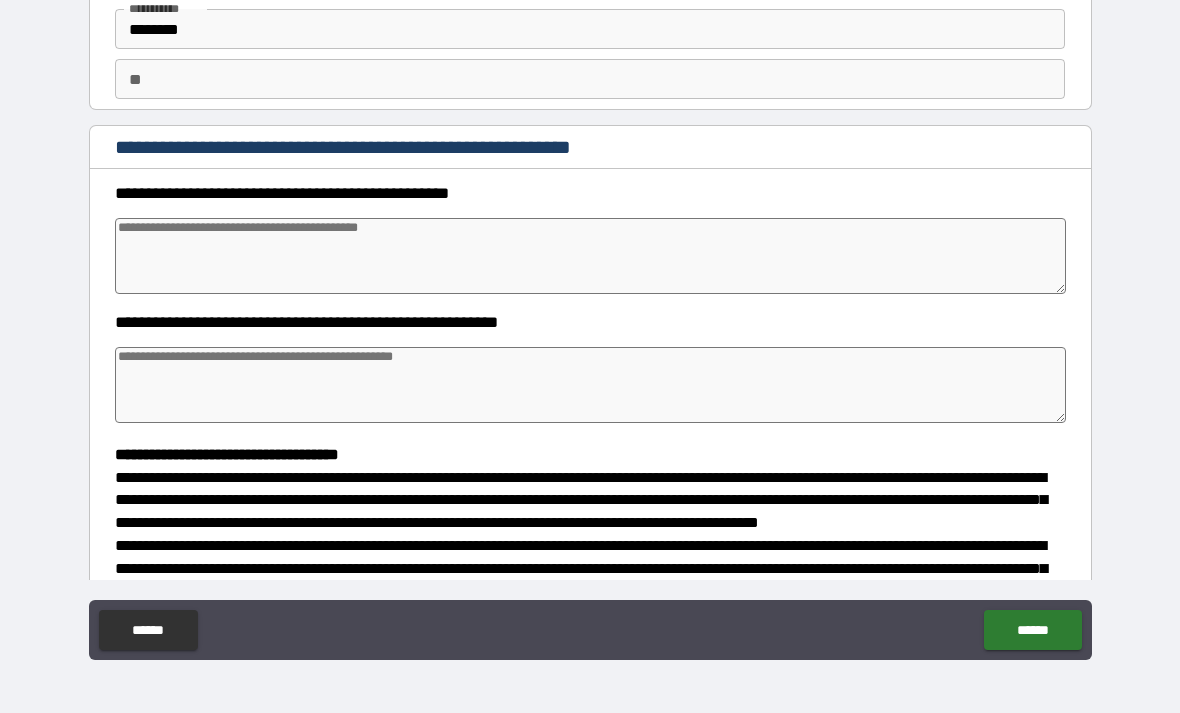type on "*" 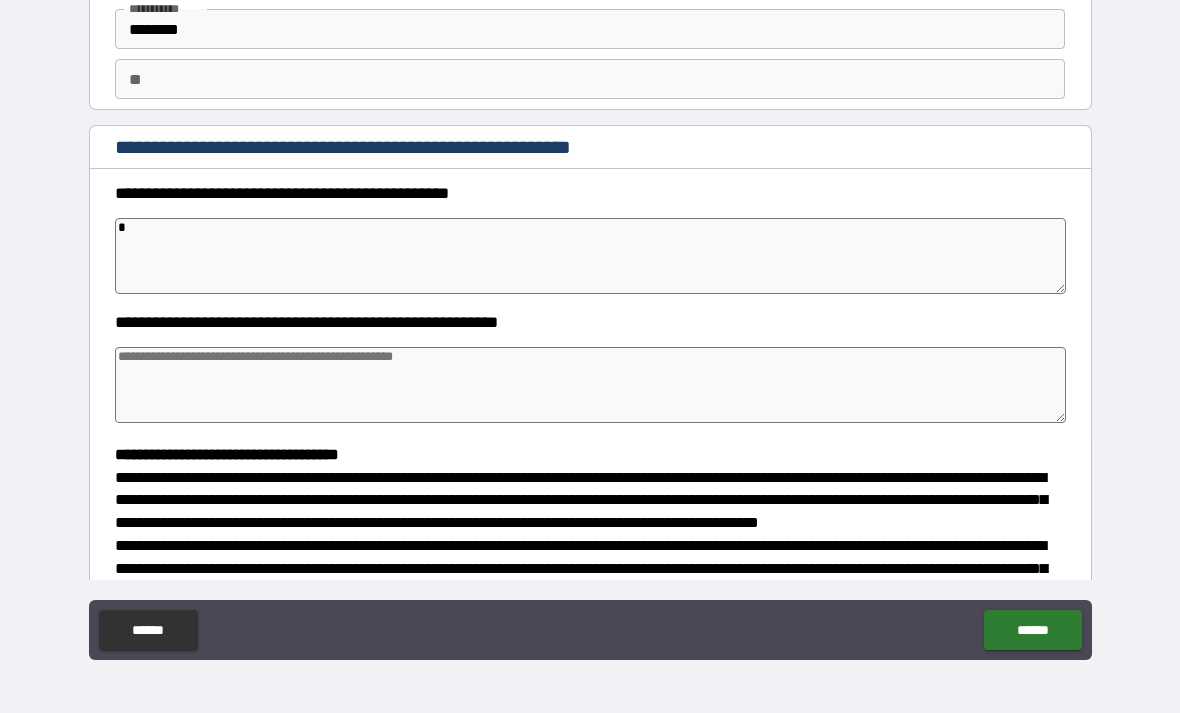 type on "*" 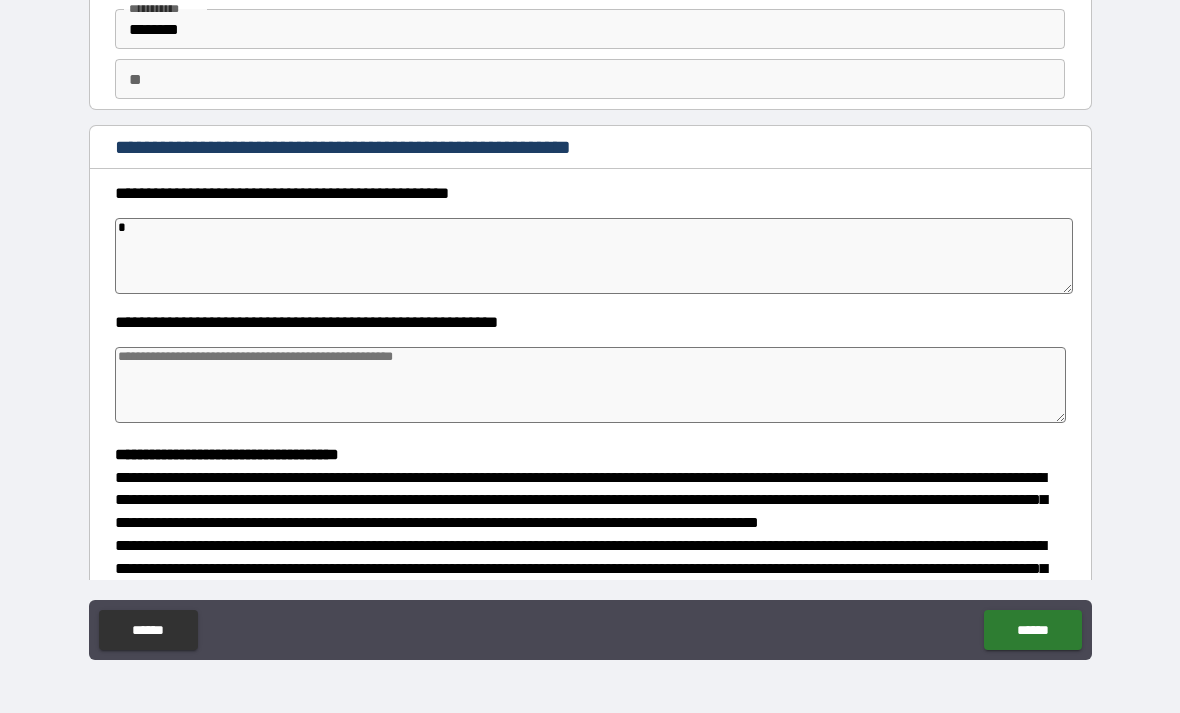 type on "**" 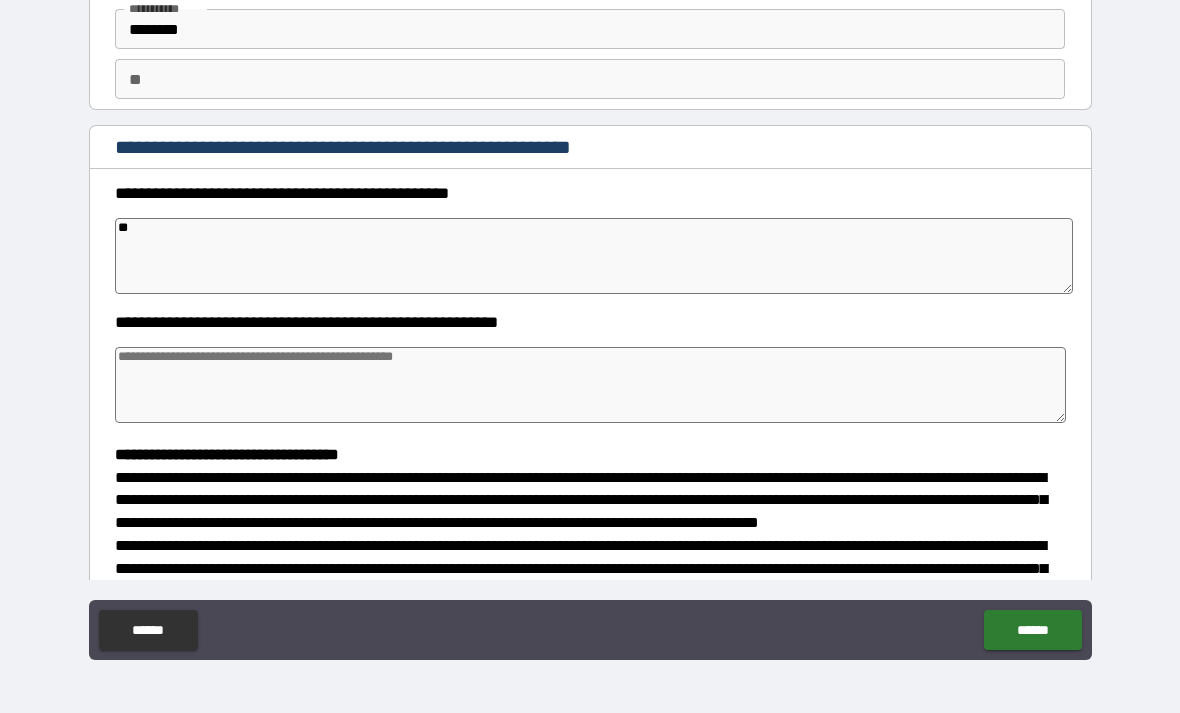 type on "*" 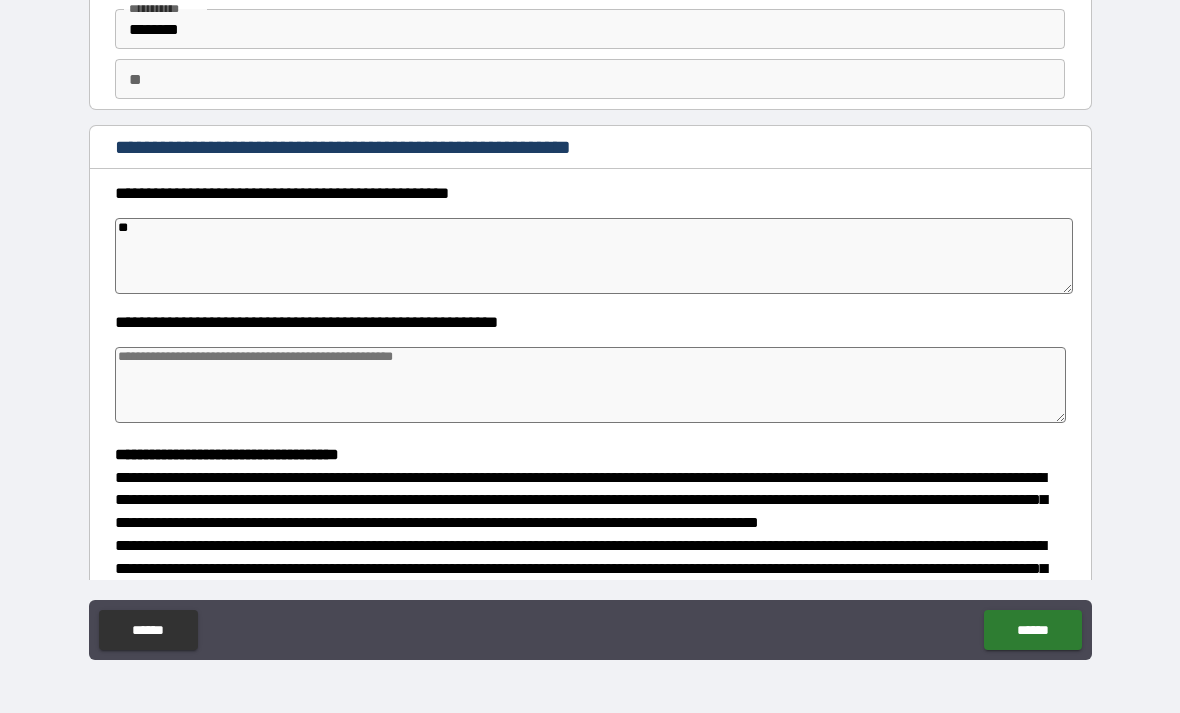 type on "*" 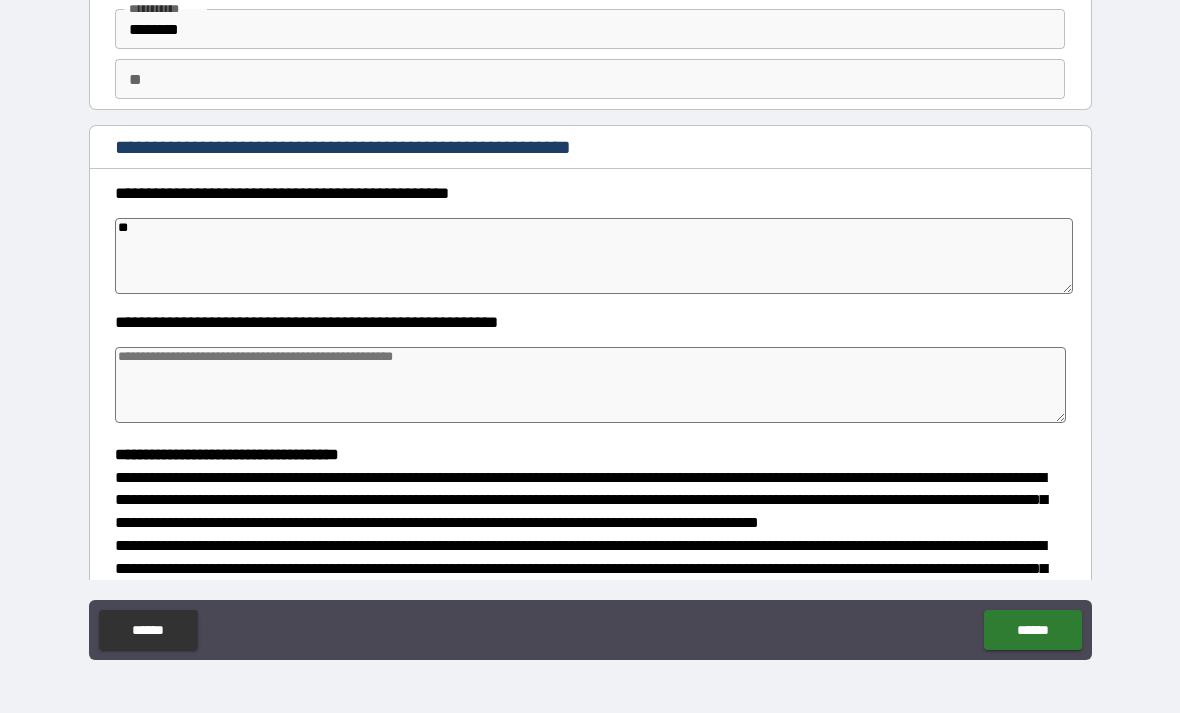 type on "*" 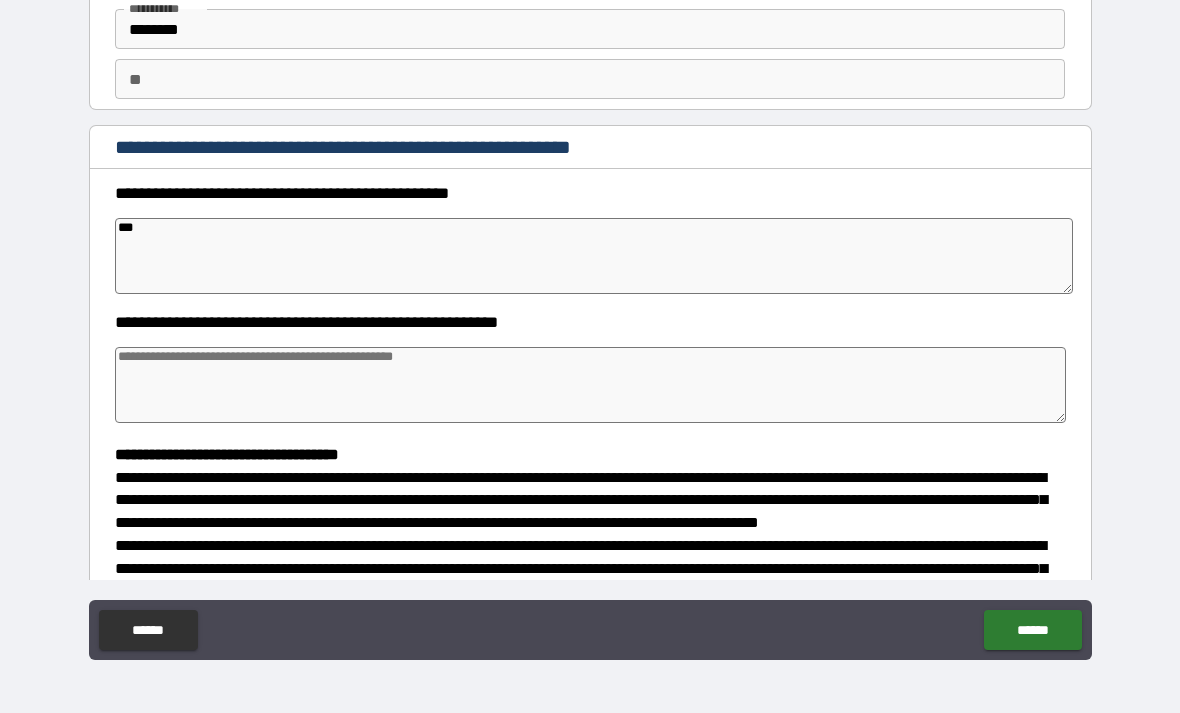 type on "*" 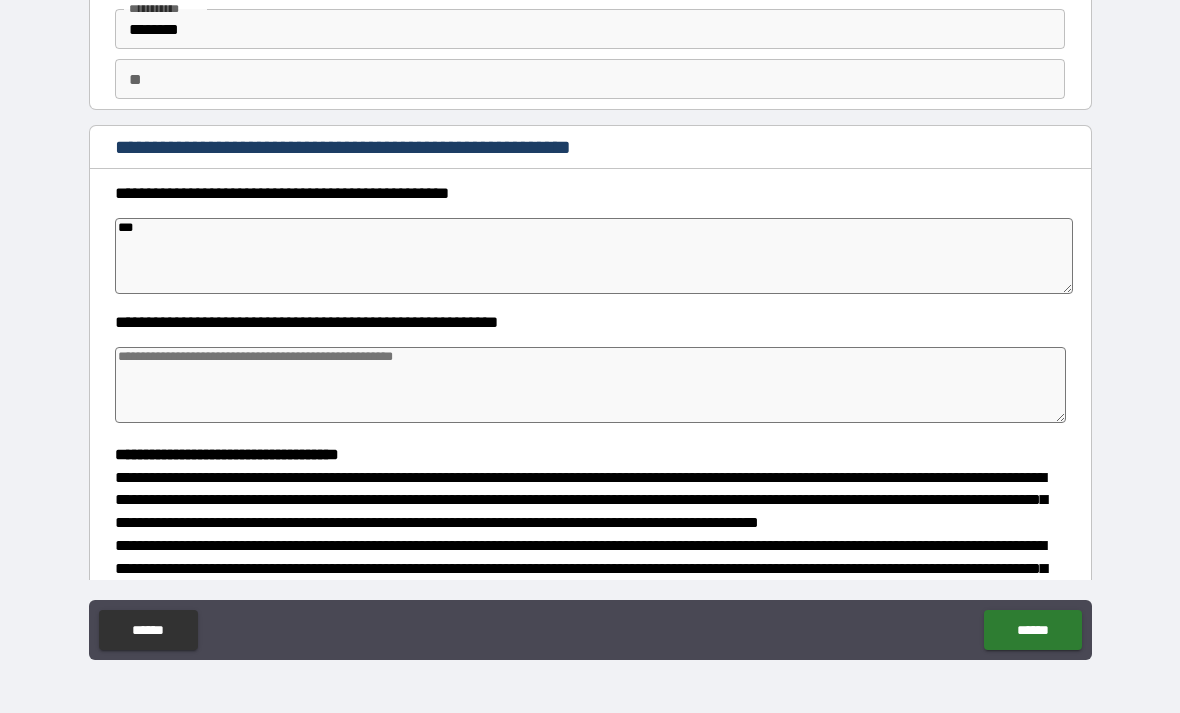 type on "****" 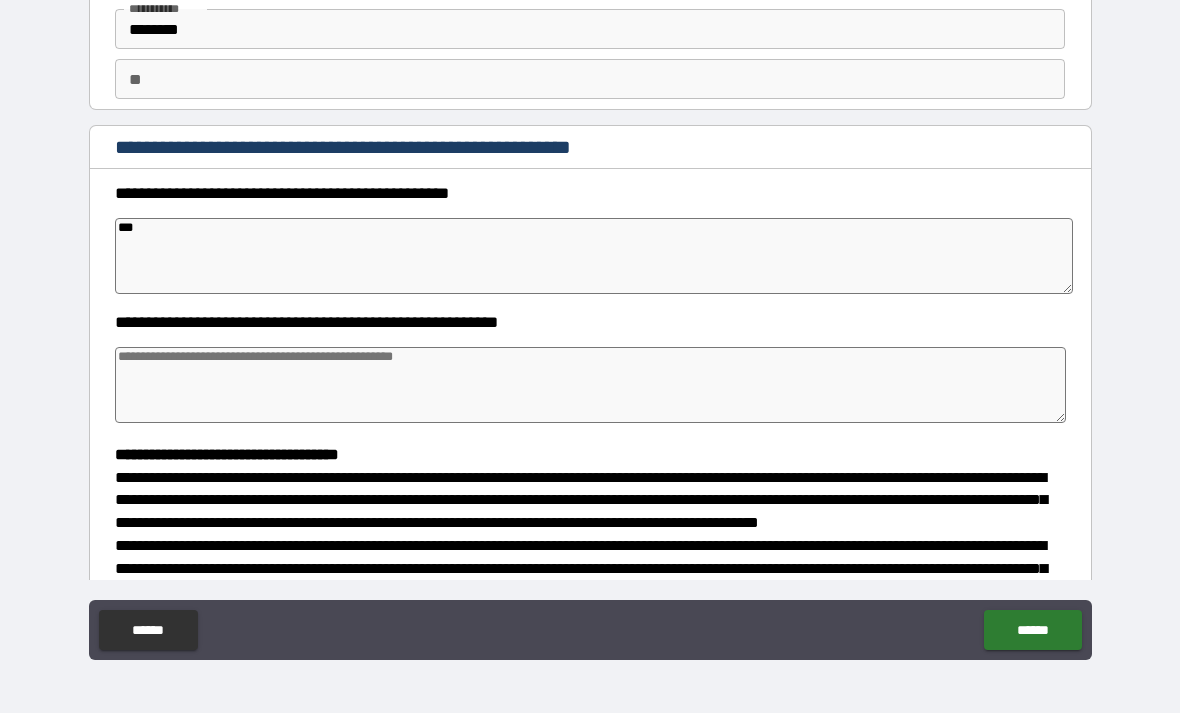 type on "*" 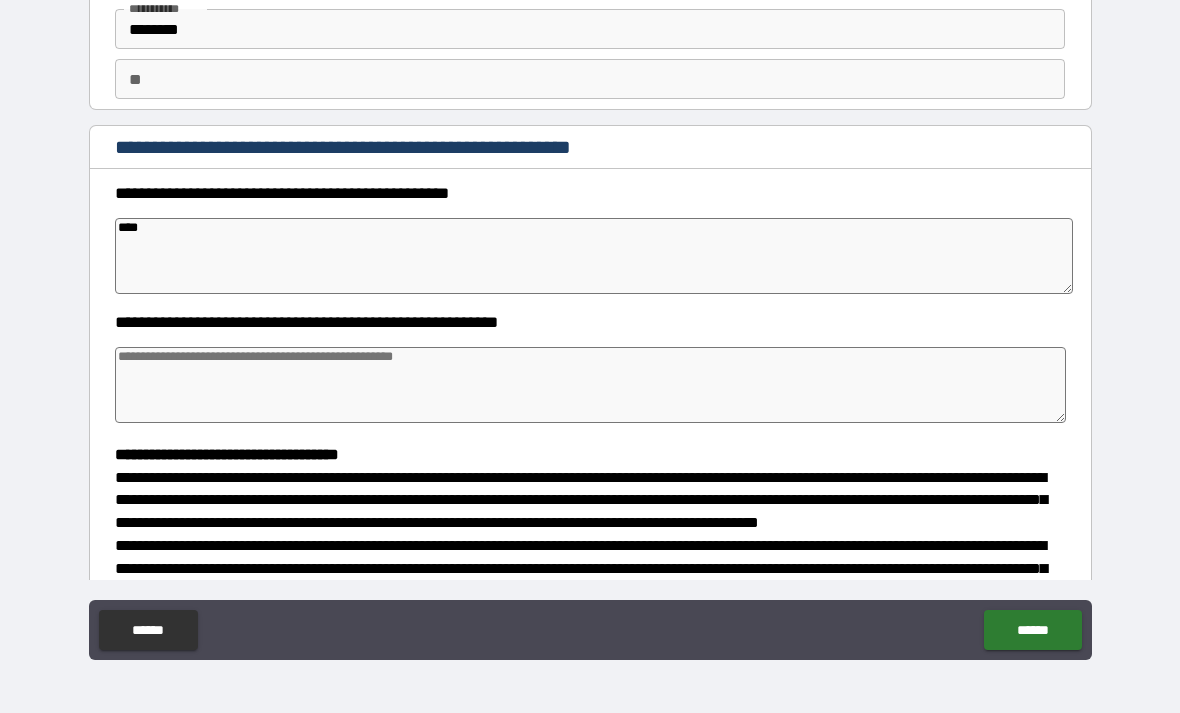 type on "*" 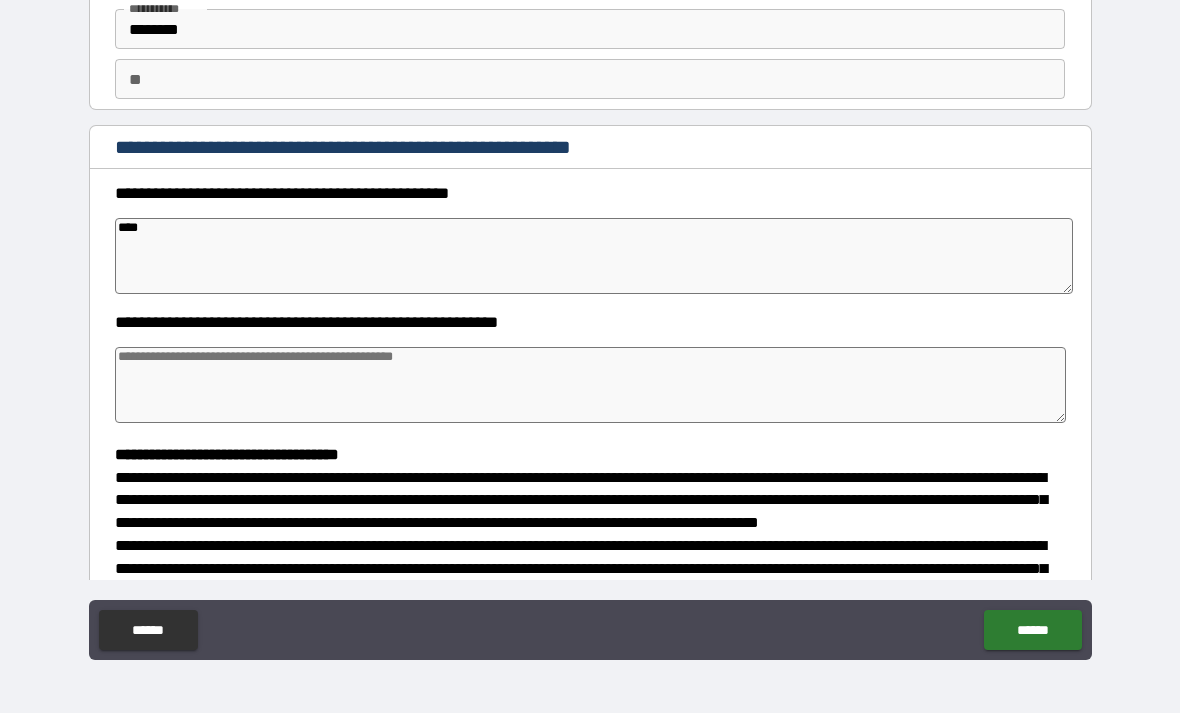 type on "*****" 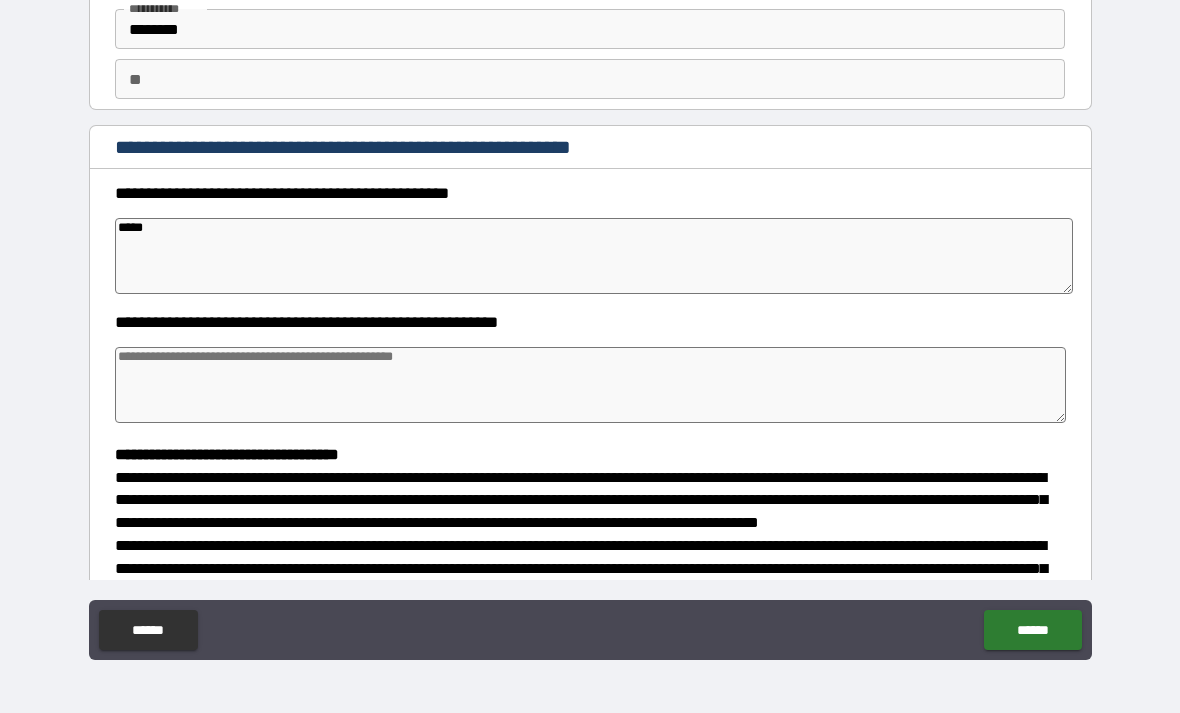 type on "*" 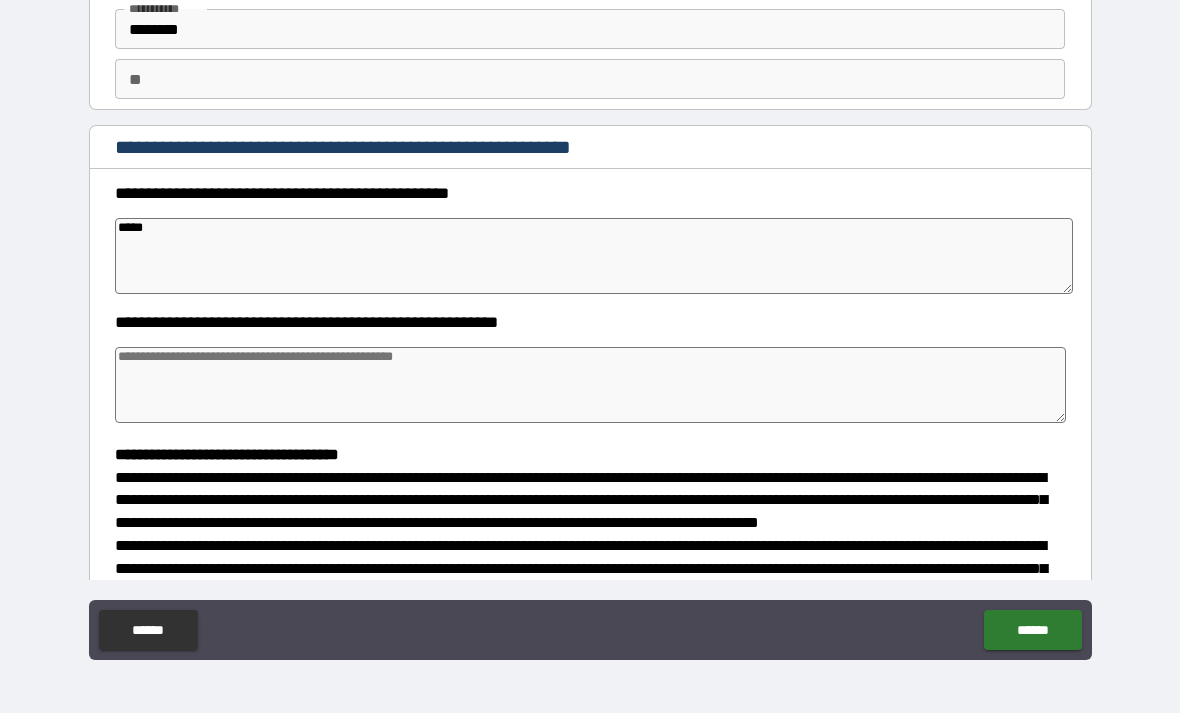 type on "*" 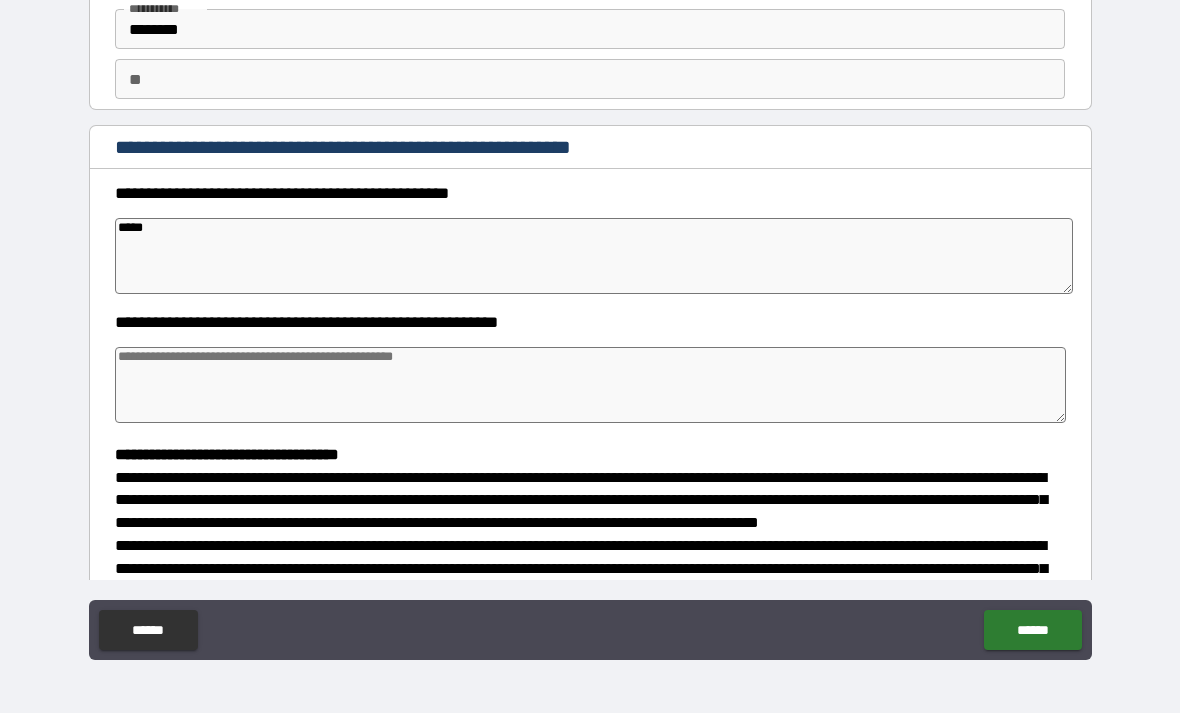 type on "*" 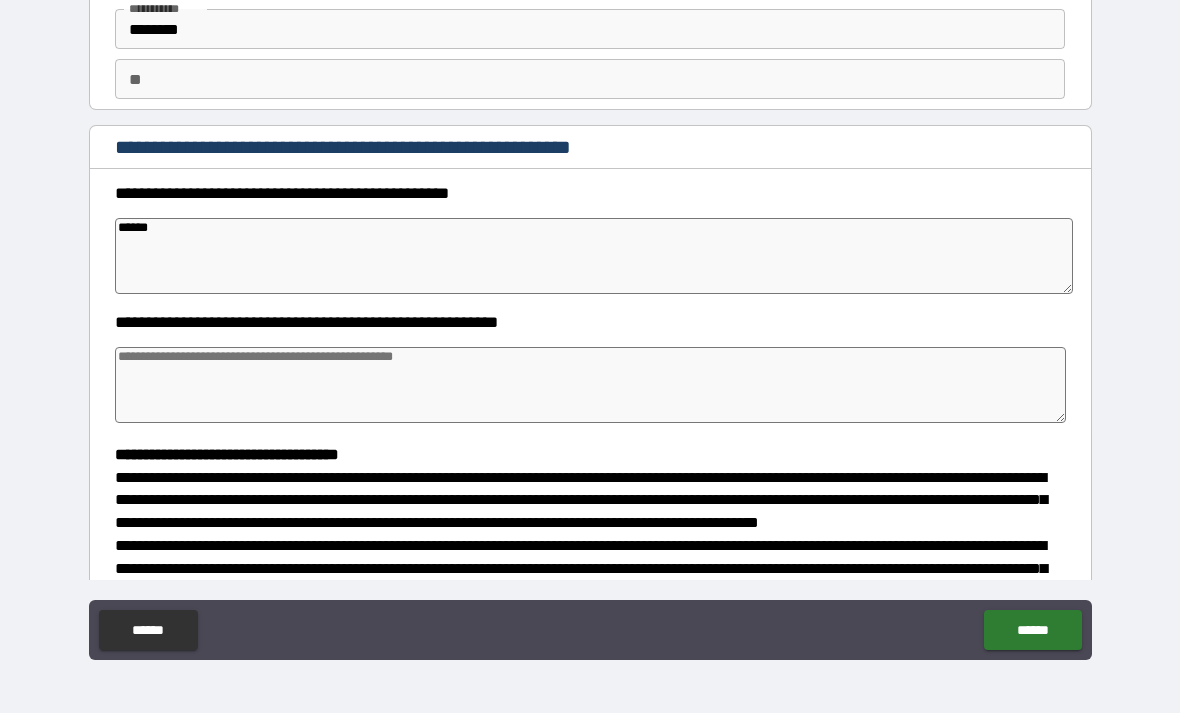 type on "*" 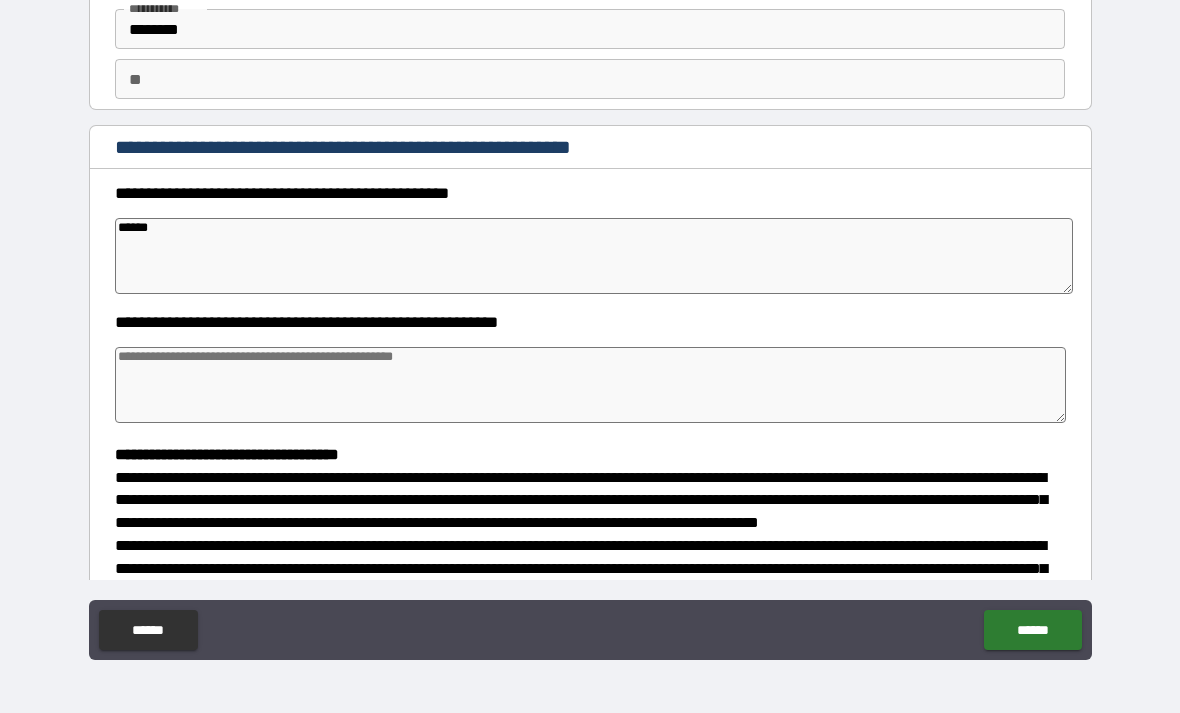 type on "******" 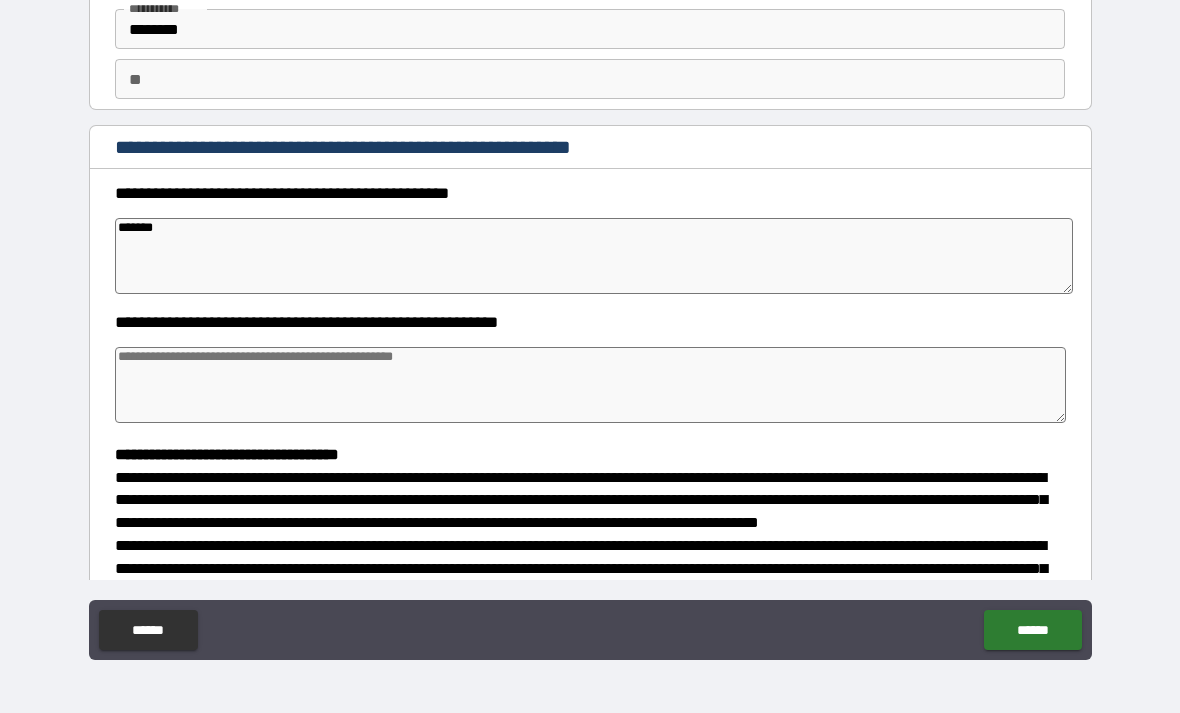 type on "*" 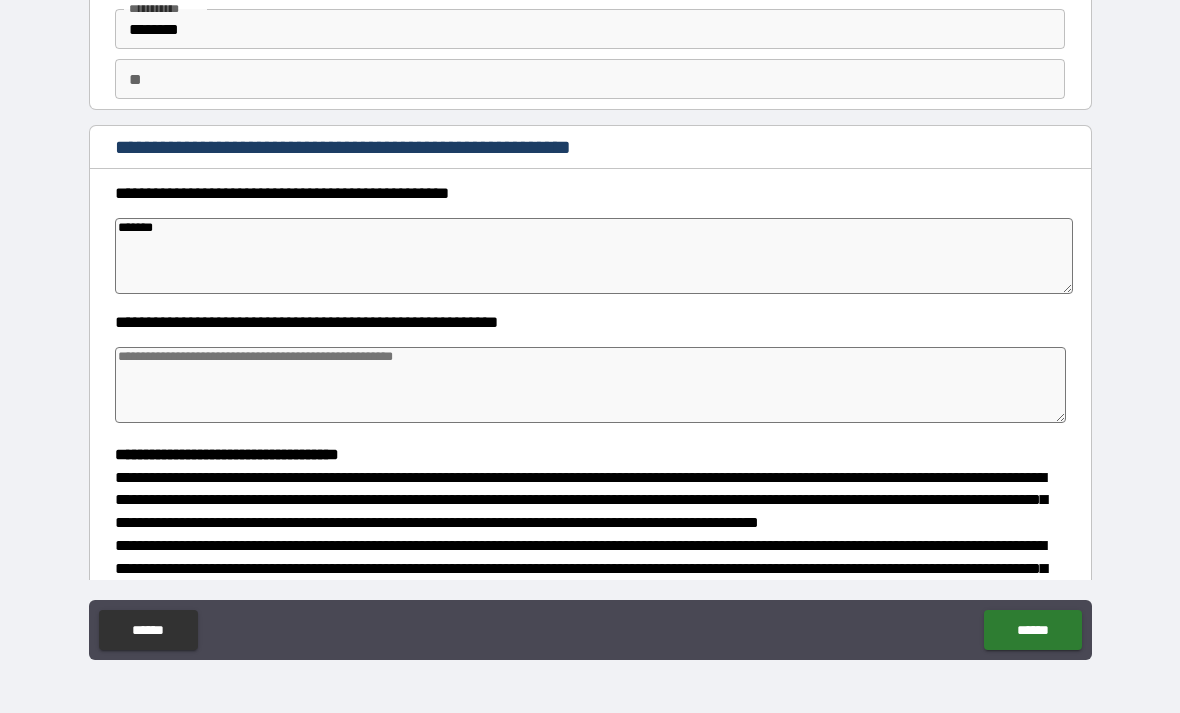 type on "*" 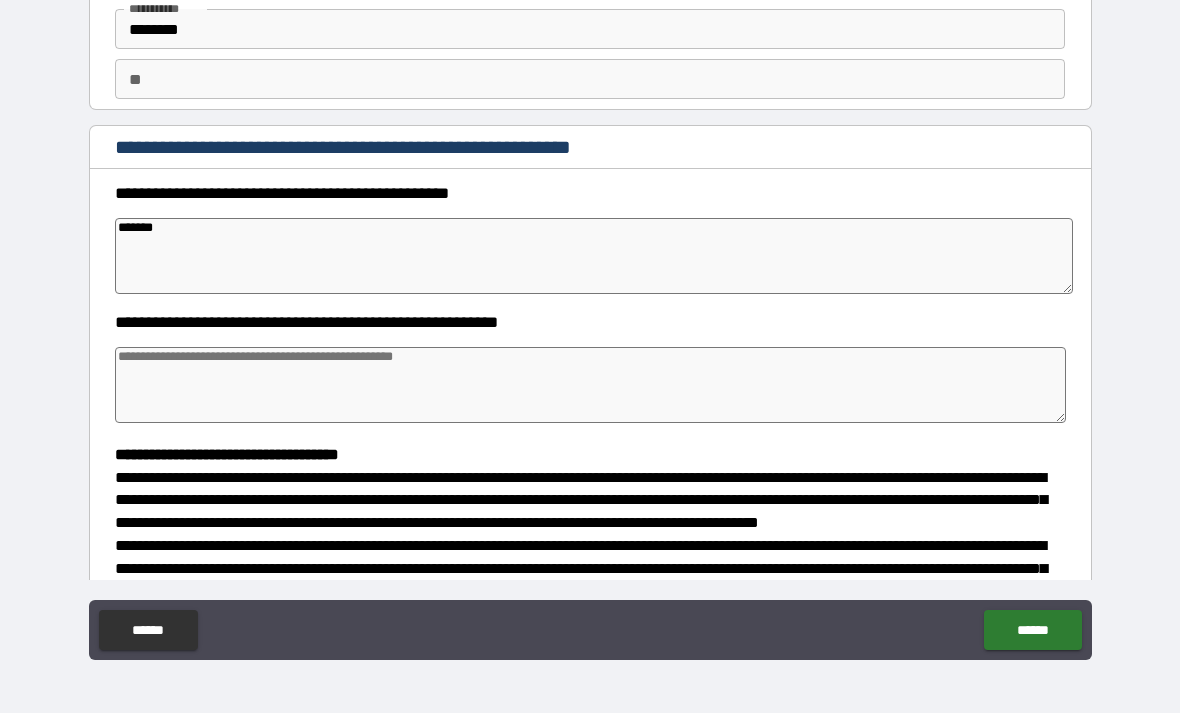 type on "*" 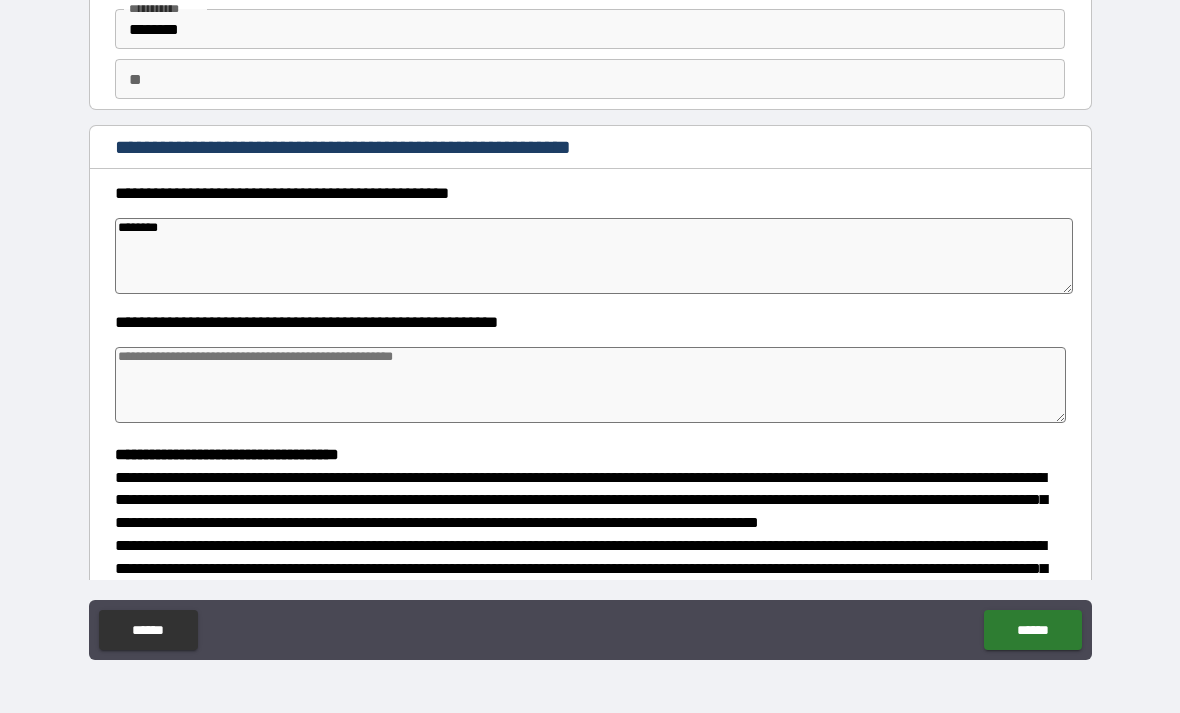 type on "*" 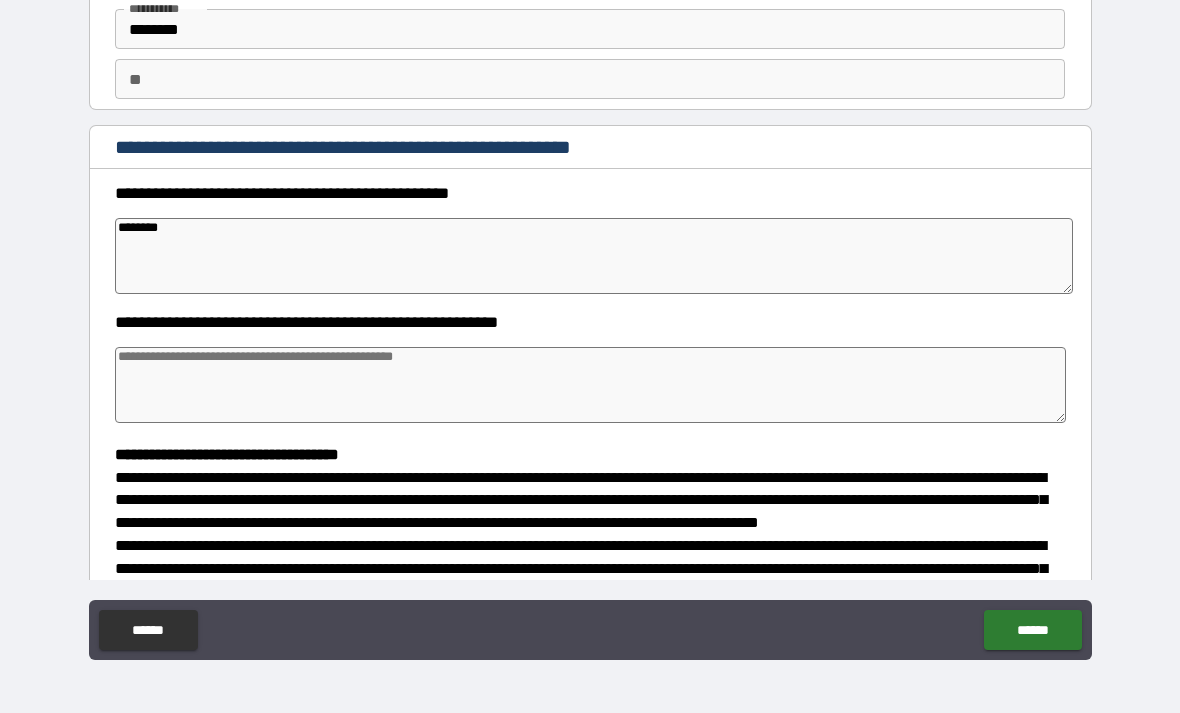 type on "*" 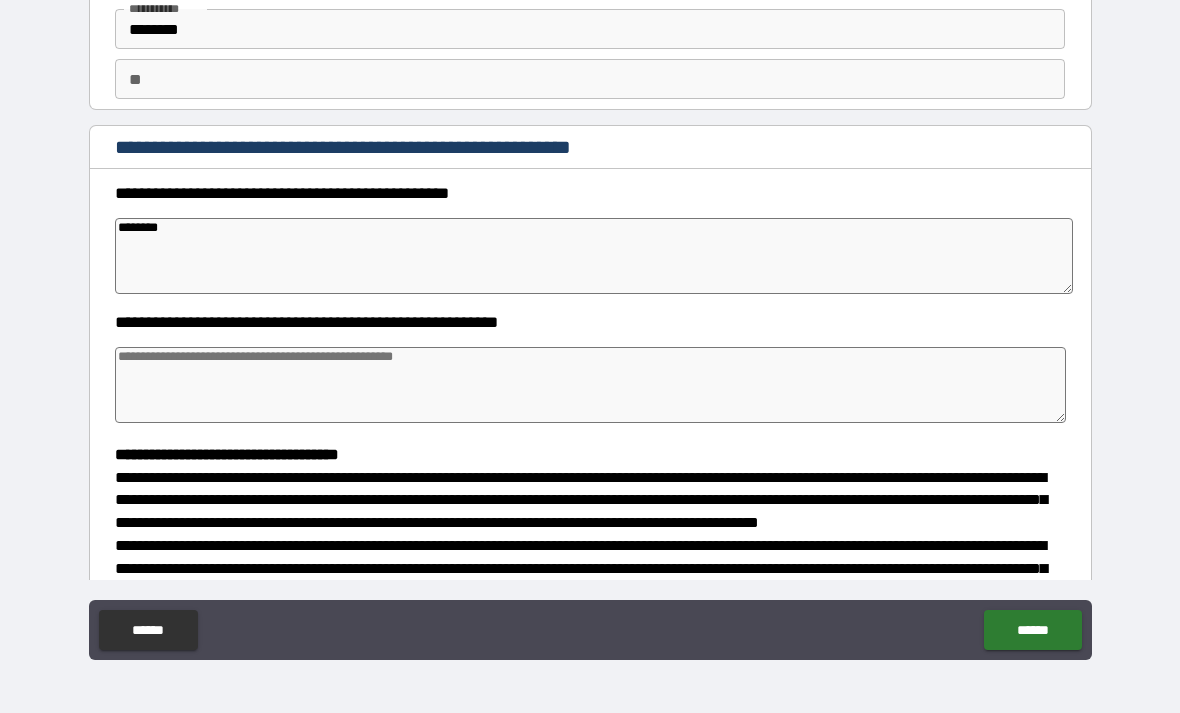 type on "*" 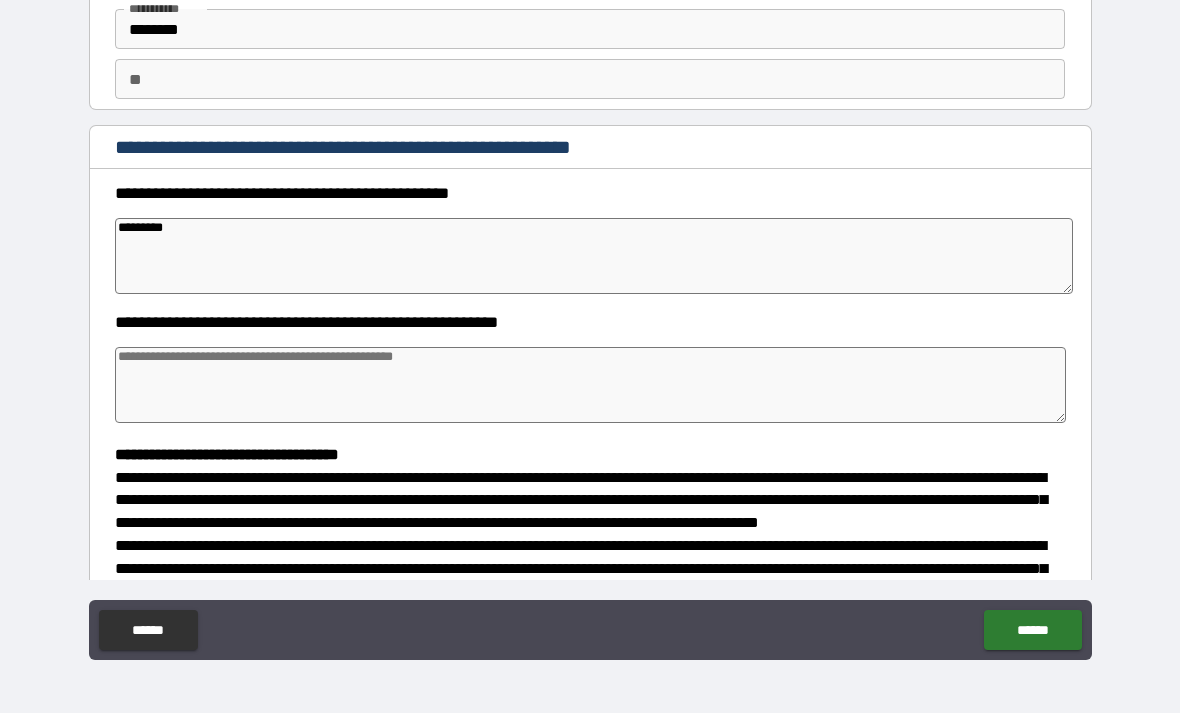 type on "*" 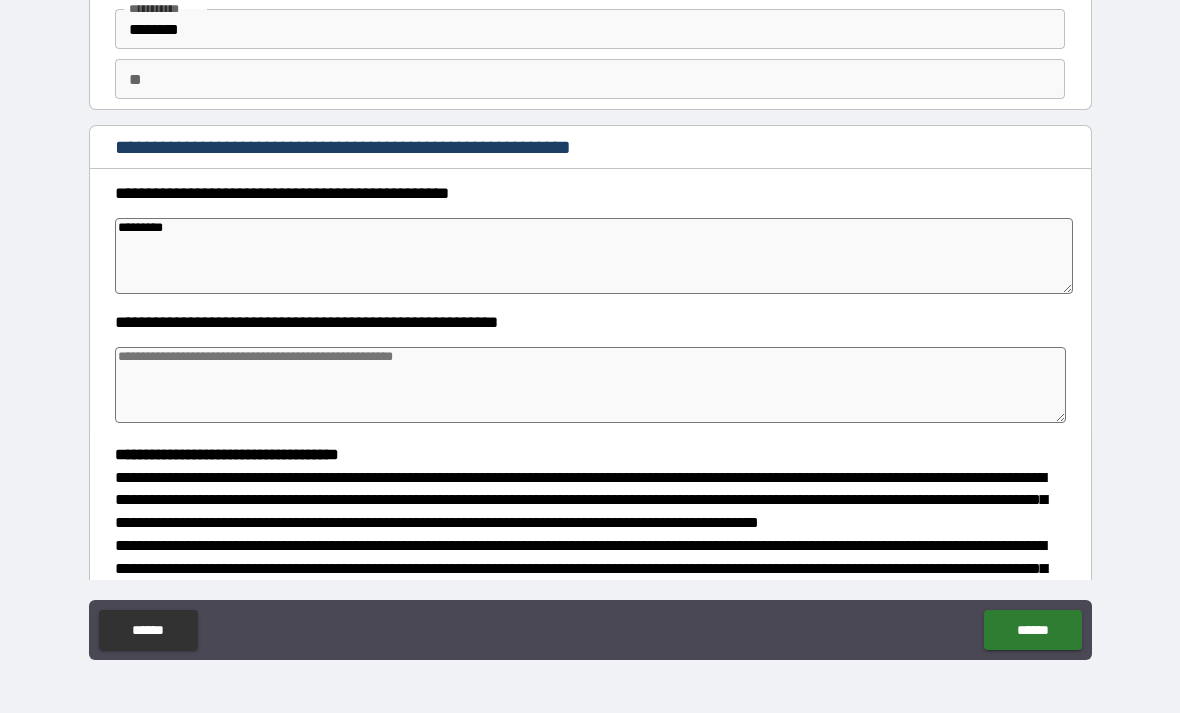type on "*" 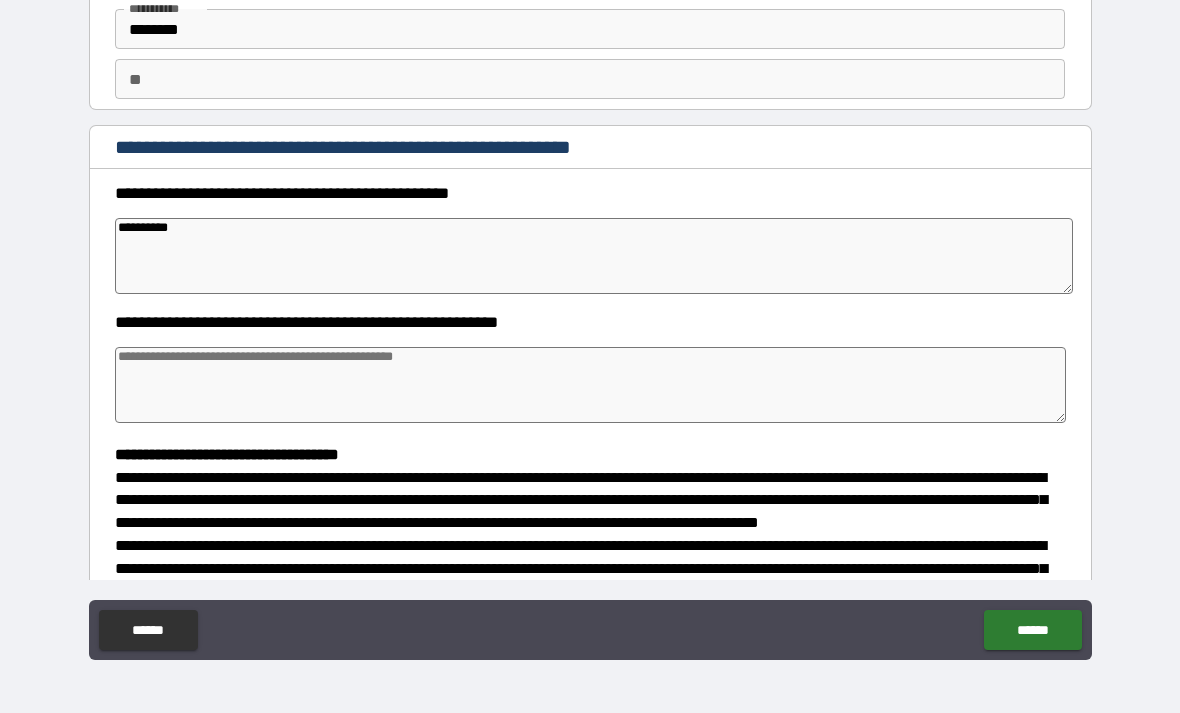 type on "*" 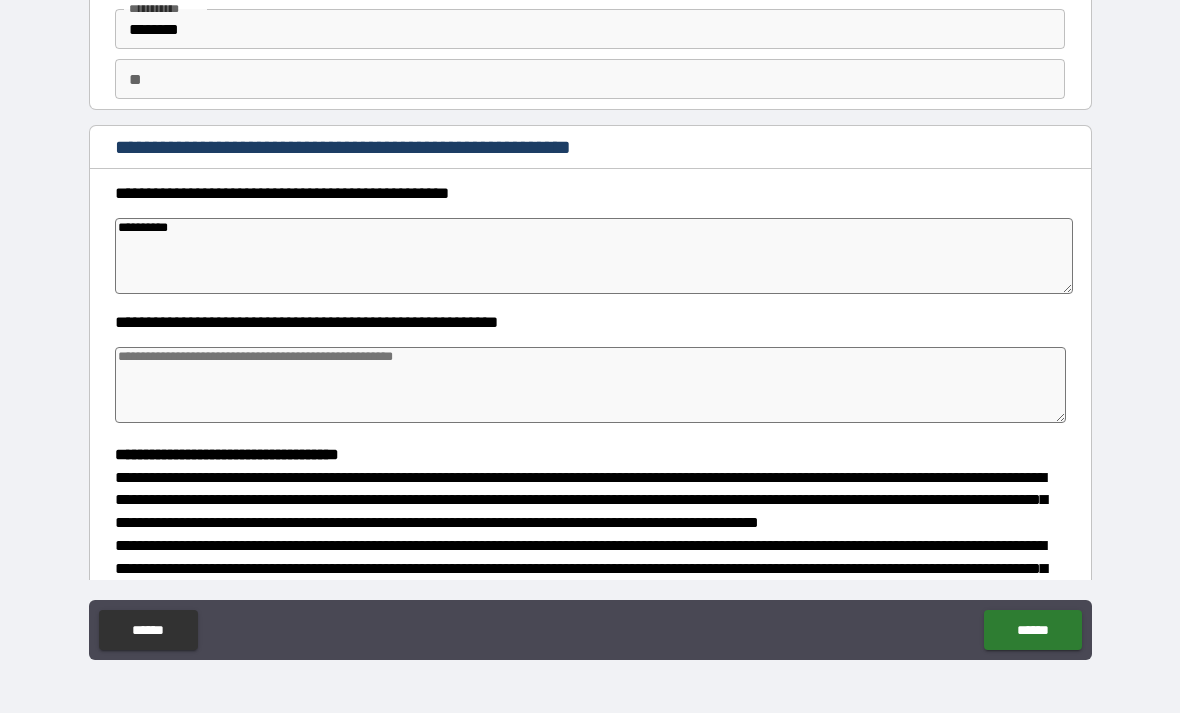 type on "*" 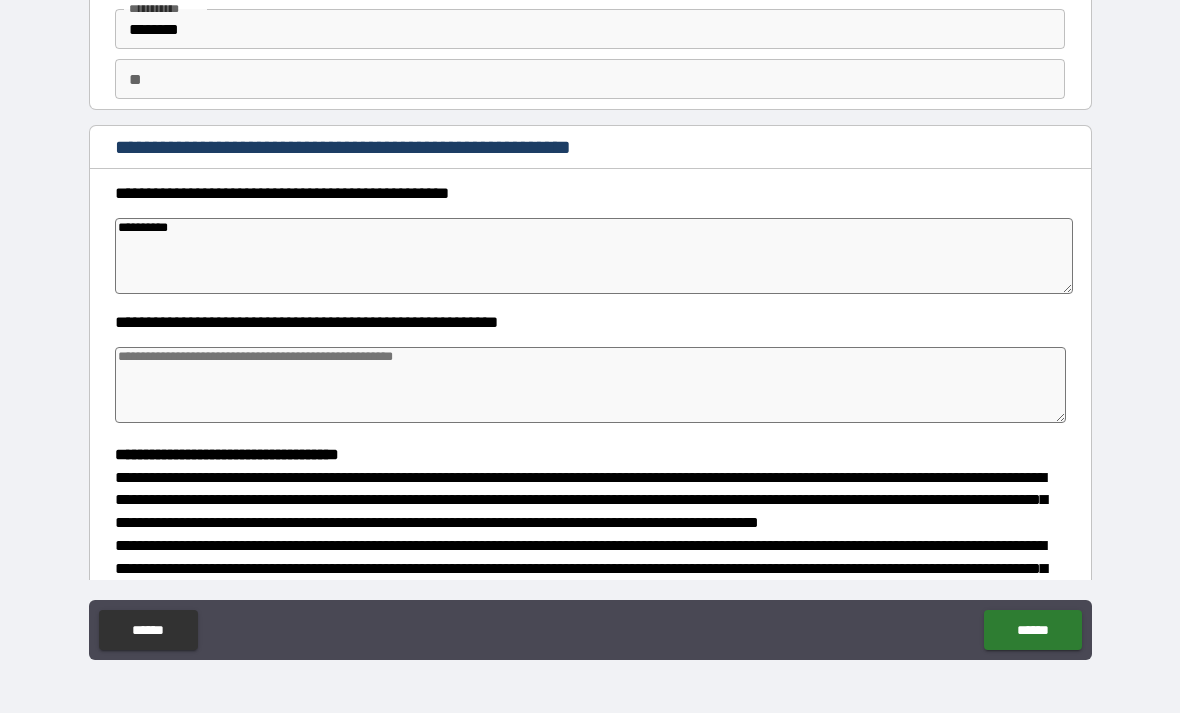 type on "*" 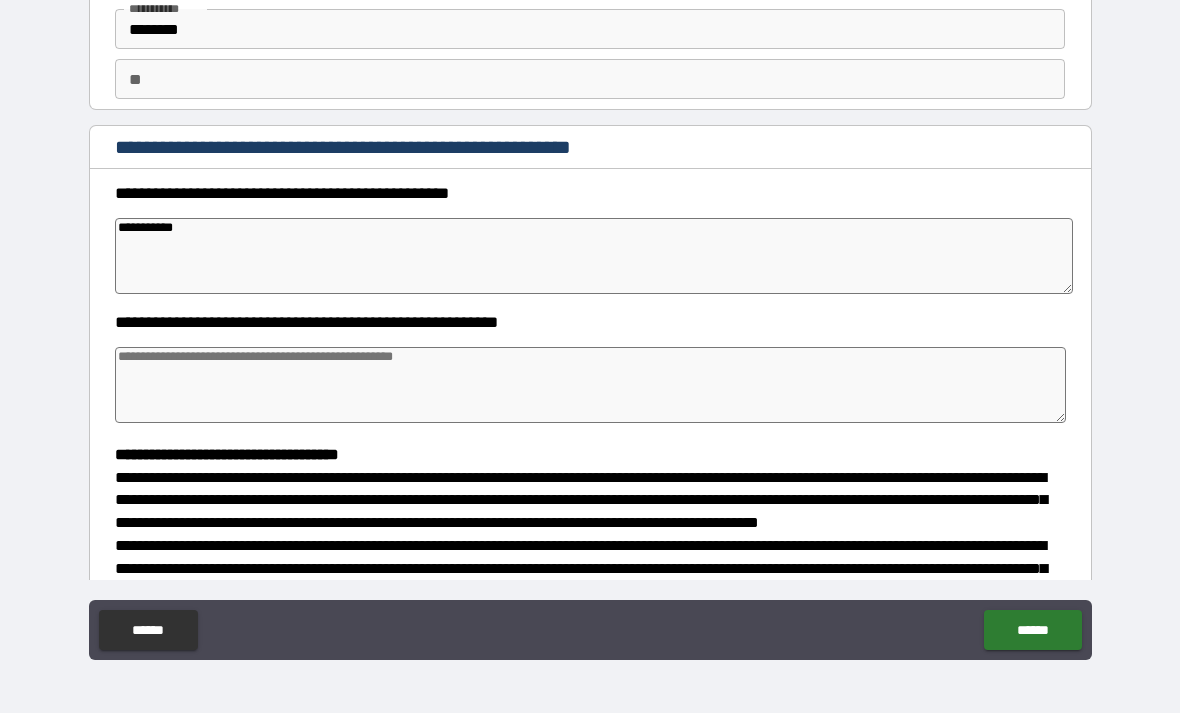 type on "*" 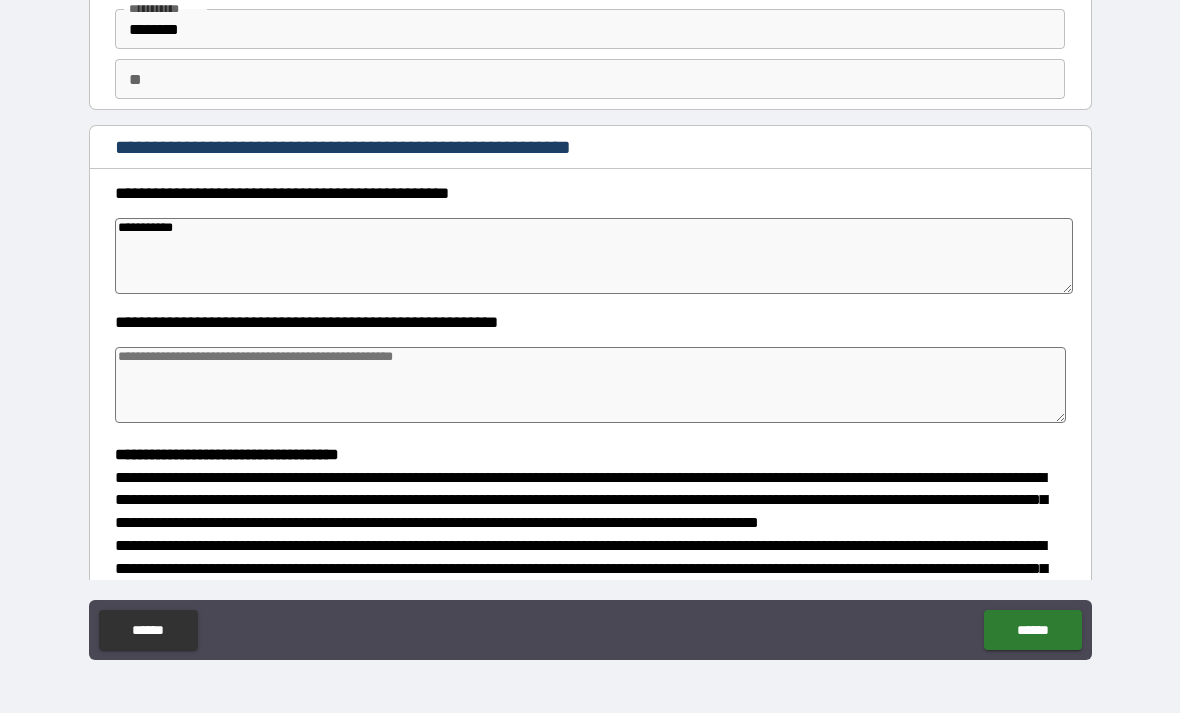 type on "*" 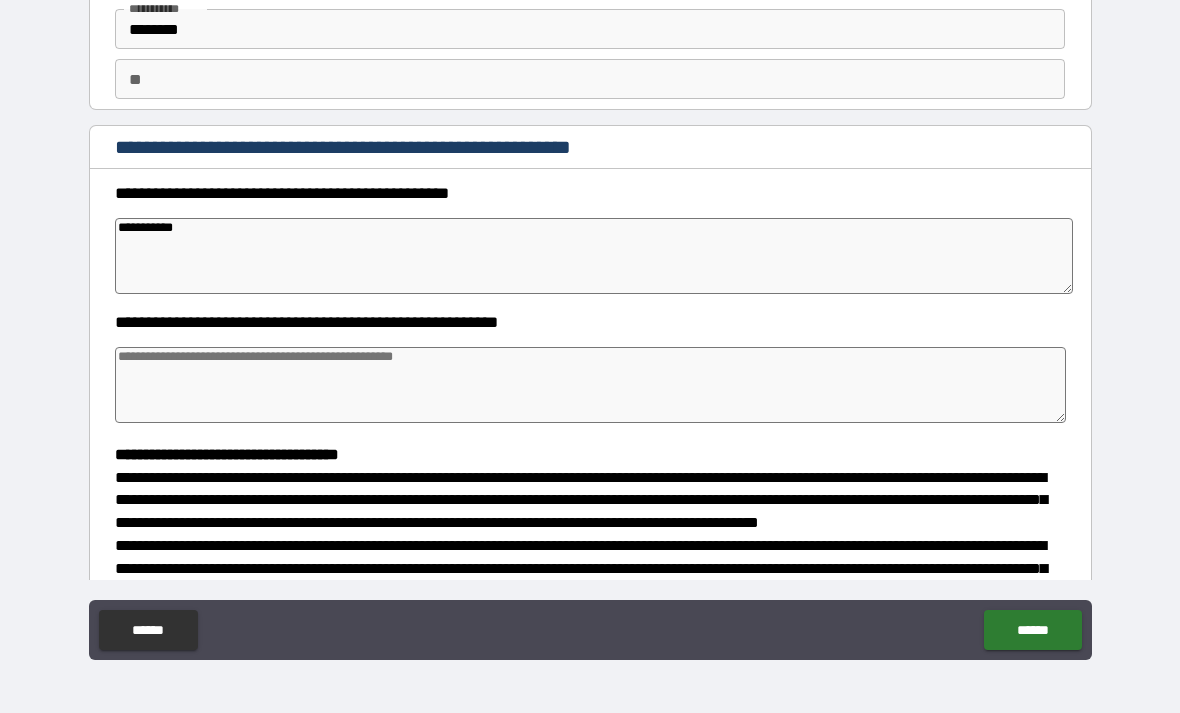type on "*" 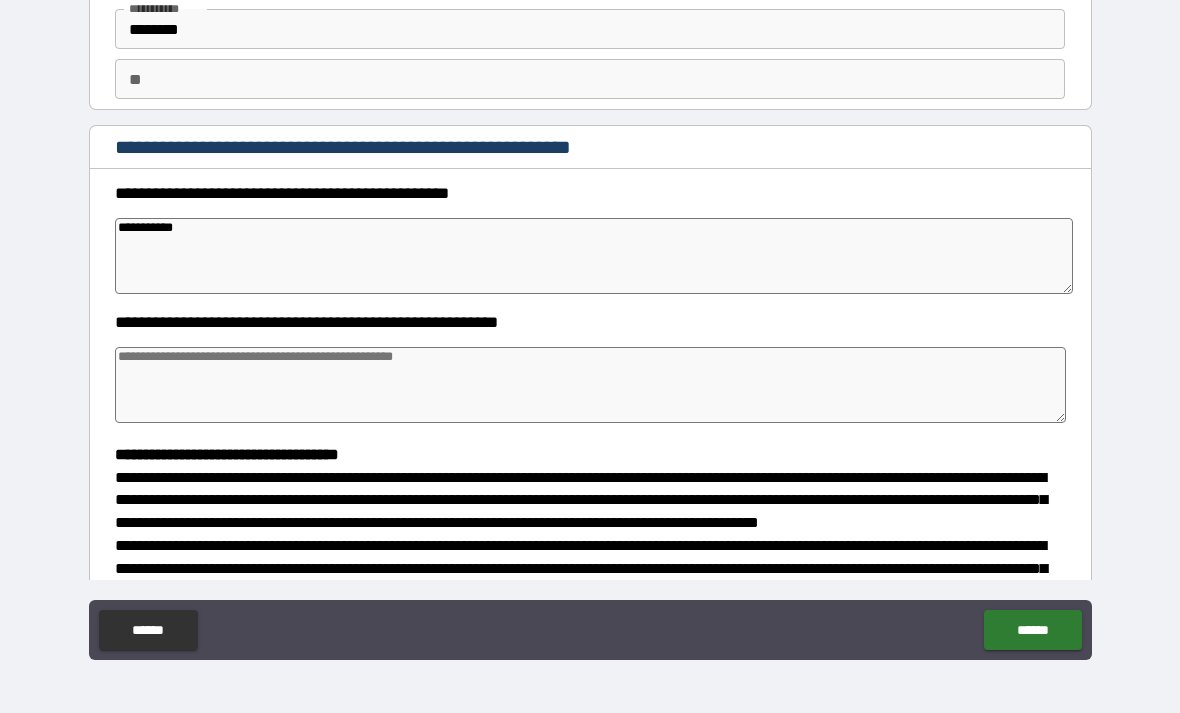 type on "**********" 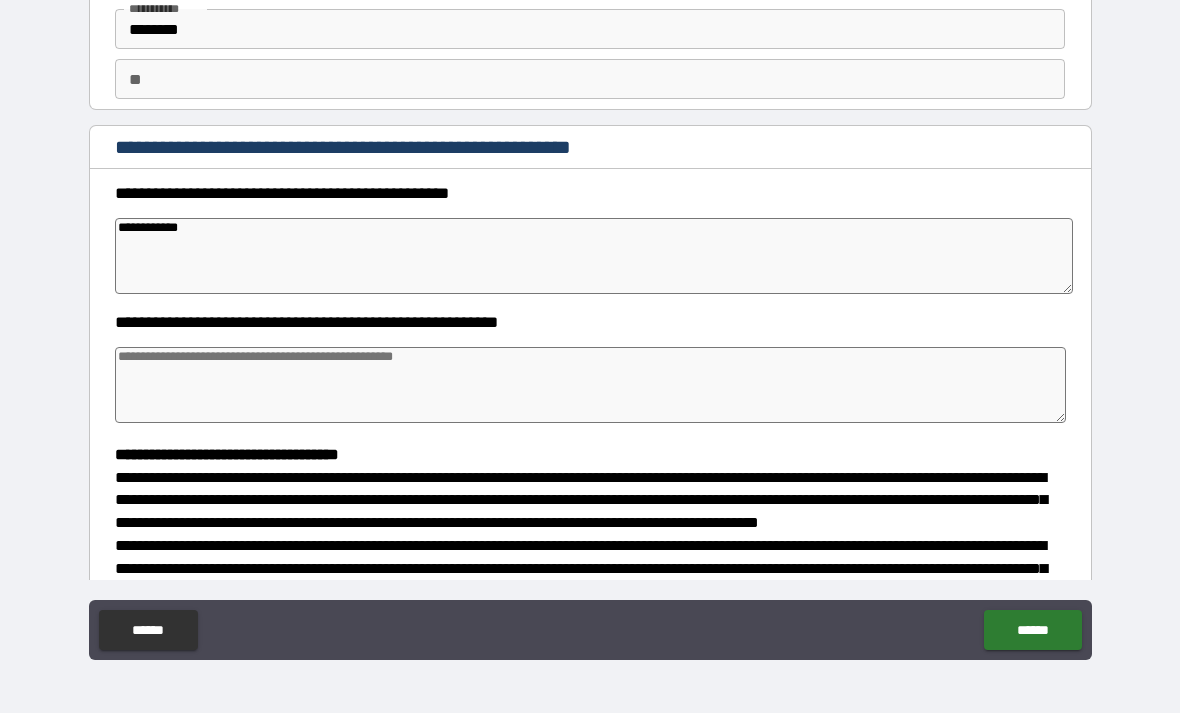 type on "*" 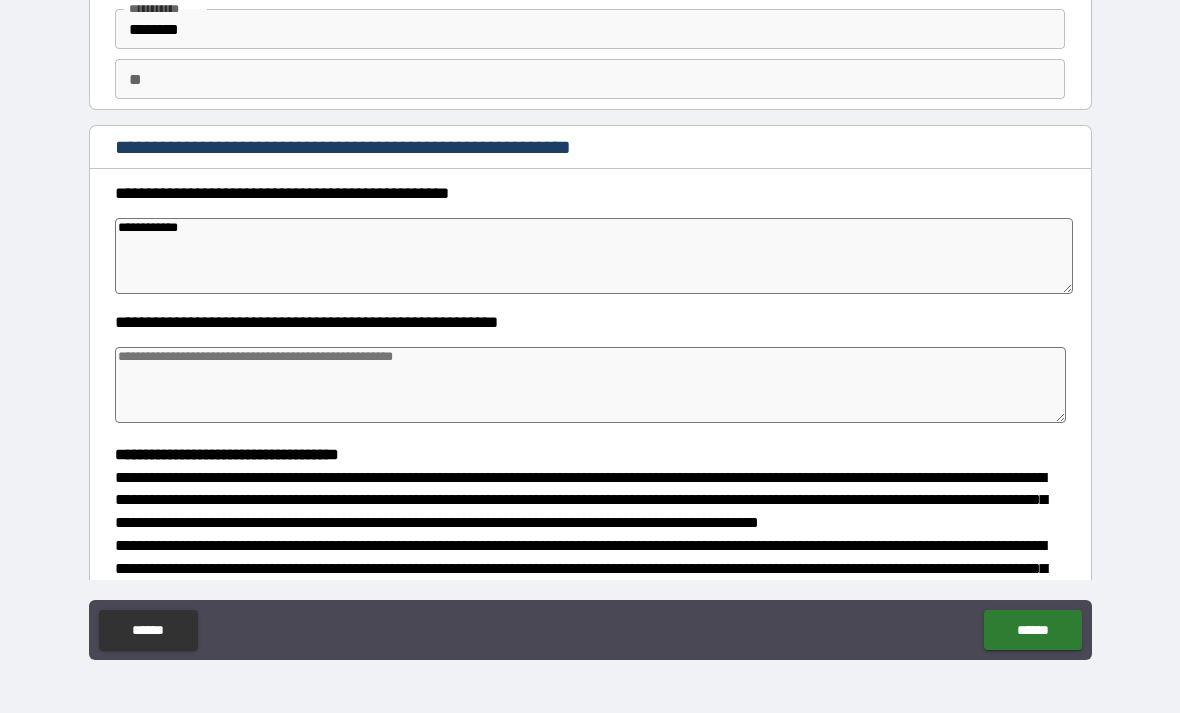 type on "*" 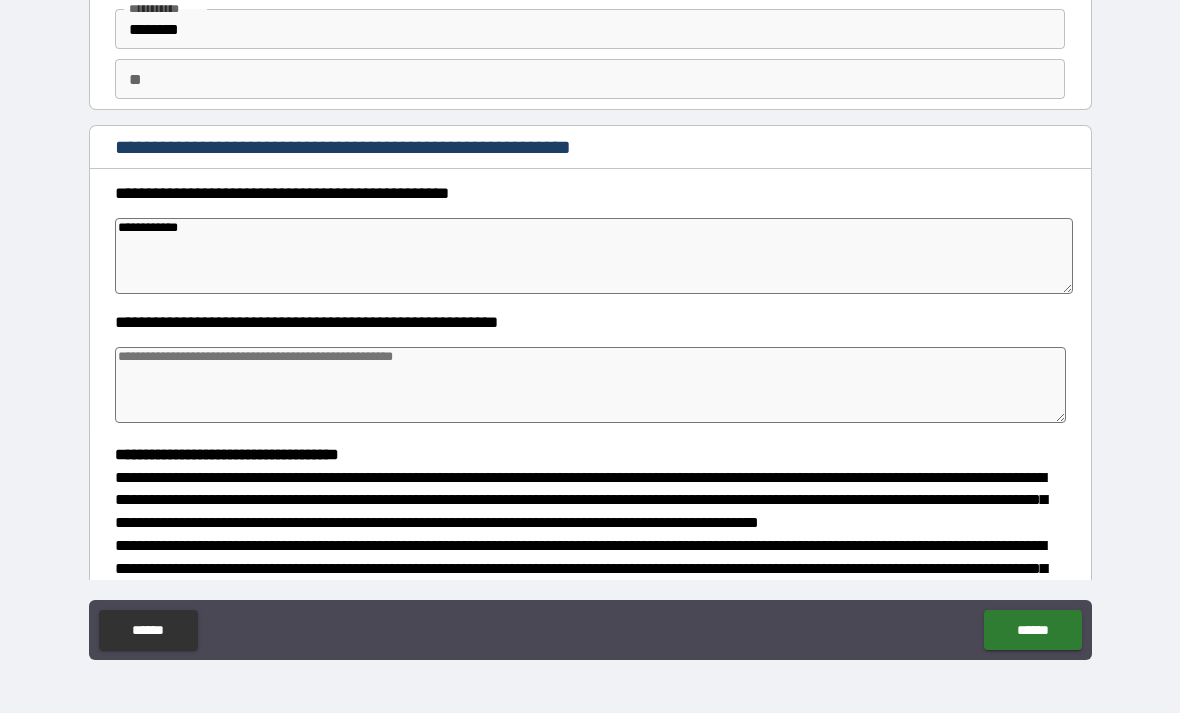 type on "*" 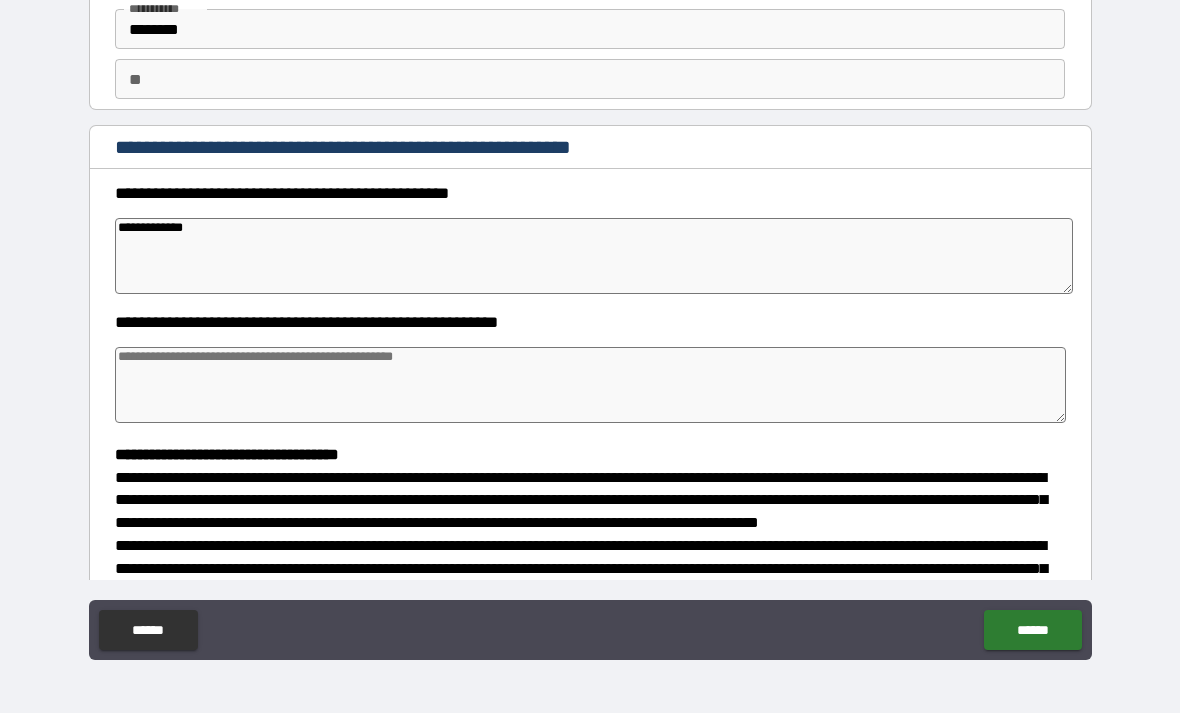 type on "*" 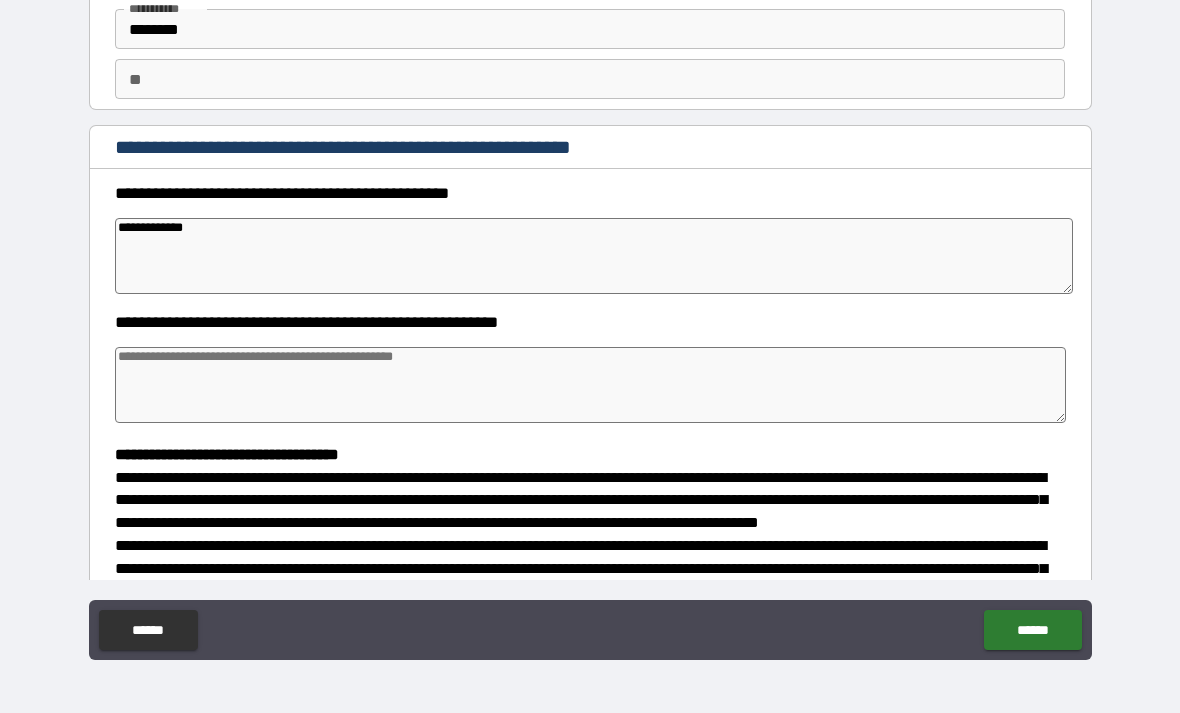 type on "*" 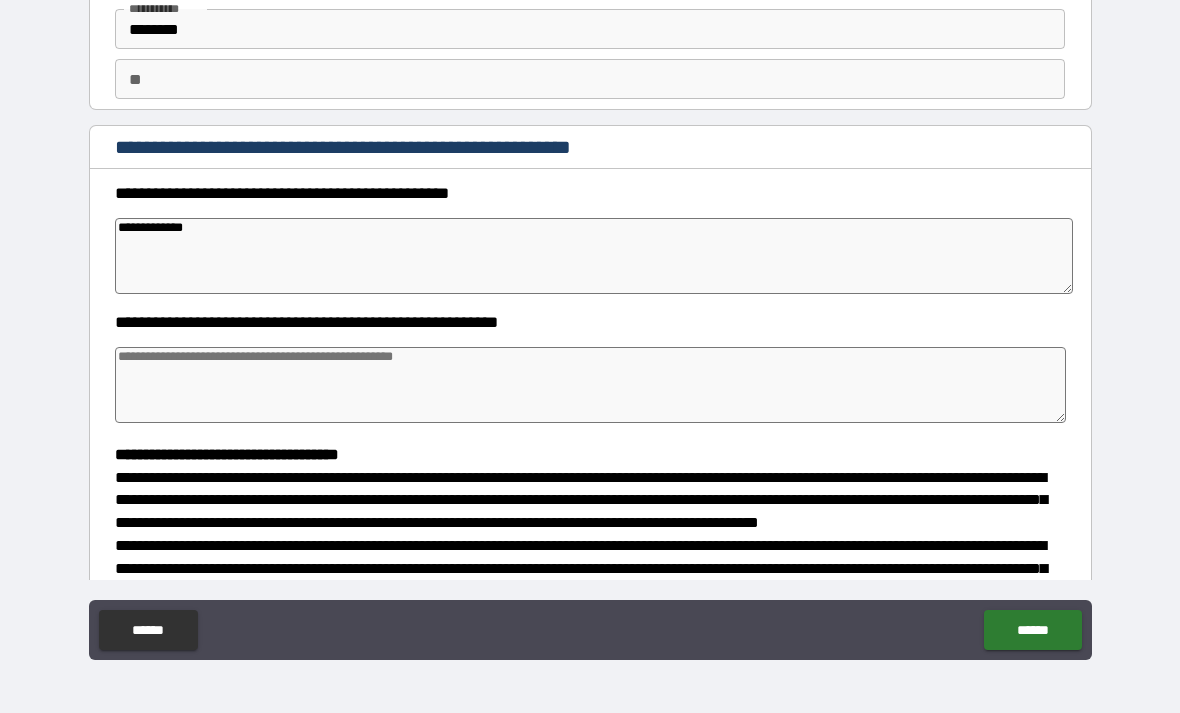type on "*" 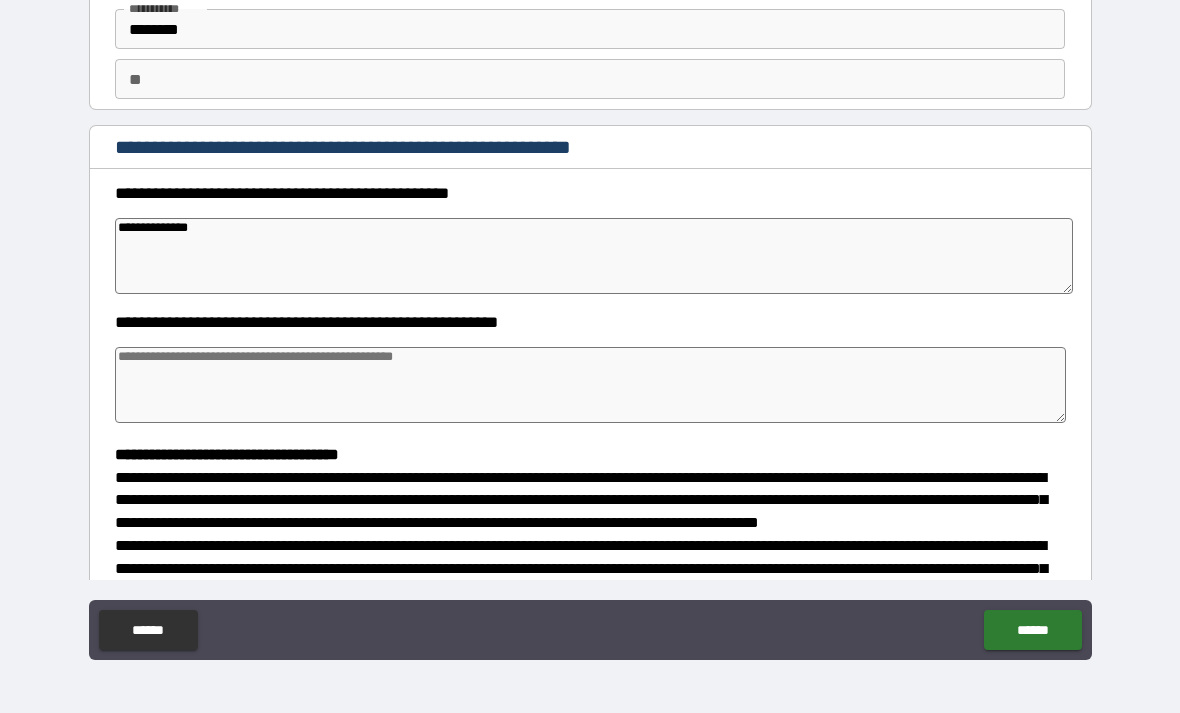 type on "*" 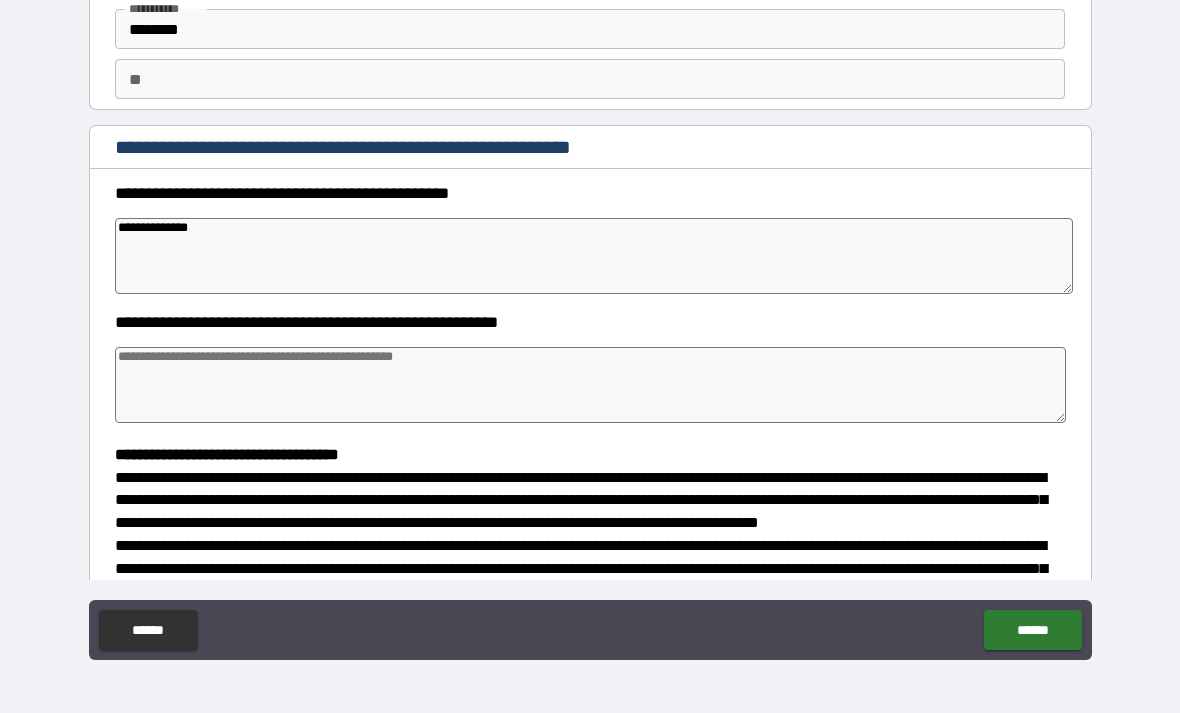 type on "*" 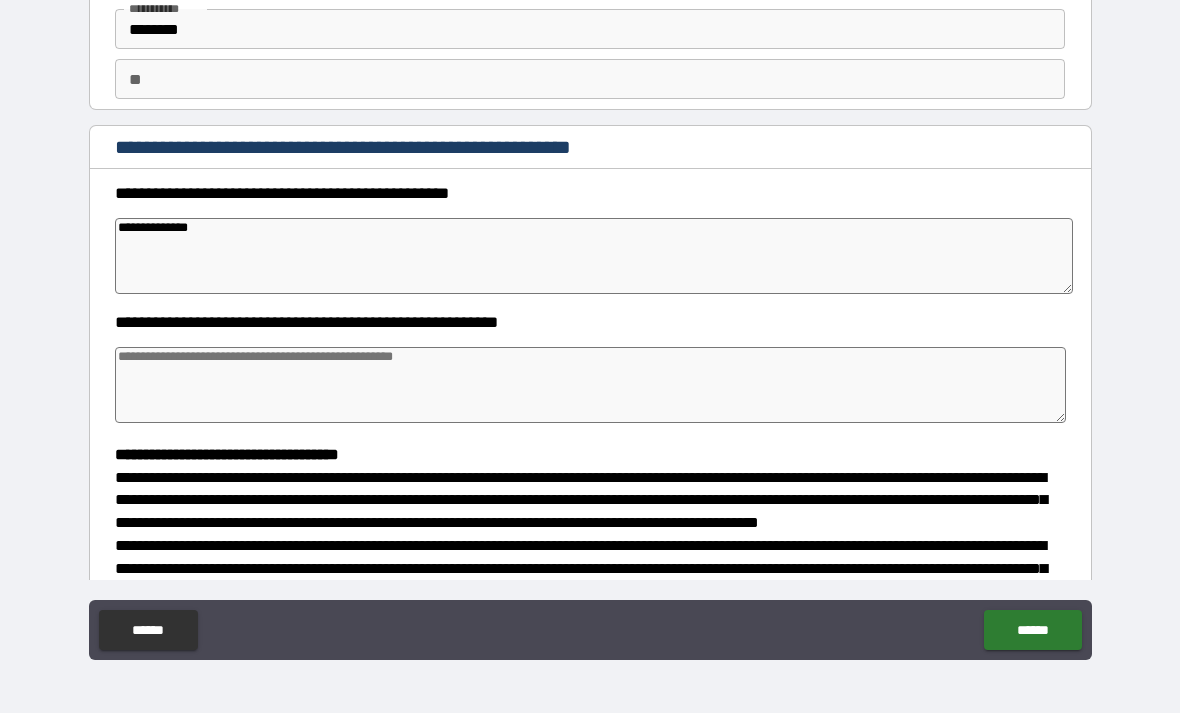 type on "*" 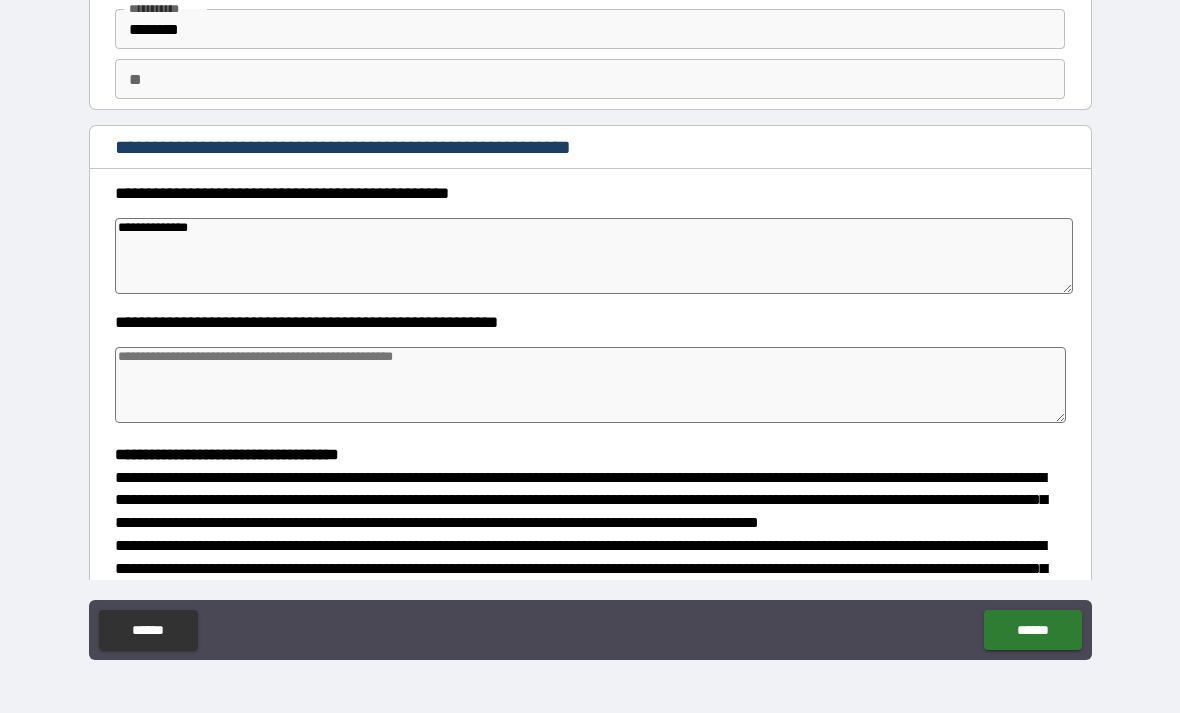 type on "**********" 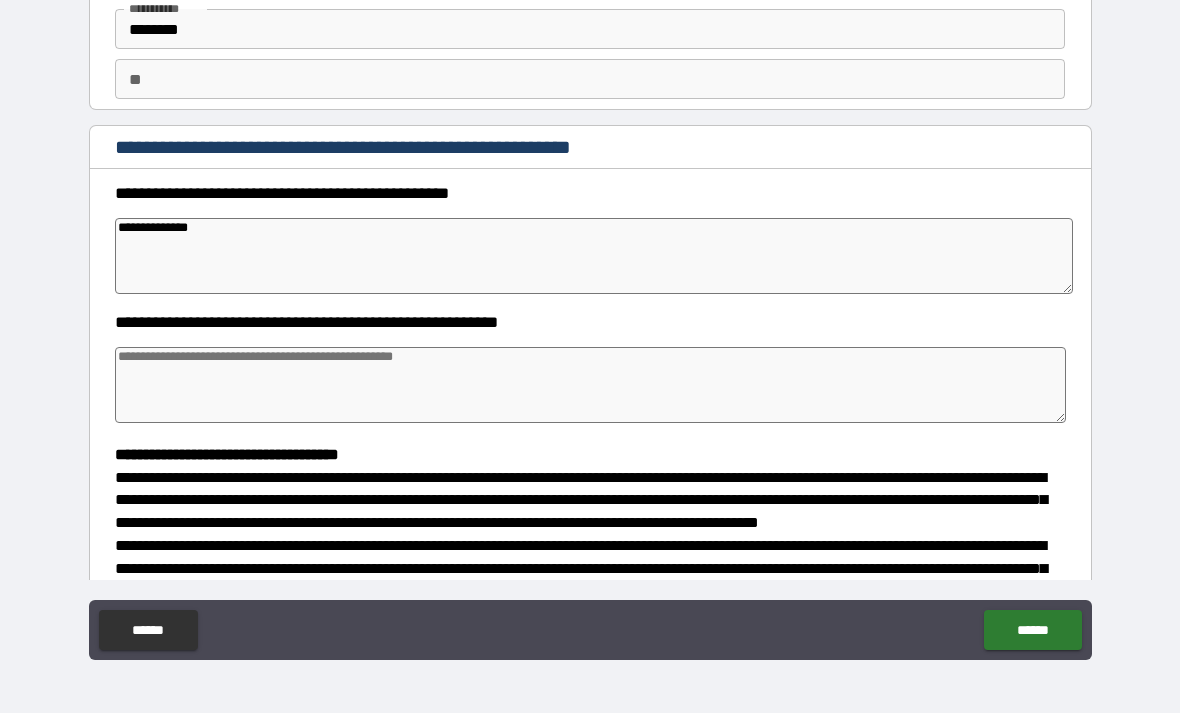 type on "*" 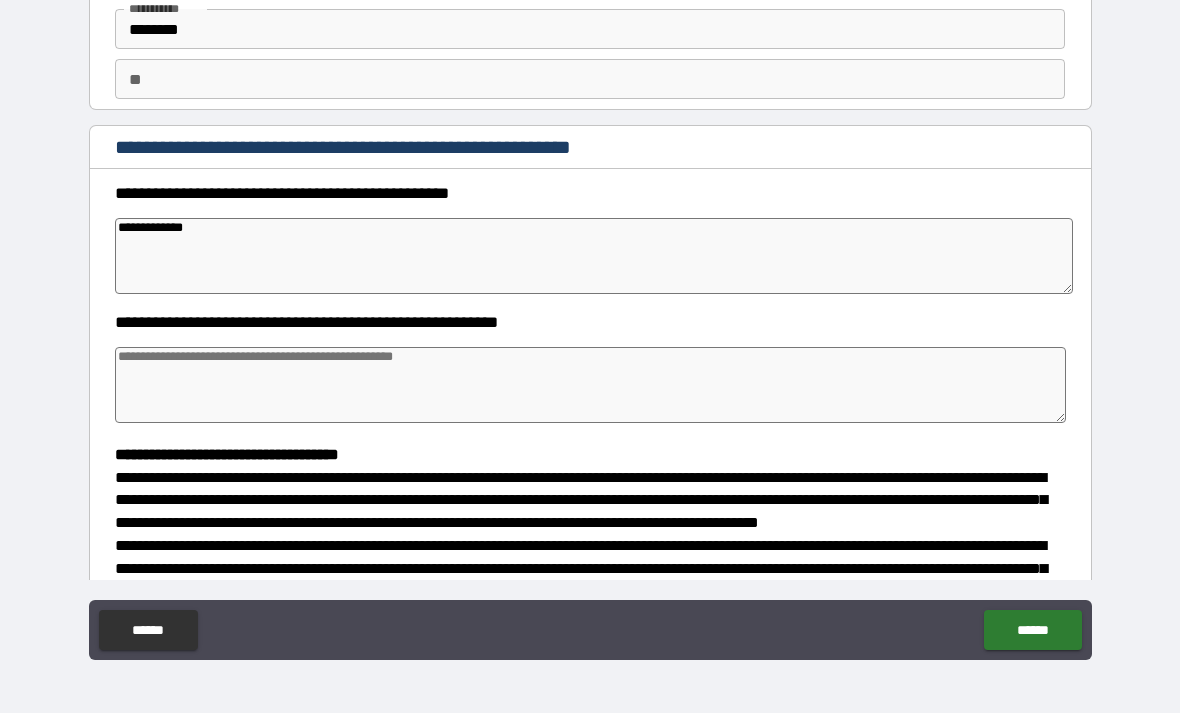 type on "**********" 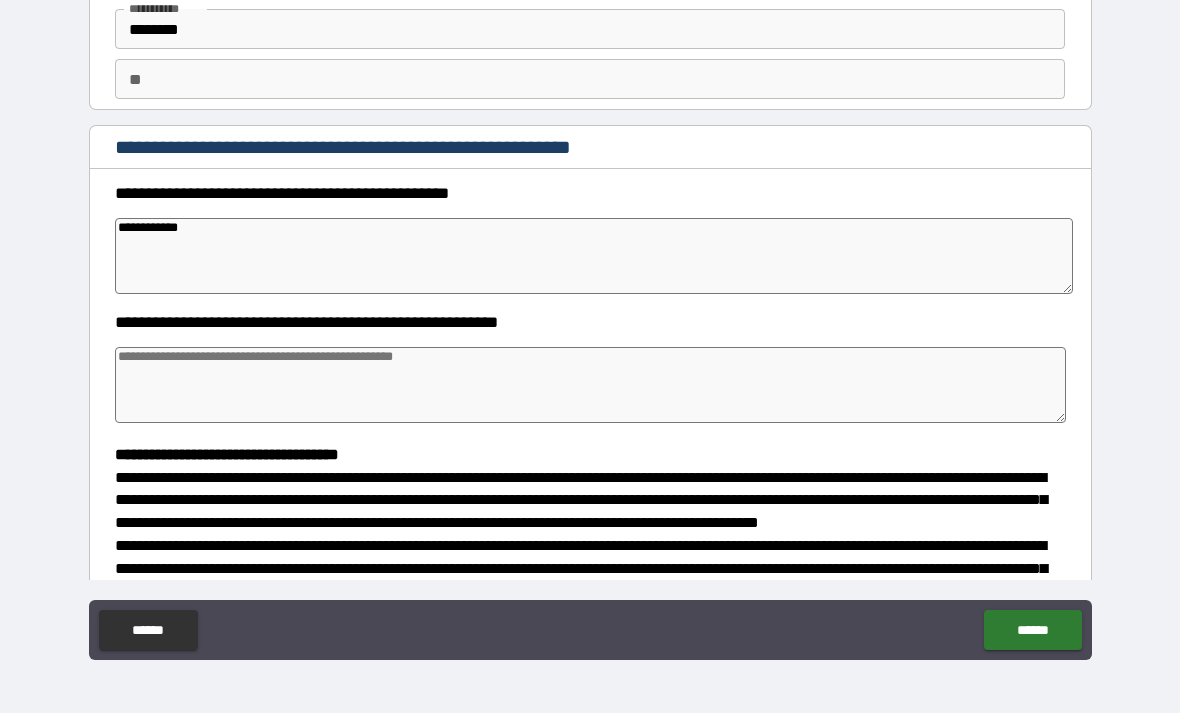 type on "**********" 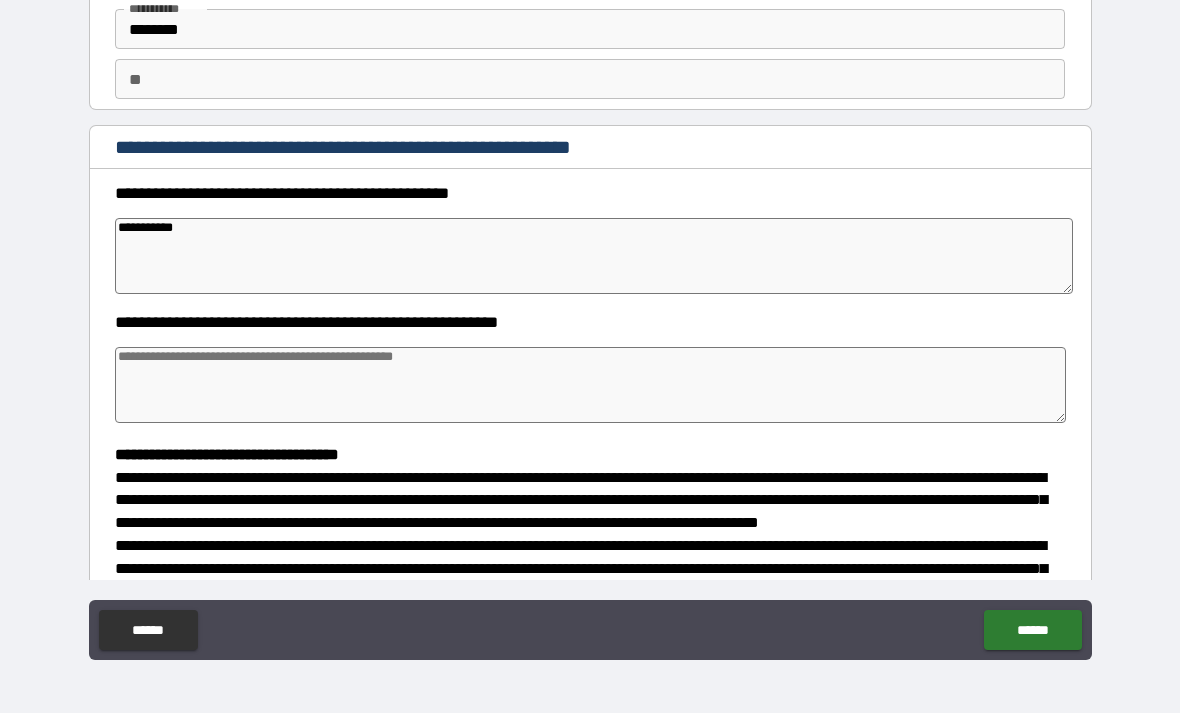 type on "*" 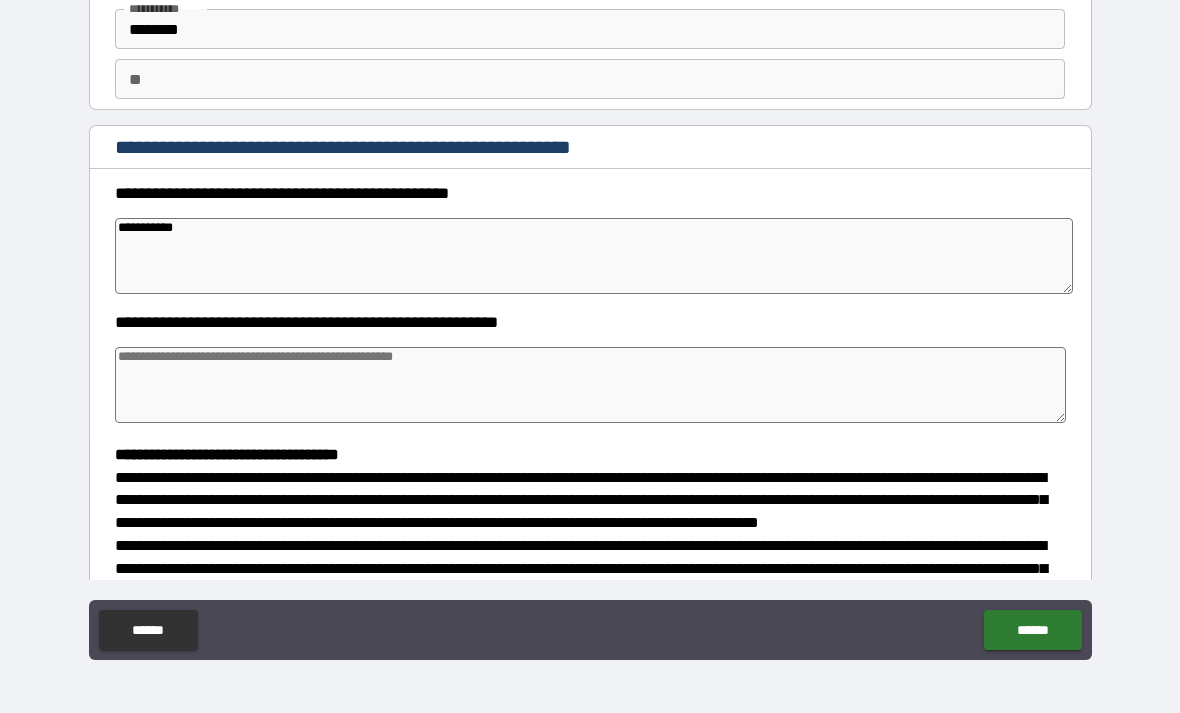 type on "*" 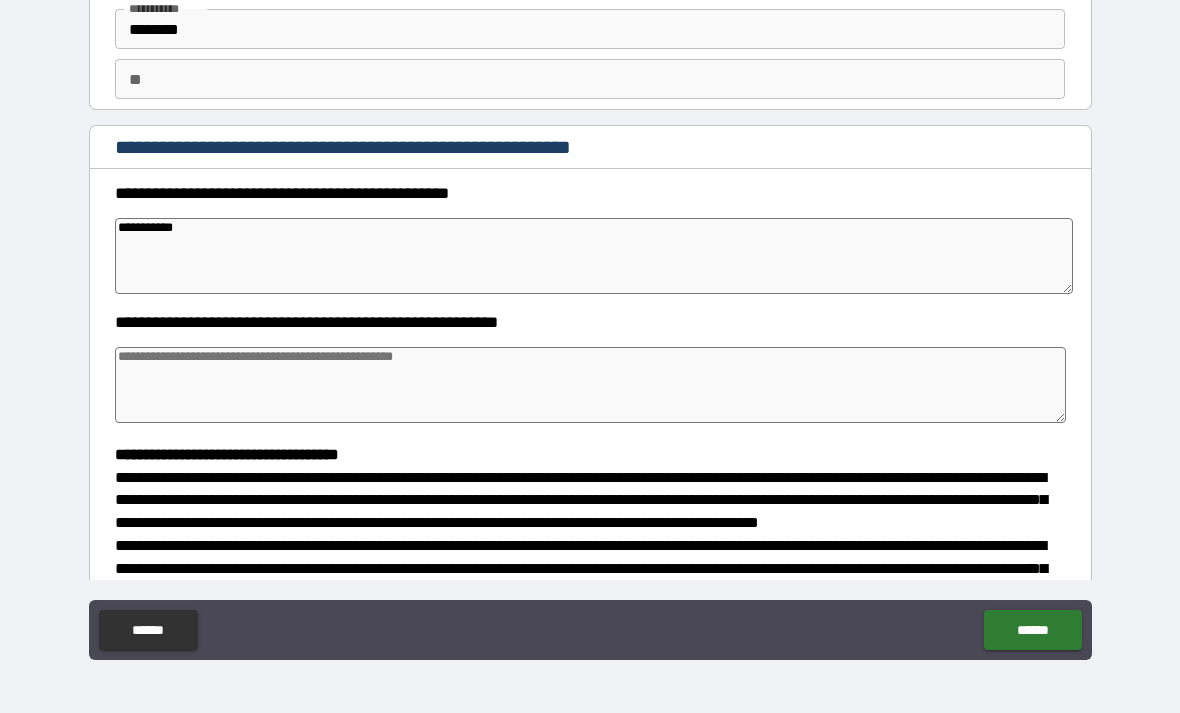 type on "*" 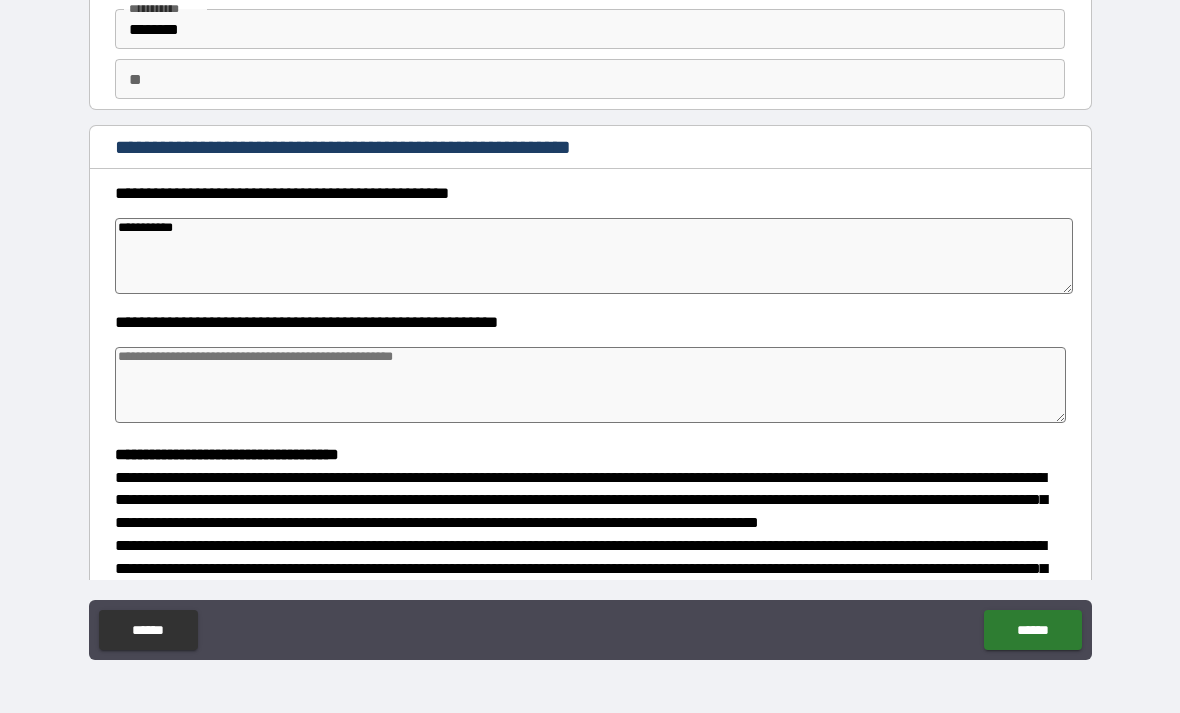 type on "**********" 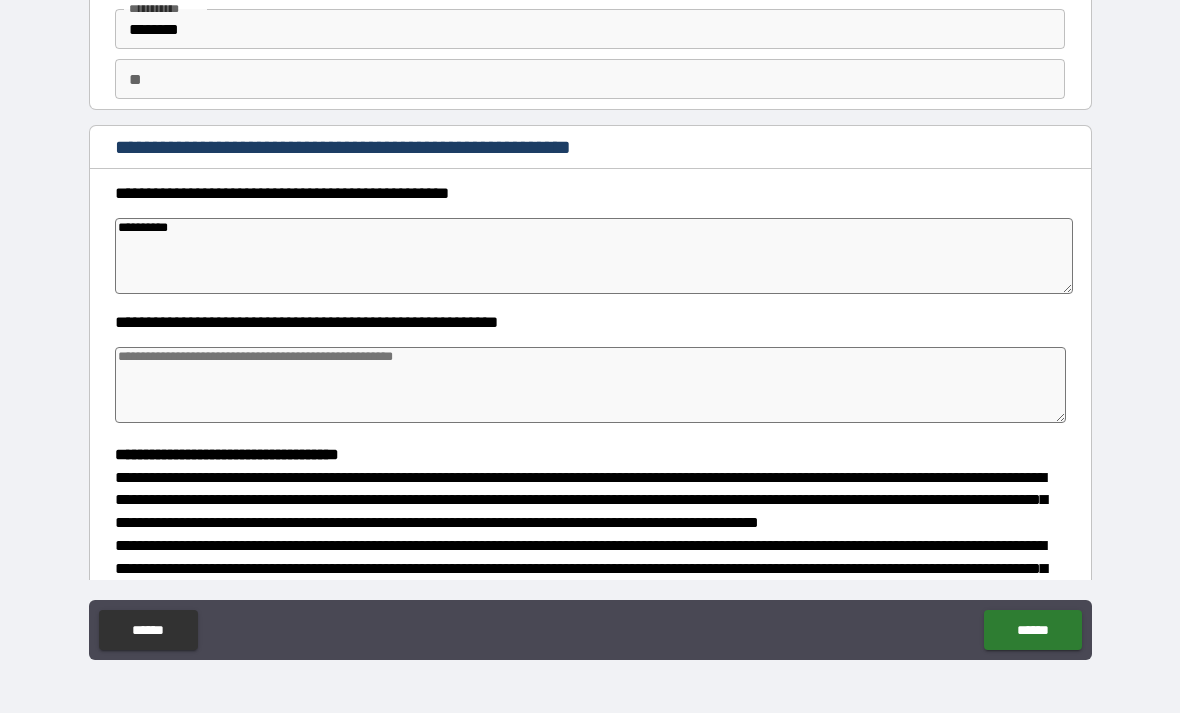 type on "*" 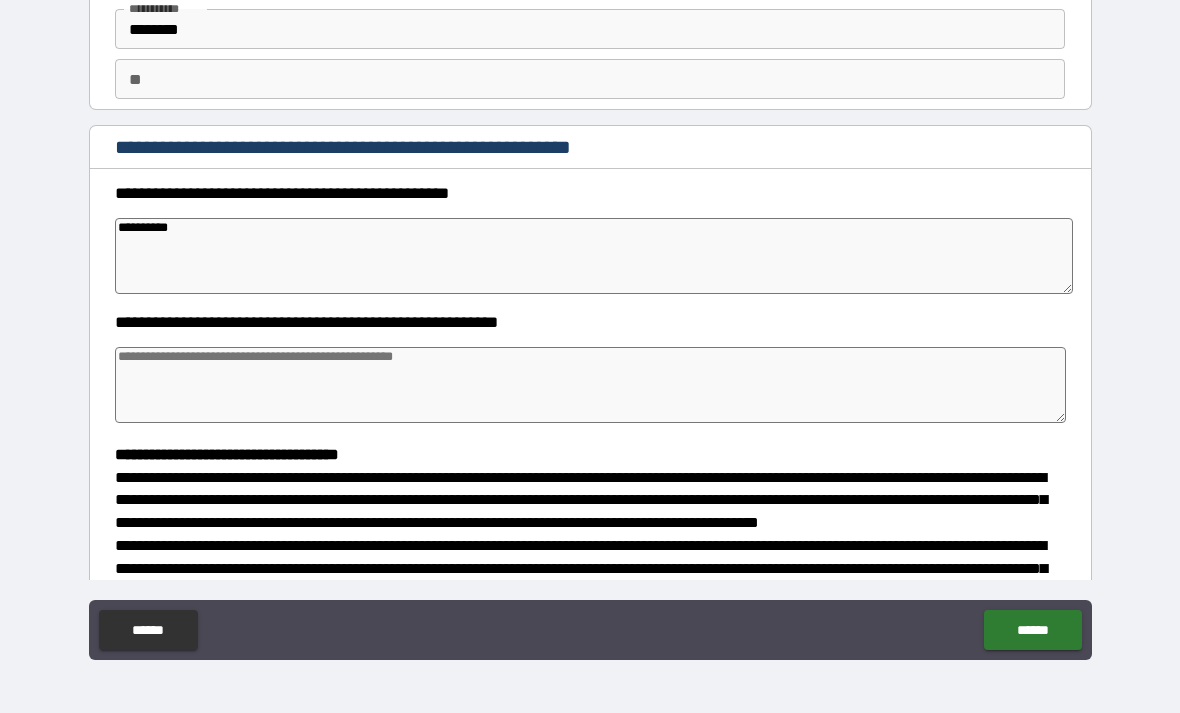 type on "*" 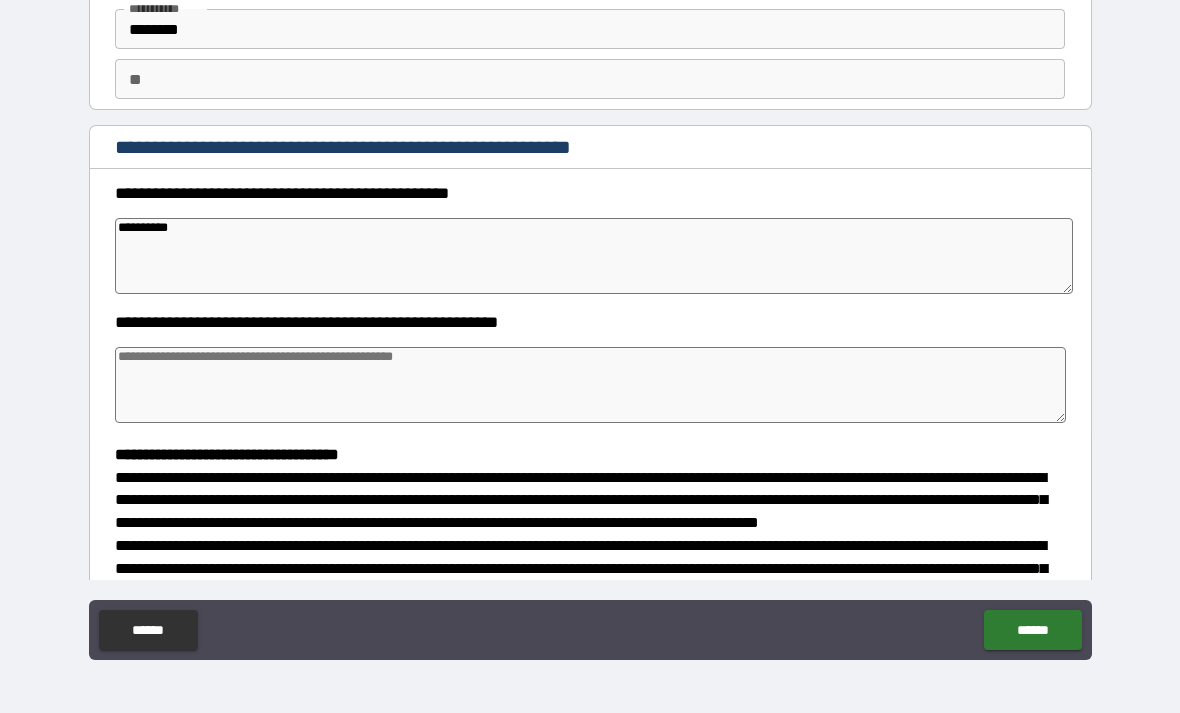 type on "*" 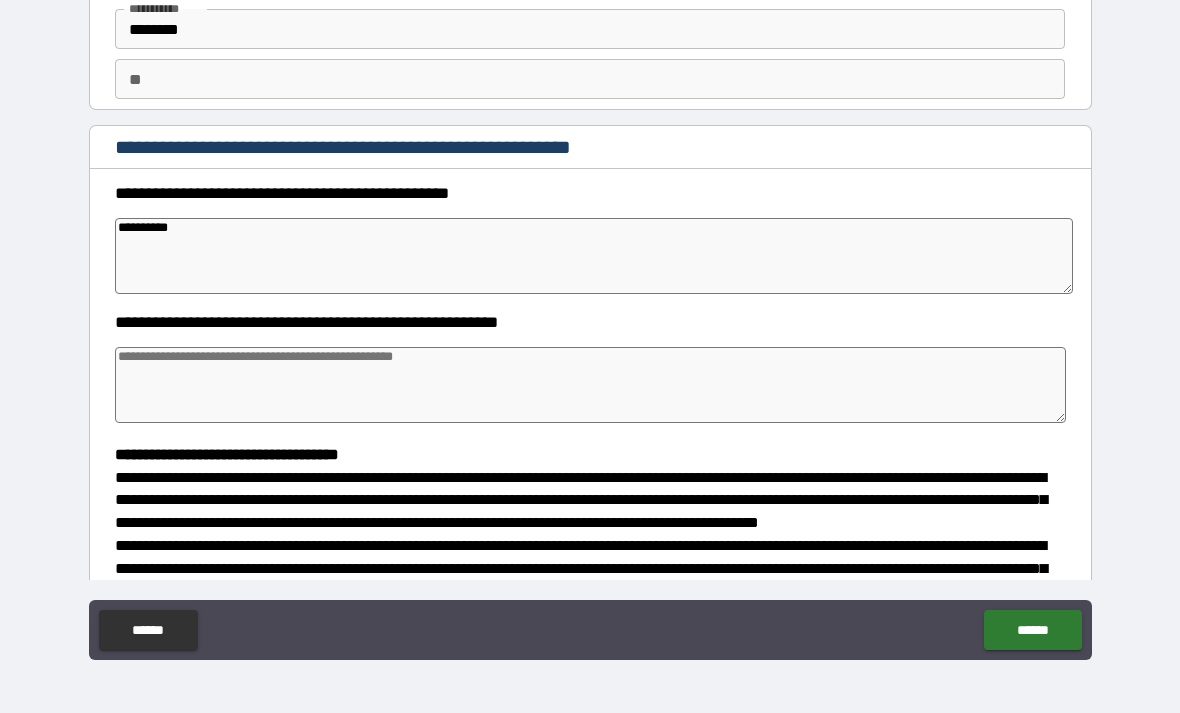 type on "**********" 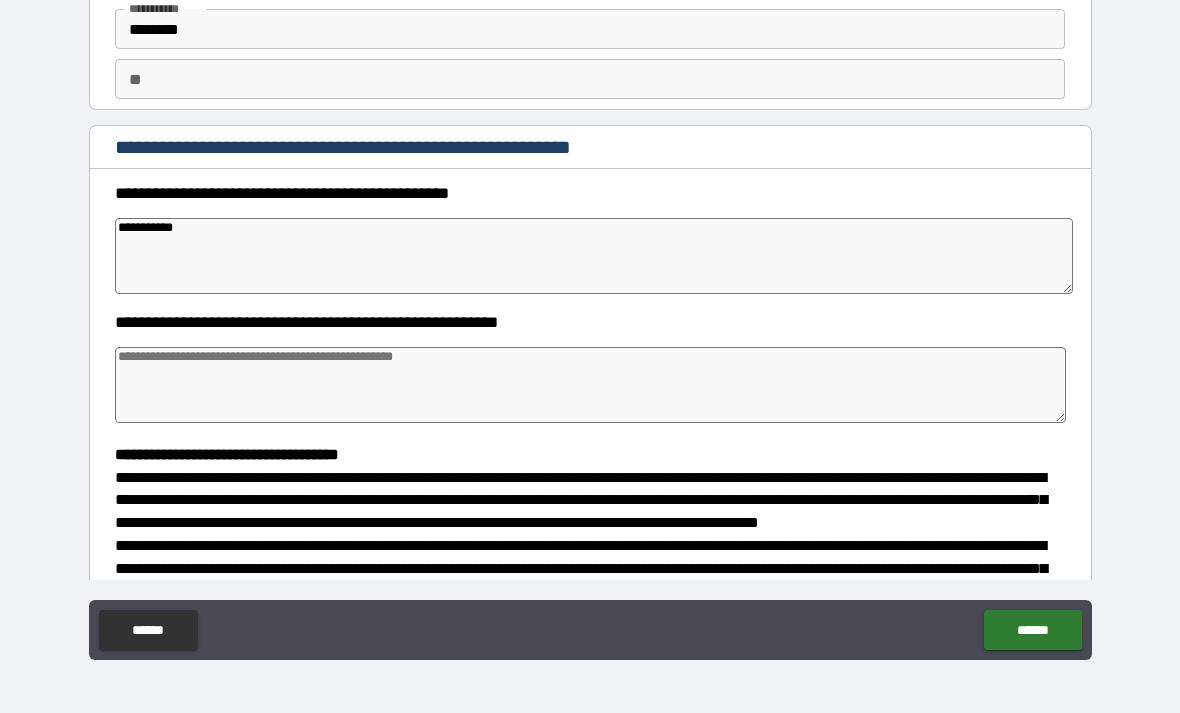 type on "*" 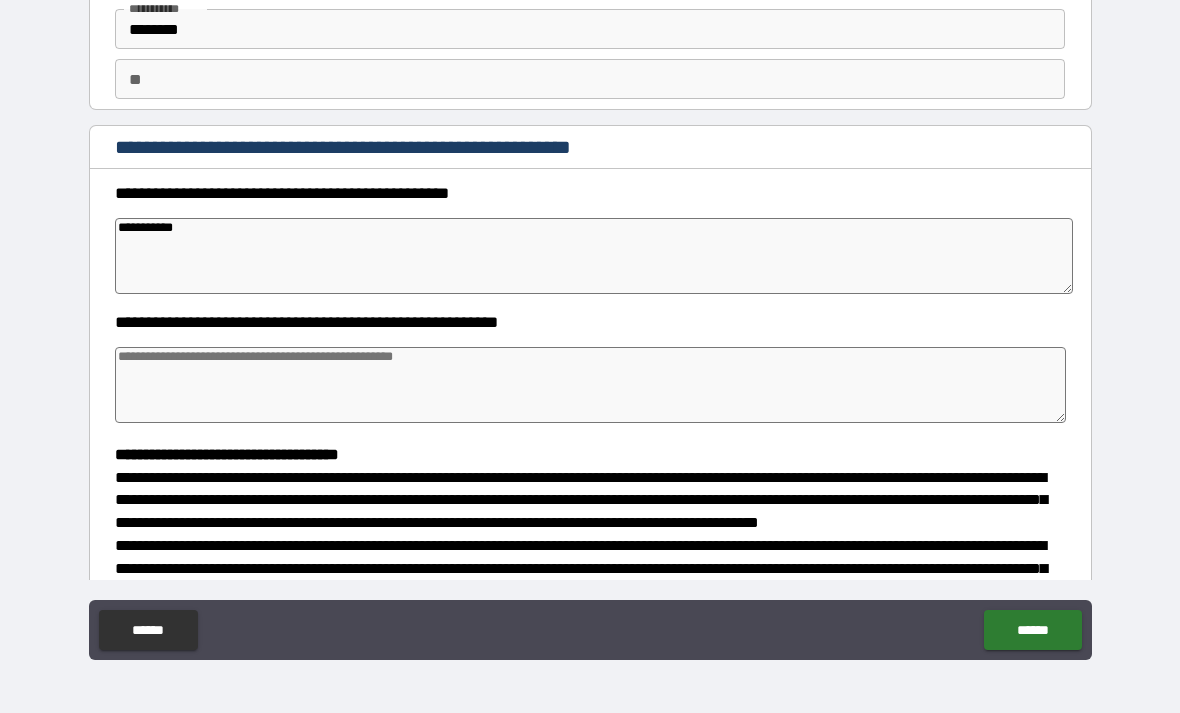 type on "*" 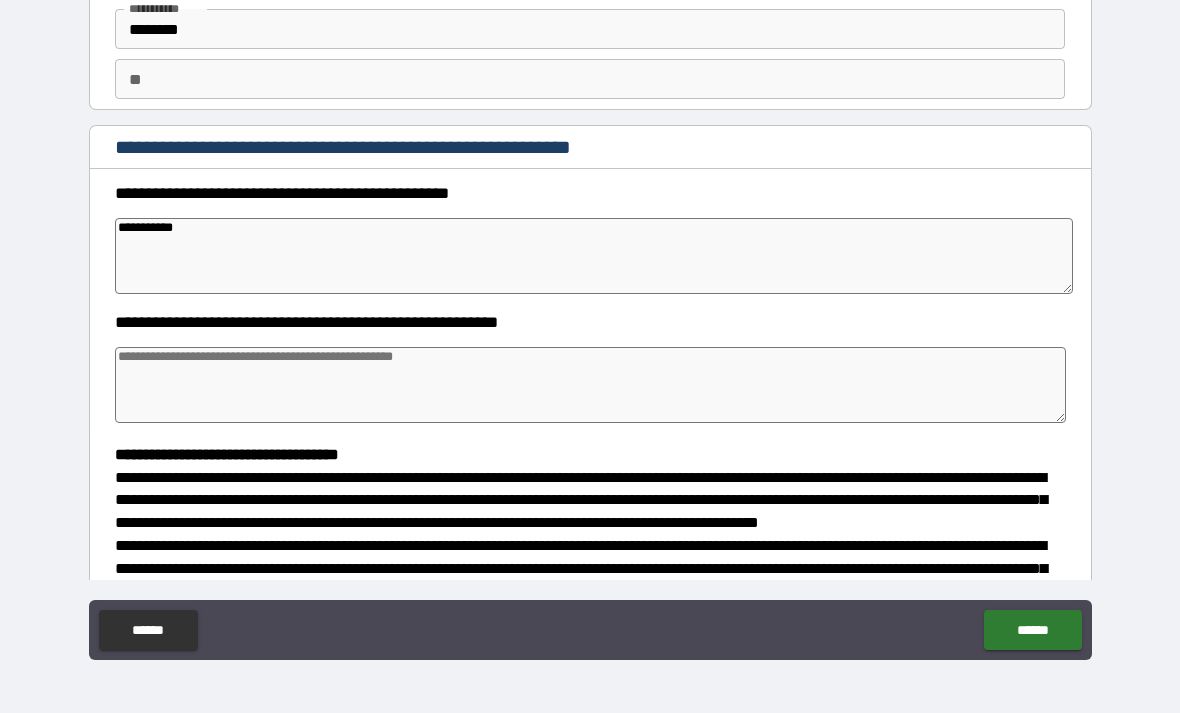 type on "*" 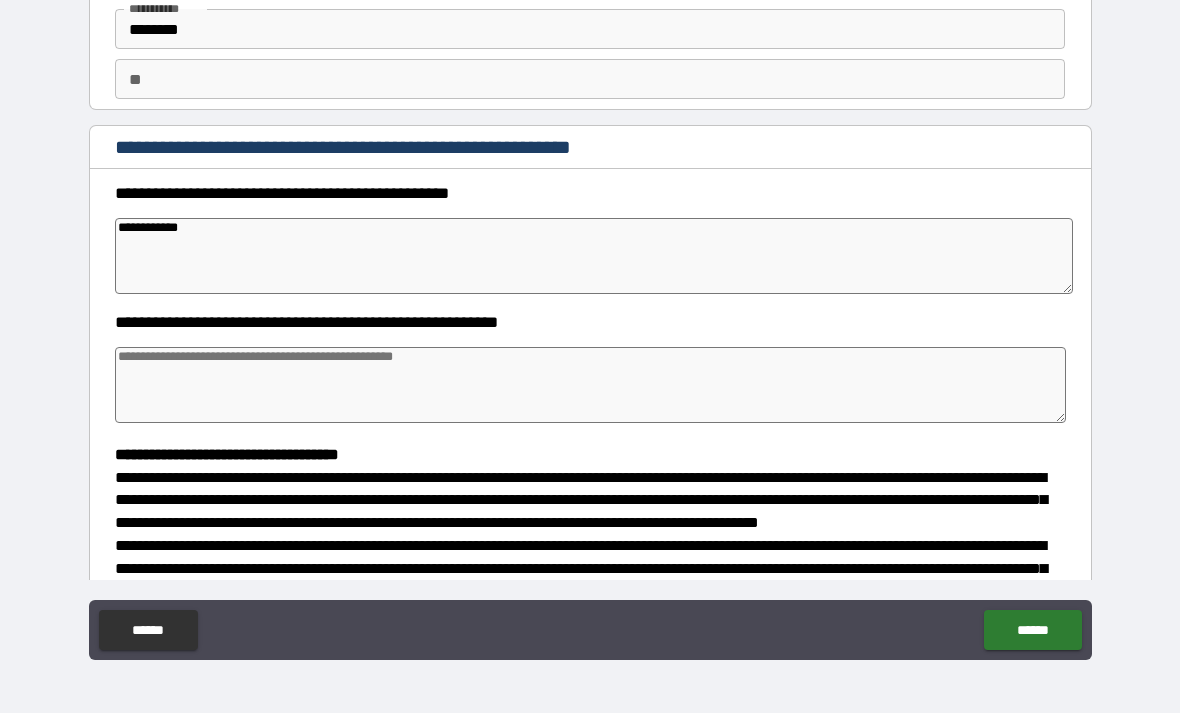 type on "*" 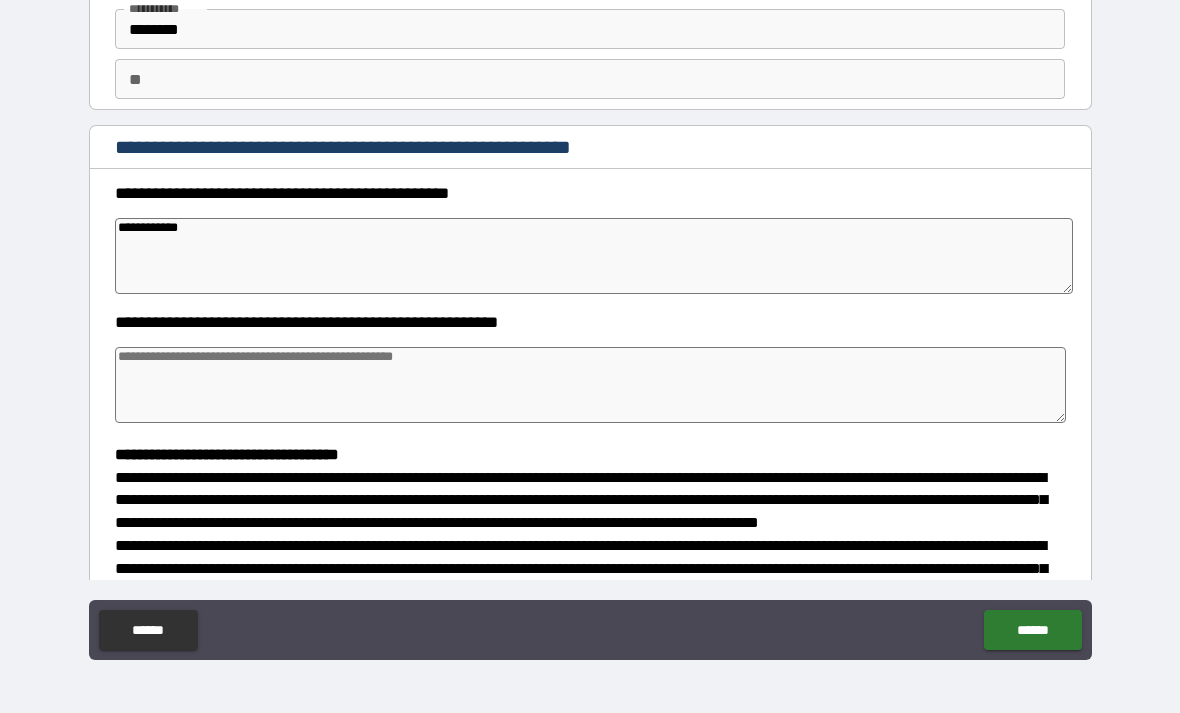 type on "*" 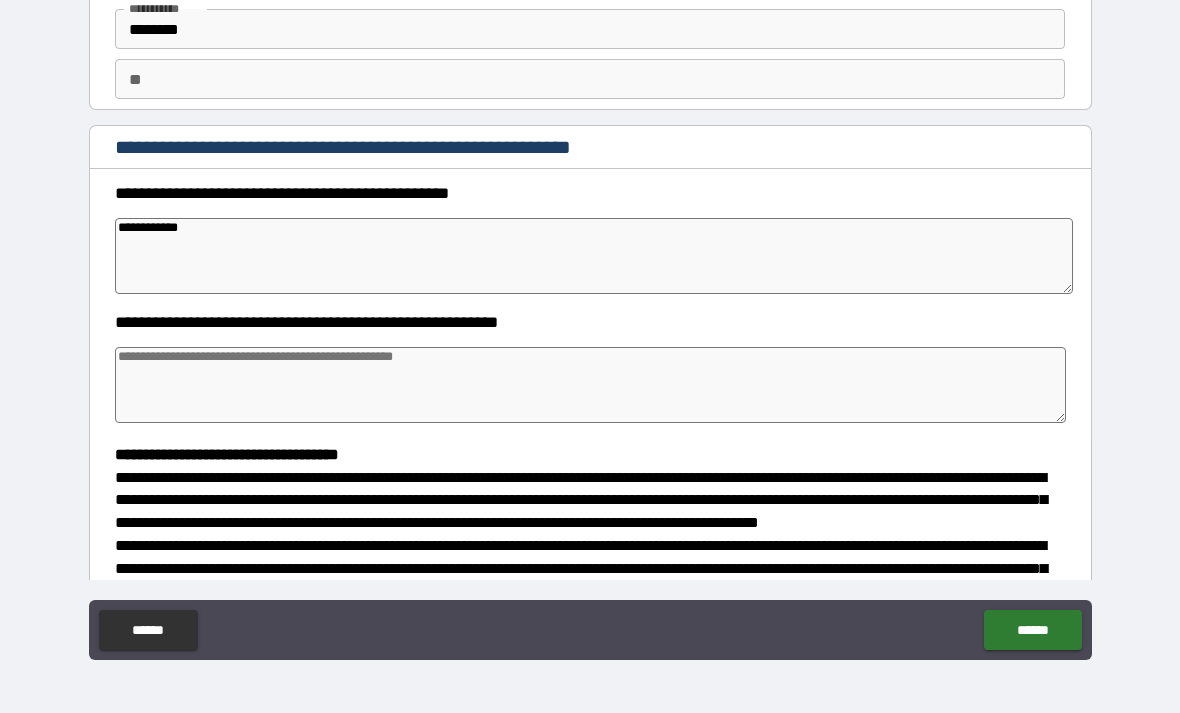 type on "*" 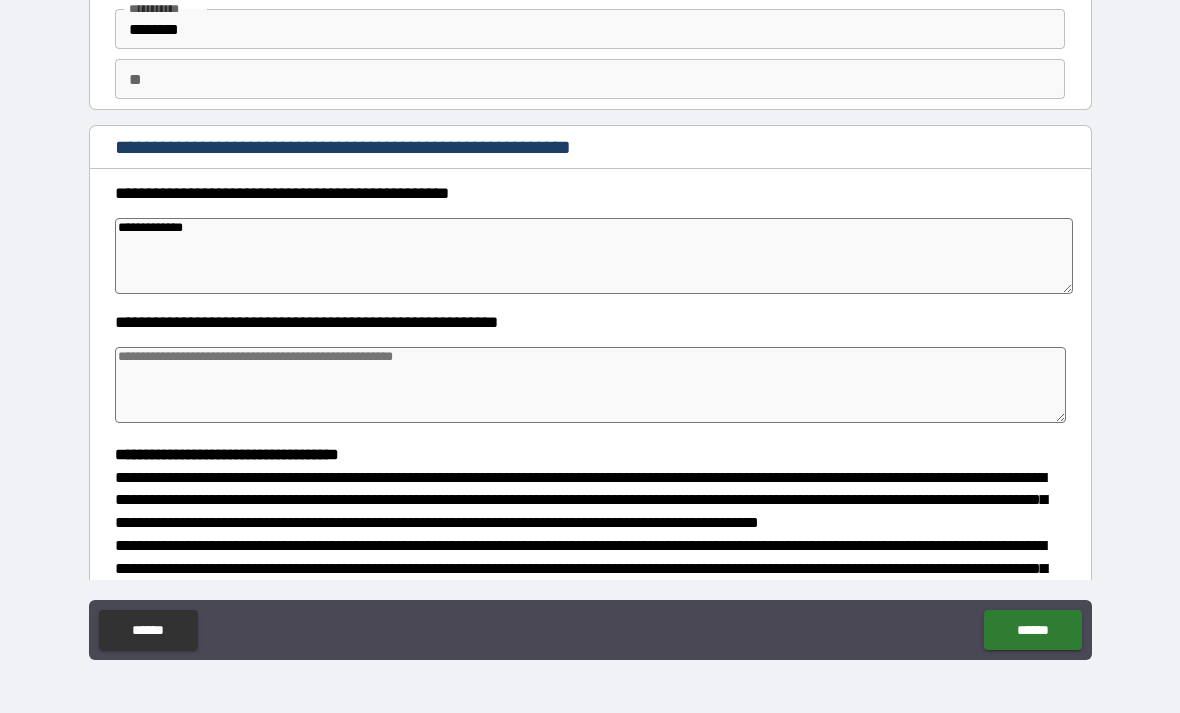 type on "*" 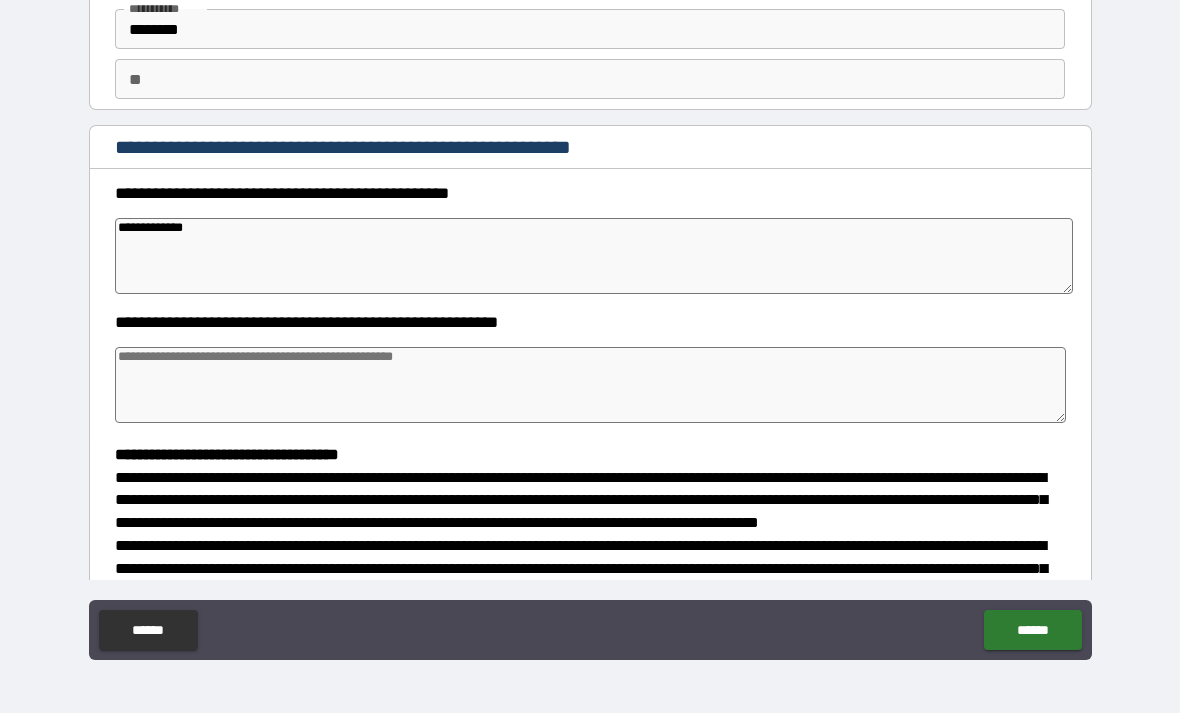 type on "*" 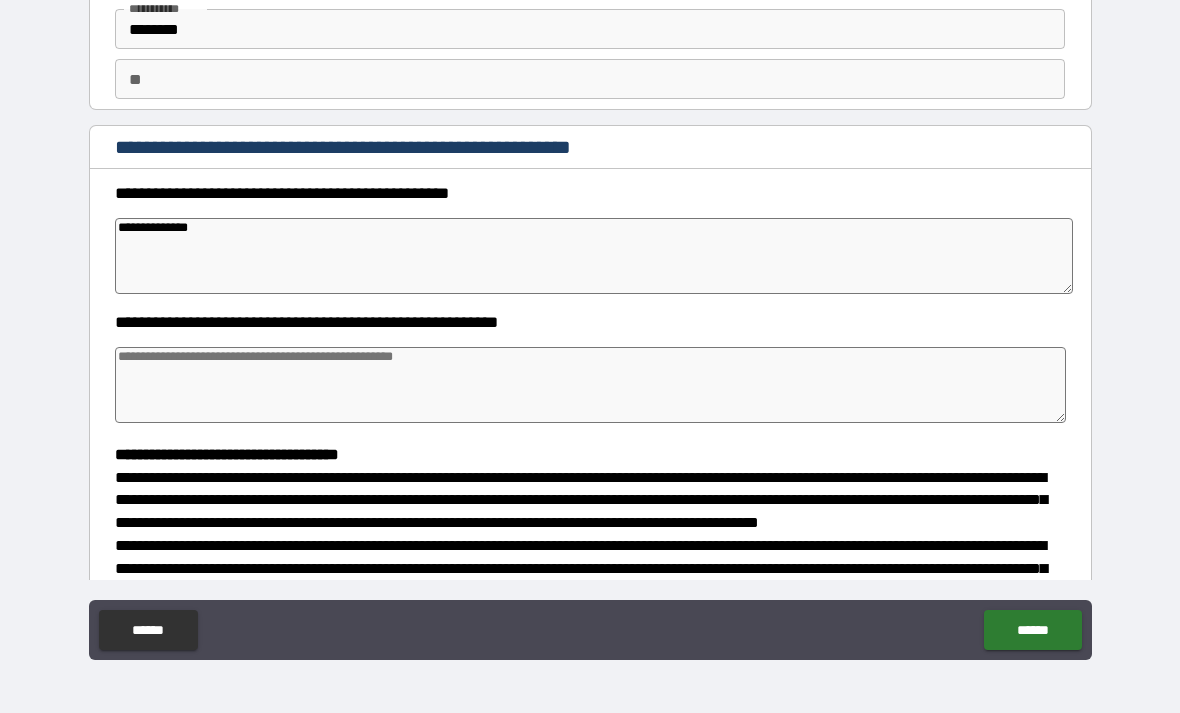 type on "*" 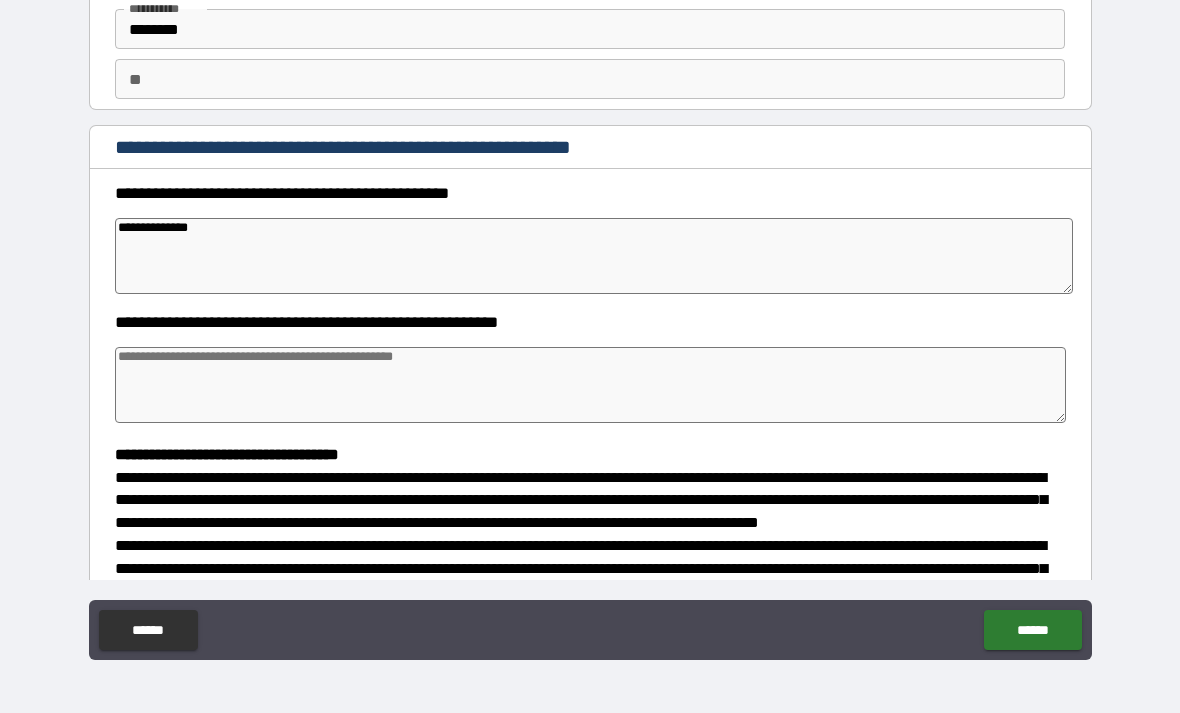 type on "*" 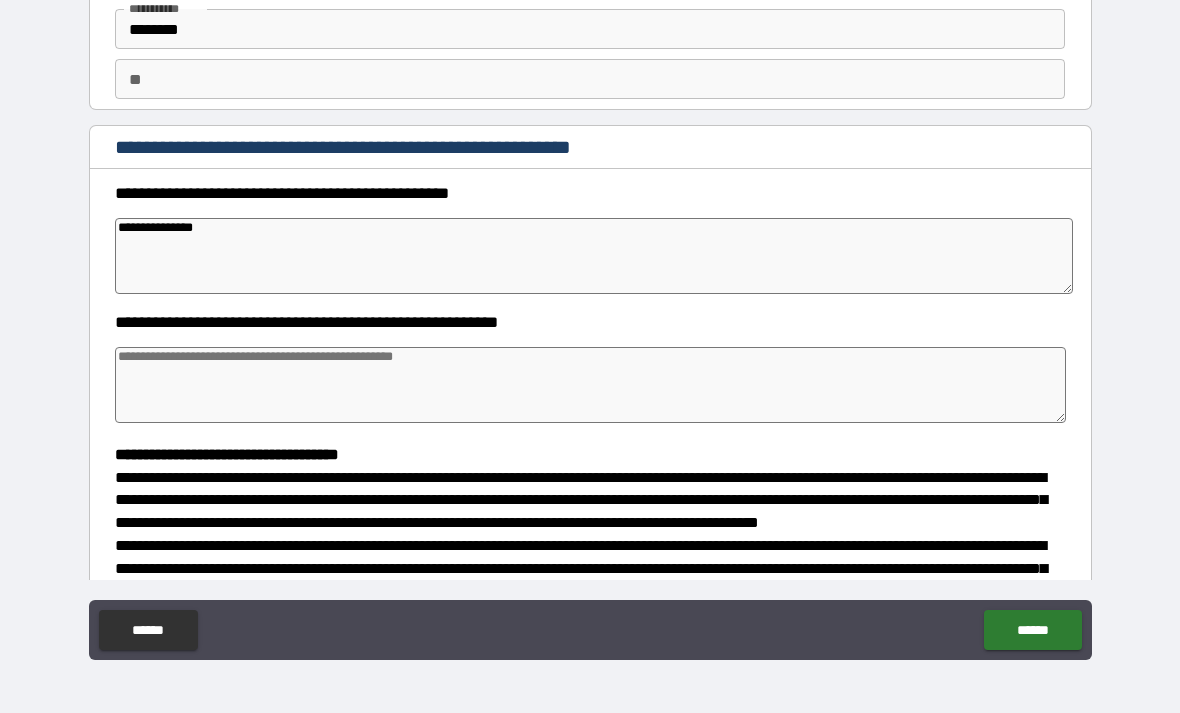 type on "*" 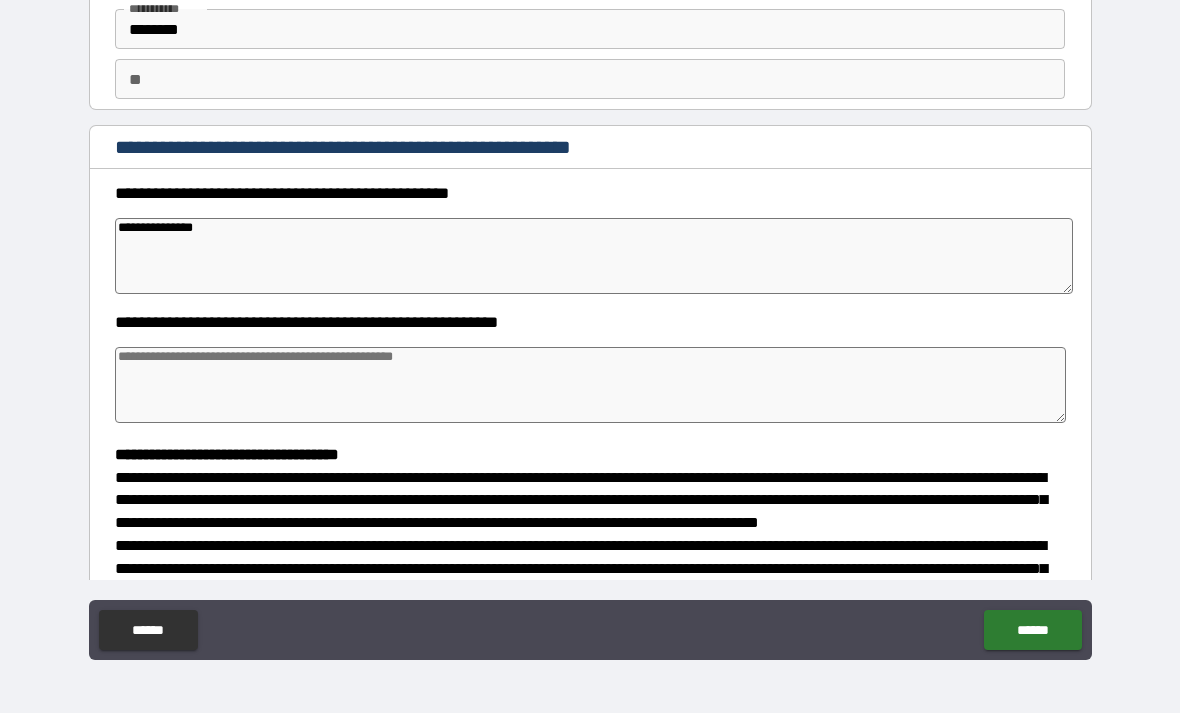 type on "**********" 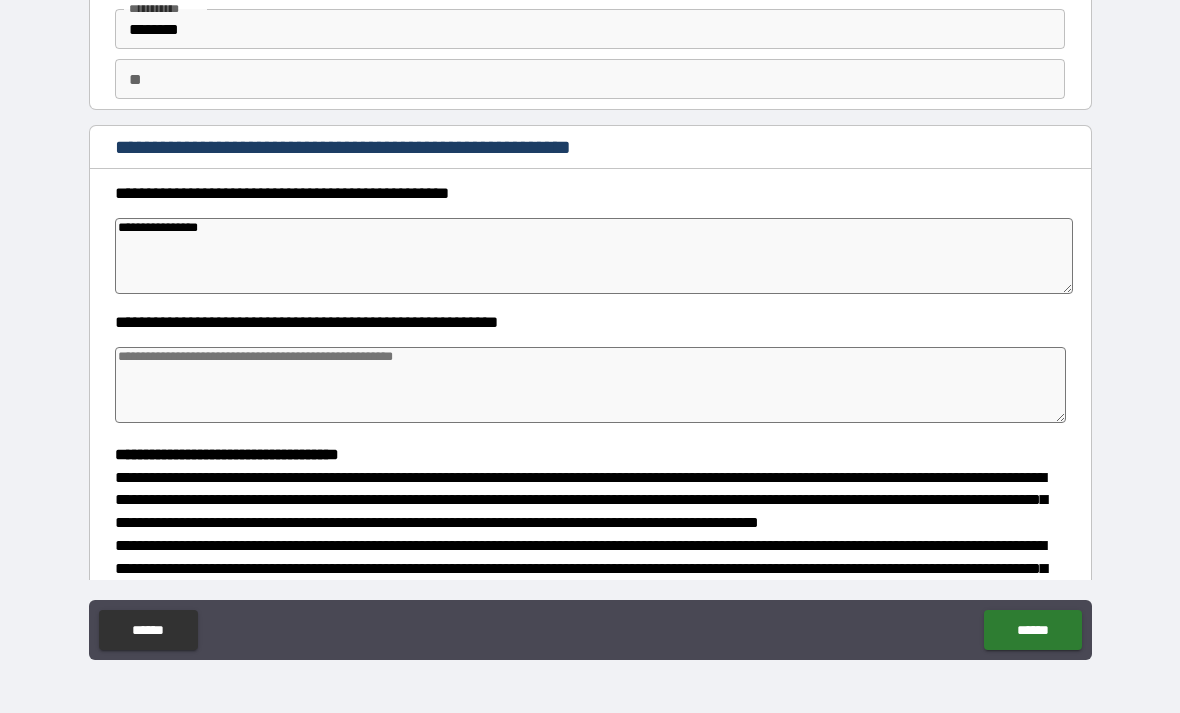 type on "*" 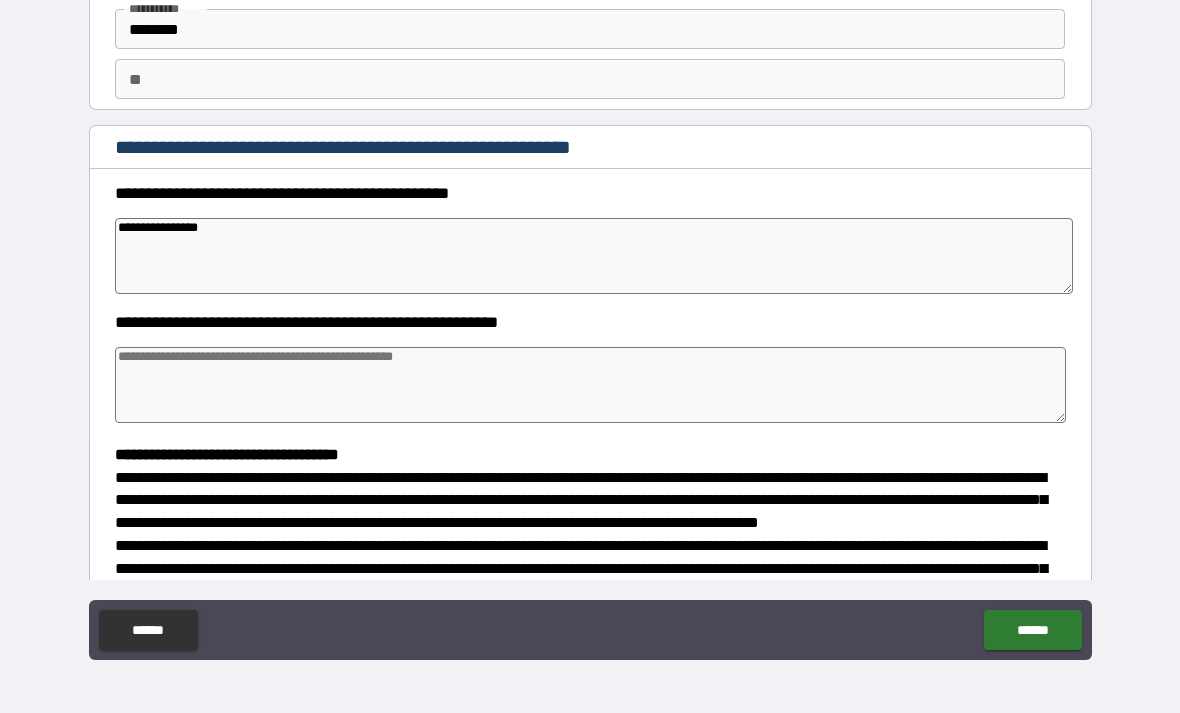 type on "*" 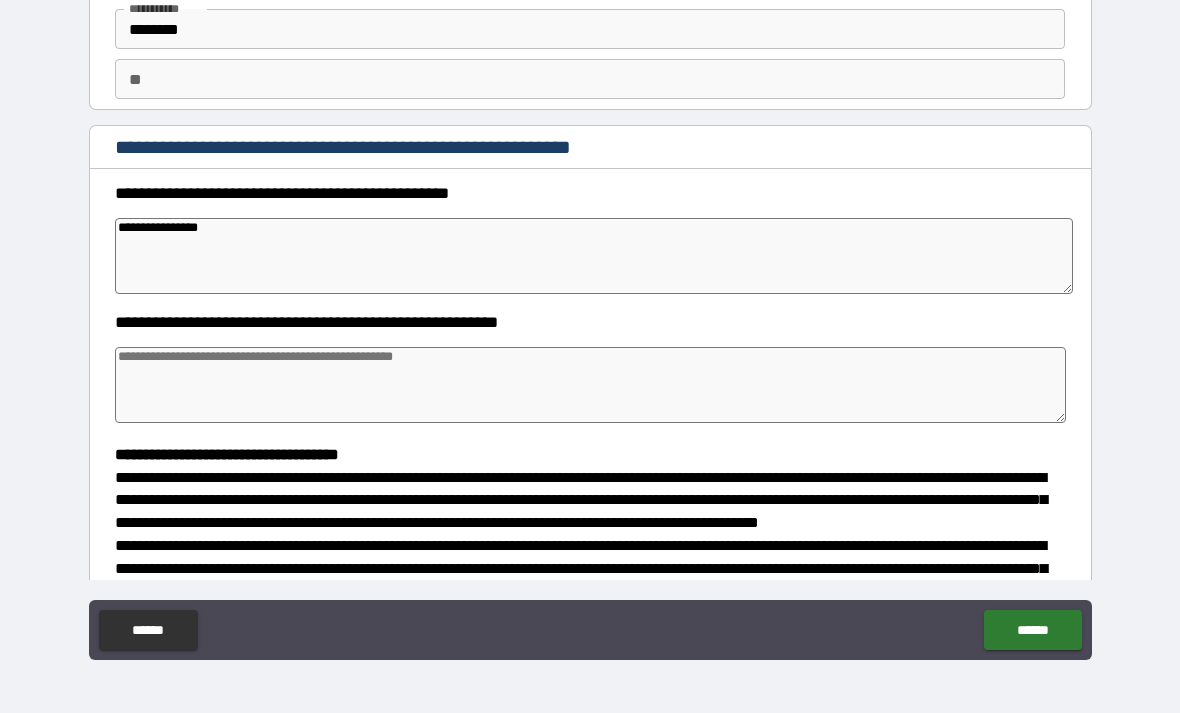 type on "*" 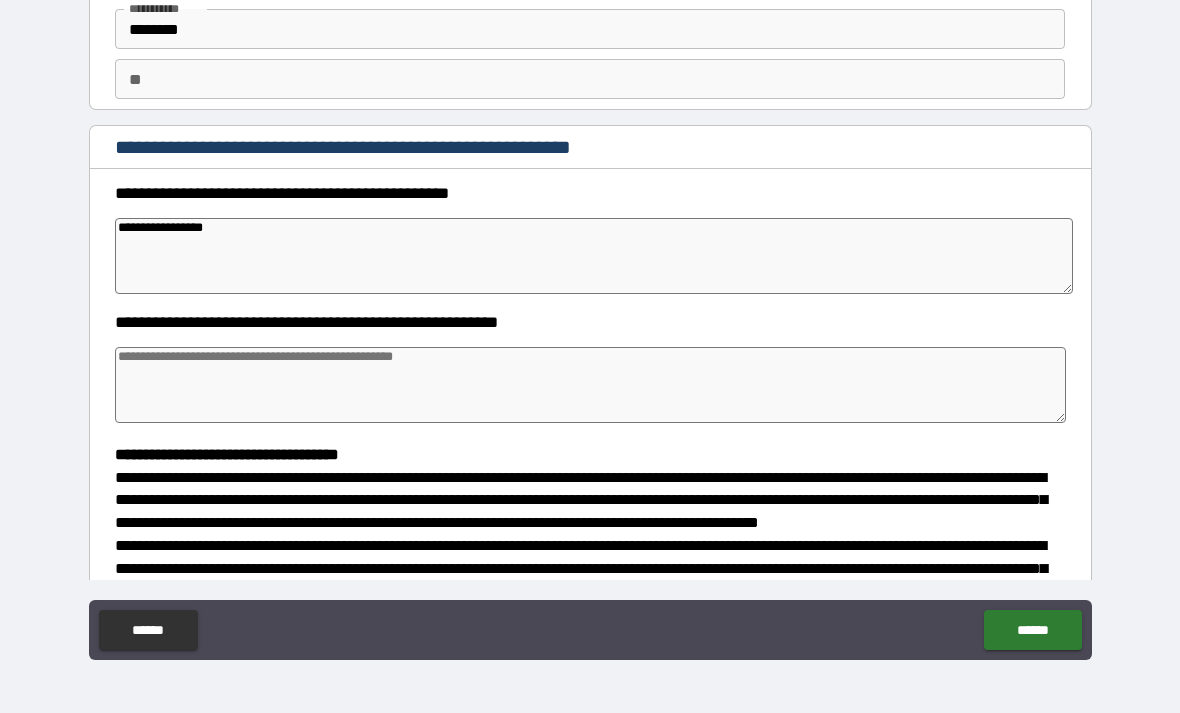 type on "*" 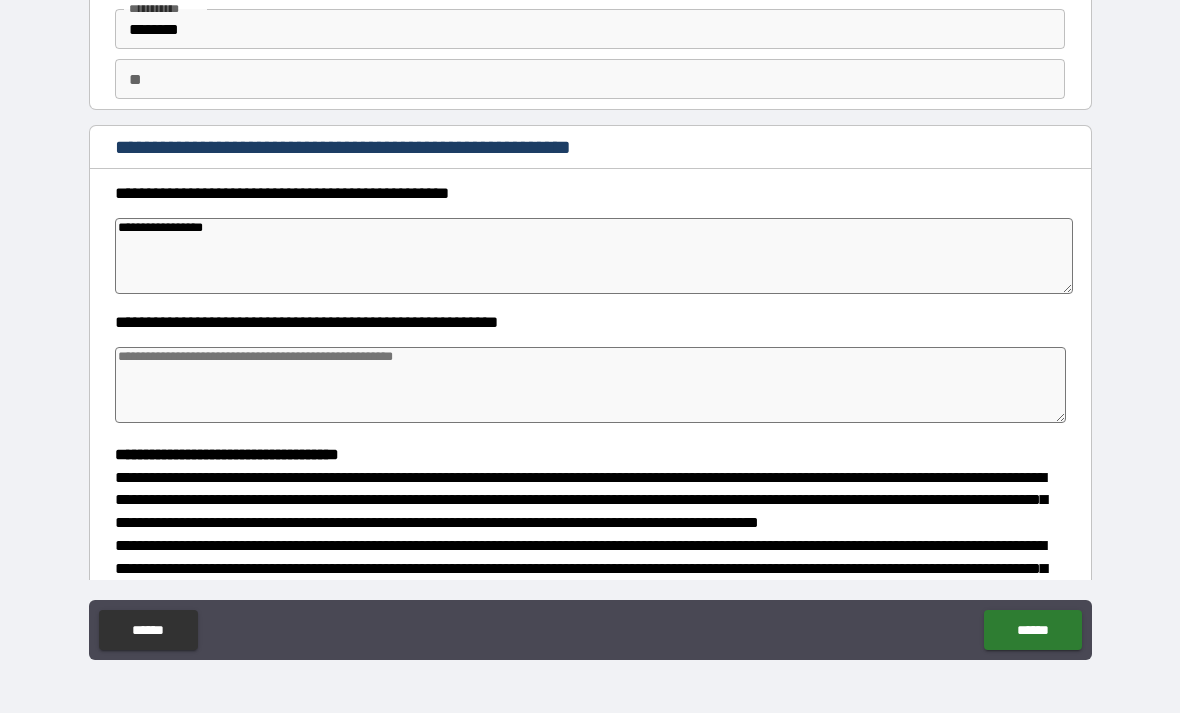 type on "*" 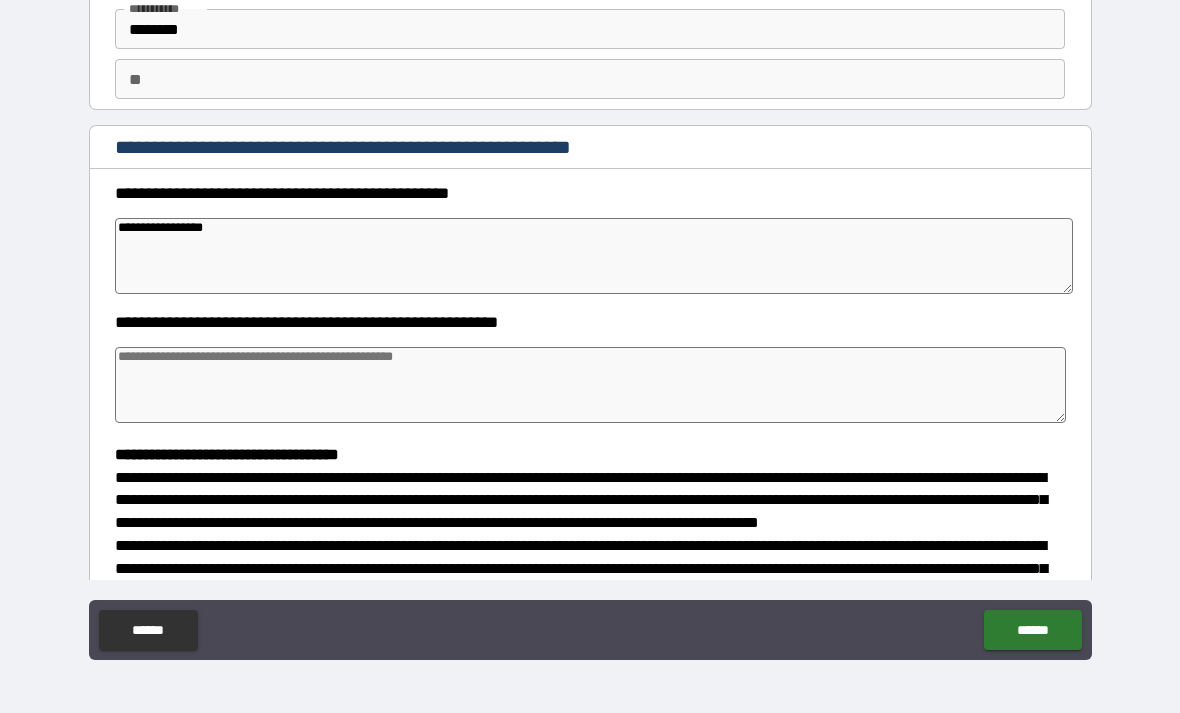 type on "*" 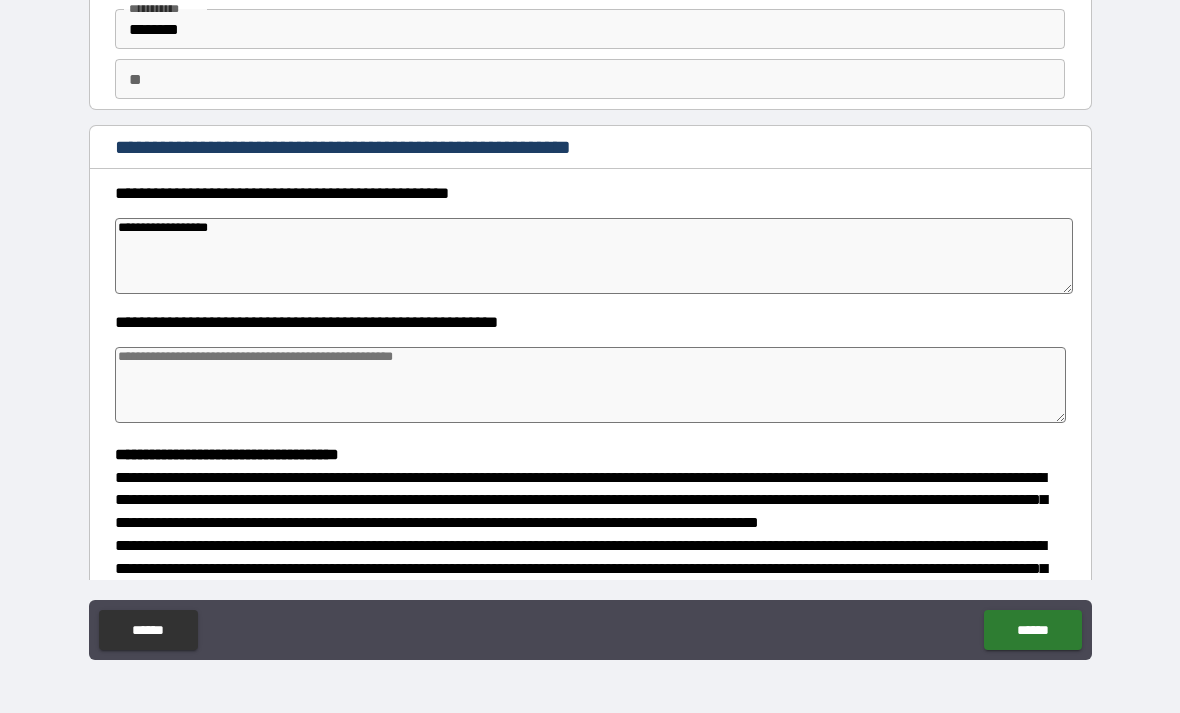 type on "*" 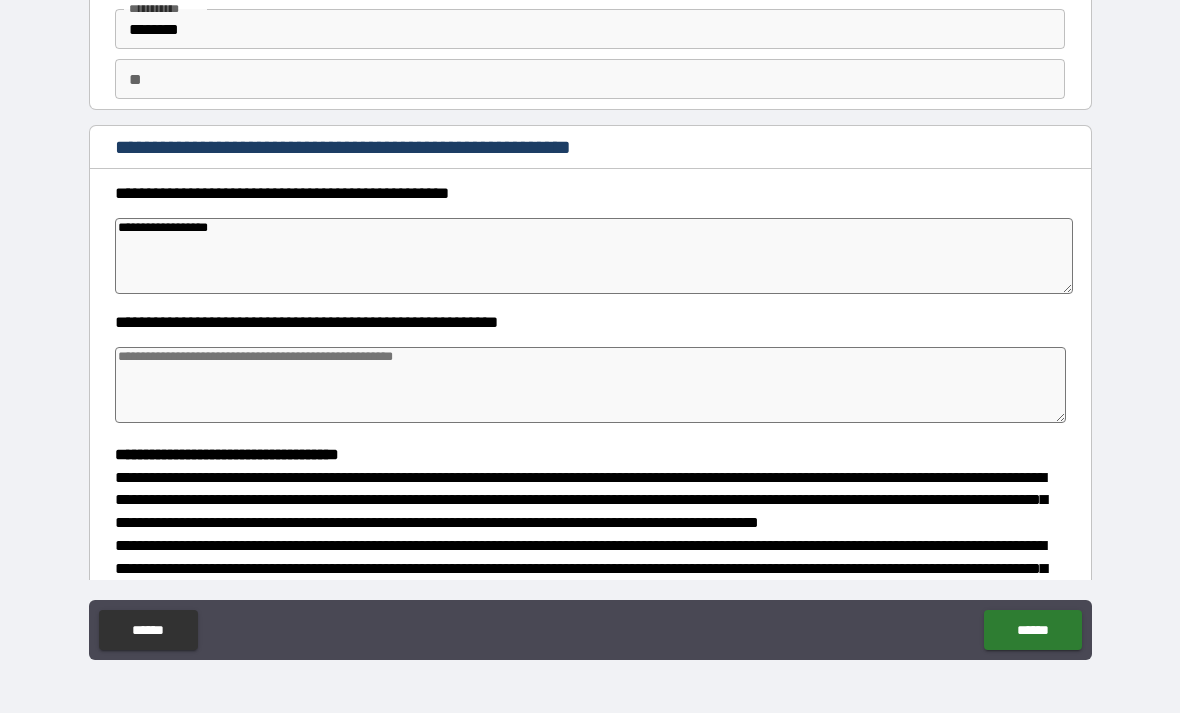 type on "**********" 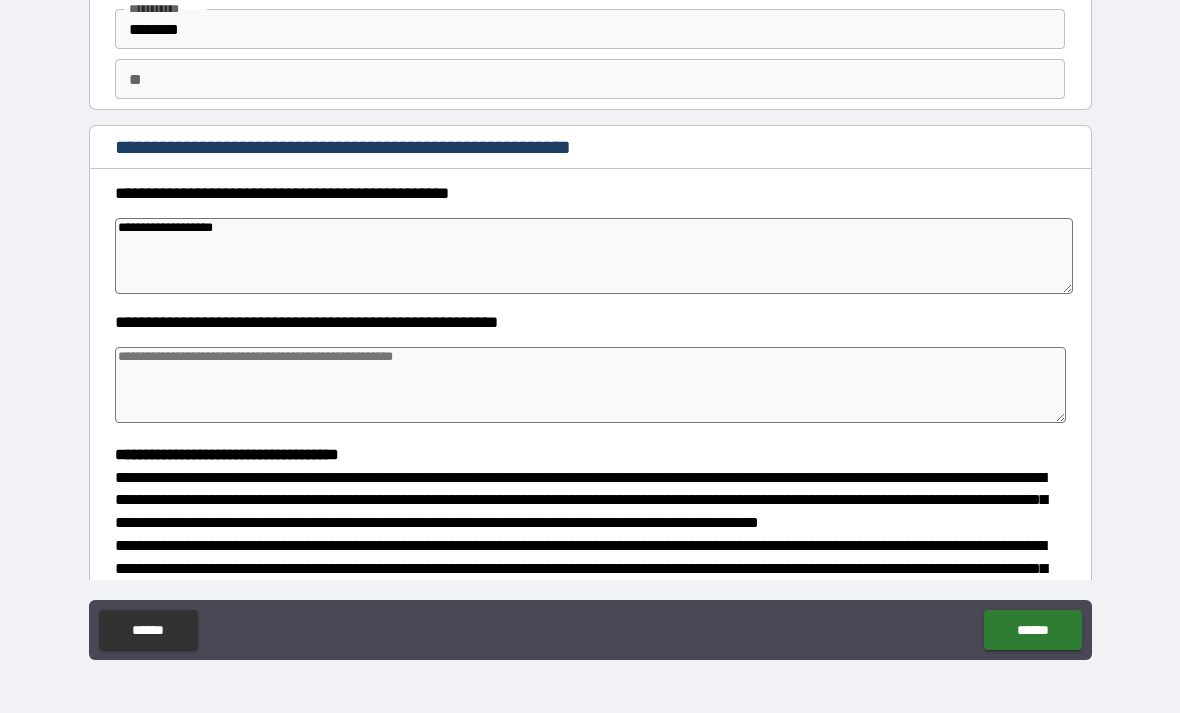 type on "*" 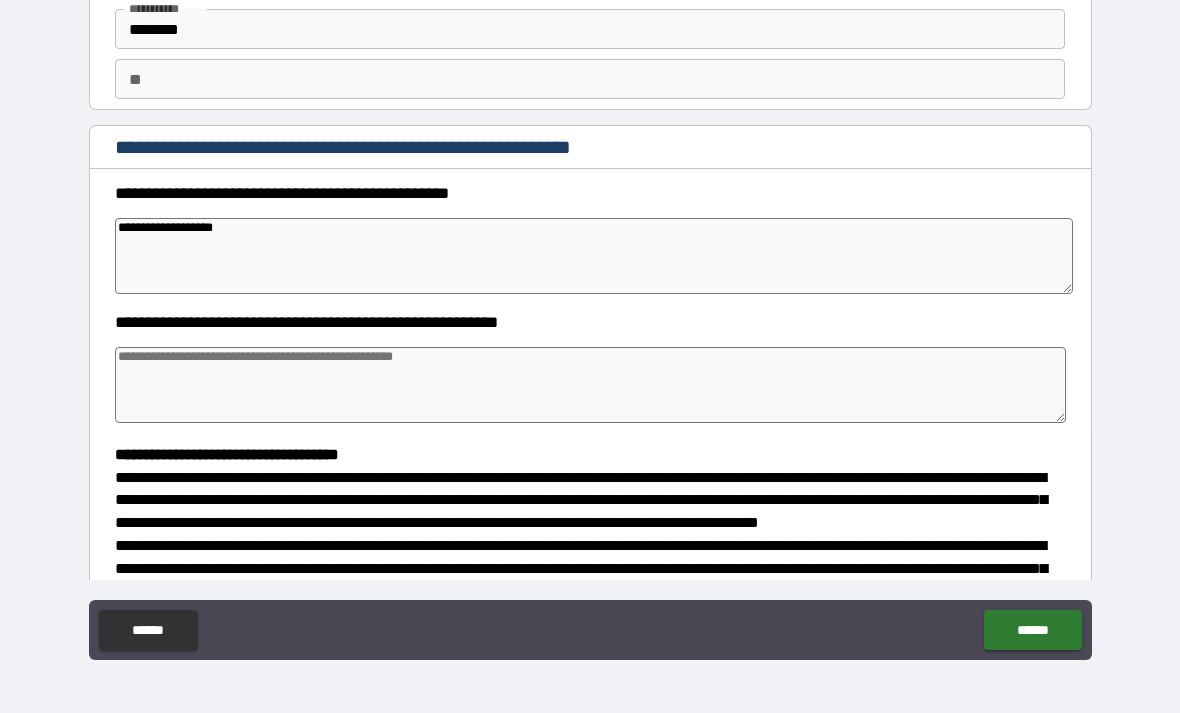 type on "*" 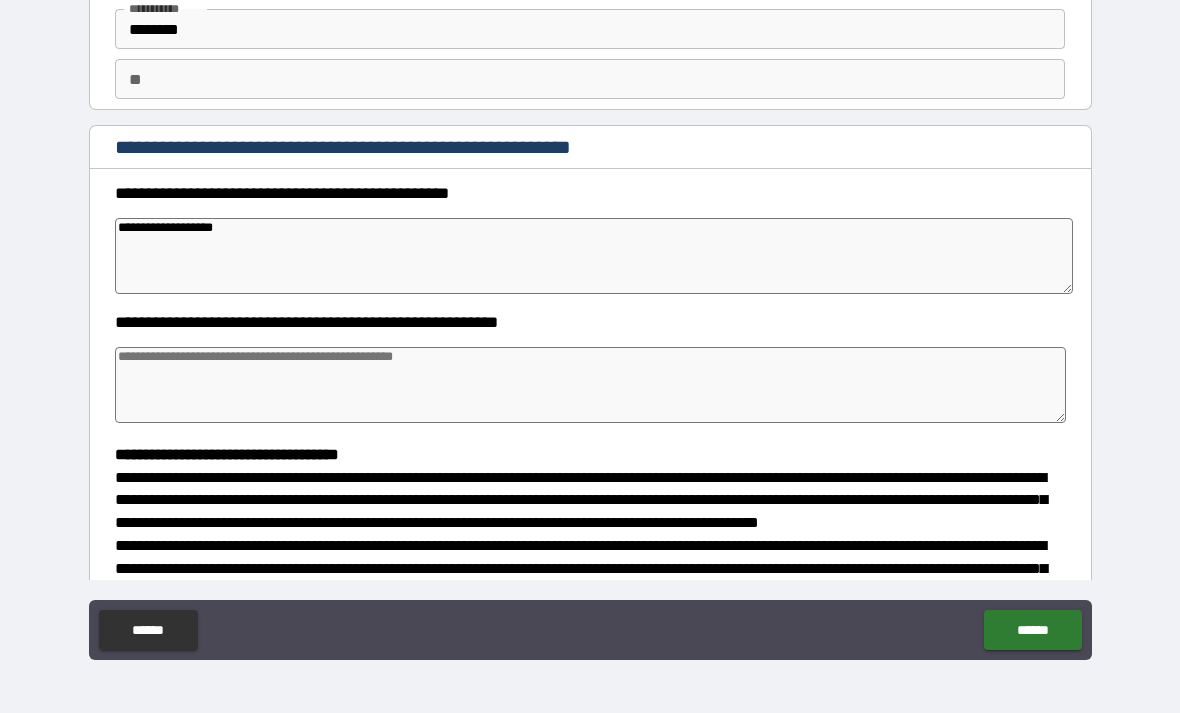 type on "*" 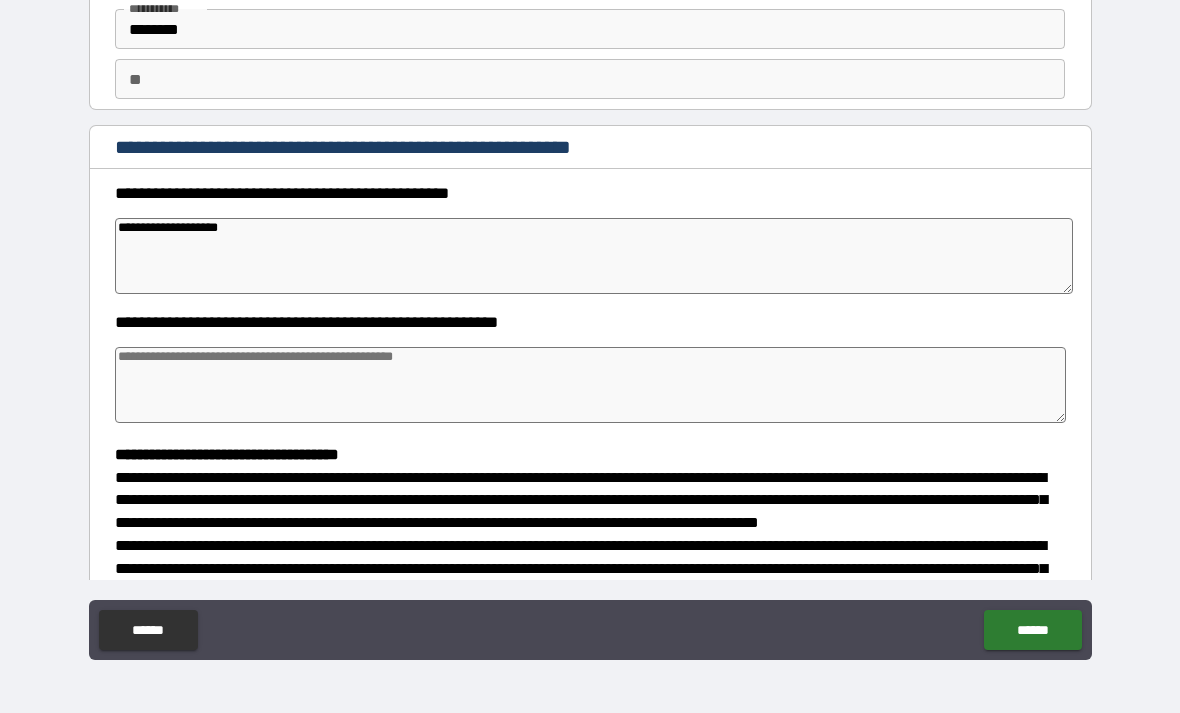 type on "*" 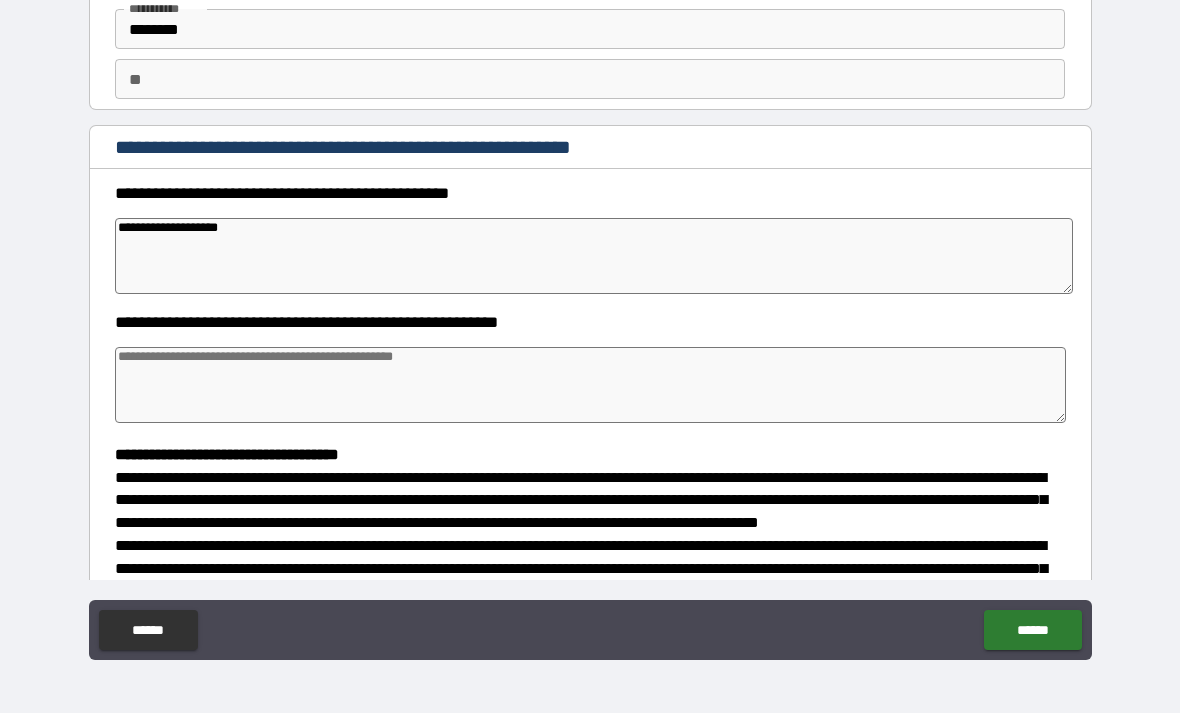 type on "*" 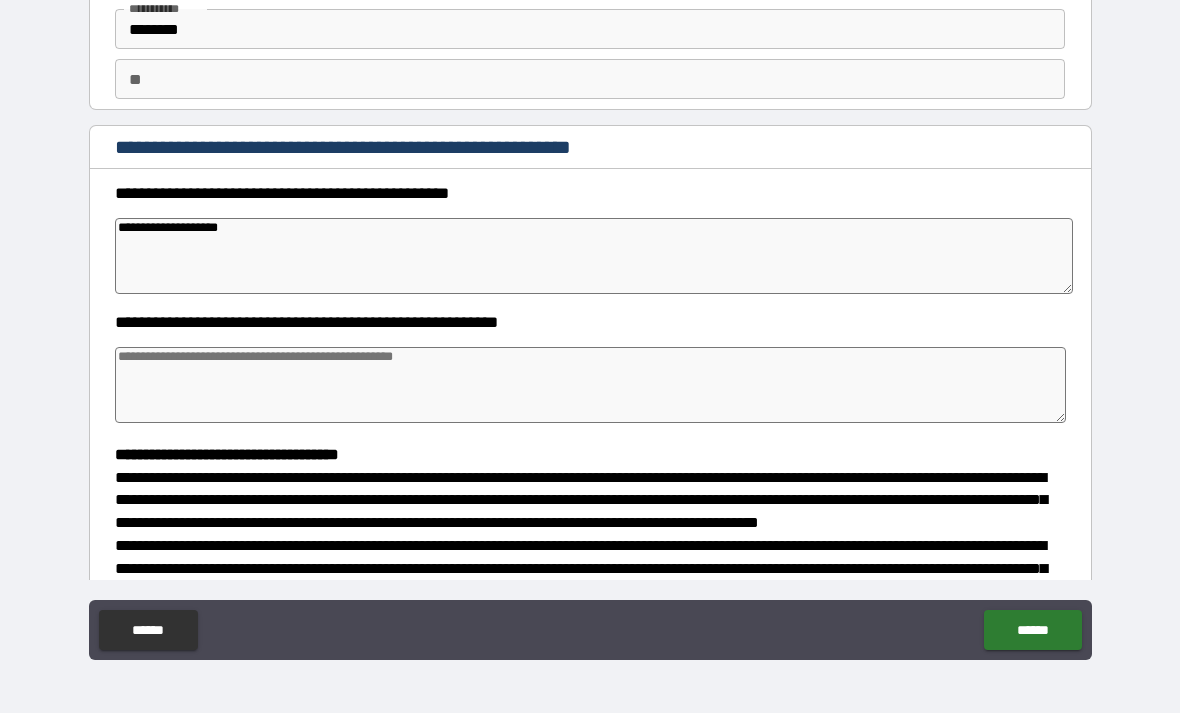 type on "*" 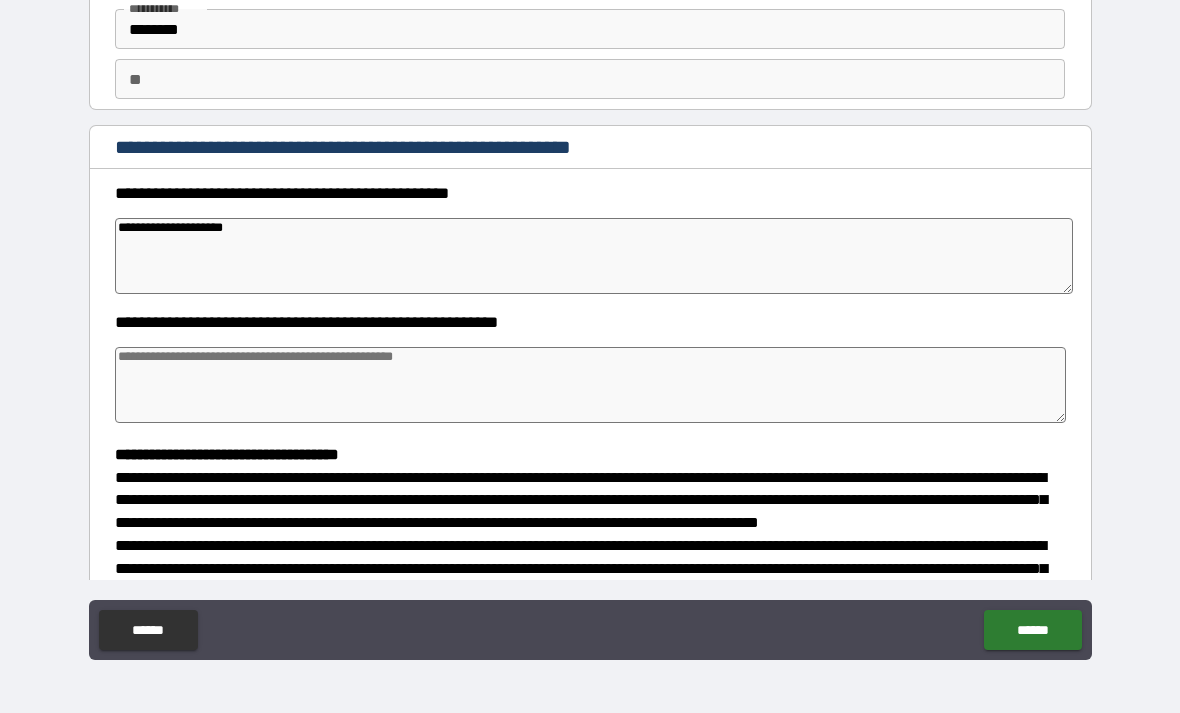 type on "*" 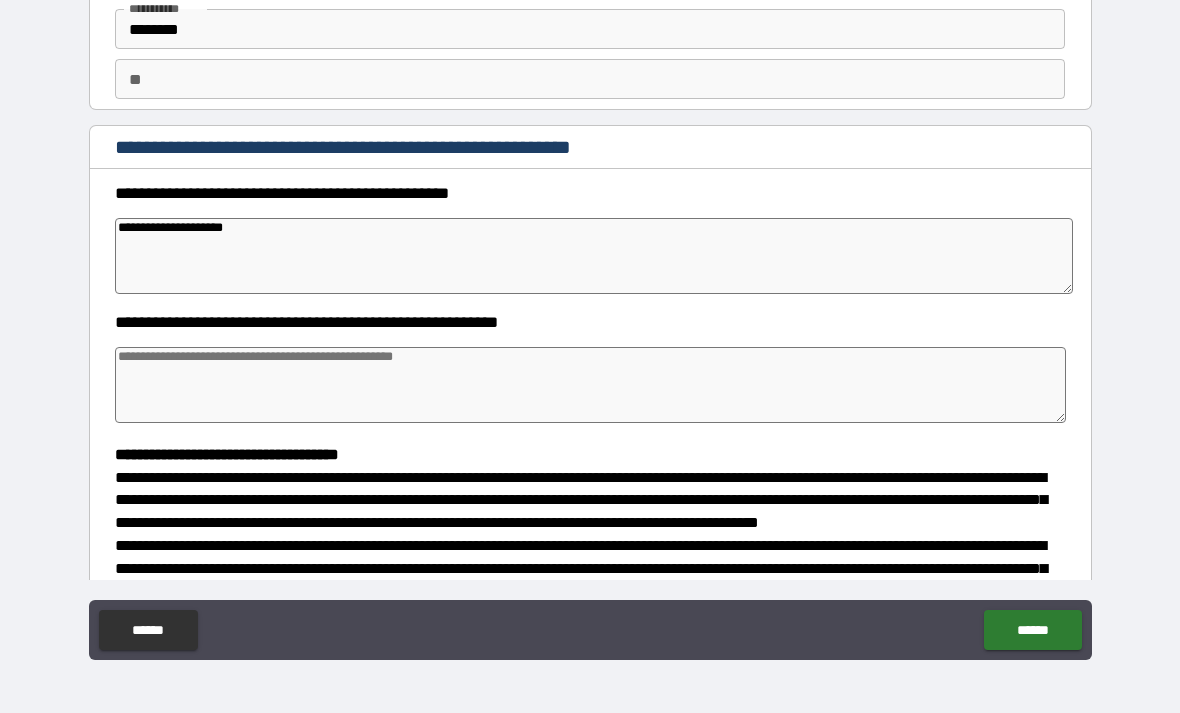 type on "*" 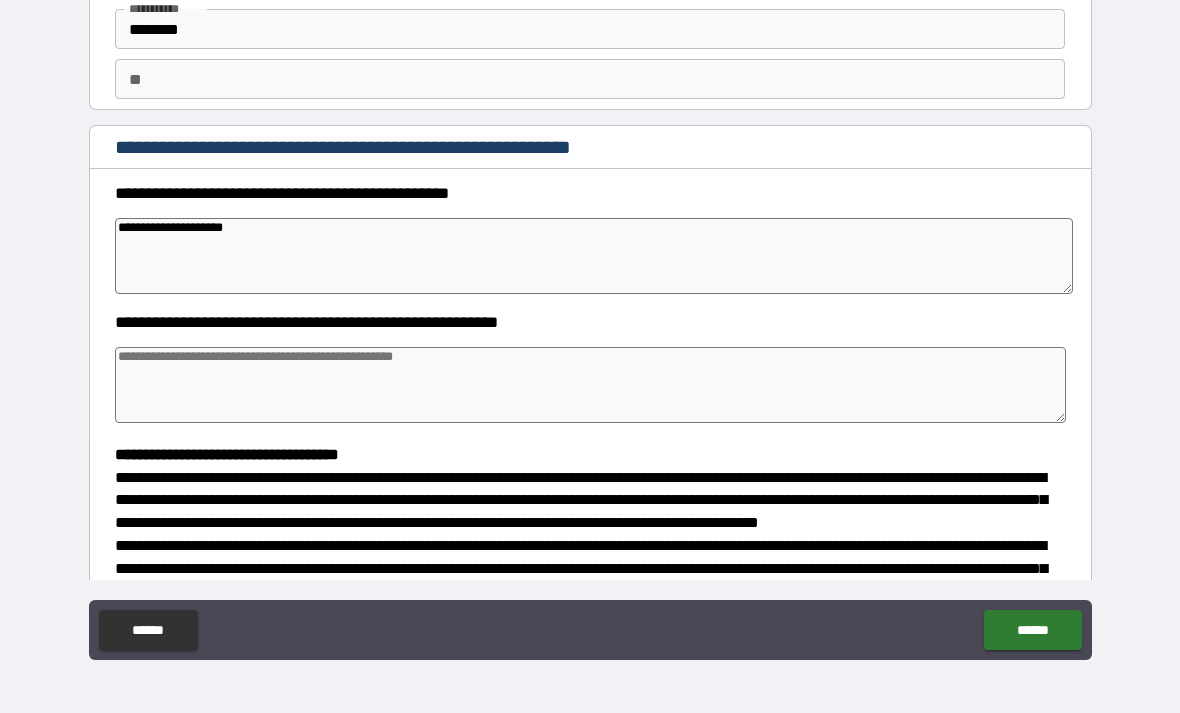 type on "*" 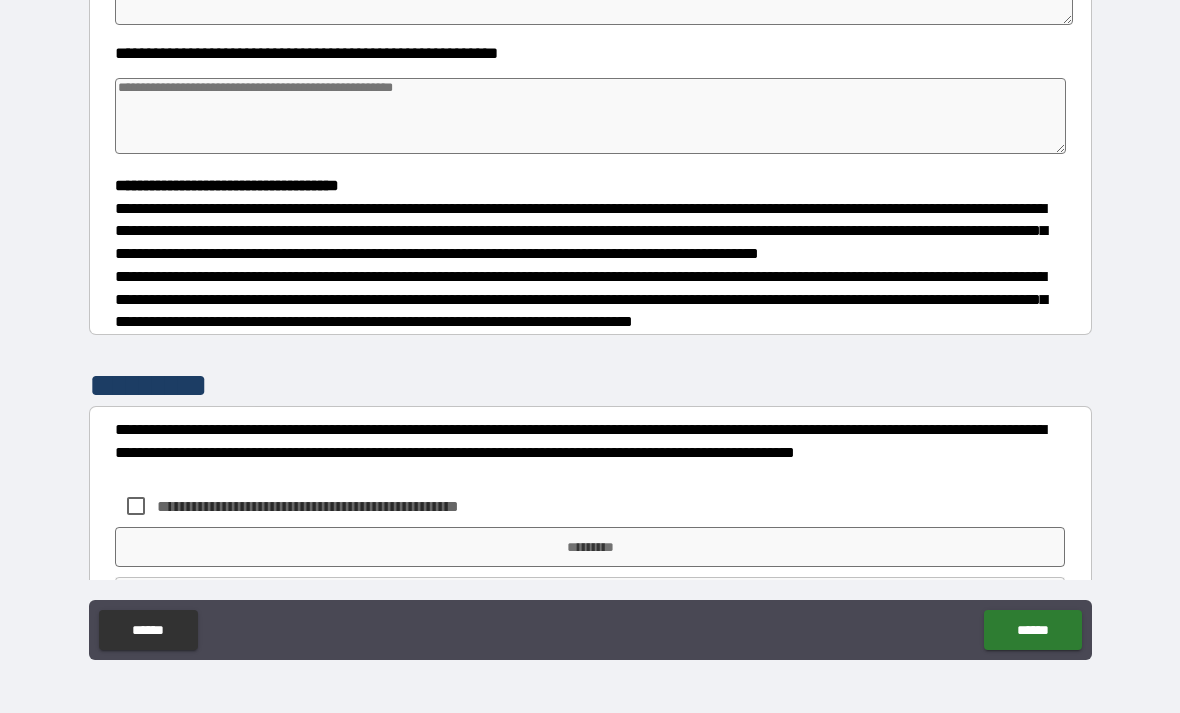 scroll, scrollTop: 390, scrollLeft: 0, axis: vertical 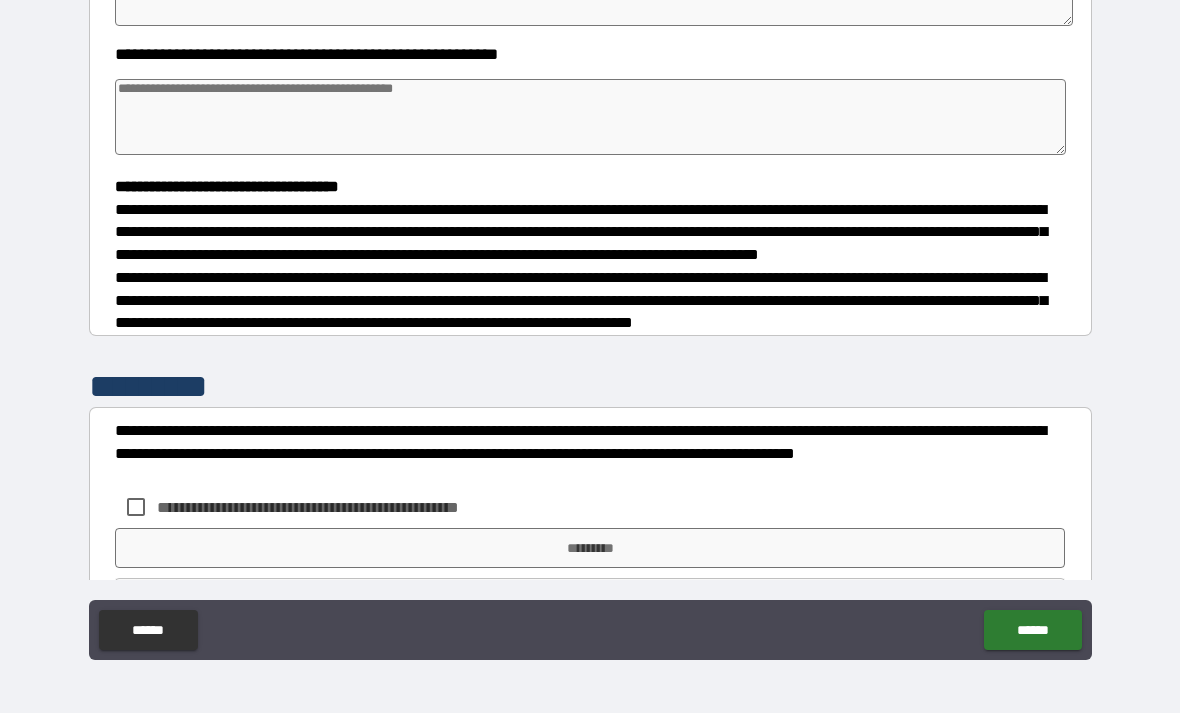 type on "**********" 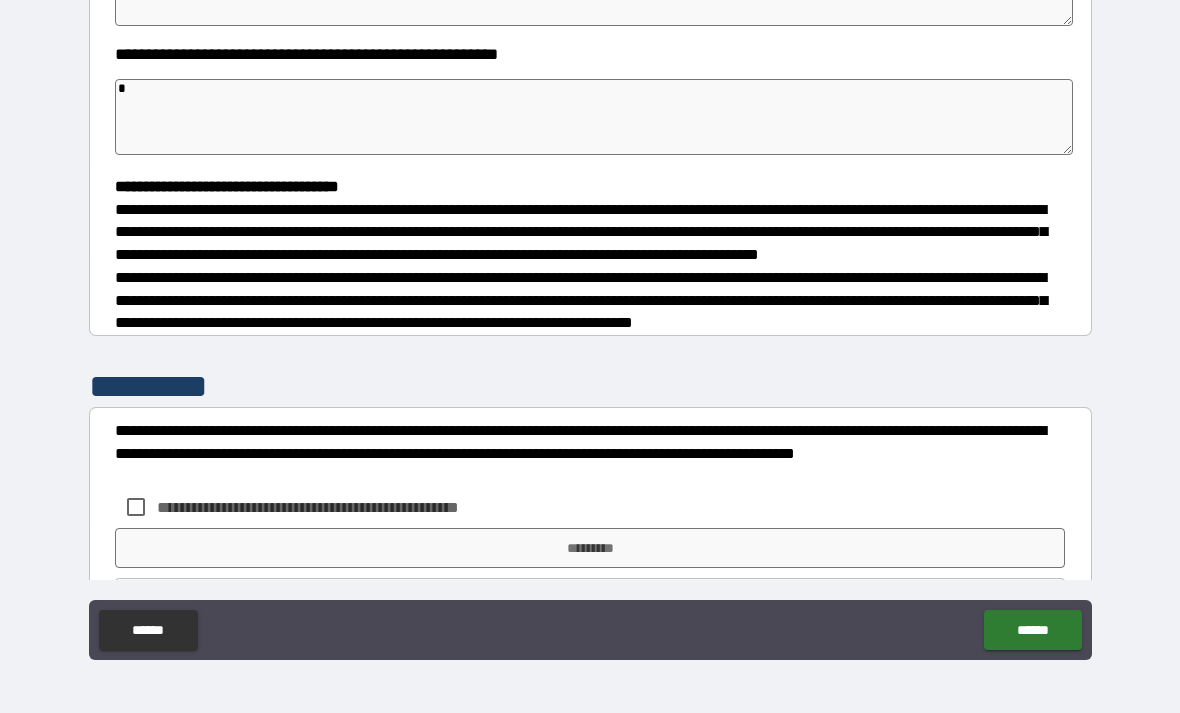 type on "*" 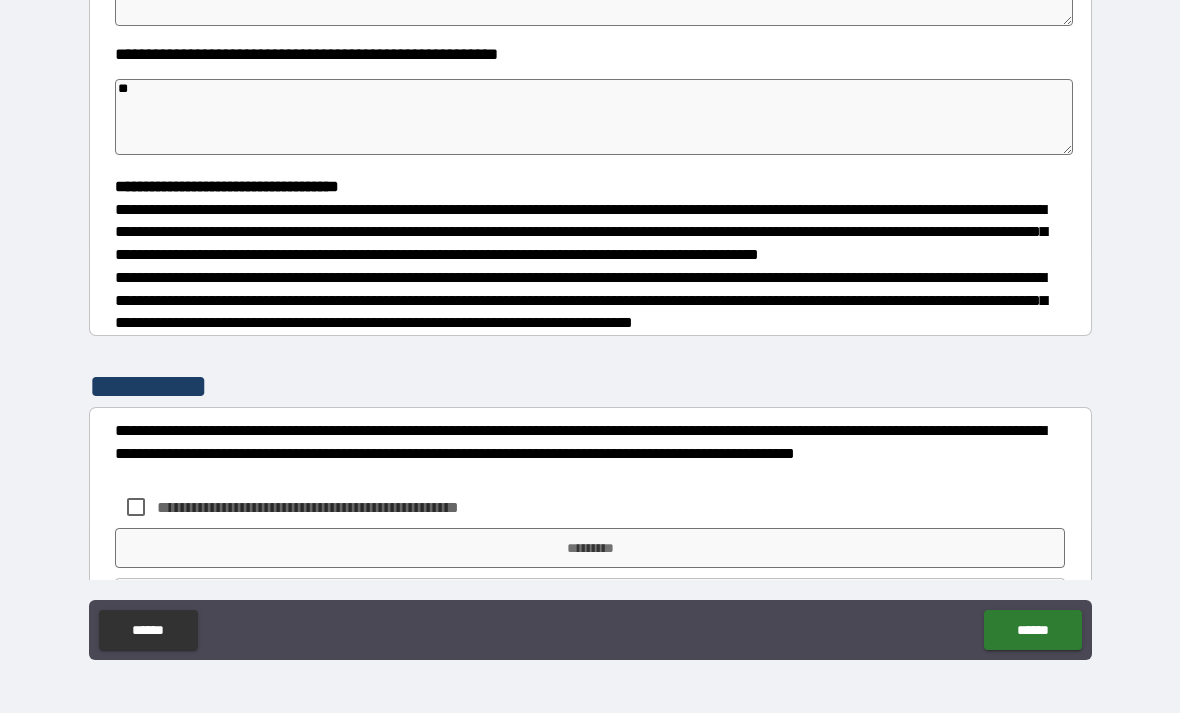 type on "*" 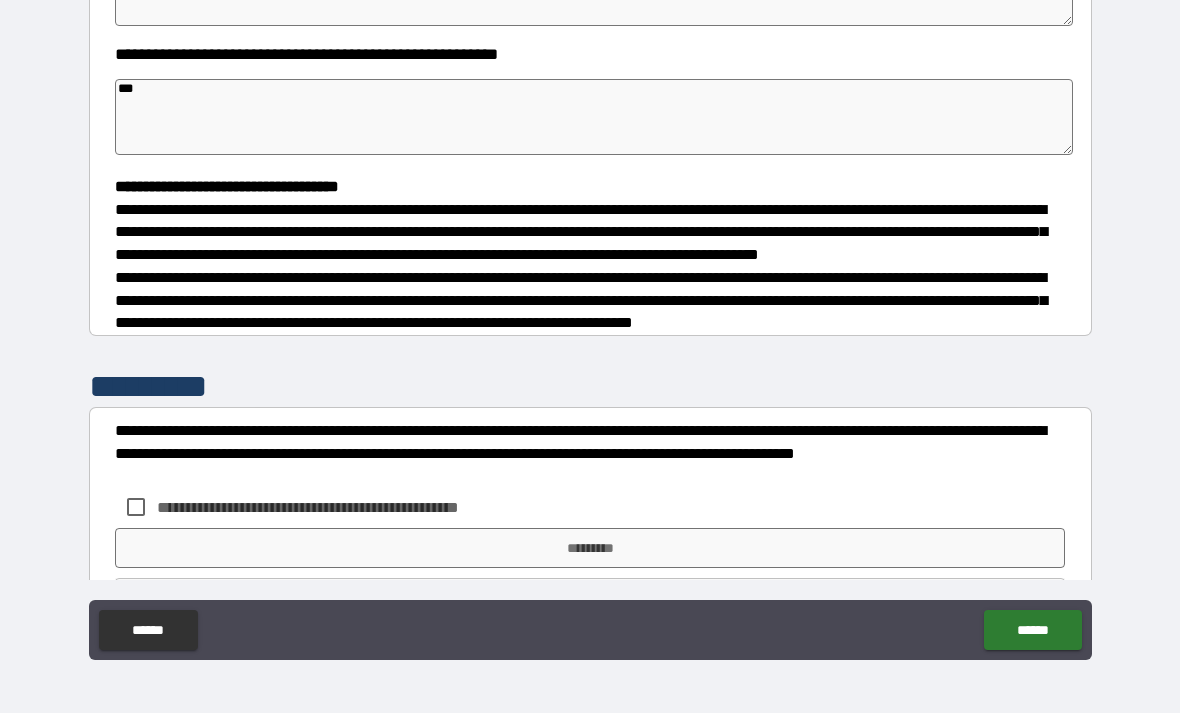 type on "*" 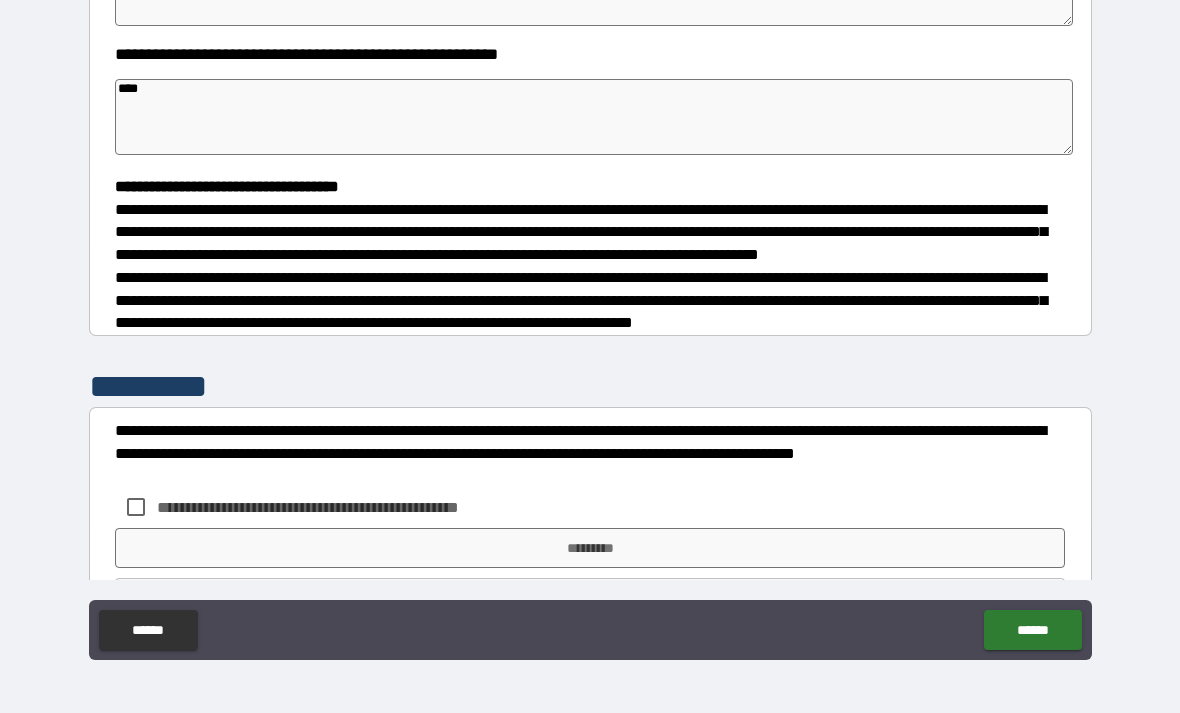 type on "*" 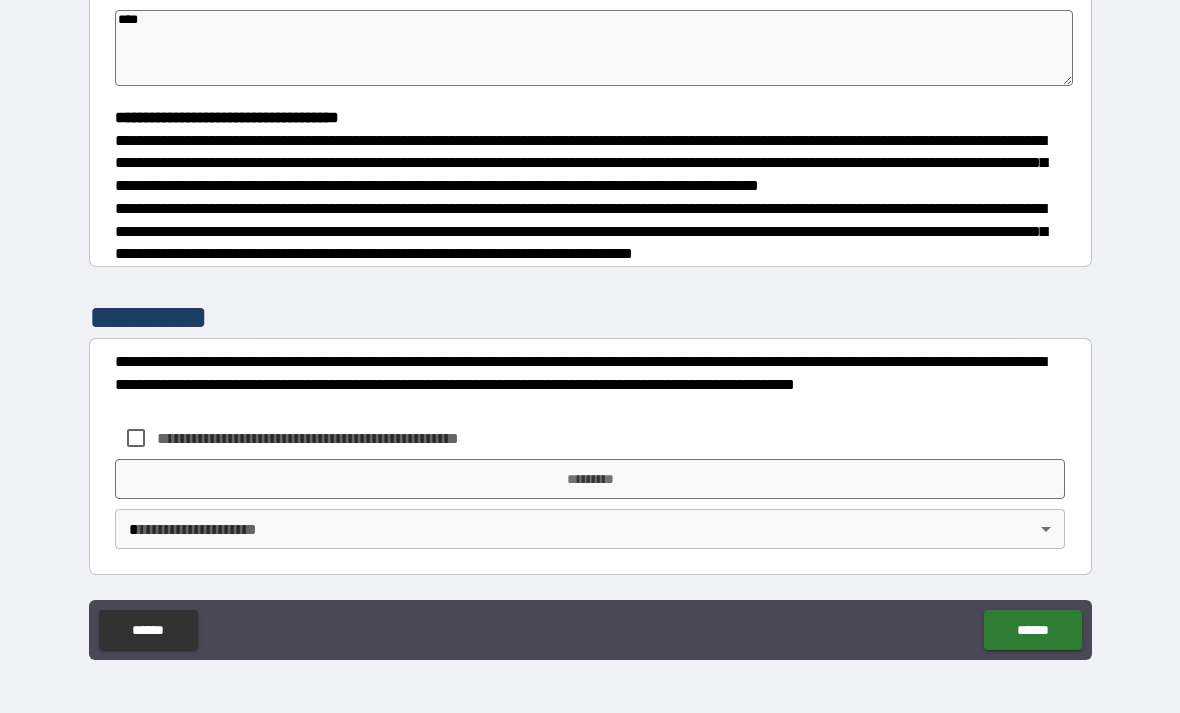 scroll, scrollTop: 476, scrollLeft: 0, axis: vertical 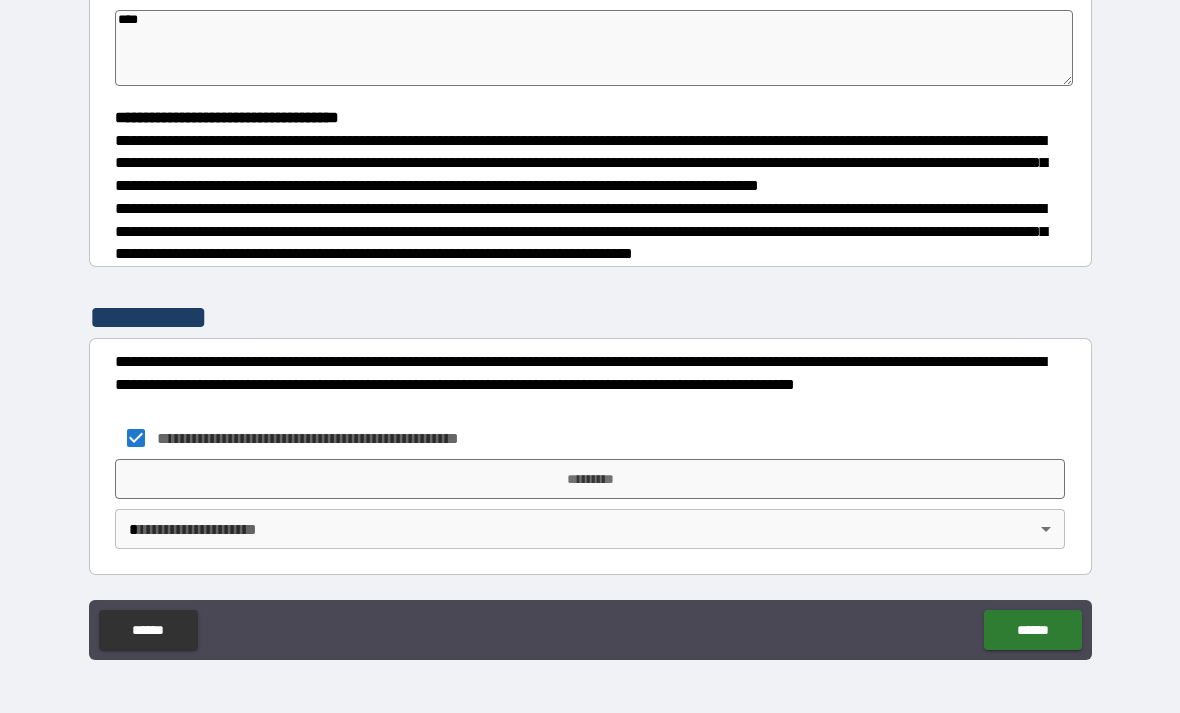 click on "*********" at bounding box center (590, 479) 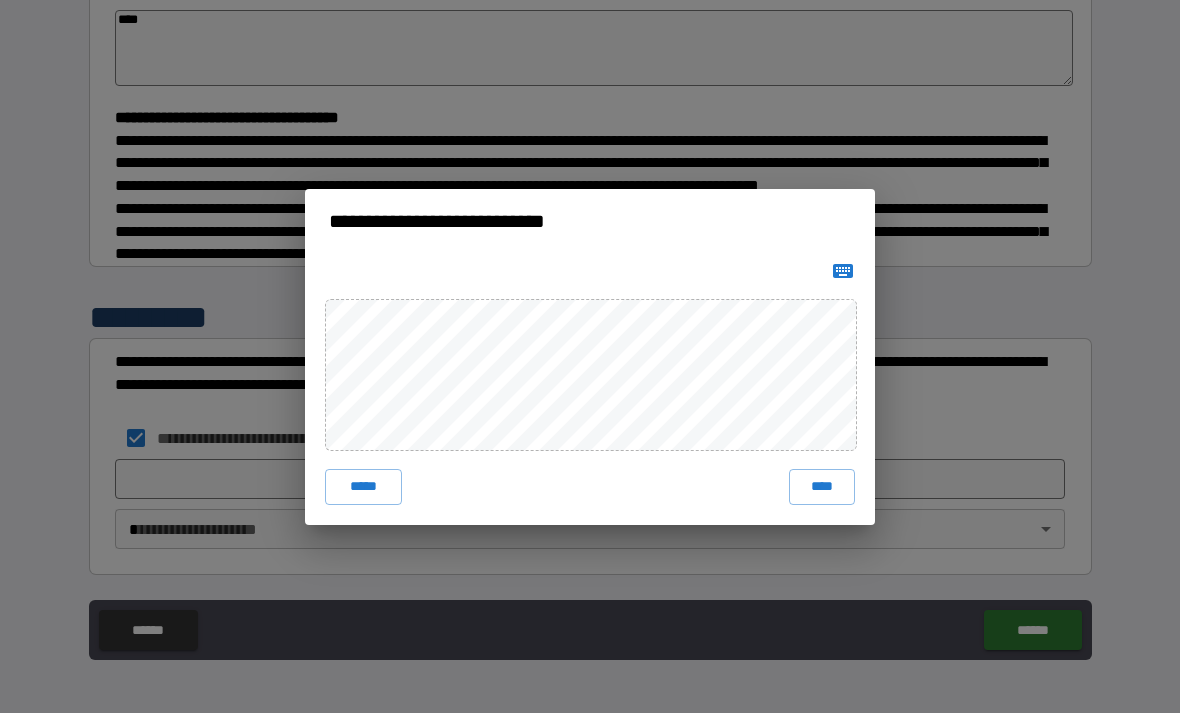 click on "****" at bounding box center [822, 487] 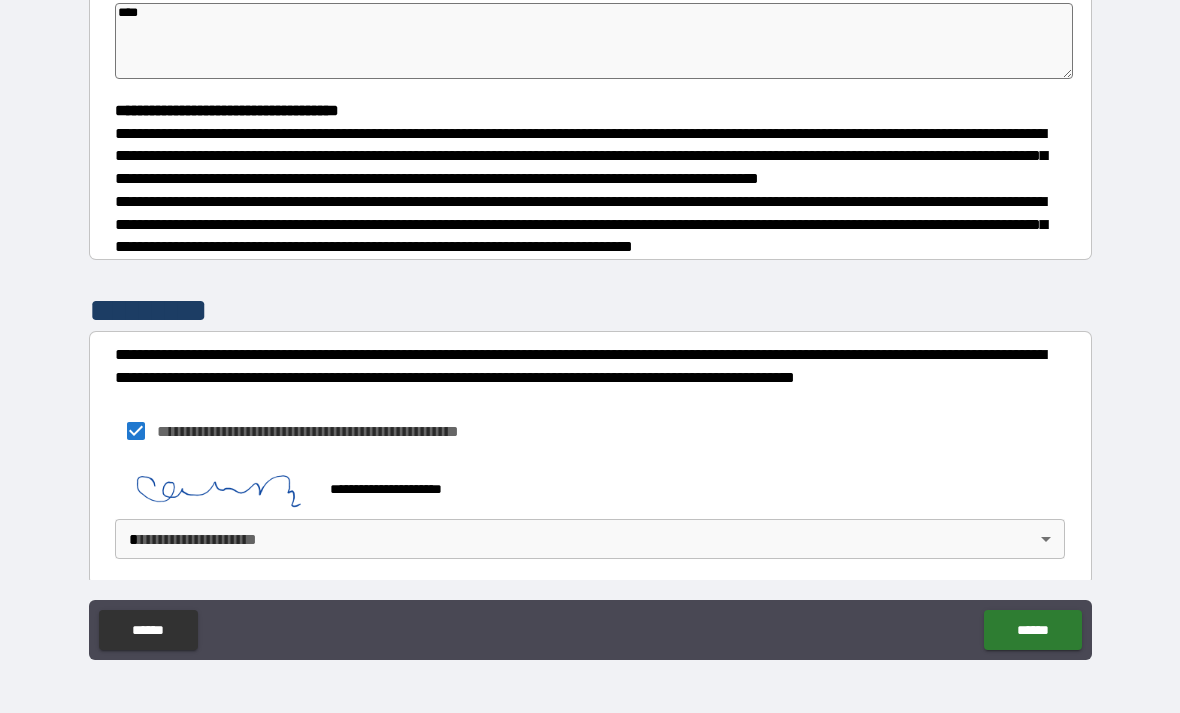type on "*" 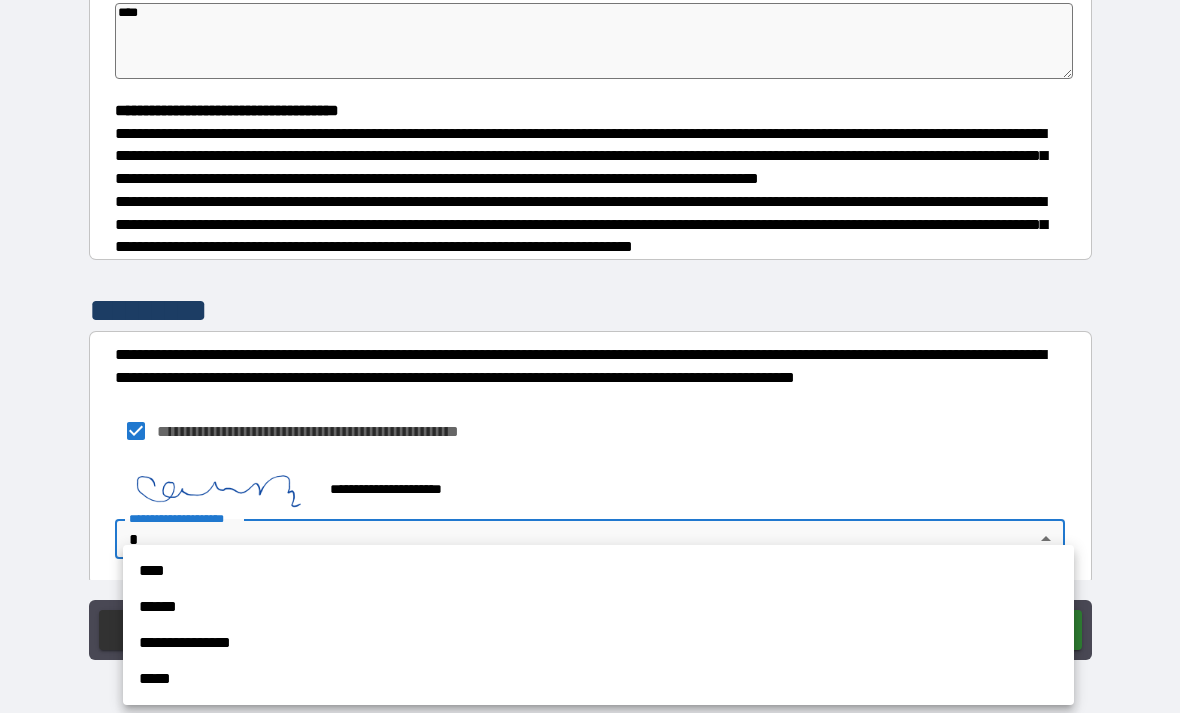 click on "**********" at bounding box center (598, 643) 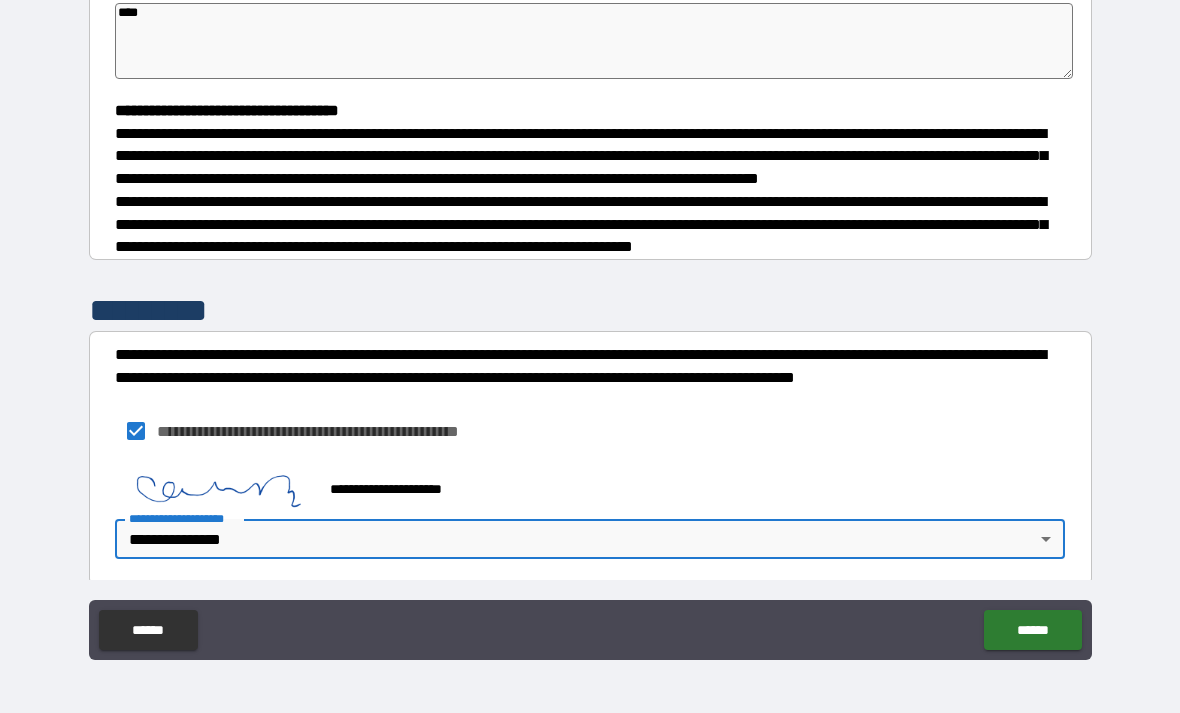 click on "******" at bounding box center [1032, 630] 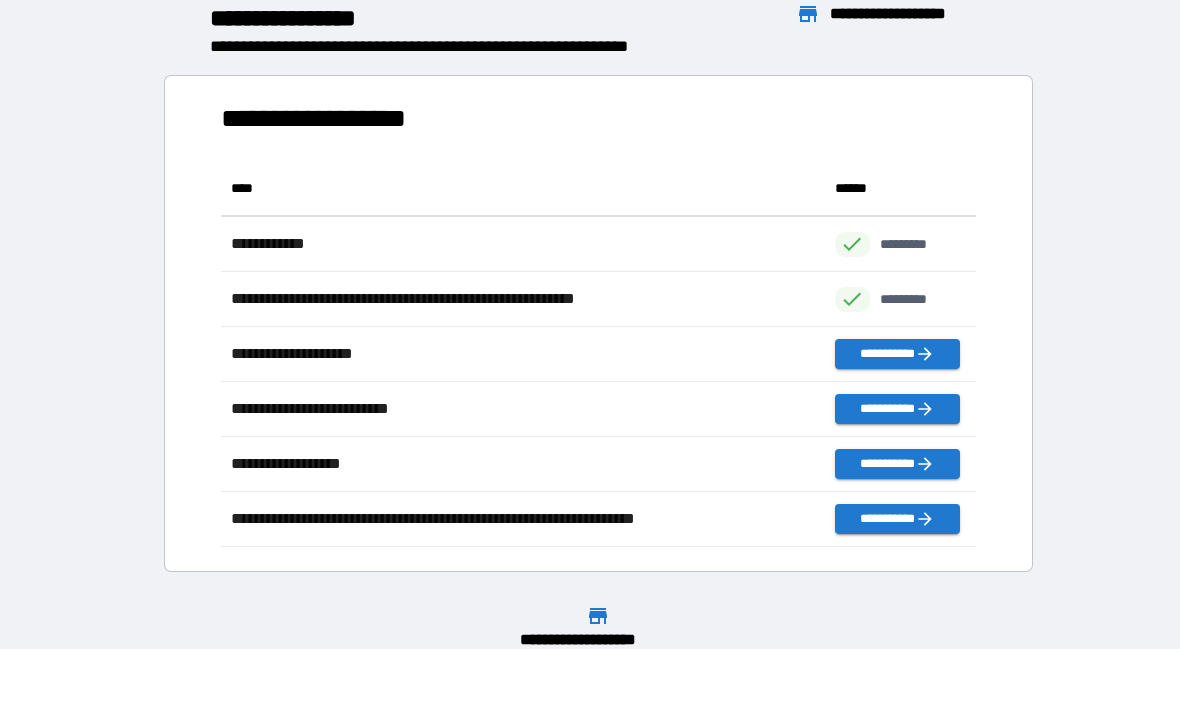 scroll, scrollTop: 1, scrollLeft: 1, axis: both 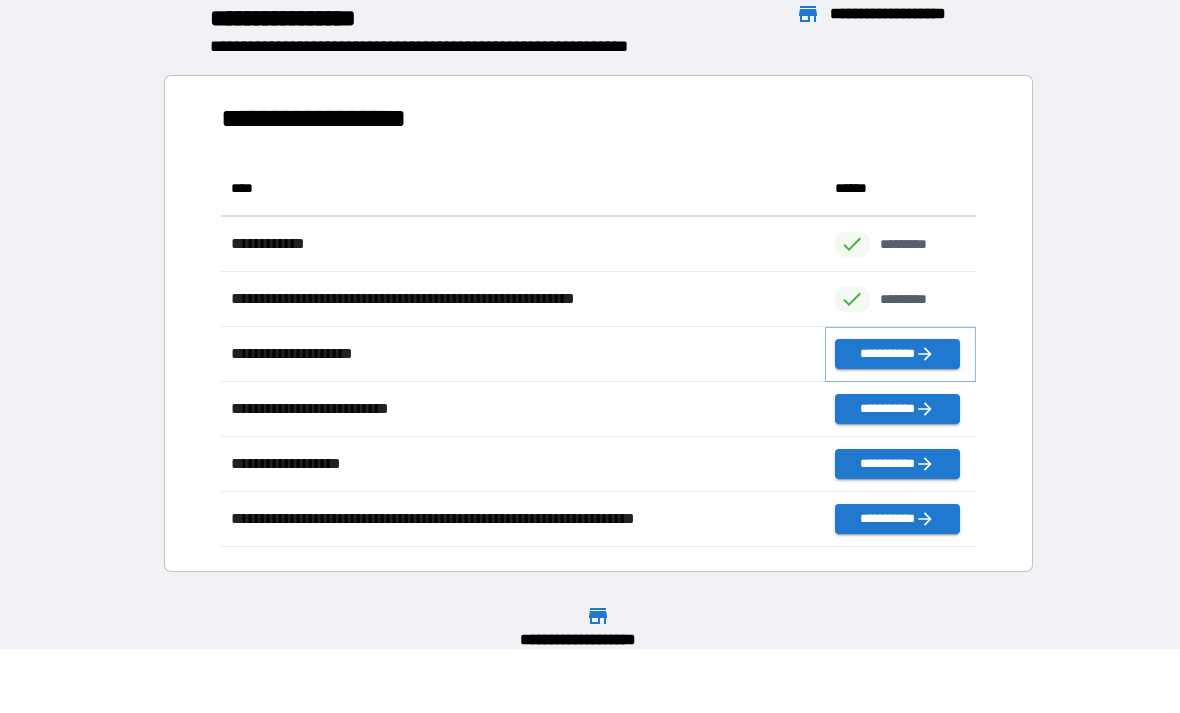 click on "**********" at bounding box center (897, 354) 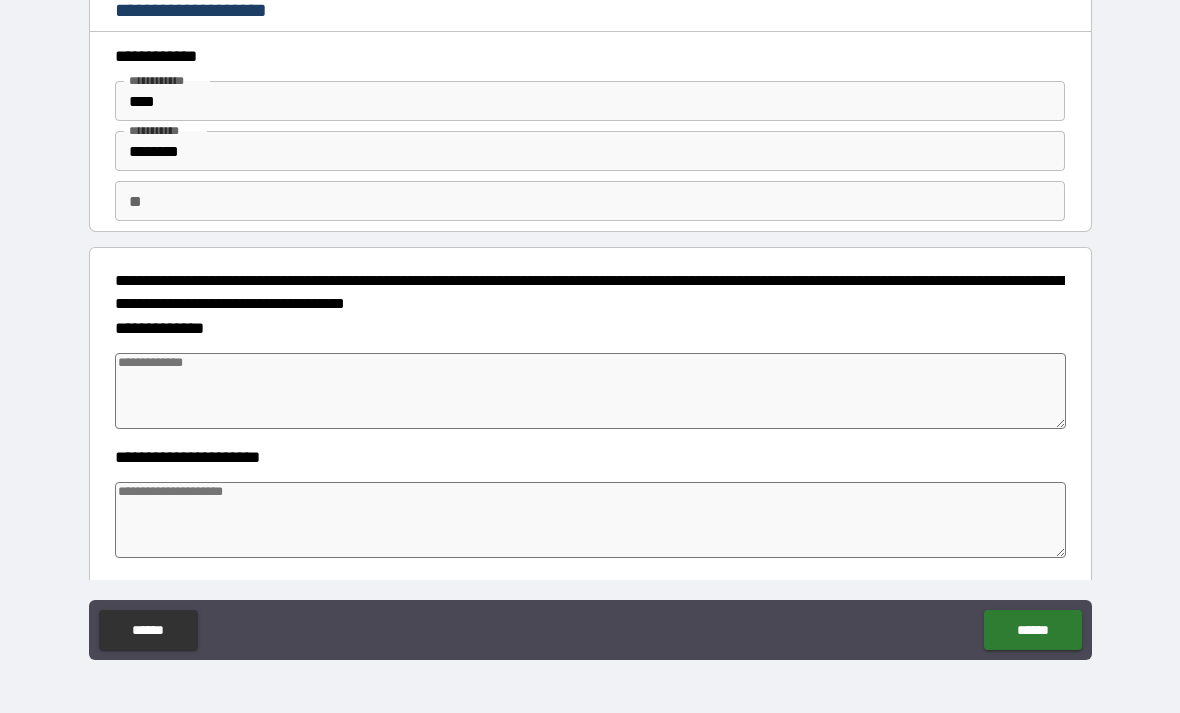 type on "*" 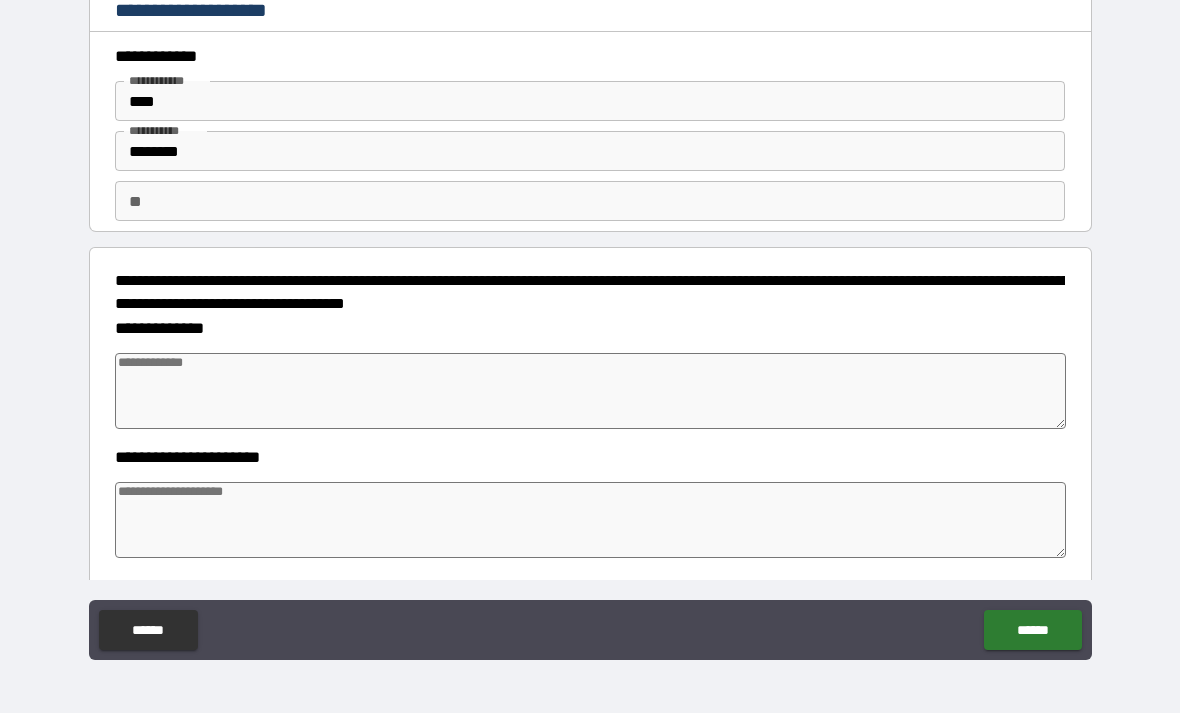 type on "*" 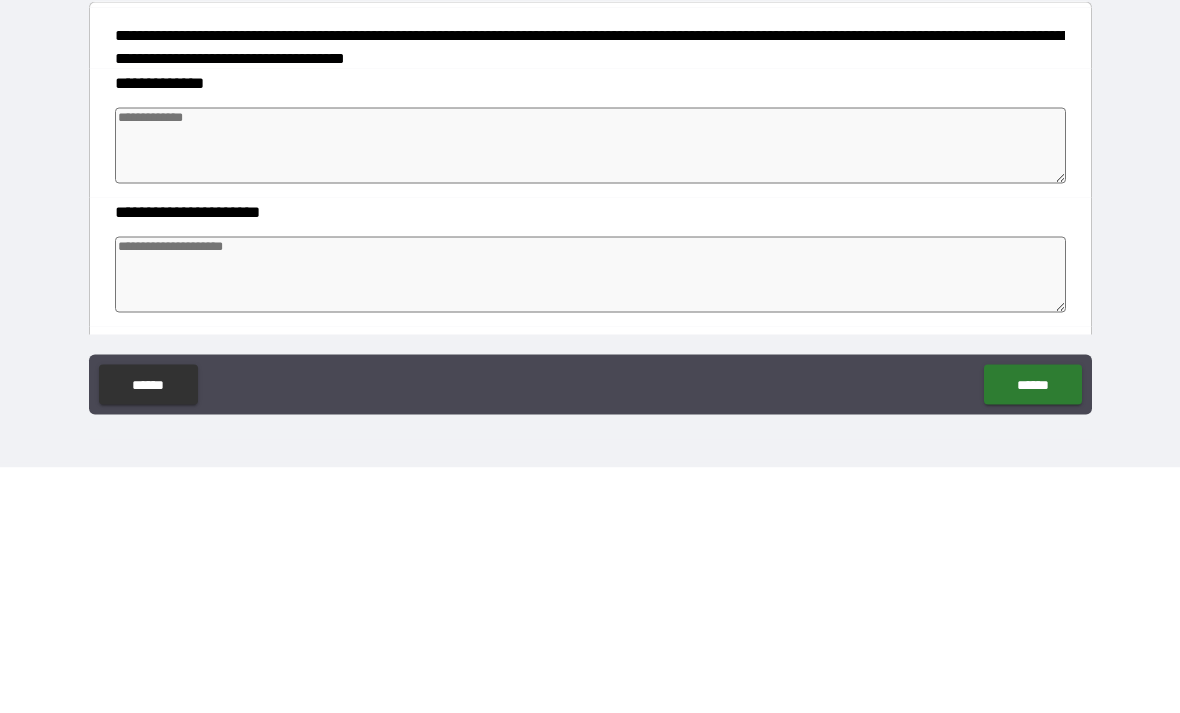 type on "*" 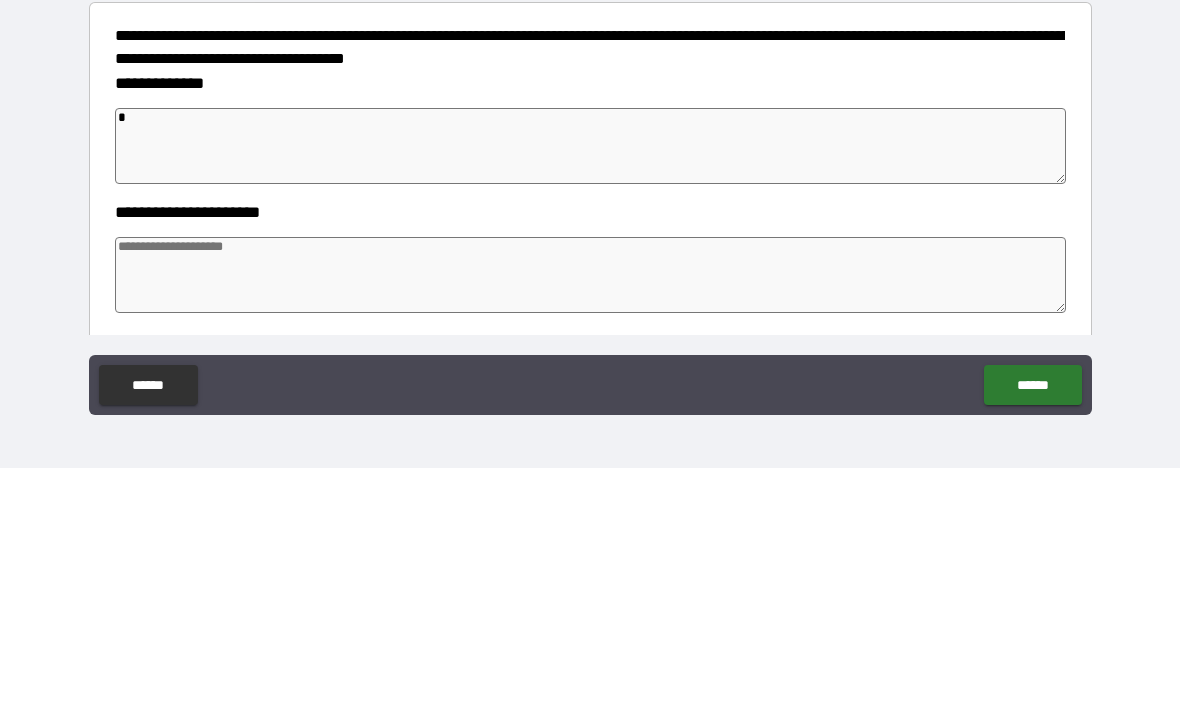 type on "**" 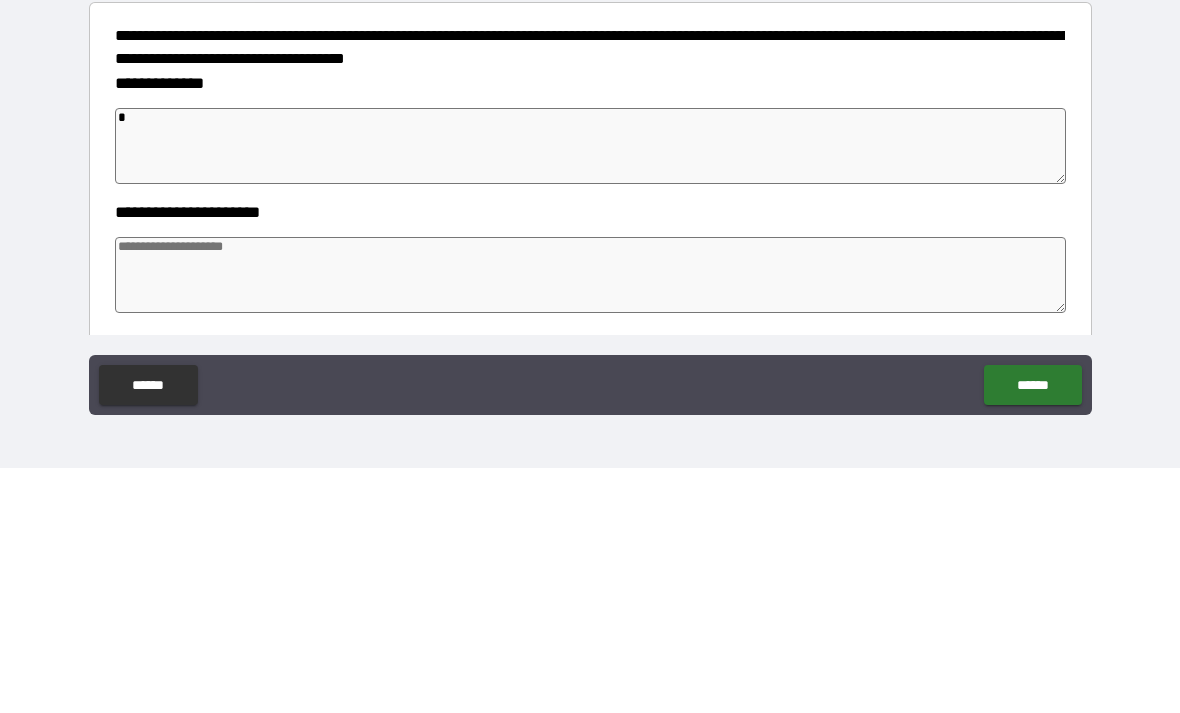 type on "*" 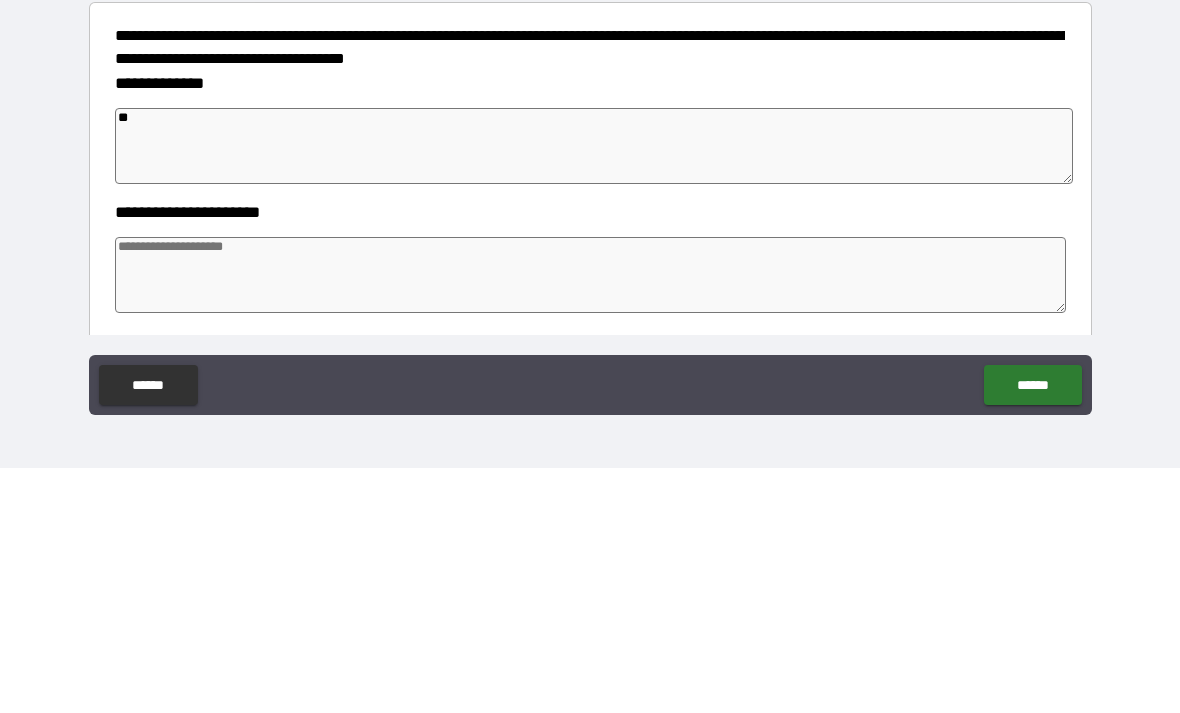 type on "*" 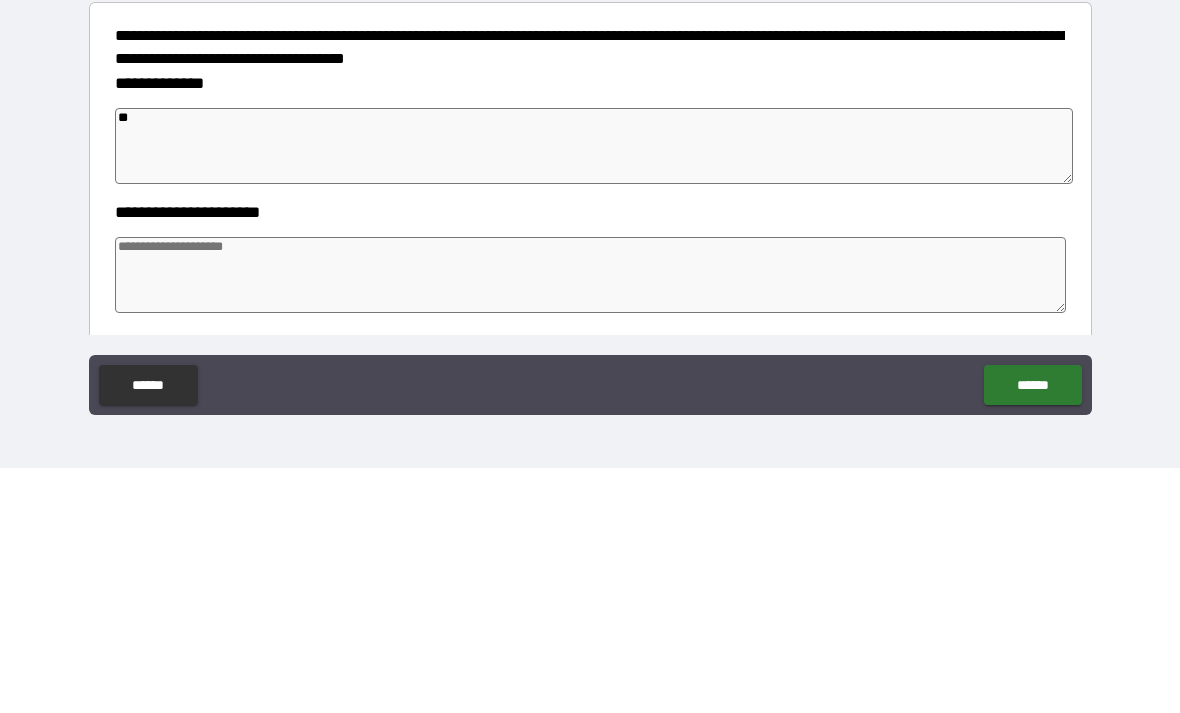 type on "*" 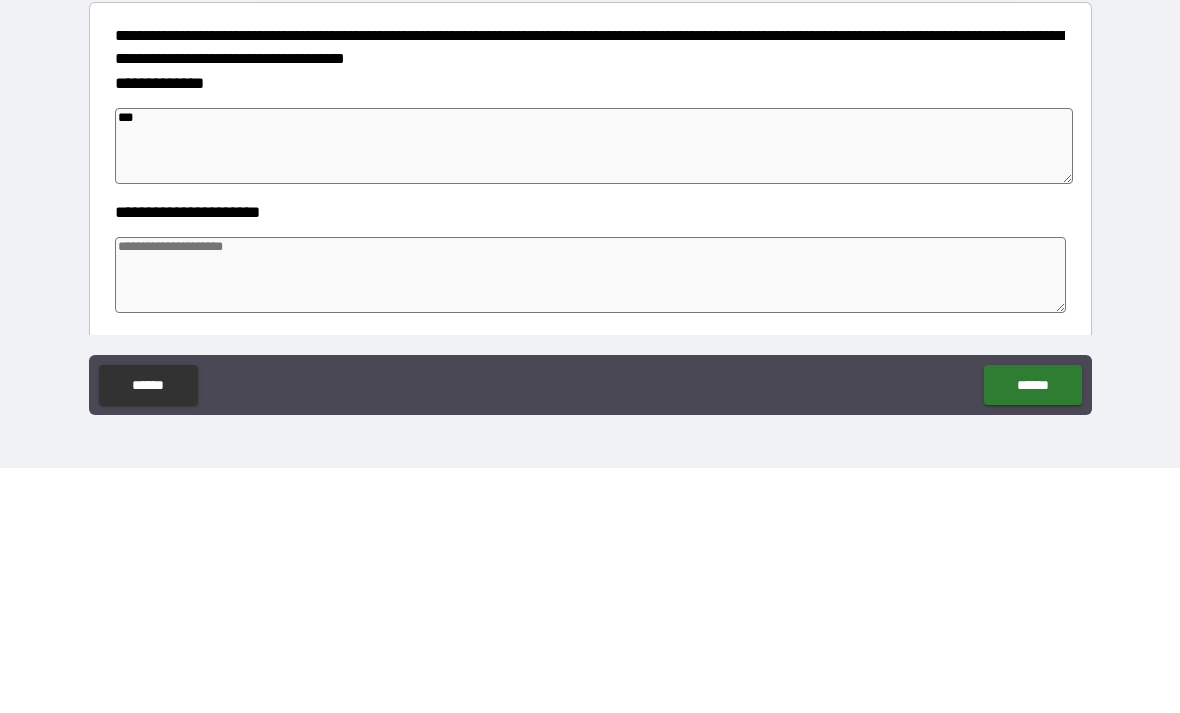 type 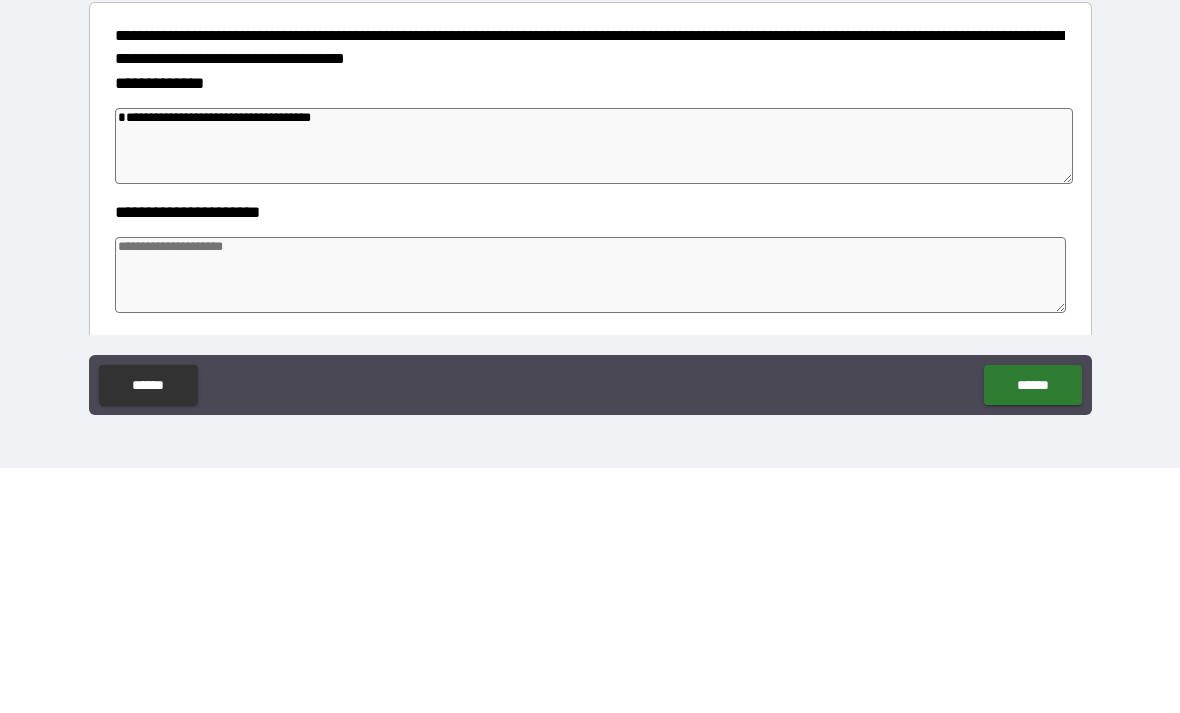 click at bounding box center (591, 520) 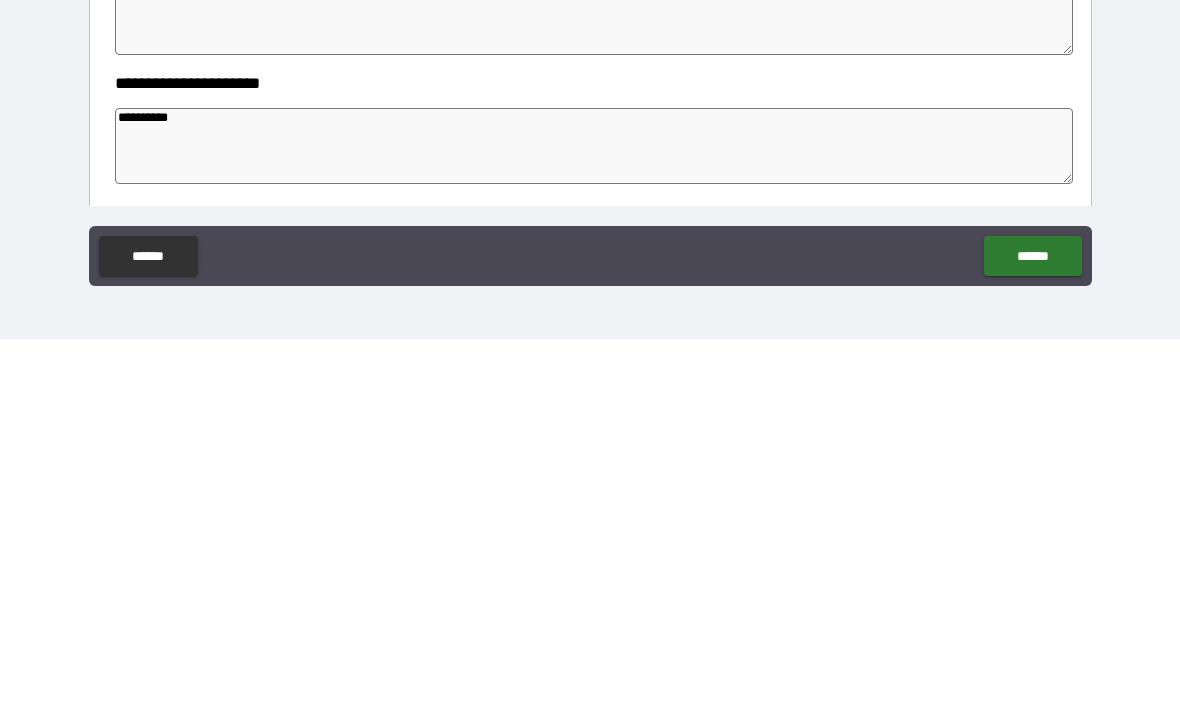 click on "******" at bounding box center (1032, 630) 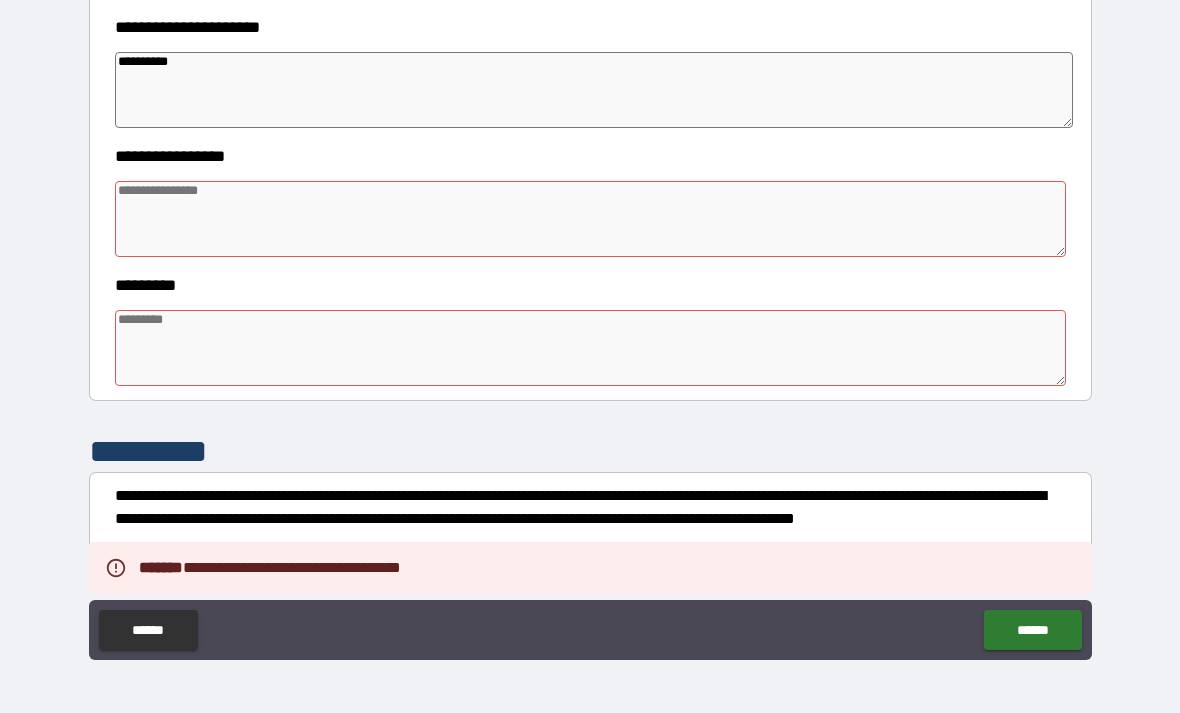 scroll, scrollTop: 444, scrollLeft: 0, axis: vertical 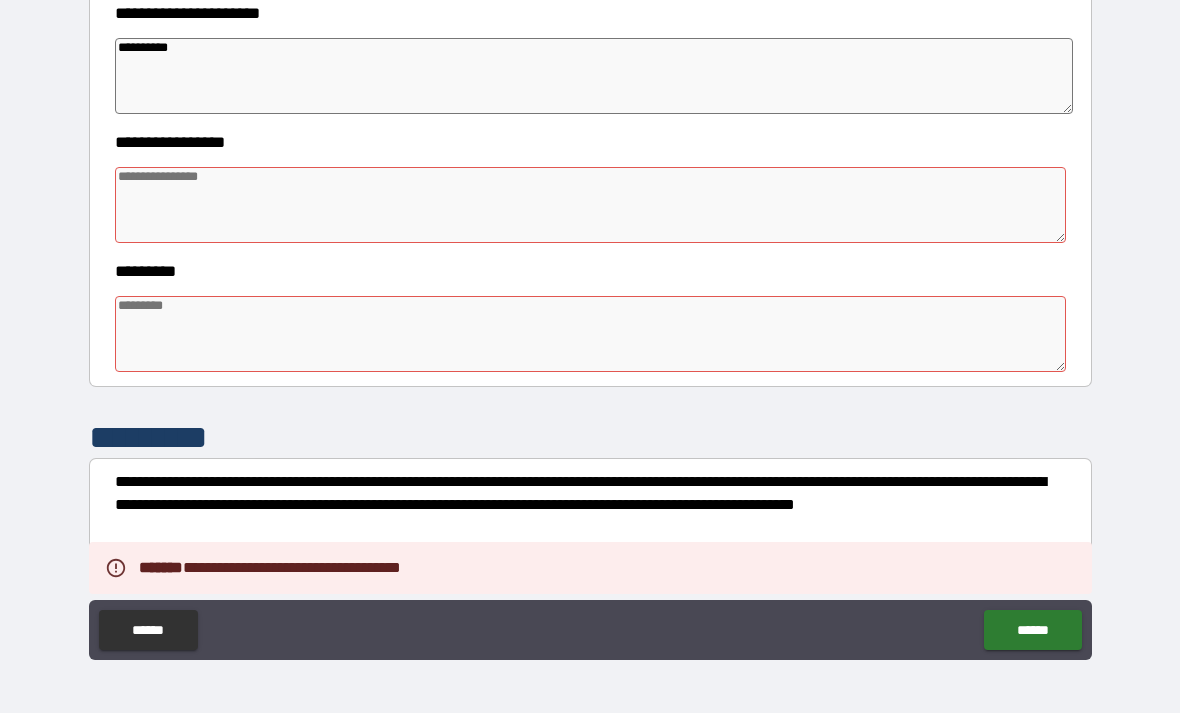 click at bounding box center [591, 205] 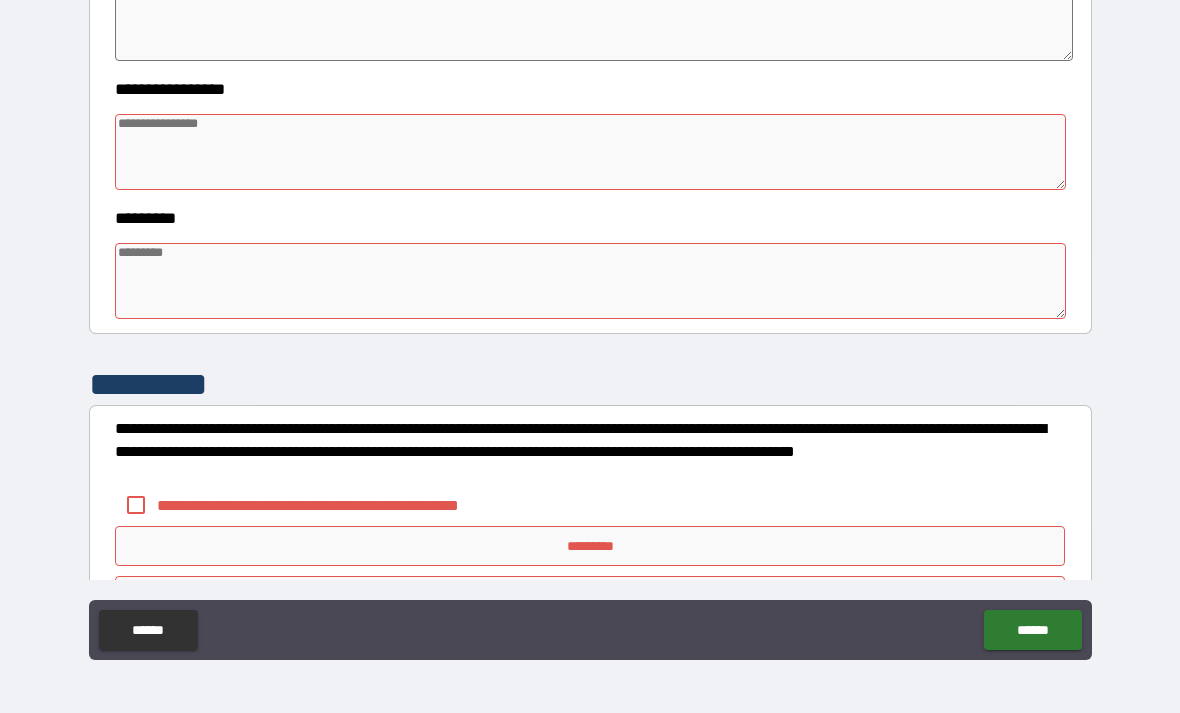scroll, scrollTop: 548, scrollLeft: 0, axis: vertical 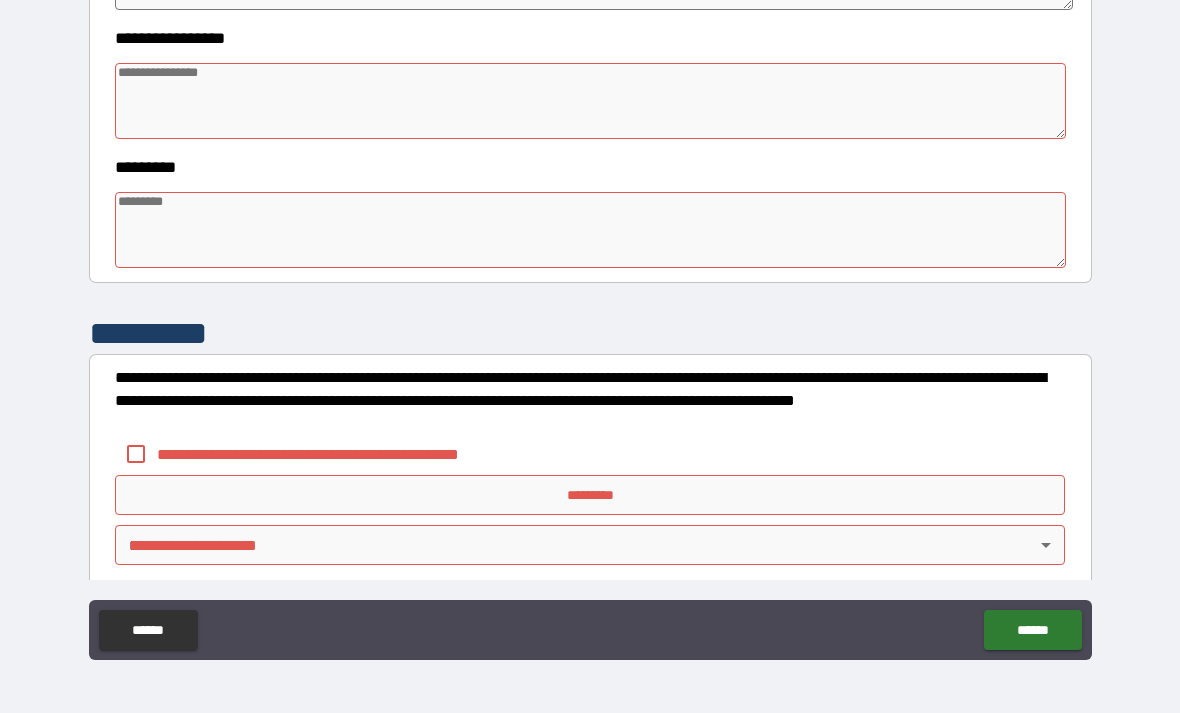 click at bounding box center (591, 230) 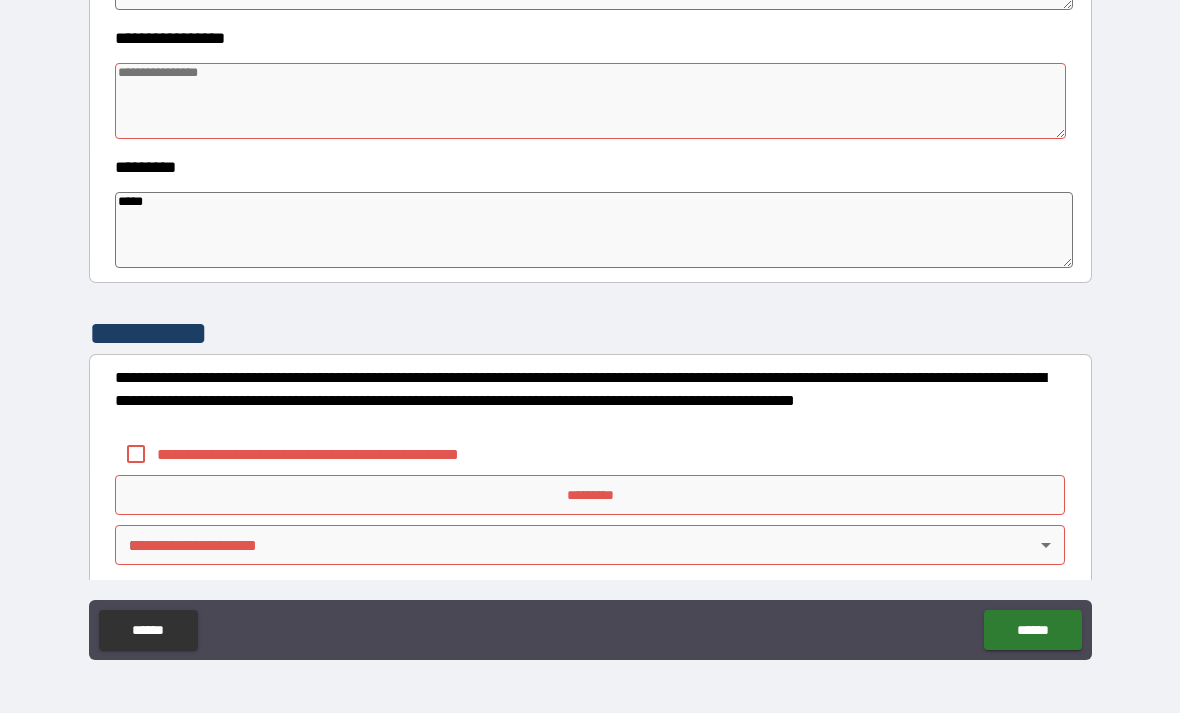 click at bounding box center [591, 101] 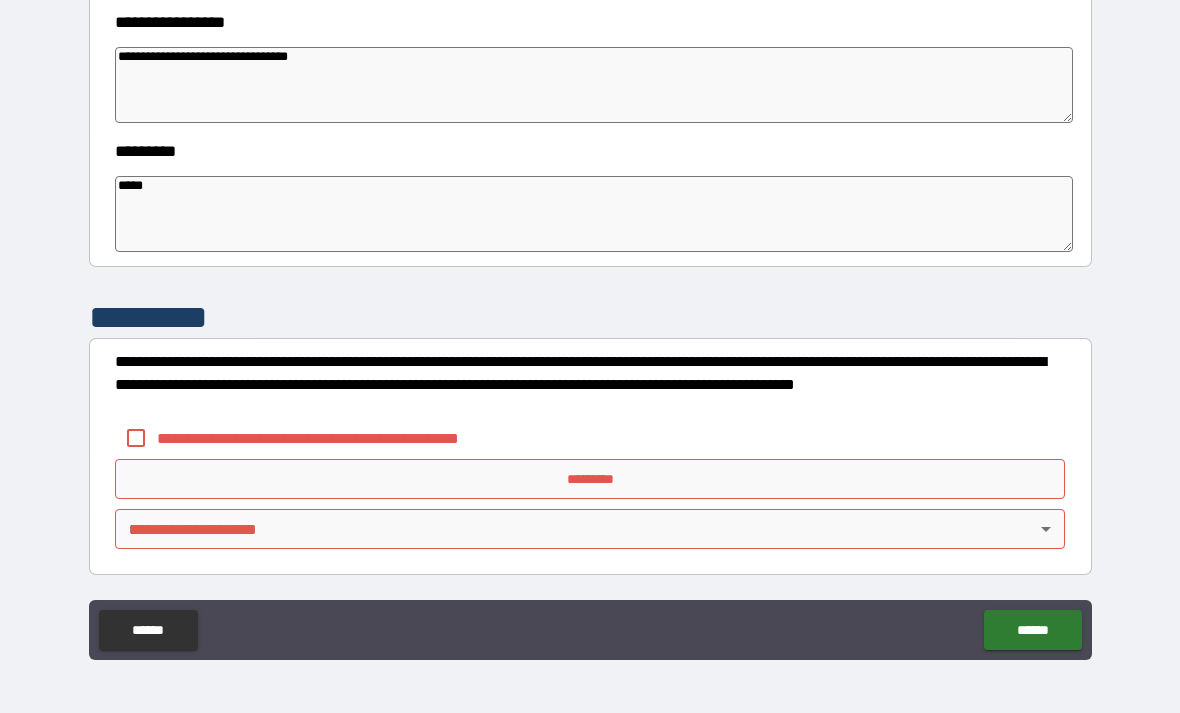 scroll, scrollTop: 564, scrollLeft: 0, axis: vertical 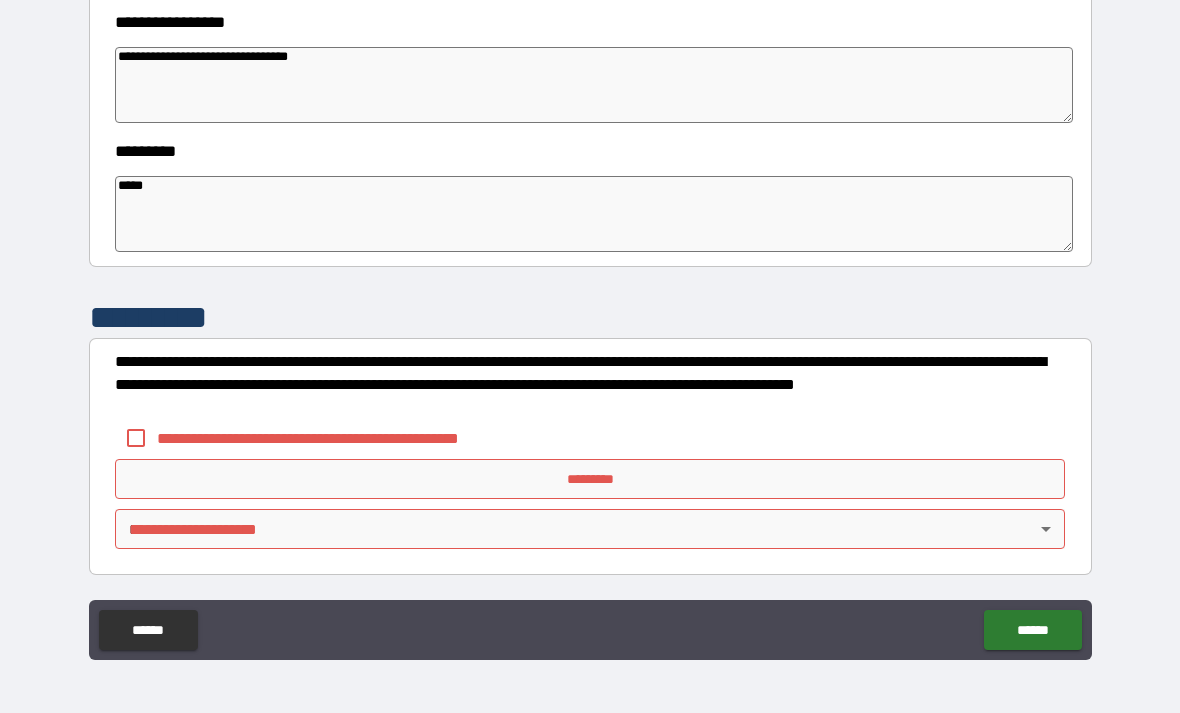 click on "**********" at bounding box center (590, 327) 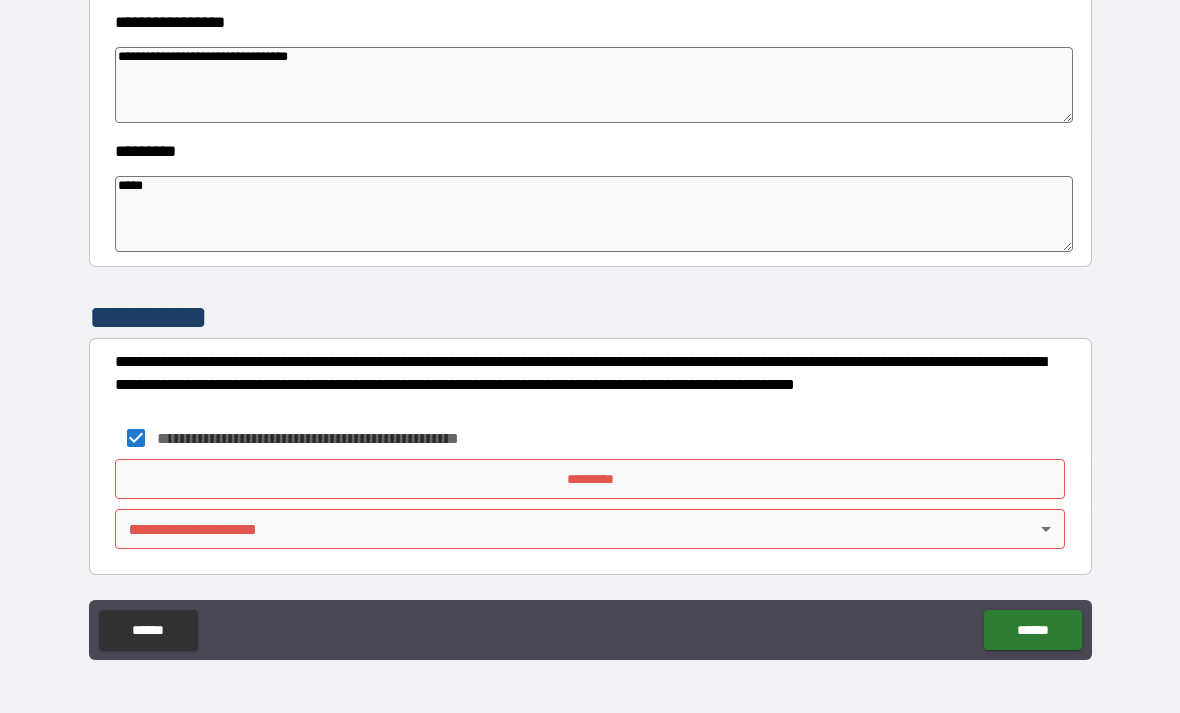 click on "*********" at bounding box center [590, 479] 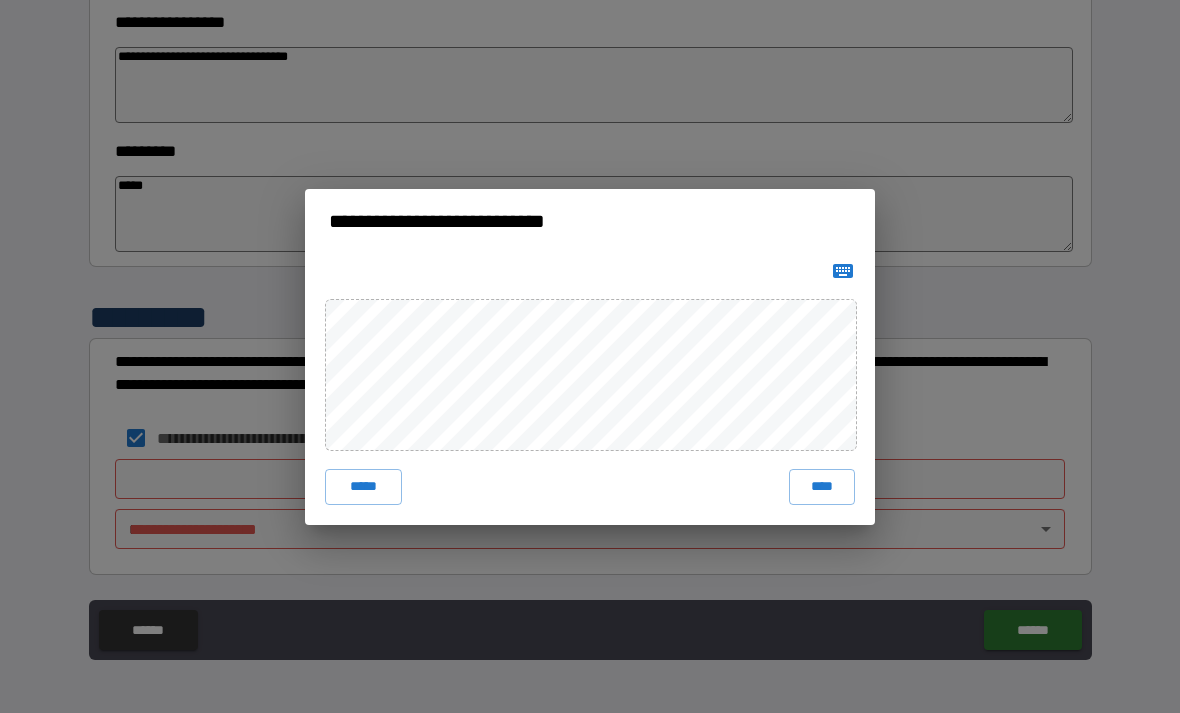 click on "****" at bounding box center [822, 487] 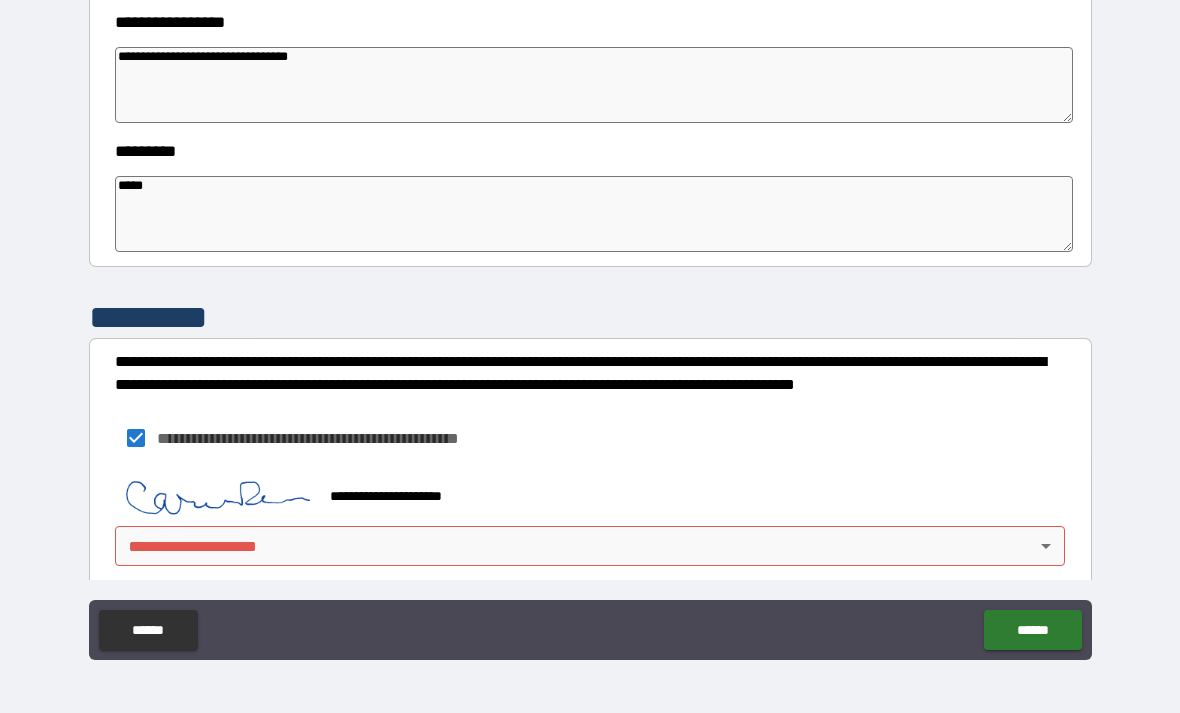 scroll, scrollTop: 554, scrollLeft: 0, axis: vertical 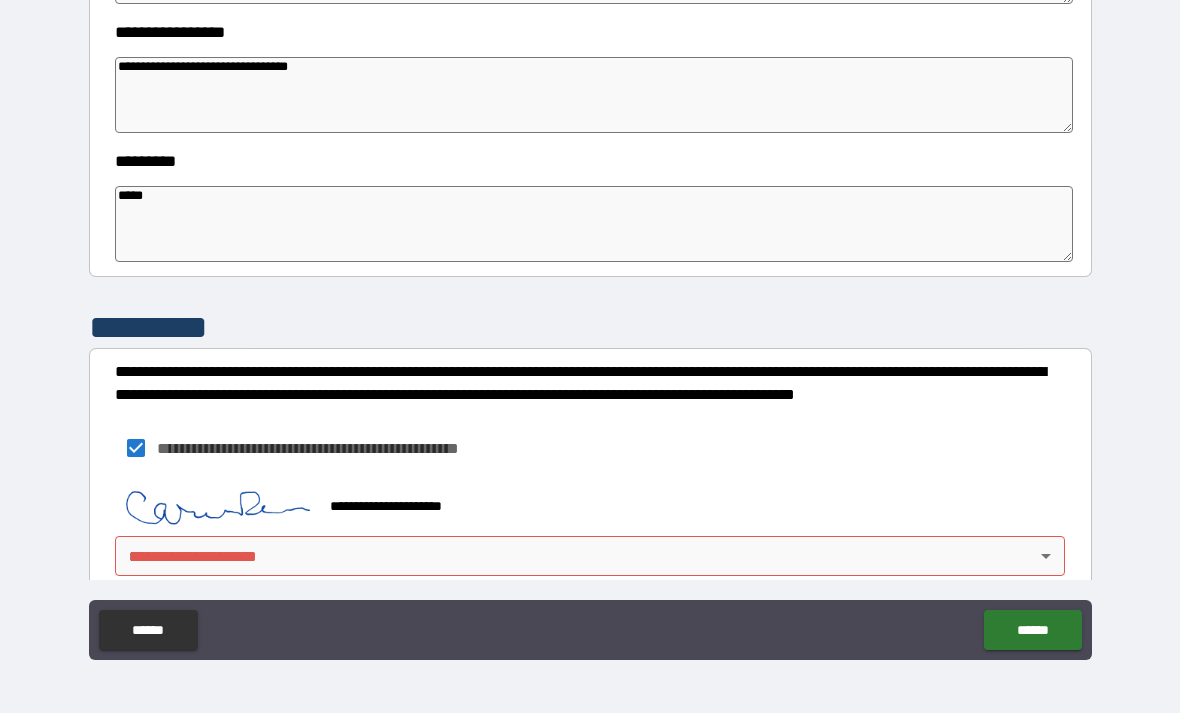 click on "**********" at bounding box center (590, 324) 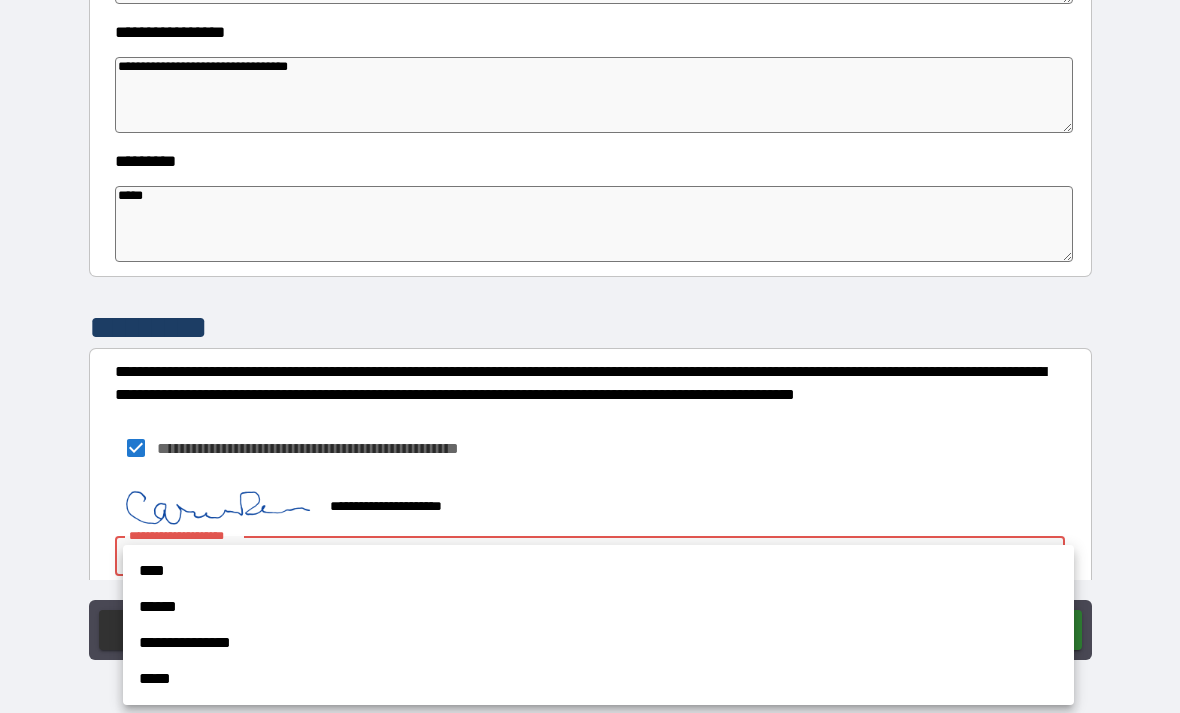 click on "**********" at bounding box center [598, 643] 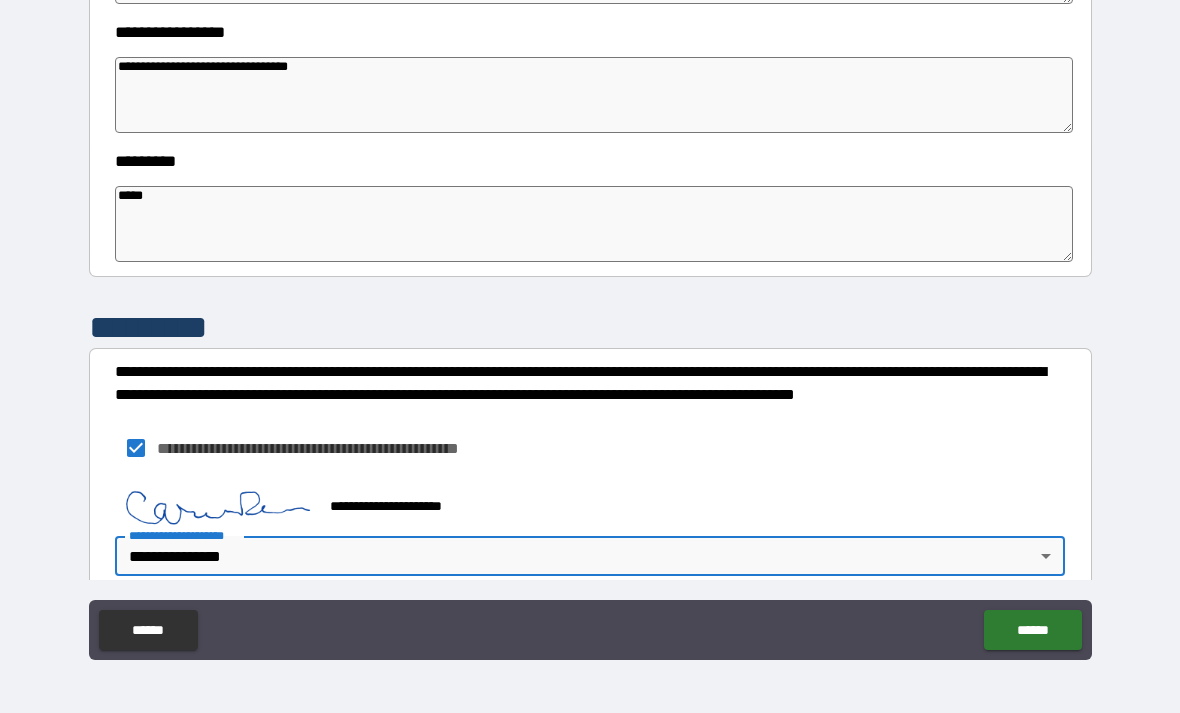 click on "******" at bounding box center [1032, 630] 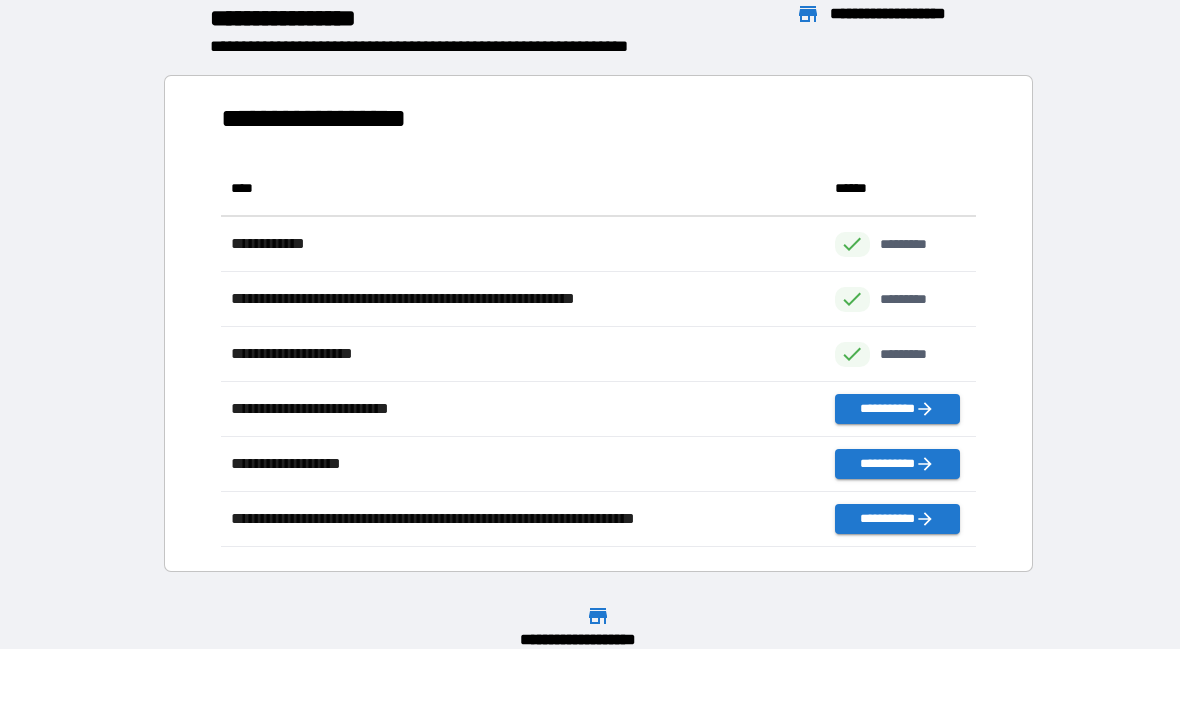 scroll, scrollTop: 1, scrollLeft: 1, axis: both 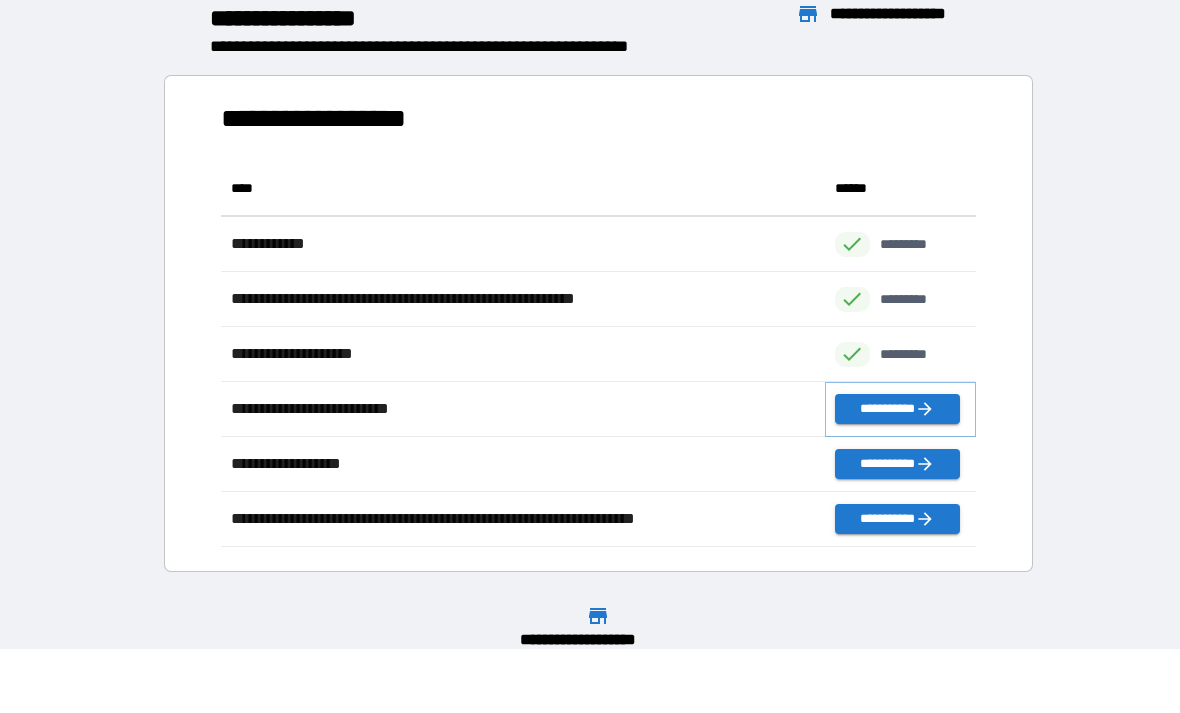 click on "**********" at bounding box center [897, 409] 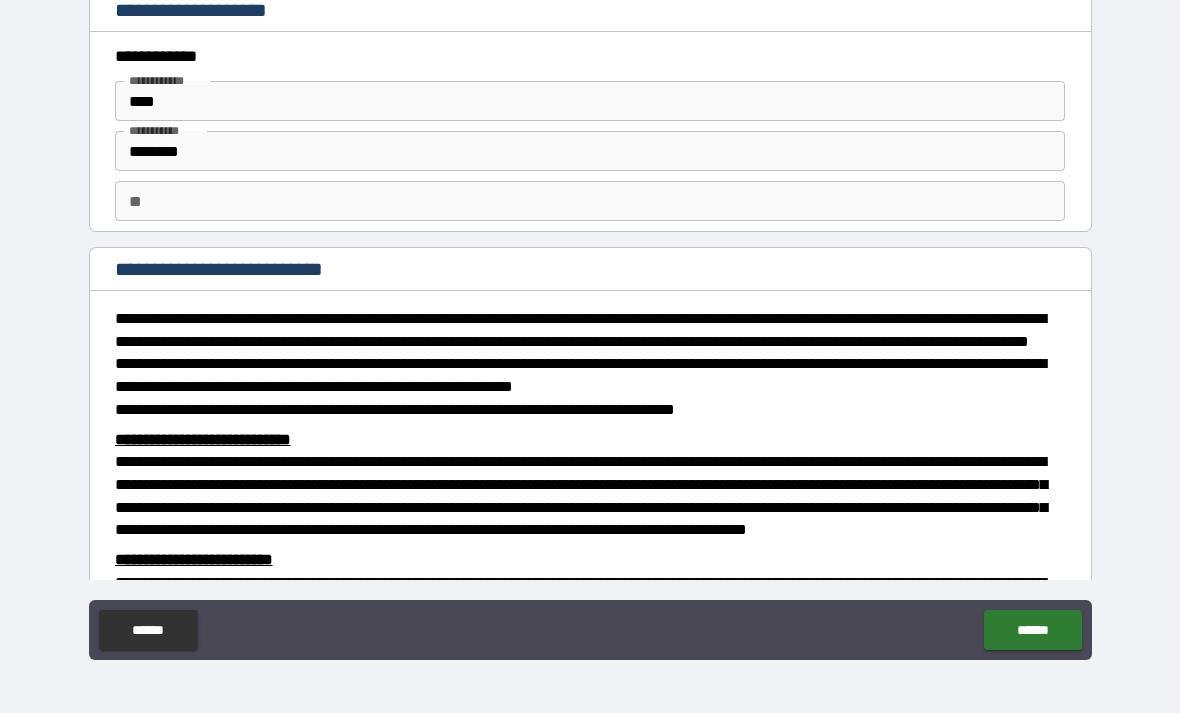 click on "**" at bounding box center [590, 201] 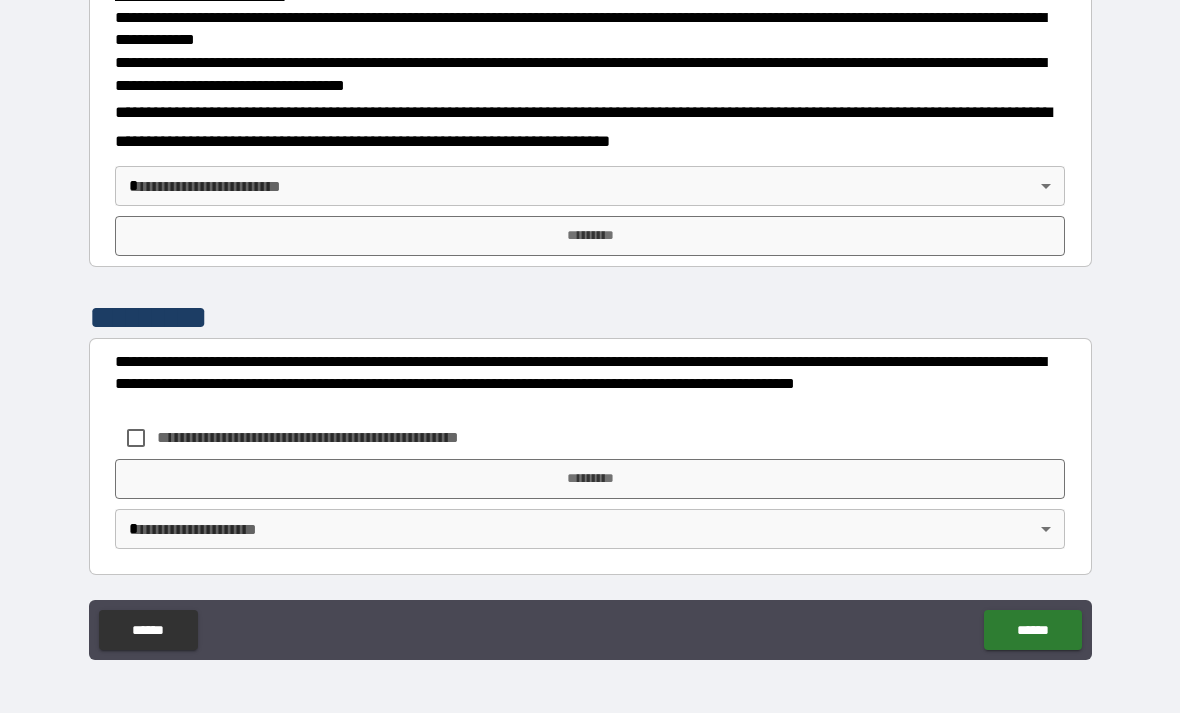 scroll, scrollTop: 671, scrollLeft: 0, axis: vertical 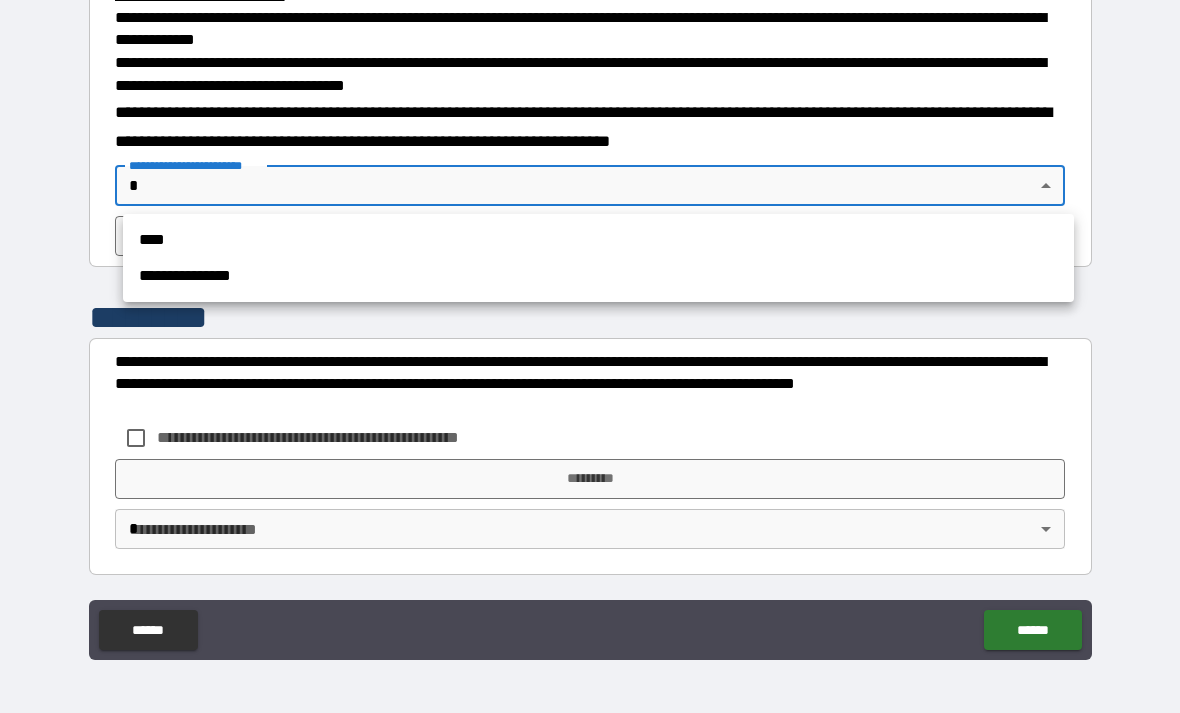 click on "**********" at bounding box center (598, 276) 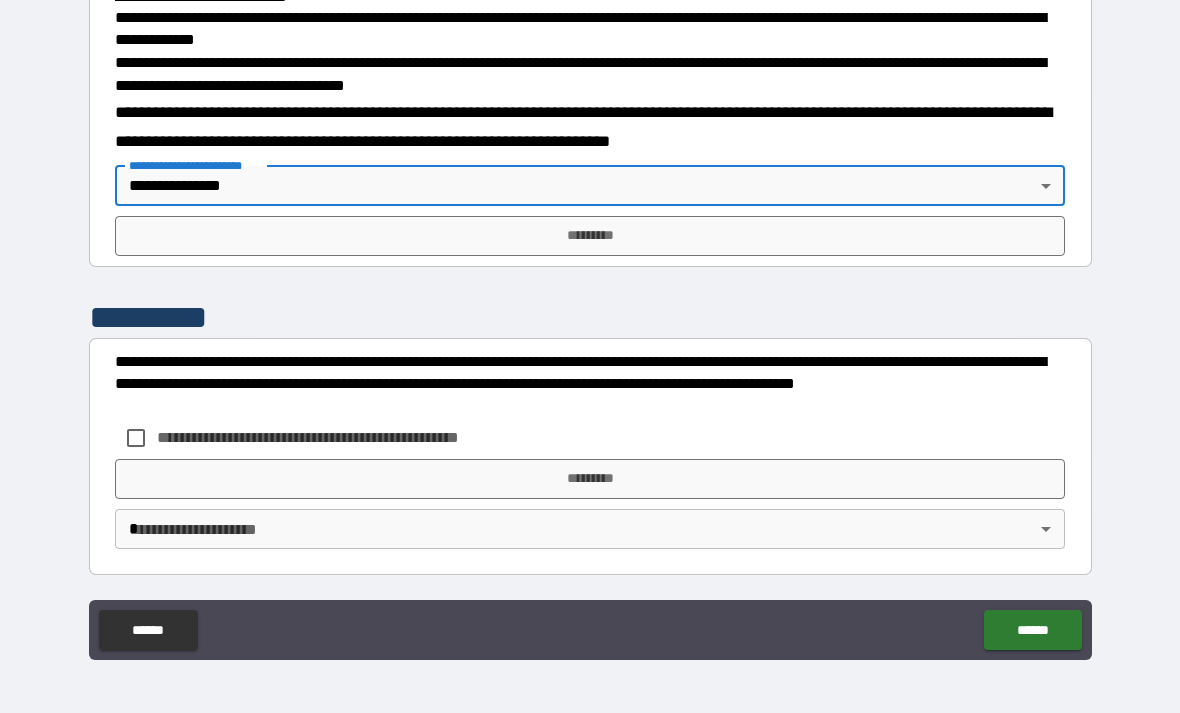 click on "*********" at bounding box center (590, 236) 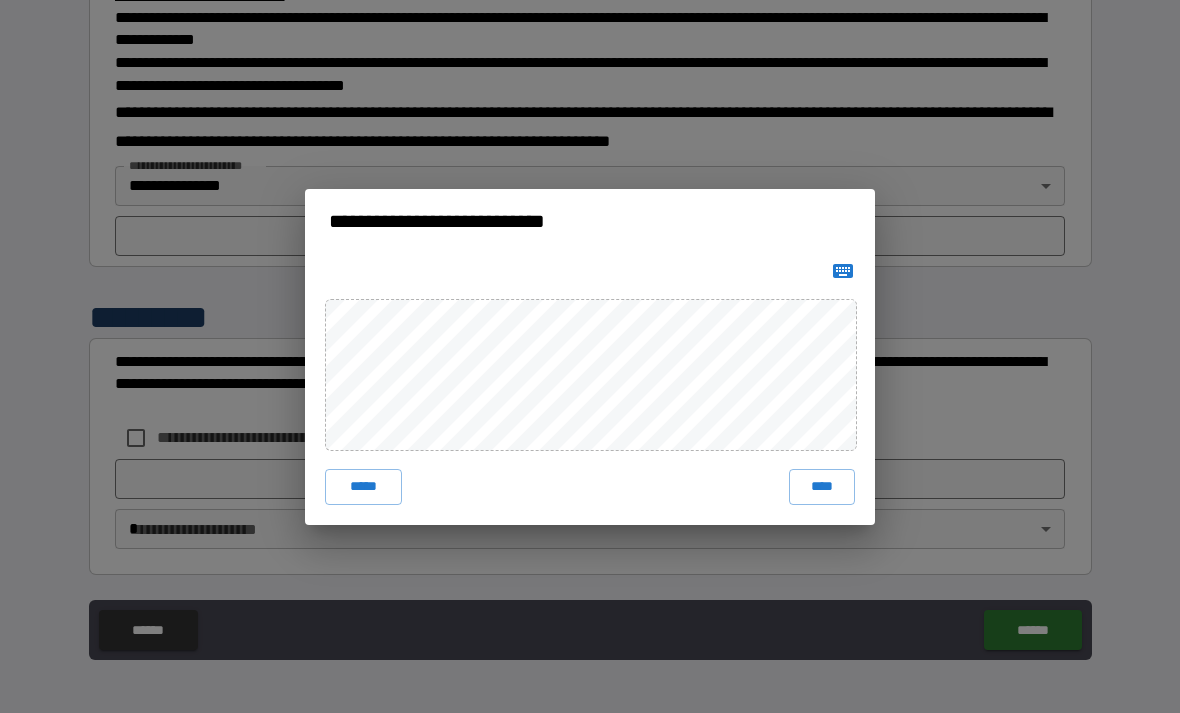click on "****" at bounding box center (822, 487) 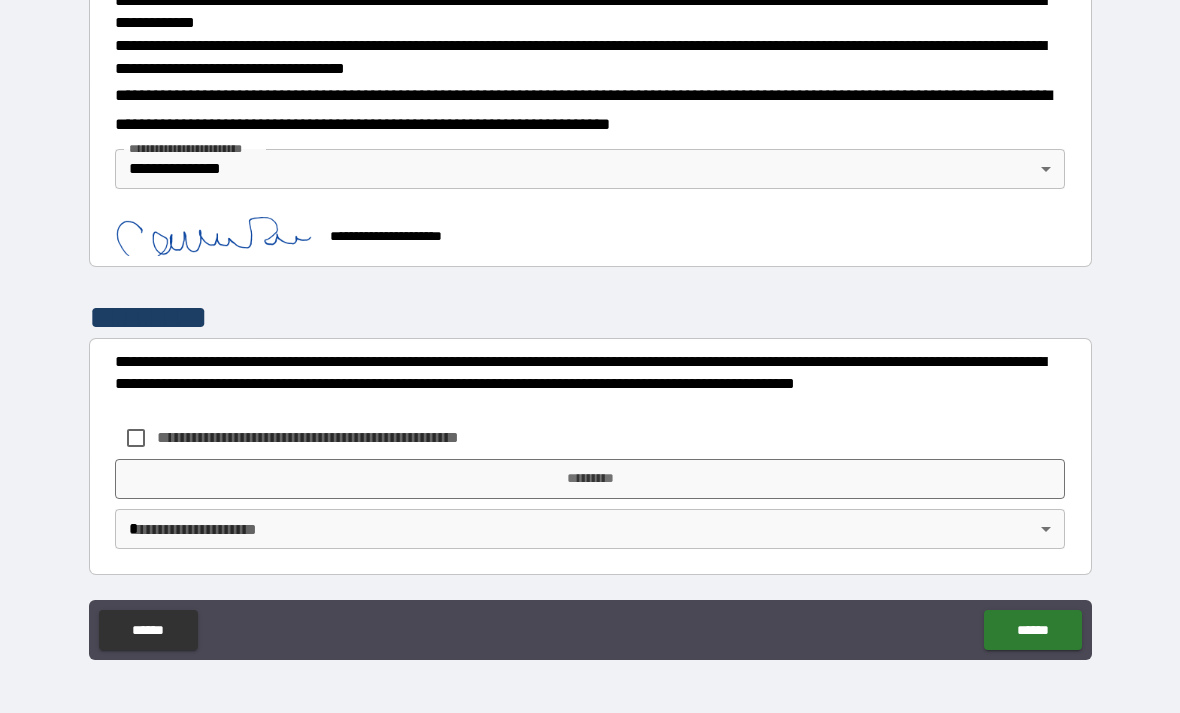 scroll, scrollTop: 688, scrollLeft: 0, axis: vertical 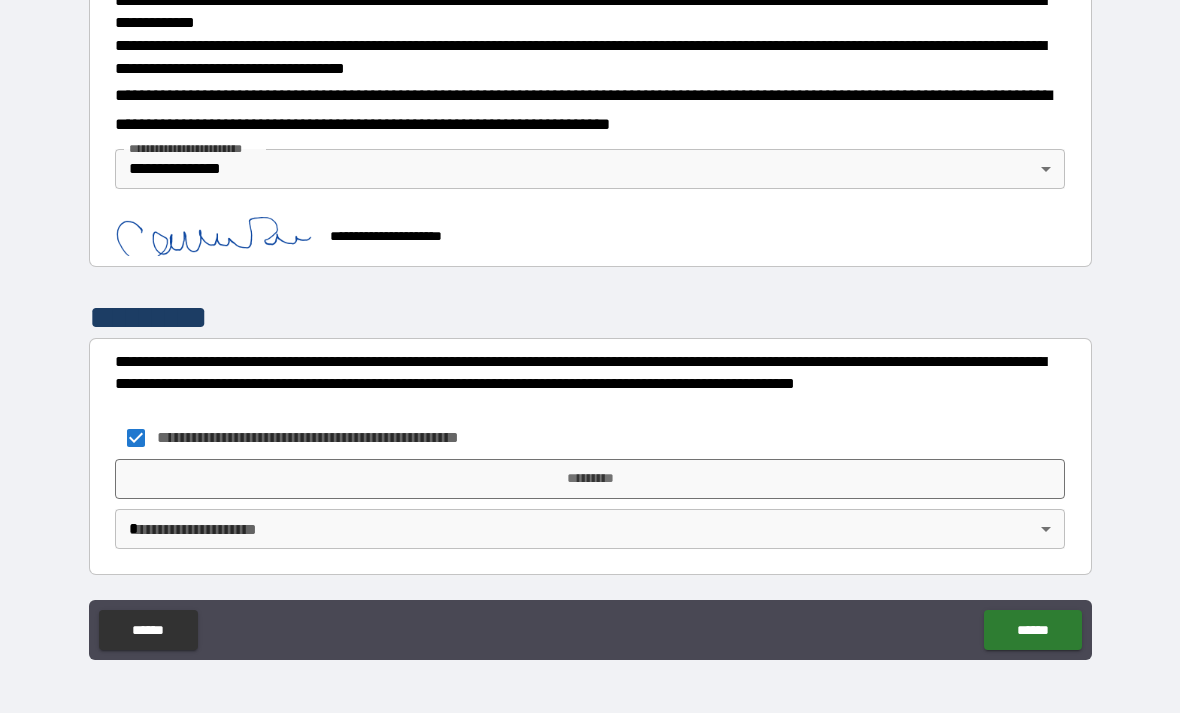 click on "*********" at bounding box center [590, 479] 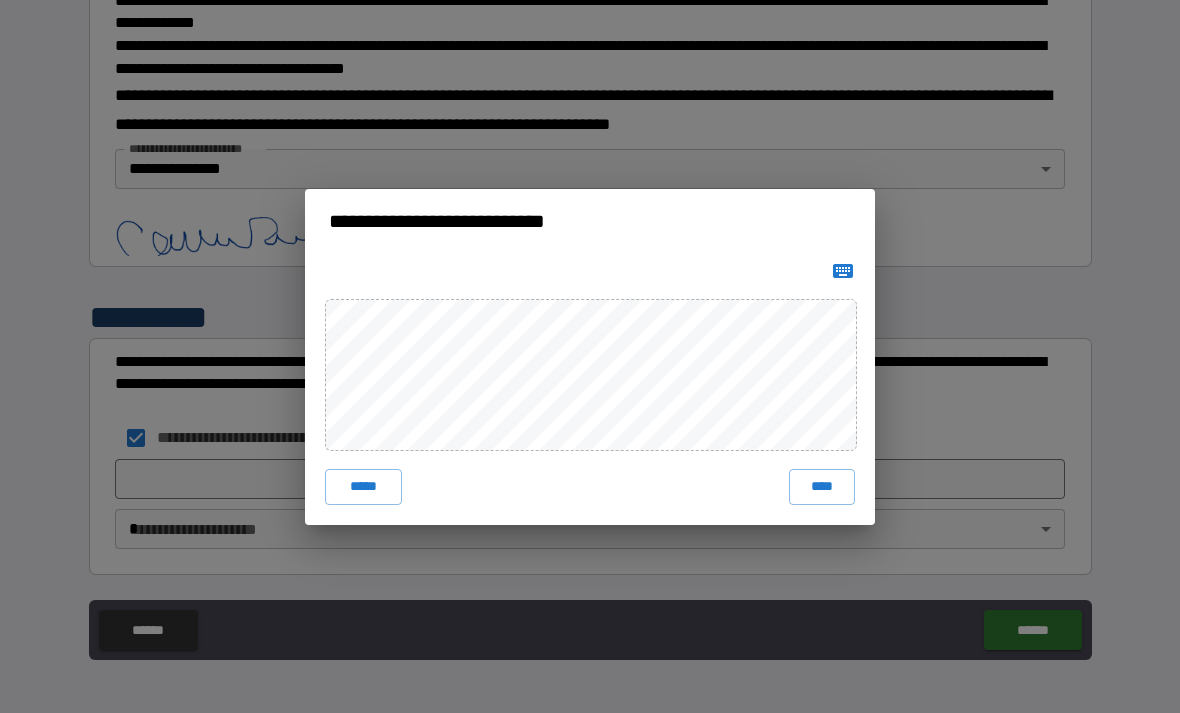 click on "****" at bounding box center [822, 487] 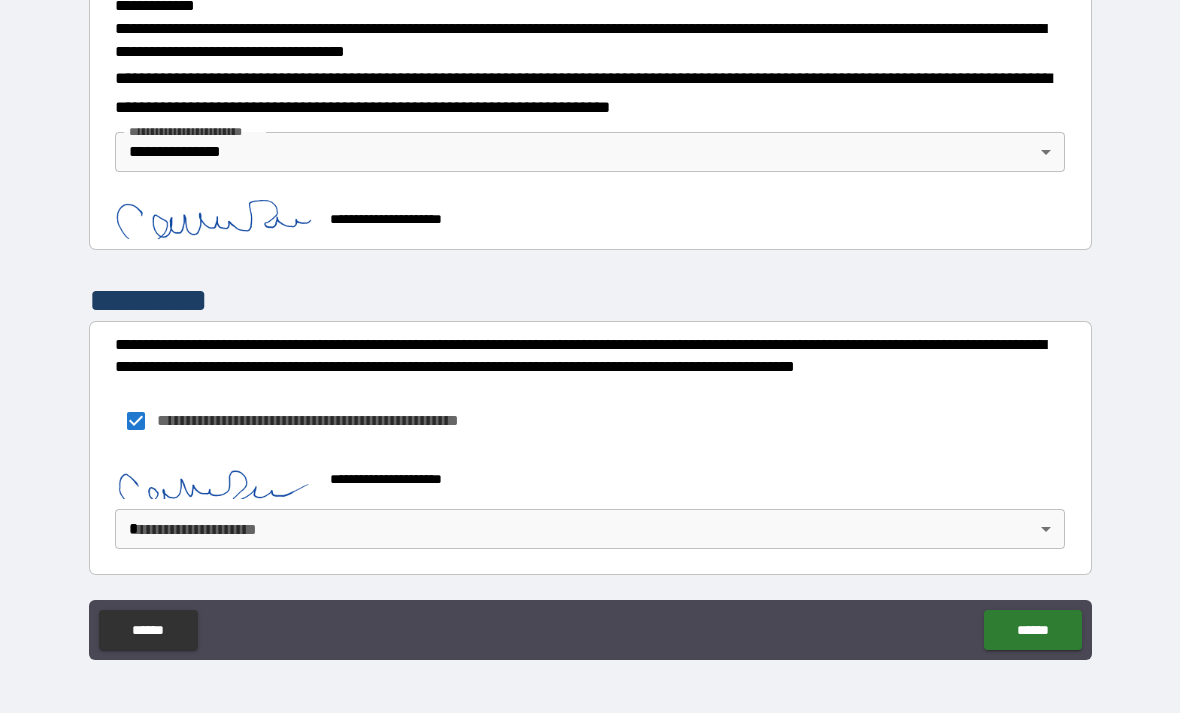 scroll, scrollTop: 678, scrollLeft: 0, axis: vertical 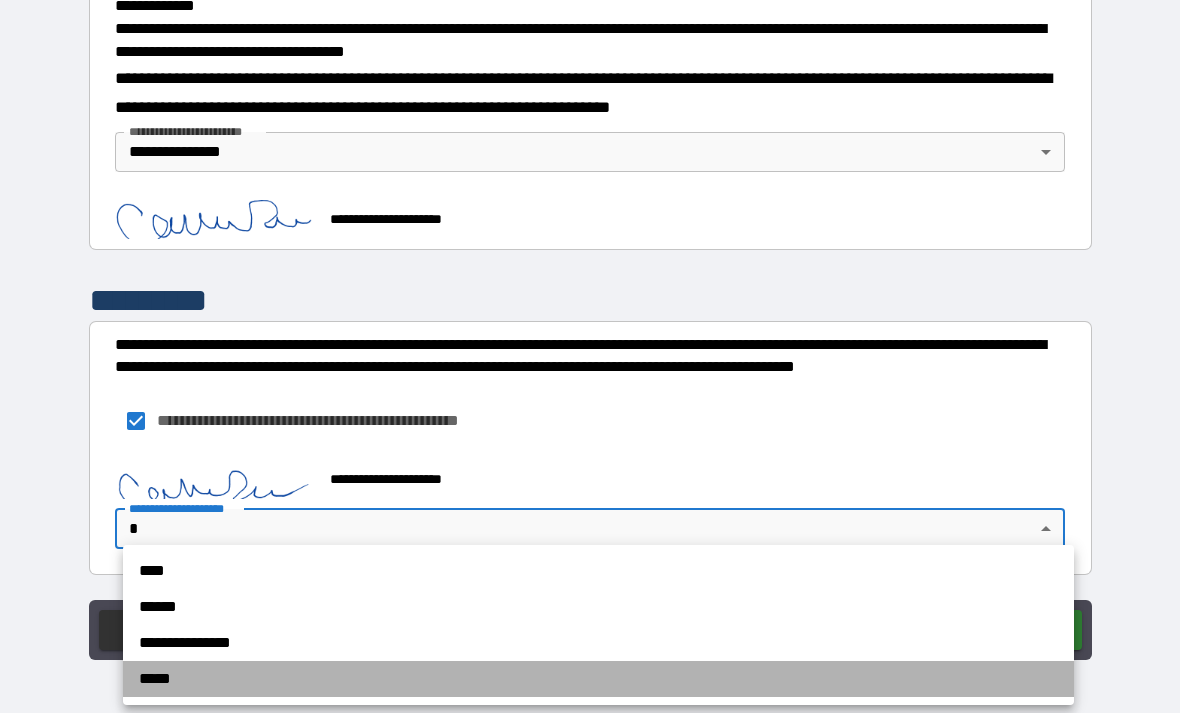 click on "*****" at bounding box center (598, 679) 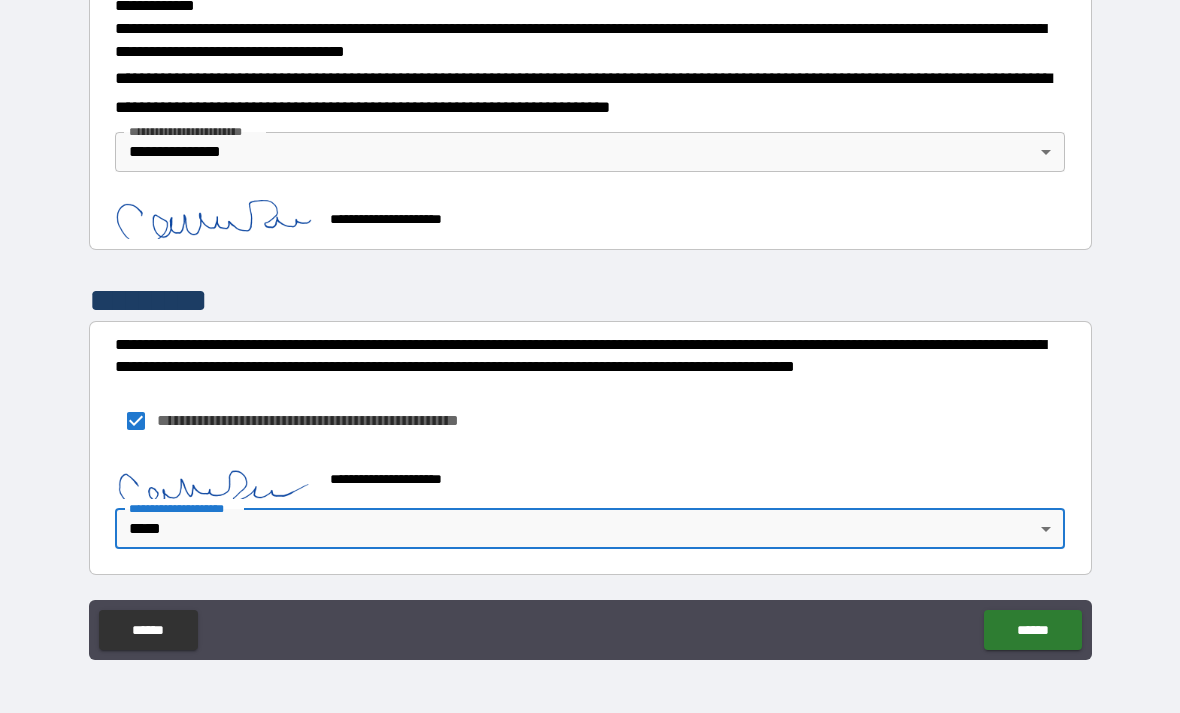 scroll, scrollTop: 705, scrollLeft: 0, axis: vertical 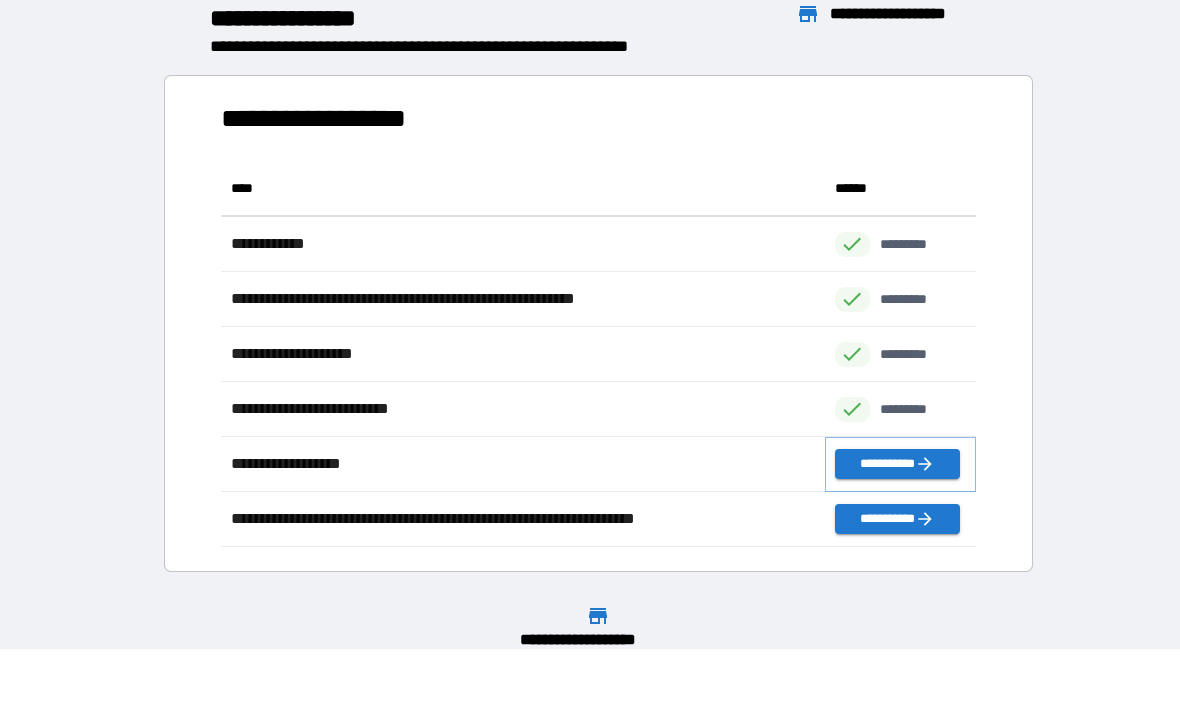 click on "**********" at bounding box center [897, 464] 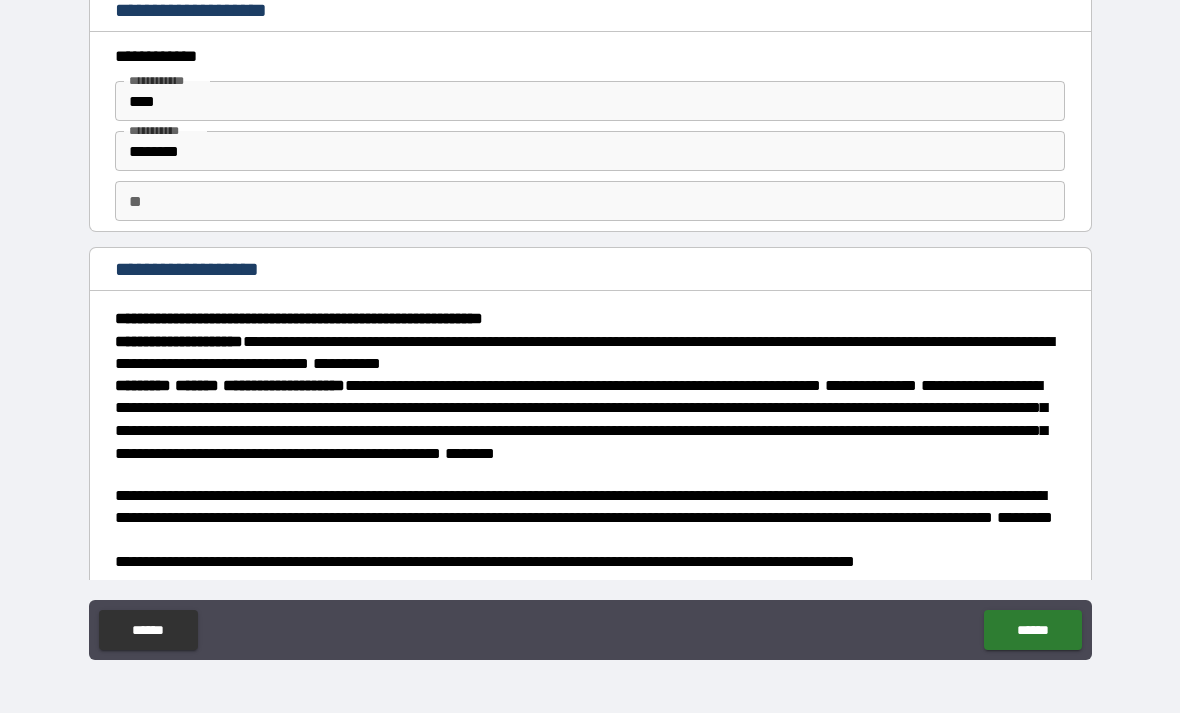 click on "**" at bounding box center (590, 201) 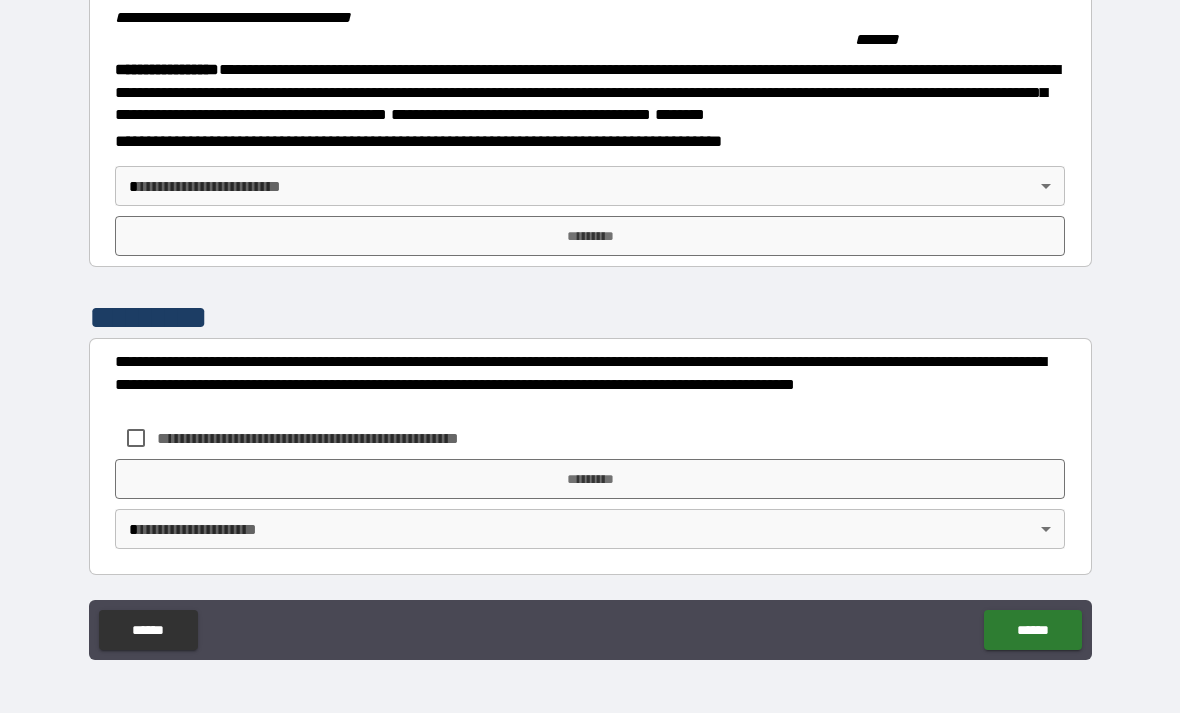 scroll, scrollTop: 2121, scrollLeft: 0, axis: vertical 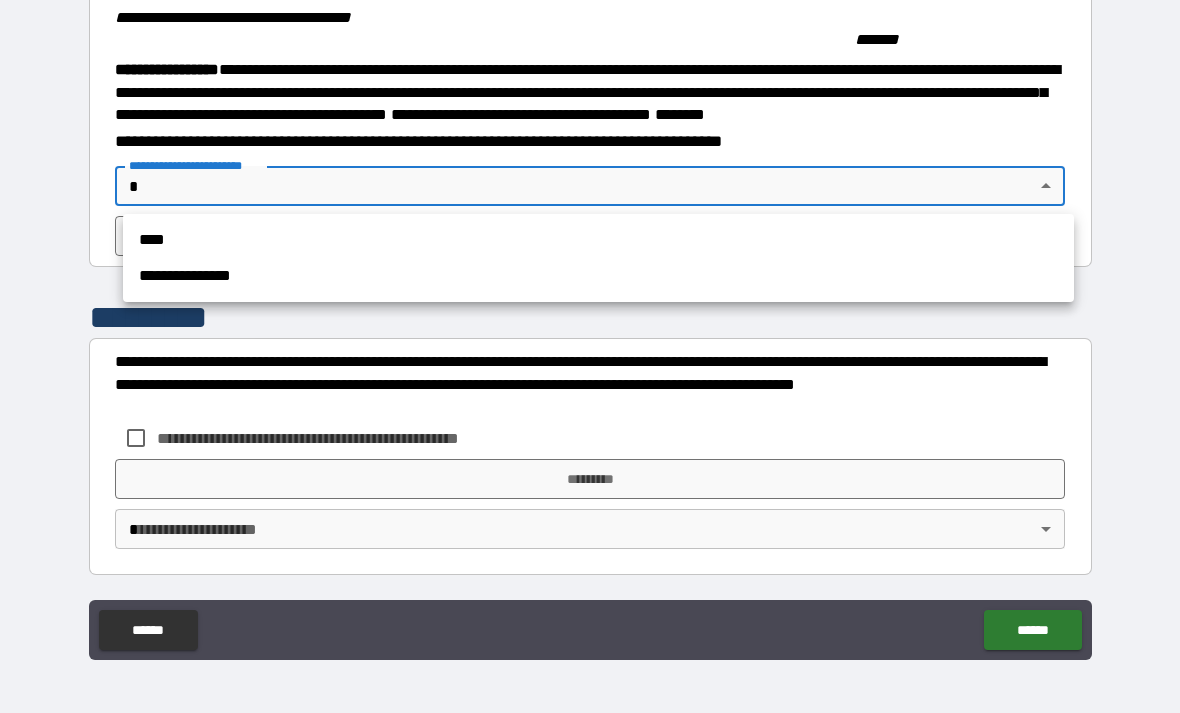click on "**********" at bounding box center [598, 276] 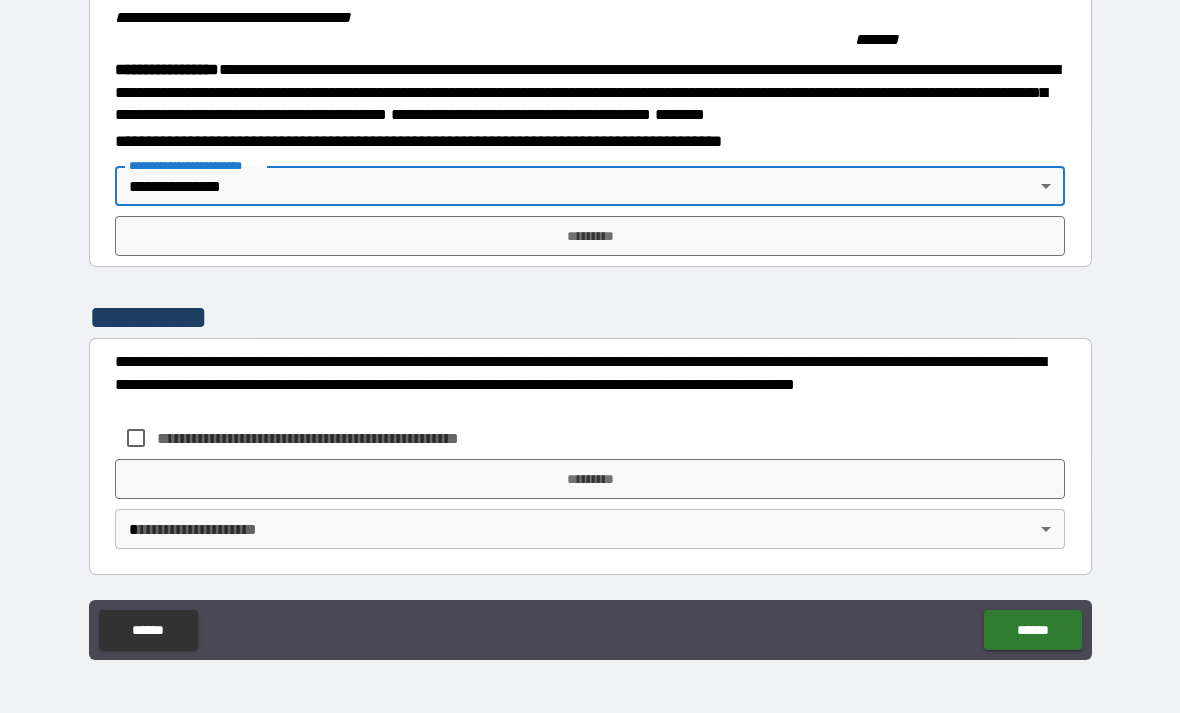 click on "*********" at bounding box center [590, 236] 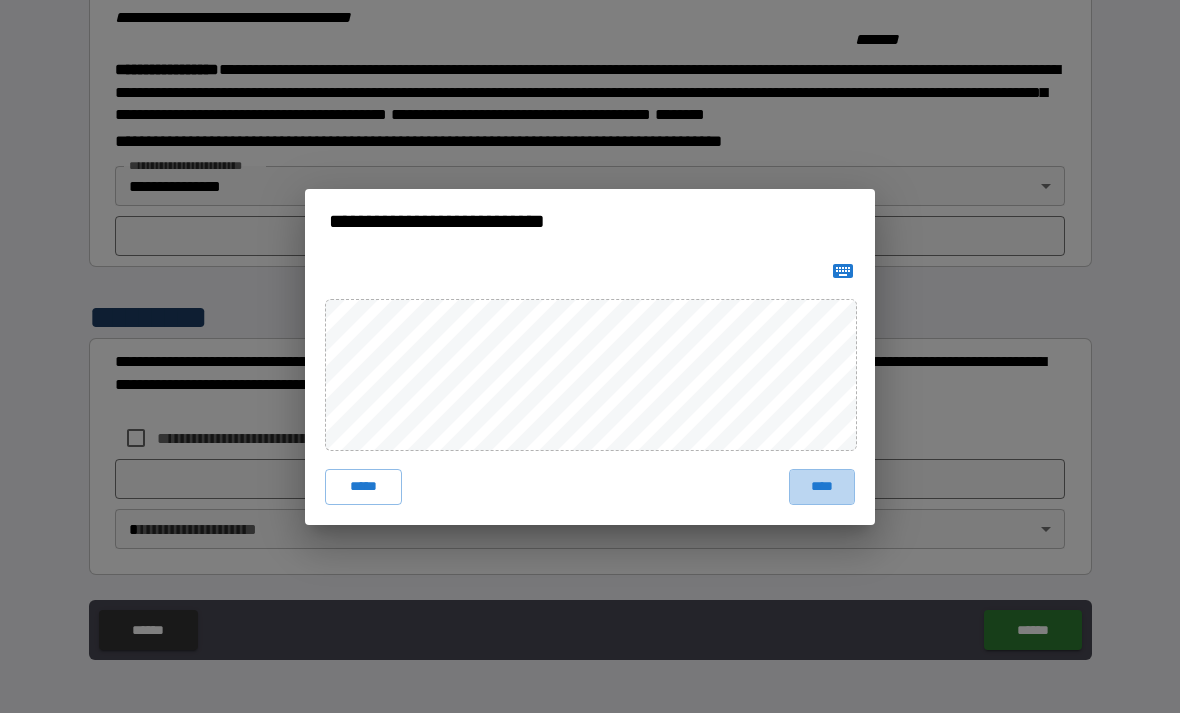 click on "****" at bounding box center (822, 487) 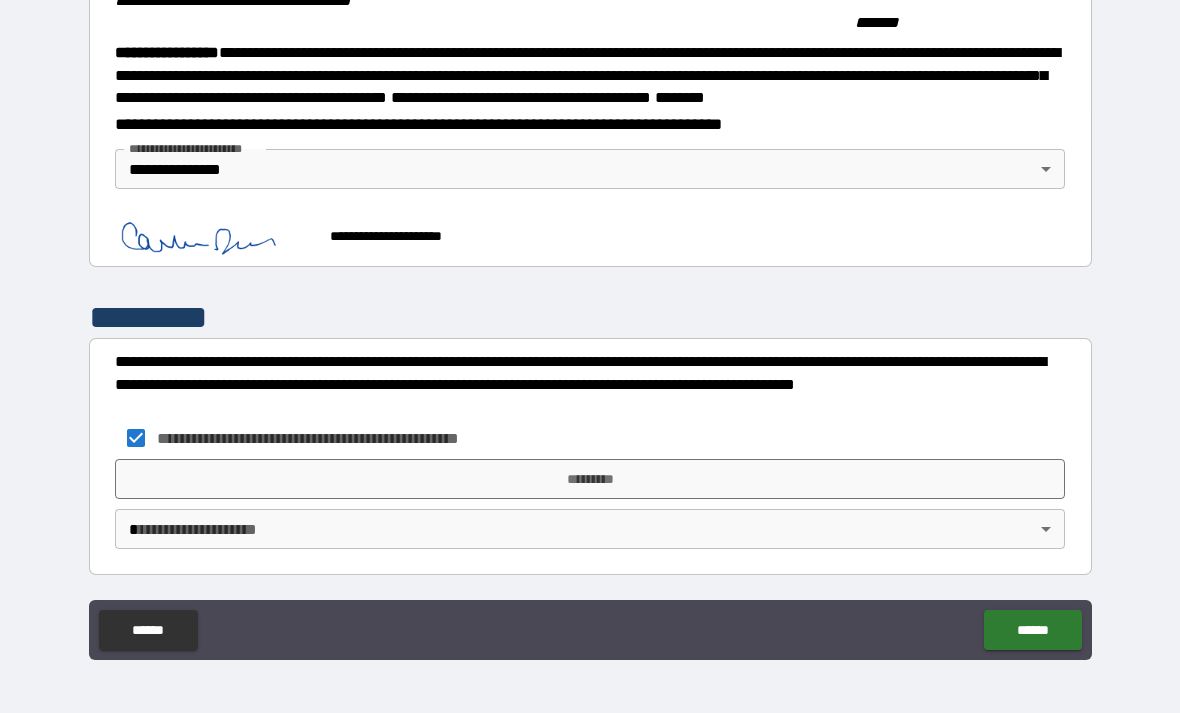 click on "*********" at bounding box center (590, 479) 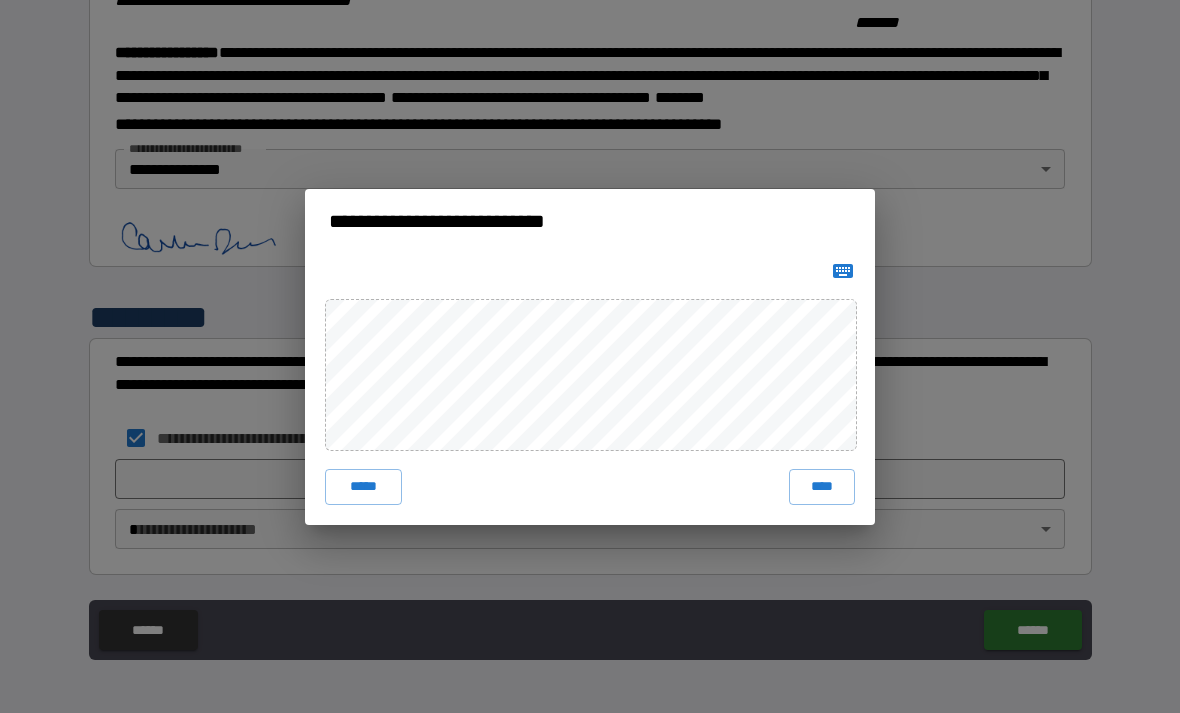 click on "****" at bounding box center (822, 487) 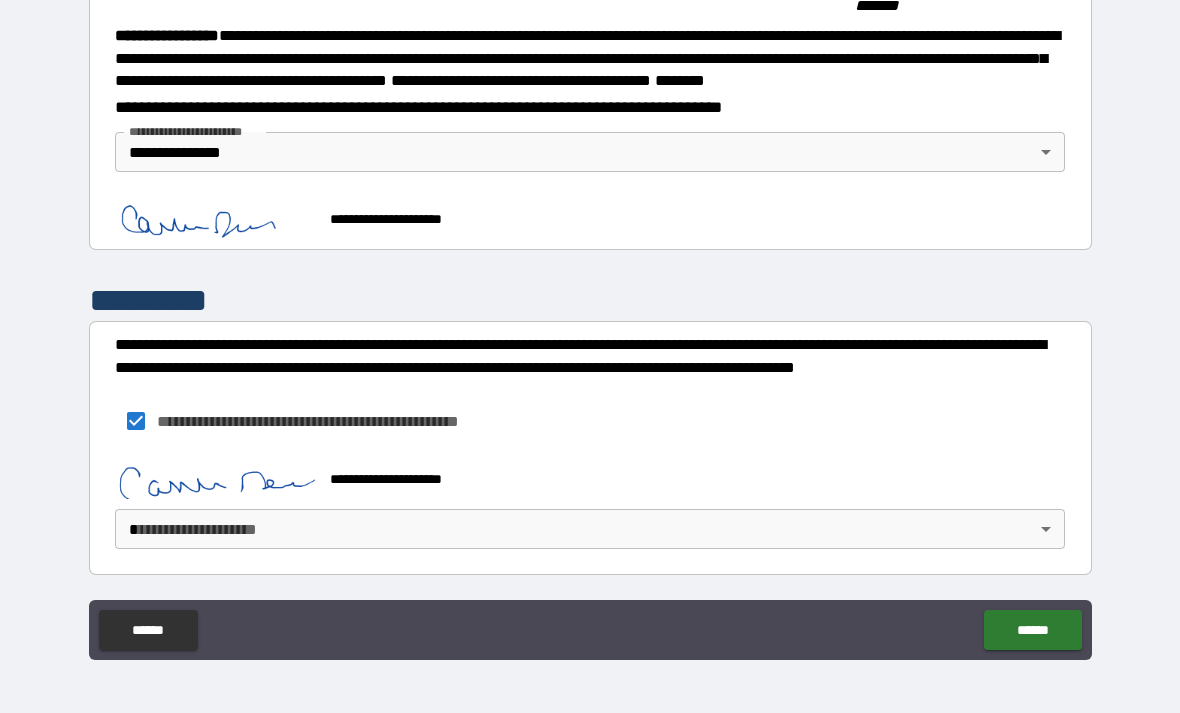 scroll, scrollTop: 2155, scrollLeft: 0, axis: vertical 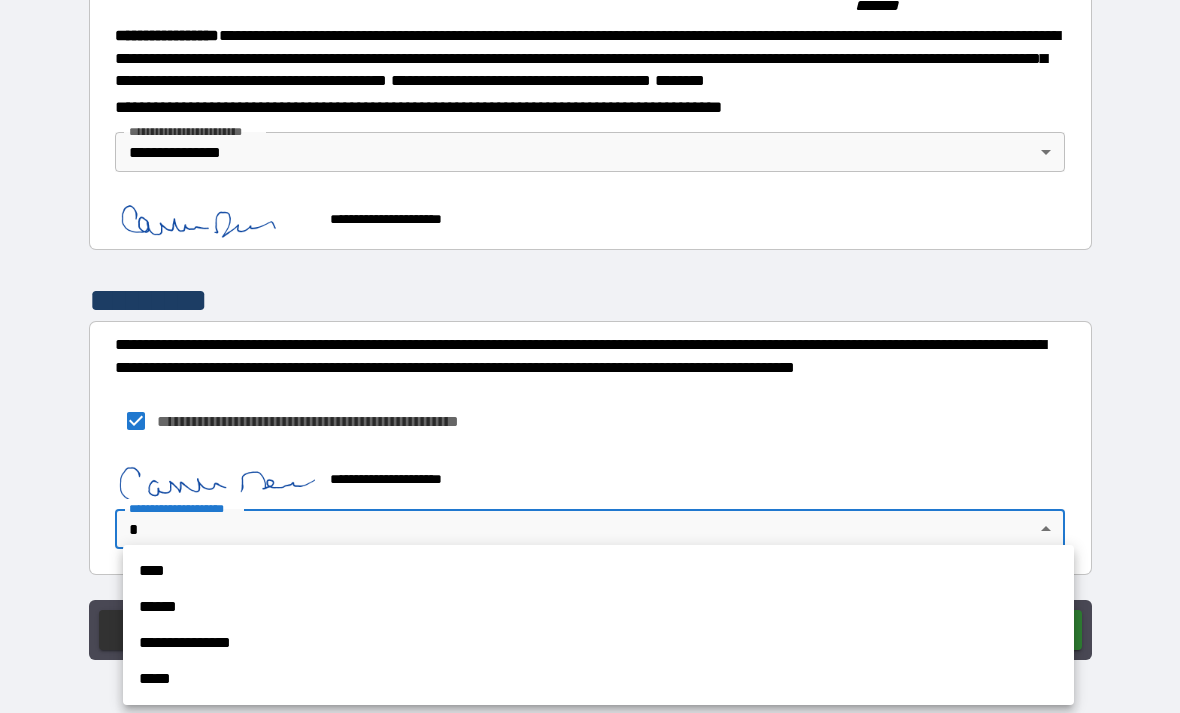 click on "**********" at bounding box center (598, 643) 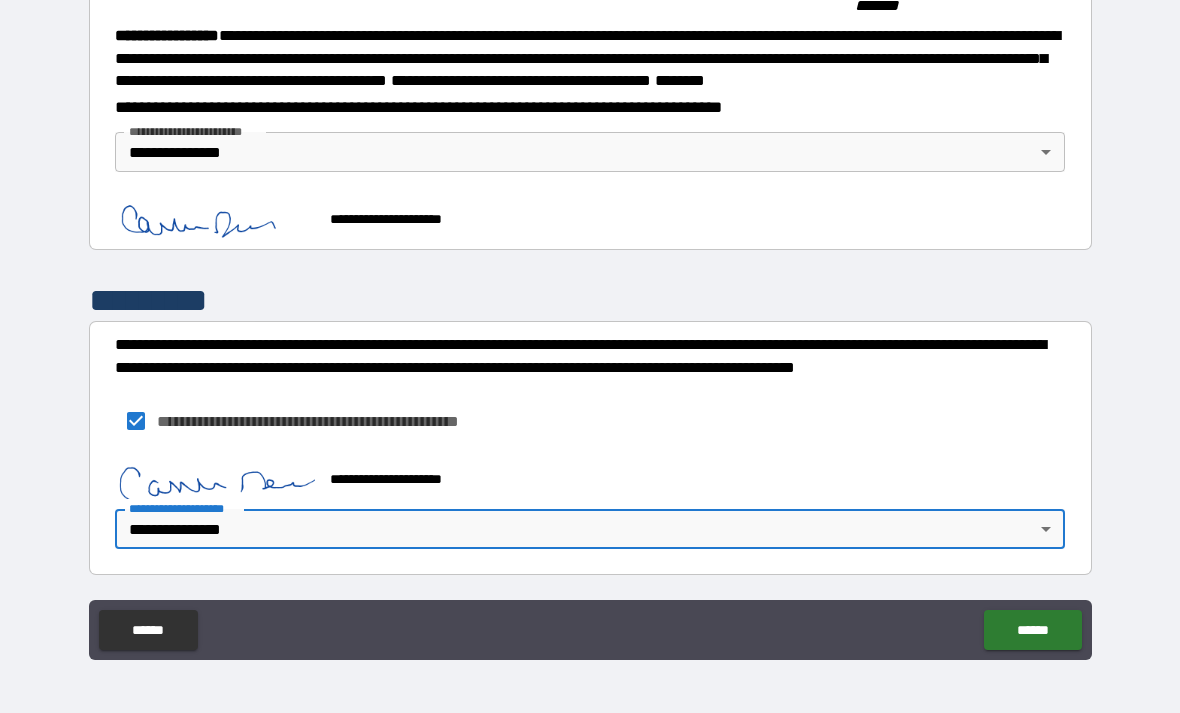 click on "******" at bounding box center (1032, 630) 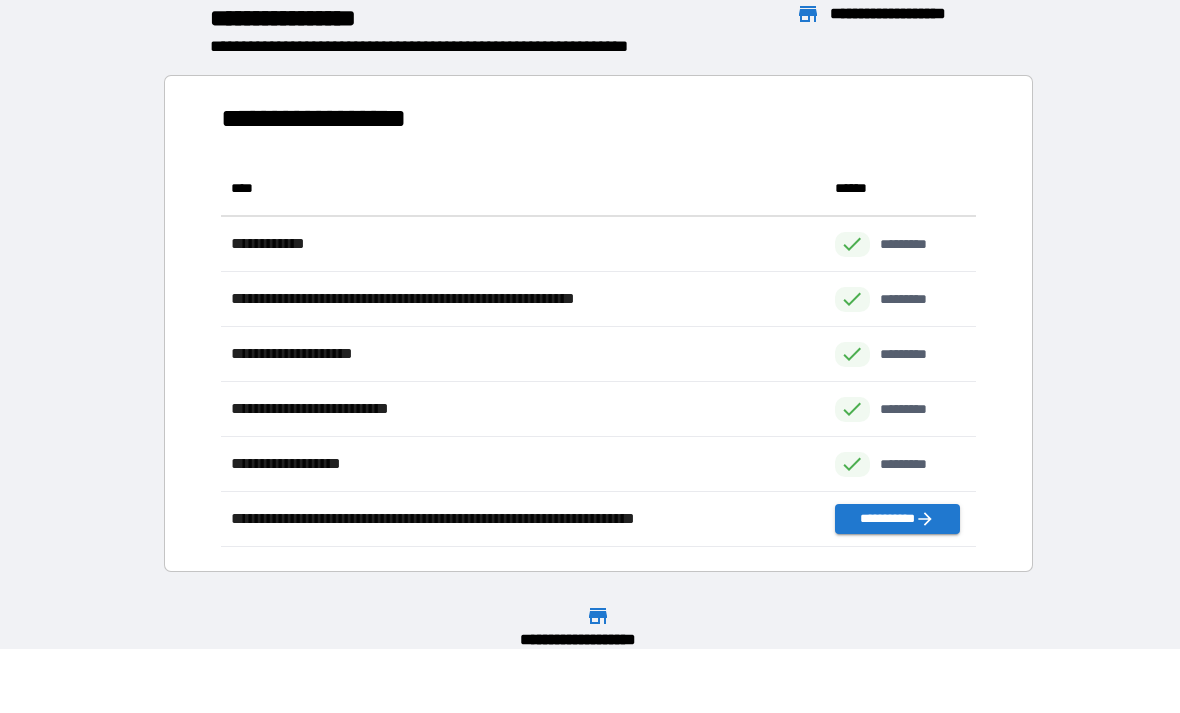 scroll, scrollTop: 1, scrollLeft: 1, axis: both 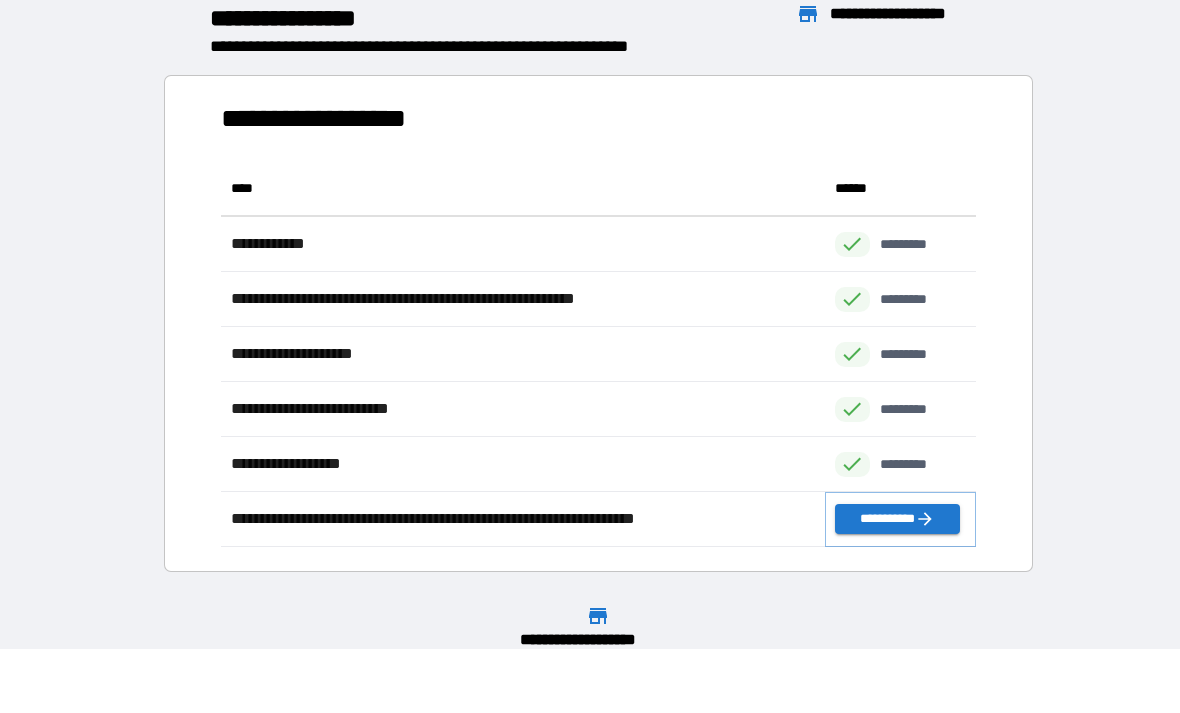 click on "**********" at bounding box center [897, 519] 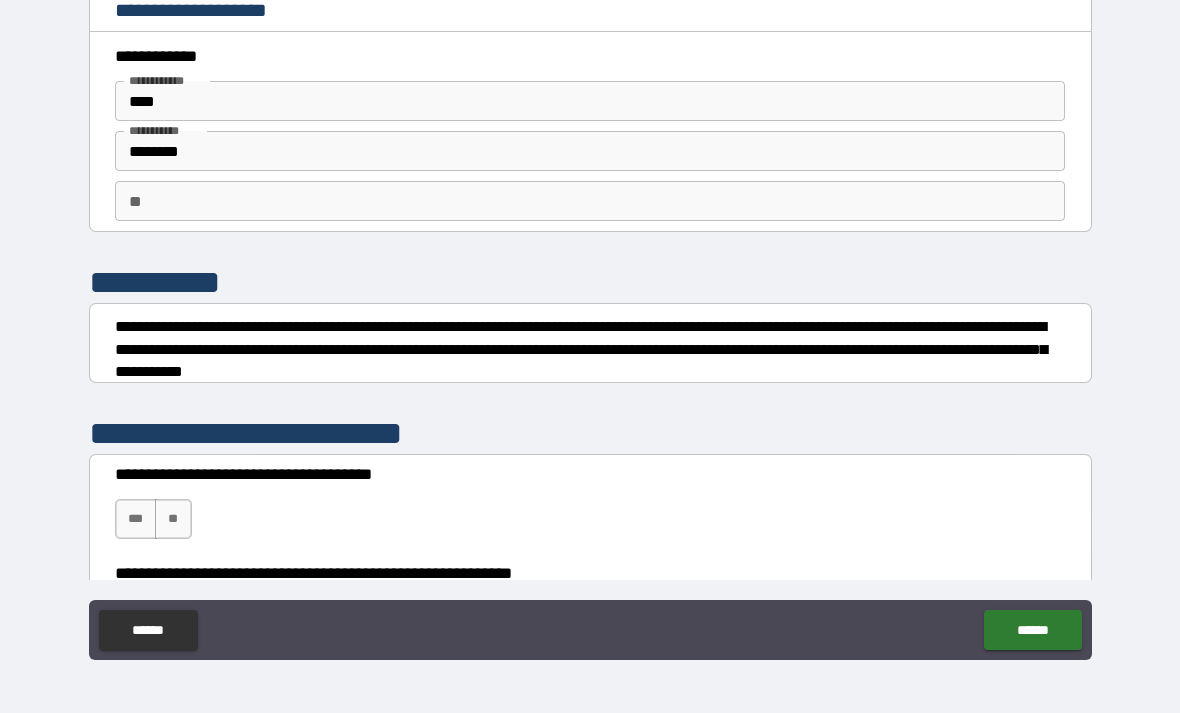 click on "**" at bounding box center (590, 201) 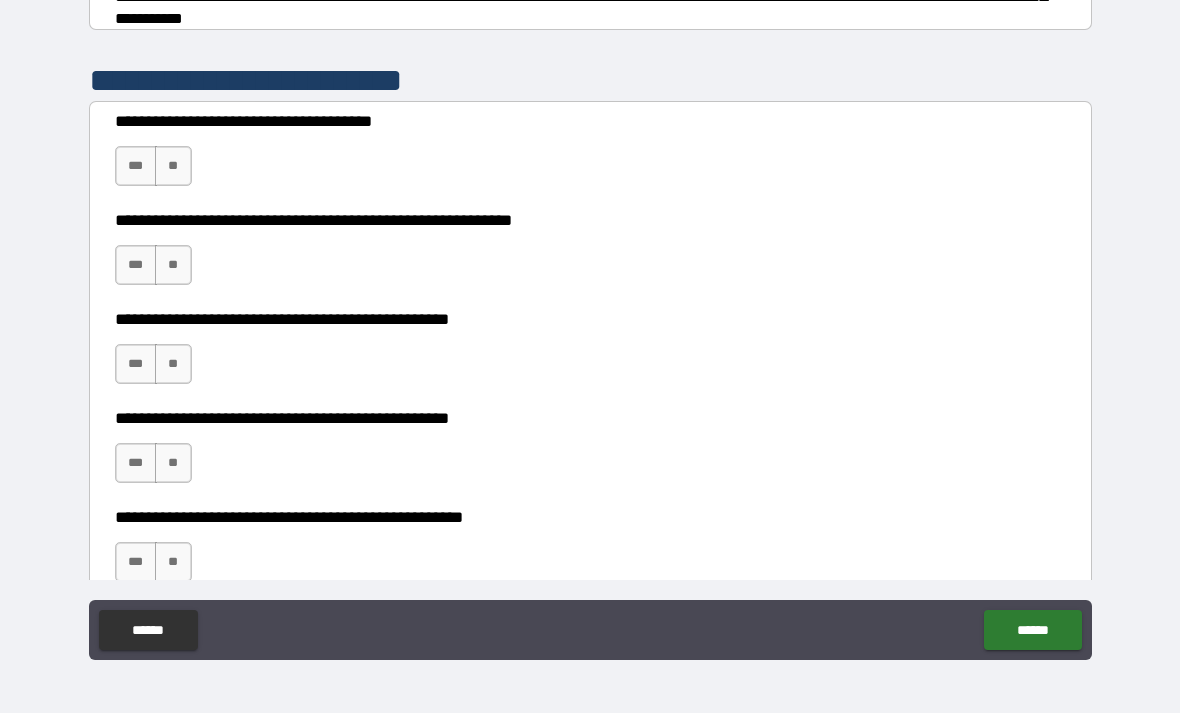 scroll, scrollTop: 357, scrollLeft: 0, axis: vertical 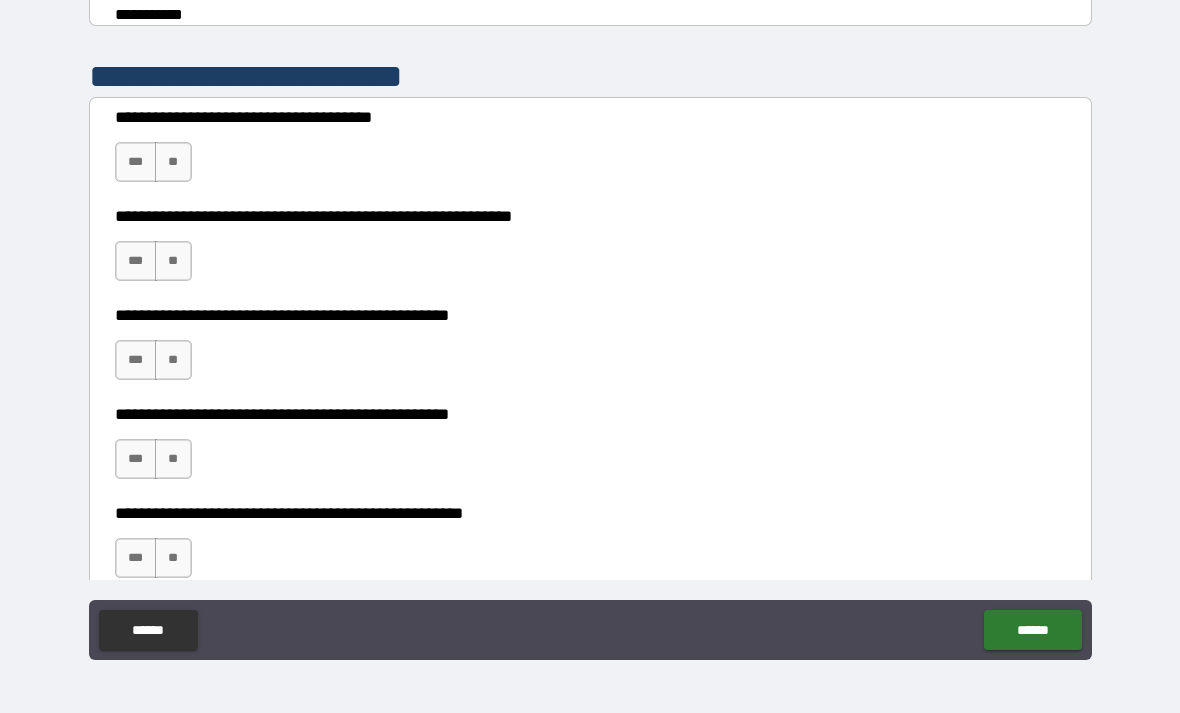 click on "***" at bounding box center [136, 162] 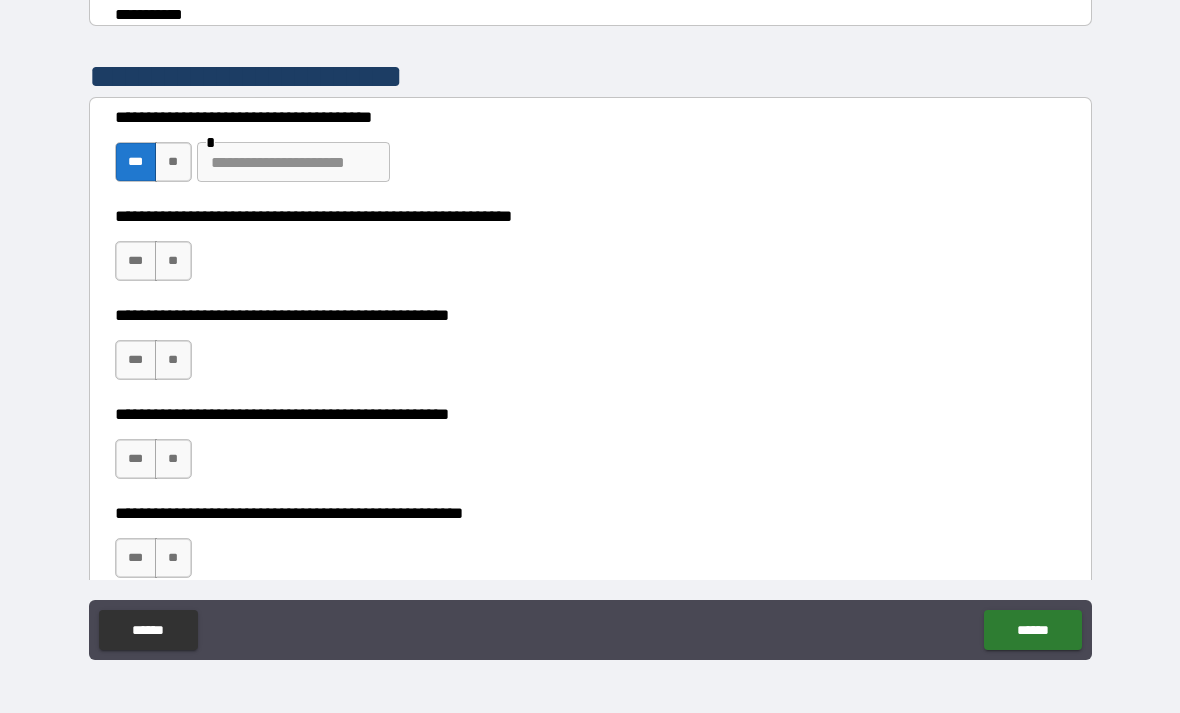 click on "**" at bounding box center (173, 261) 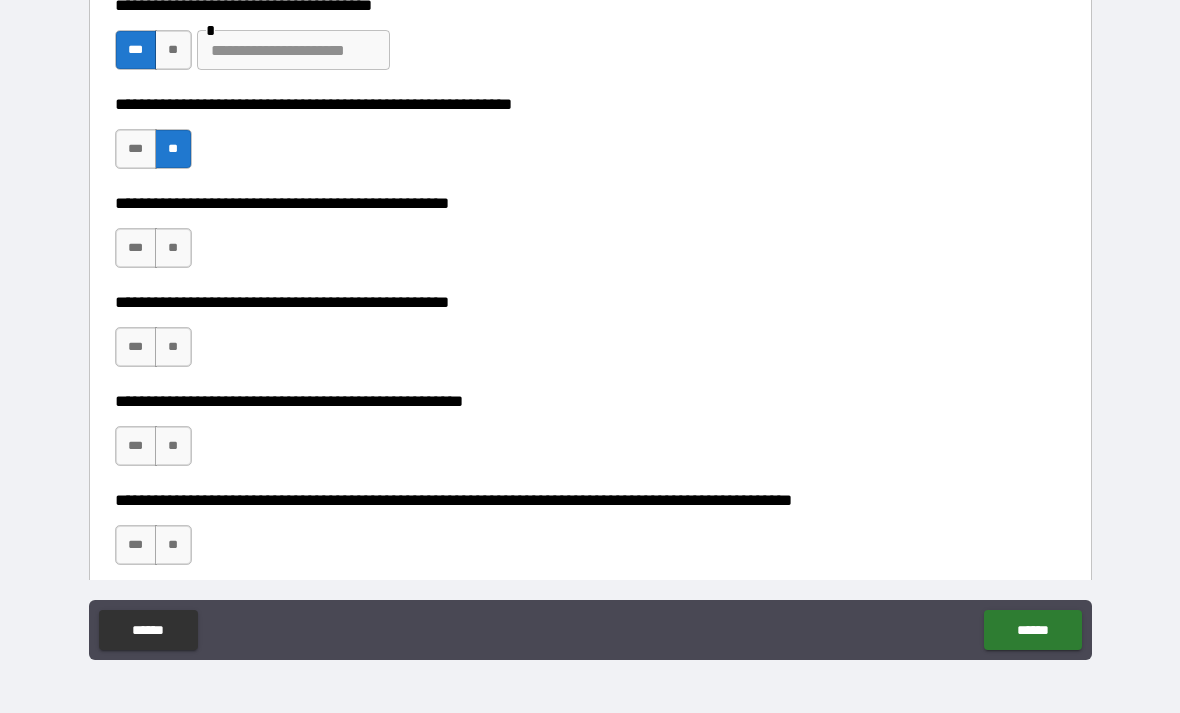 scroll, scrollTop: 475, scrollLeft: 0, axis: vertical 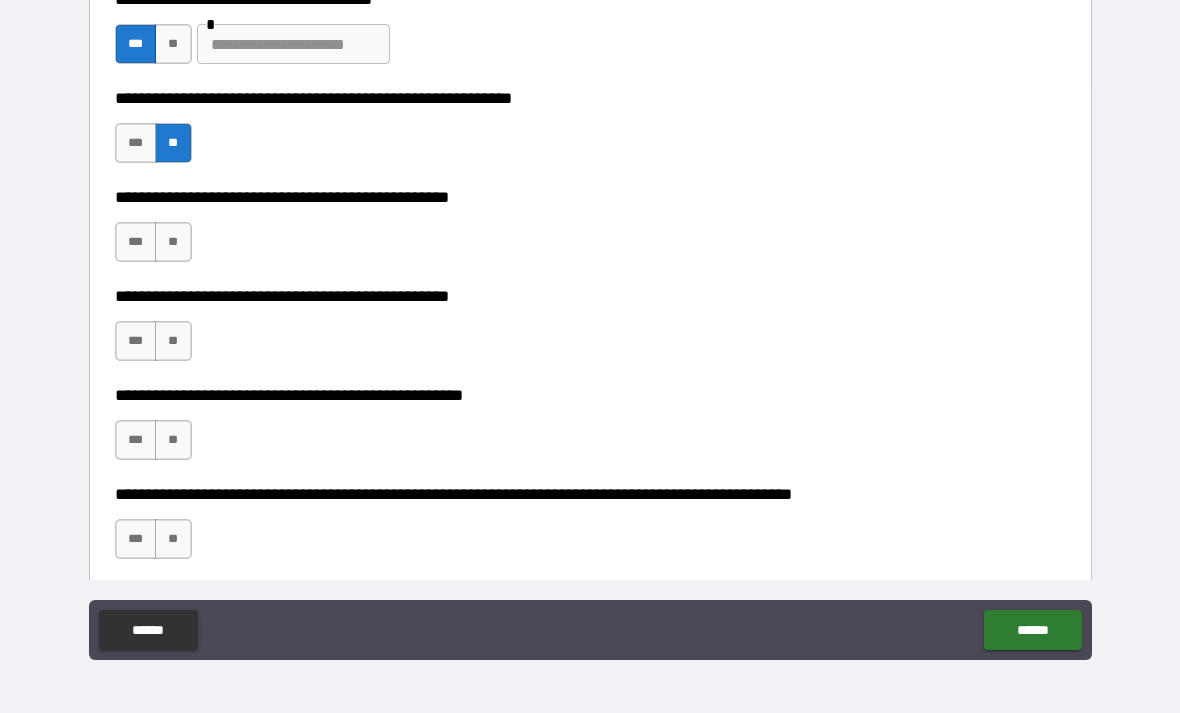 click on "**" at bounding box center (173, 242) 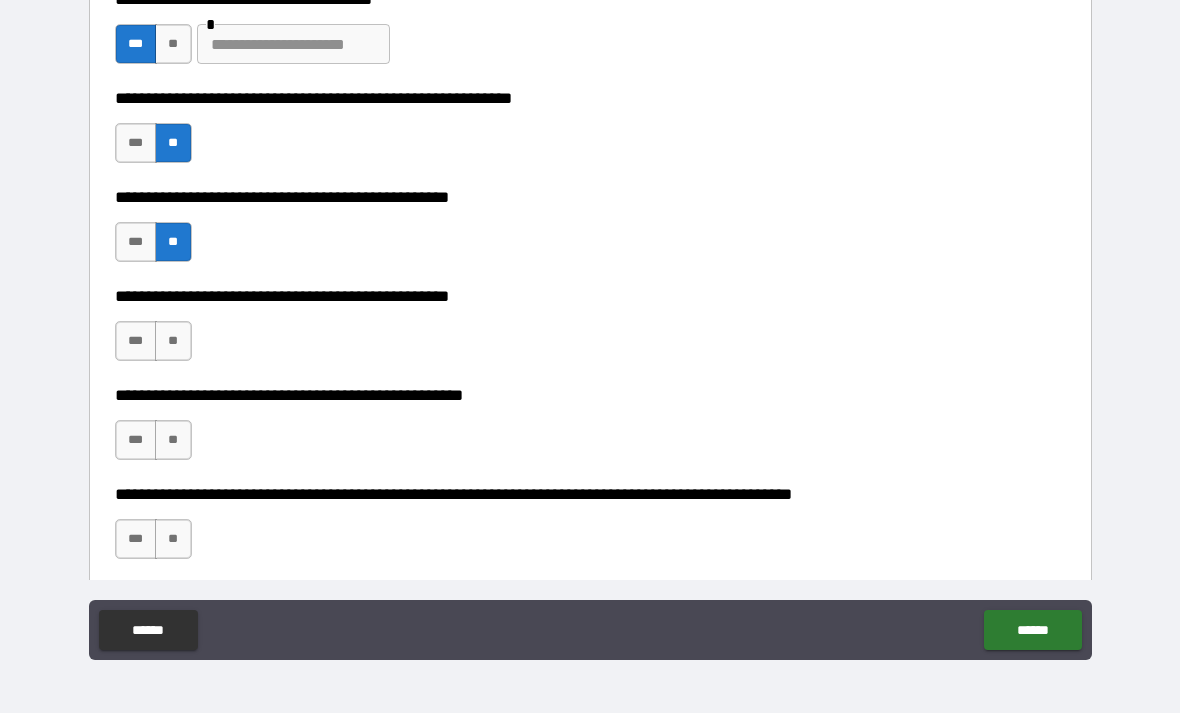 click on "***" at bounding box center (136, 341) 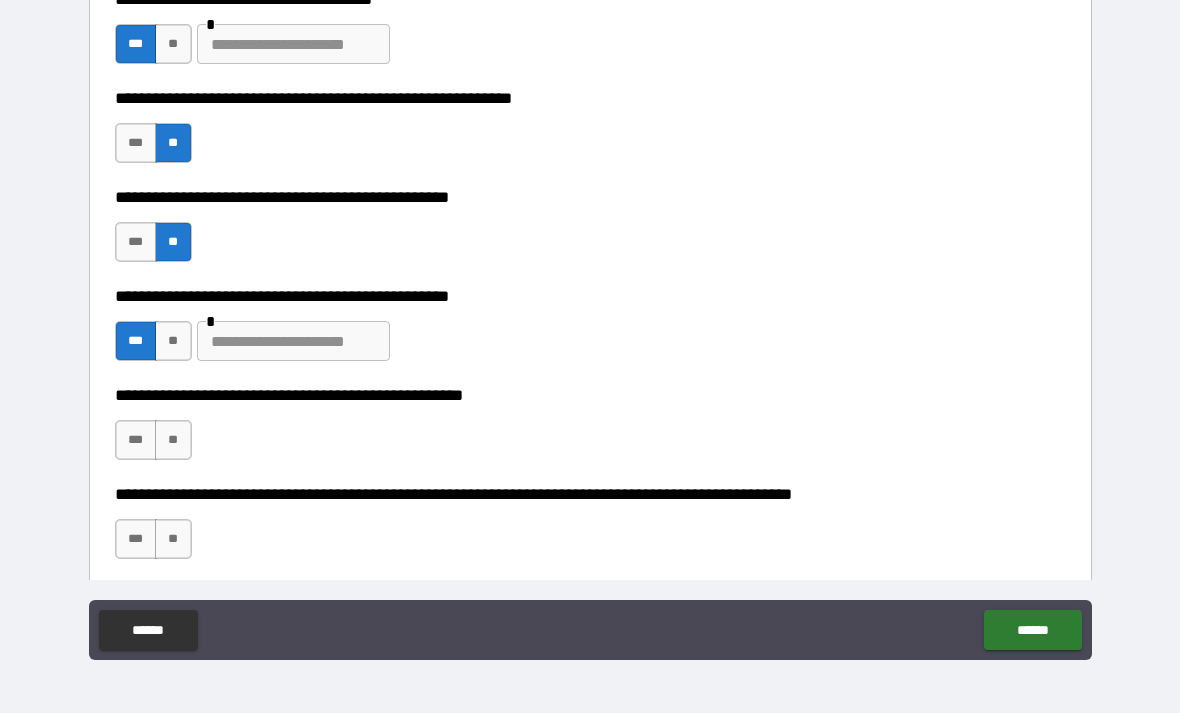 click on "**" at bounding box center (173, 440) 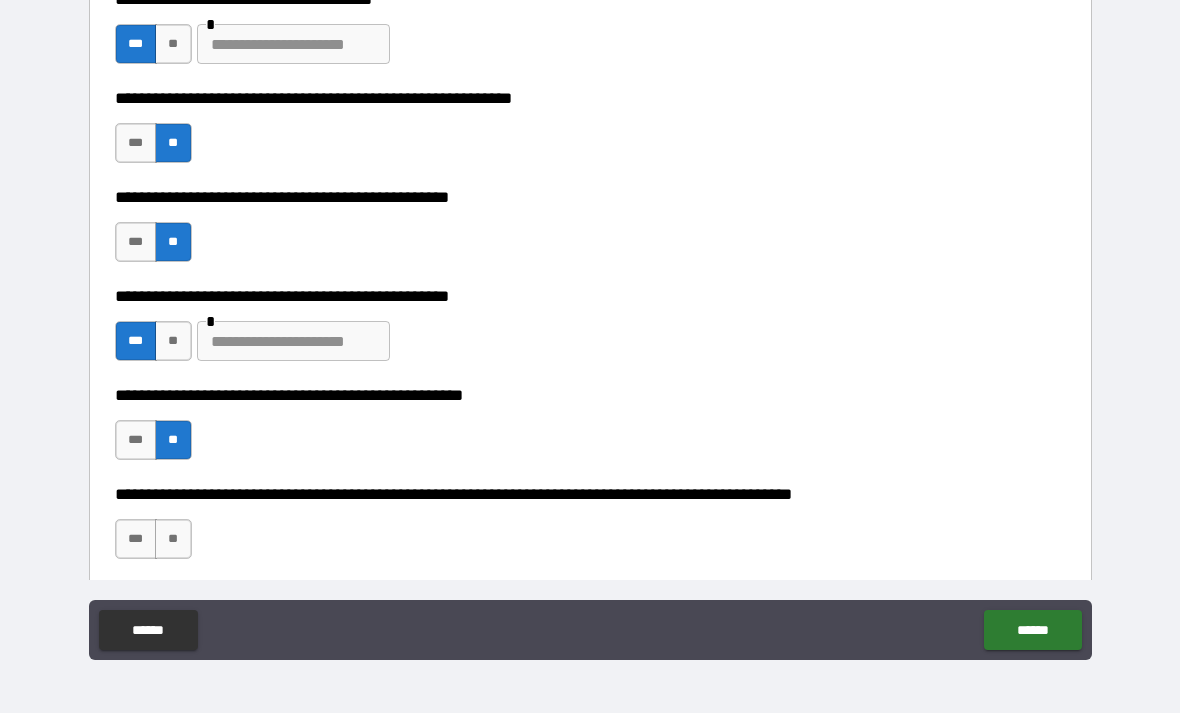 click on "**" at bounding box center [173, 539] 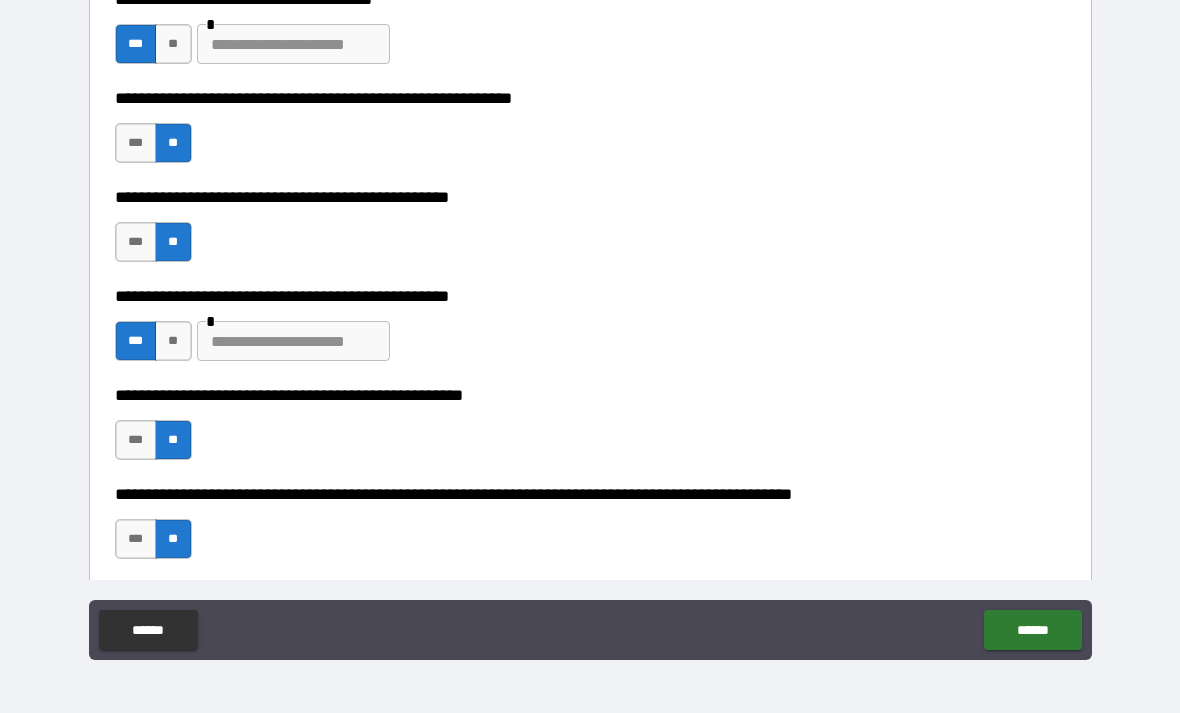 click on "******" at bounding box center [1032, 630] 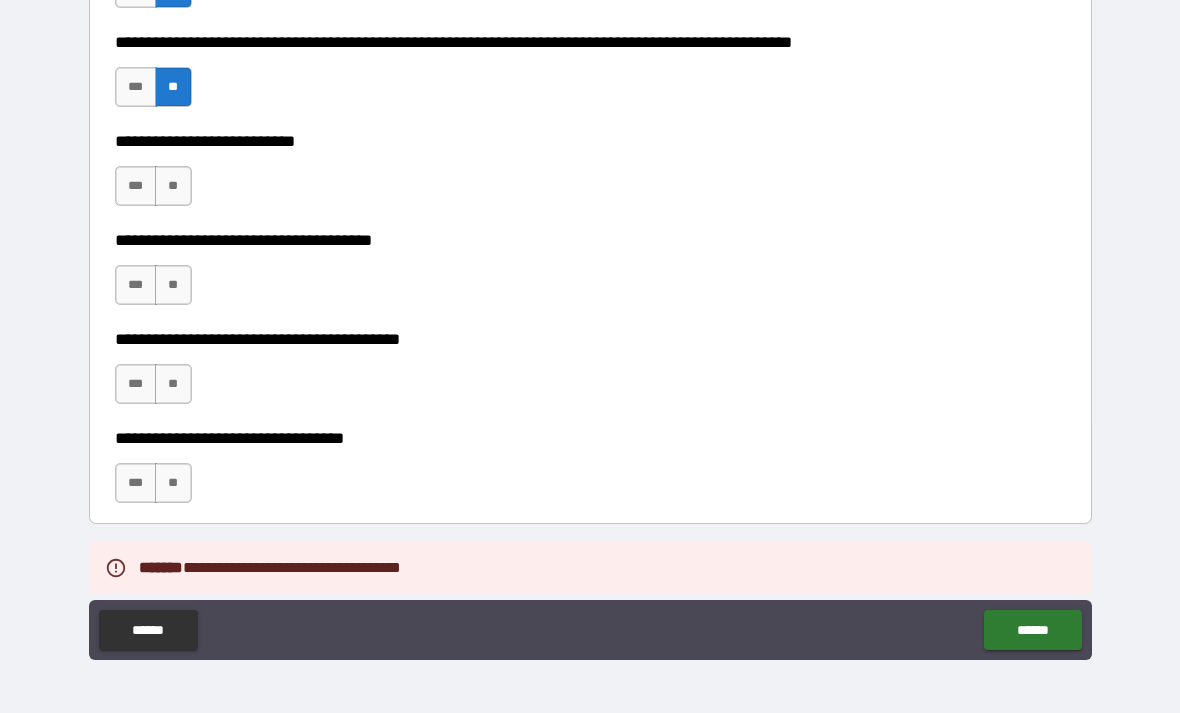 scroll, scrollTop: 947, scrollLeft: 0, axis: vertical 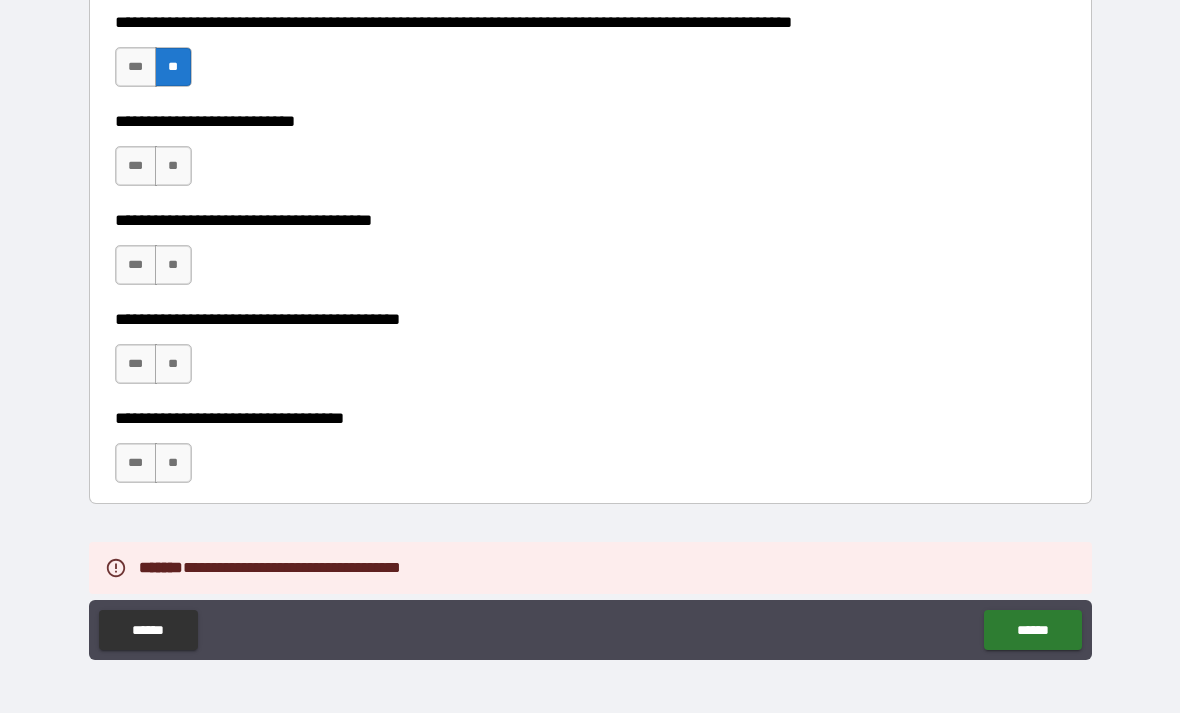 click on "**" at bounding box center [173, 166] 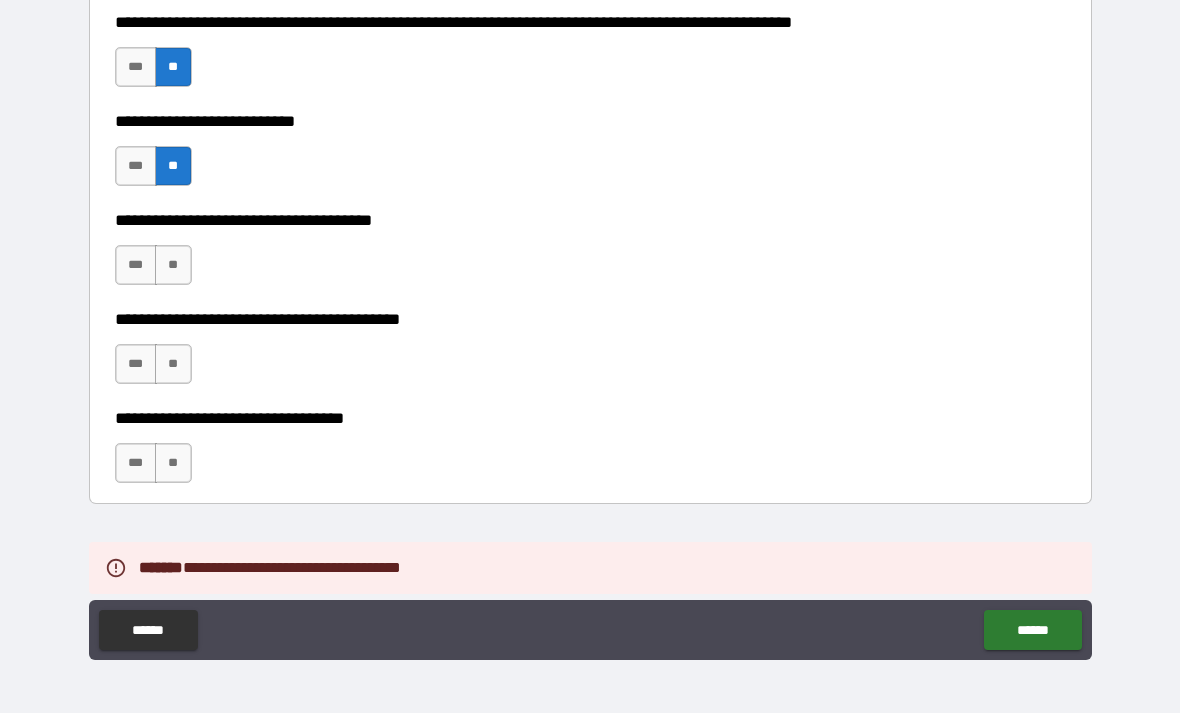 click on "**" at bounding box center [173, 265] 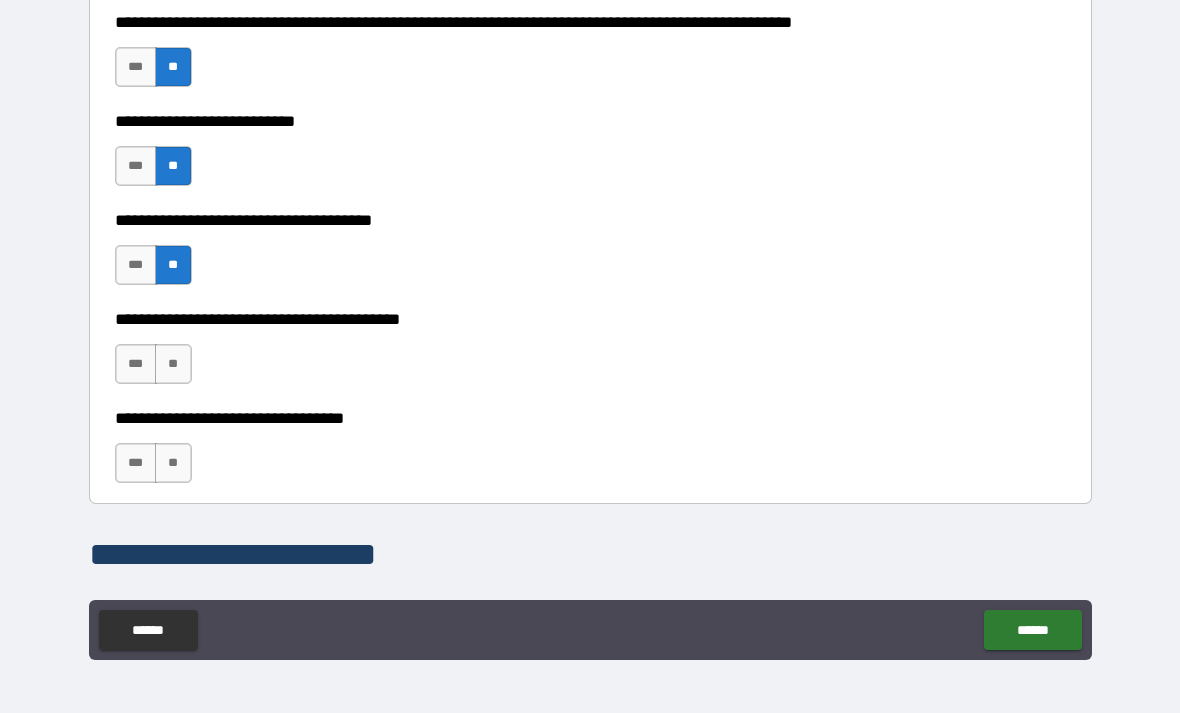 click on "**" at bounding box center (173, 364) 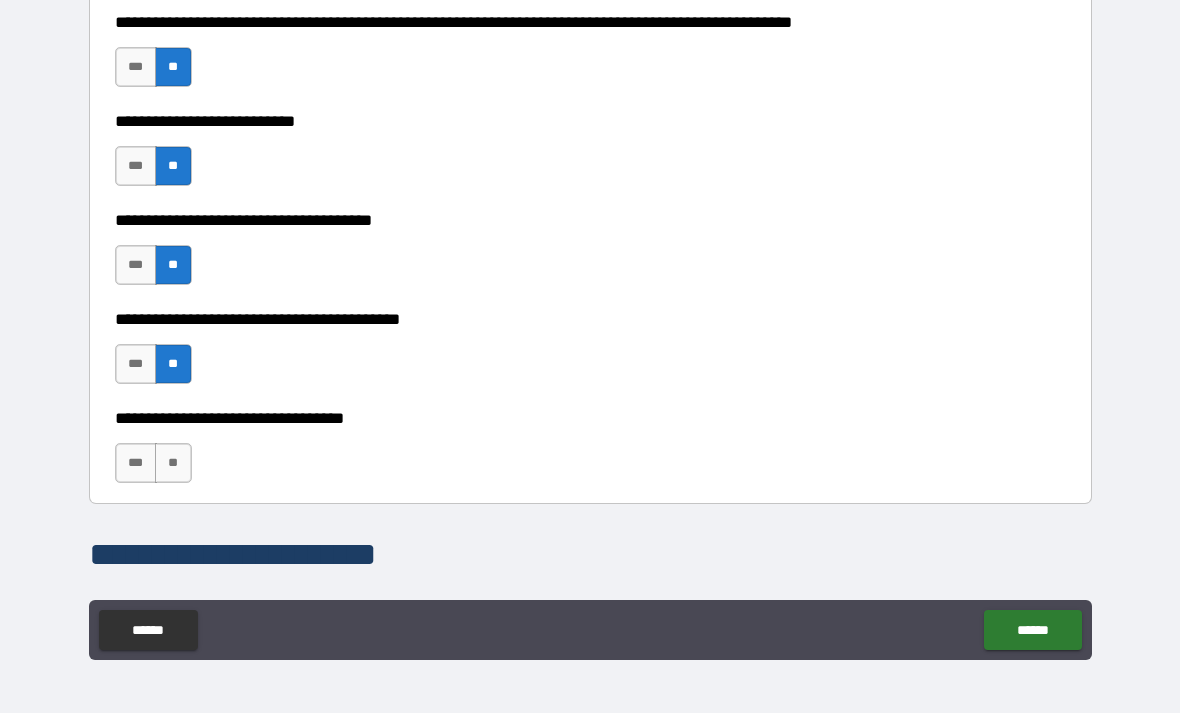 click on "**" at bounding box center [173, 463] 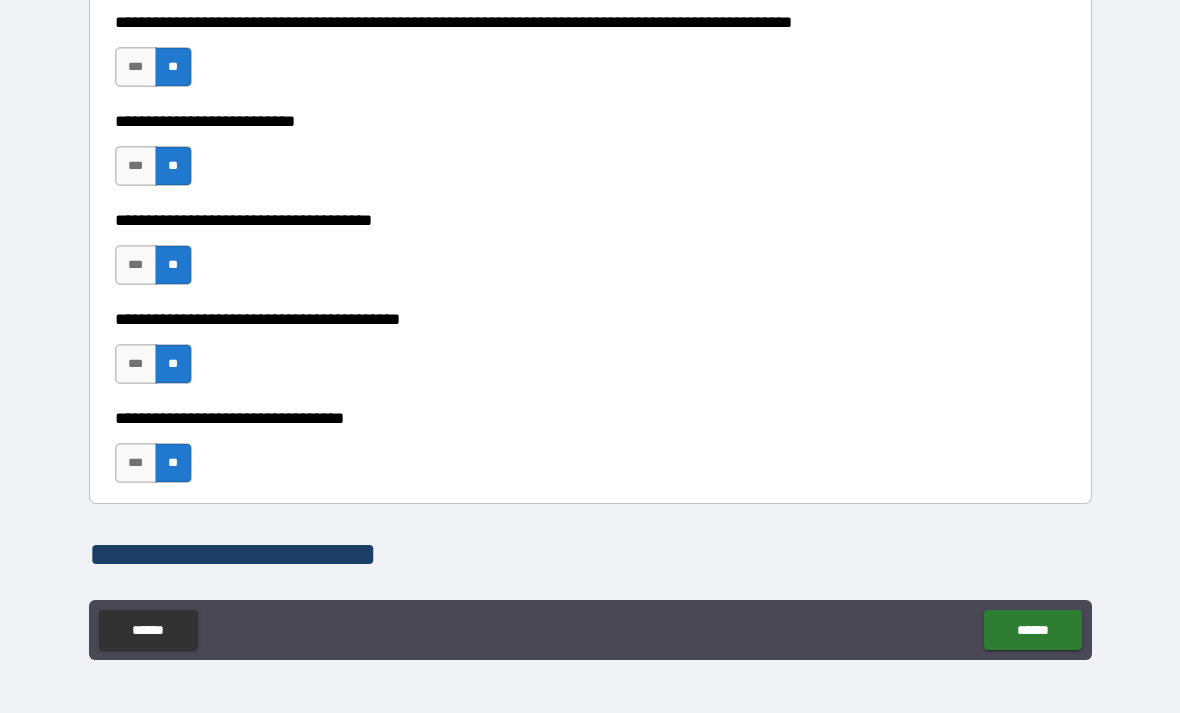 click on "******" at bounding box center [1032, 630] 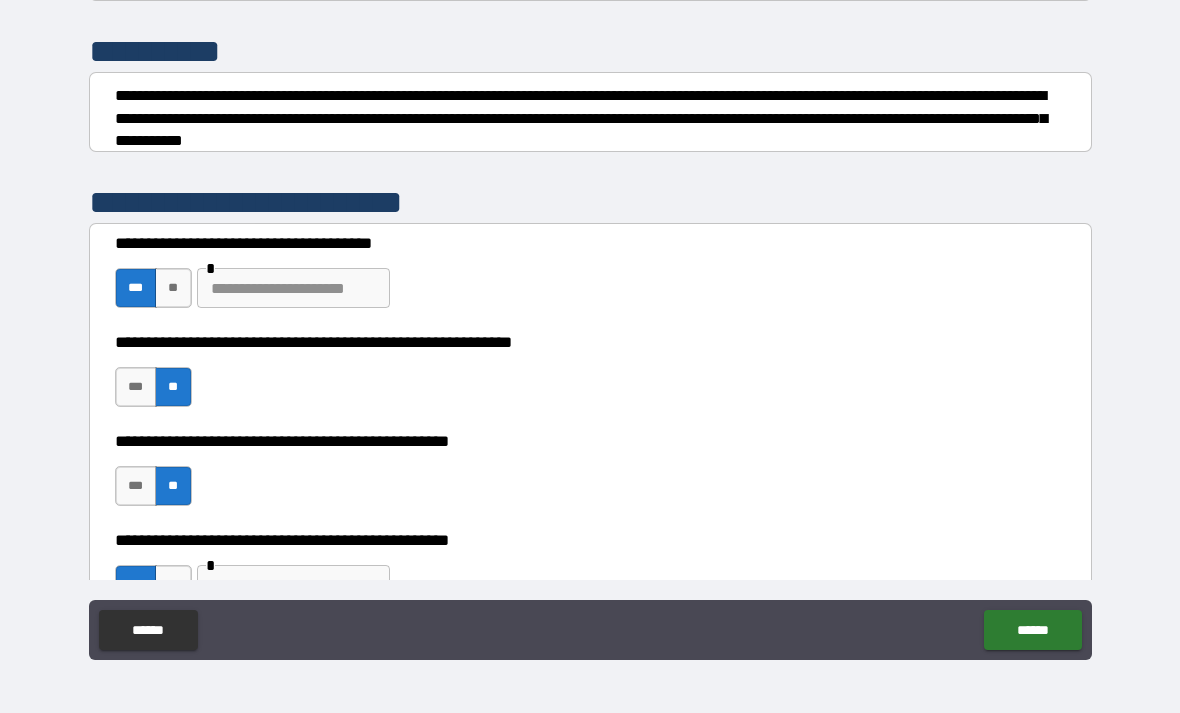 scroll, scrollTop: 237, scrollLeft: 0, axis: vertical 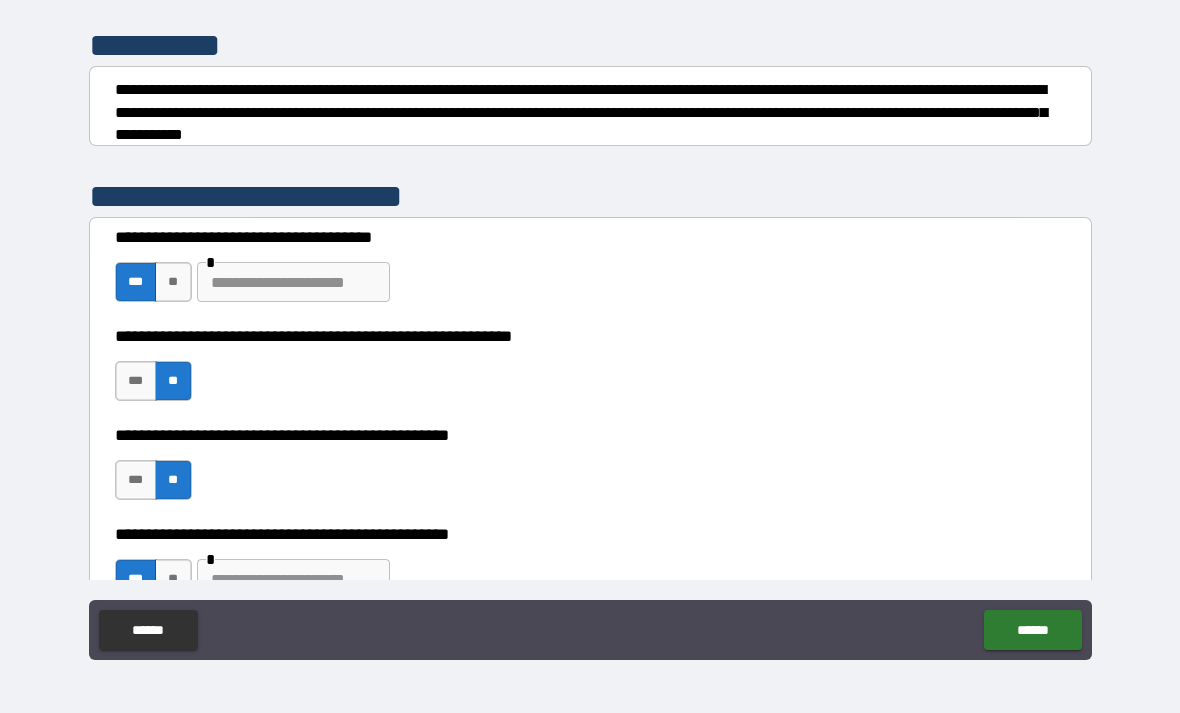 click at bounding box center (293, 282) 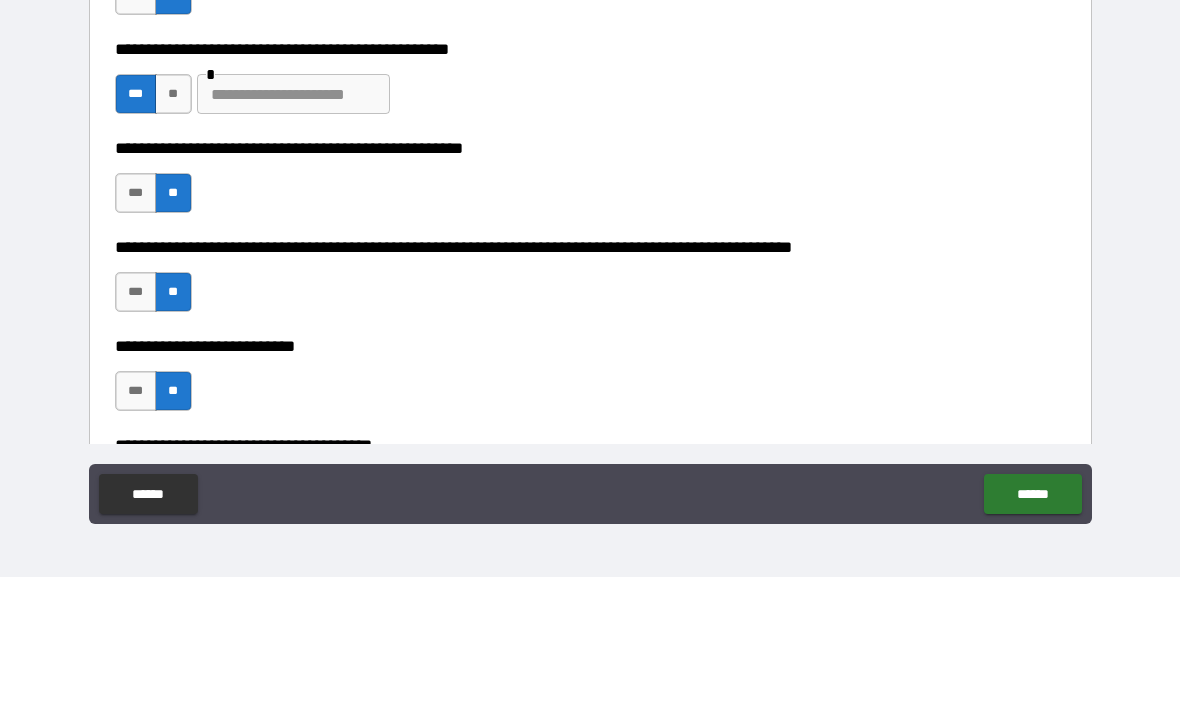 scroll, scrollTop: 588, scrollLeft: 0, axis: vertical 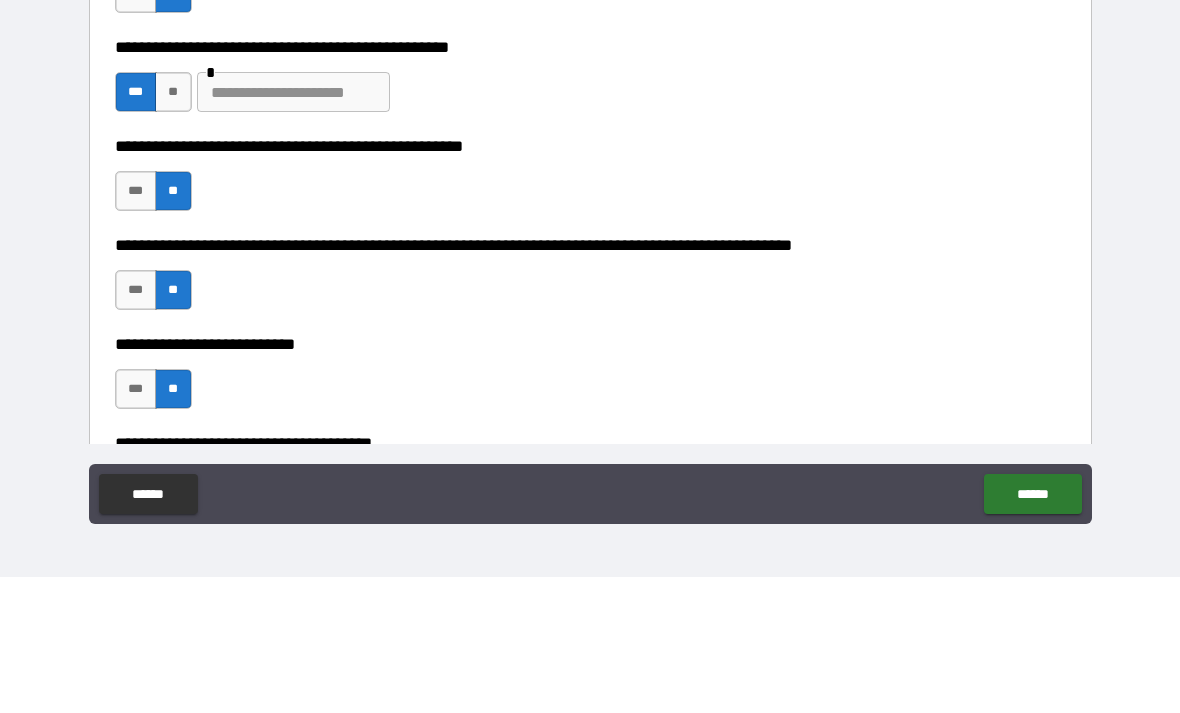 click at bounding box center (293, 228) 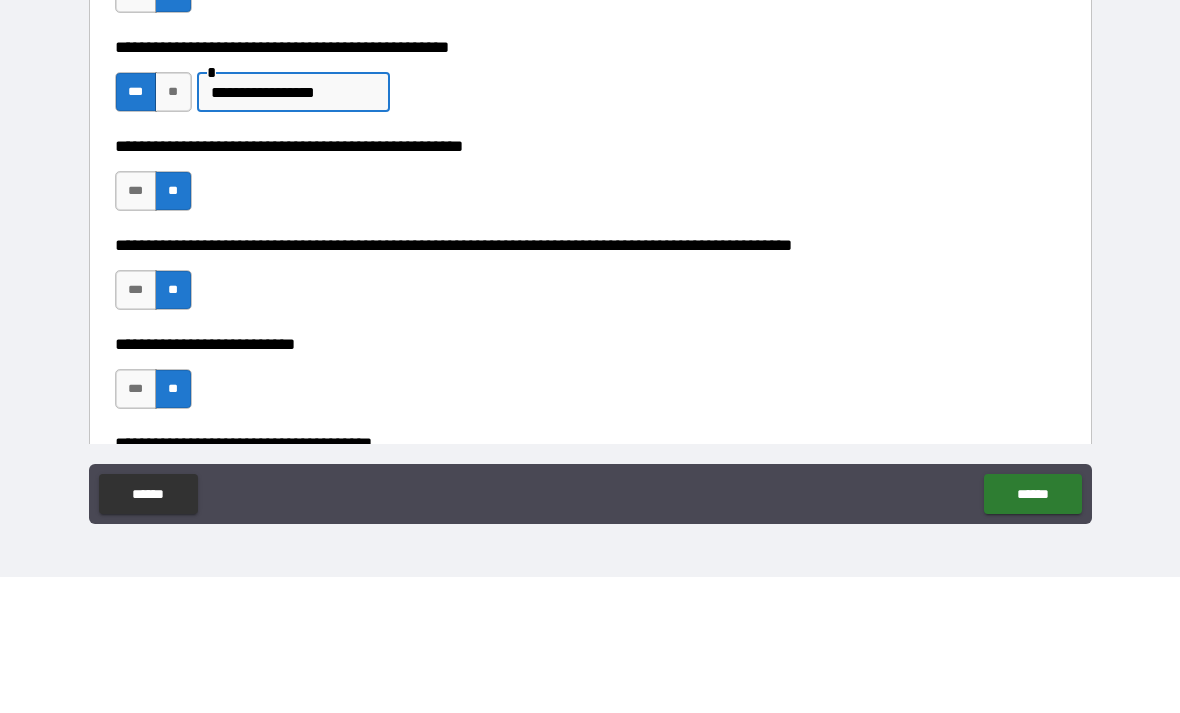 click on "**********" at bounding box center (590, 317) 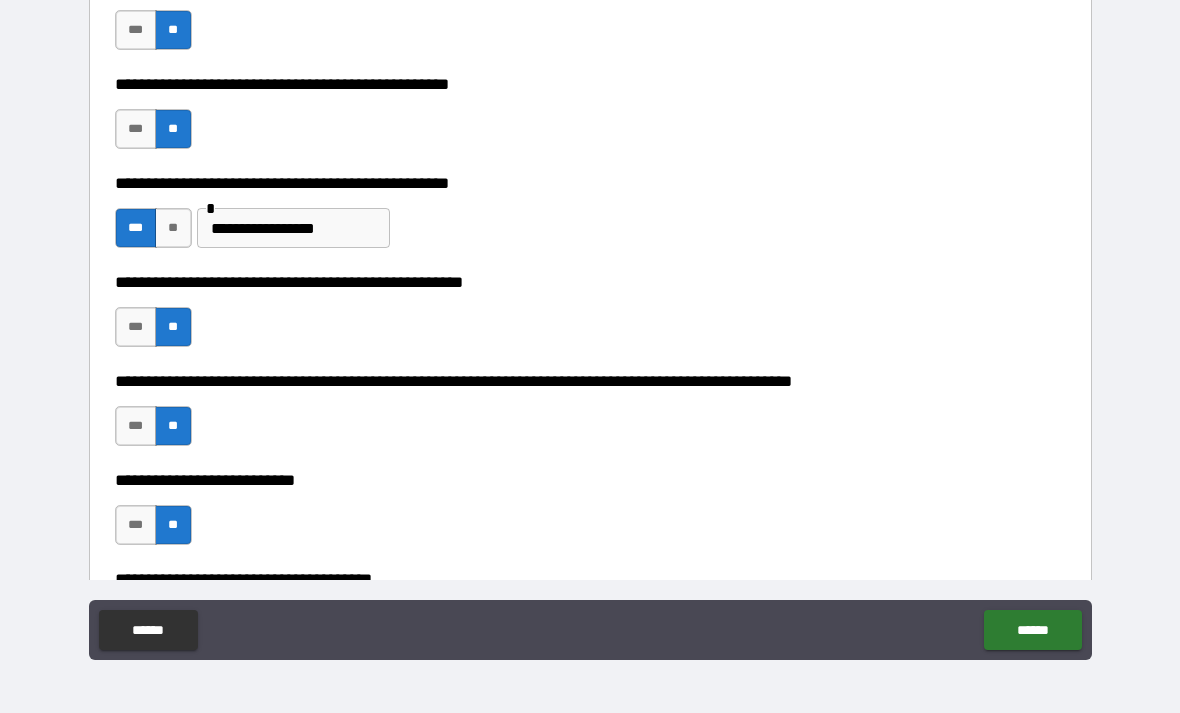 click on "******" at bounding box center [1032, 630] 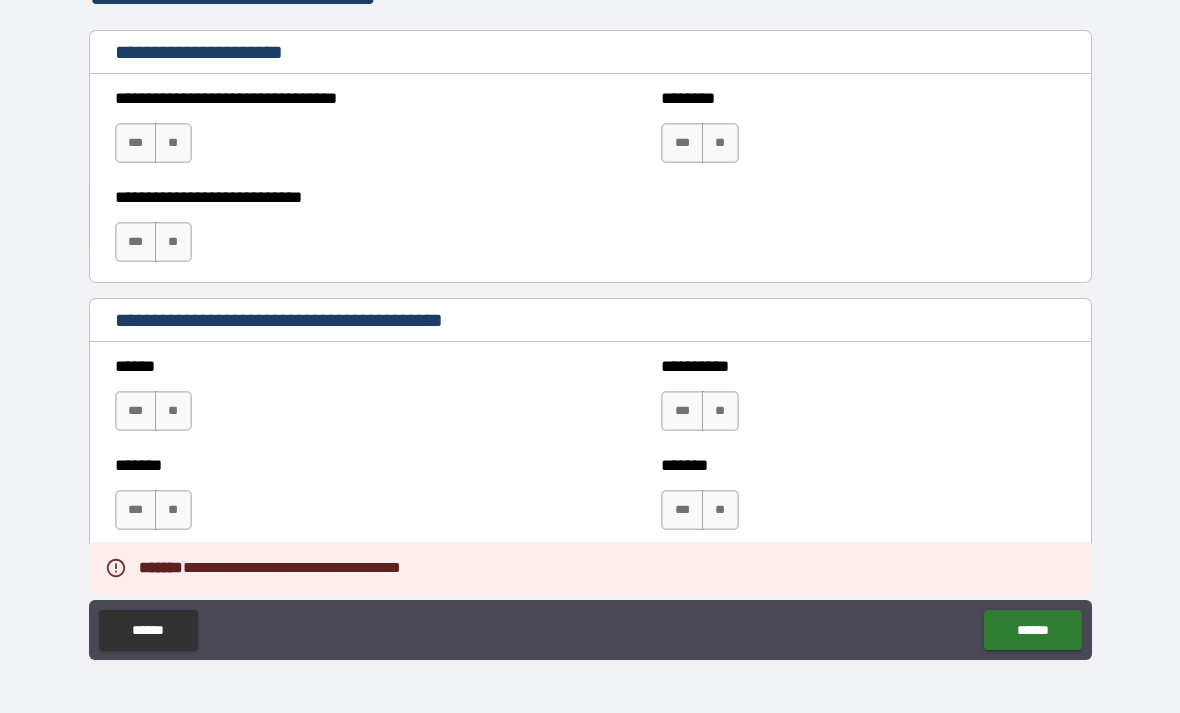 scroll, scrollTop: 1513, scrollLeft: 0, axis: vertical 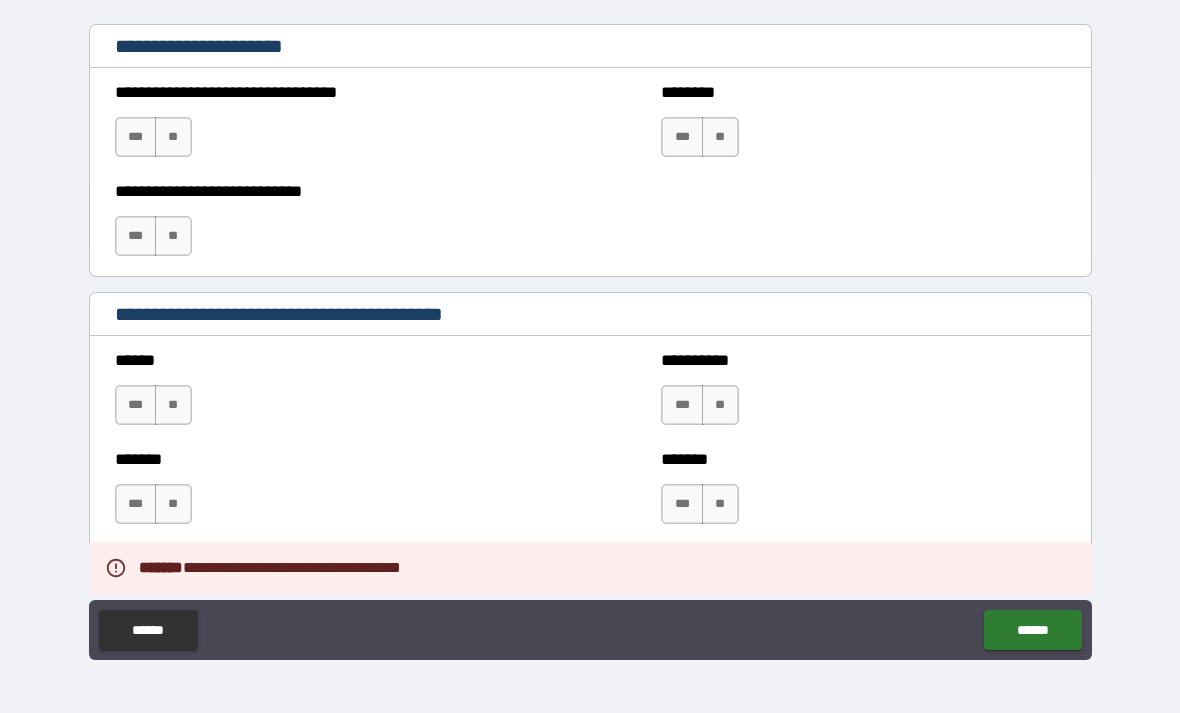 click on "**" at bounding box center (173, 137) 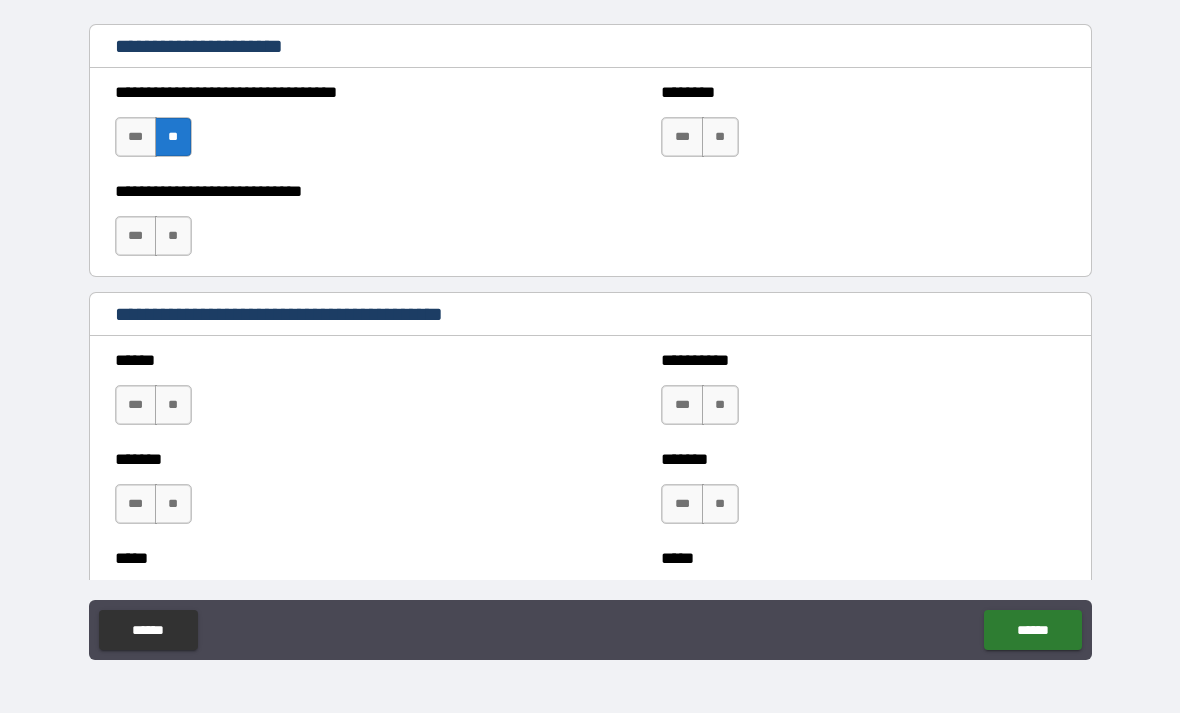 click on "**" at bounding box center (173, 236) 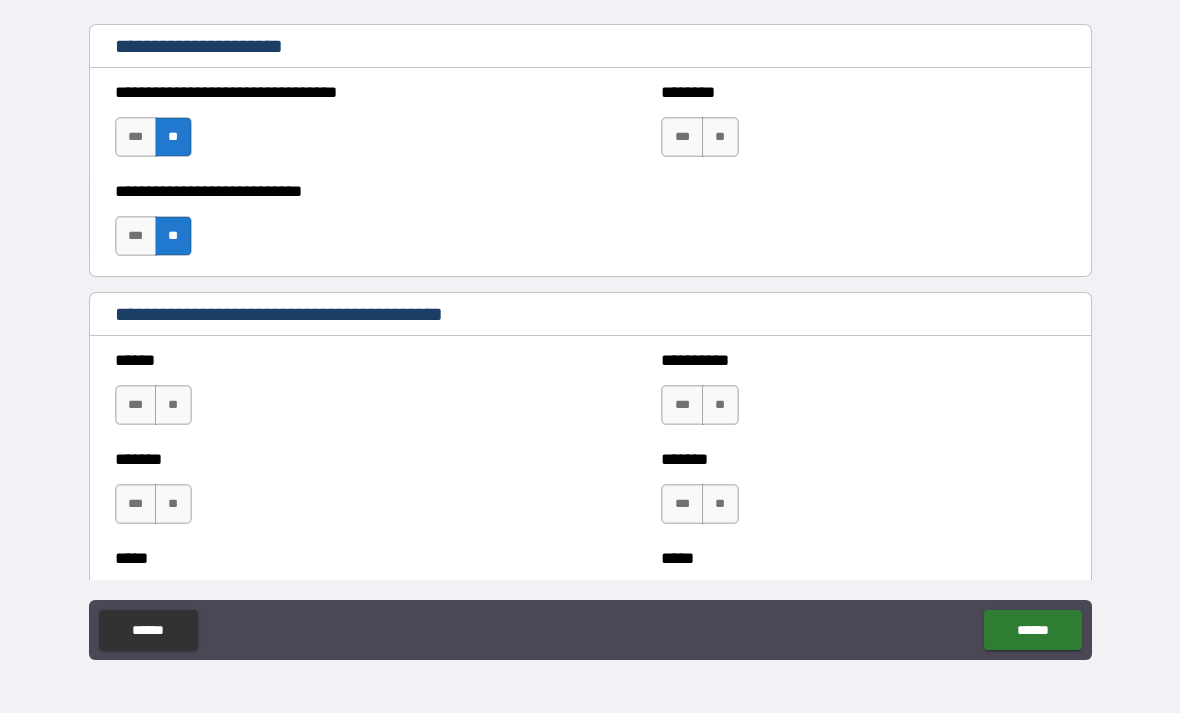 click on "**" at bounding box center [173, 405] 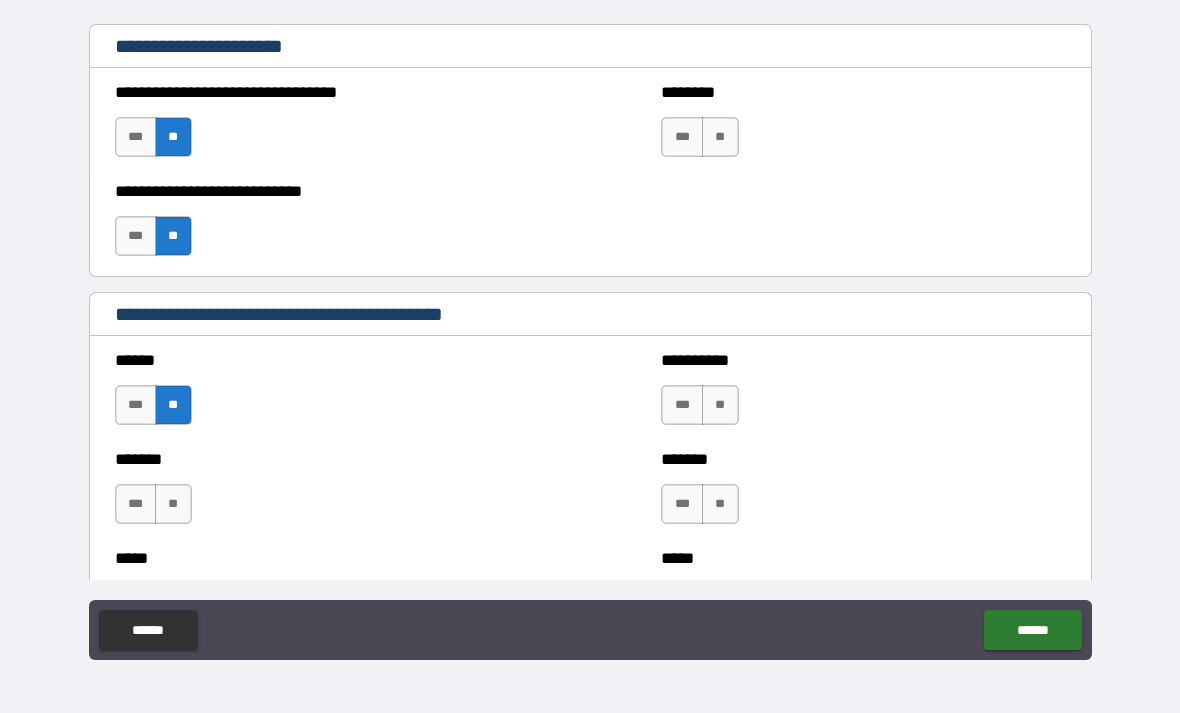 click on "**" at bounding box center [173, 504] 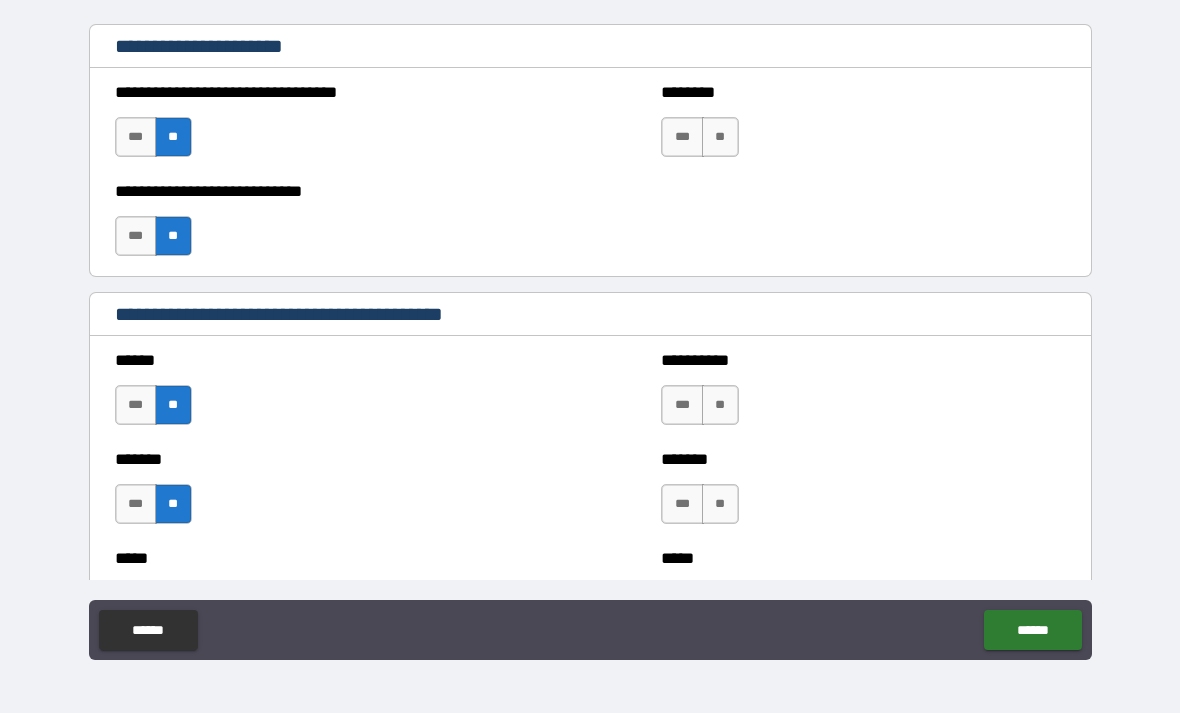click on "**" at bounding box center [720, 405] 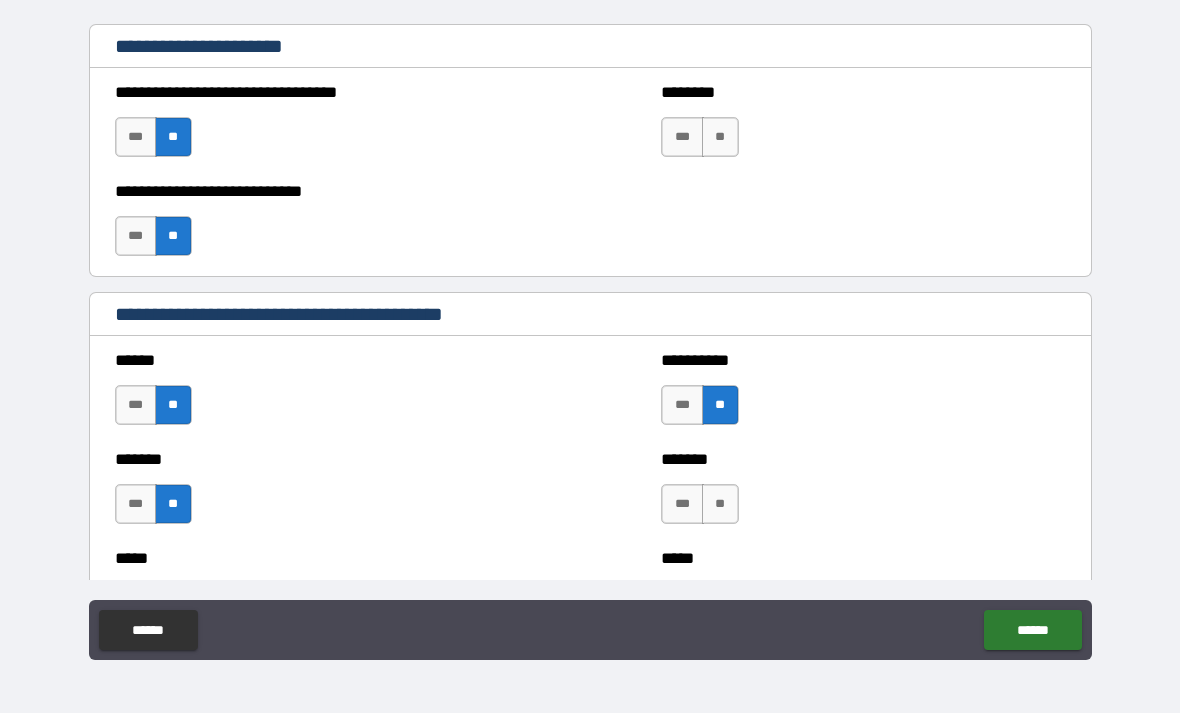 click on "**" at bounding box center (720, 504) 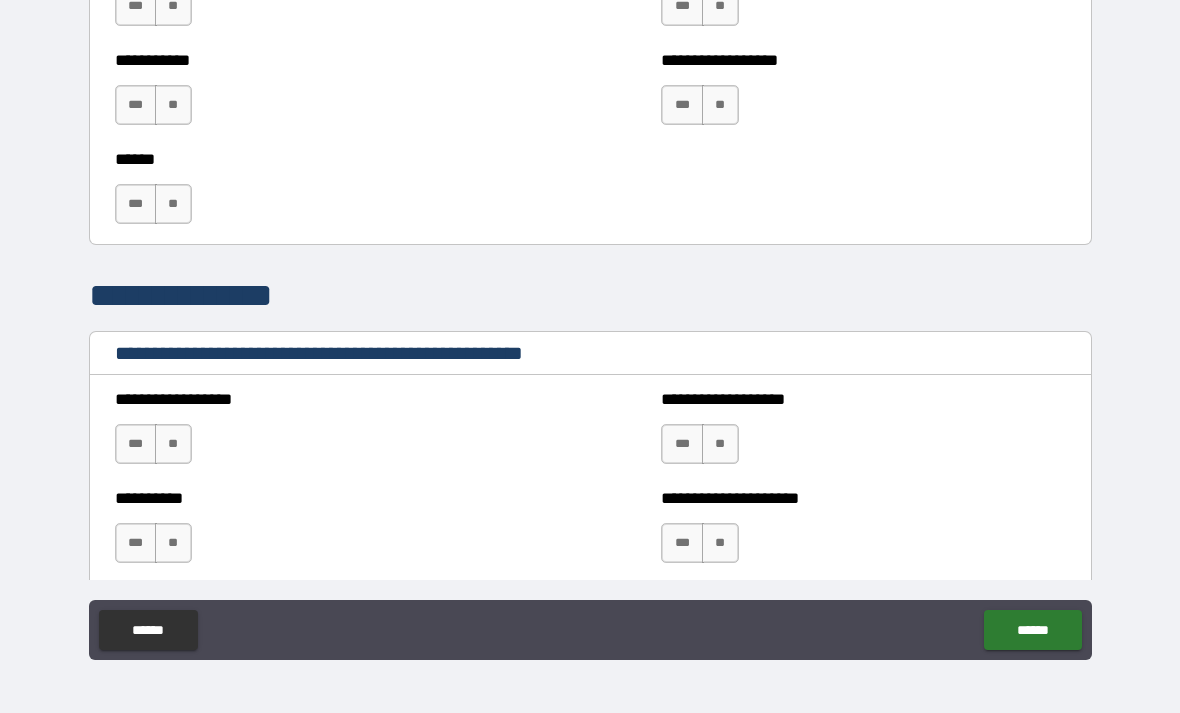 scroll, scrollTop: 2120, scrollLeft: 0, axis: vertical 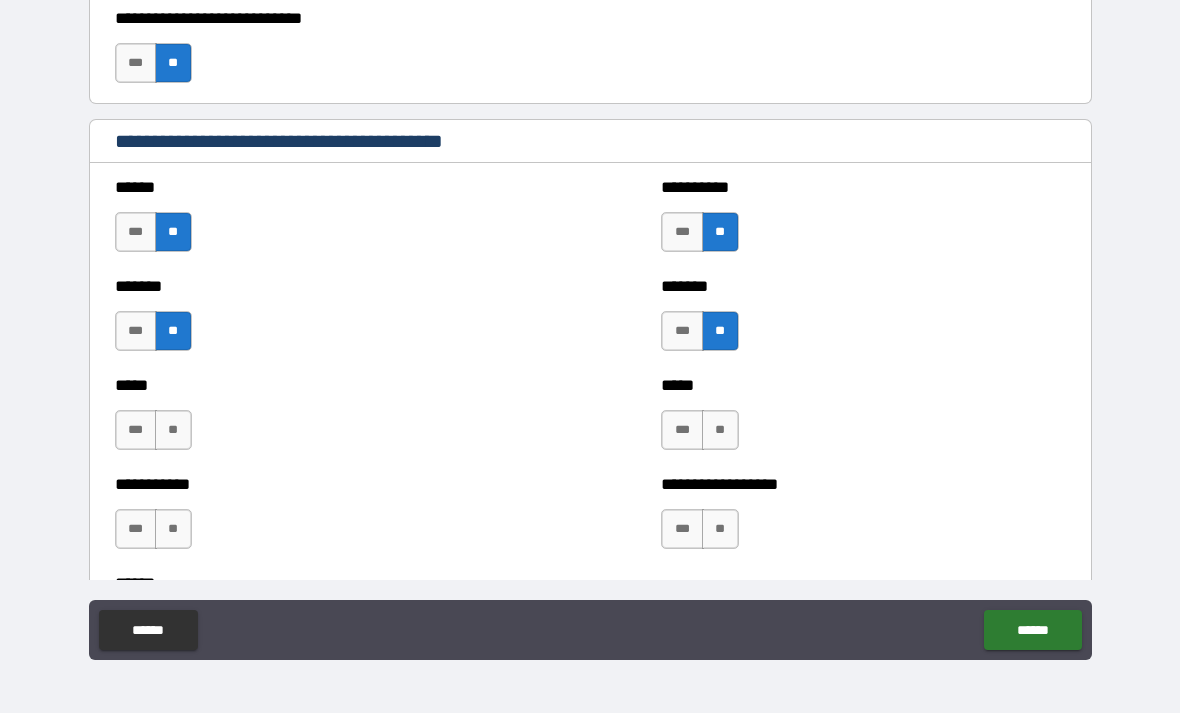 click on "**" at bounding box center (173, 430) 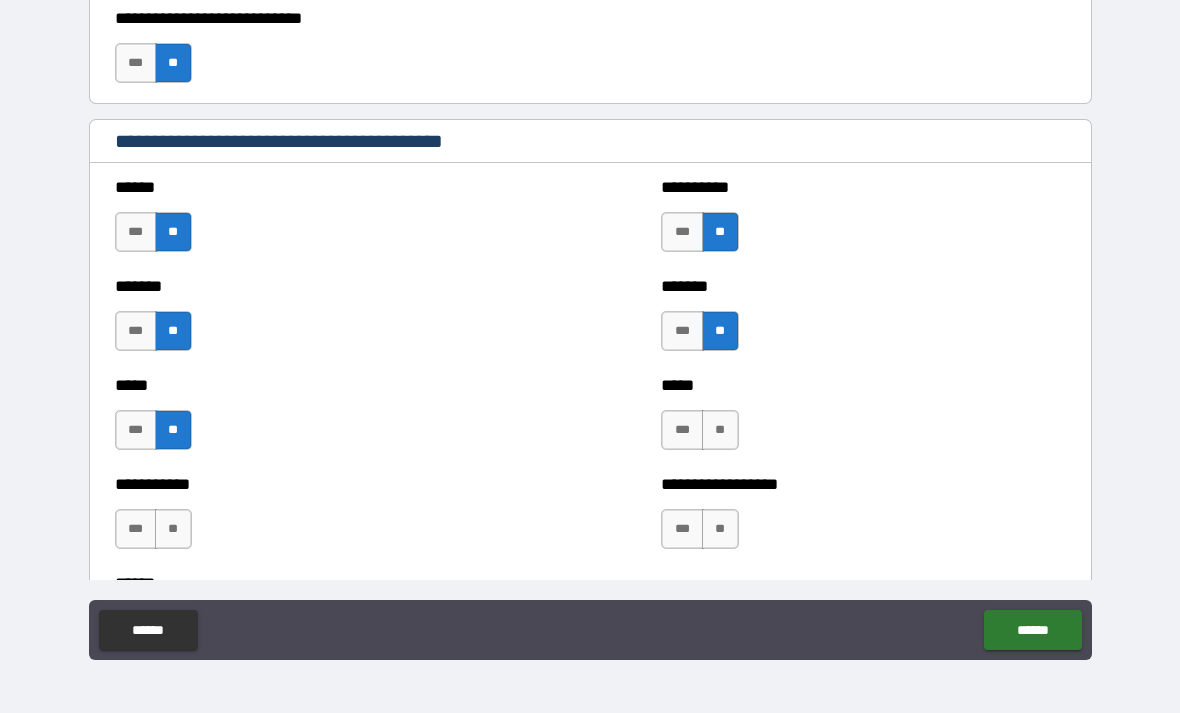 click on "**" at bounding box center [173, 529] 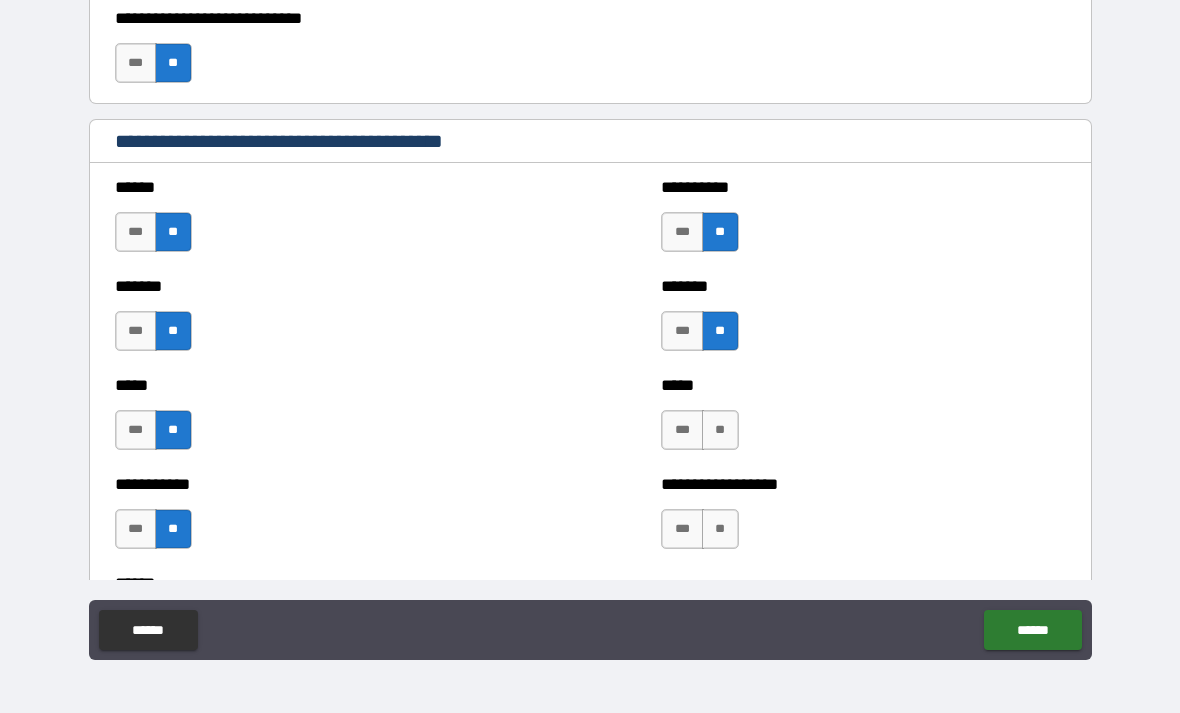 click on "**" at bounding box center (720, 430) 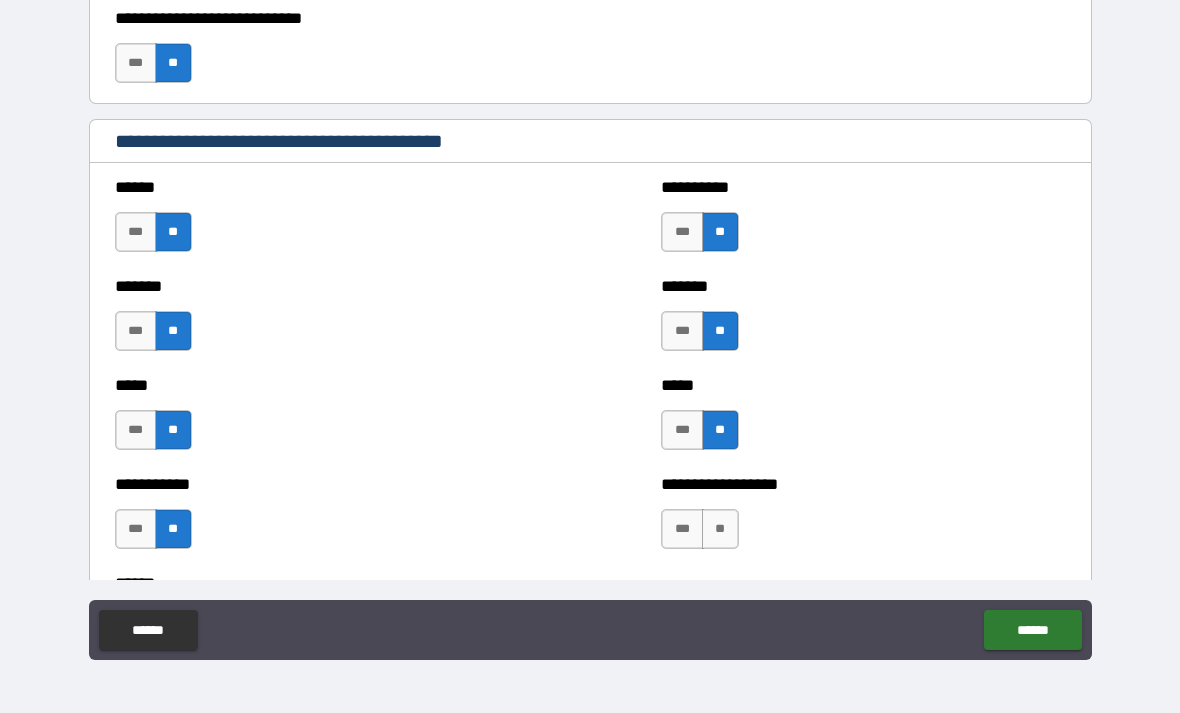 click on "**" at bounding box center [720, 529] 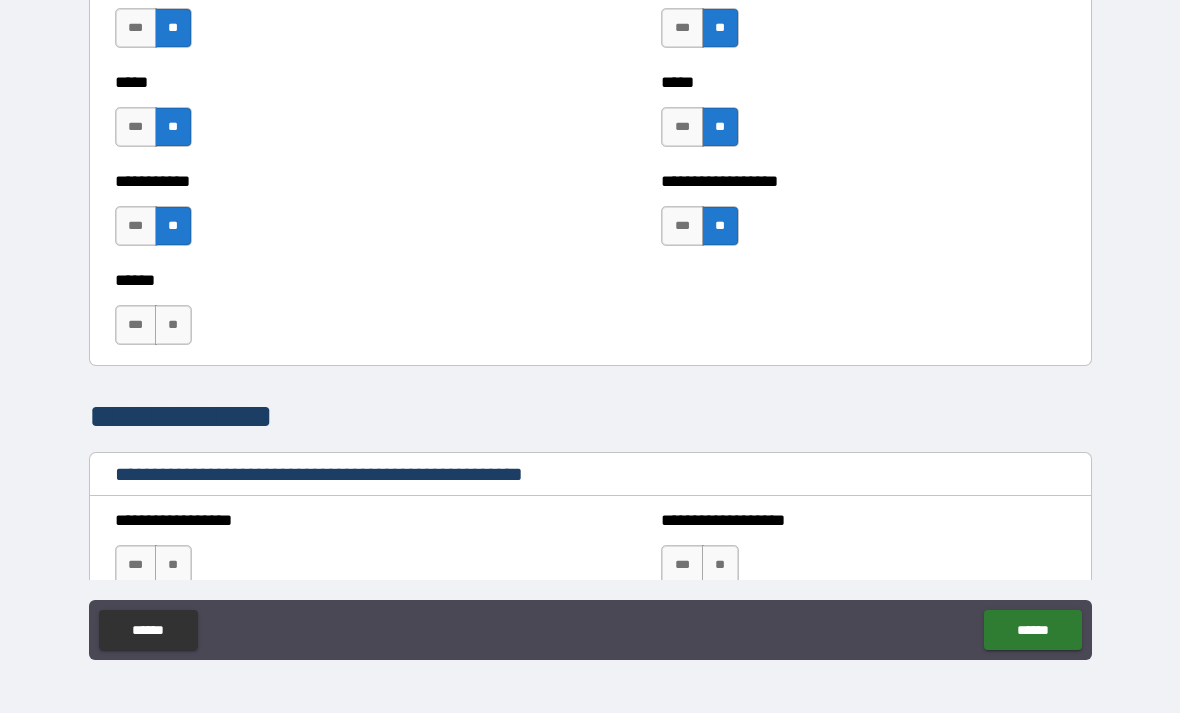 scroll, scrollTop: 1990, scrollLeft: 0, axis: vertical 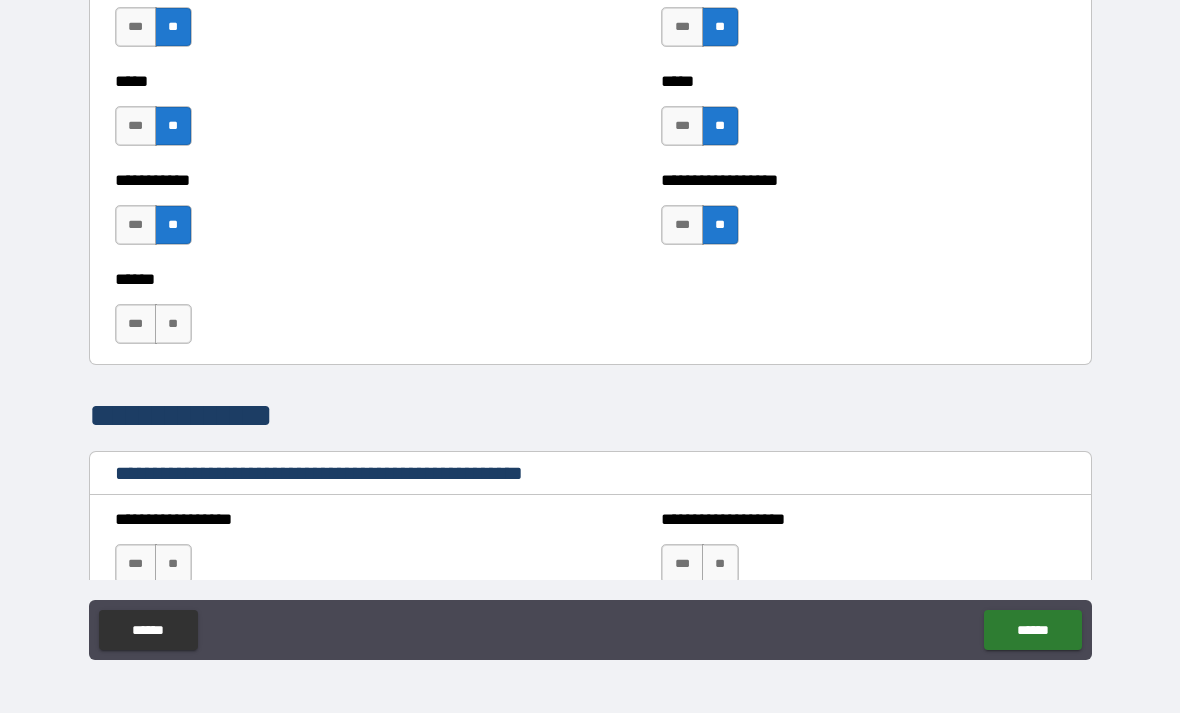 click on "**" at bounding box center (173, 324) 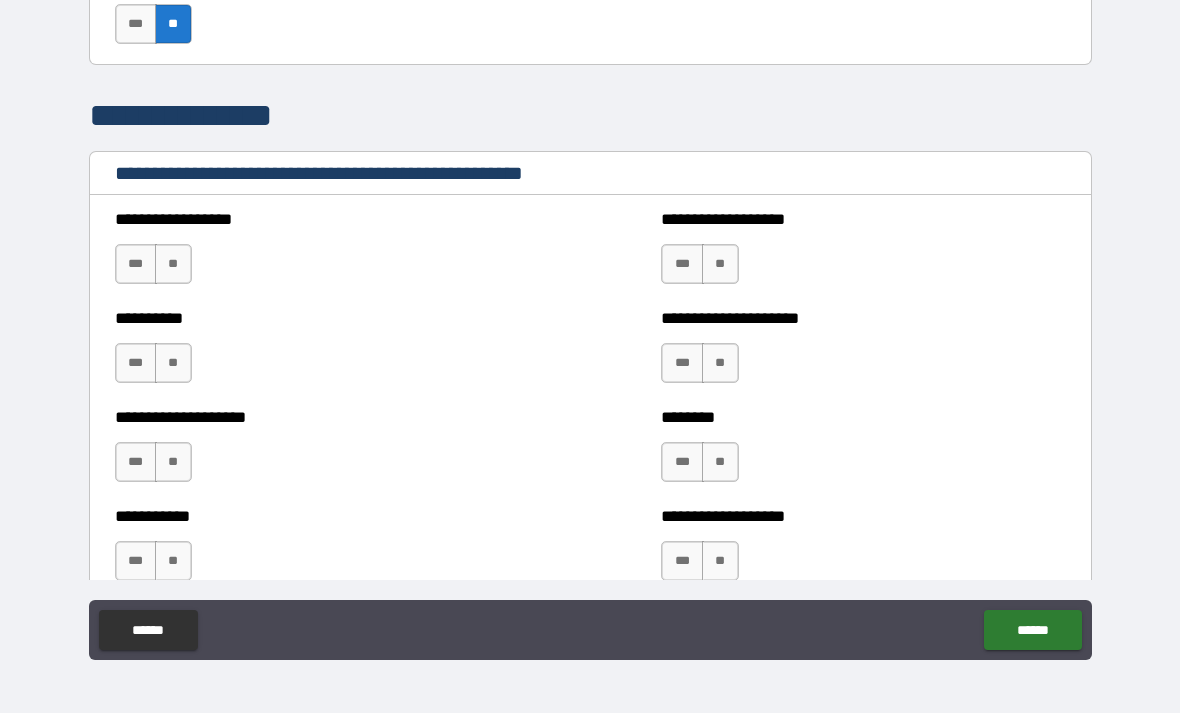 scroll, scrollTop: 2296, scrollLeft: 0, axis: vertical 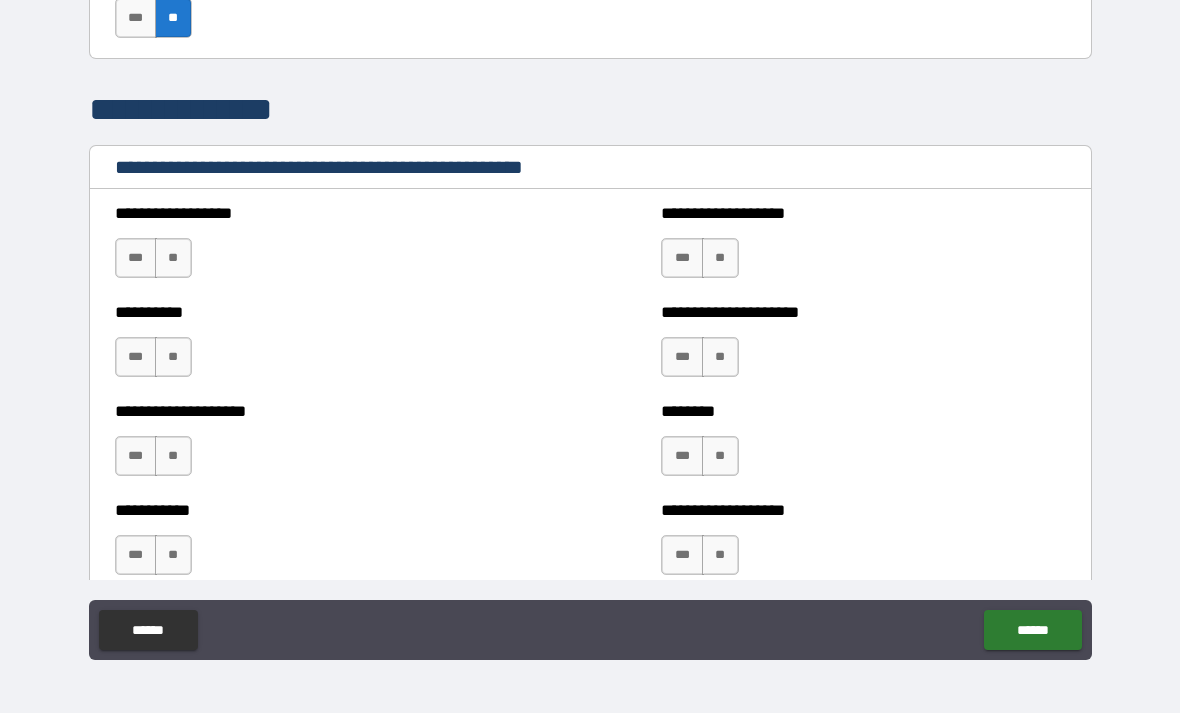 click on "**" at bounding box center [173, 258] 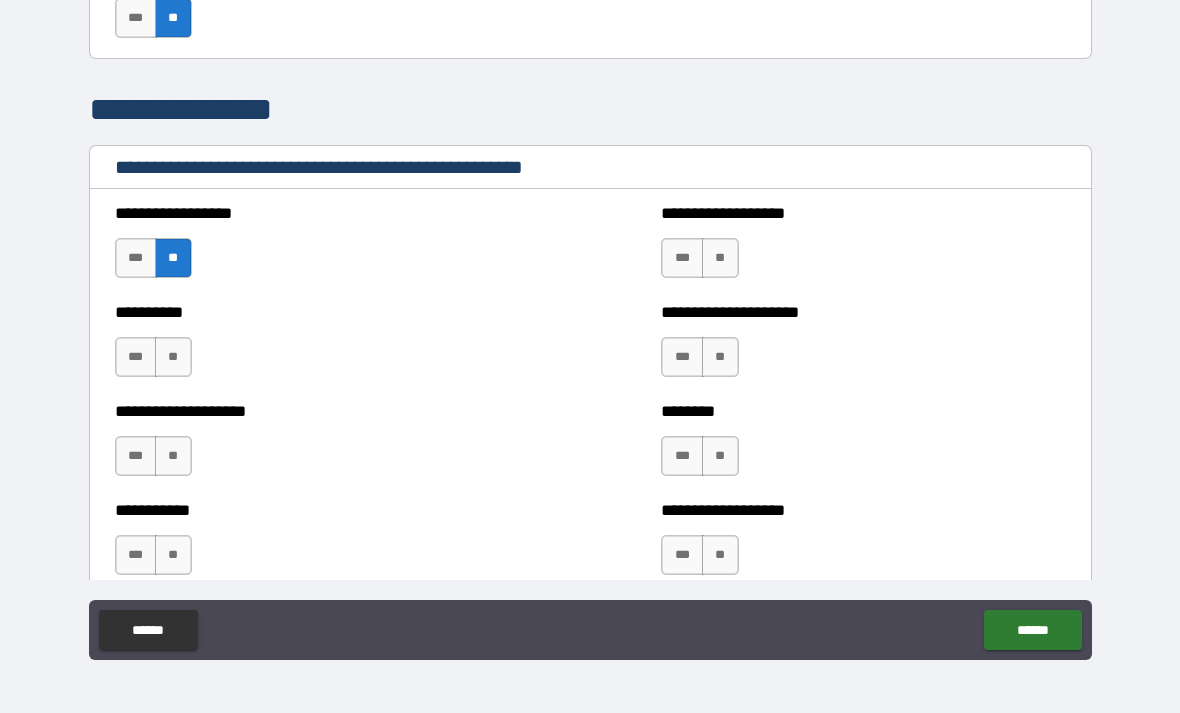 click on "**" at bounding box center (173, 357) 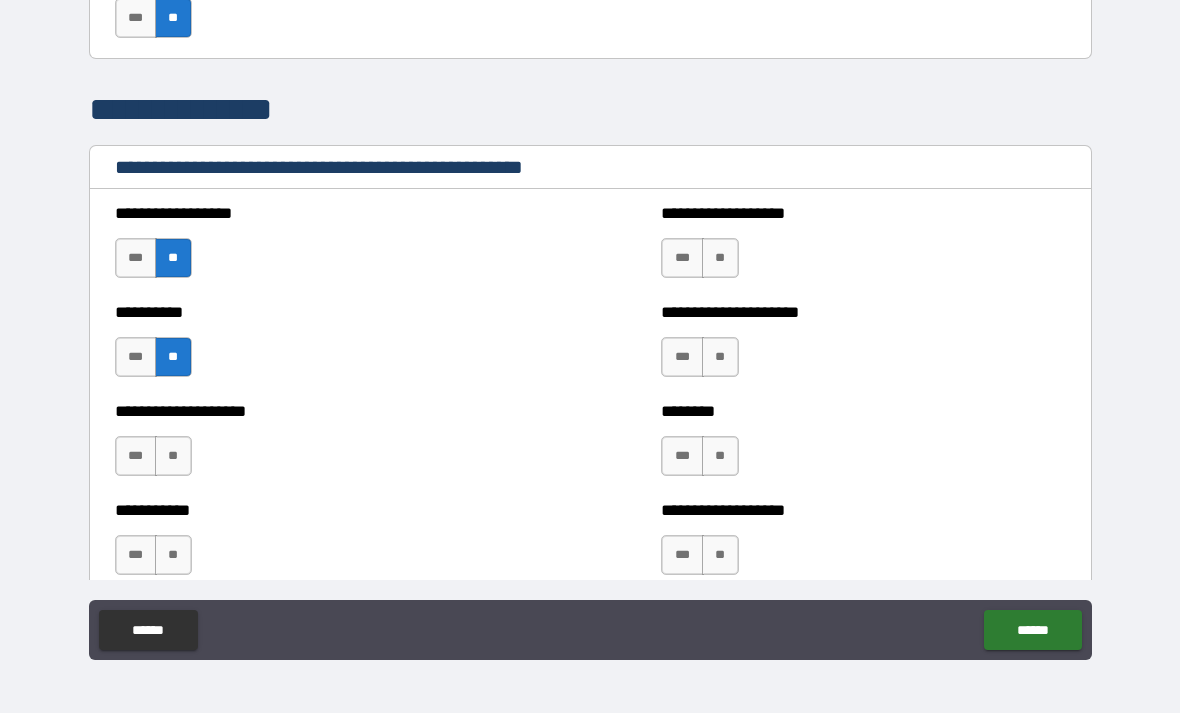 click on "**" at bounding box center (173, 456) 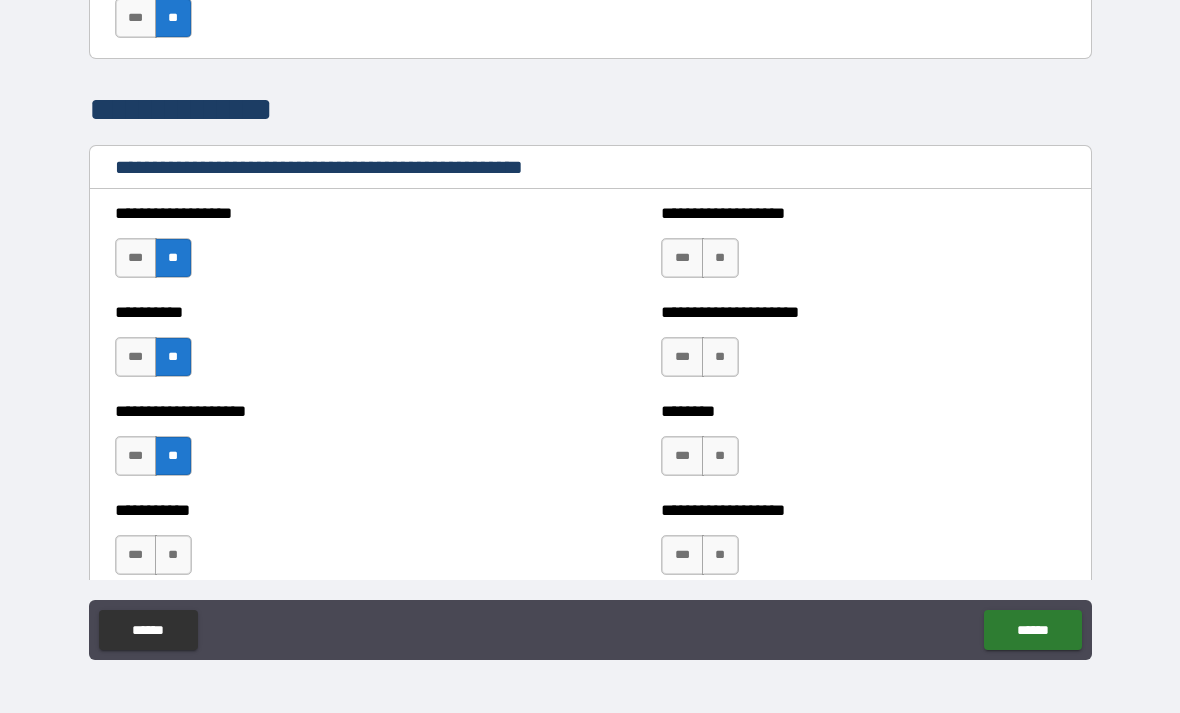 click on "**" at bounding box center (173, 555) 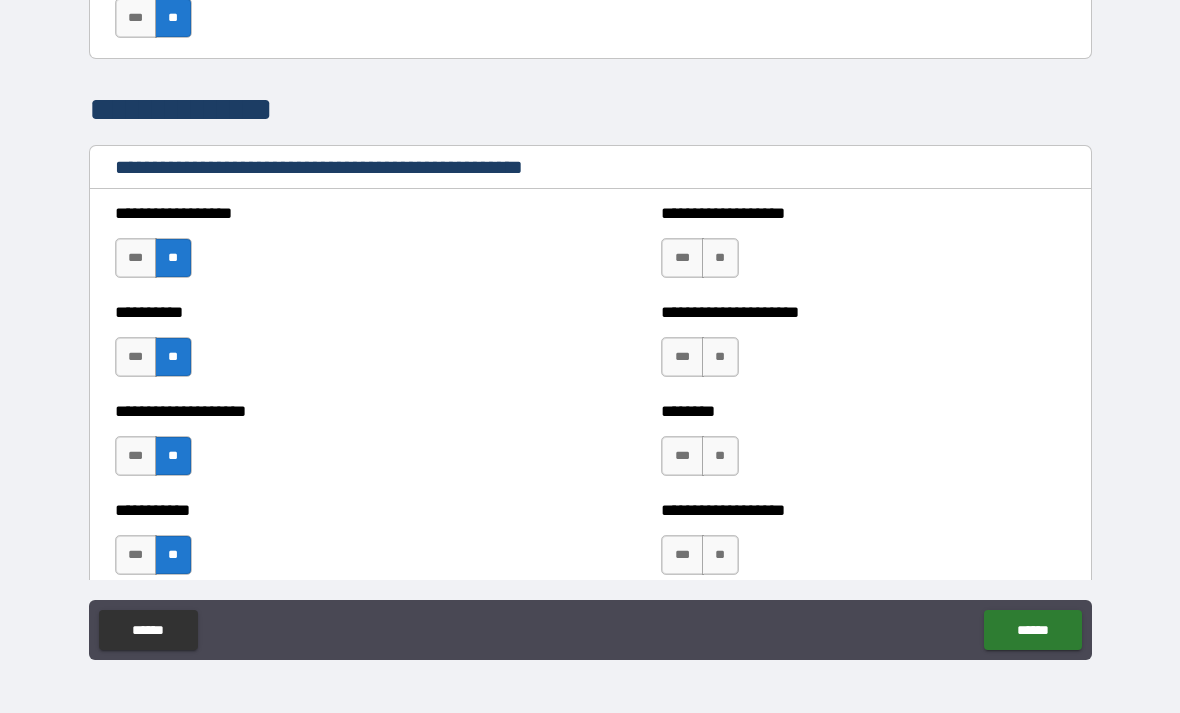 click on "**" at bounding box center (720, 258) 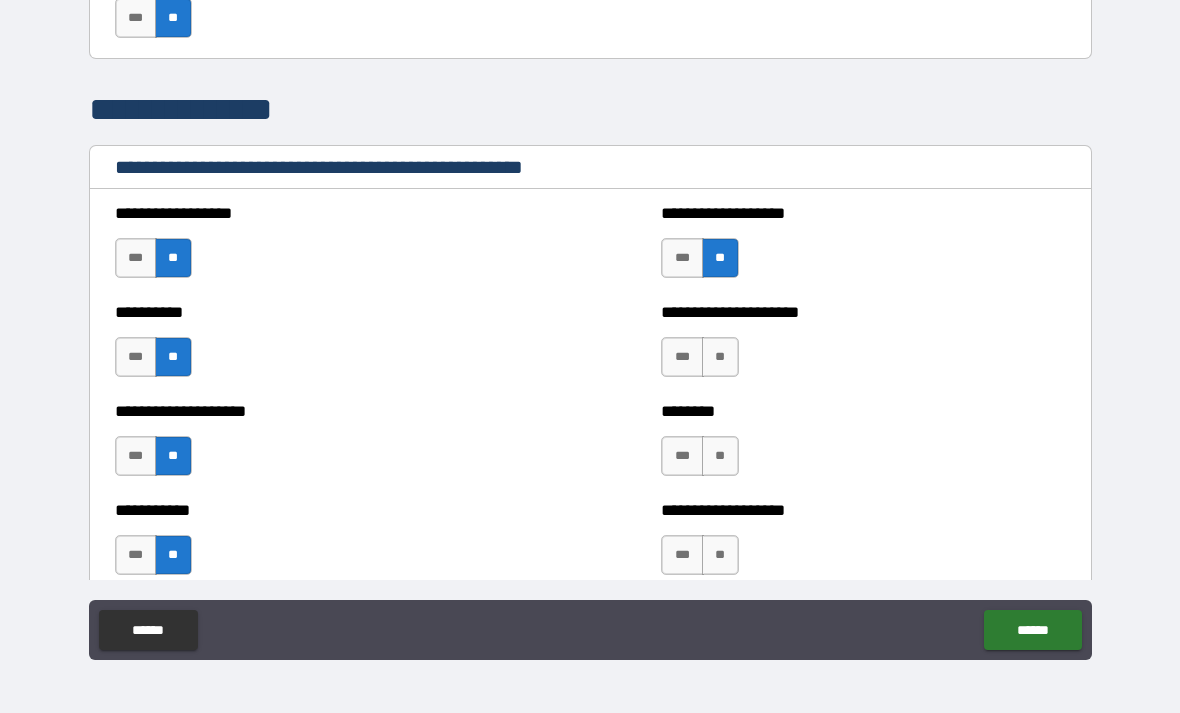 click on "**" at bounding box center (720, 357) 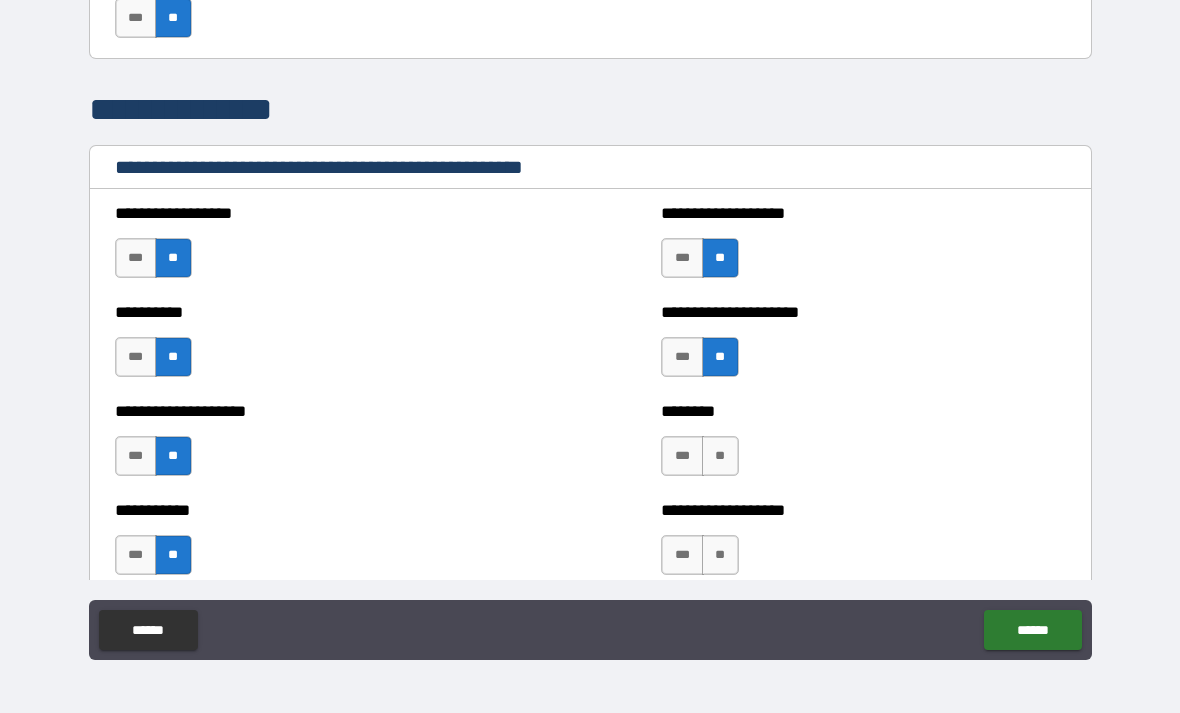 click on "**" at bounding box center [720, 456] 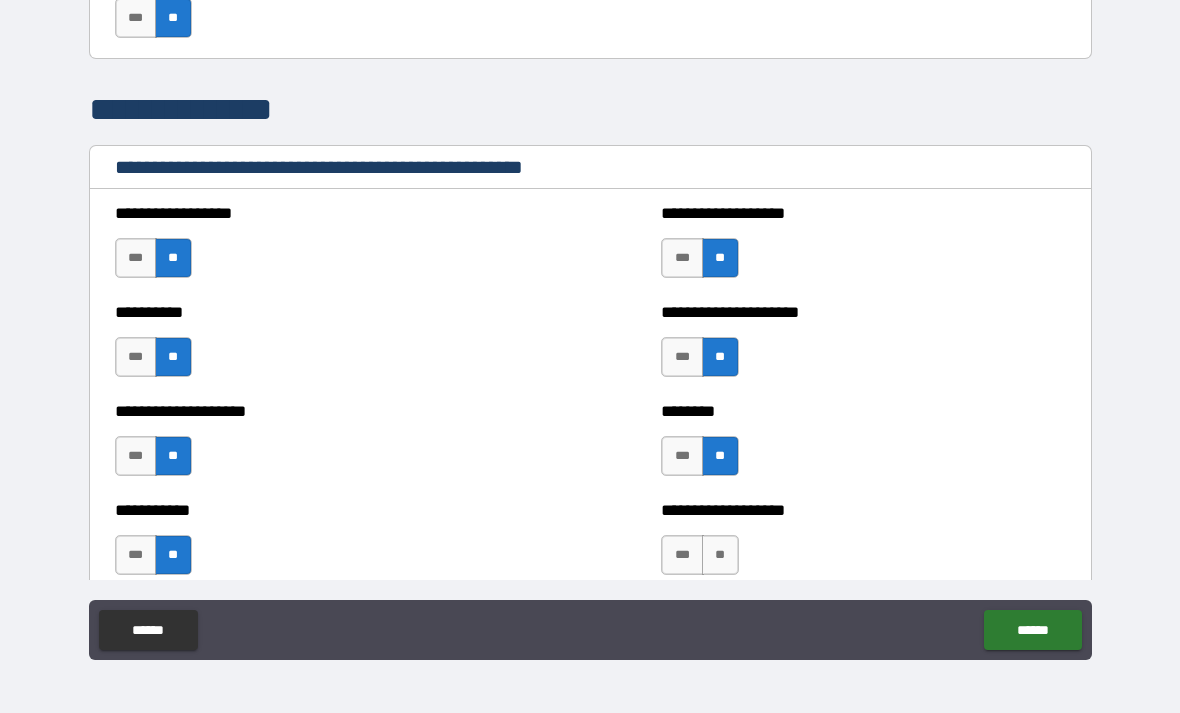 click on "**" at bounding box center [720, 555] 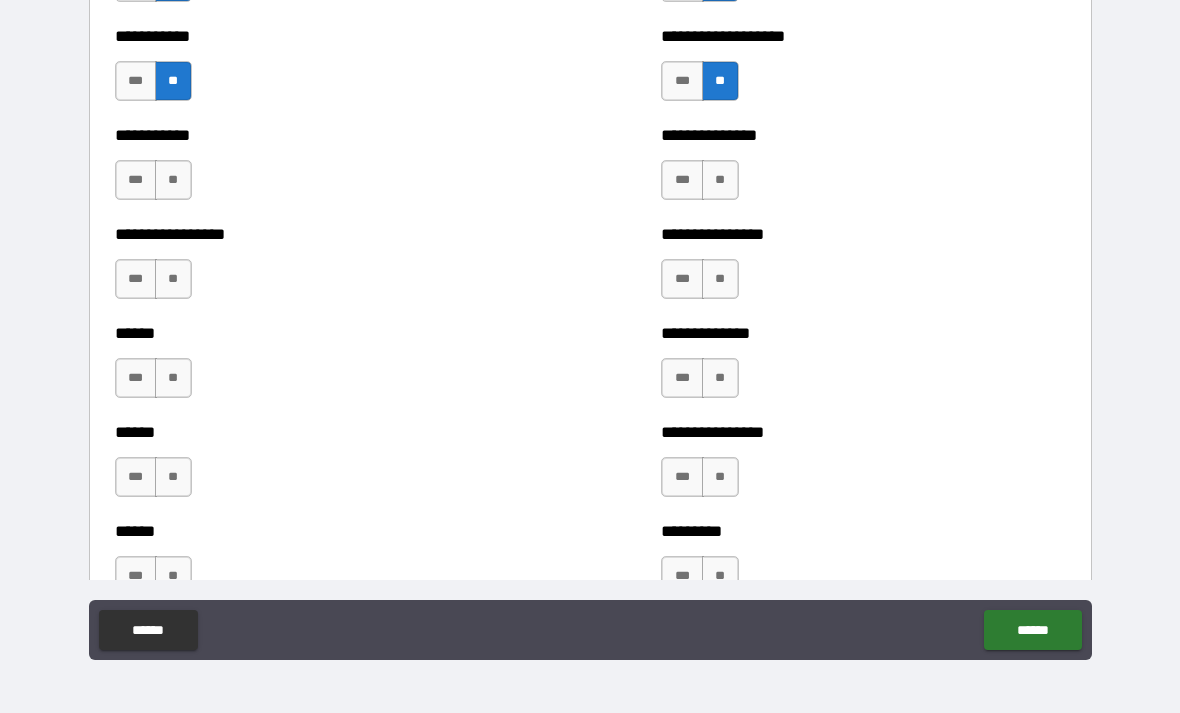 scroll, scrollTop: 2774, scrollLeft: 0, axis: vertical 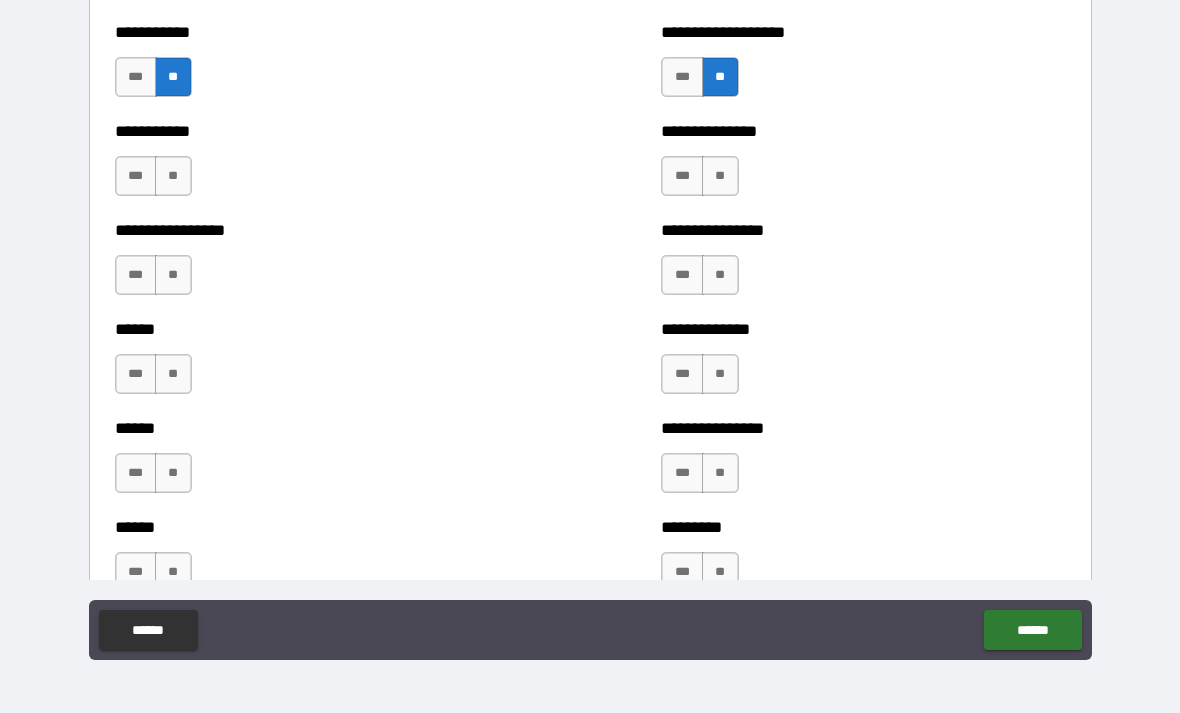 click on "**" at bounding box center (173, 176) 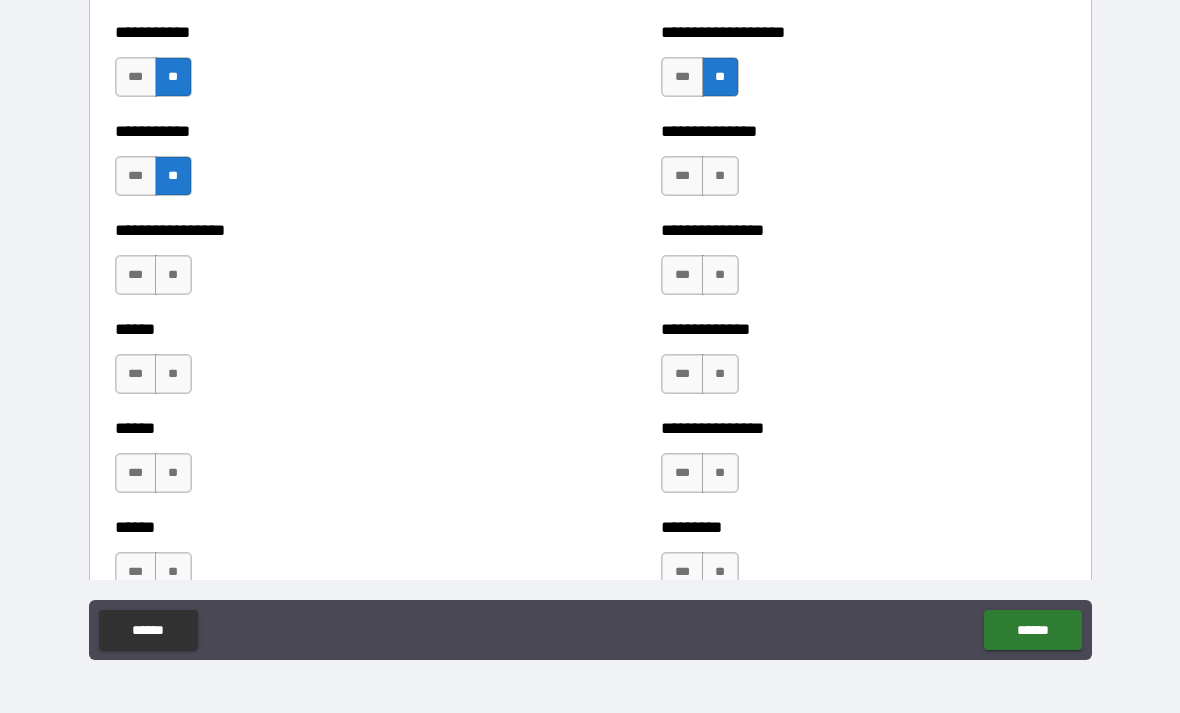 click on "**" at bounding box center (720, 176) 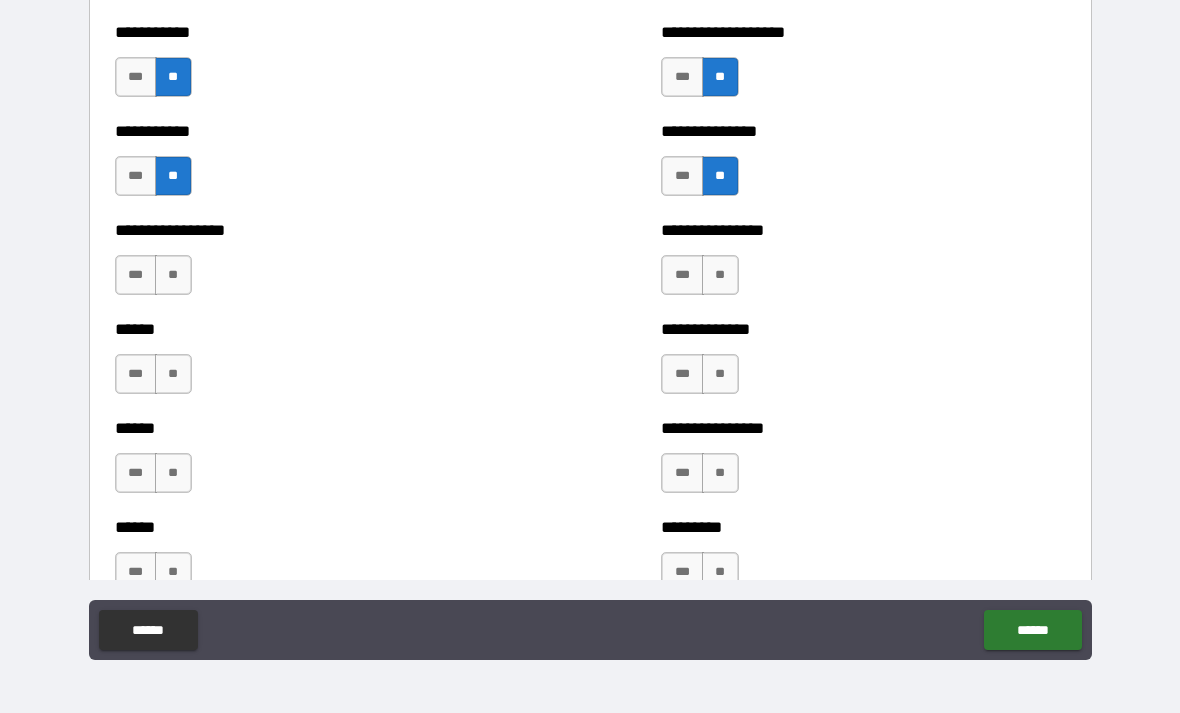 click on "**" at bounding box center [720, 275] 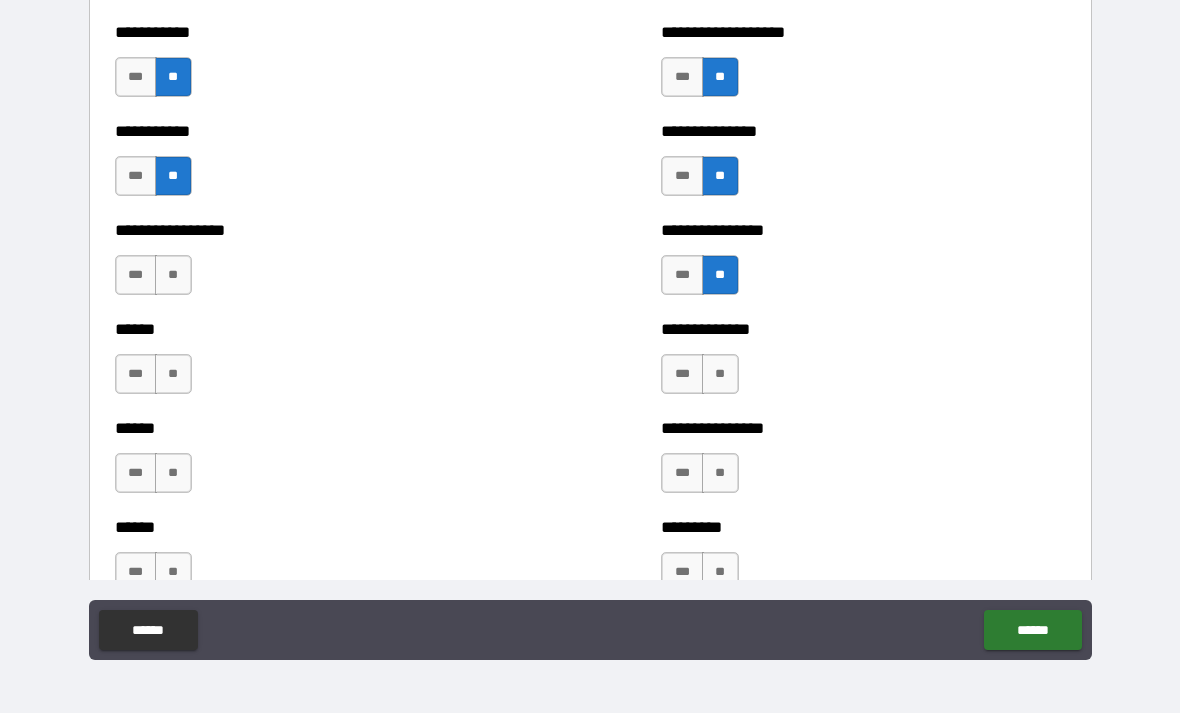 click on "**********" at bounding box center [317, 265] 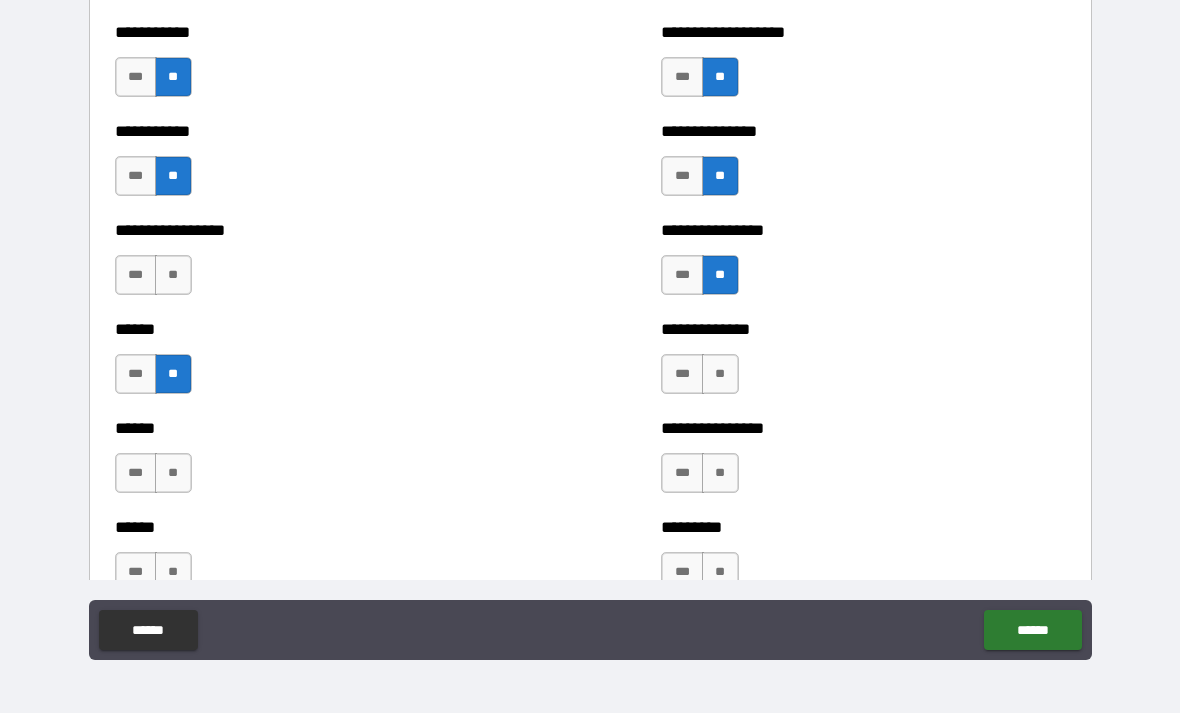 click on "**" at bounding box center (173, 275) 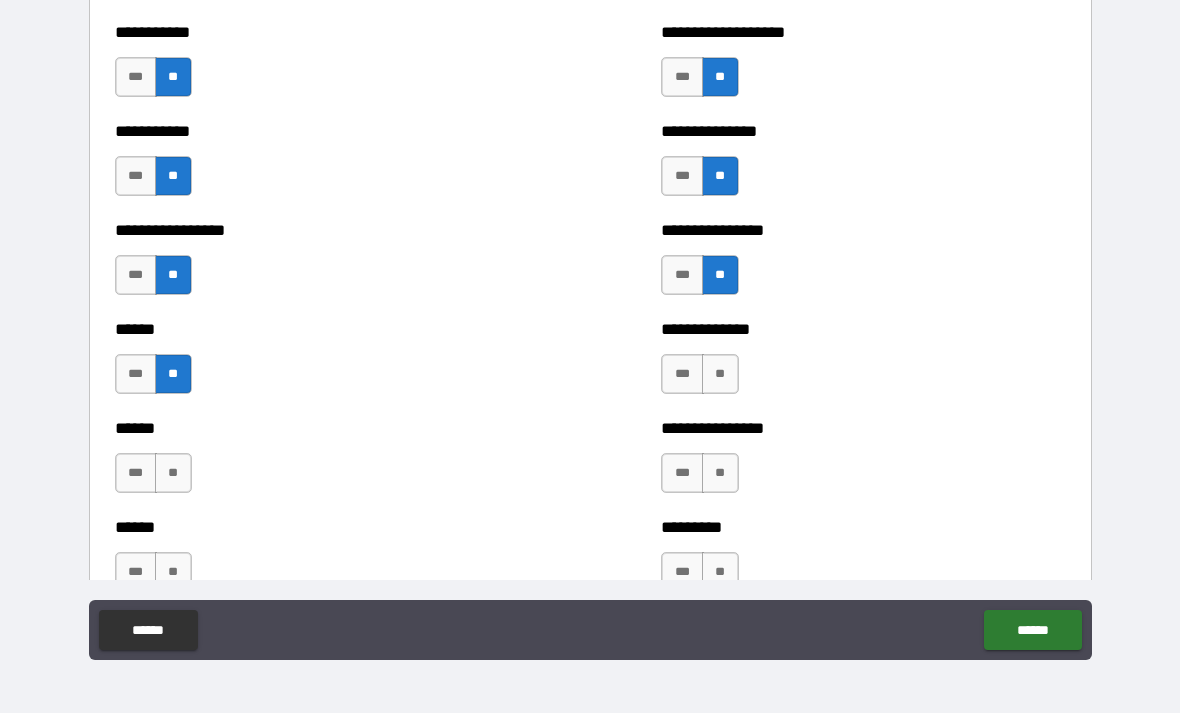 click on "**" at bounding box center [720, 374] 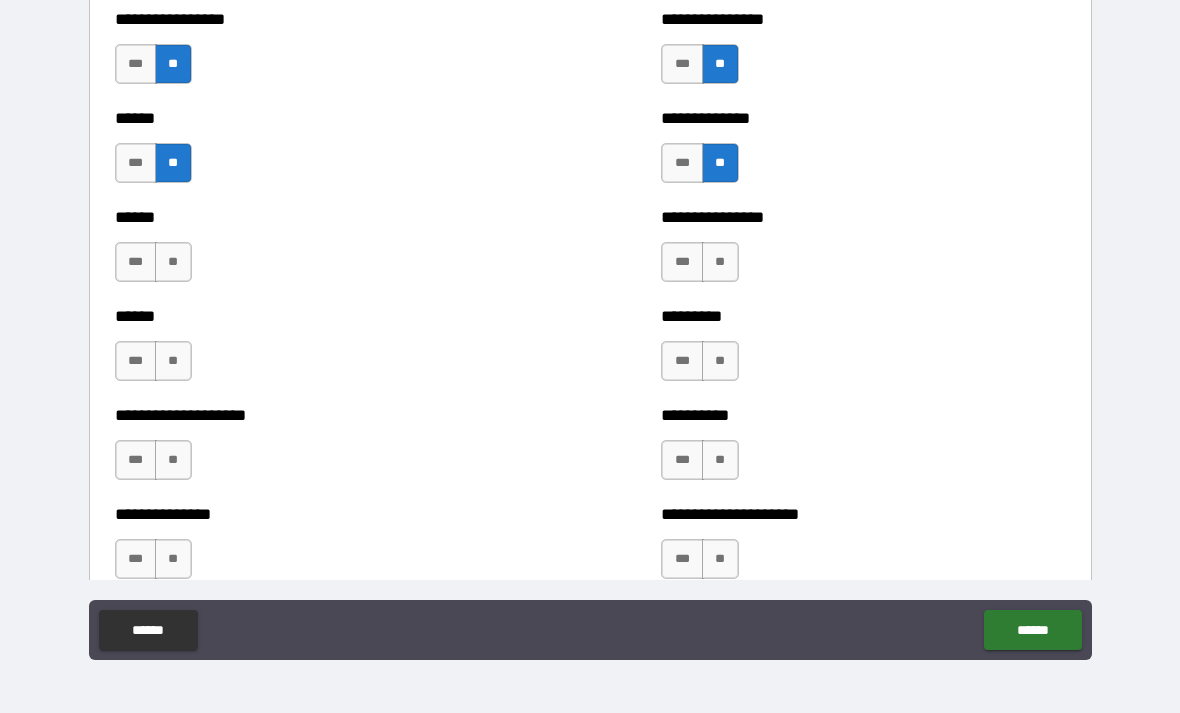 scroll, scrollTop: 2986, scrollLeft: 0, axis: vertical 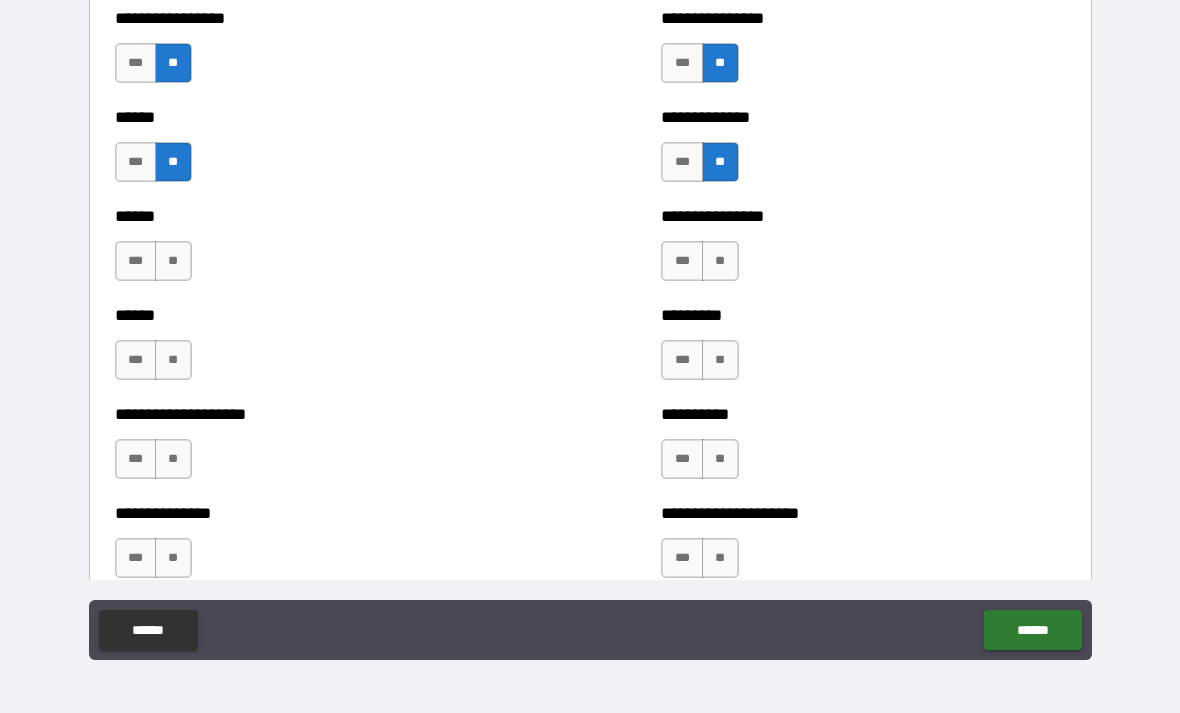 click on "**" at bounding box center [173, 261] 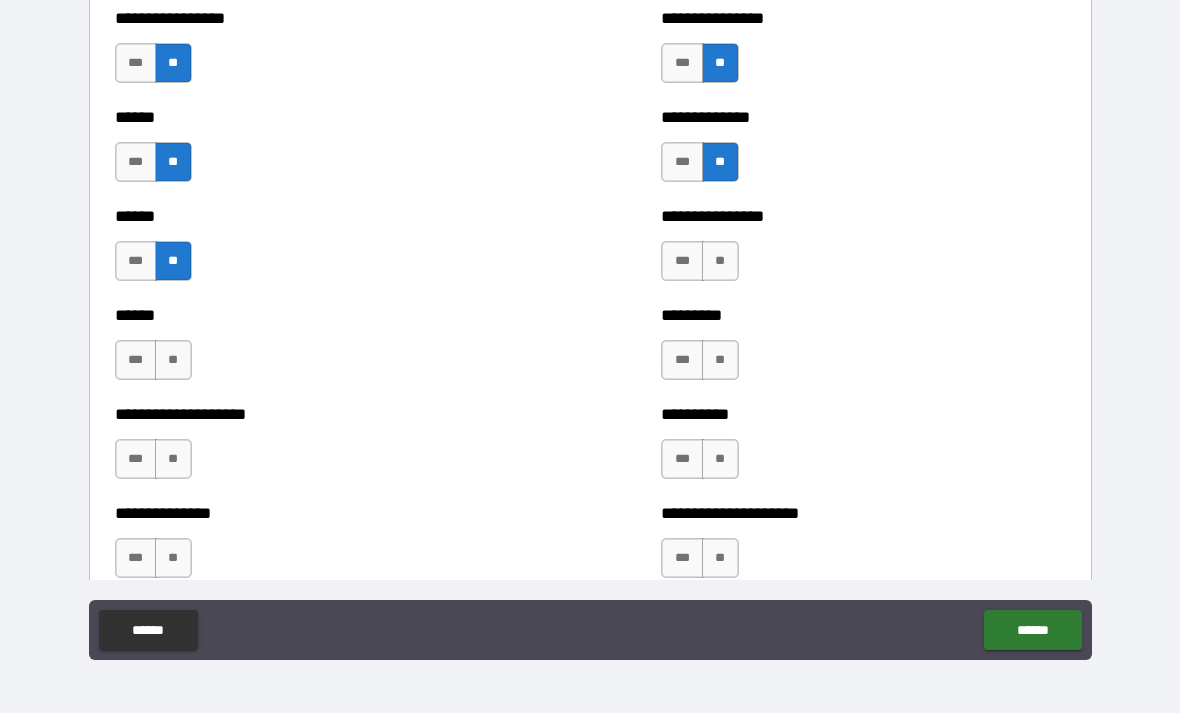 click on "**" at bounding box center [173, 360] 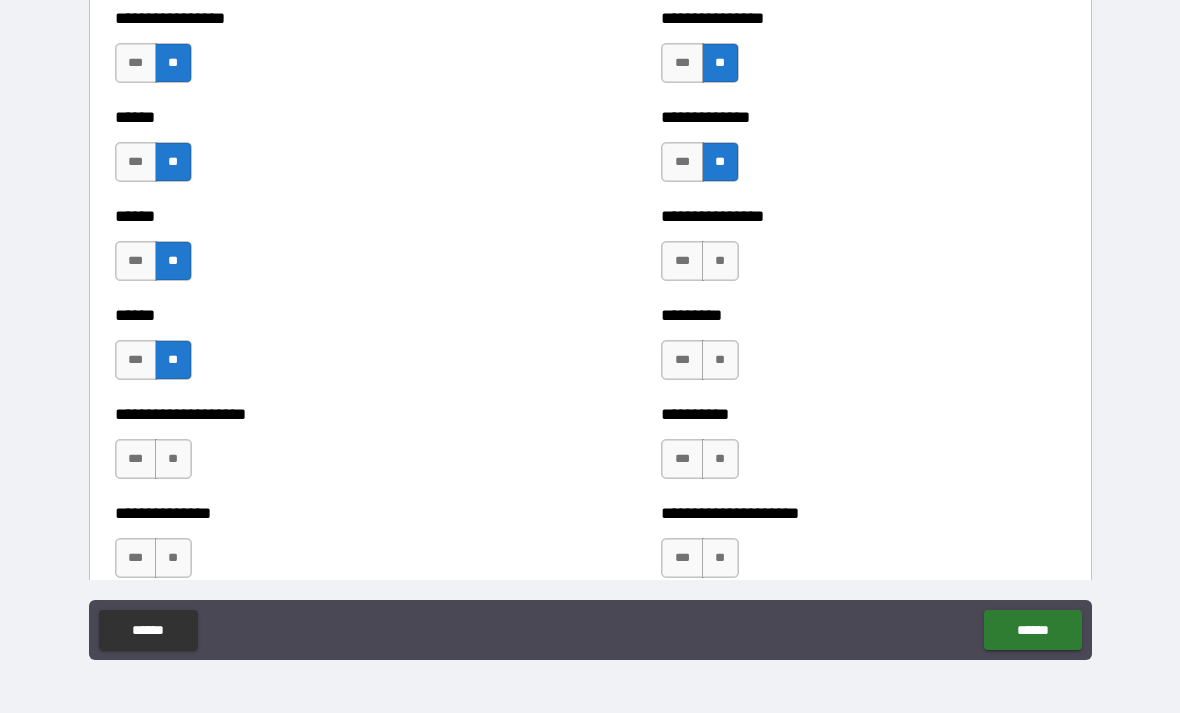 click on "**" at bounding box center (720, 261) 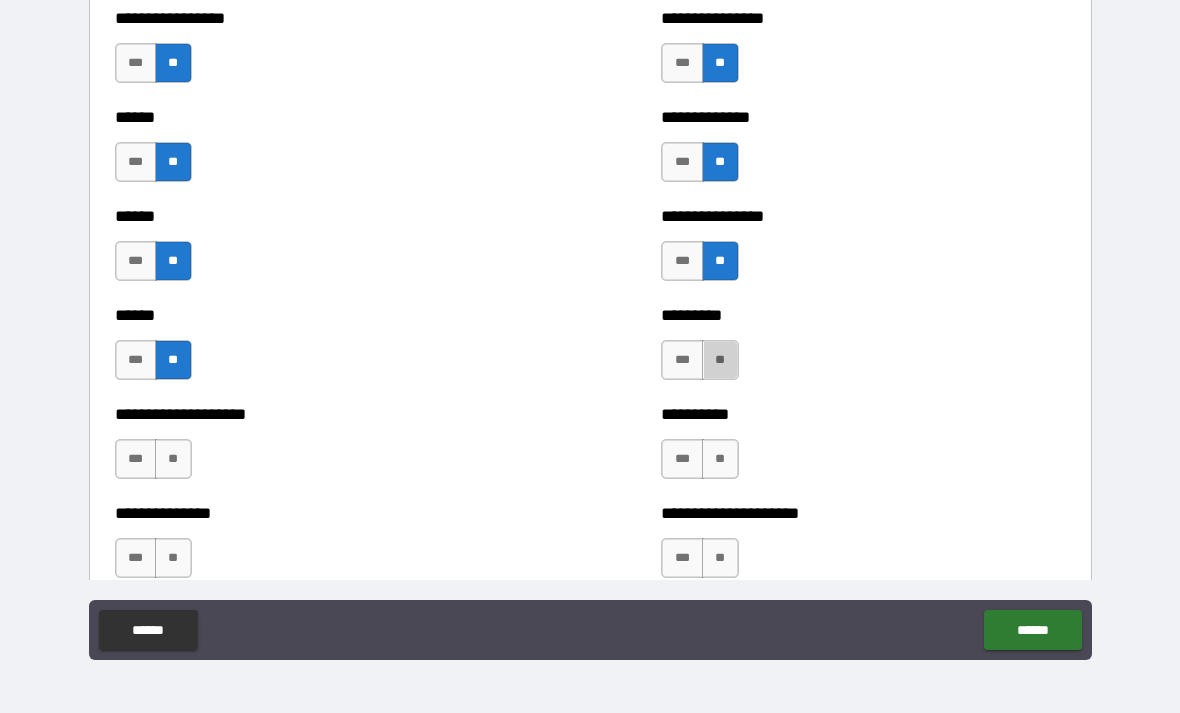 click on "**" at bounding box center [720, 360] 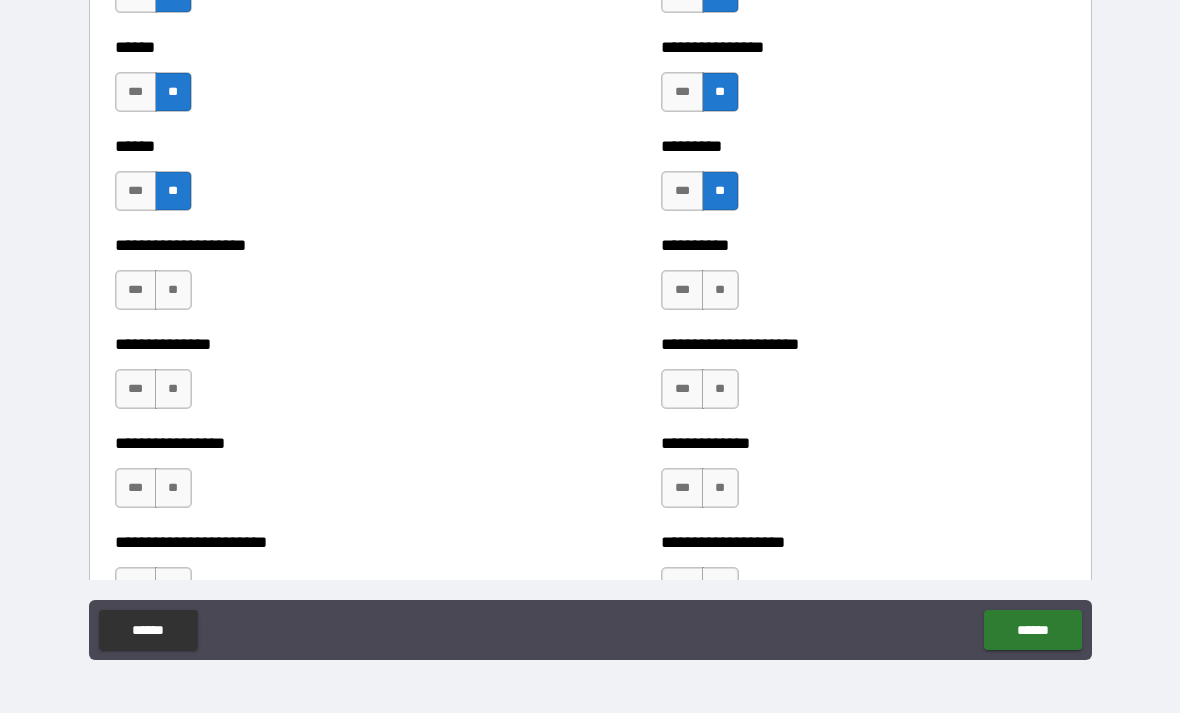 scroll, scrollTop: 3160, scrollLeft: 0, axis: vertical 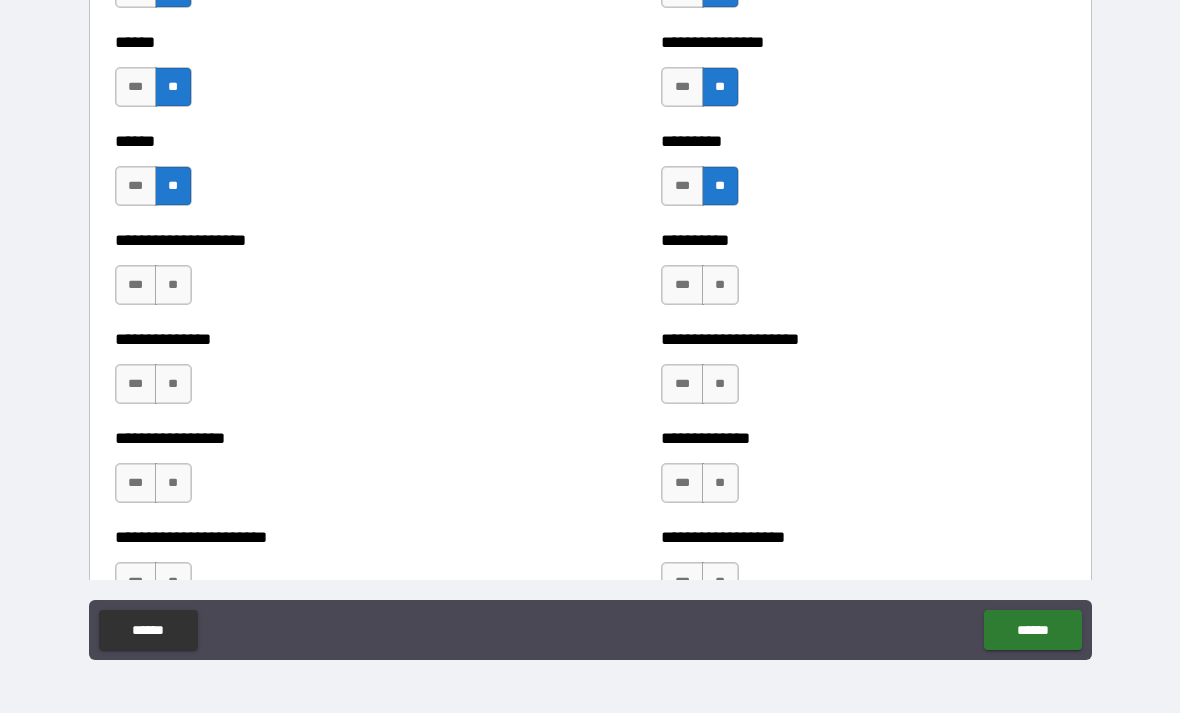 click on "**" at bounding box center [173, 285] 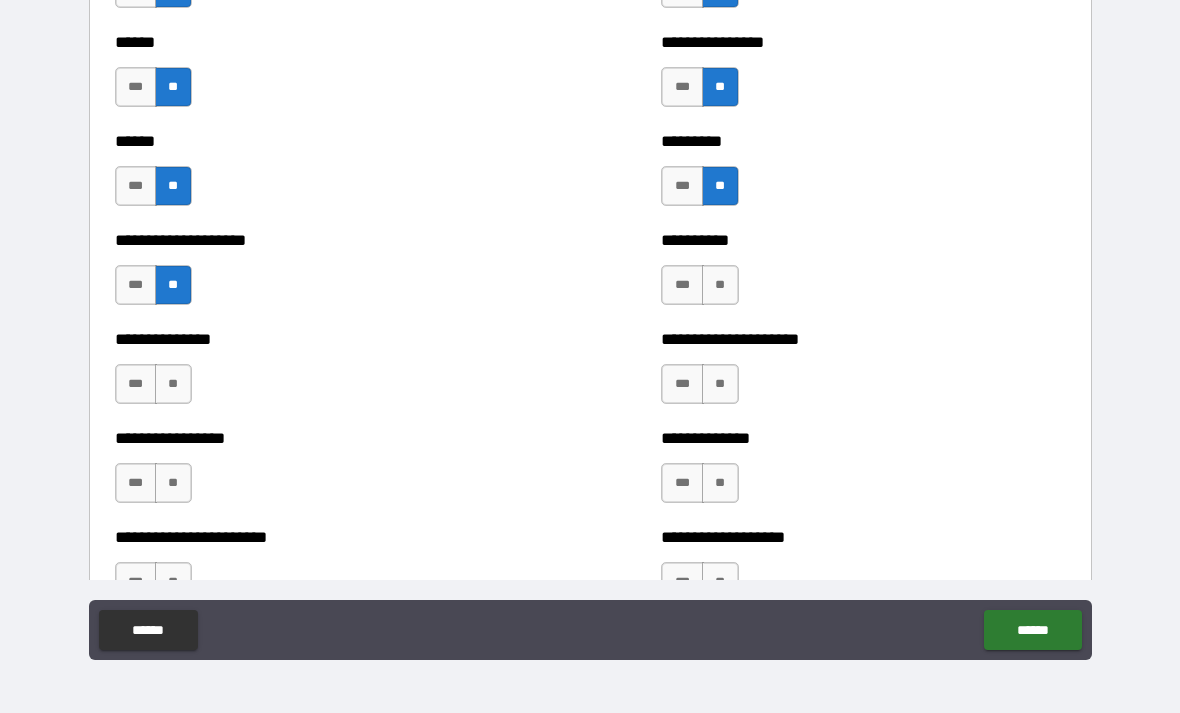 click on "**" at bounding box center [173, 384] 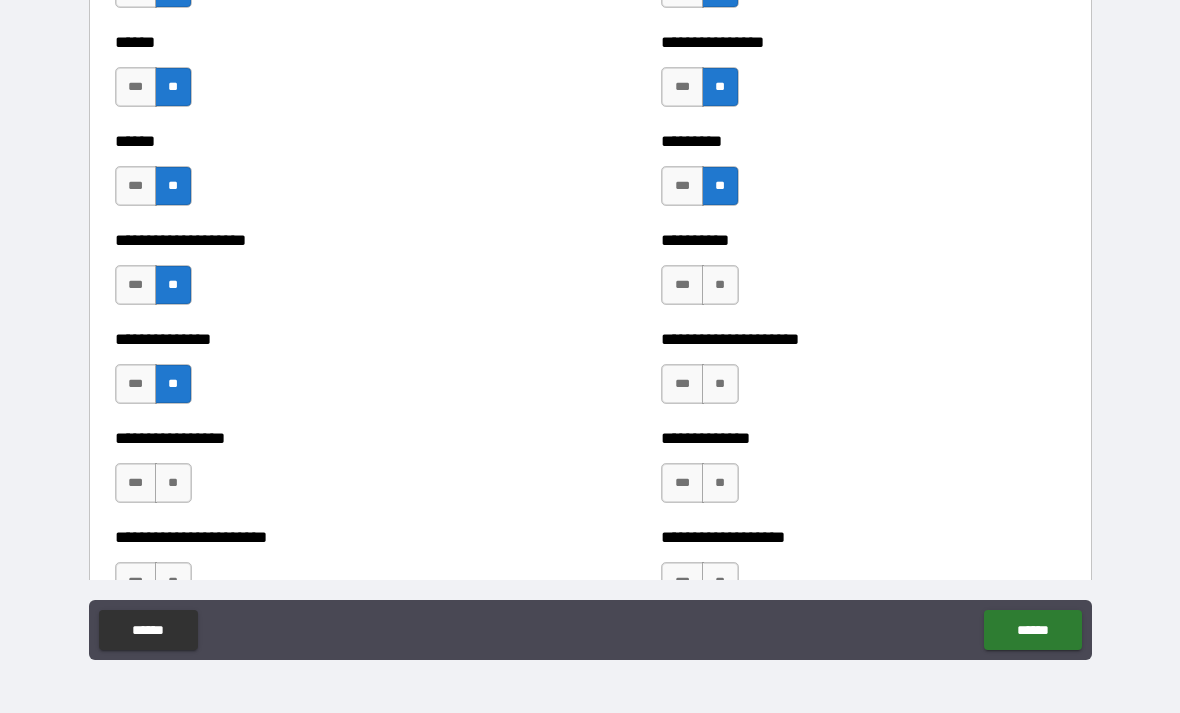 click on "**" at bounding box center [173, 483] 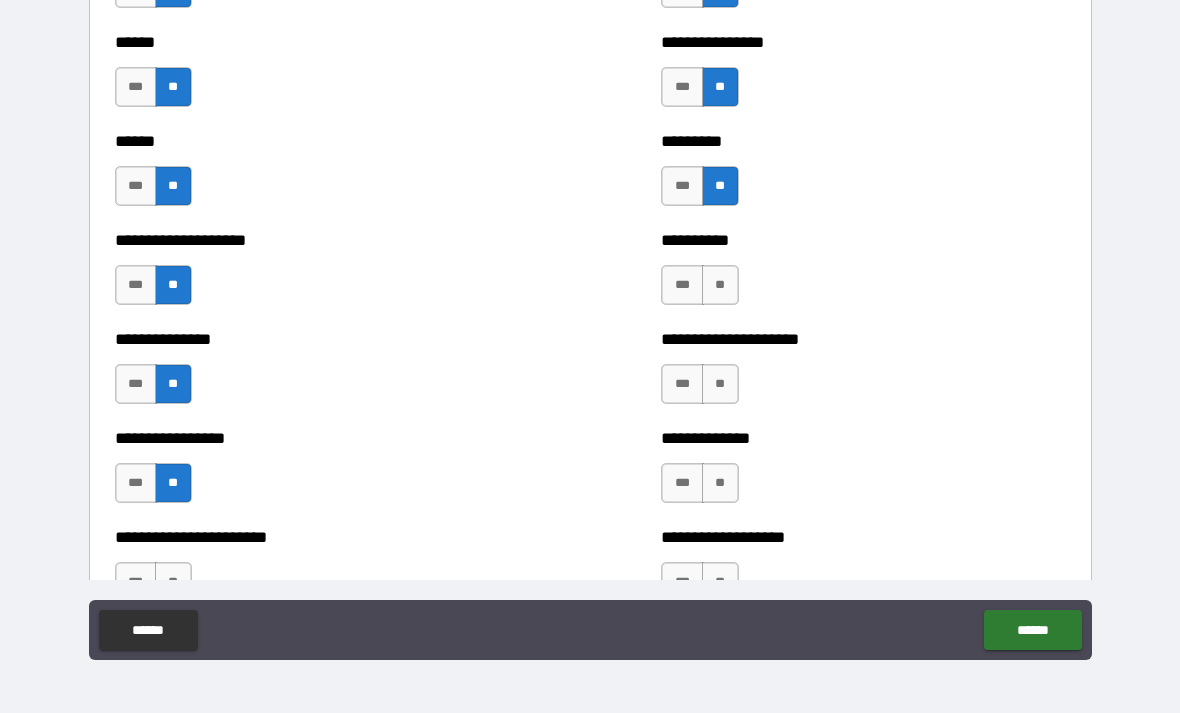 click on "**" at bounding box center (720, 285) 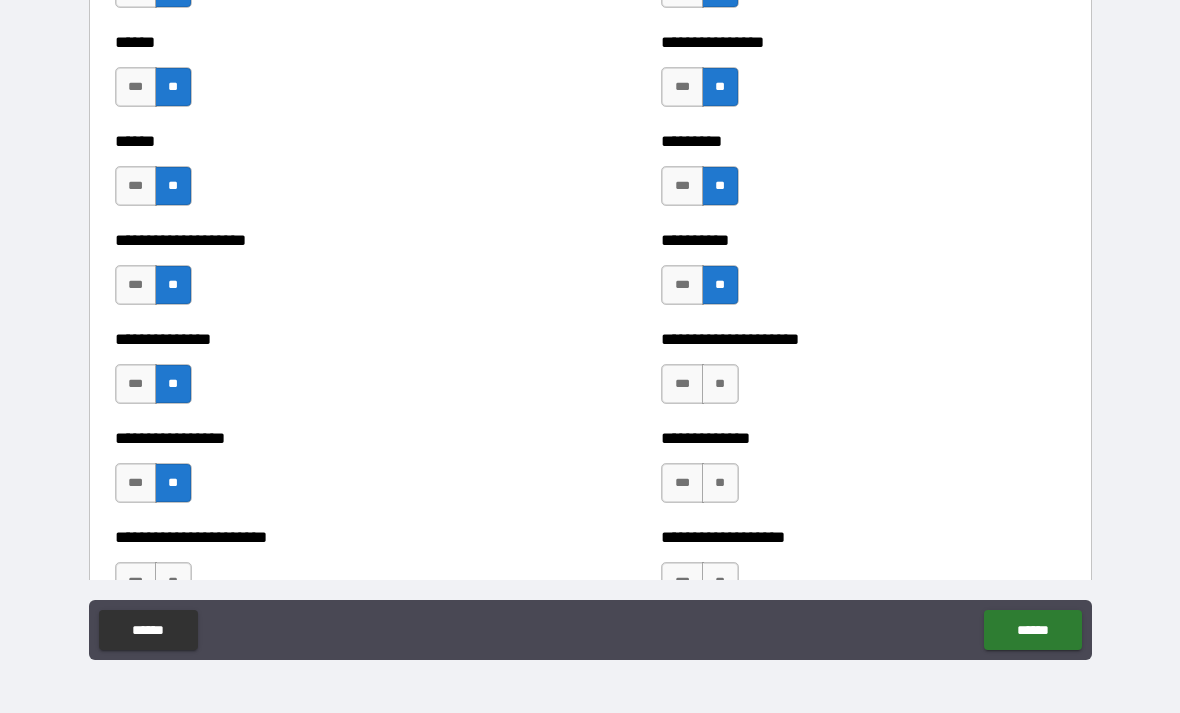 click on "**" at bounding box center [720, 384] 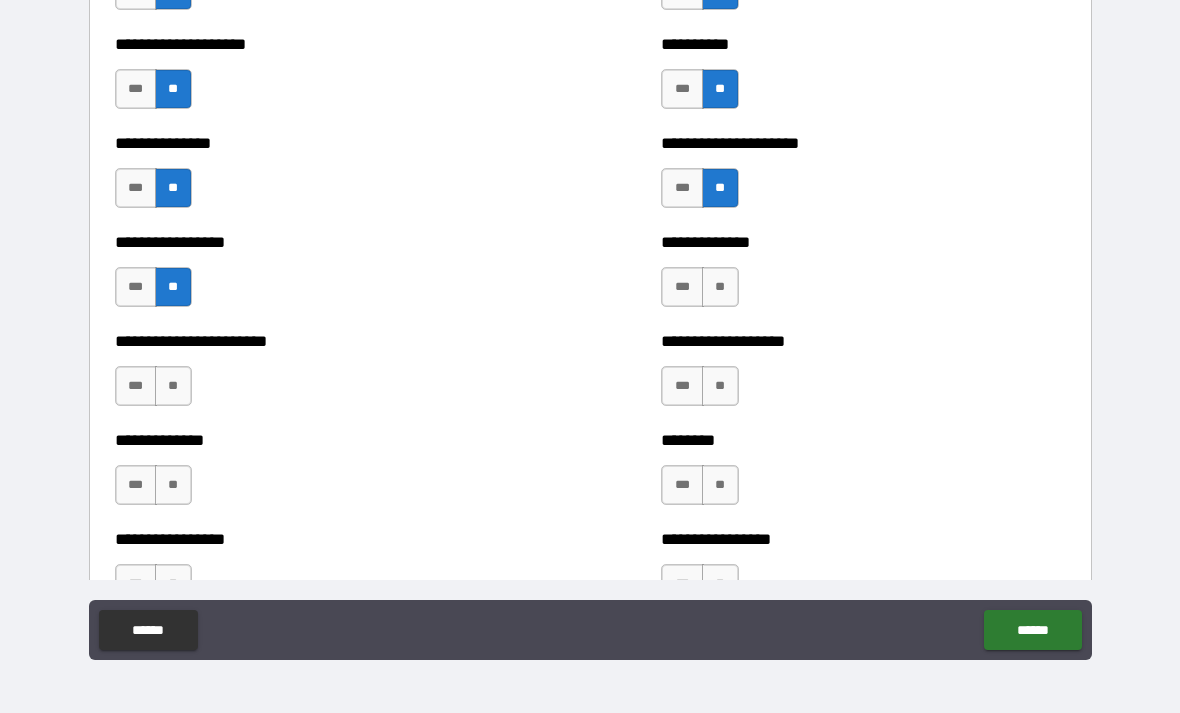 scroll, scrollTop: 3358, scrollLeft: 0, axis: vertical 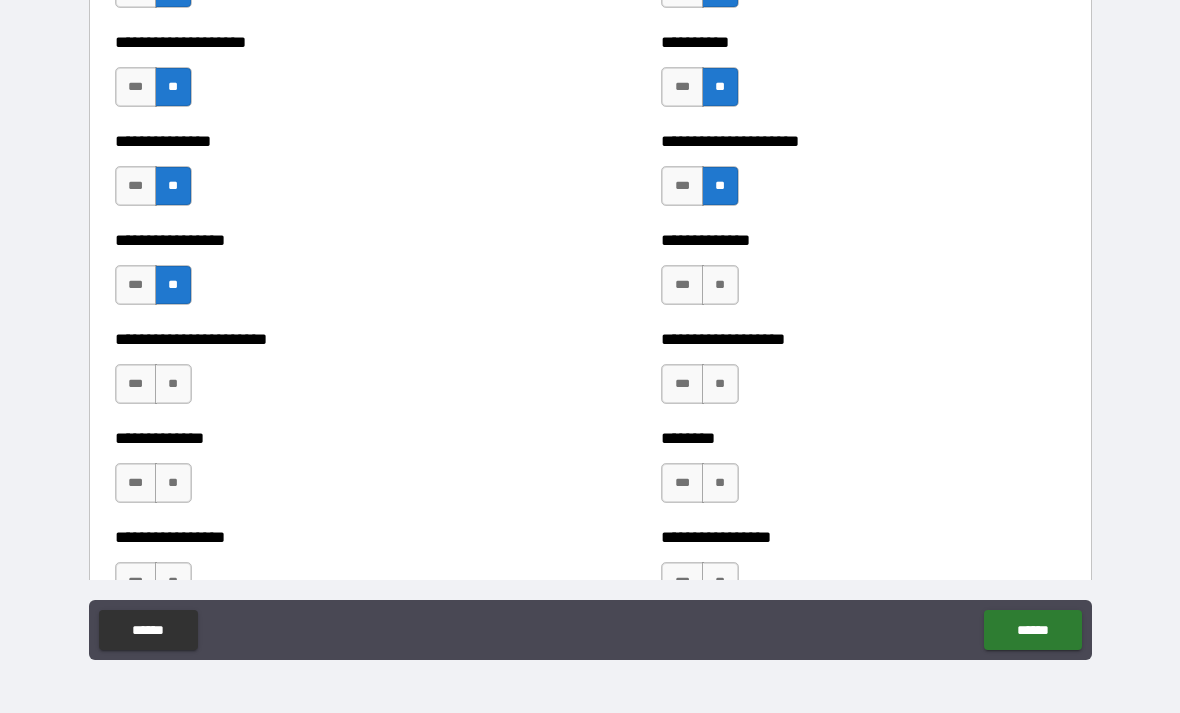 click on "**" at bounding box center [720, 285] 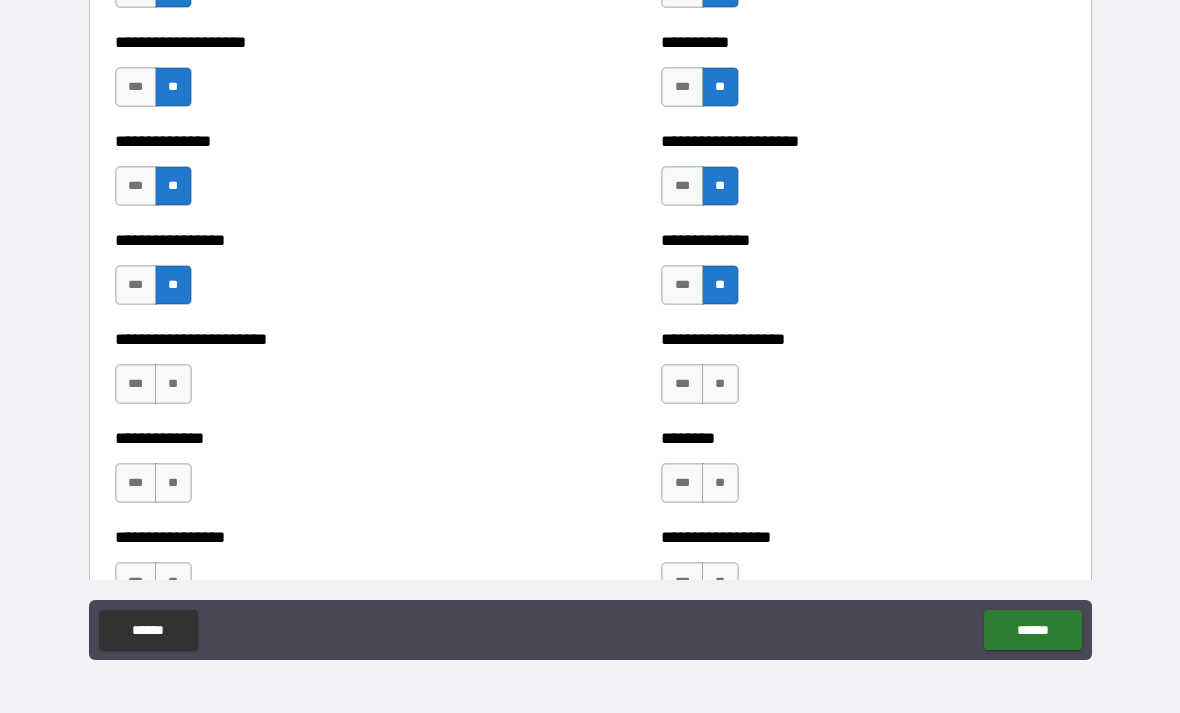 click on "**" at bounding box center [720, 384] 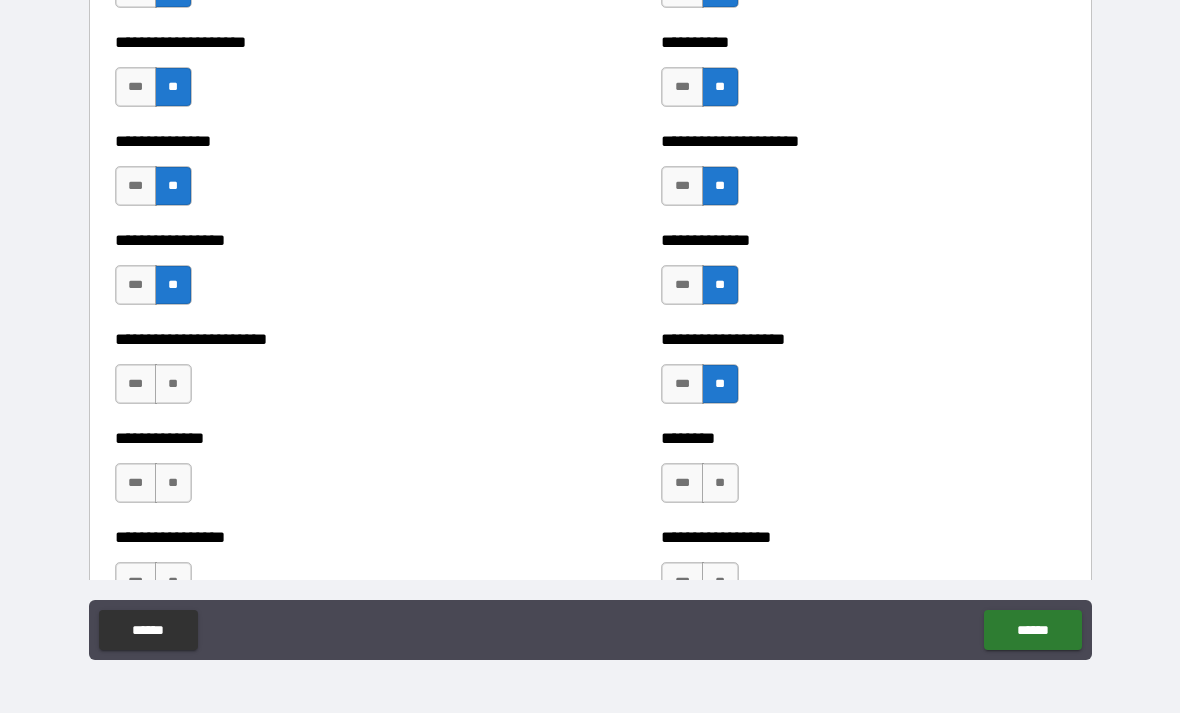 click on "**" at bounding box center [173, 384] 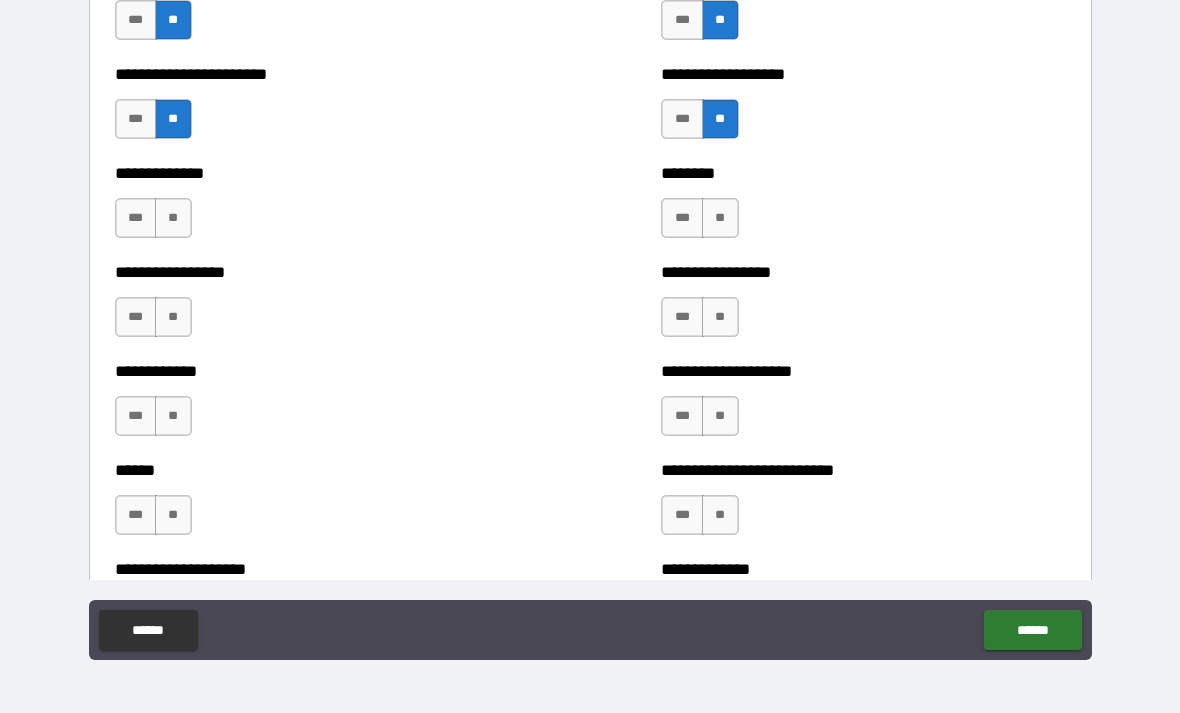 scroll, scrollTop: 3626, scrollLeft: 0, axis: vertical 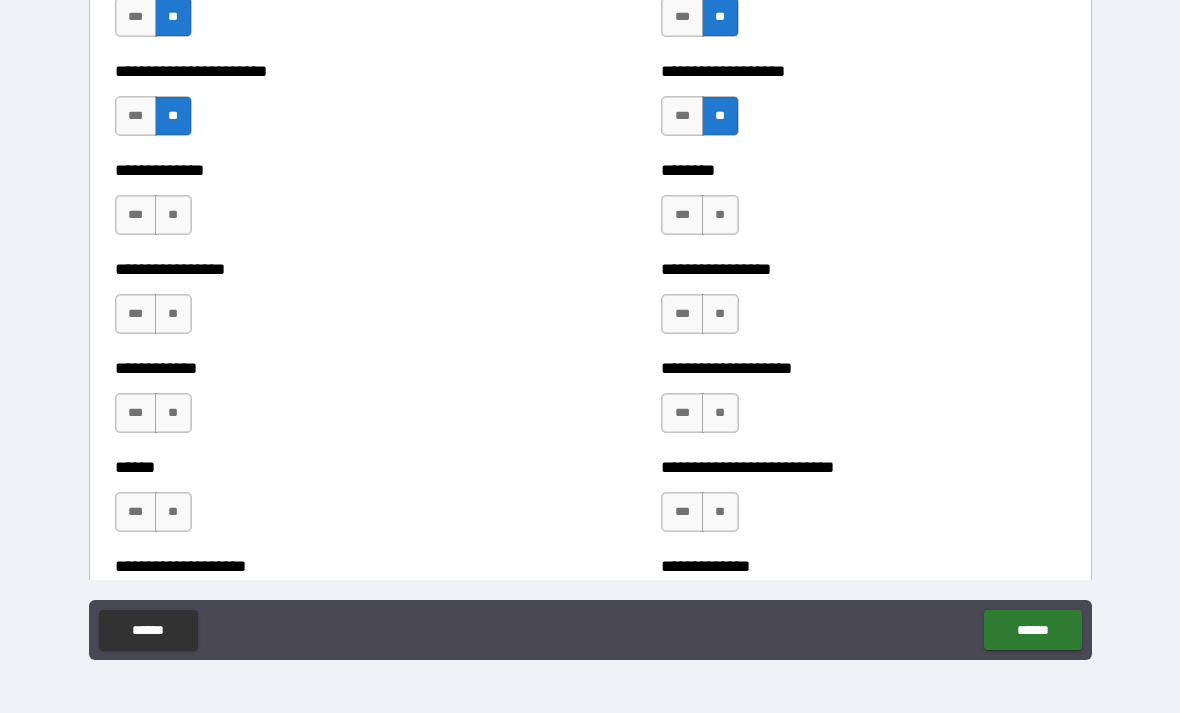 click on "**" at bounding box center [173, 215] 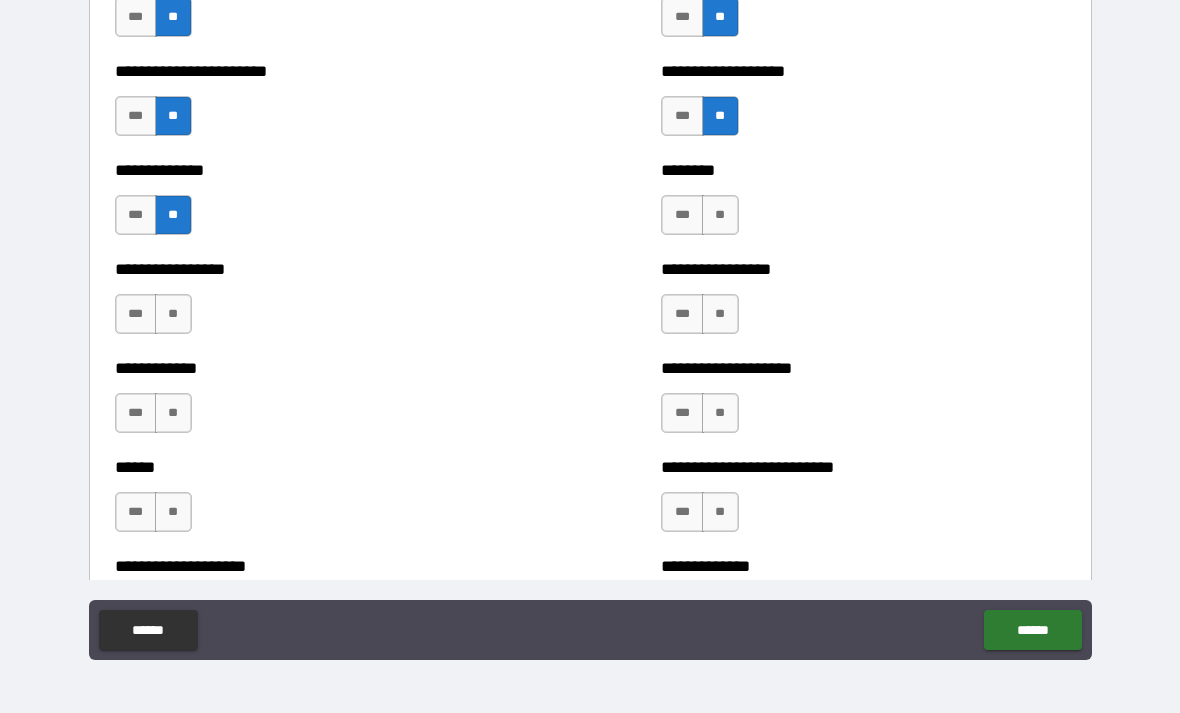 click on "**" at bounding box center [173, 314] 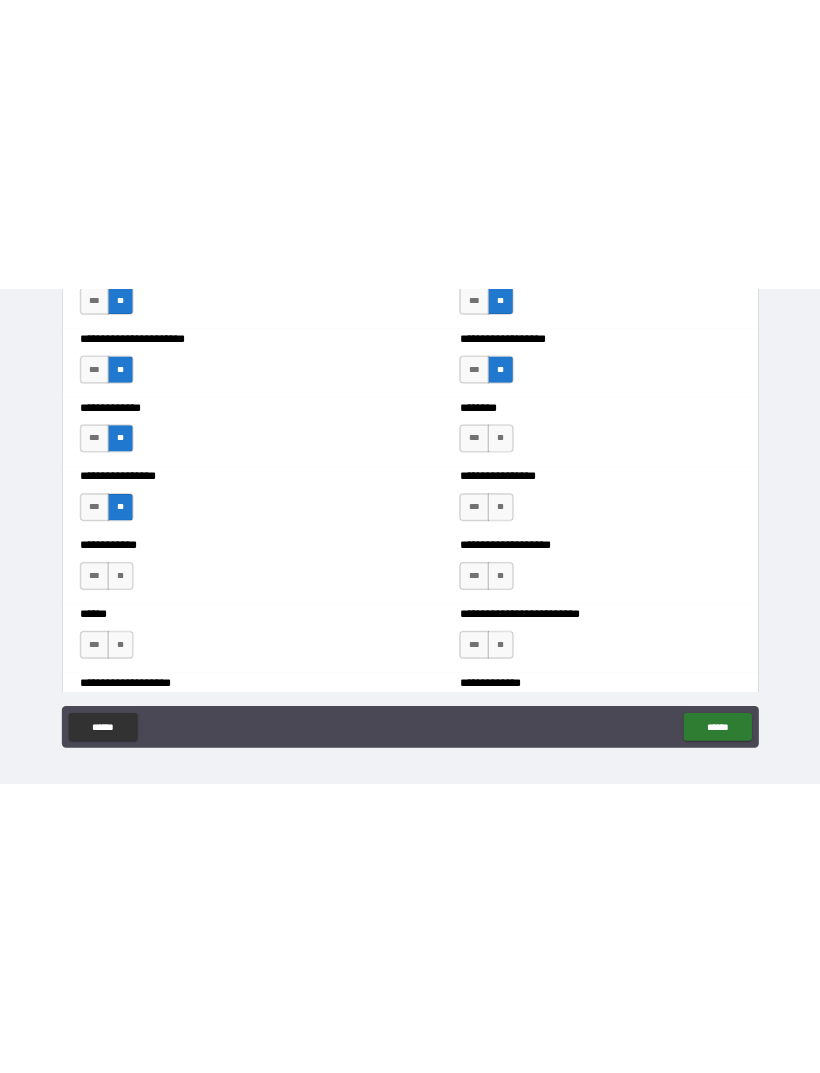 scroll, scrollTop: 0, scrollLeft: 0, axis: both 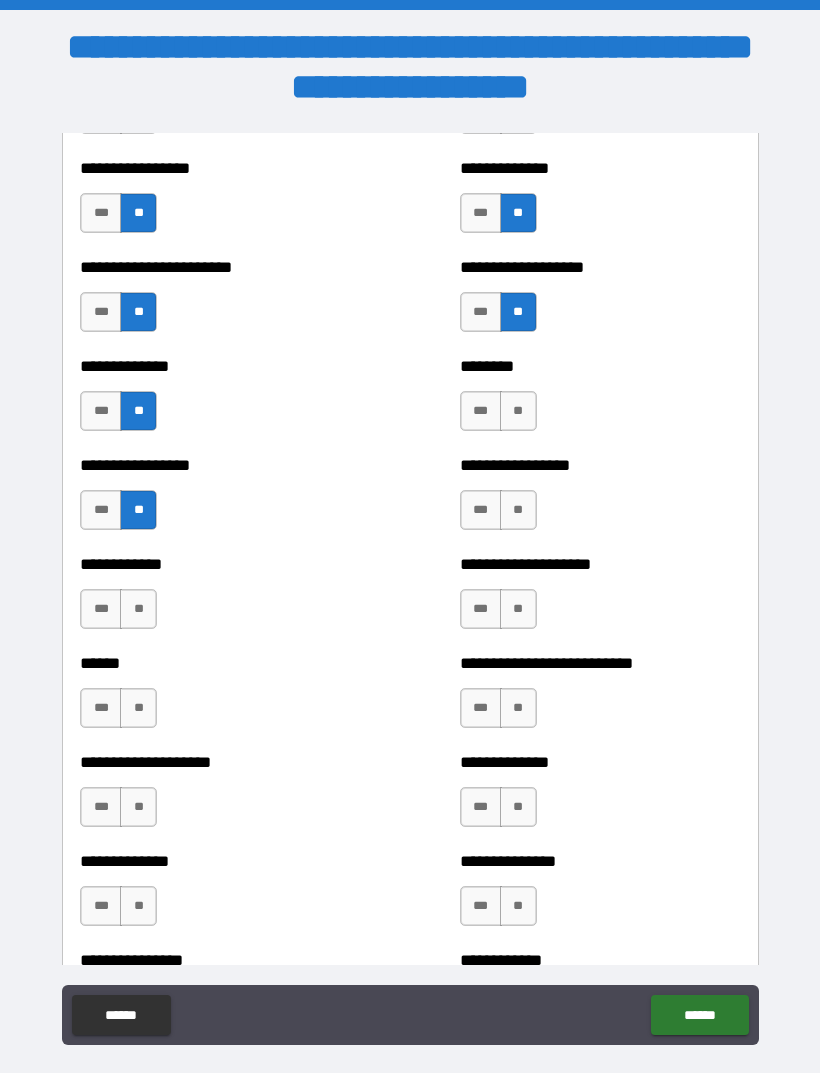 click on "**" at bounding box center (518, 510) 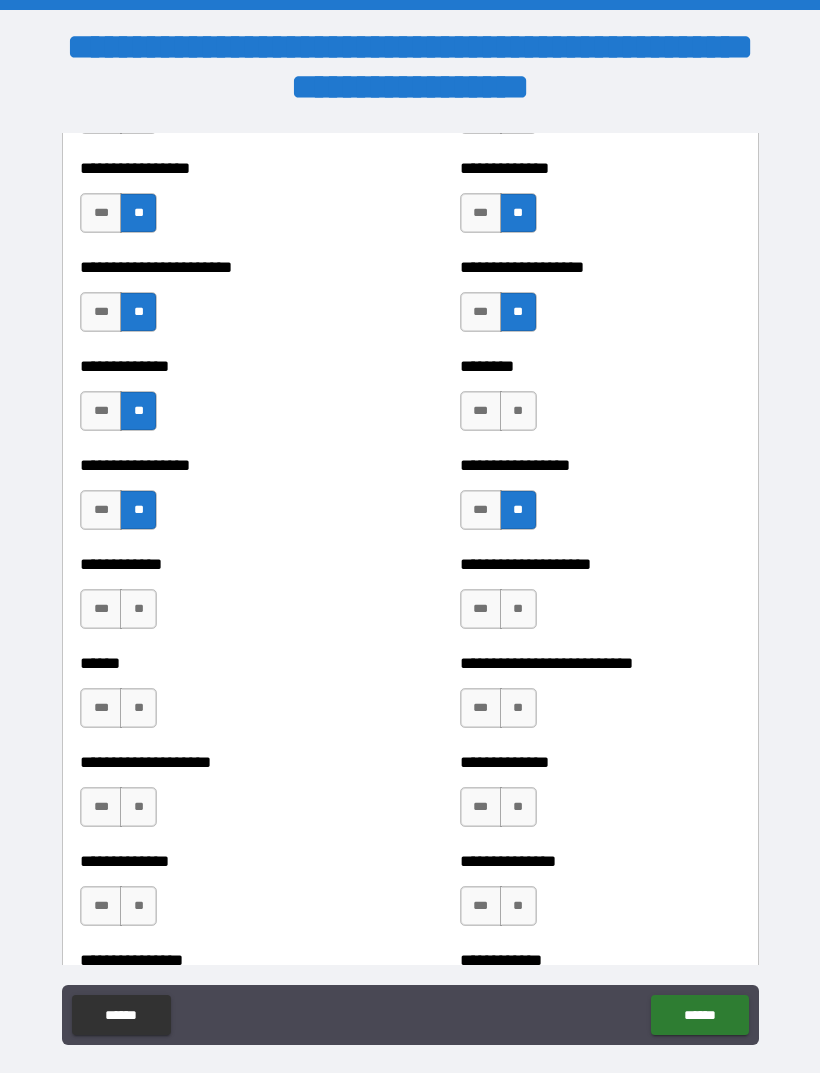 click on "**" at bounding box center (518, 609) 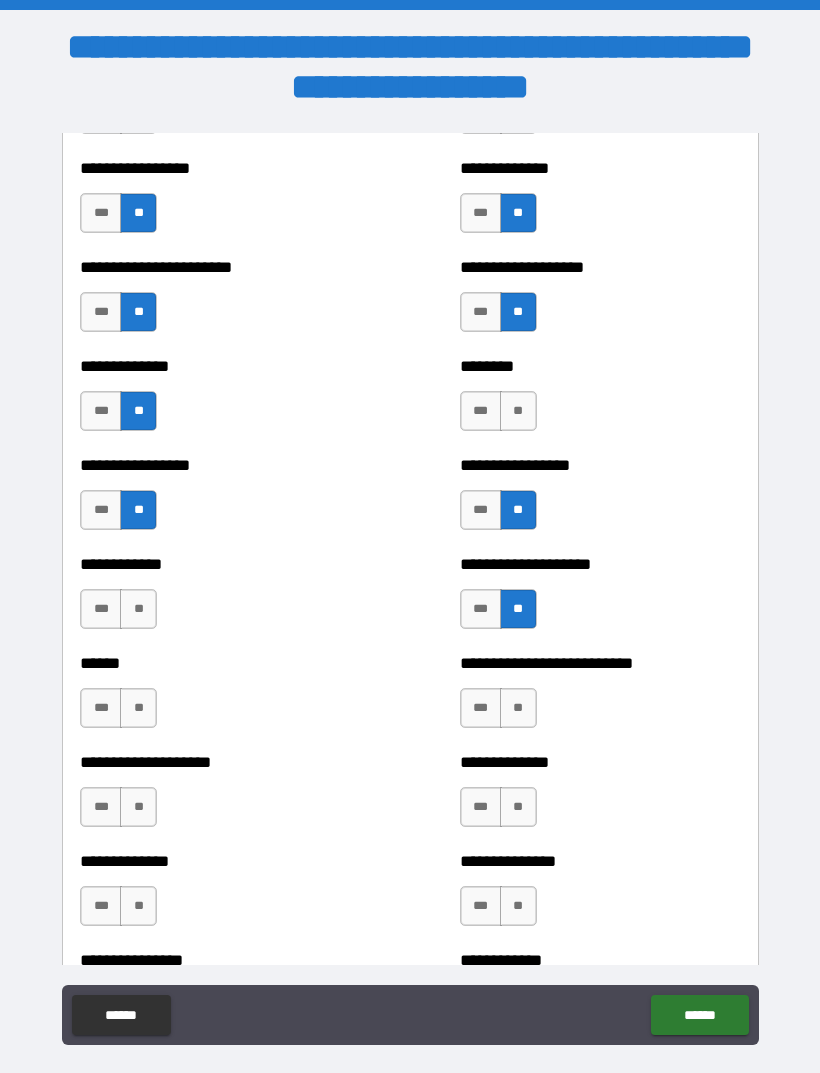 click on "**" at bounding box center (138, 609) 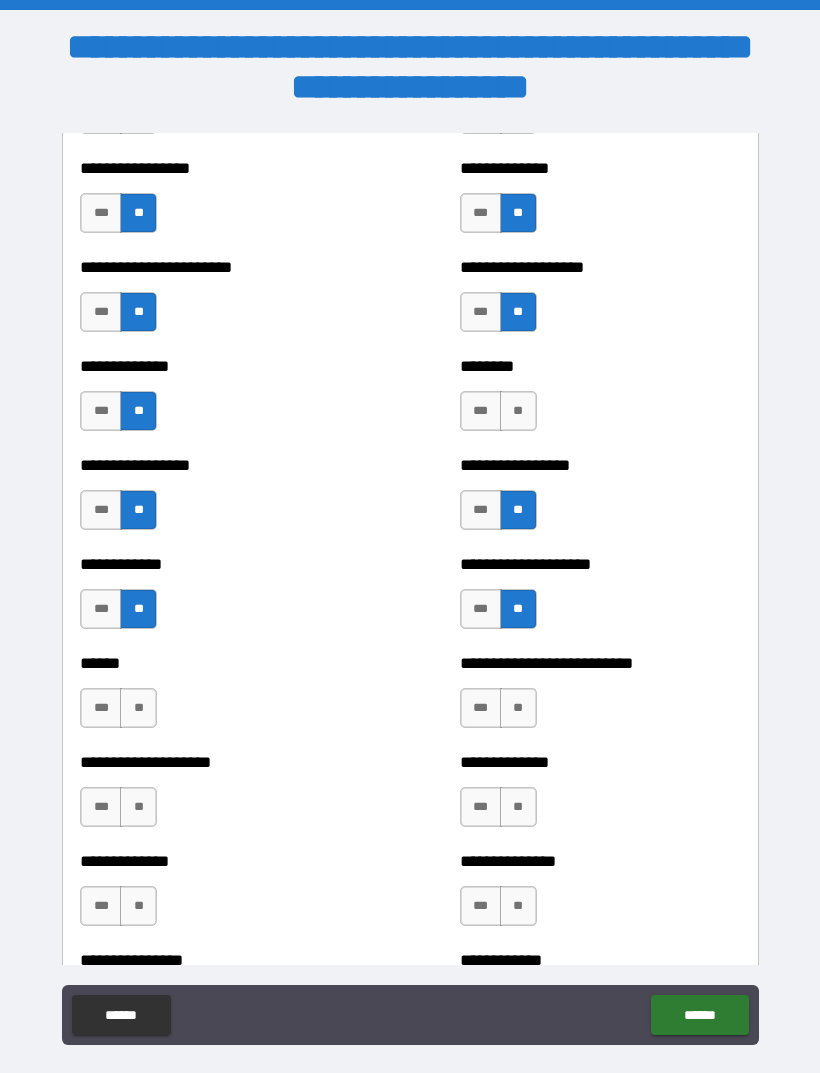 click on "**" at bounding box center (138, 708) 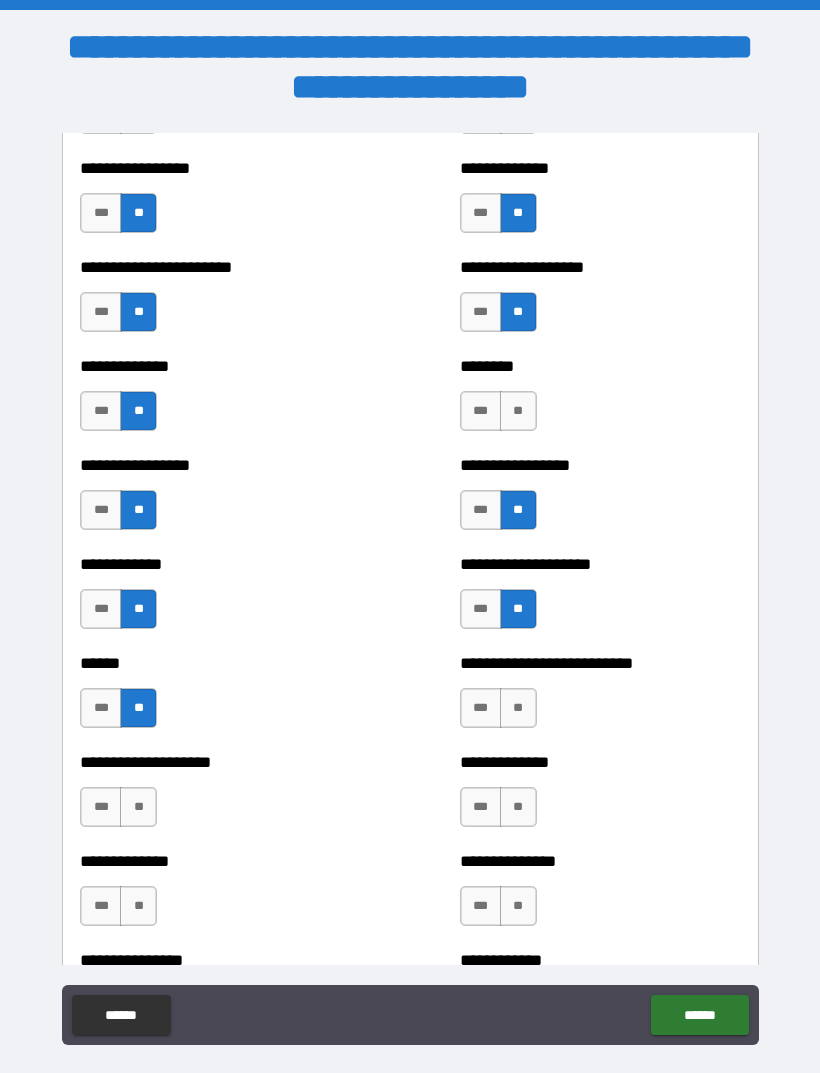 click on "**" at bounding box center [518, 708] 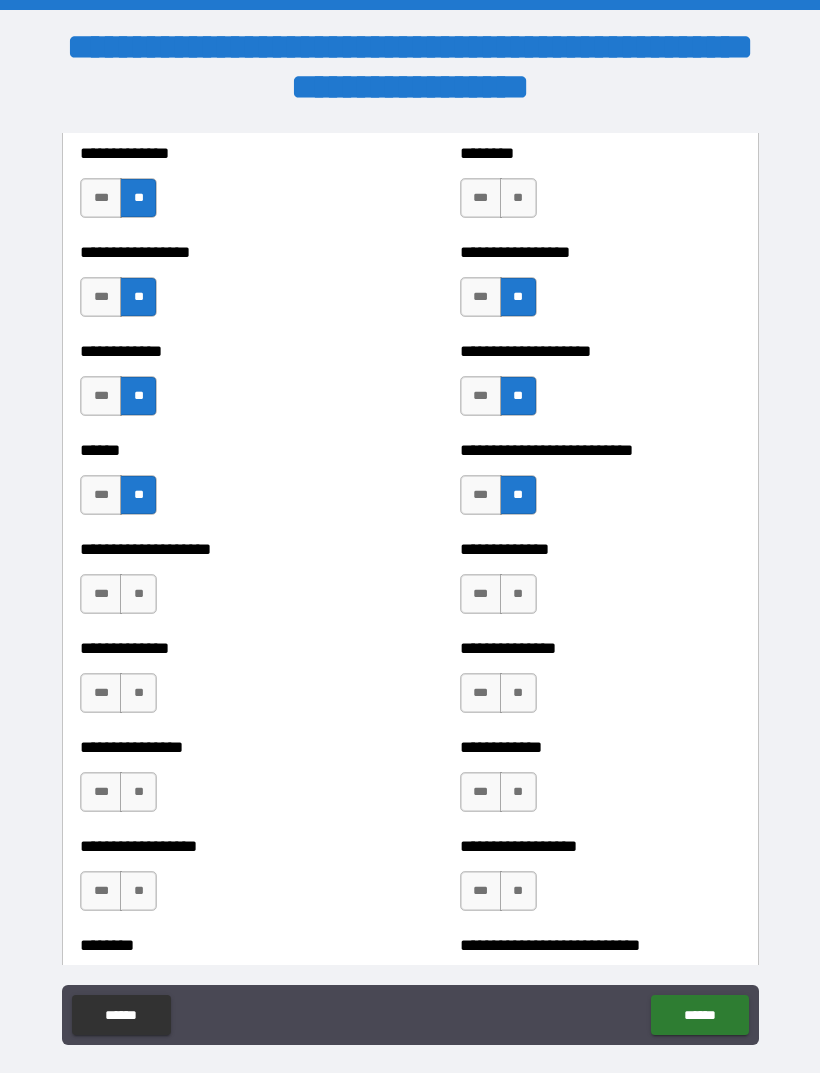 scroll, scrollTop: 3844, scrollLeft: 0, axis: vertical 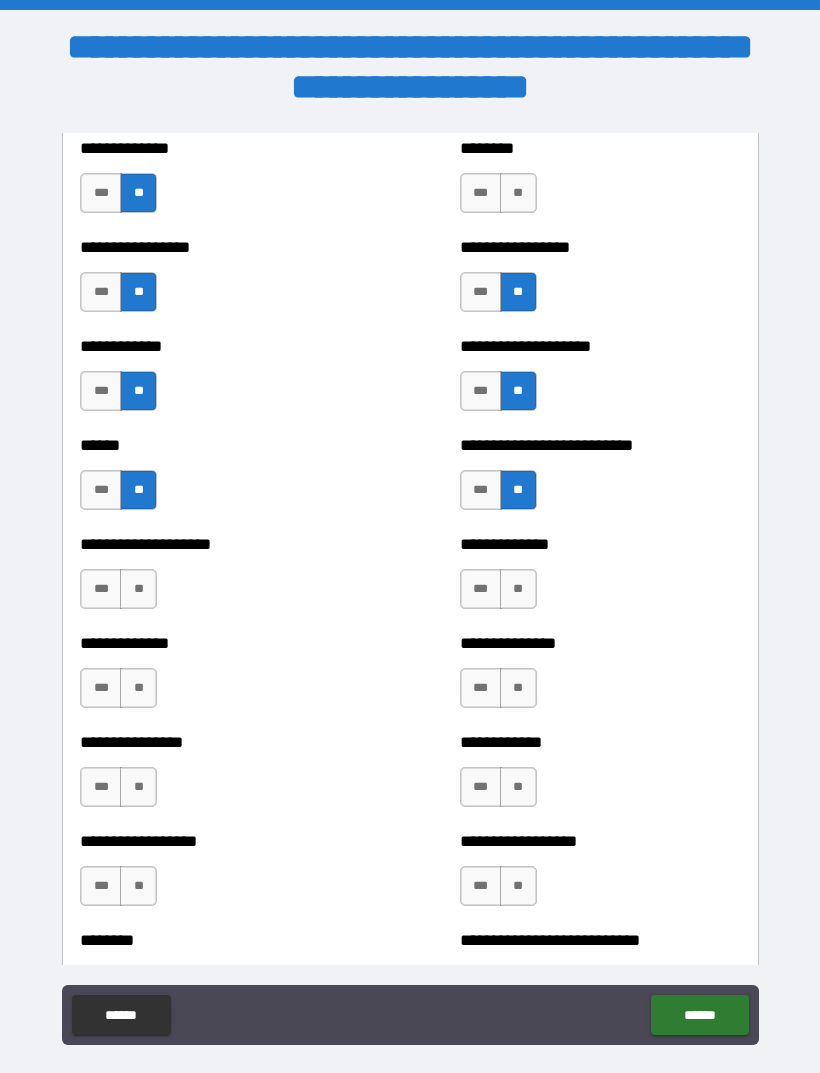 click on "**" at bounding box center (138, 589) 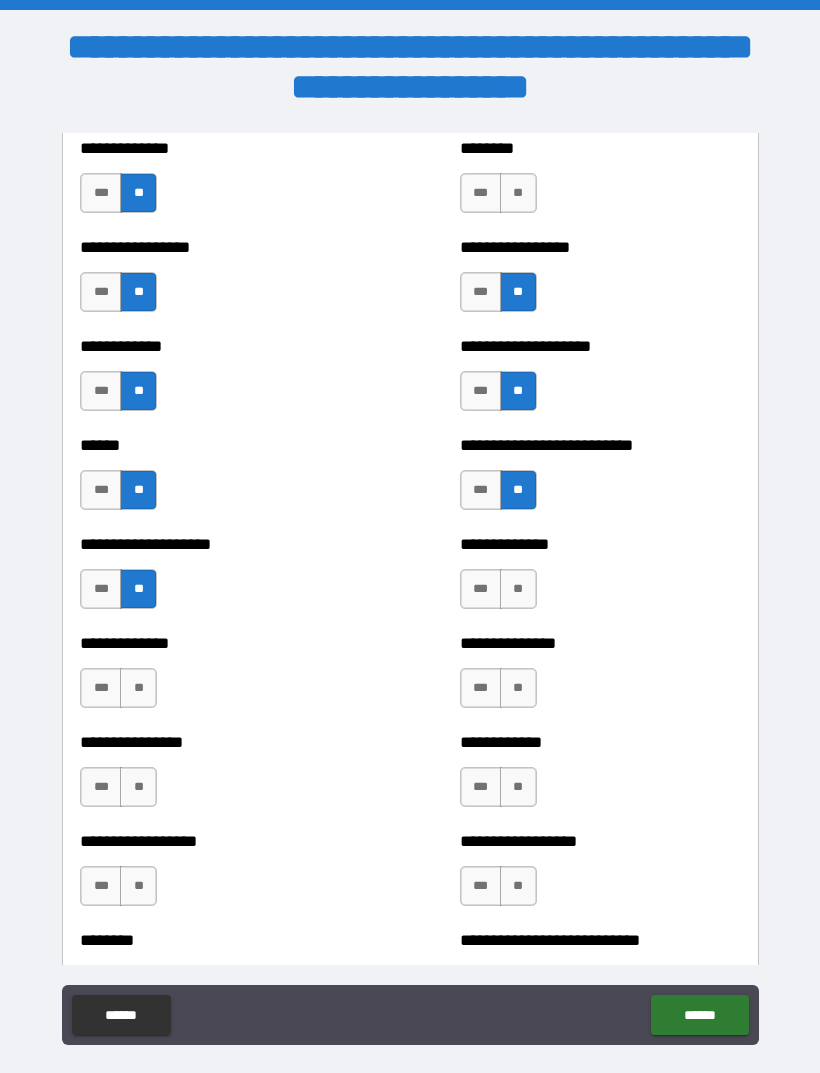 click on "**" at bounding box center (138, 688) 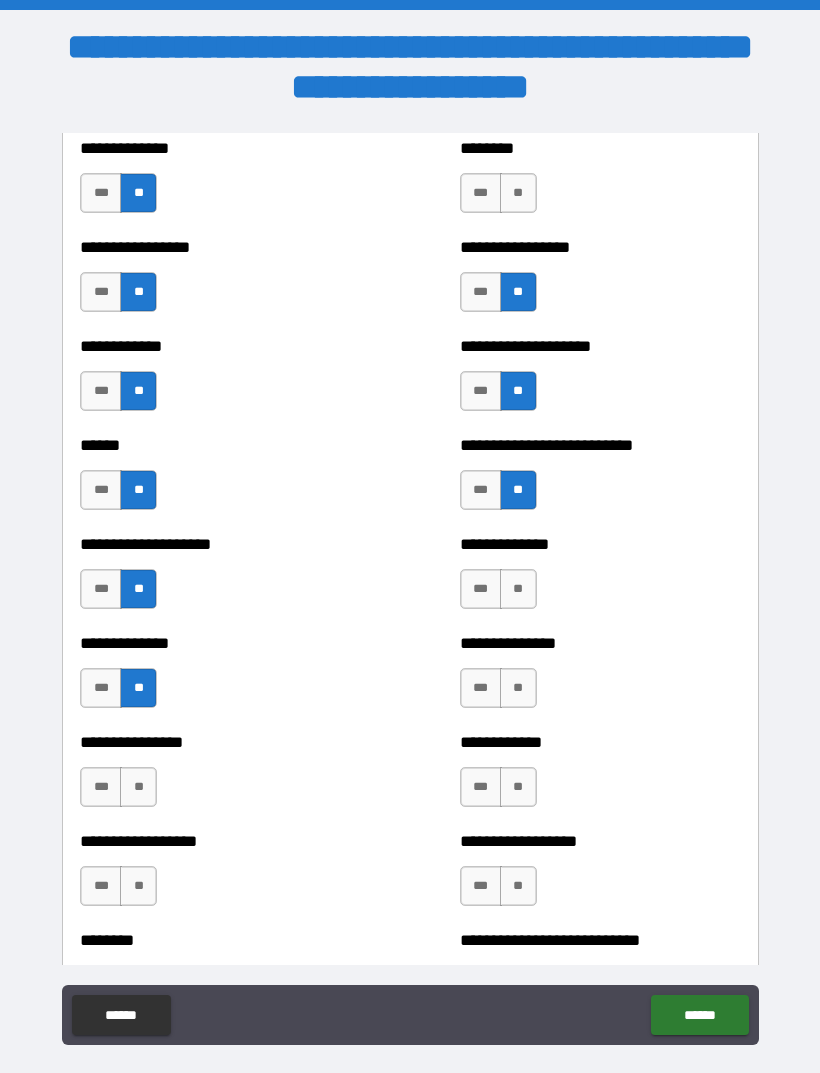 click on "**" at bounding box center (138, 787) 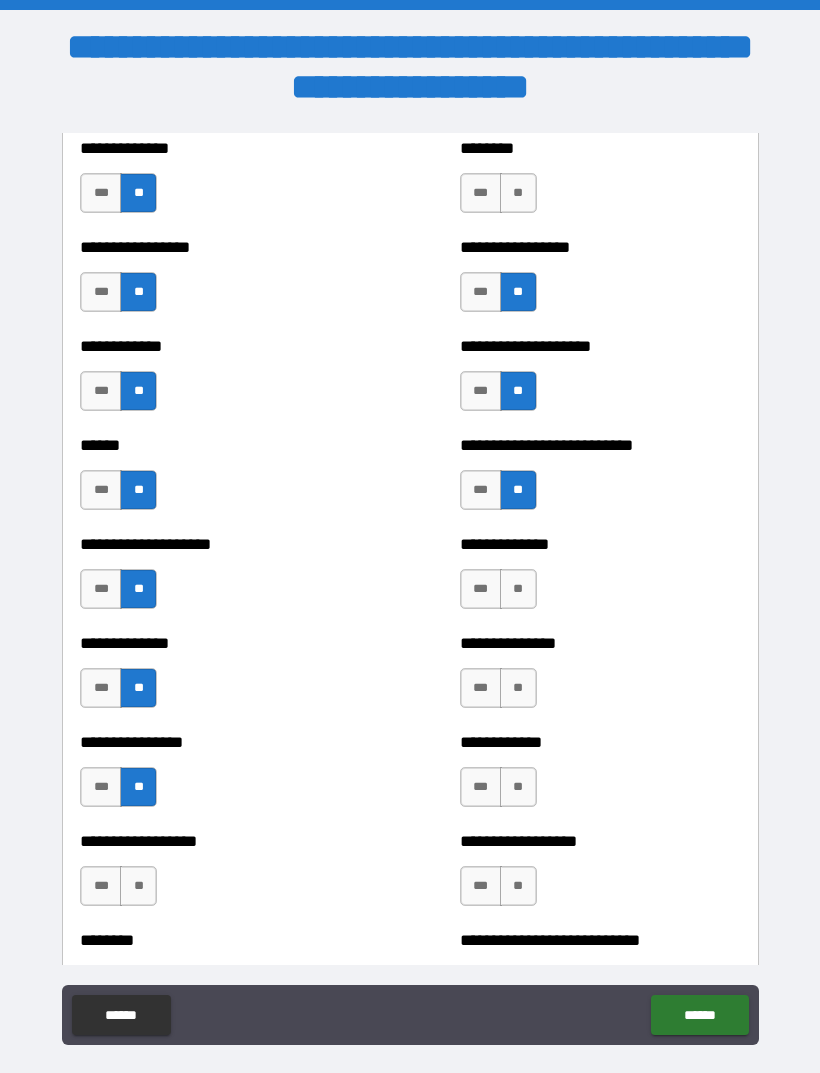 click on "**" at bounding box center (518, 589) 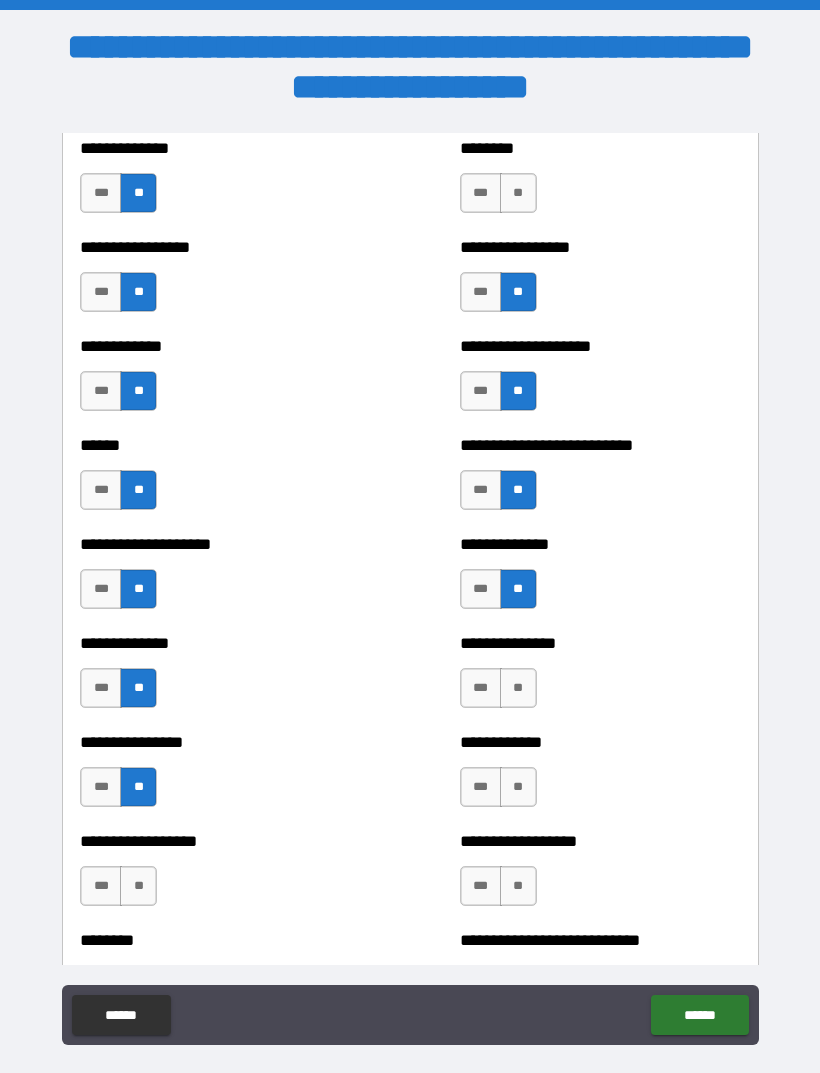 click on "**" at bounding box center (518, 688) 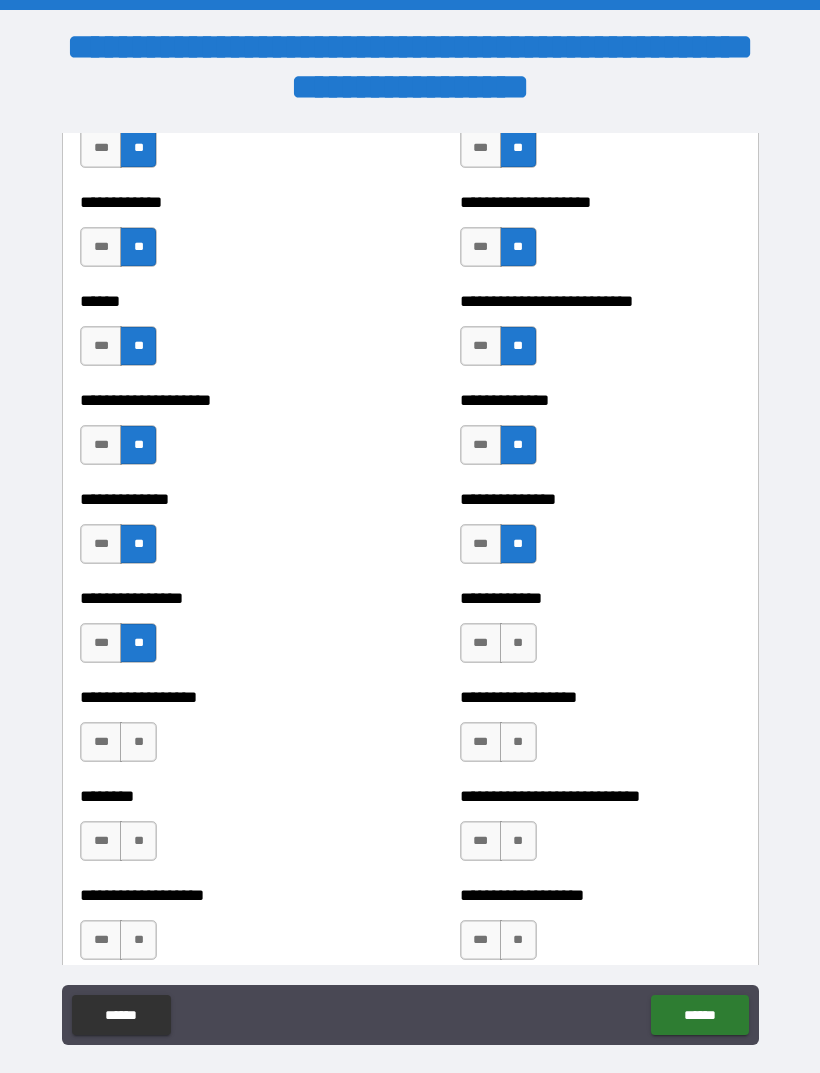scroll, scrollTop: 3999, scrollLeft: 0, axis: vertical 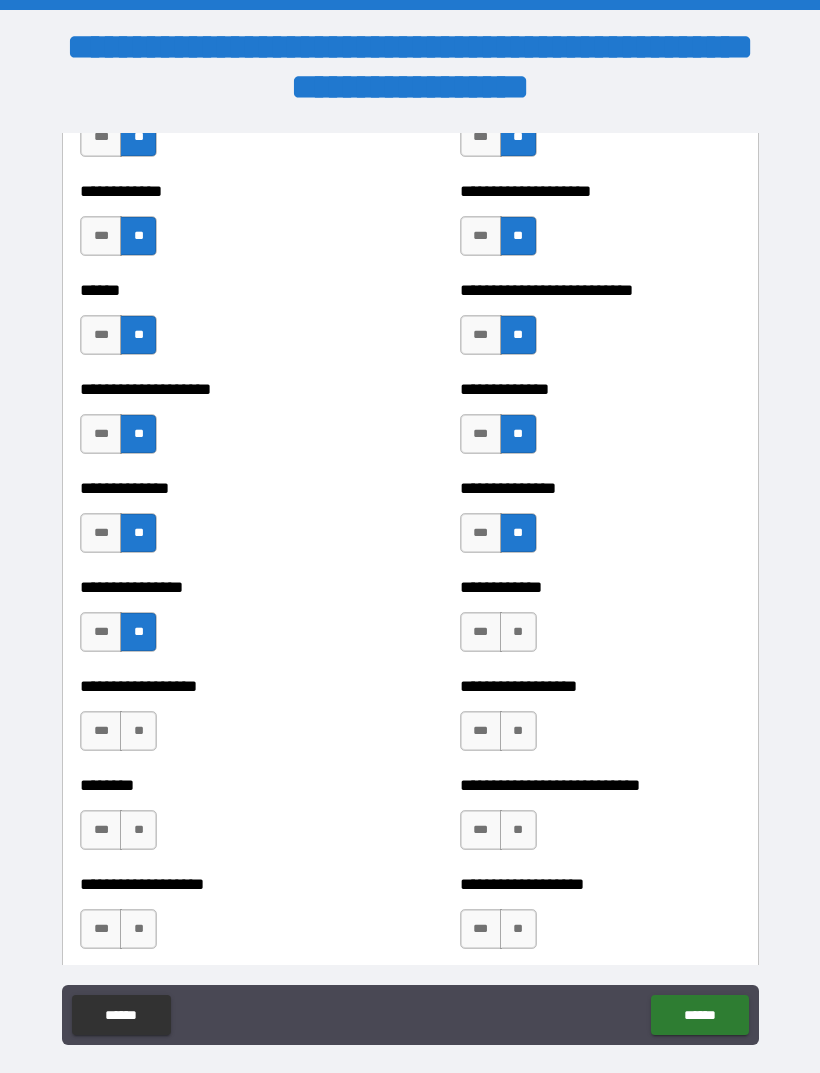 click on "**" at bounding box center (518, 632) 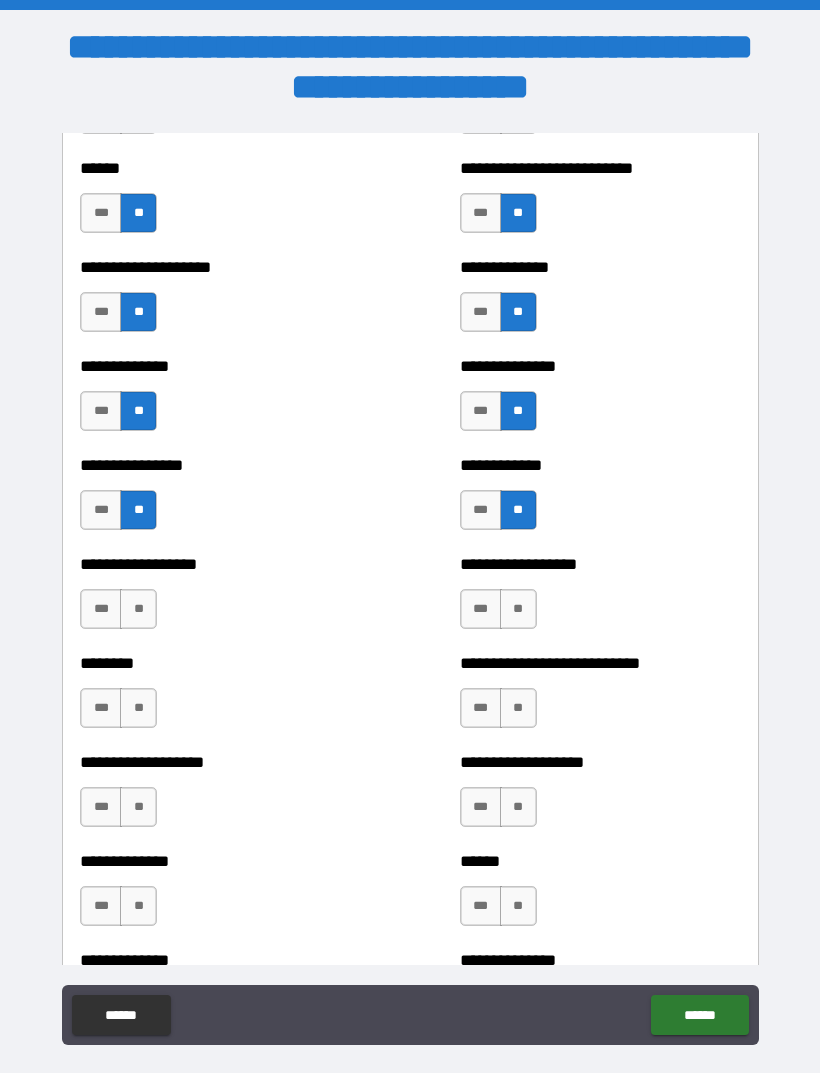 scroll, scrollTop: 4123, scrollLeft: 0, axis: vertical 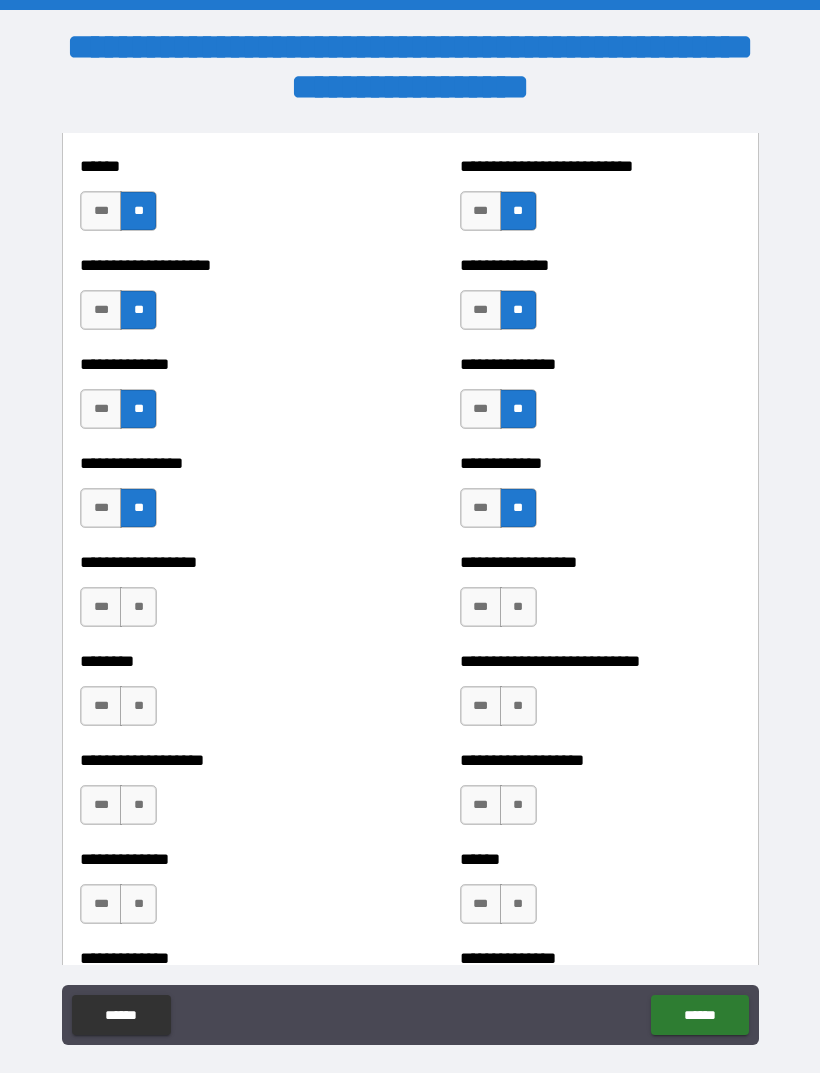 click on "**" at bounding box center [518, 607] 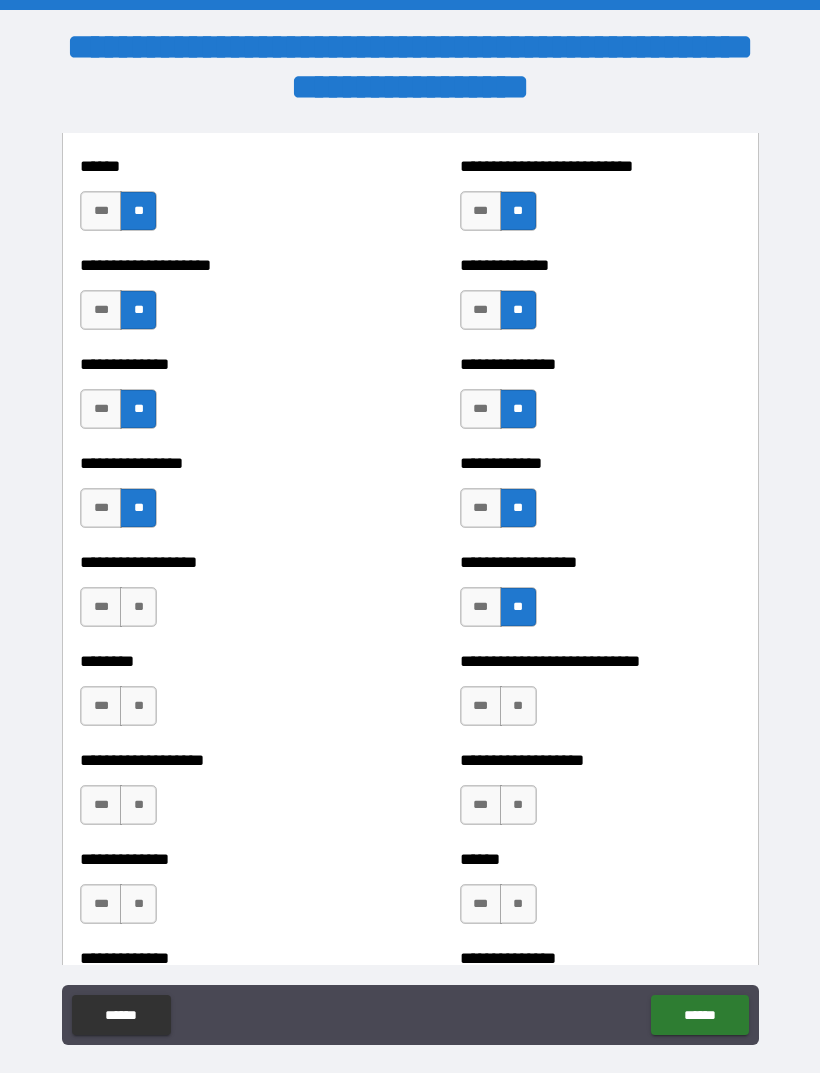 click on "**" at bounding box center [138, 607] 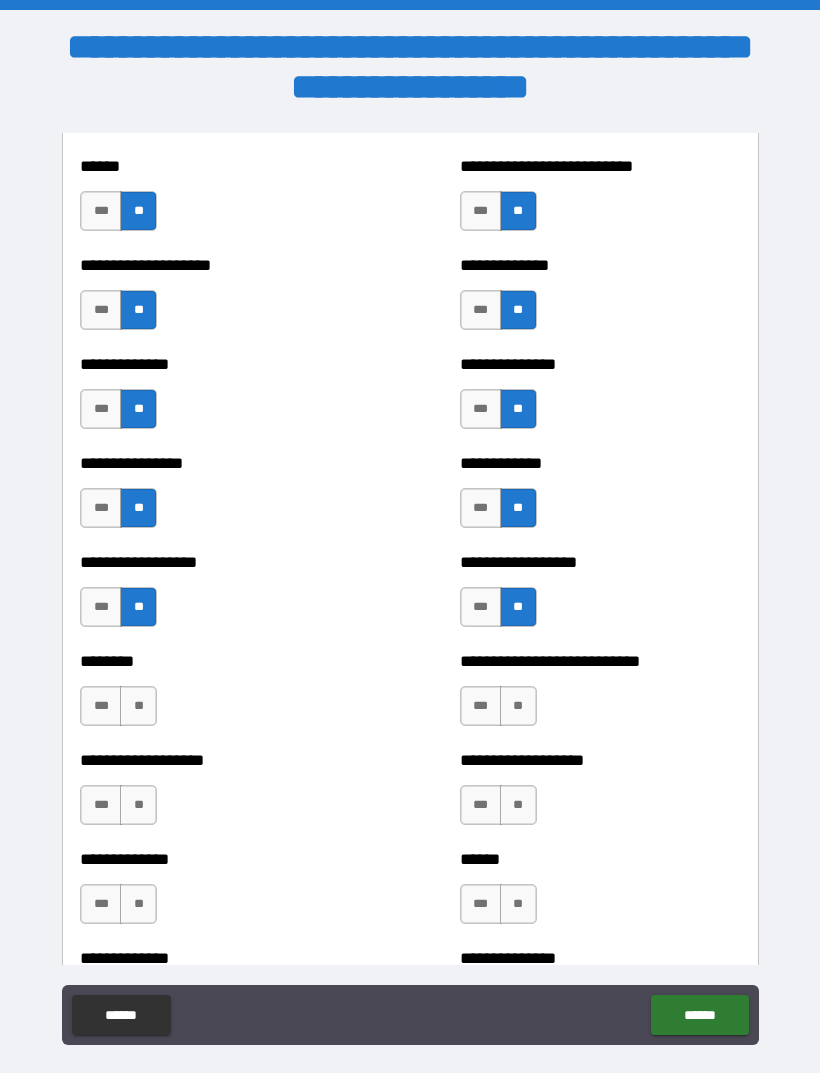 click on "**" at bounding box center [138, 706] 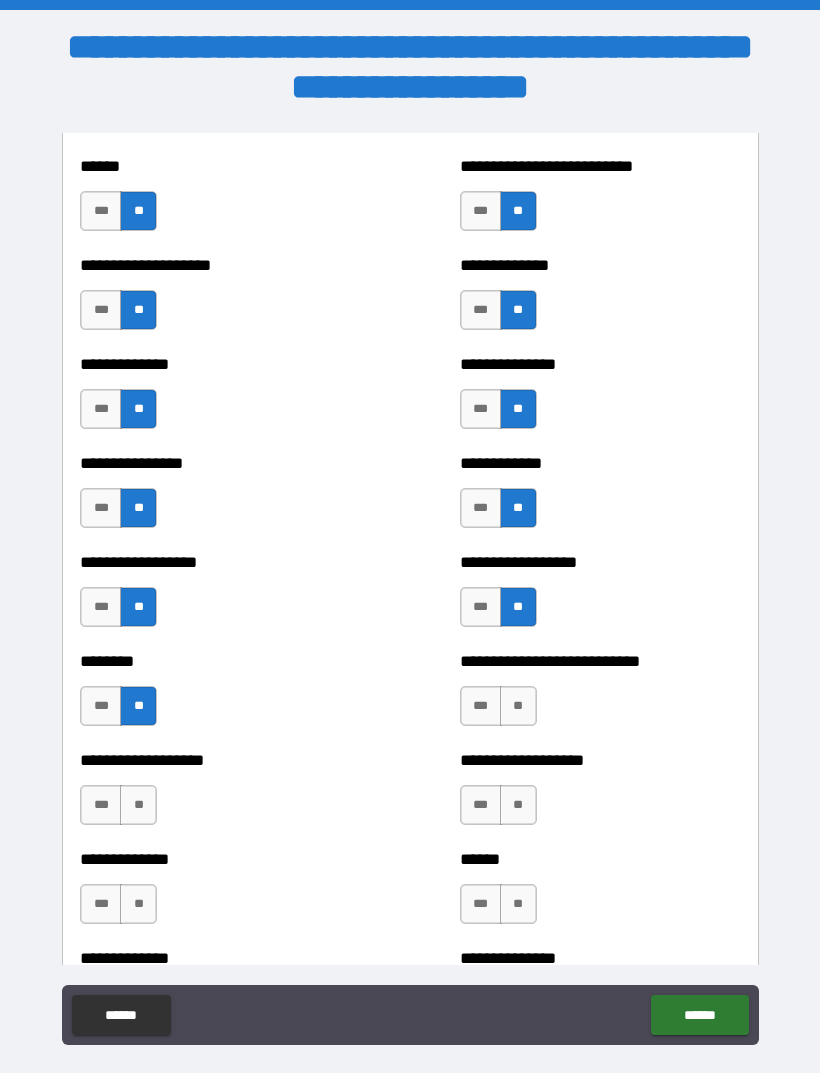 click on "**" at bounding box center (138, 805) 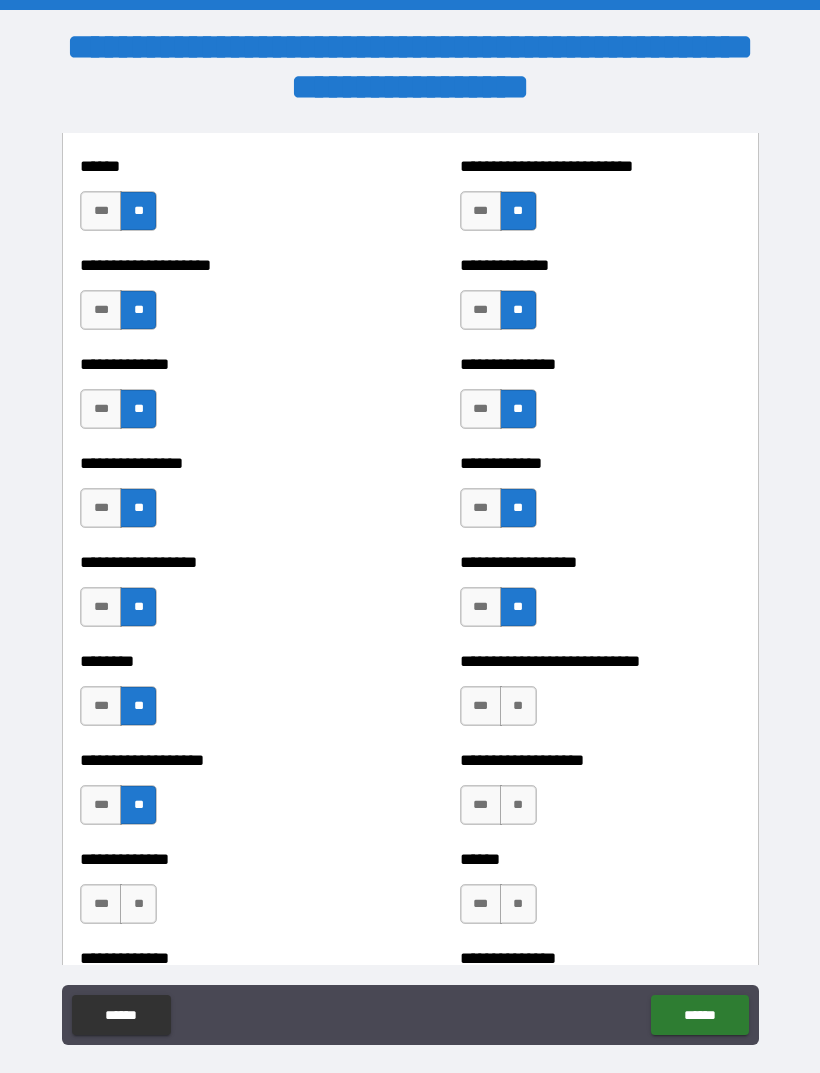 click on "**" at bounding box center [518, 706] 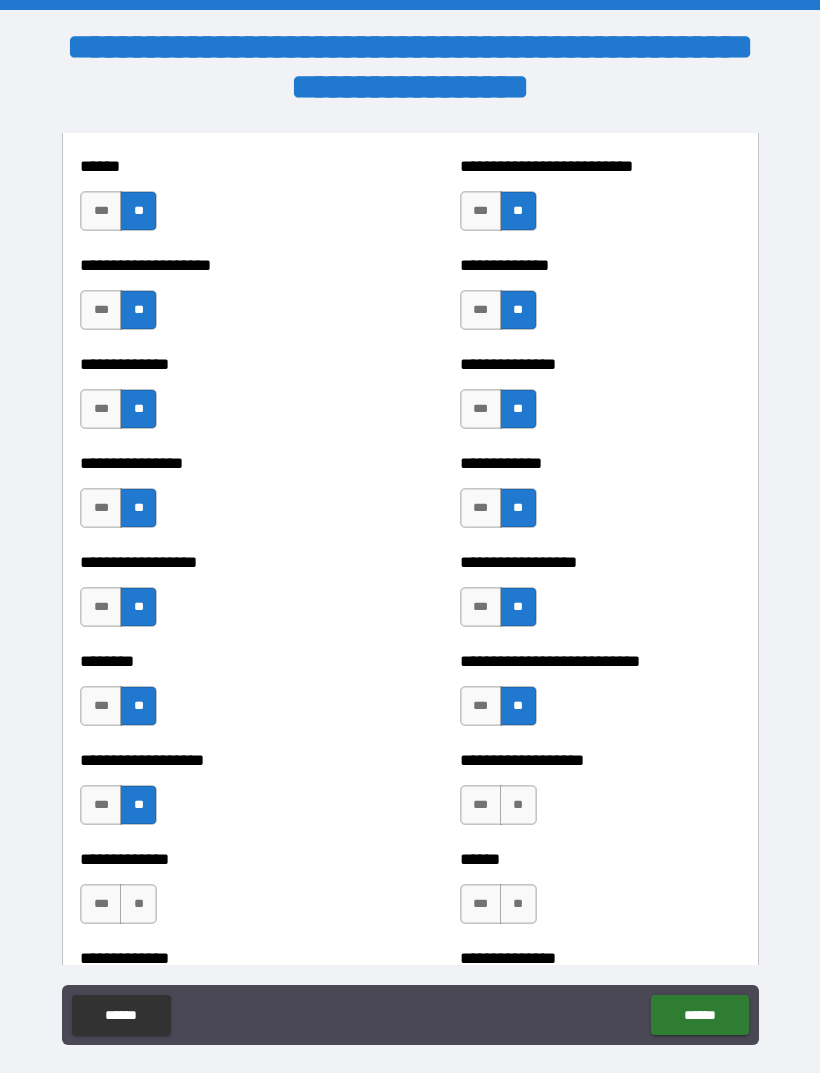 click on "**" at bounding box center (518, 805) 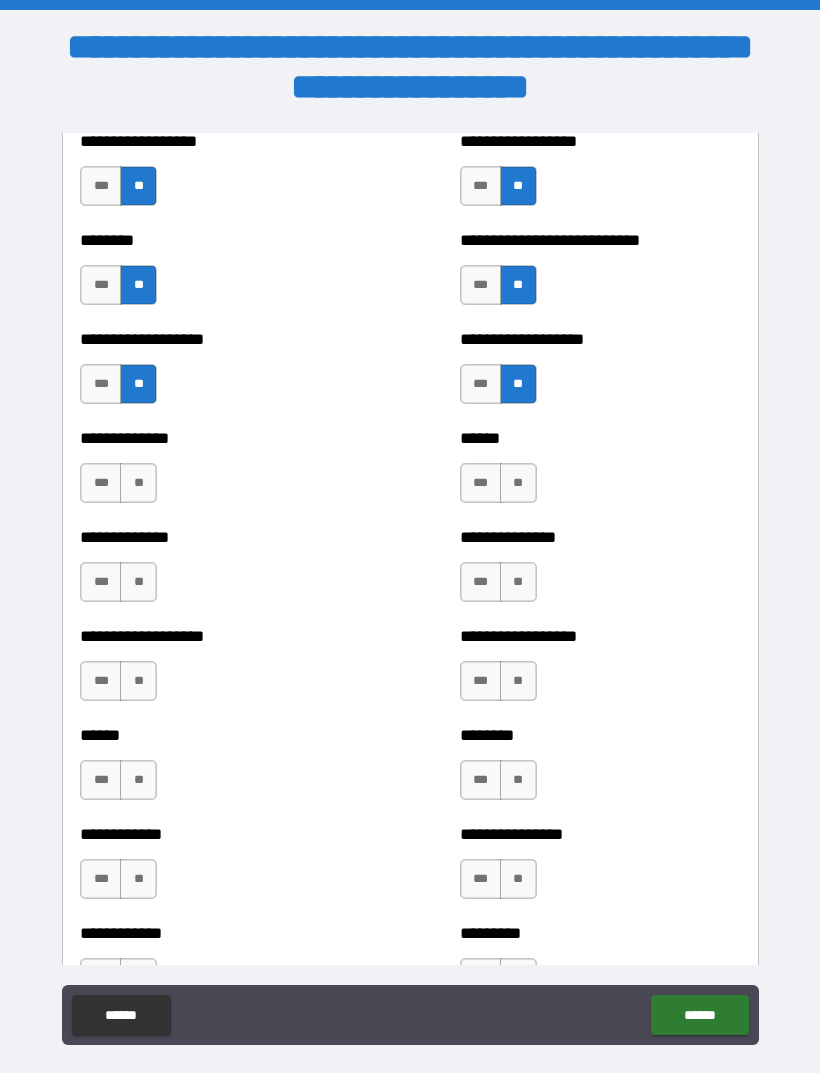 scroll, scrollTop: 4547, scrollLeft: 0, axis: vertical 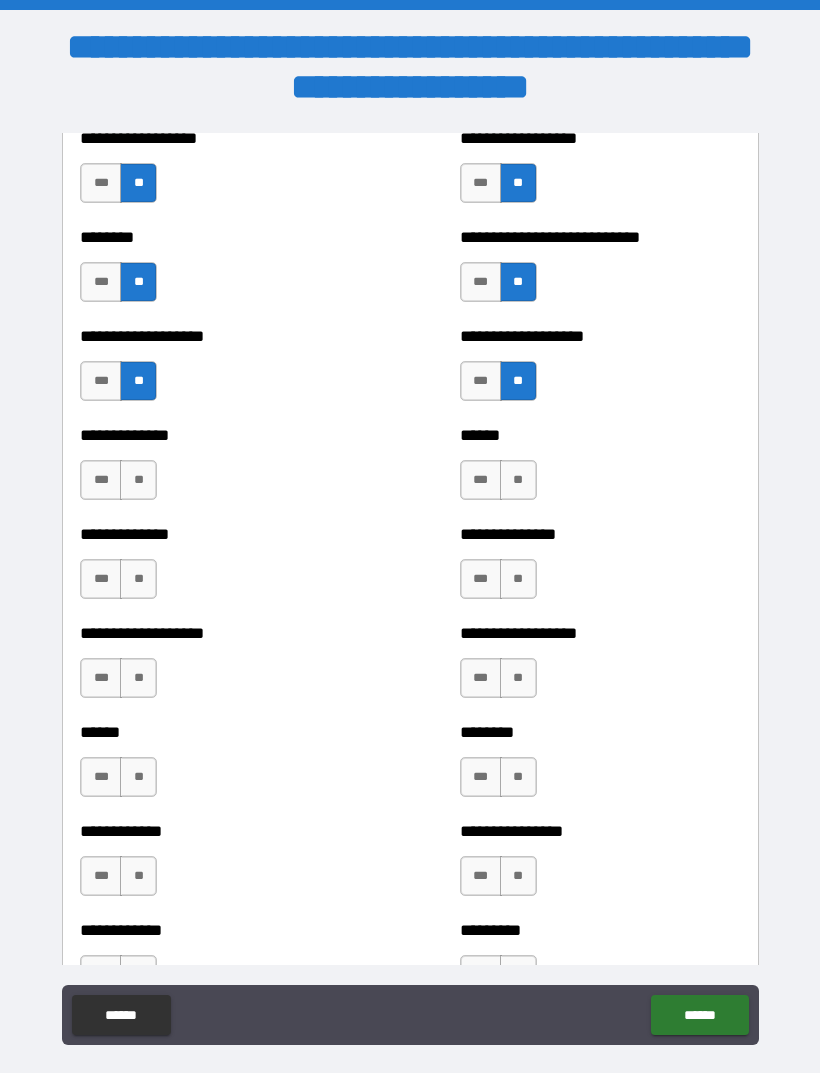 click on "**" at bounding box center (138, 480) 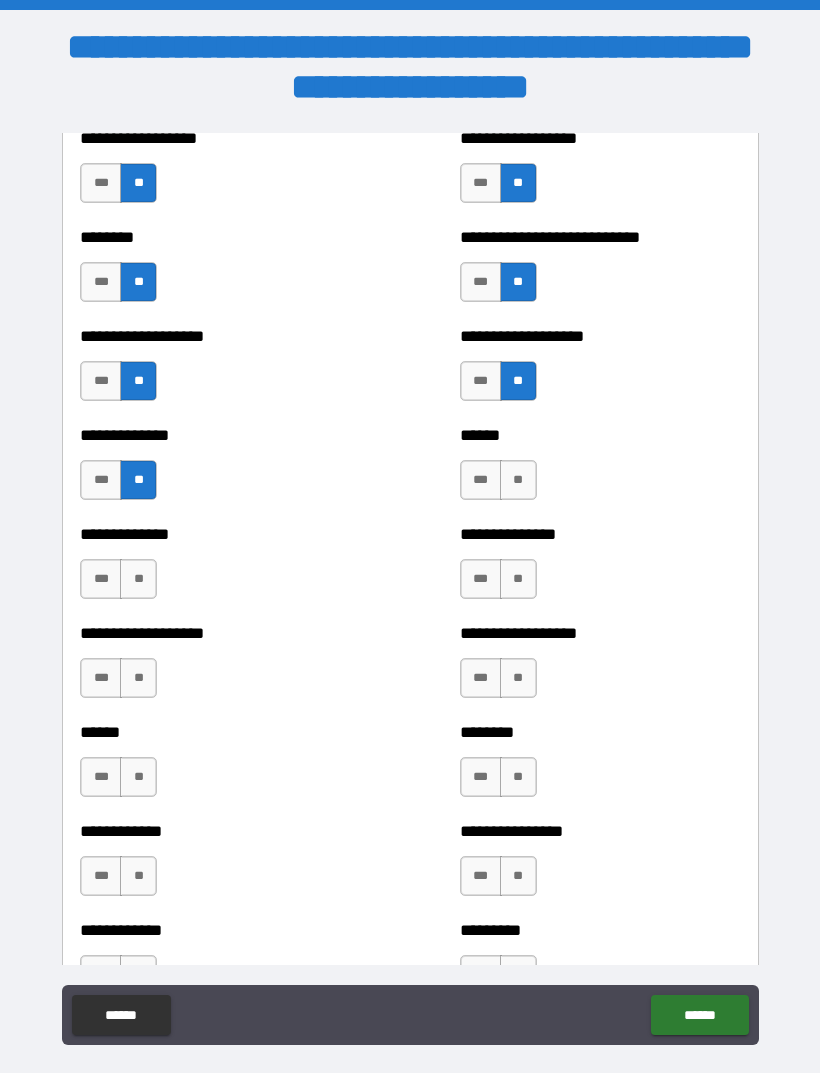 click on "**" at bounding box center (138, 579) 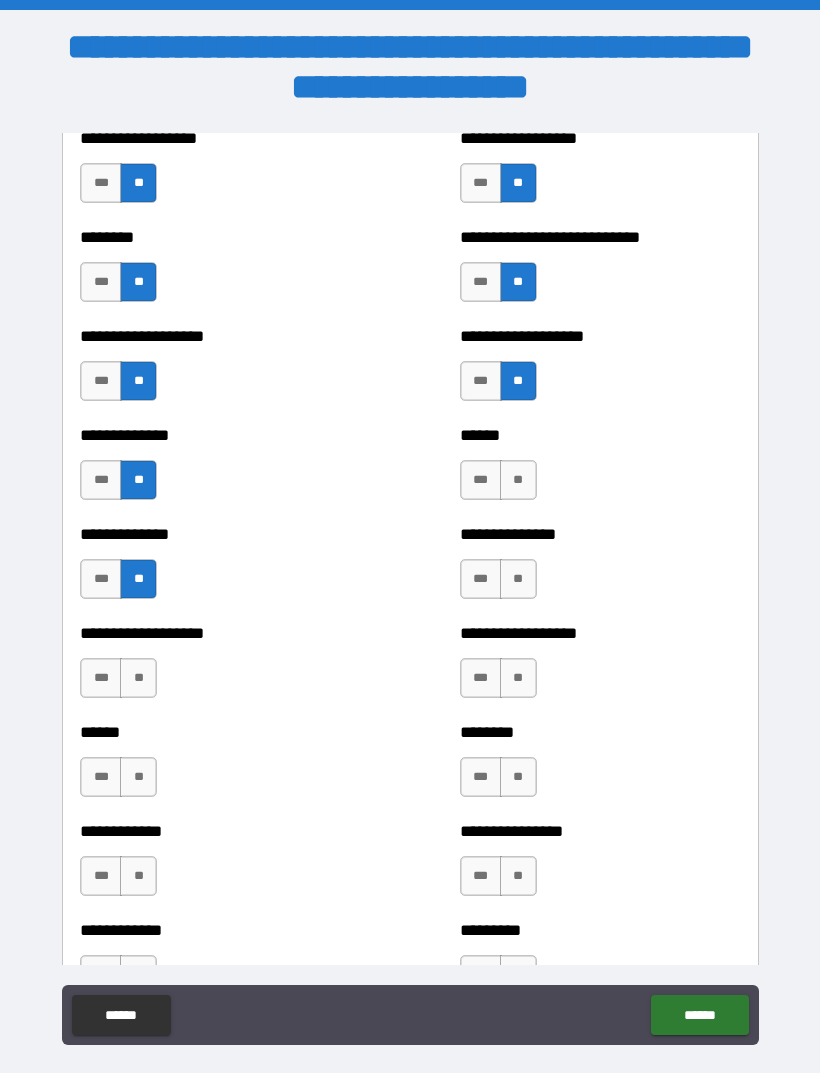 click on "**" at bounding box center [518, 480] 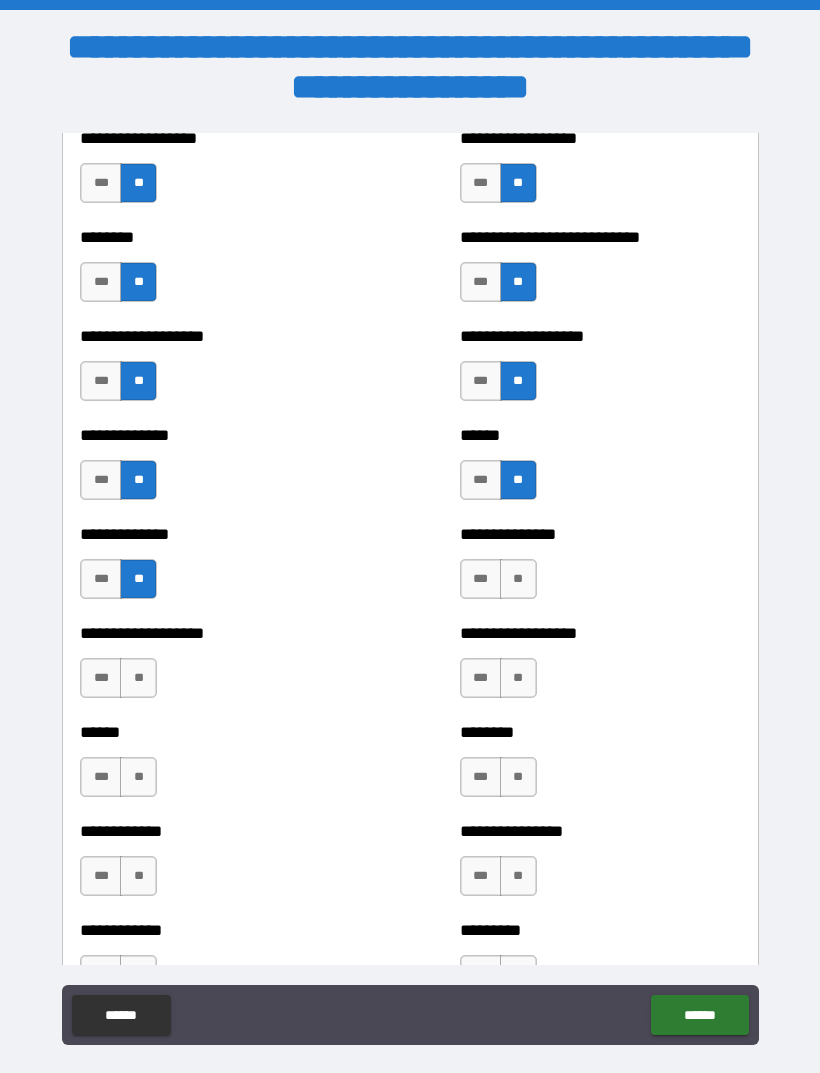 click on "**" at bounding box center [518, 579] 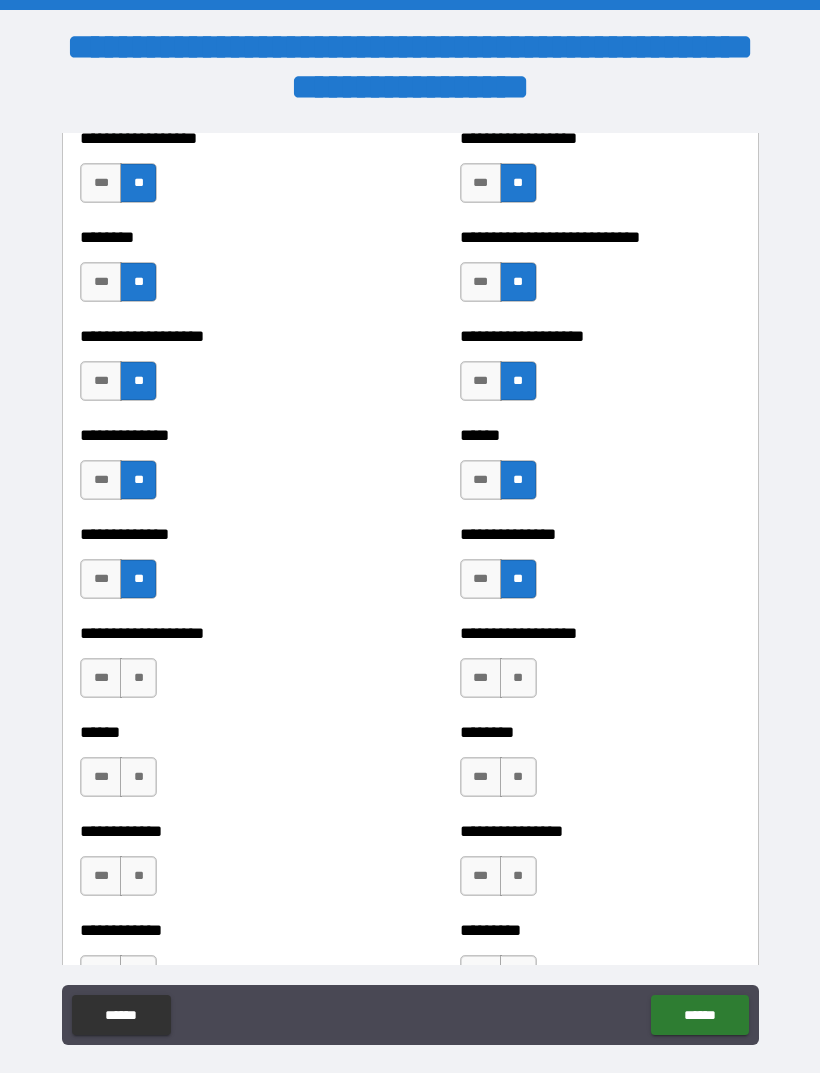 click on "**" at bounding box center (518, 678) 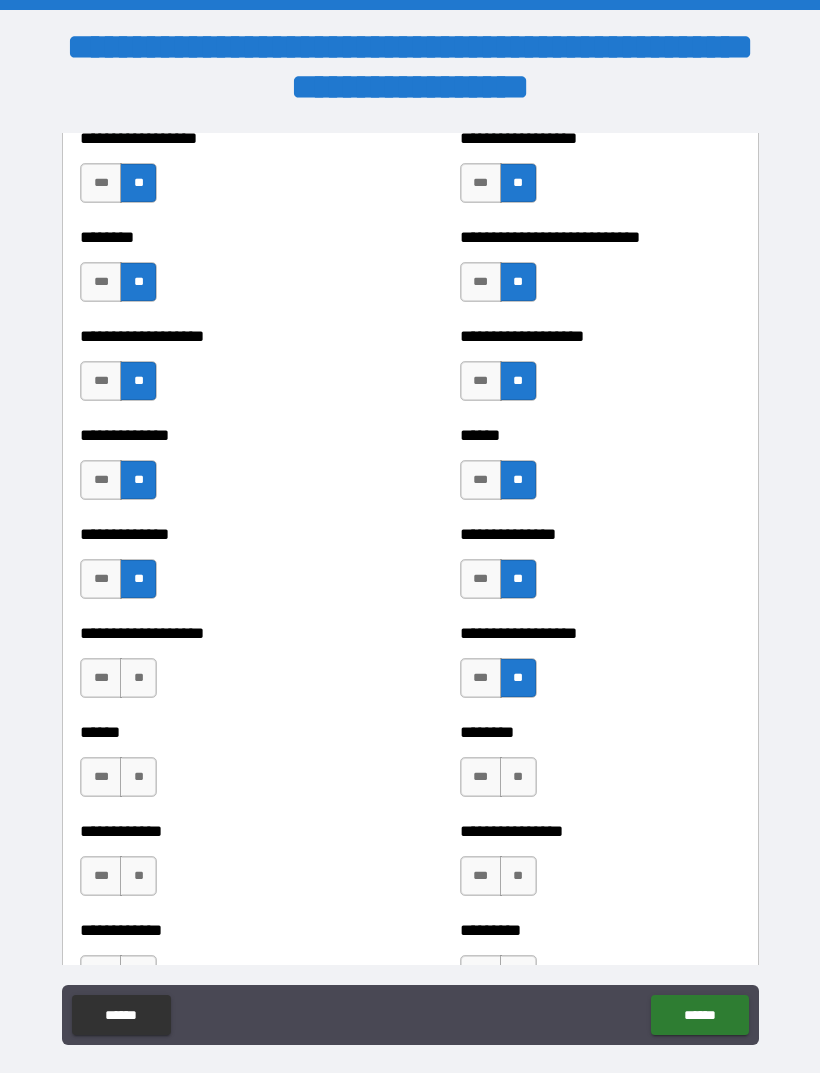 click on "**" at bounding box center [138, 678] 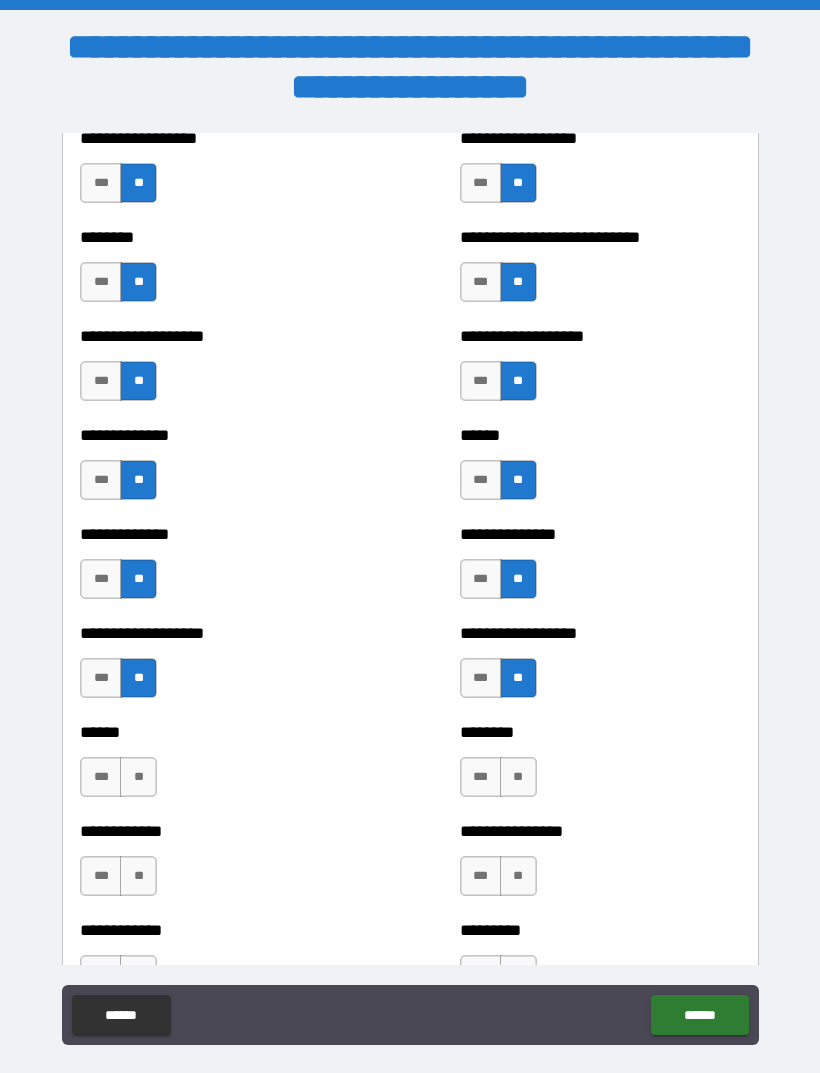 click on "**" at bounding box center (138, 777) 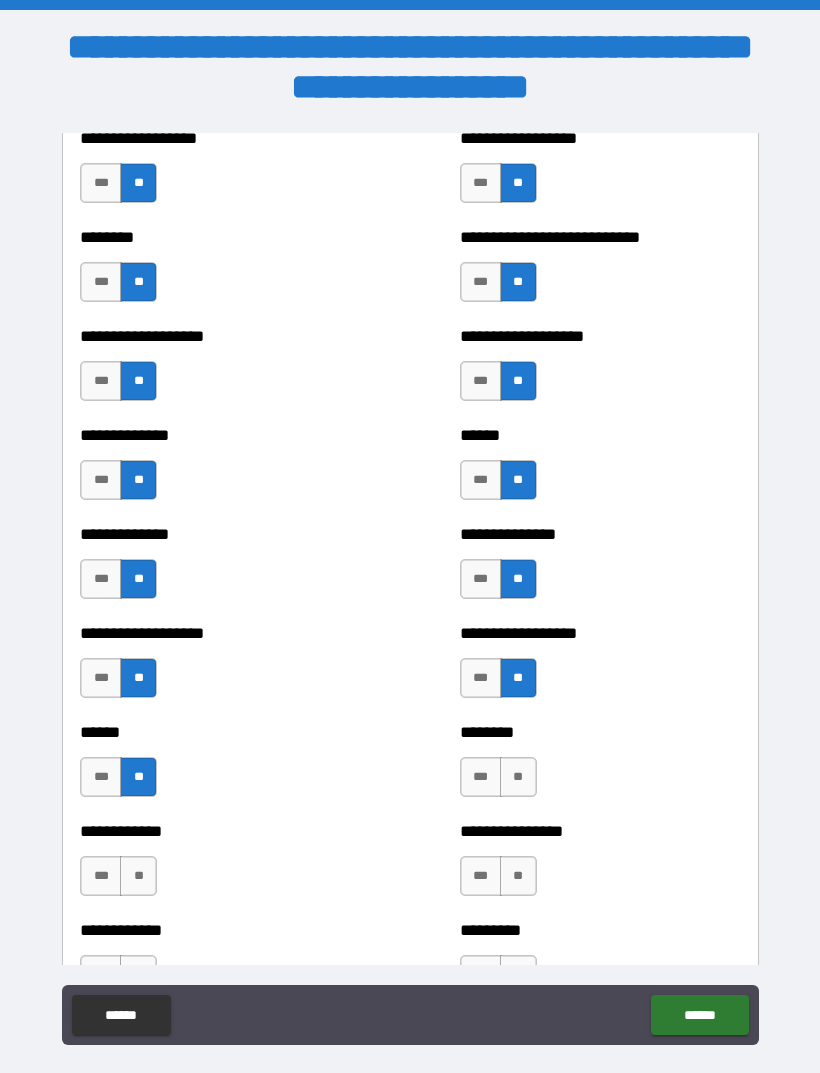 click on "**" at bounding box center [138, 876] 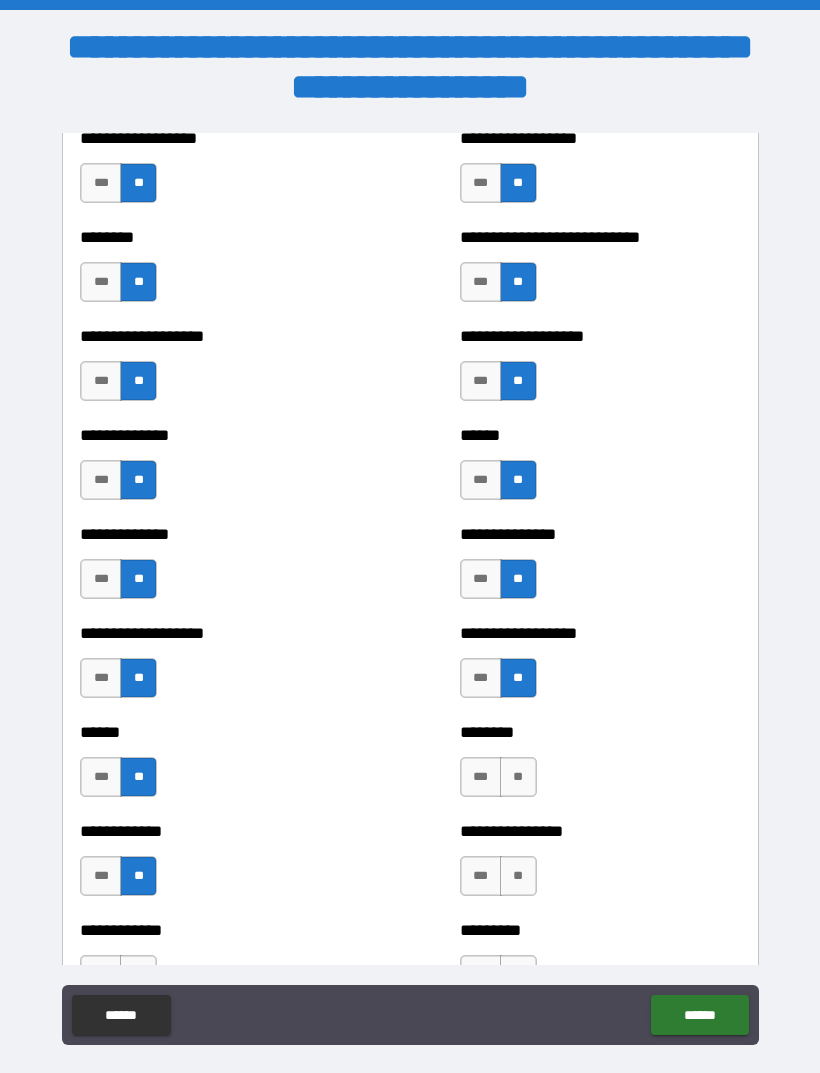 click on "**" at bounding box center [518, 777] 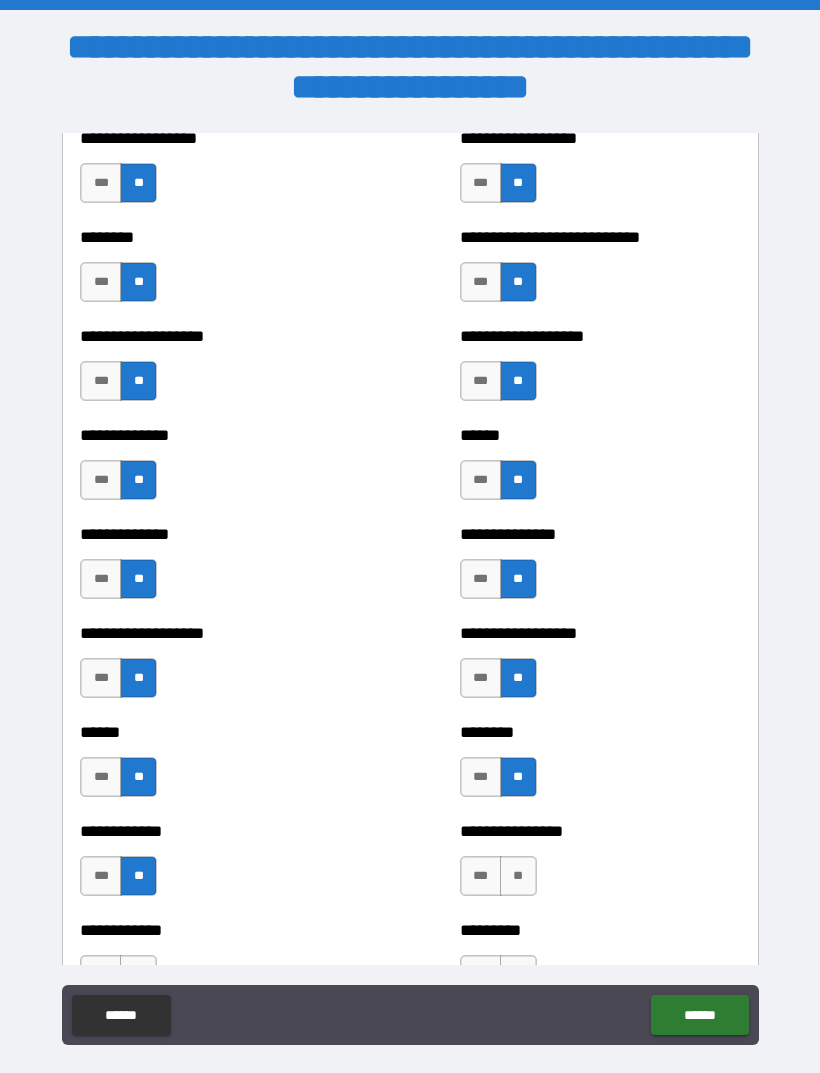click on "**" at bounding box center (518, 876) 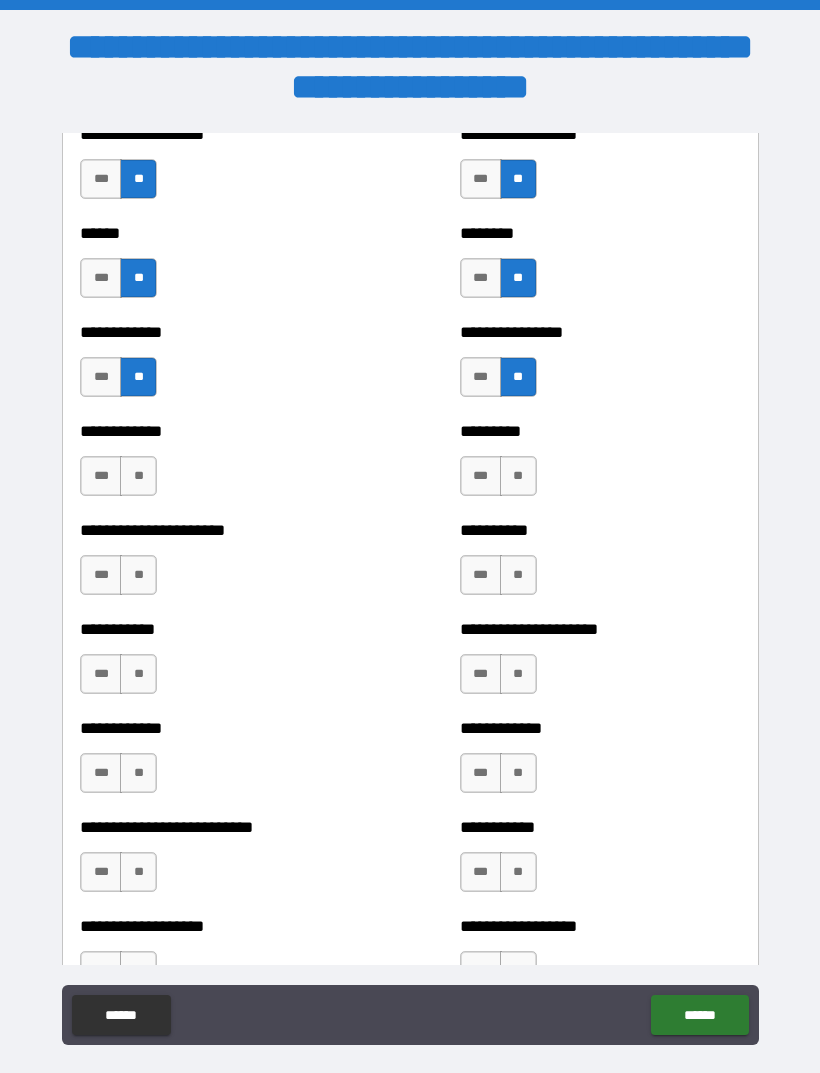 scroll, scrollTop: 5047, scrollLeft: 0, axis: vertical 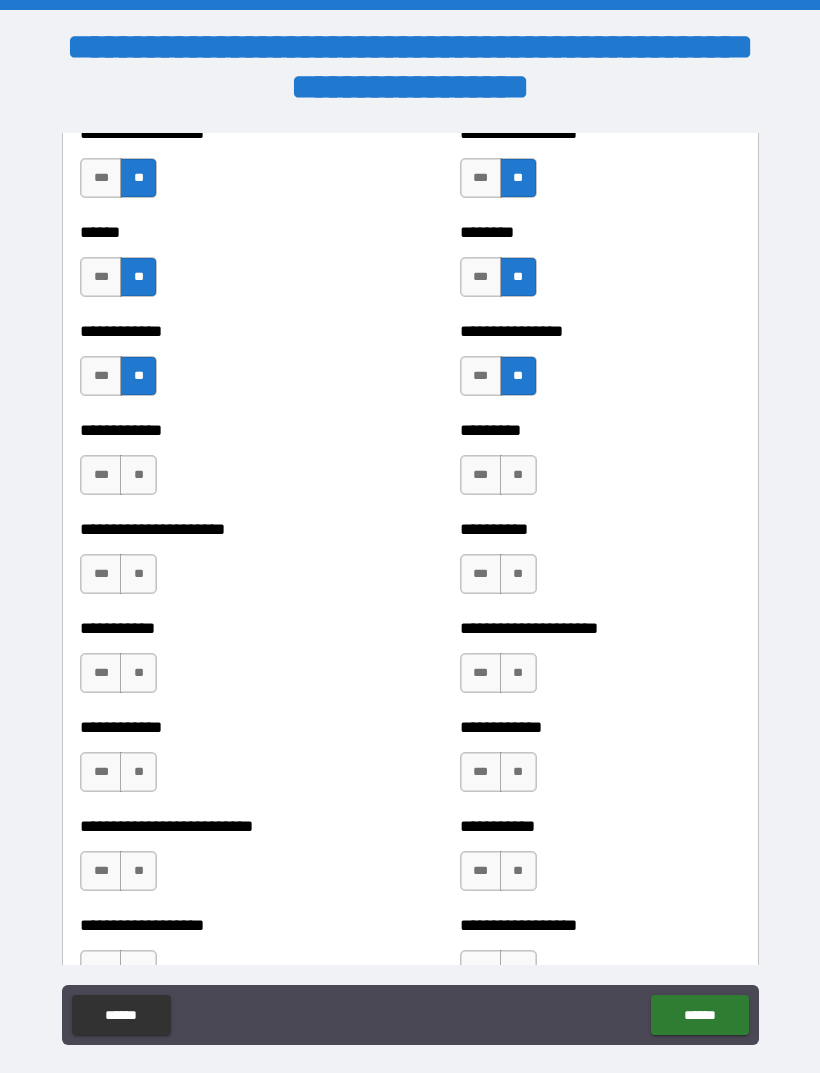 click on "**" at bounding box center (518, 475) 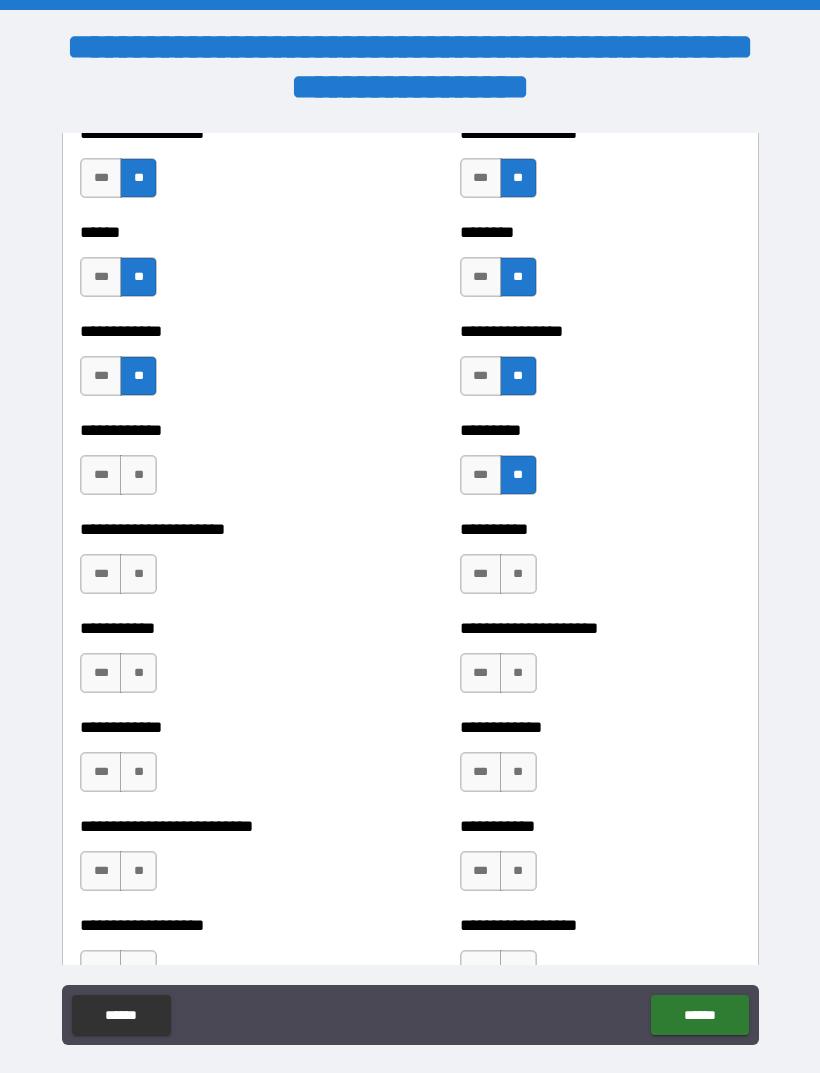 click on "**" at bounding box center [138, 475] 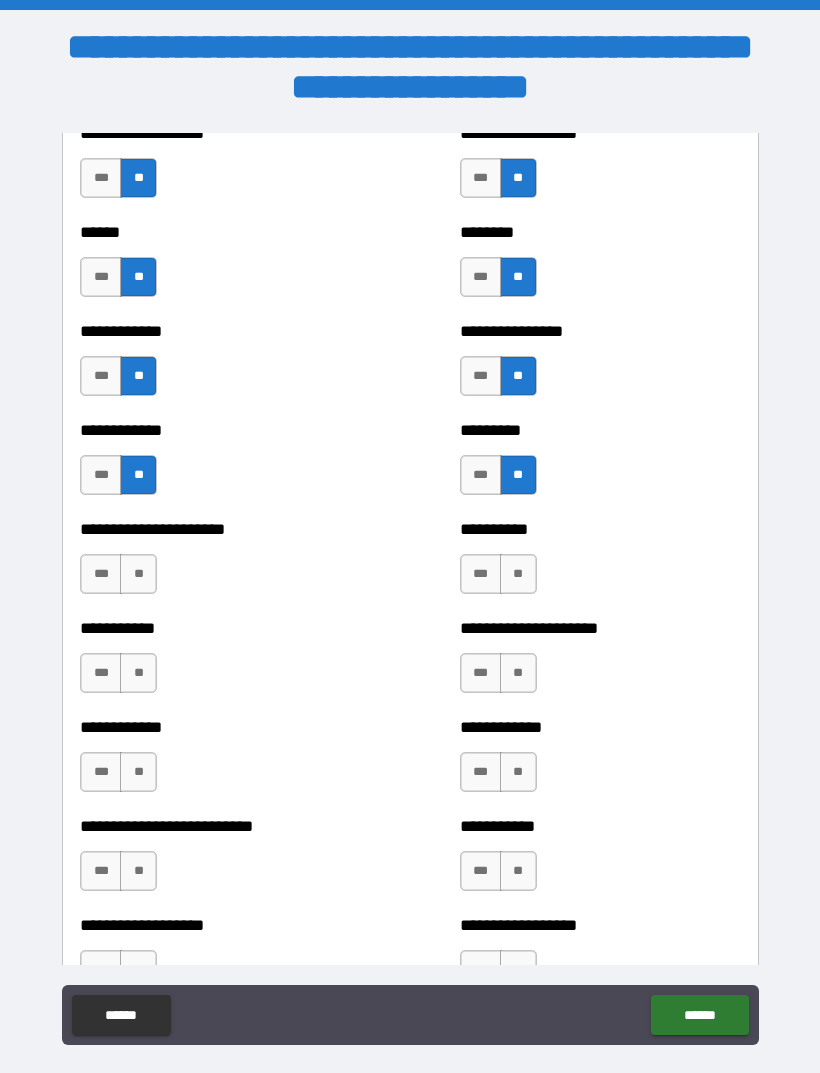 click on "**" at bounding box center [138, 574] 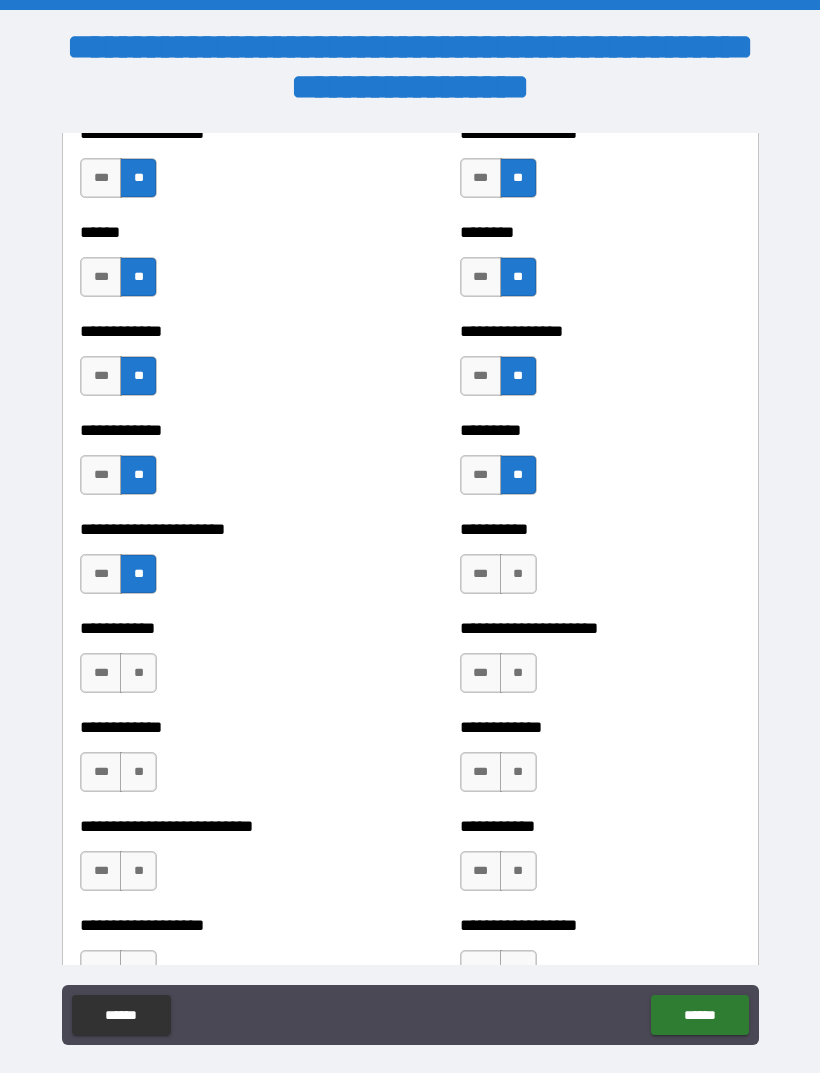 click on "**" at bounding box center (138, 673) 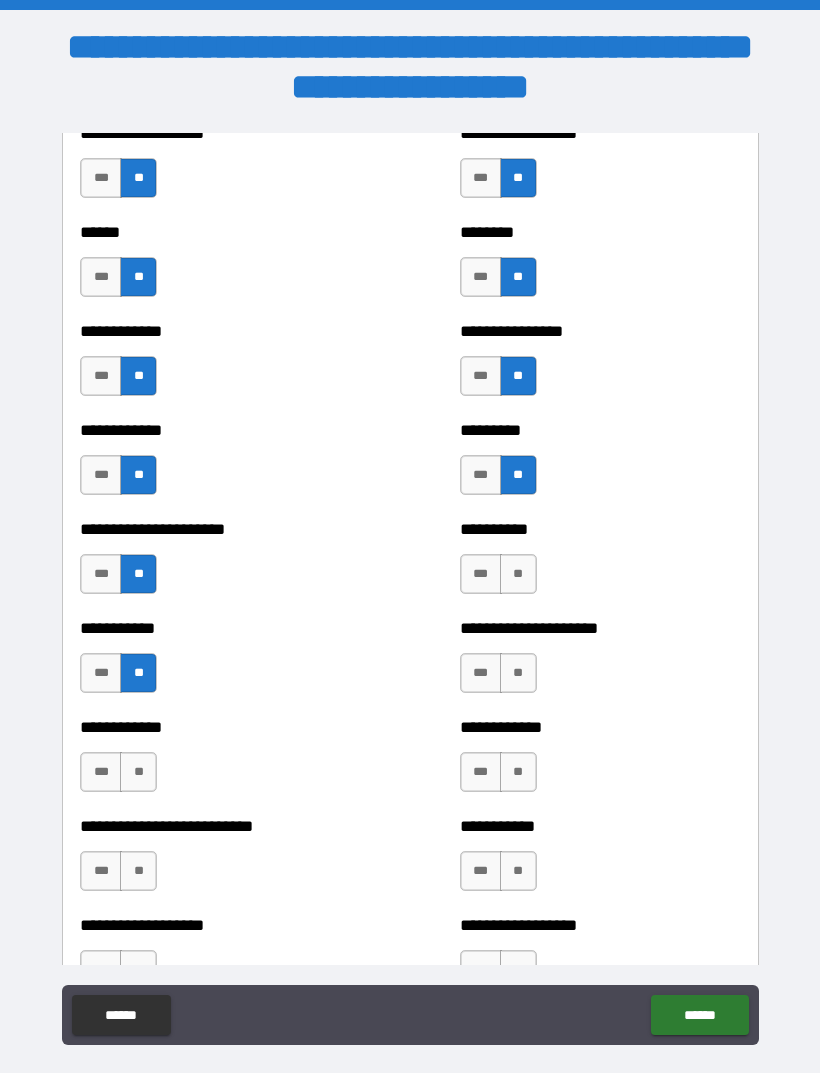 click on "**" at bounding box center [518, 574] 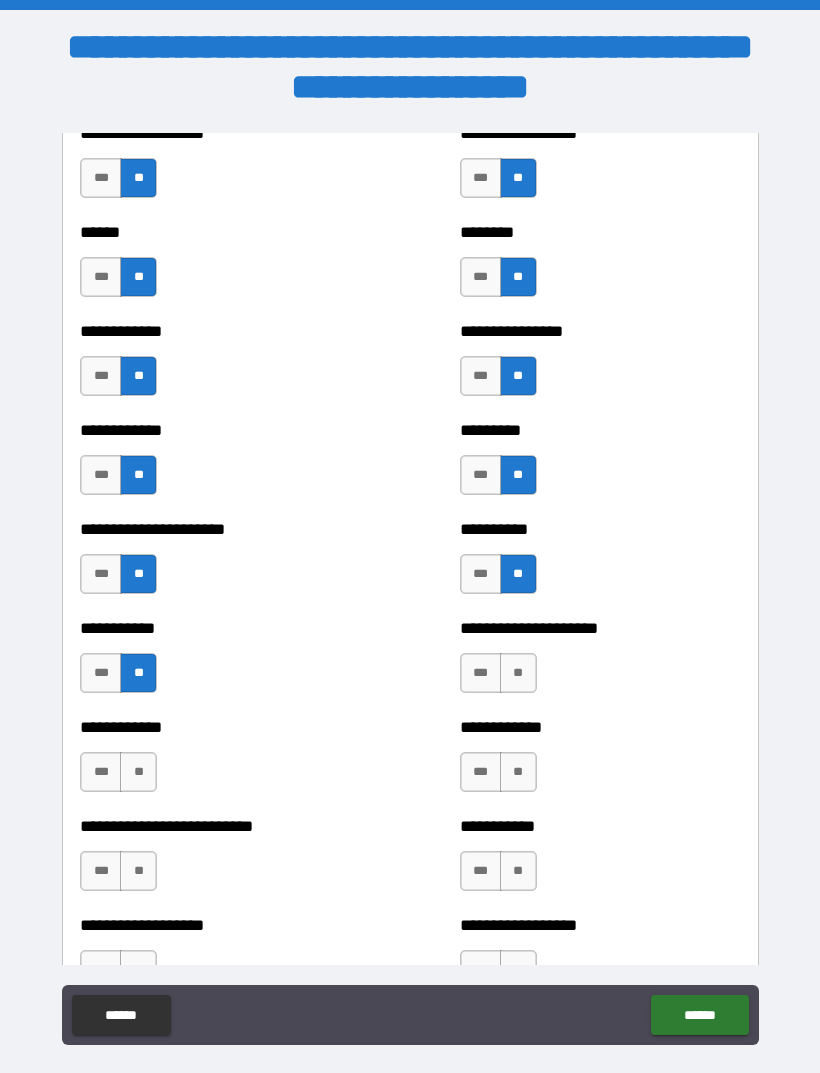 click on "**" at bounding box center [518, 673] 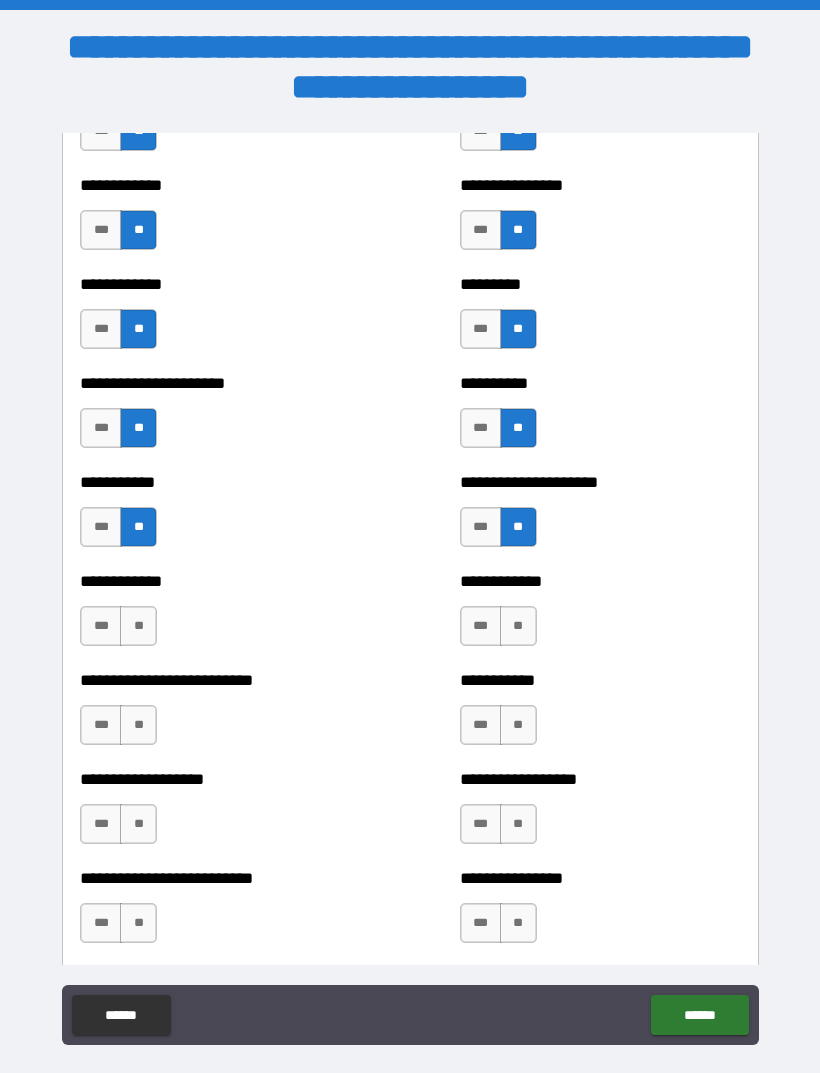 scroll, scrollTop: 5196, scrollLeft: 0, axis: vertical 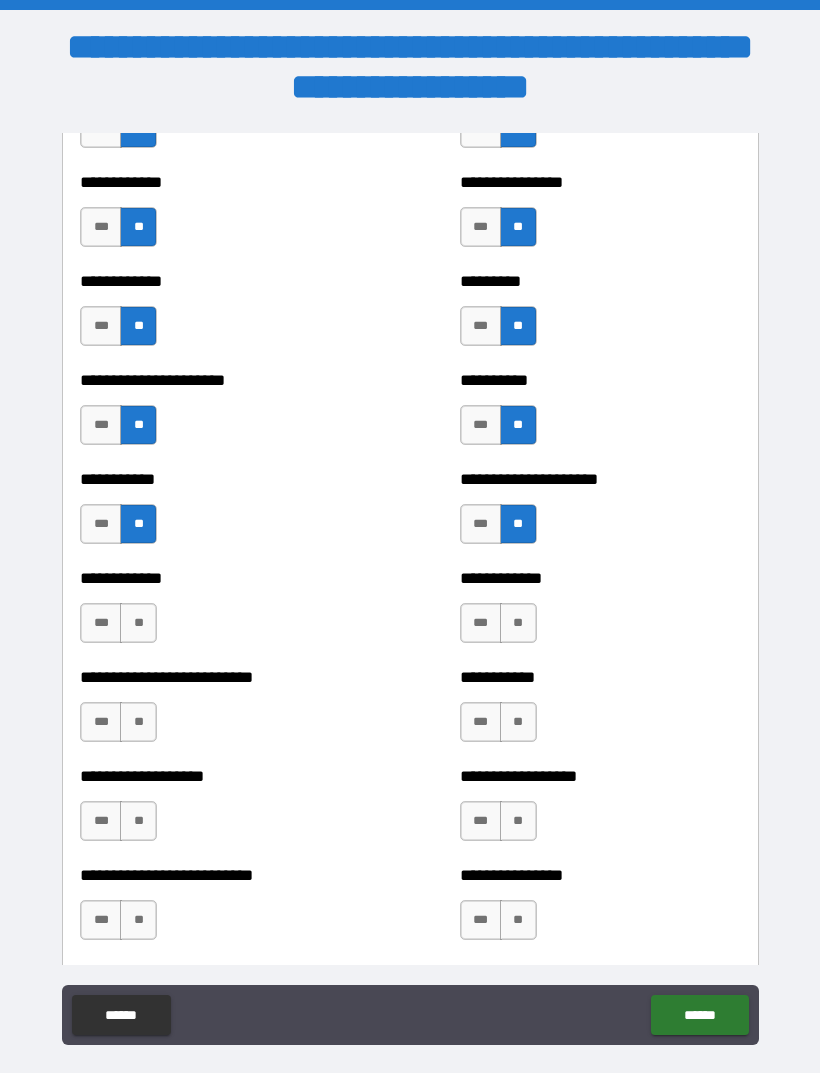 click on "**" at bounding box center (138, 623) 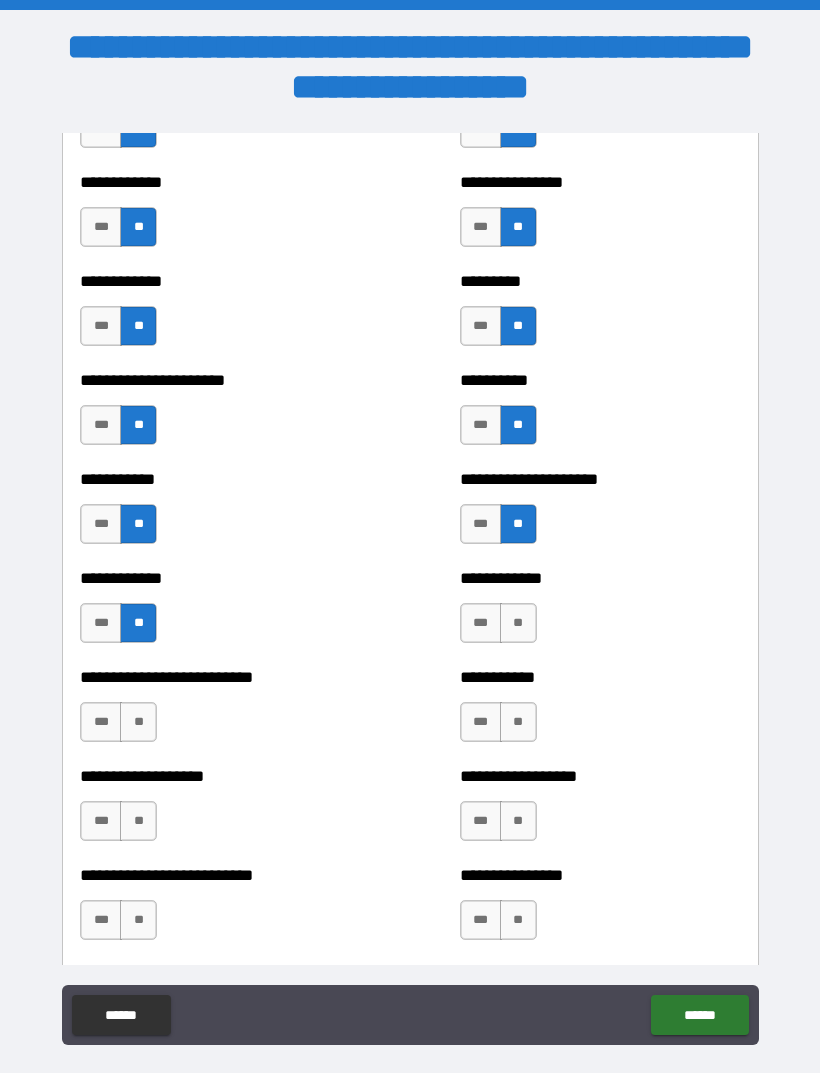 click on "**" at bounding box center (138, 722) 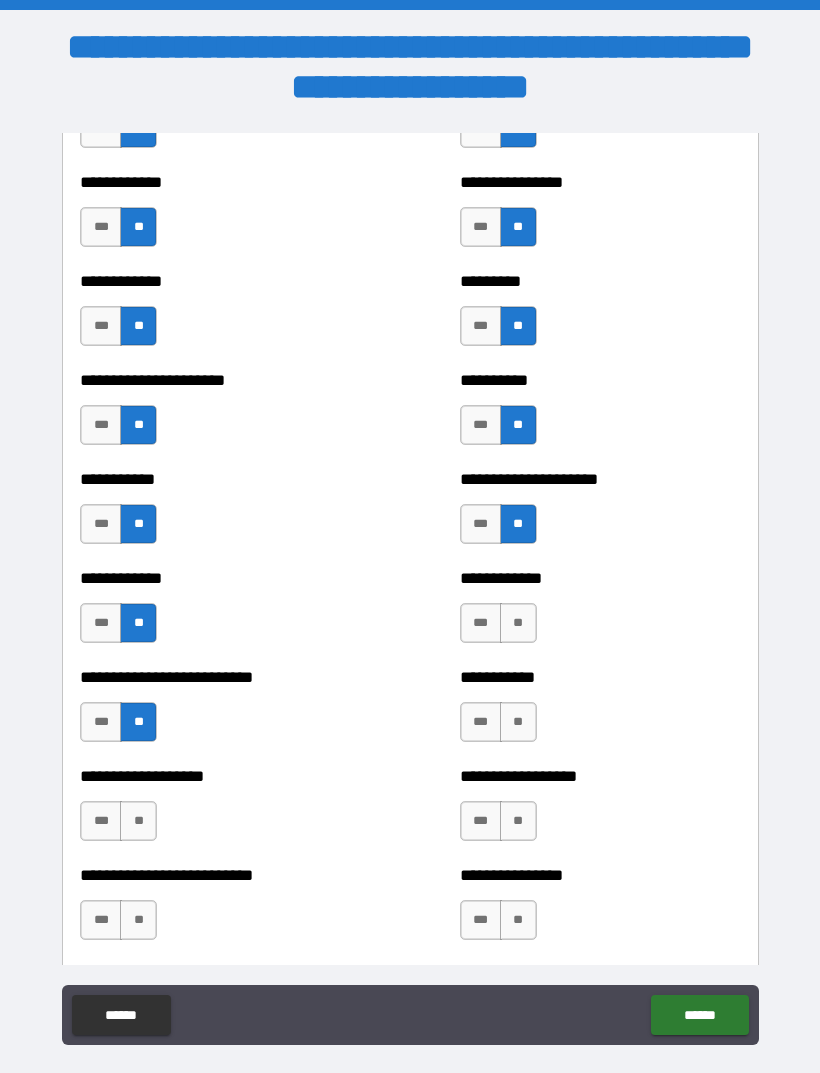 click on "**" at bounding box center (138, 821) 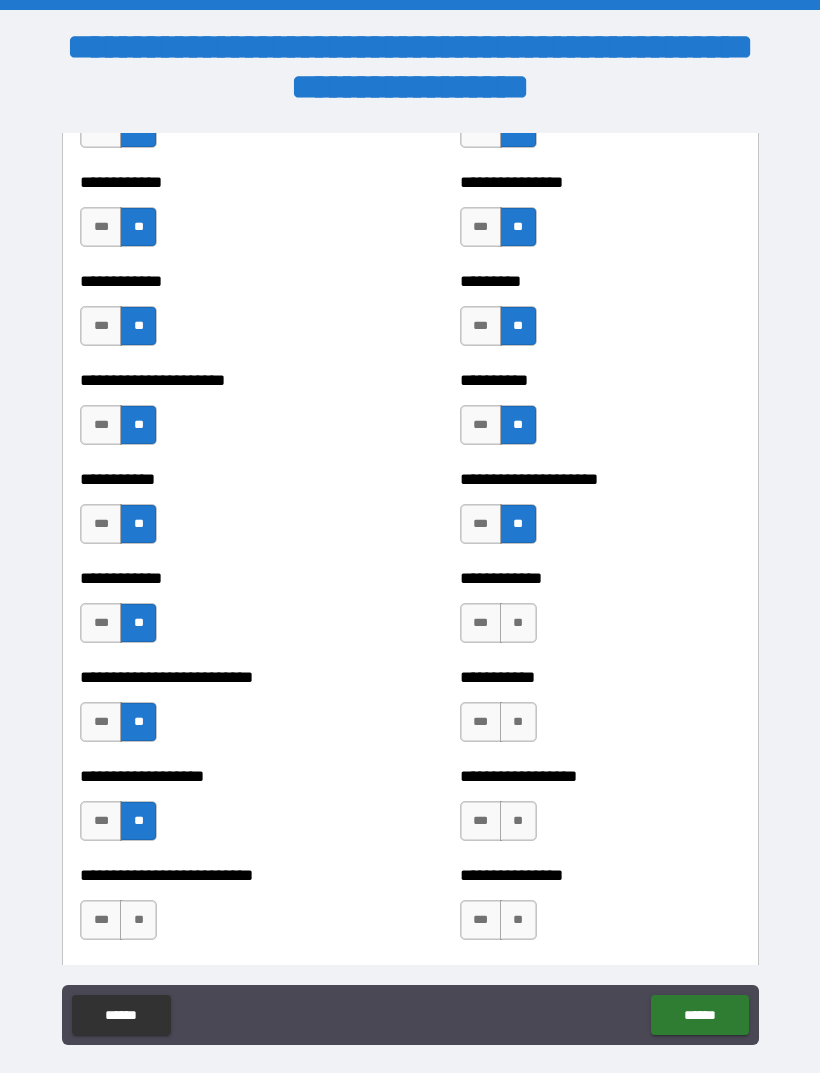 click on "**" at bounding box center [138, 920] 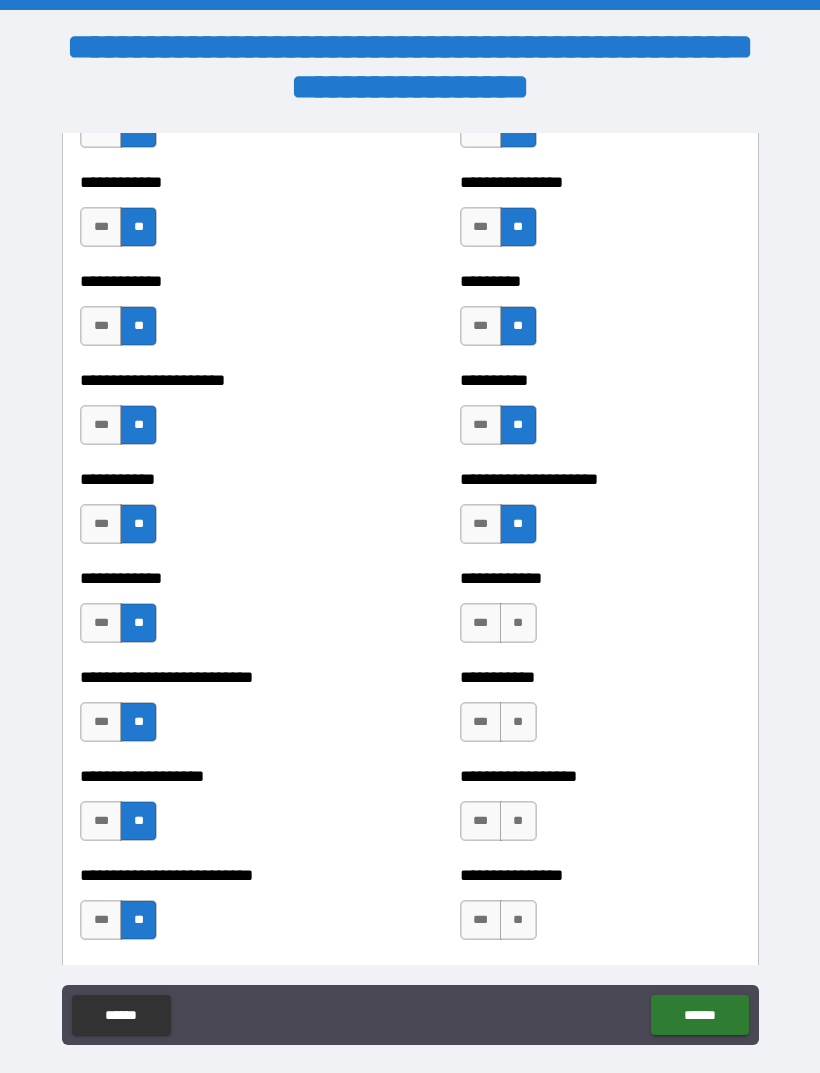 click on "**" at bounding box center (518, 623) 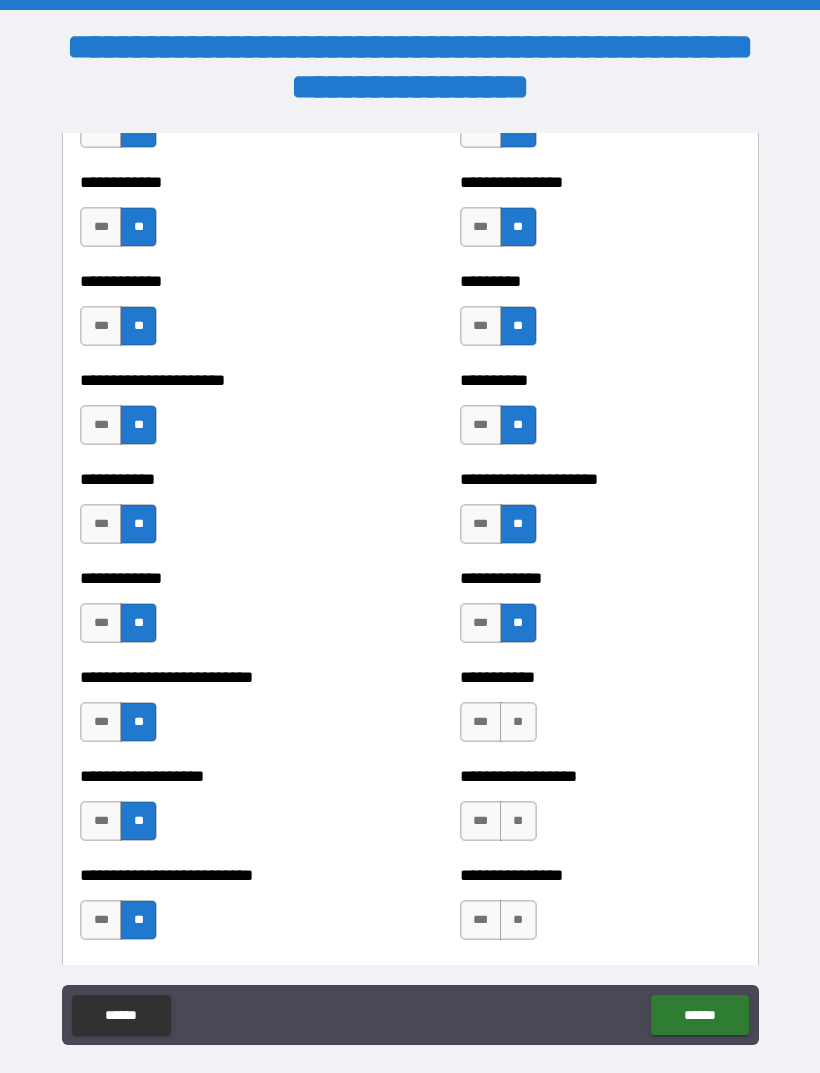 click on "**" at bounding box center (518, 722) 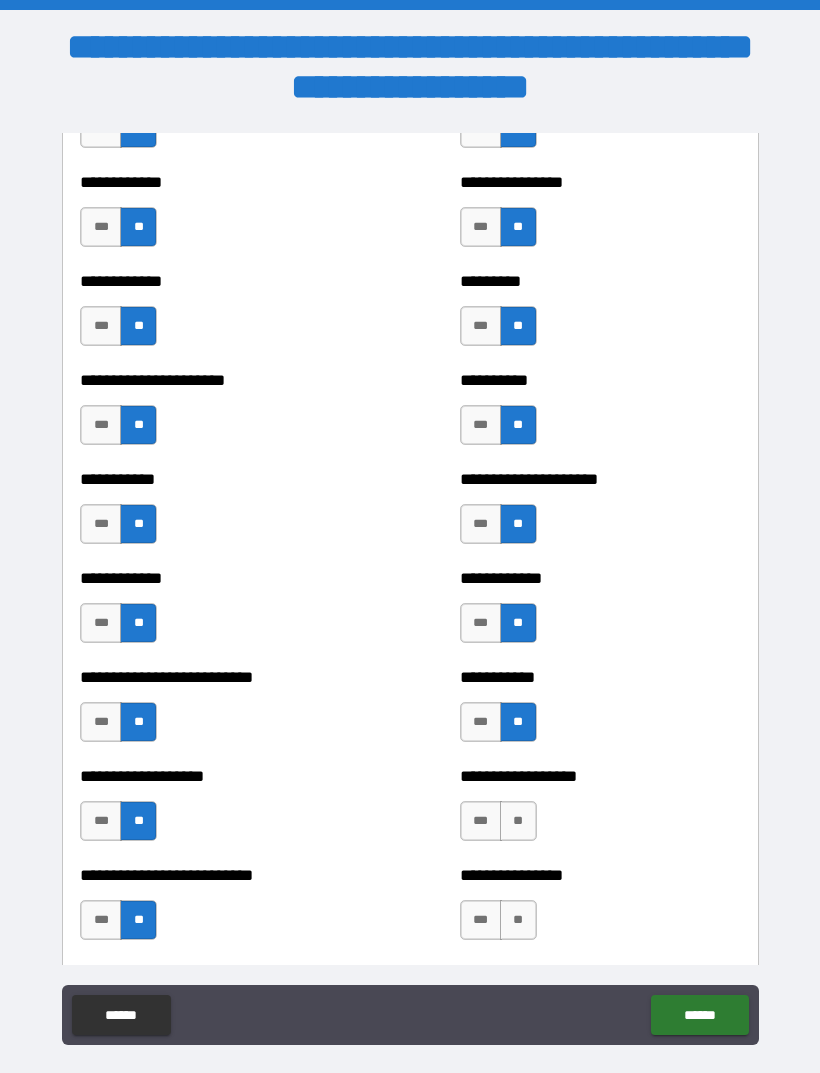 click on "**" at bounding box center [518, 821] 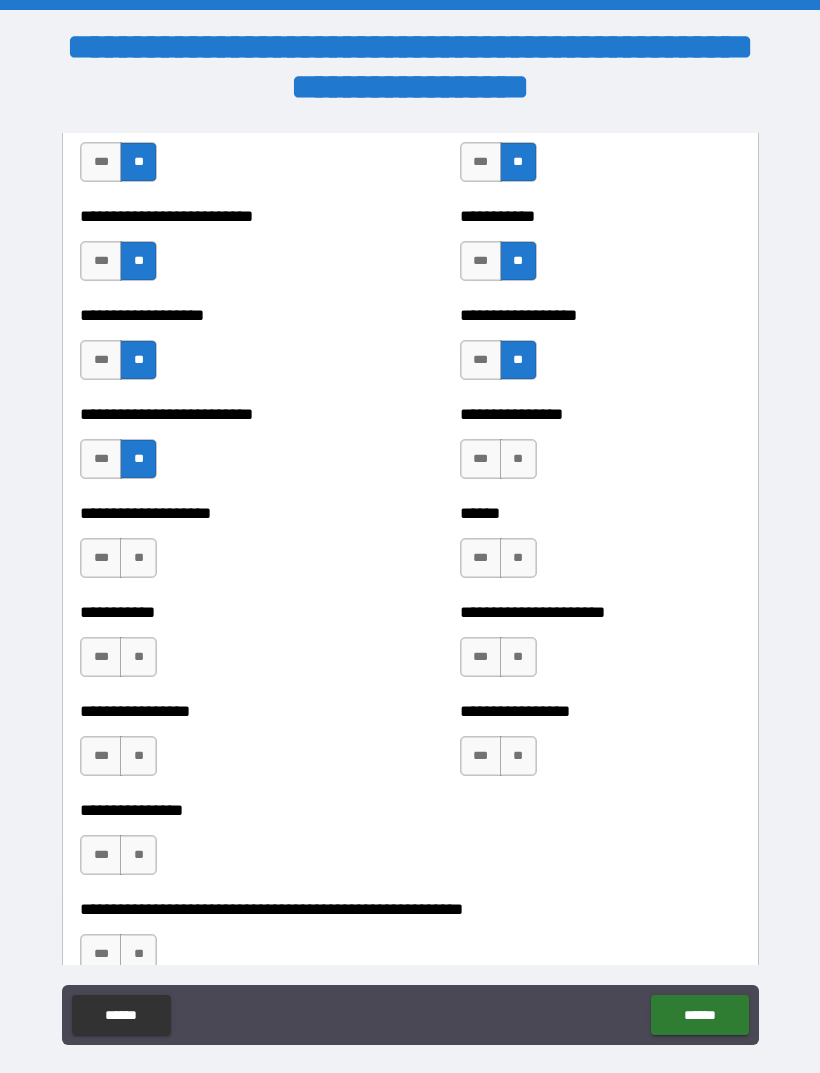 scroll, scrollTop: 5664, scrollLeft: 0, axis: vertical 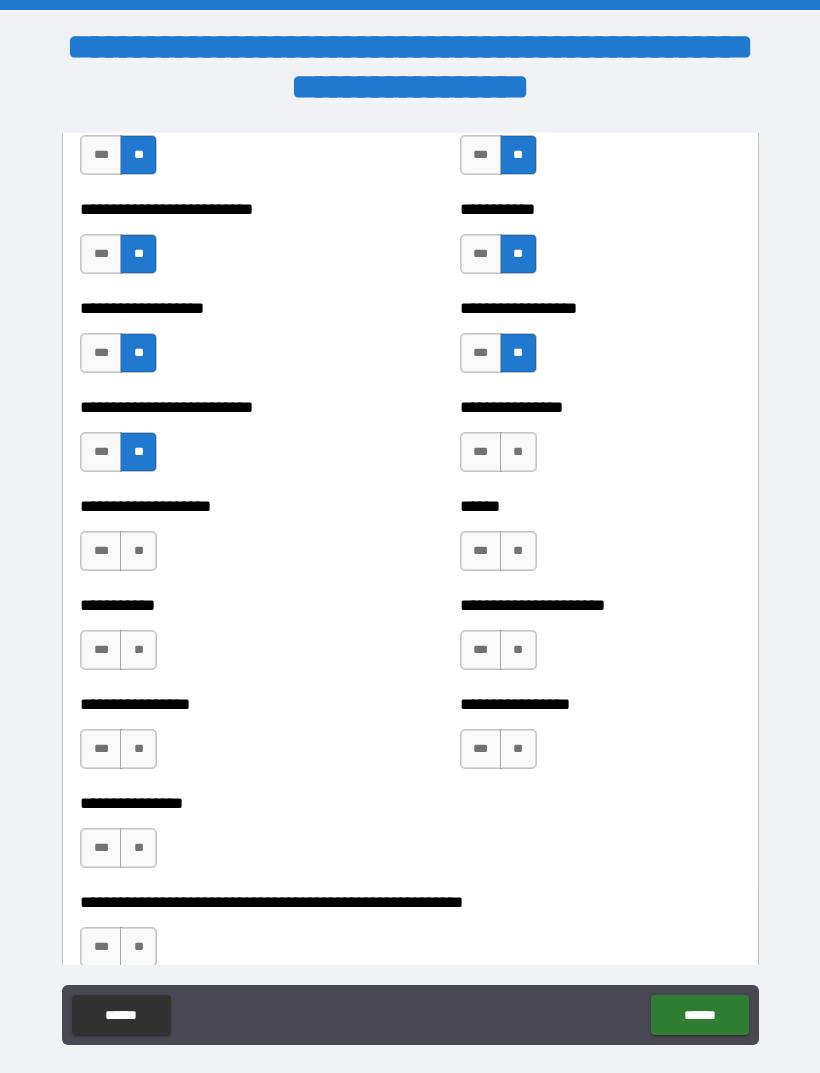 click on "**" at bounding box center [518, 452] 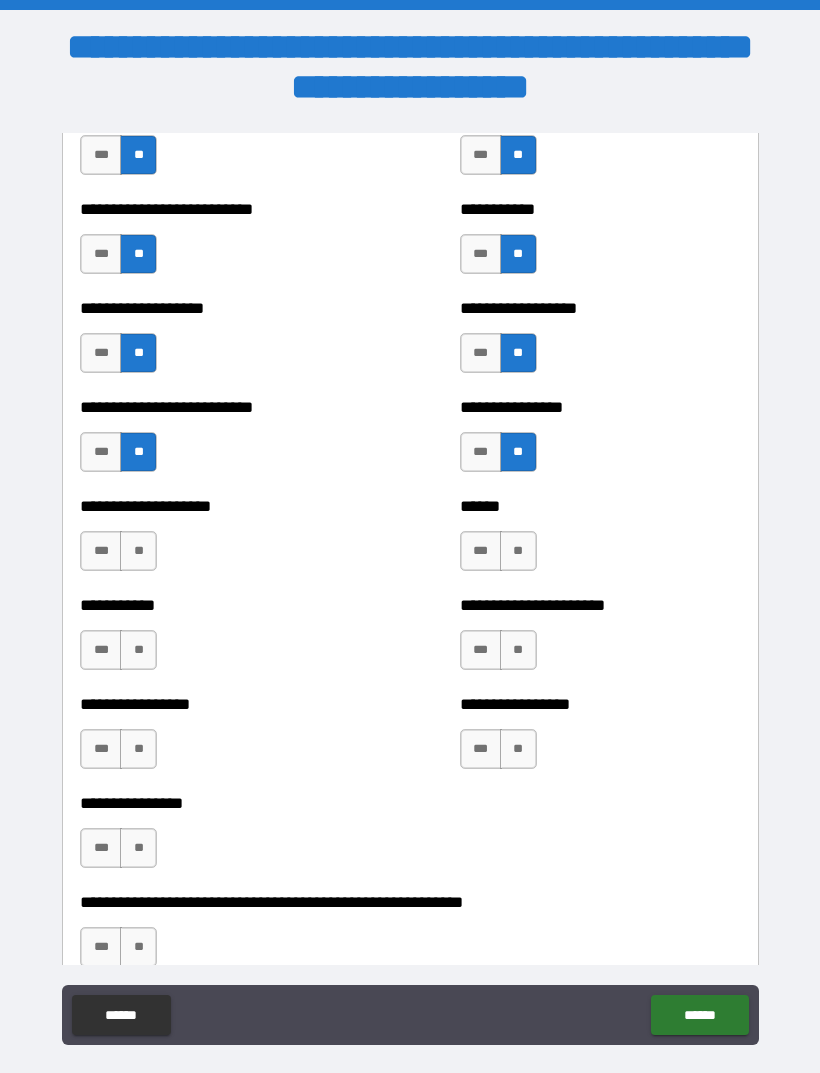 click on "**" at bounding box center [518, 551] 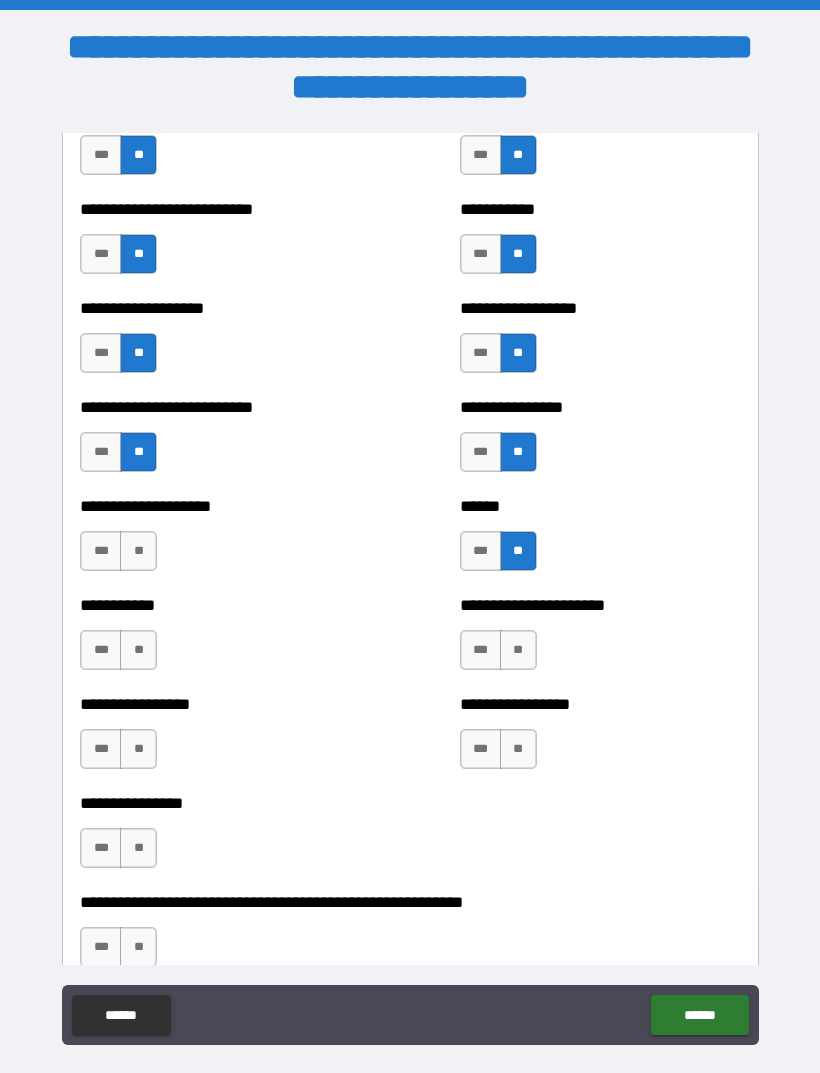 click on "**" at bounding box center [518, 650] 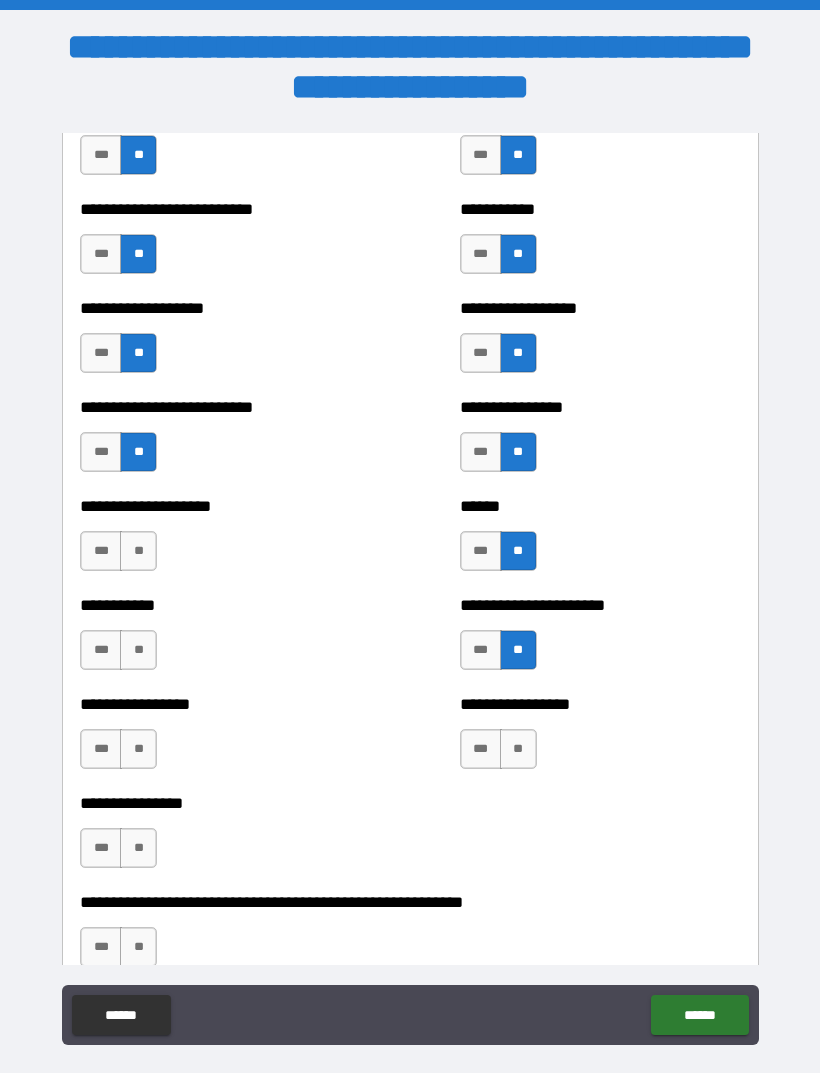 click on "**" at bounding box center [518, 749] 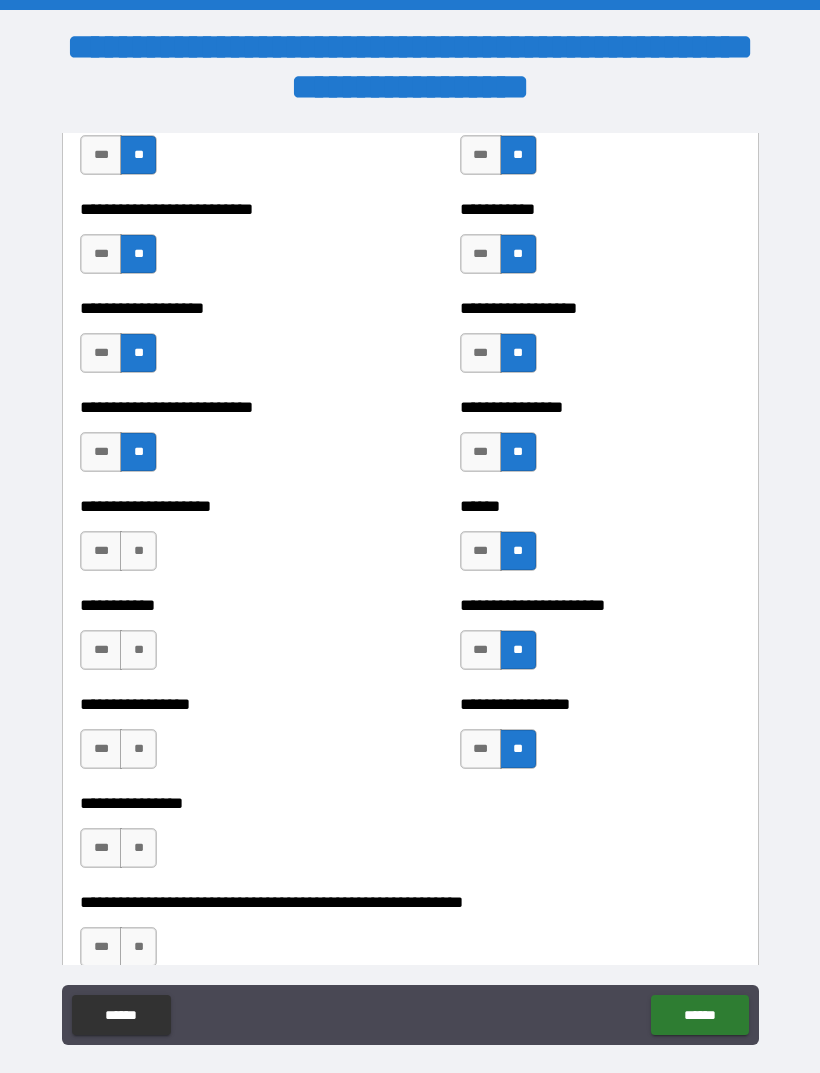 click on "**" at bounding box center (138, 551) 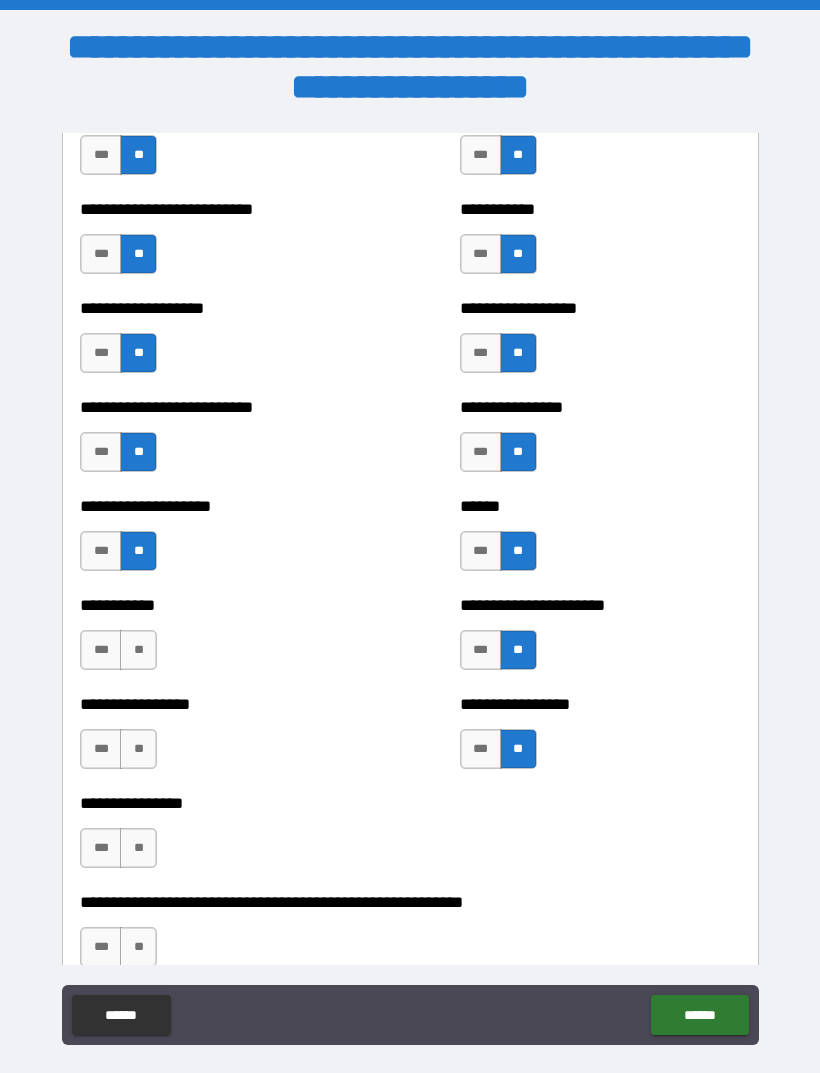 click on "**" at bounding box center [138, 650] 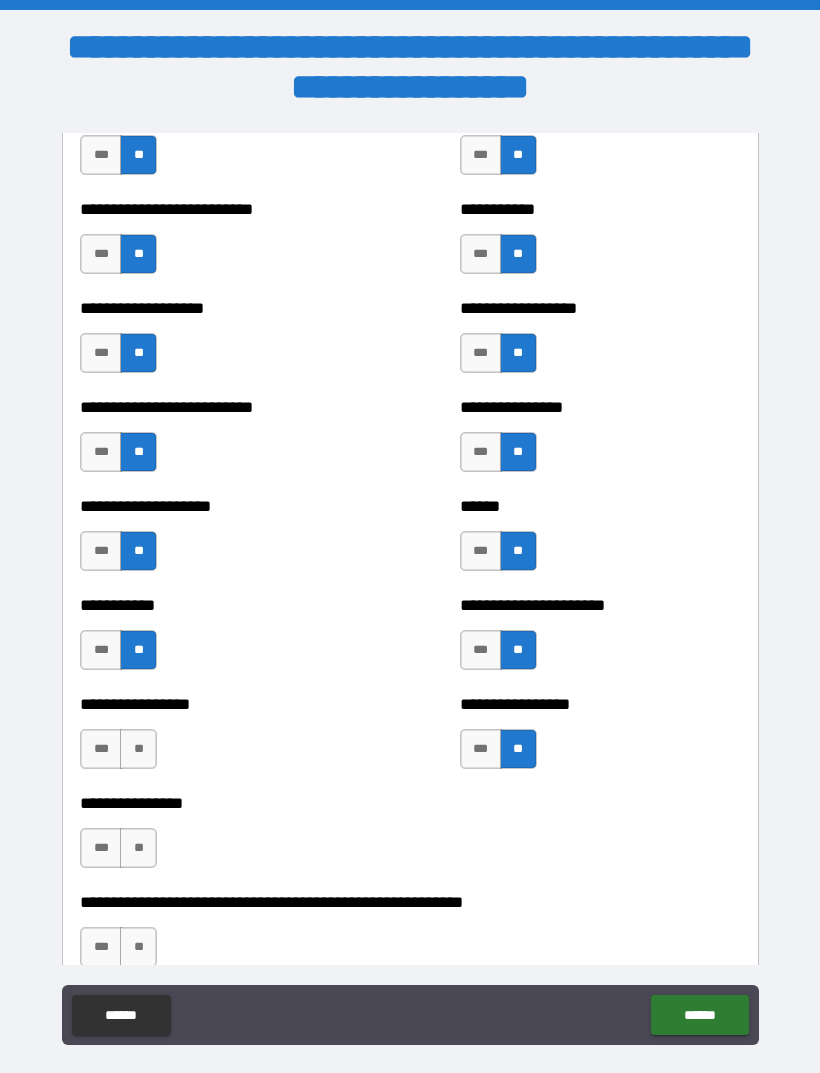click on "***" at bounding box center [101, 749] 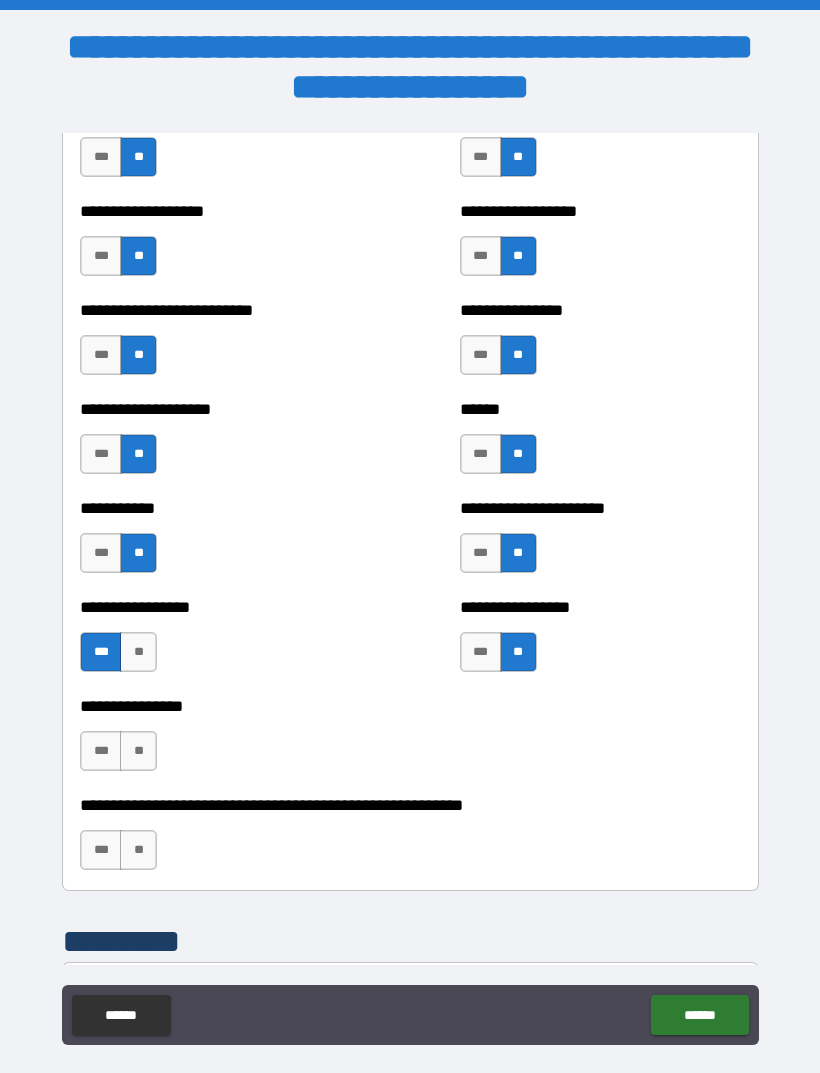 scroll, scrollTop: 5763, scrollLeft: 0, axis: vertical 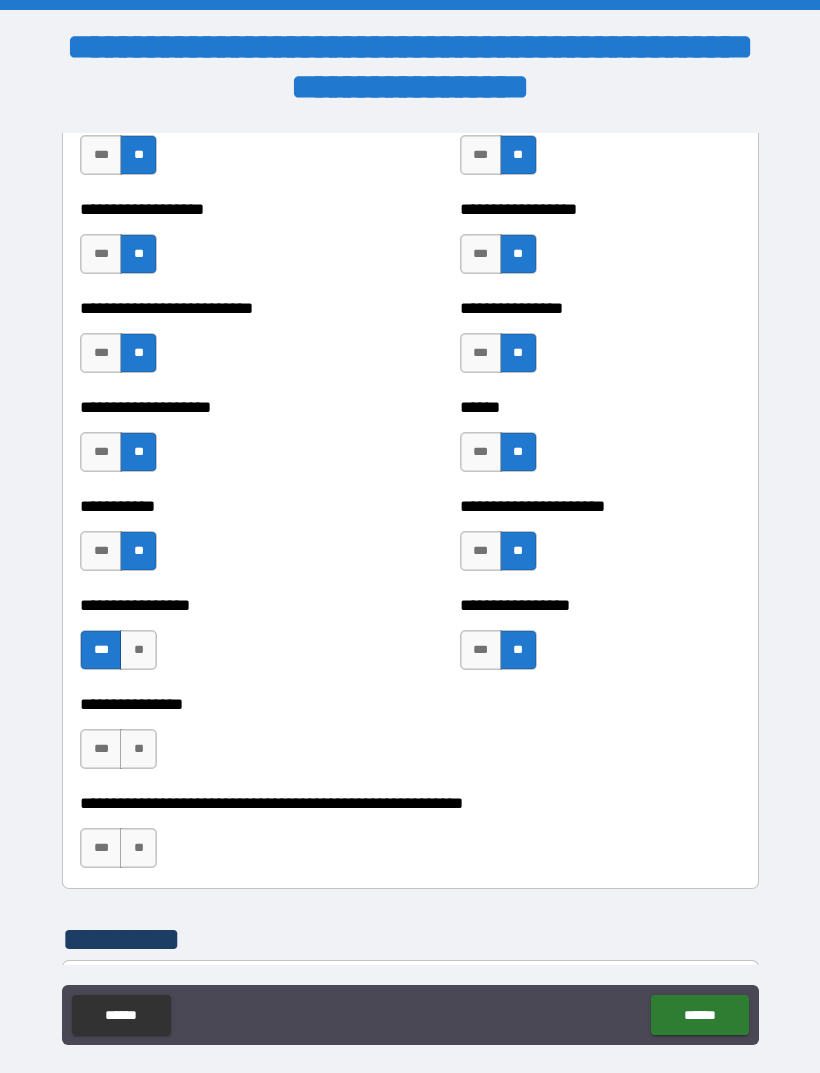 click on "**" at bounding box center (138, 749) 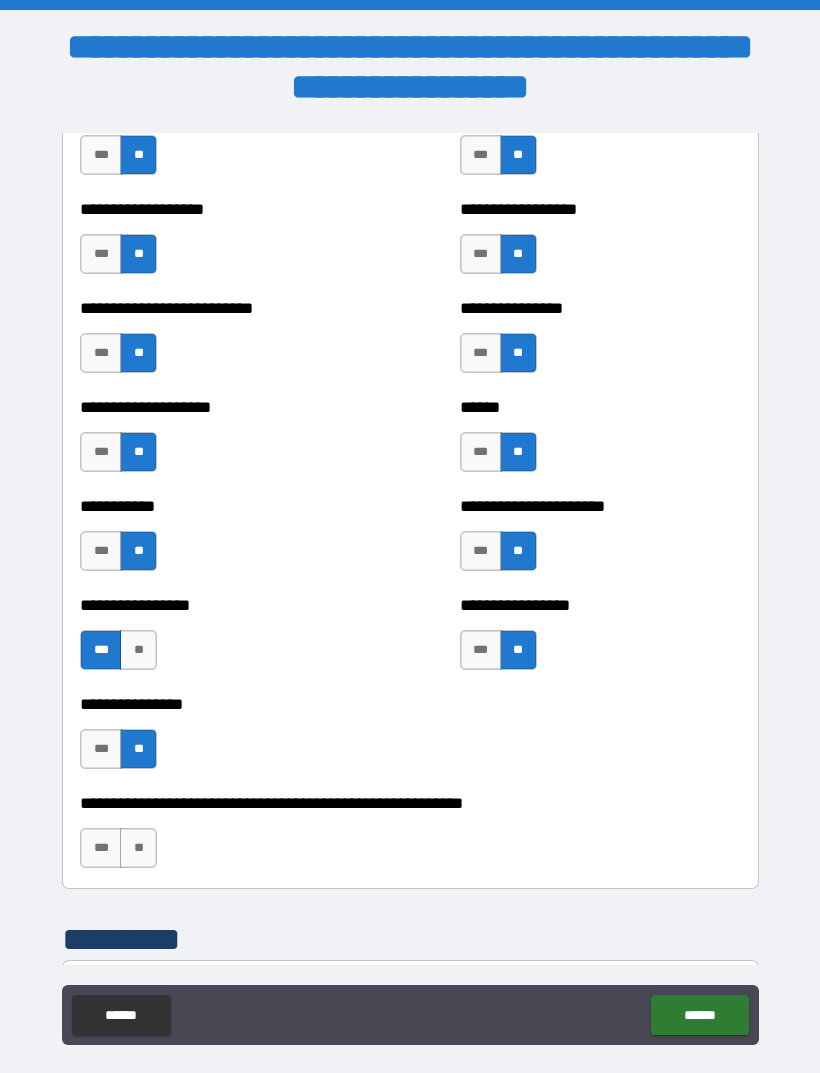 click on "**" at bounding box center (138, 848) 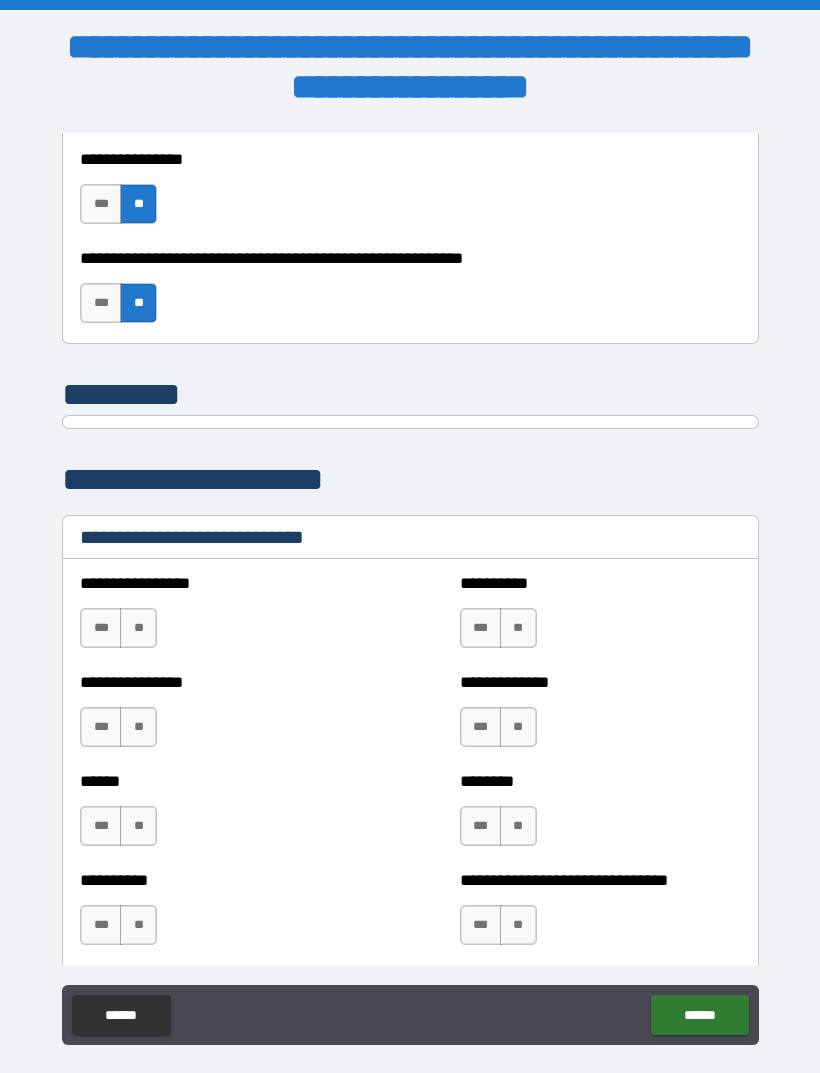 scroll, scrollTop: 6310, scrollLeft: 0, axis: vertical 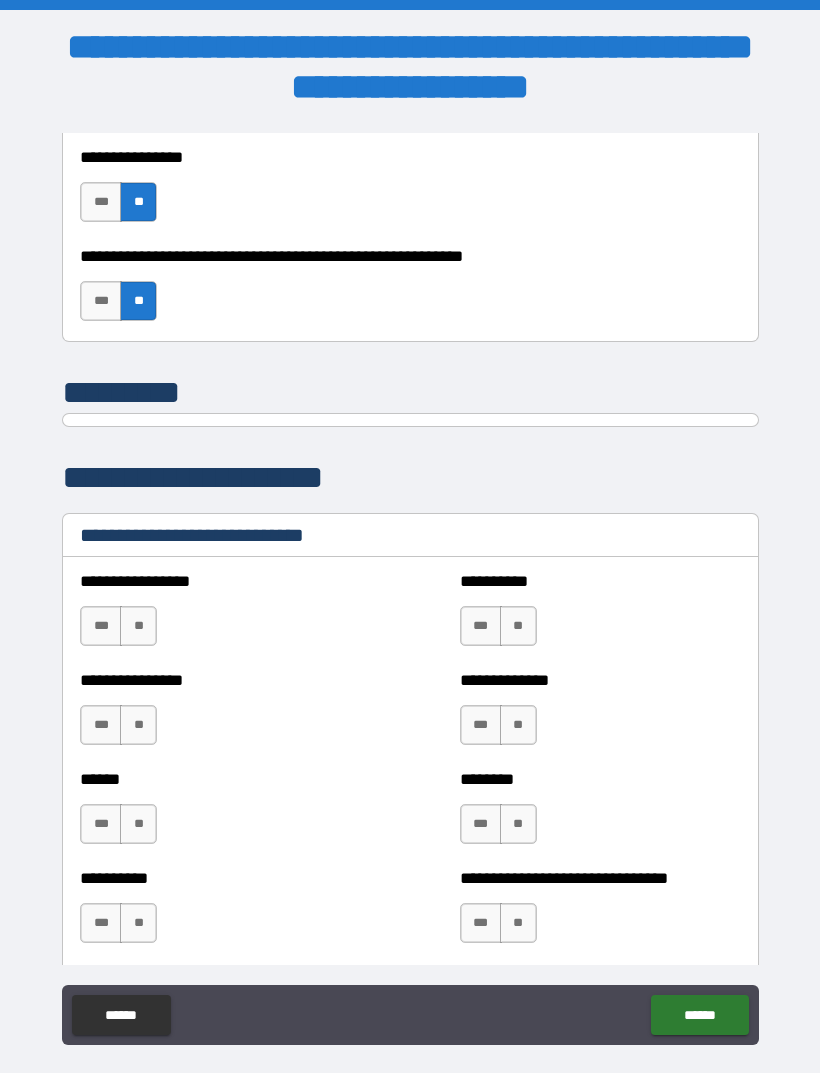 click on "***" at bounding box center [101, 626] 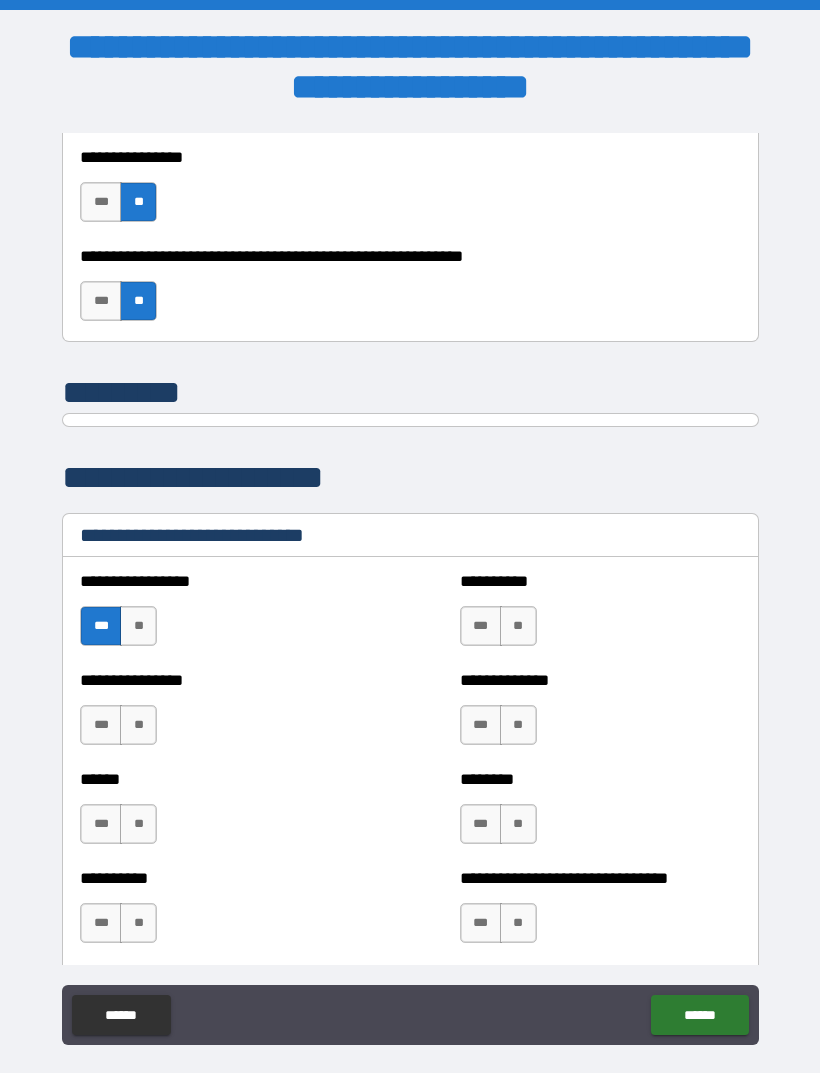 click on "***" at bounding box center [101, 725] 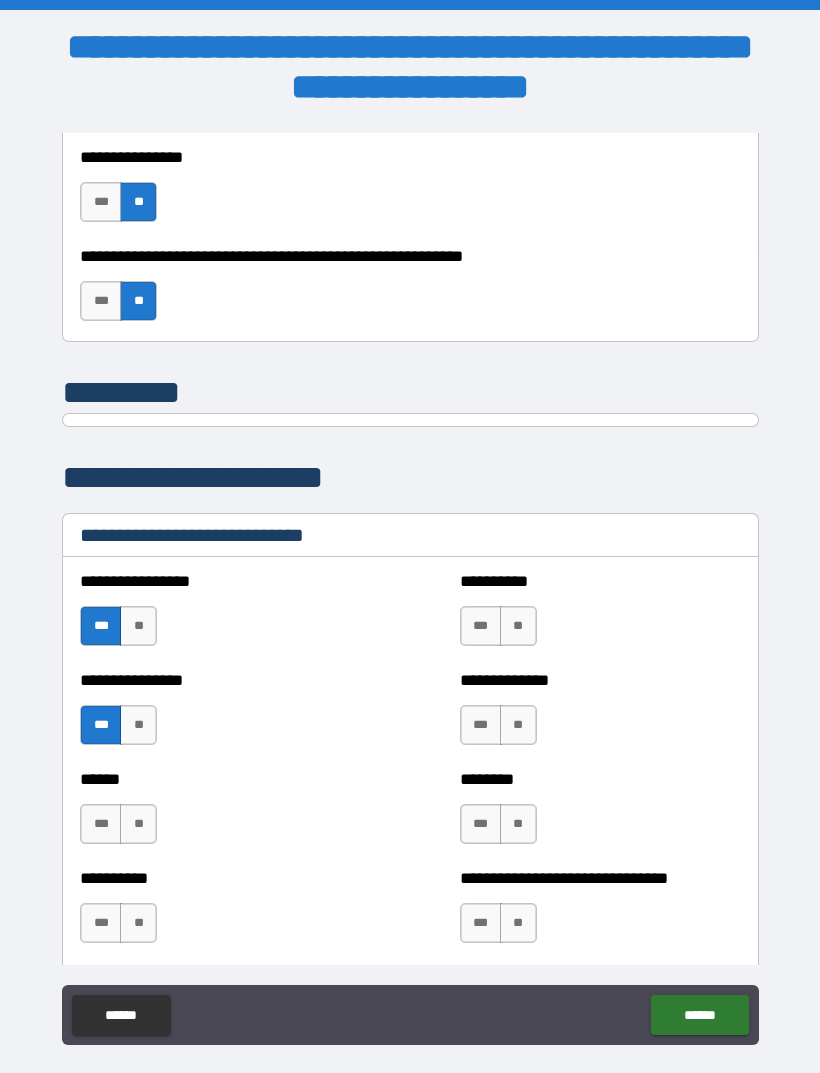 click on "***" at bounding box center (101, 824) 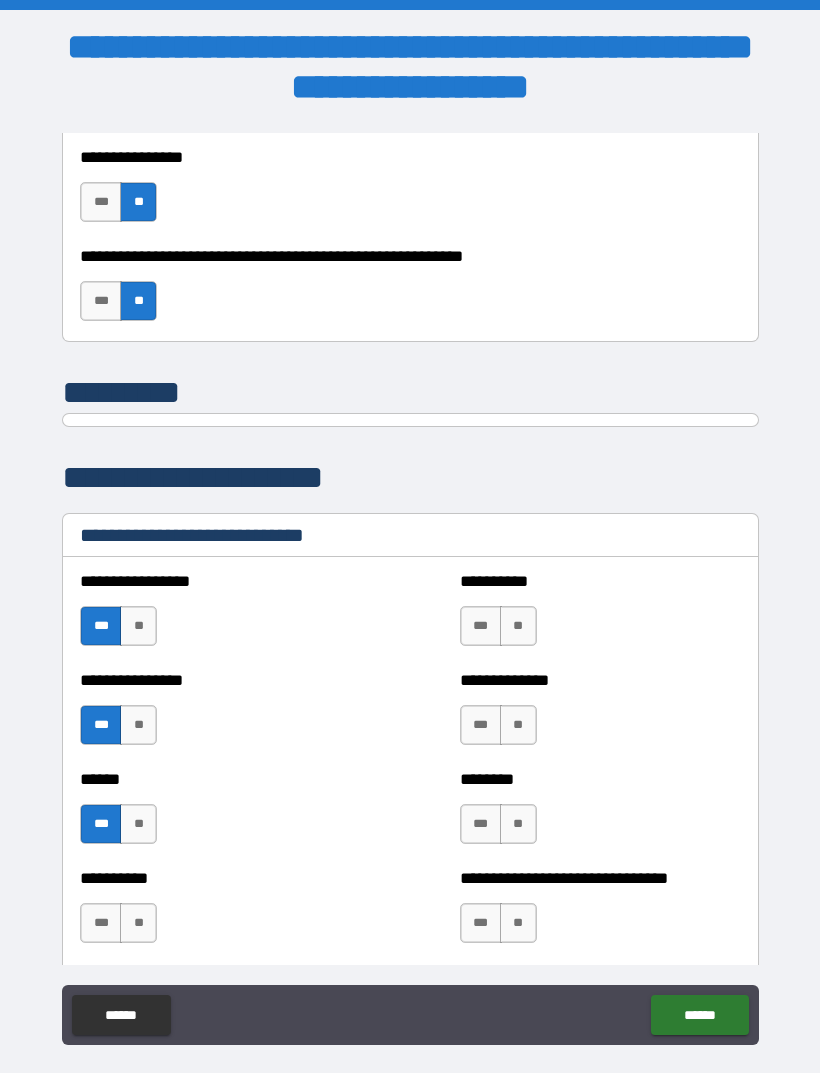 click on "***" at bounding box center (101, 923) 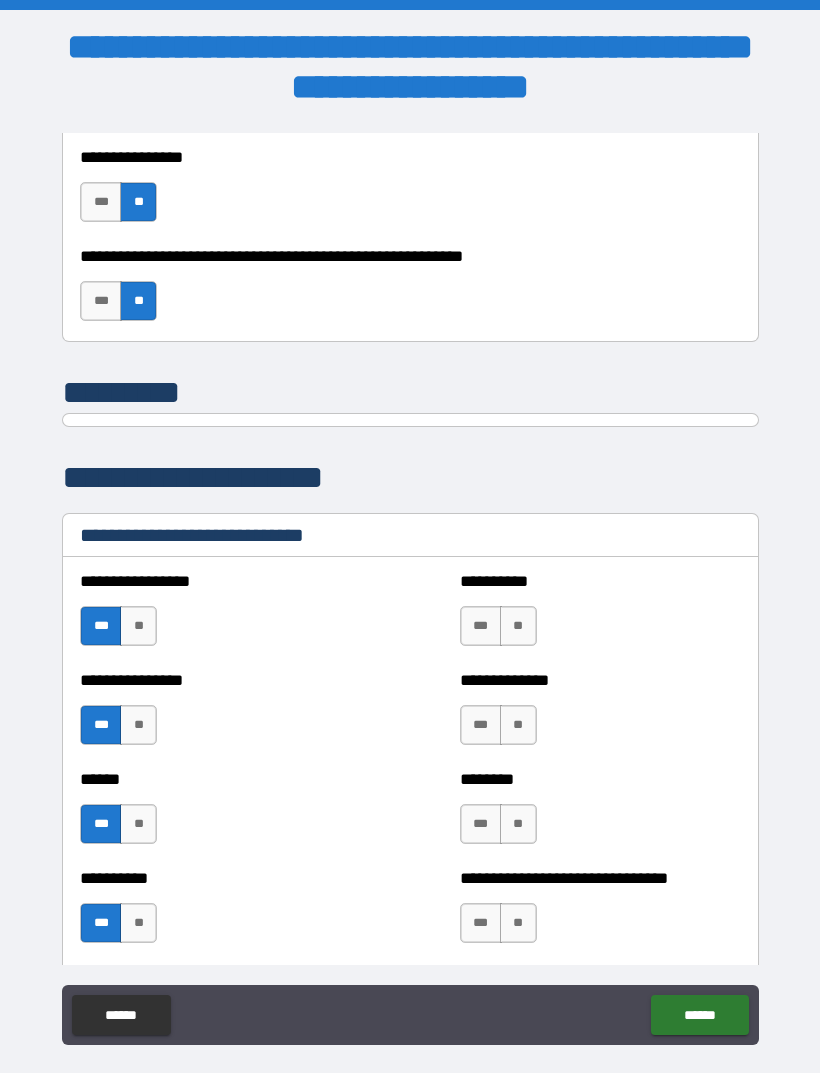 click on "***" at bounding box center [481, 626] 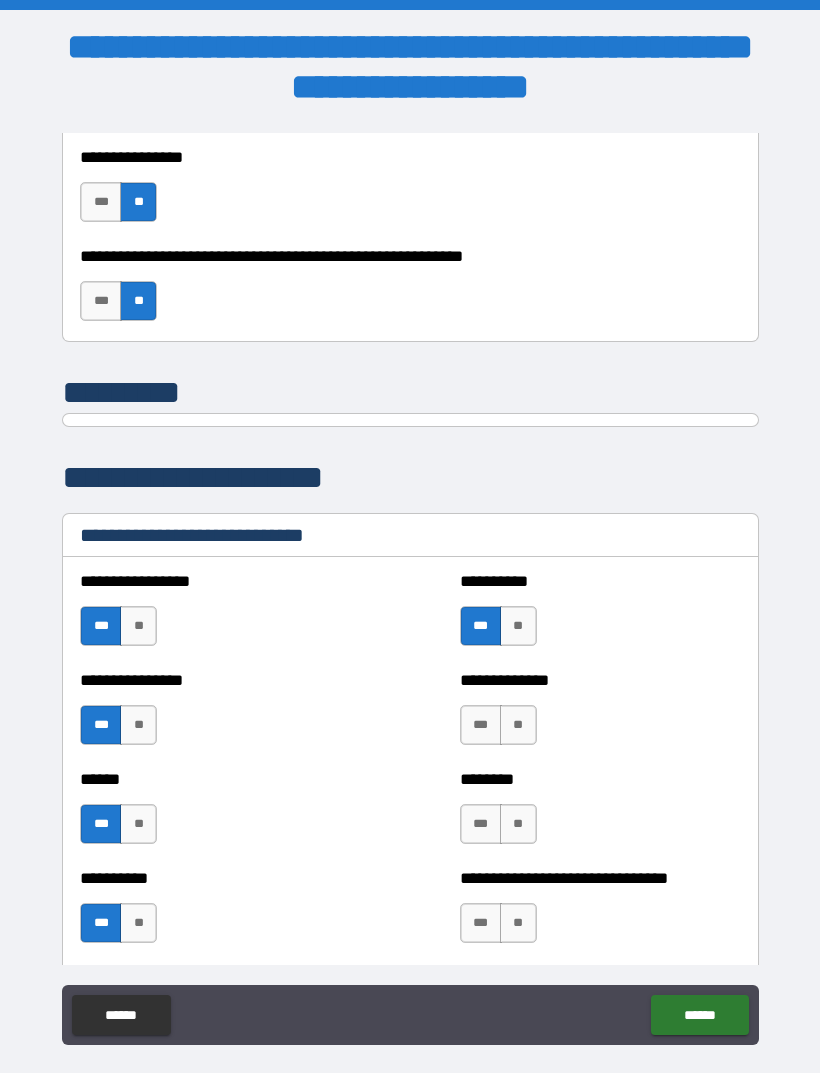 click on "**" at bounding box center (518, 725) 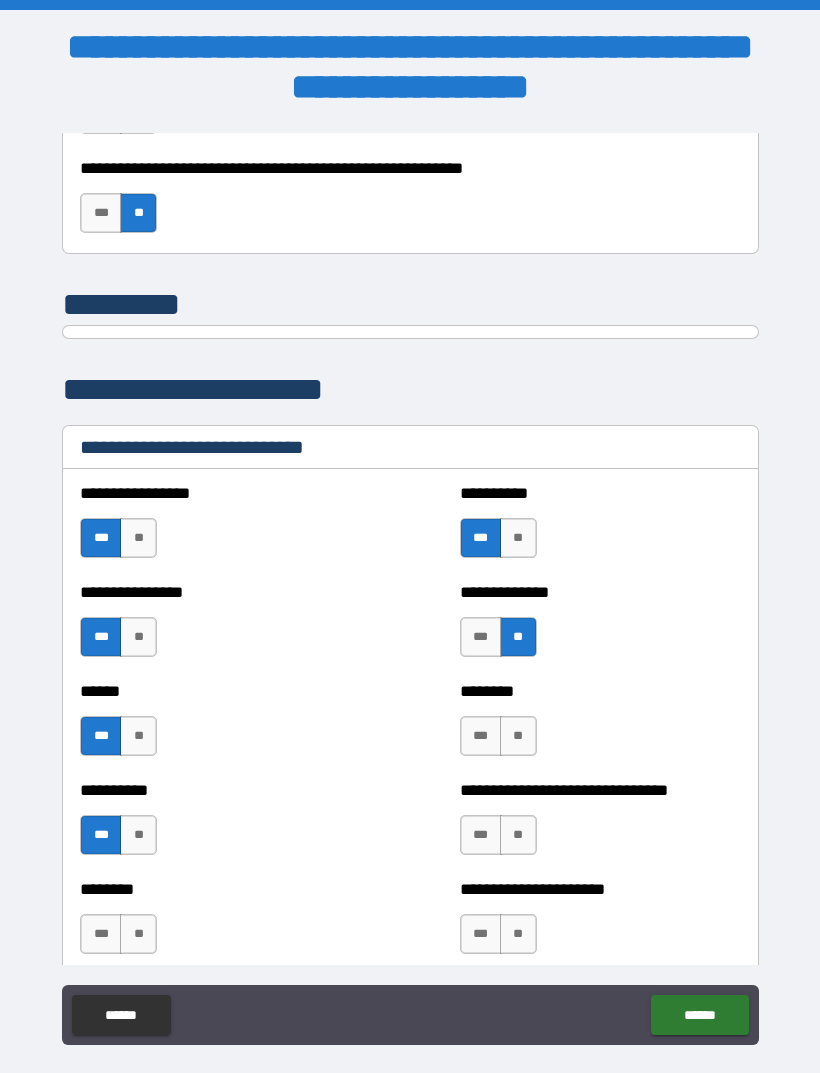 scroll, scrollTop: 6409, scrollLeft: 0, axis: vertical 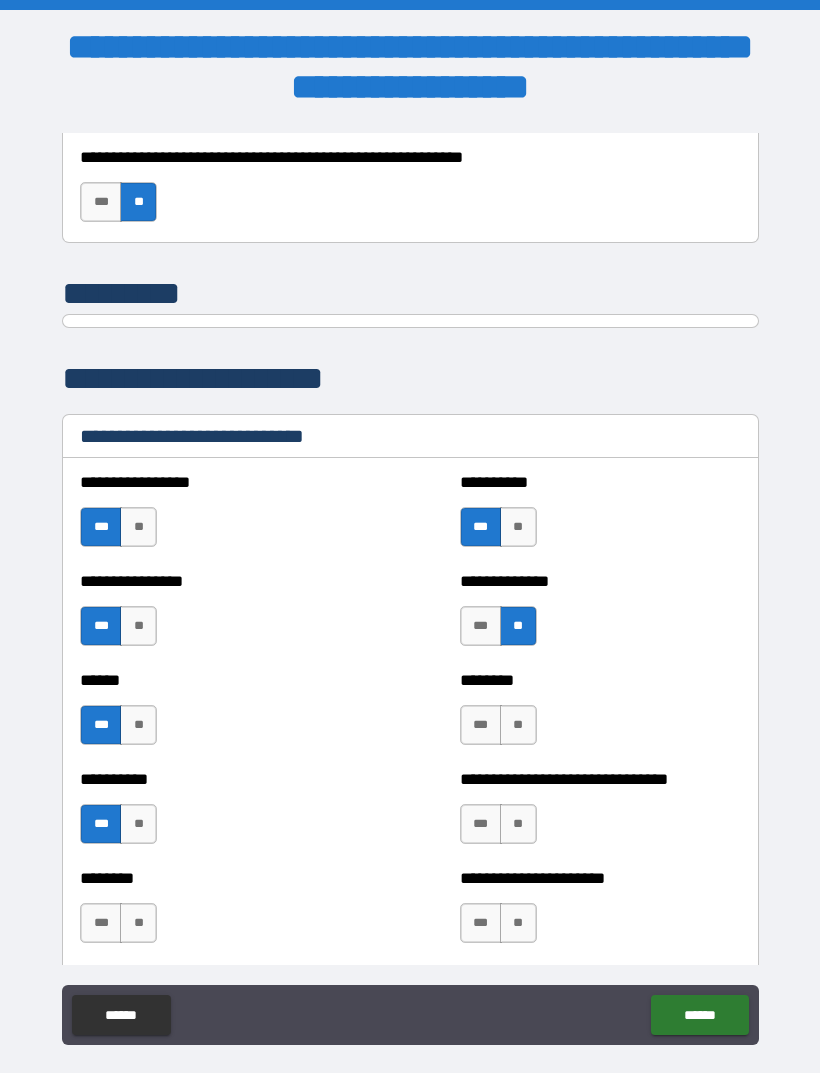 click on "***" at bounding box center [481, 725] 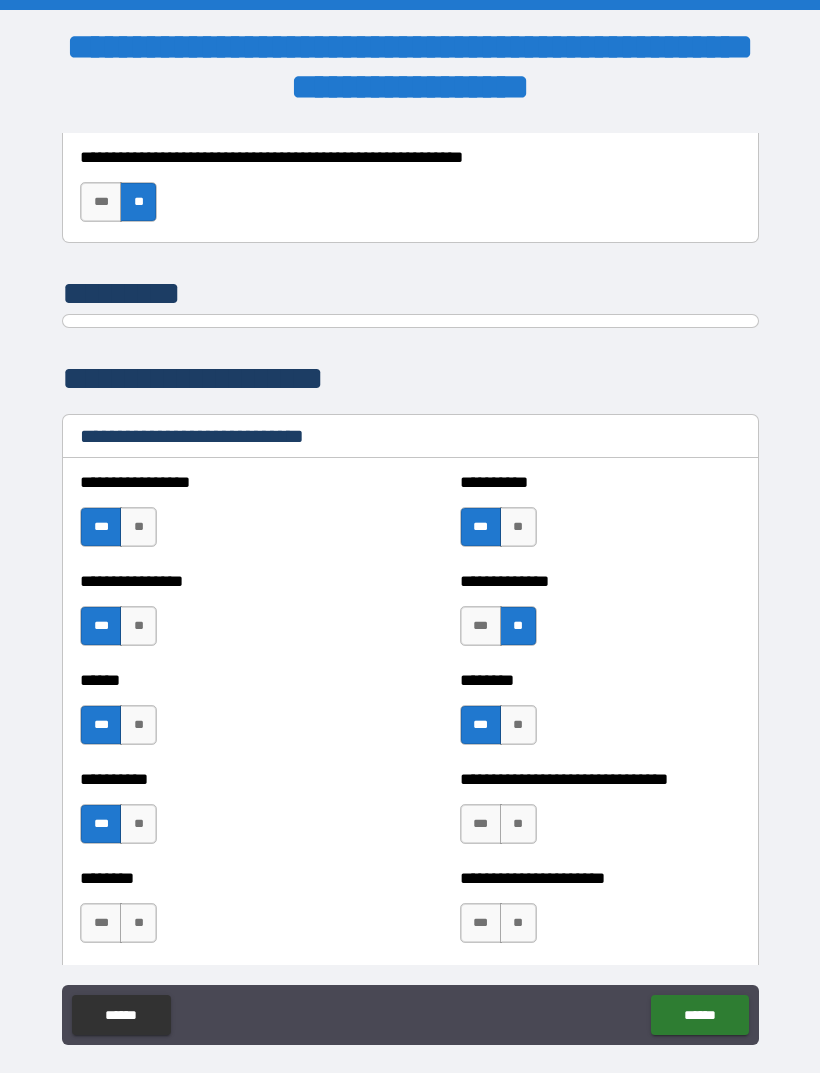 click on "***" at bounding box center [481, 824] 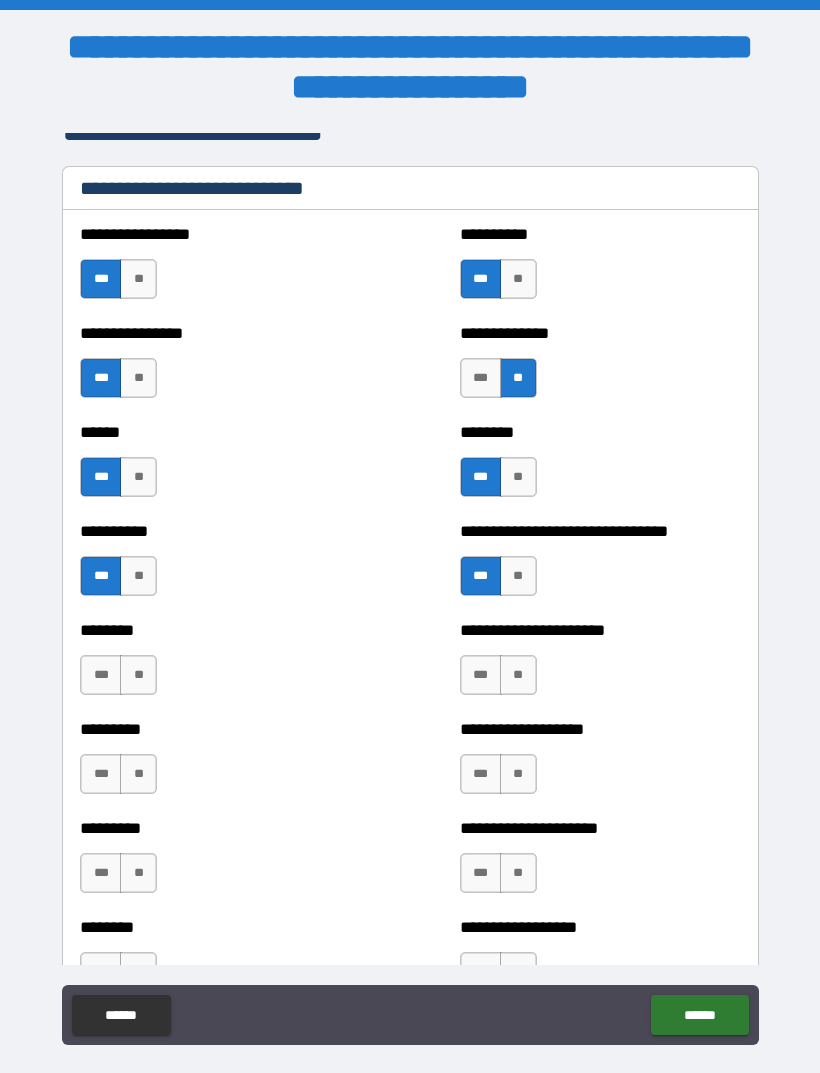 scroll, scrollTop: 6661, scrollLeft: 0, axis: vertical 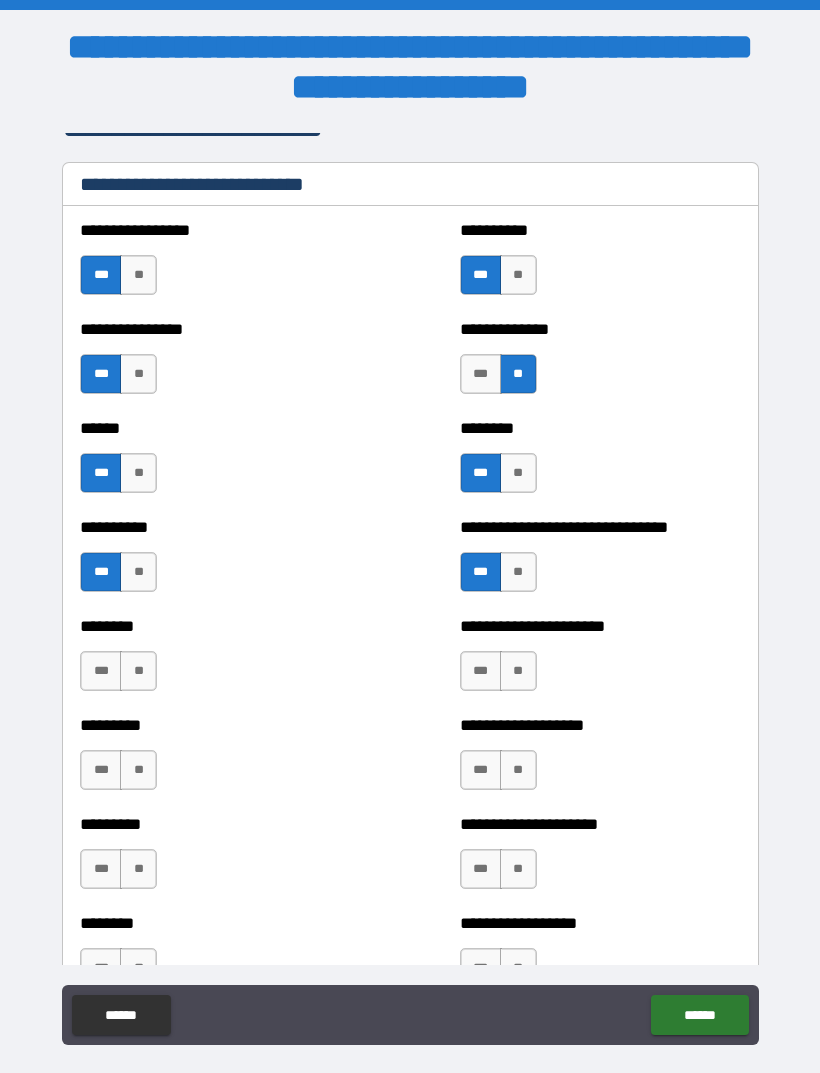 click on "**" at bounding box center (138, 671) 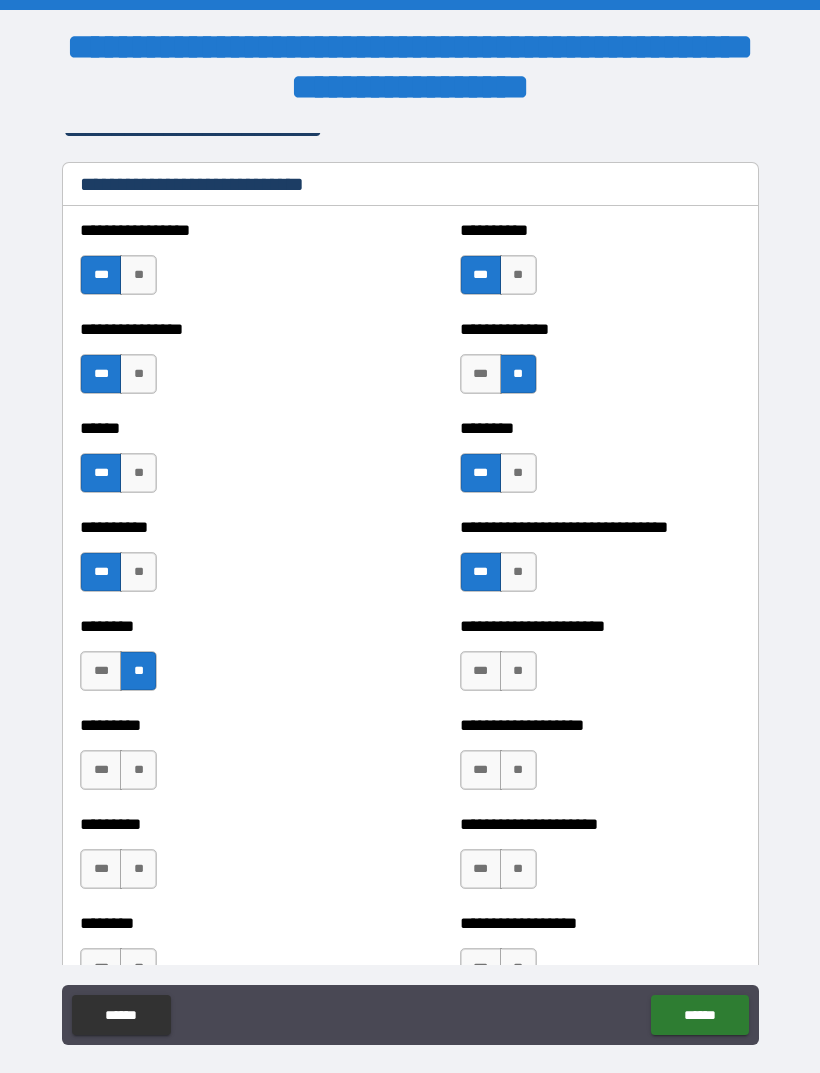 click on "**" at bounding box center (138, 770) 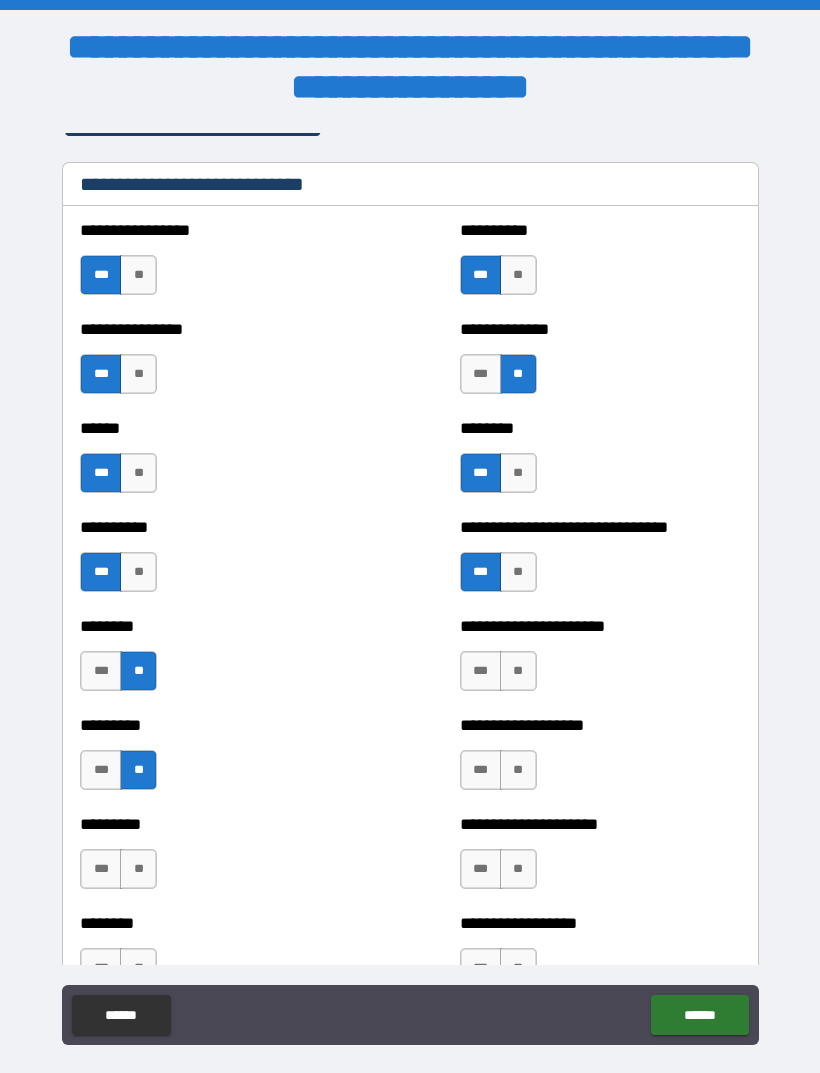 click on "***" at bounding box center (101, 869) 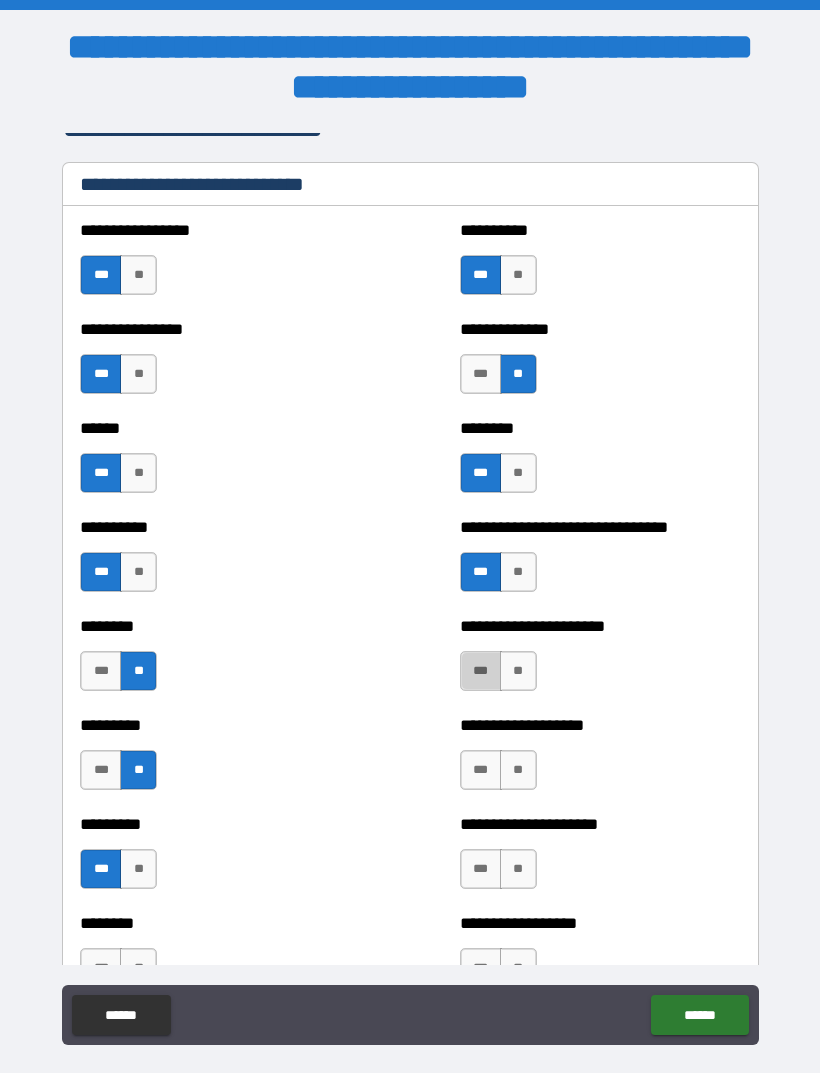 click on "***" at bounding box center [481, 671] 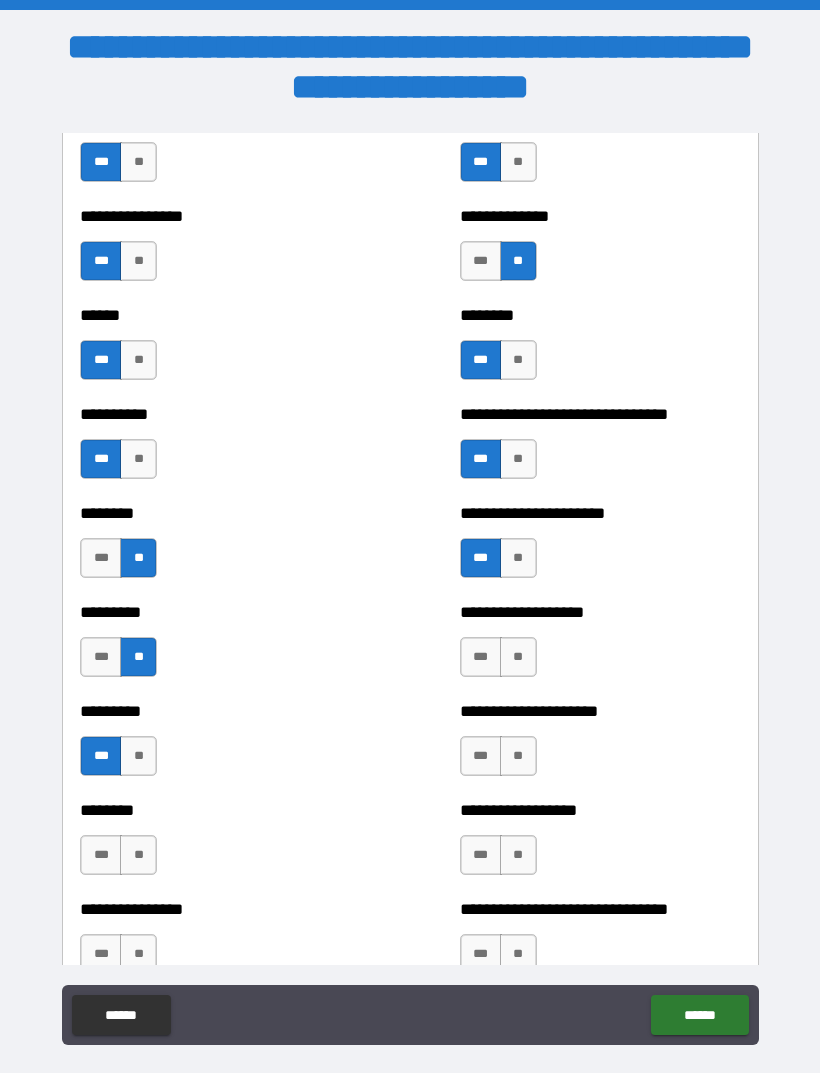 scroll, scrollTop: 6777, scrollLeft: 0, axis: vertical 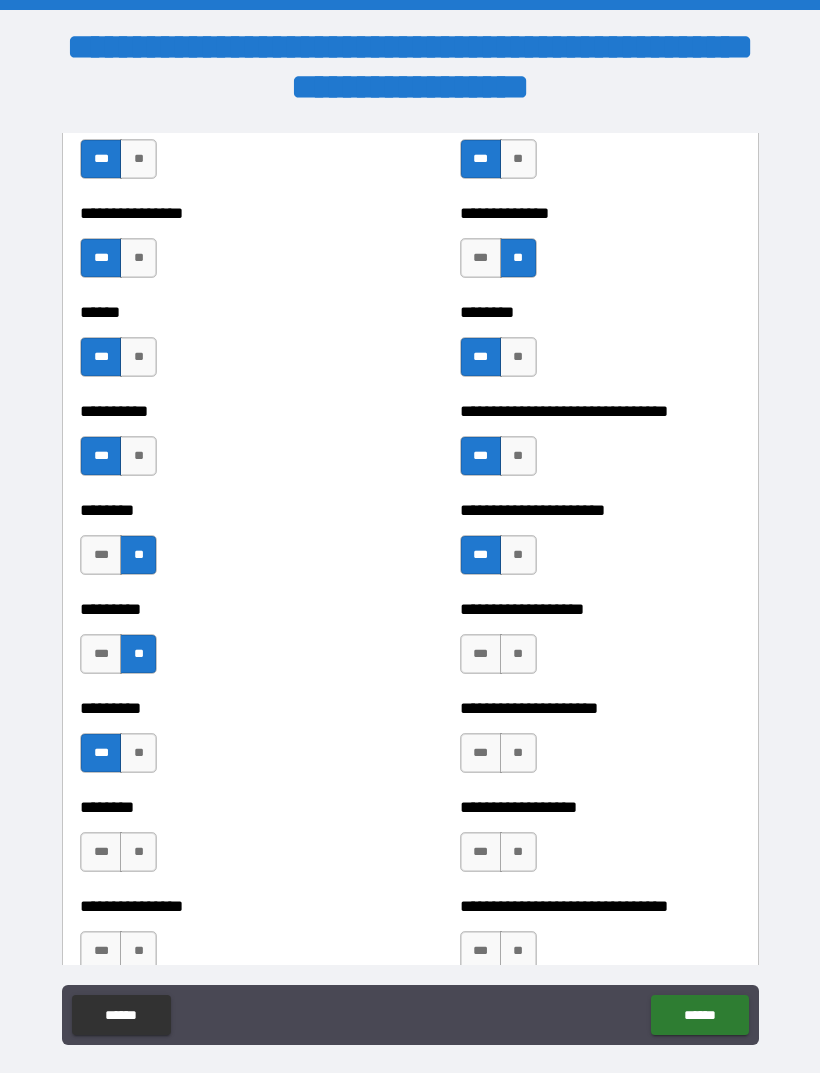 click on "**" at bounding box center (518, 753) 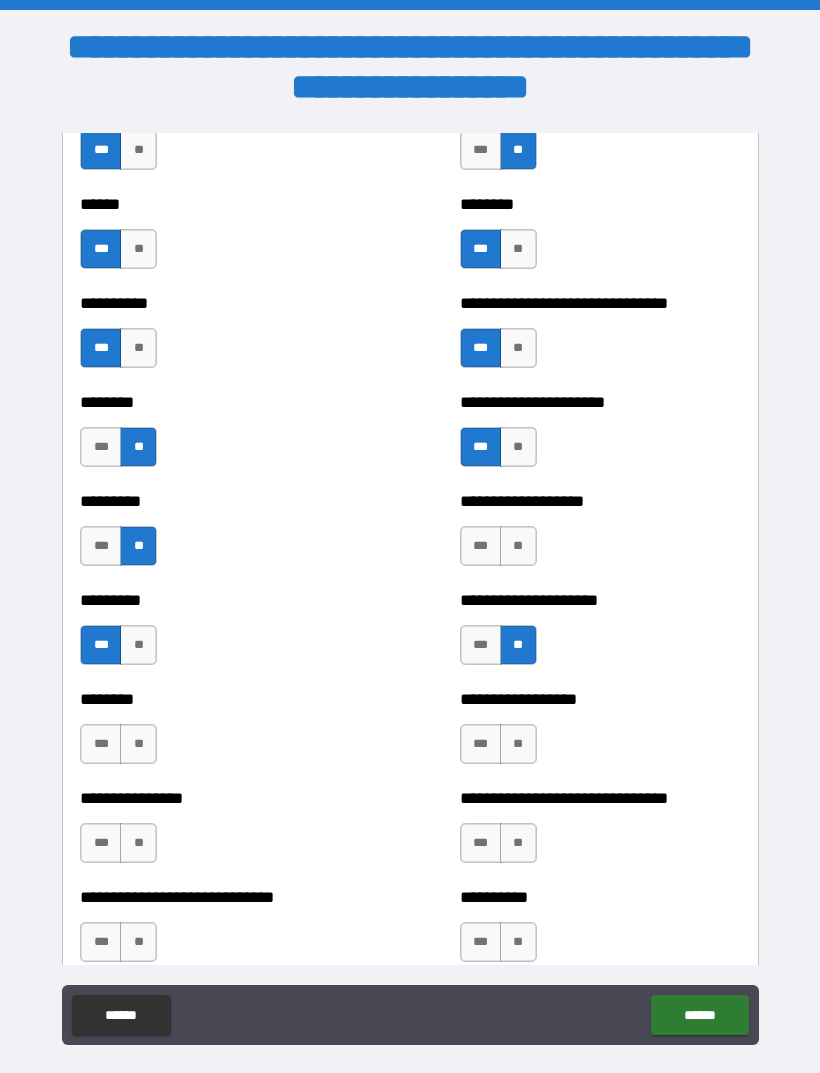 scroll, scrollTop: 6886, scrollLeft: 0, axis: vertical 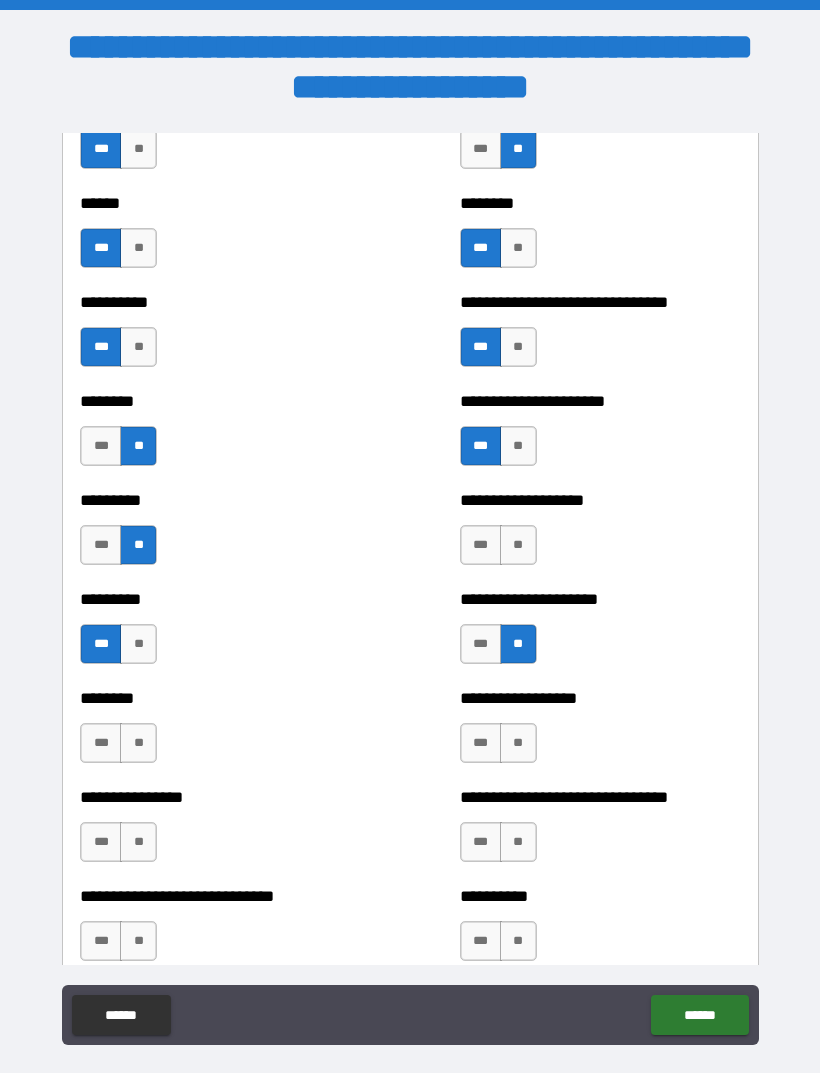 click on "***" at bounding box center (481, 743) 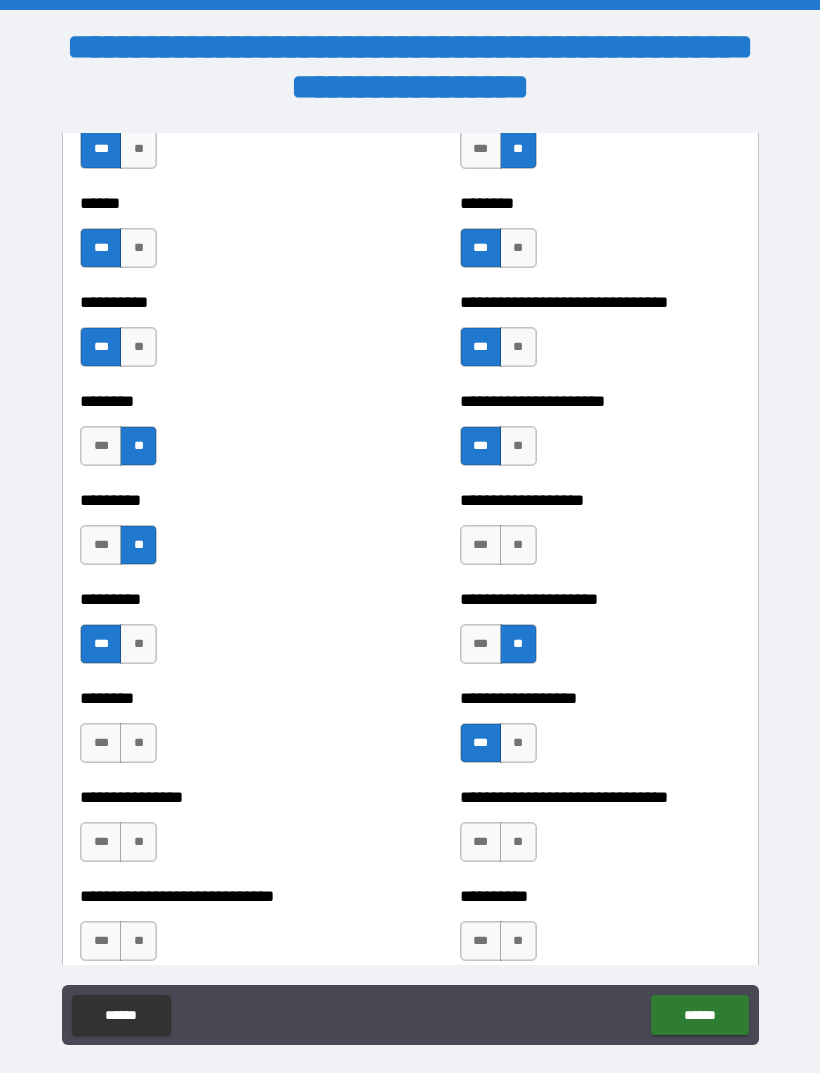 click on "**" at bounding box center [138, 842] 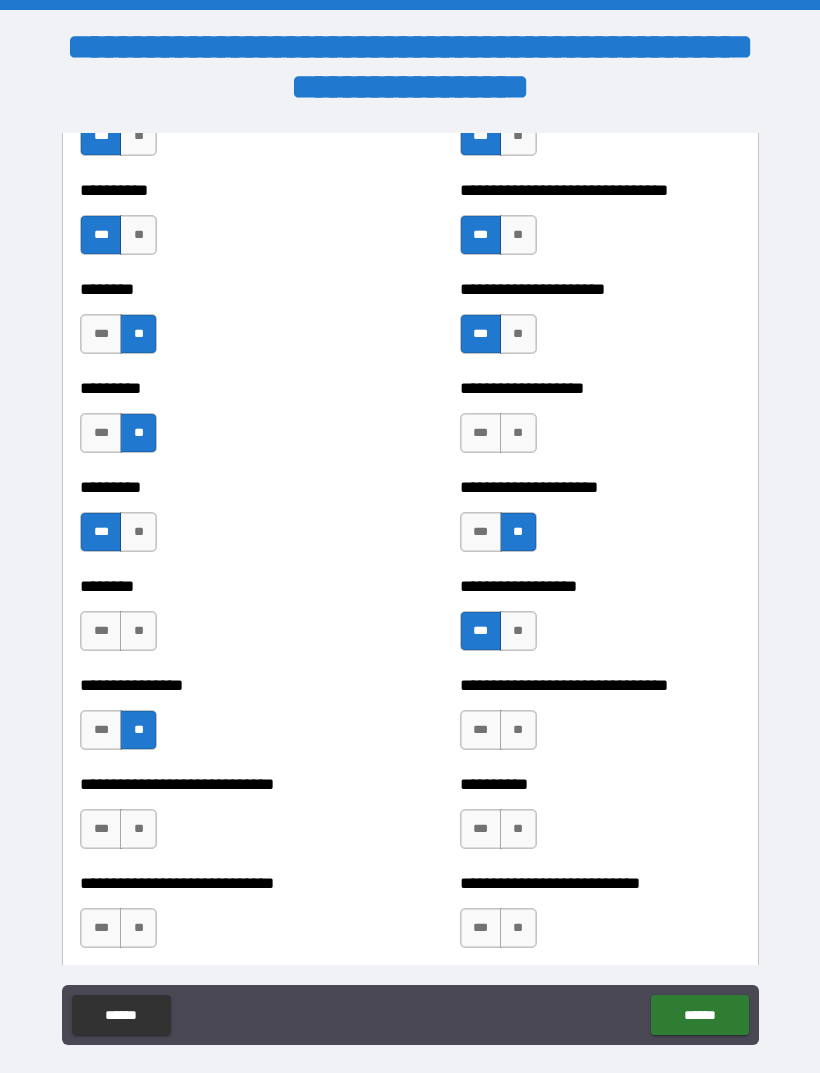 scroll, scrollTop: 7004, scrollLeft: 0, axis: vertical 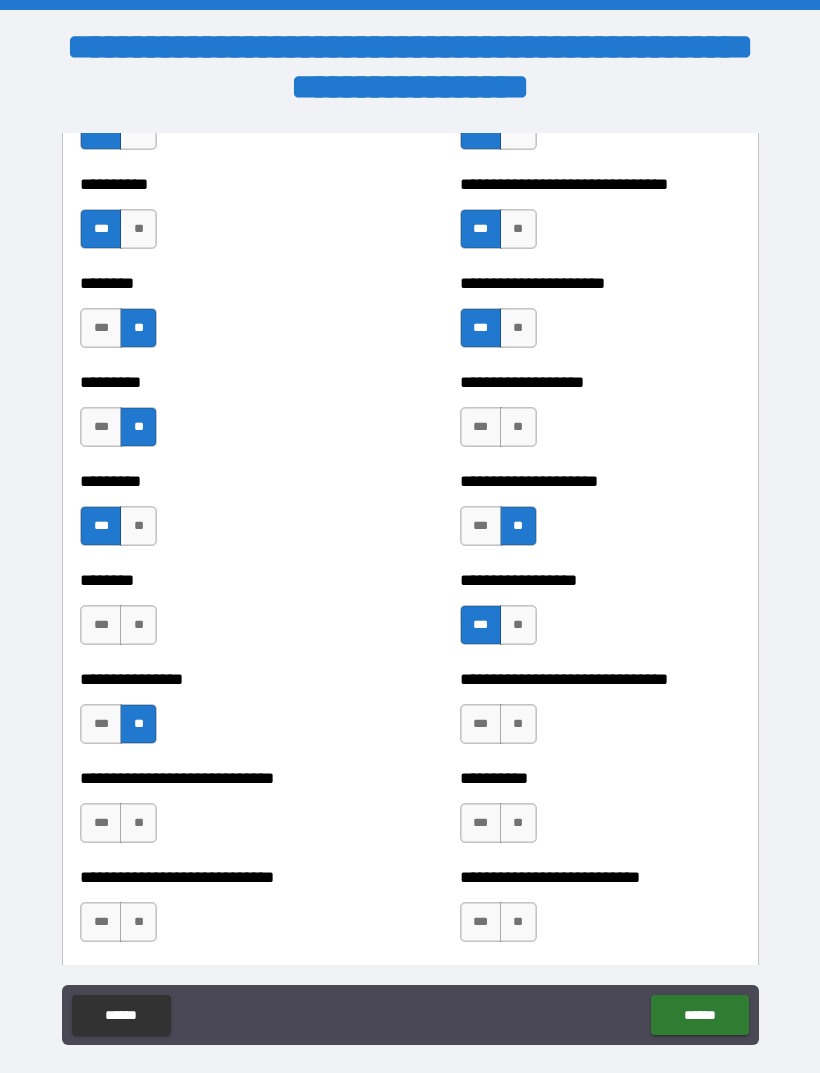 click on "**" at bounding box center [138, 625] 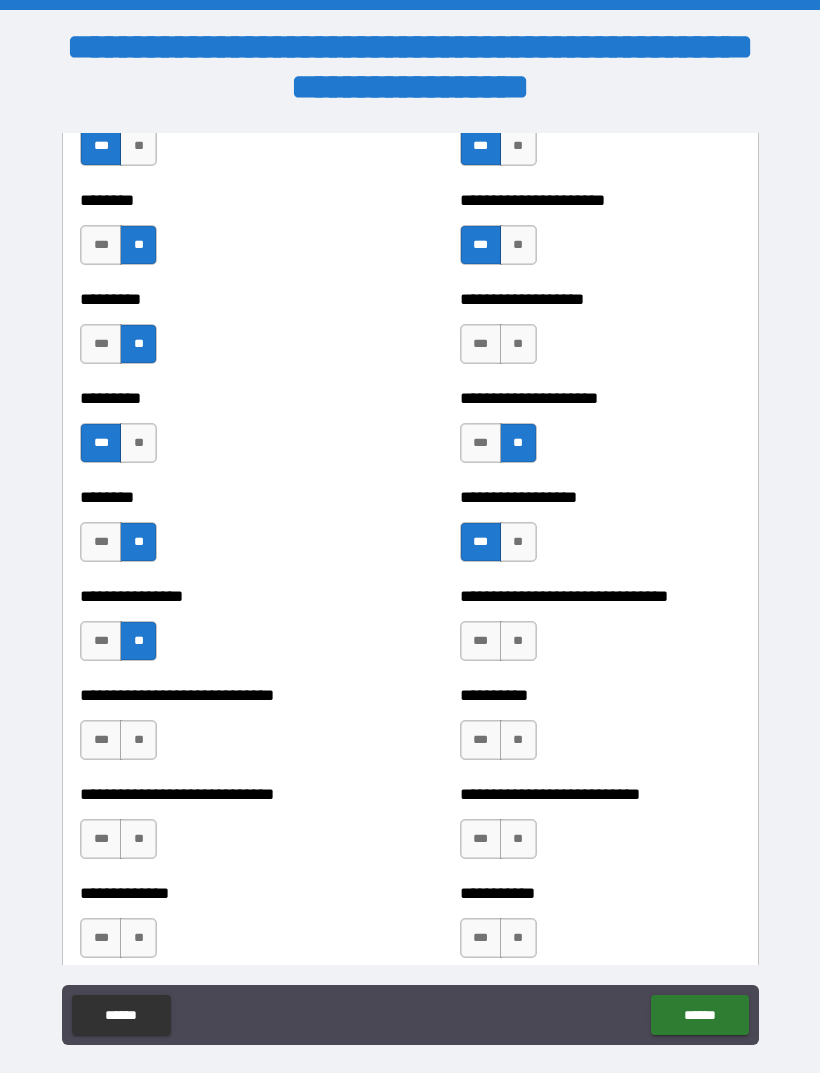 scroll, scrollTop: 7120, scrollLeft: 0, axis: vertical 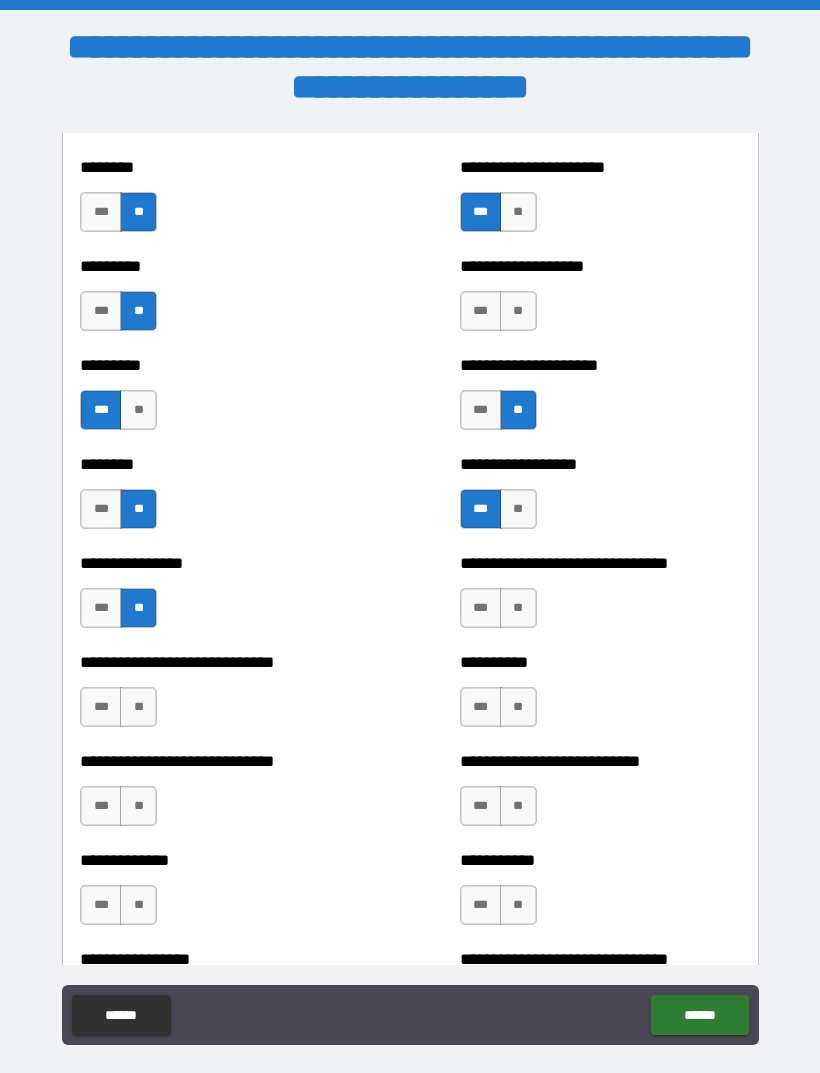 click on "**" at bounding box center (518, 608) 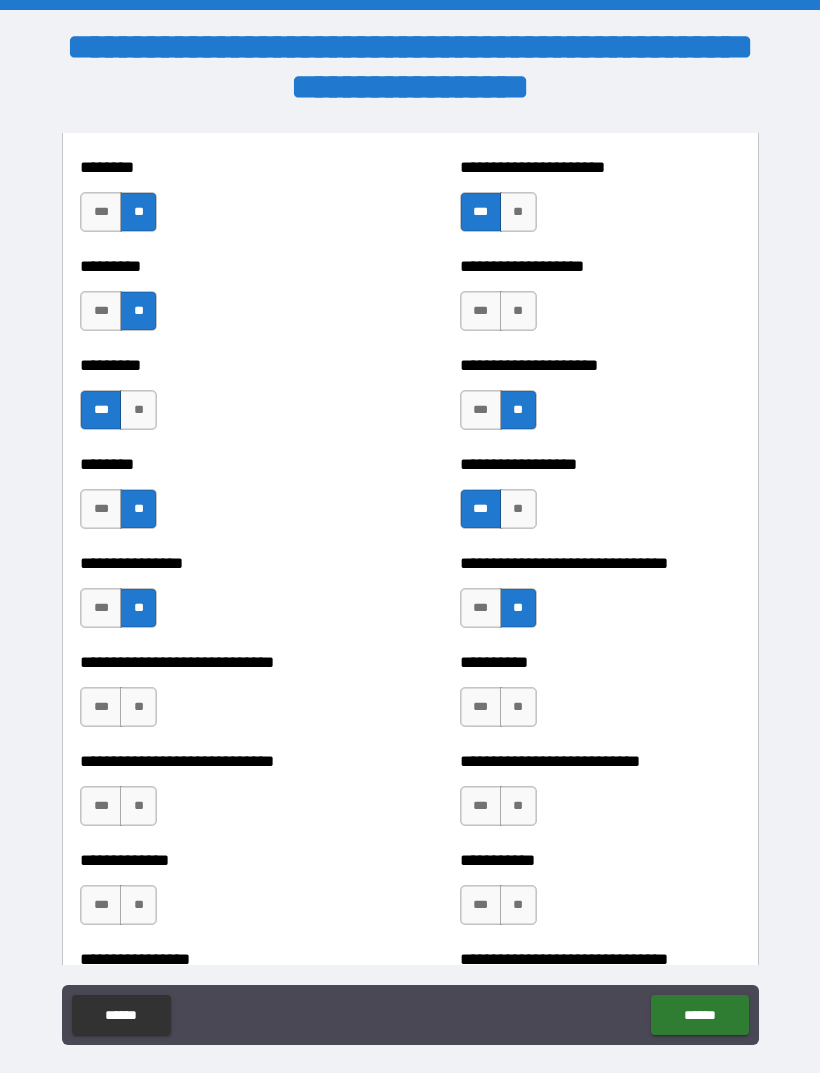 click on "**" at bounding box center [518, 707] 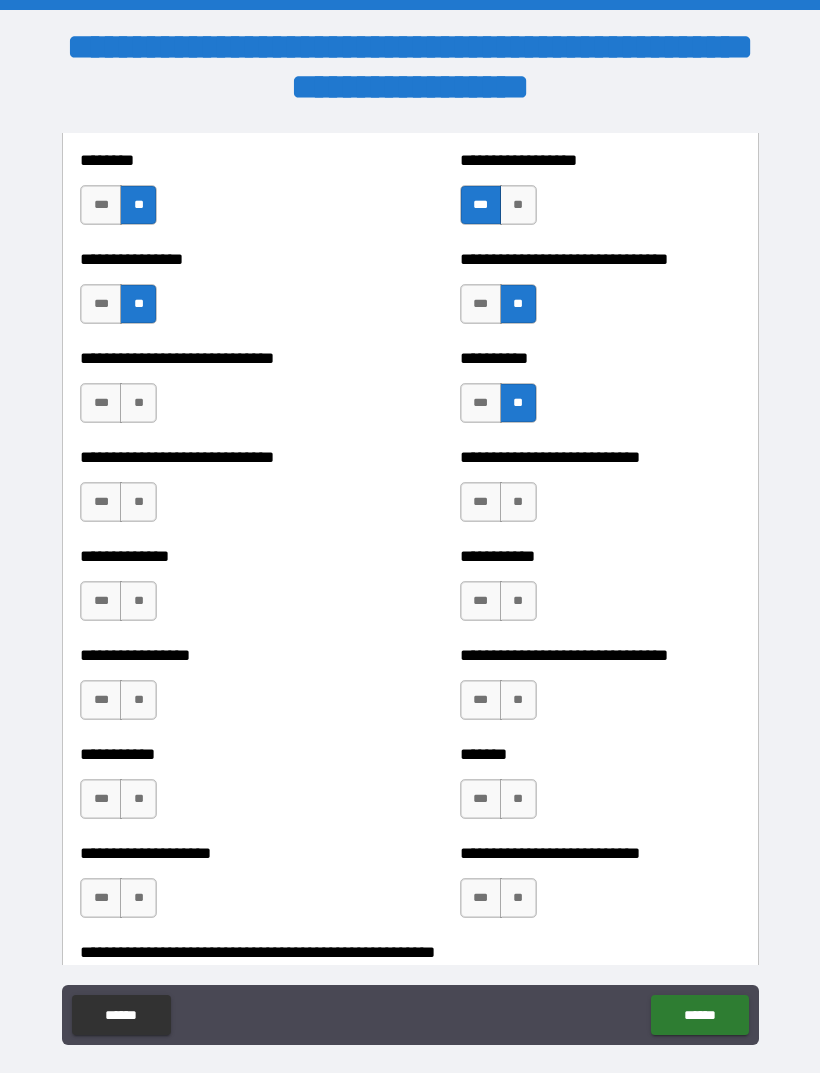 scroll, scrollTop: 7426, scrollLeft: 0, axis: vertical 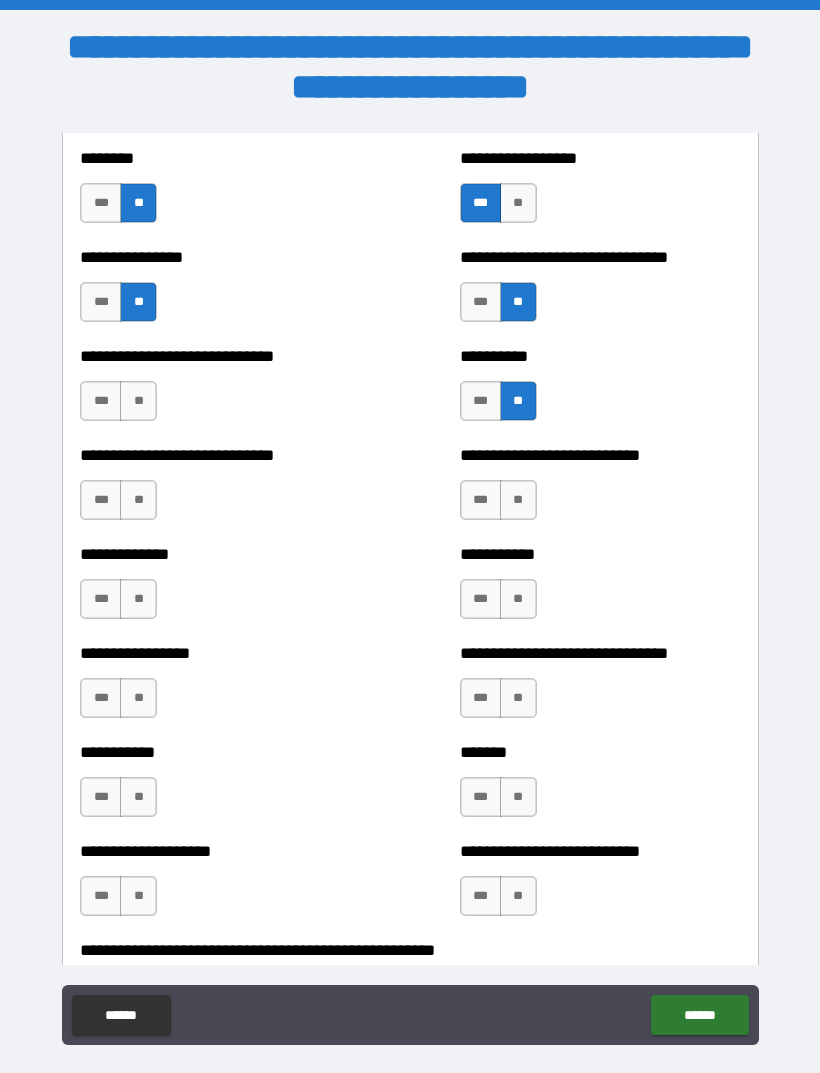 click on "**" at bounding box center [518, 500] 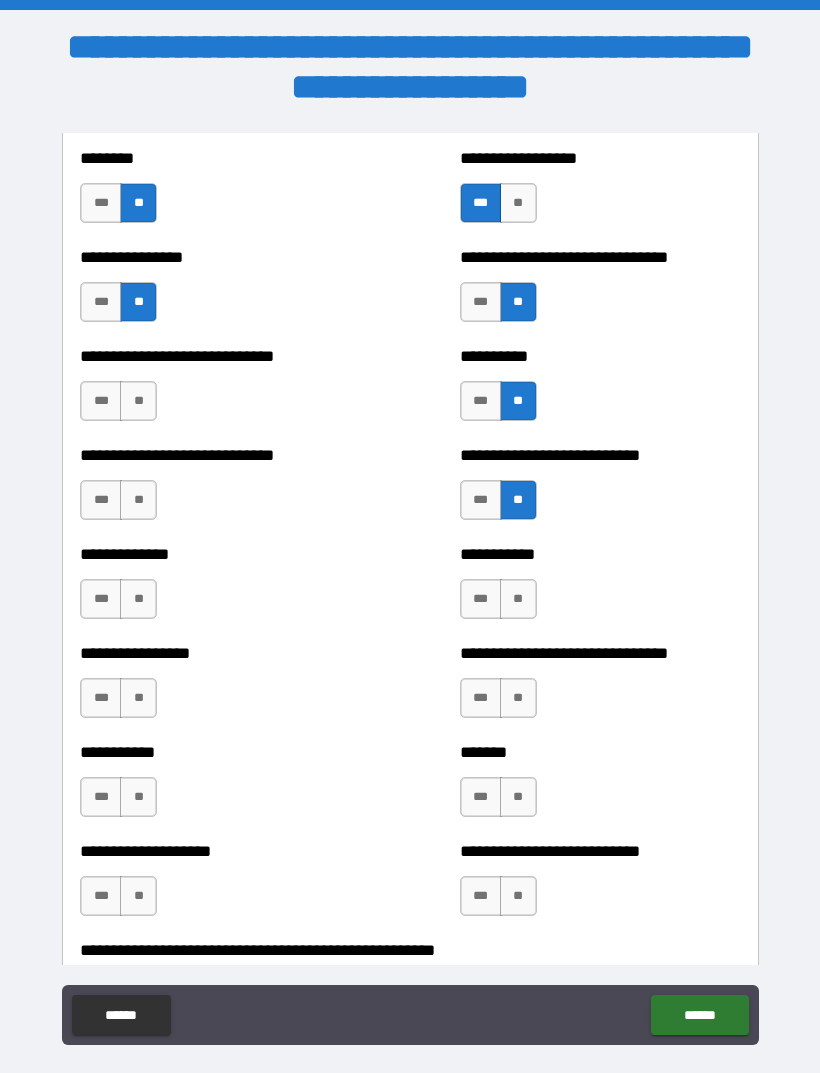 click on "**" at bounding box center [138, 401] 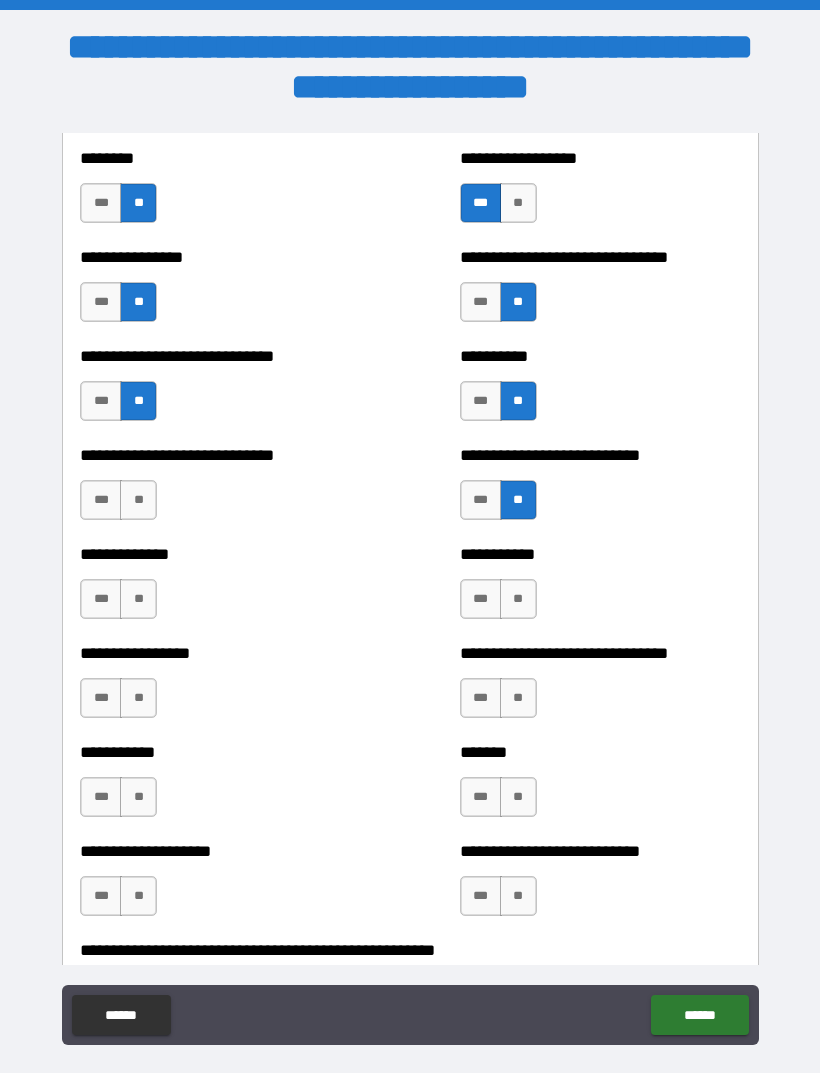 click on "***" at bounding box center (101, 401) 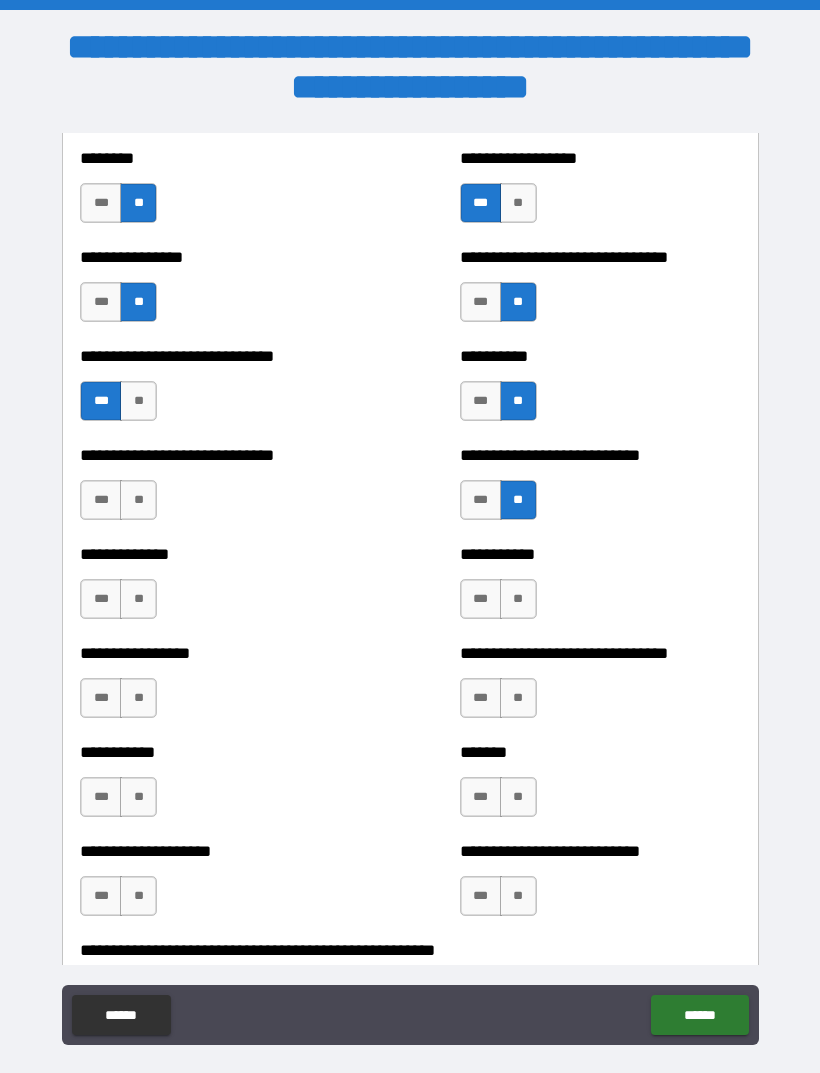 click on "**" at bounding box center (138, 500) 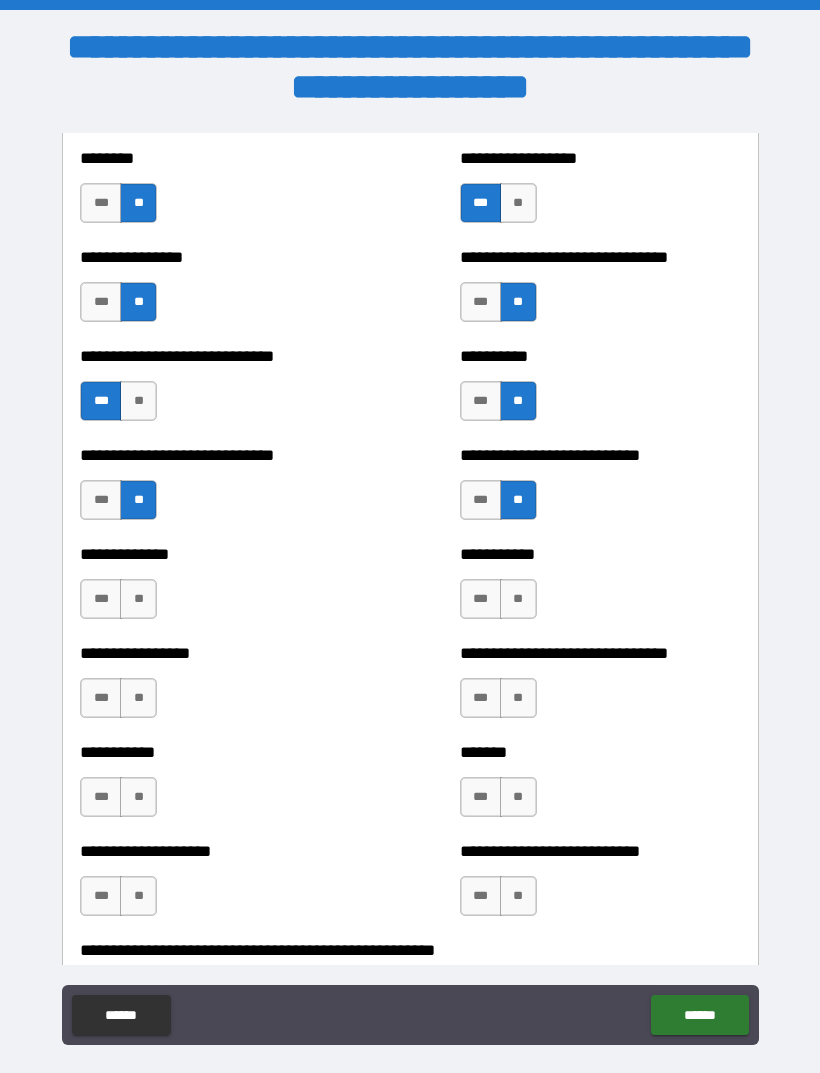 click on "**" at bounding box center (138, 599) 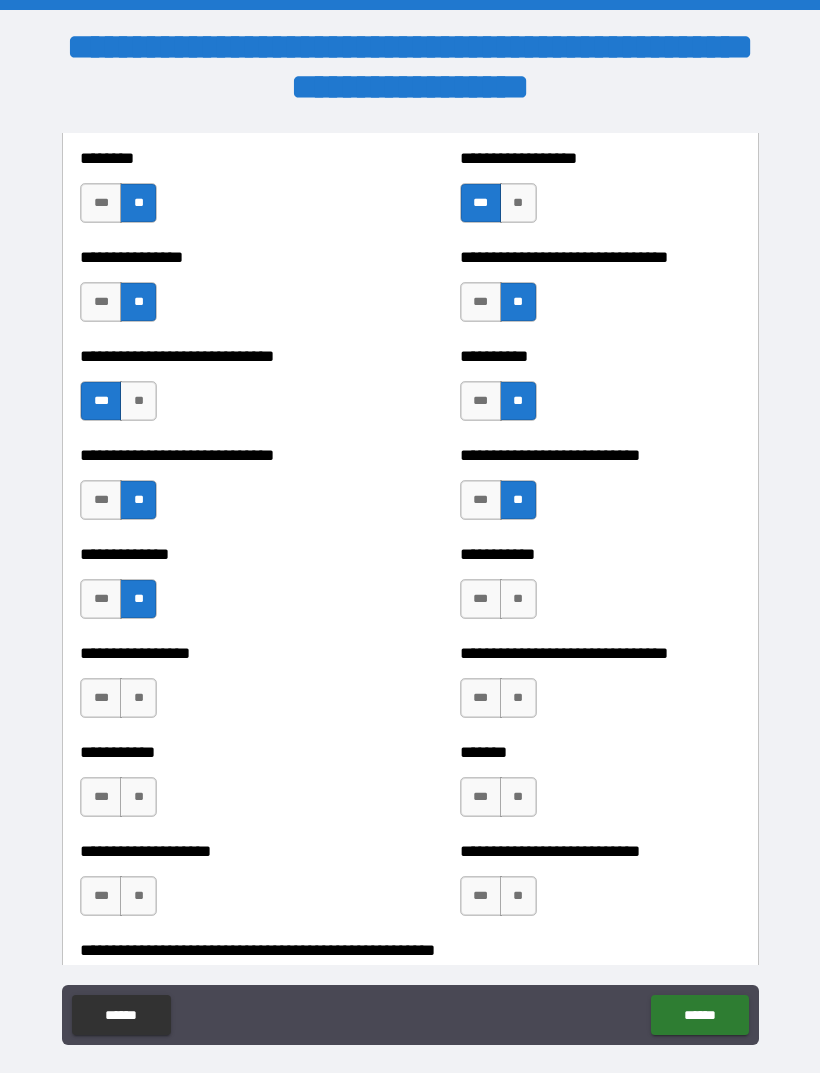 click on "**" at bounding box center (518, 599) 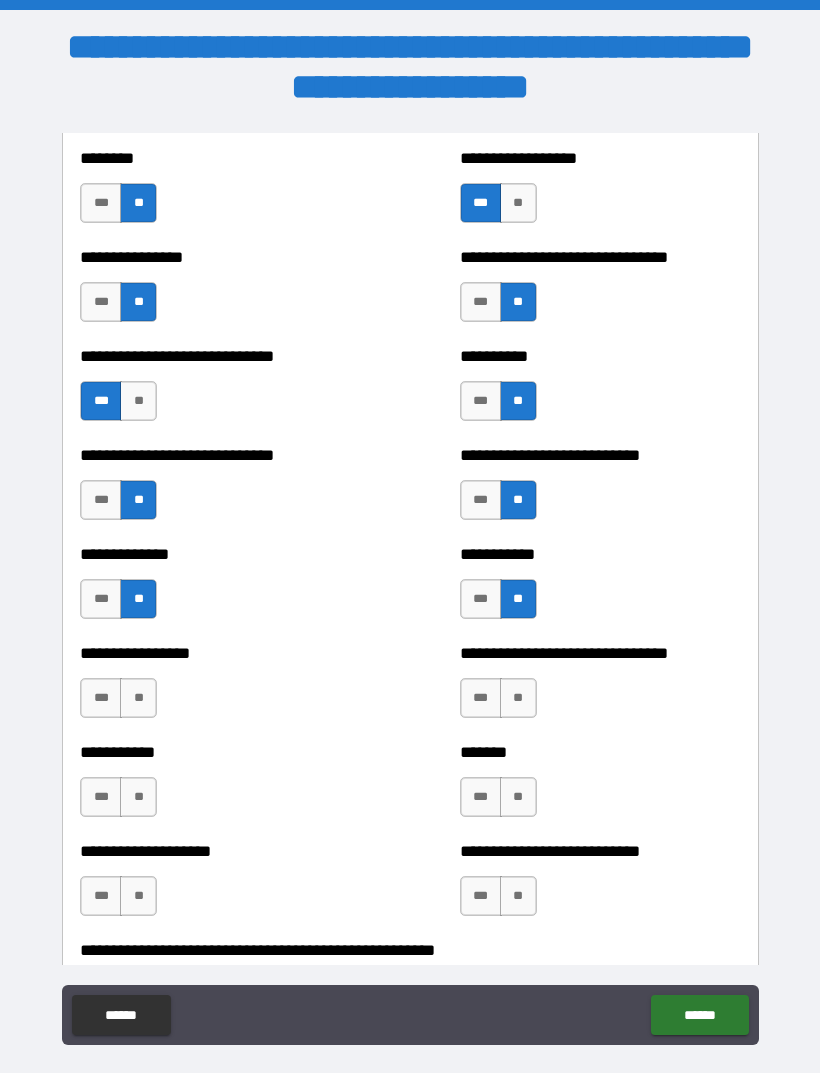 click on "***" at bounding box center [481, 599] 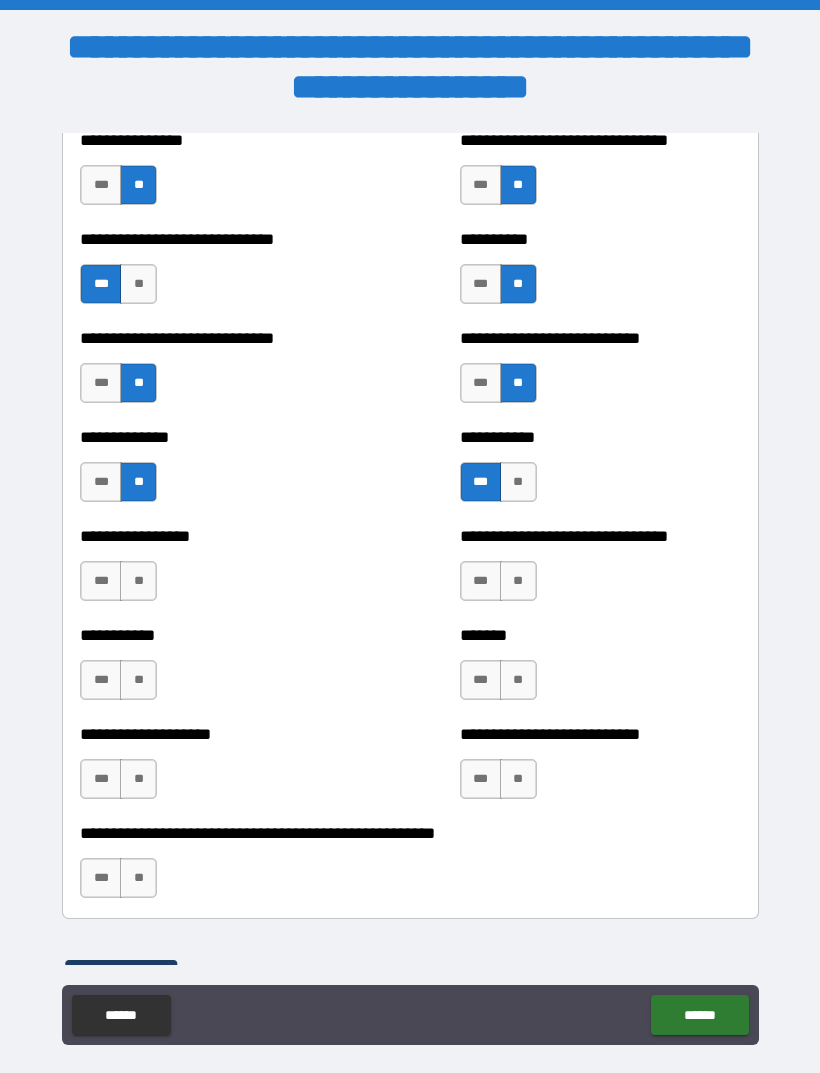 scroll, scrollTop: 7545, scrollLeft: 0, axis: vertical 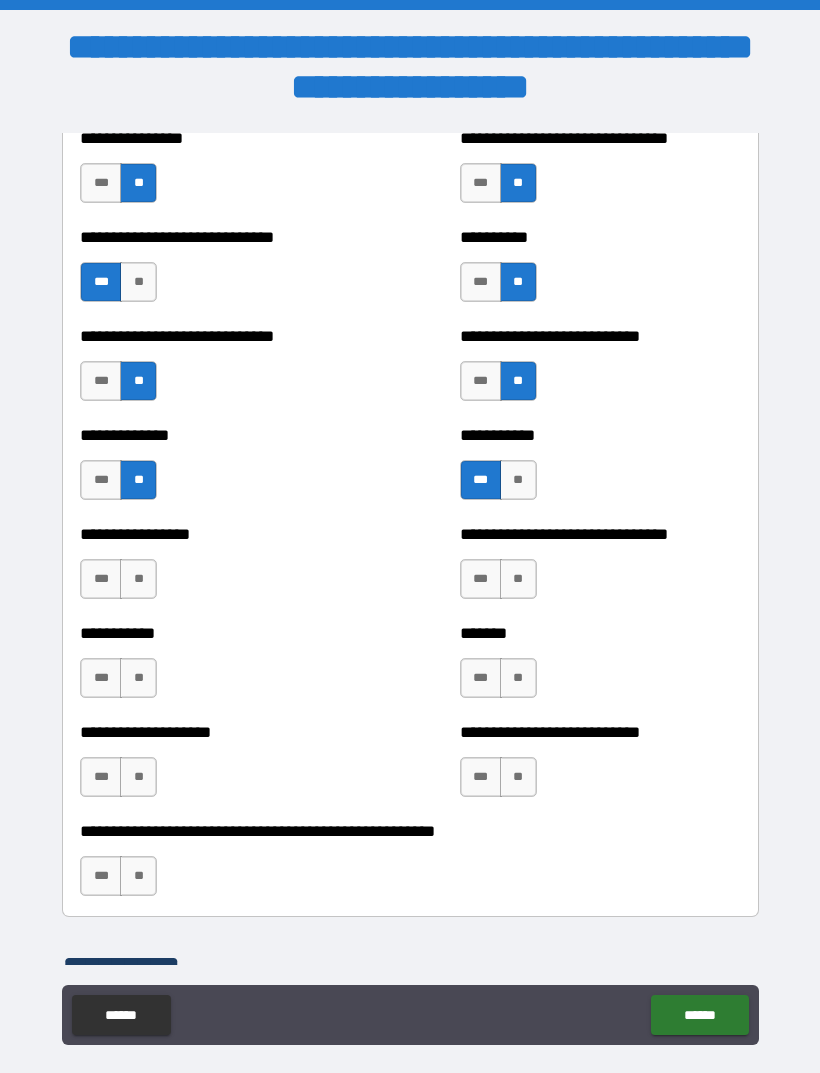 click on "***" at bounding box center (481, 579) 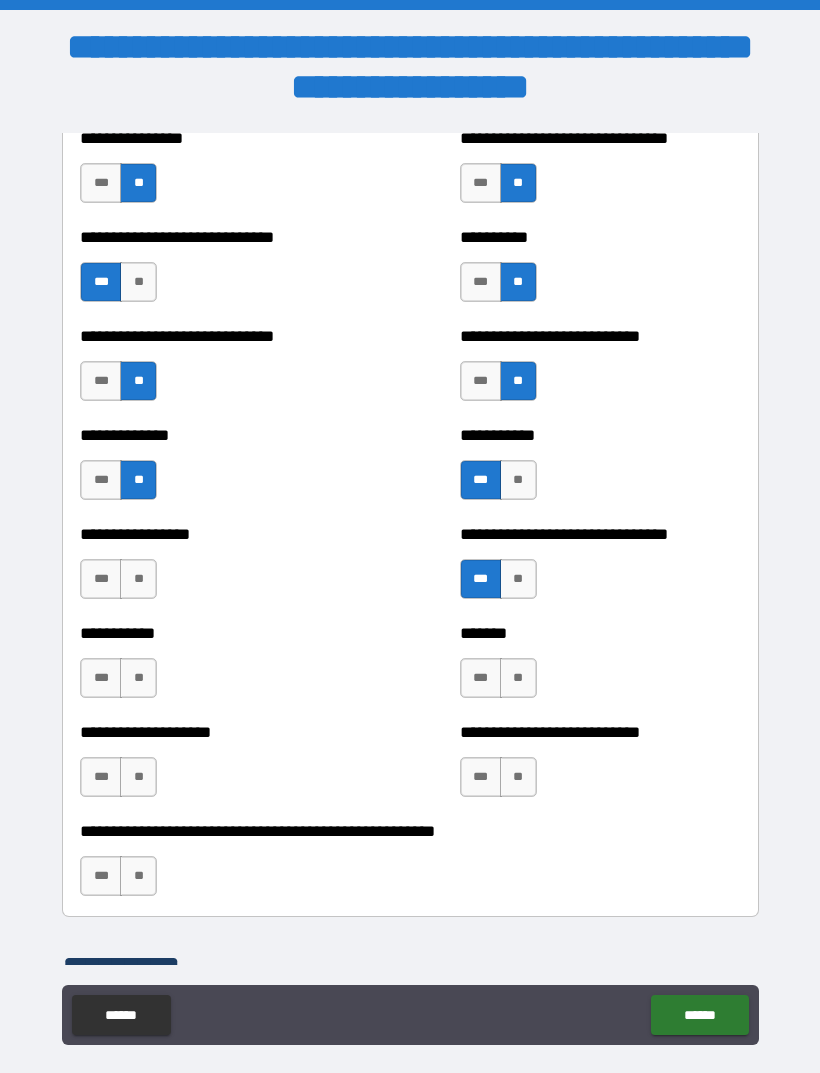 click on "**" at bounding box center (518, 678) 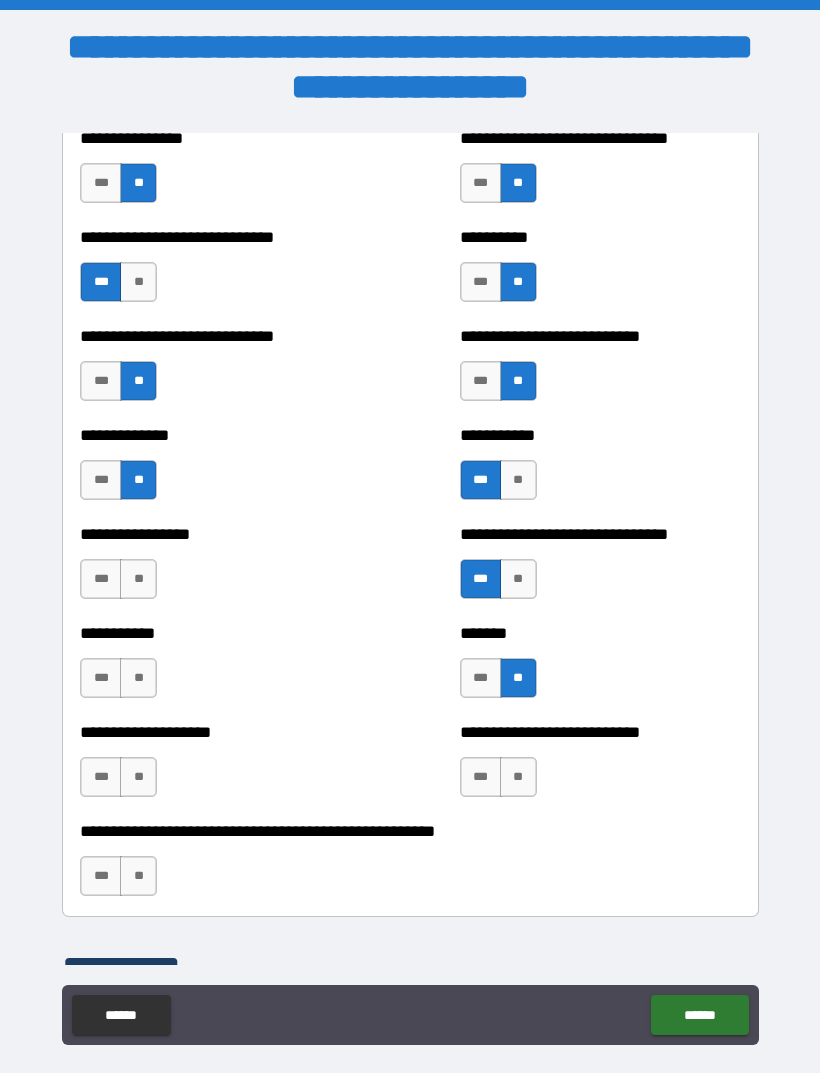 click on "**" at bounding box center [138, 678] 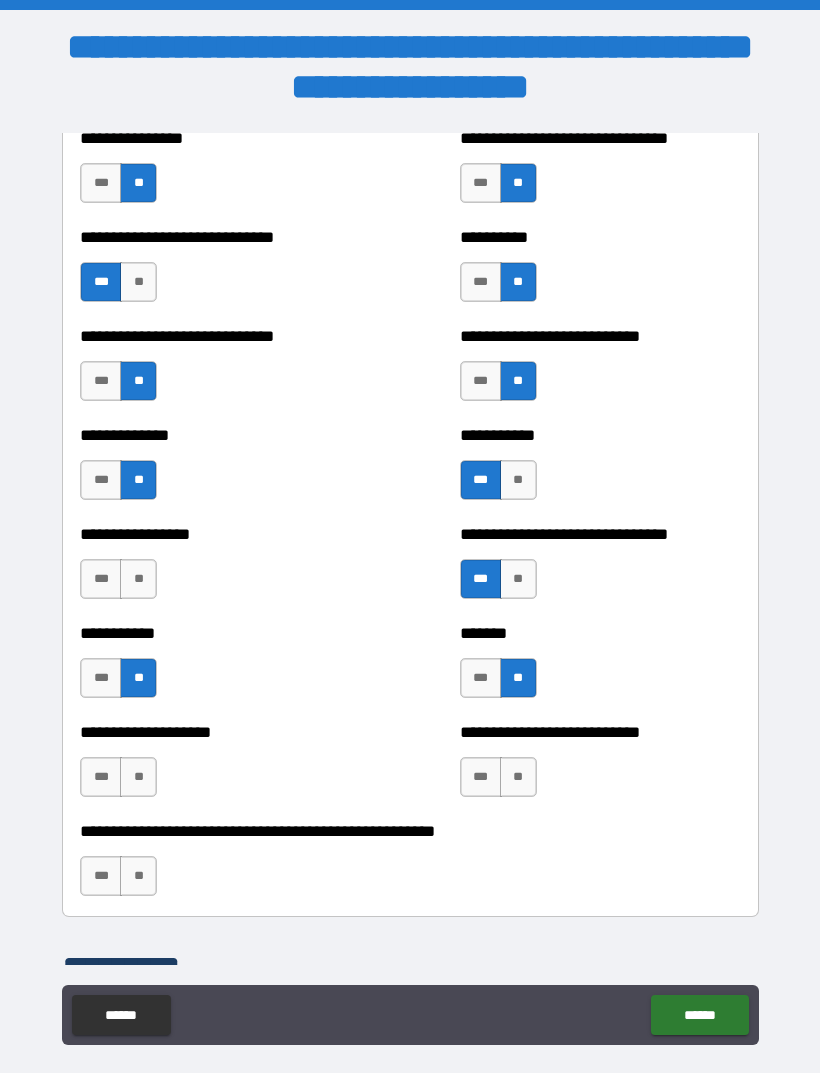 click on "***" at bounding box center [101, 579] 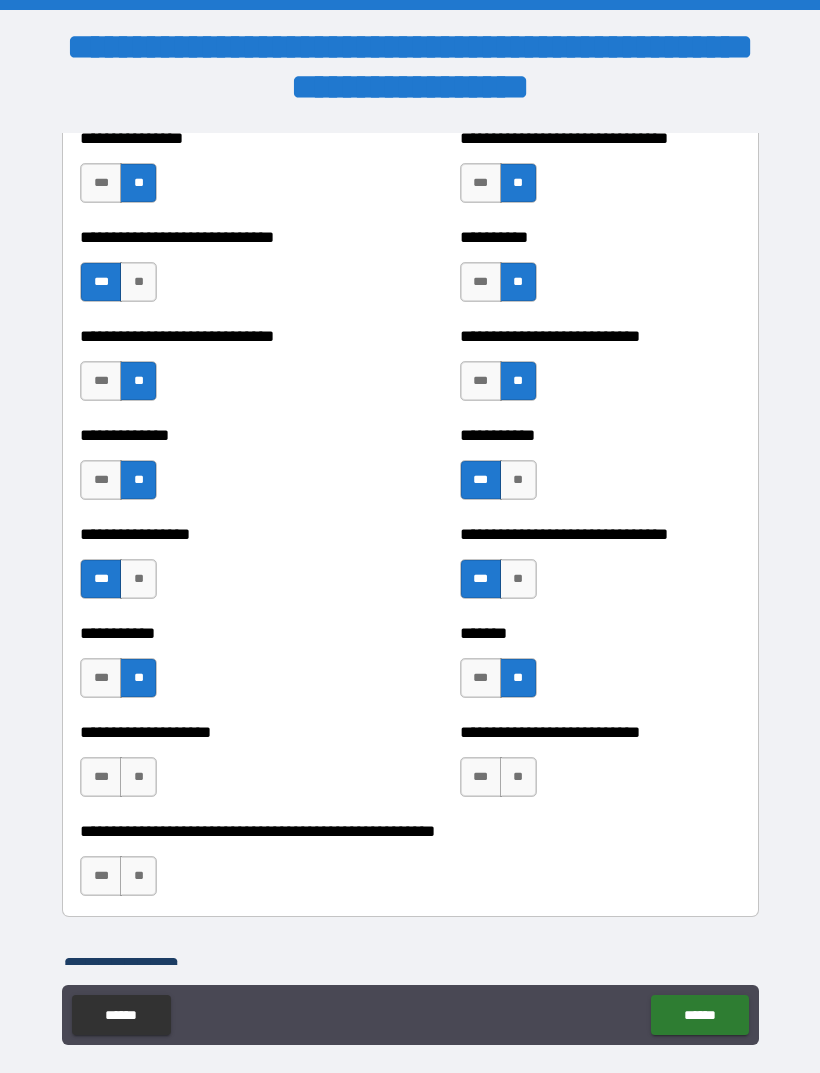 click on "**" at bounding box center (518, 777) 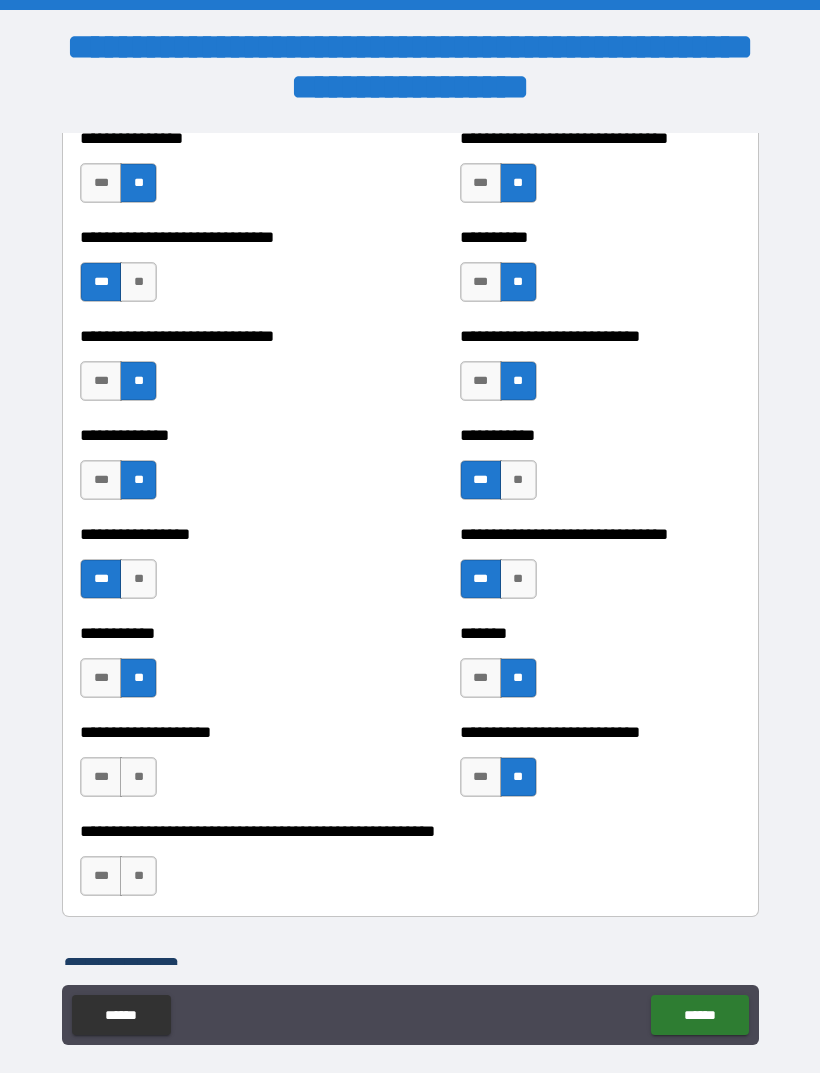 click on "**********" at bounding box center [410, 831] 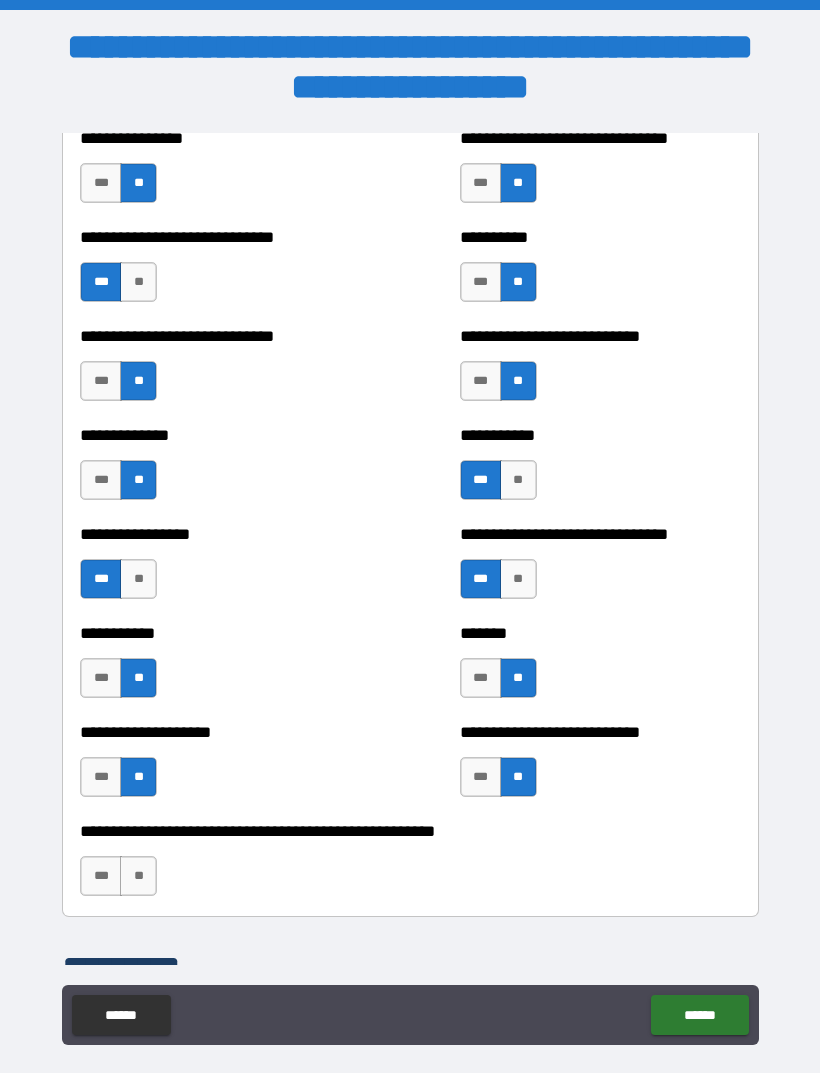 click on "**" at bounding box center (138, 876) 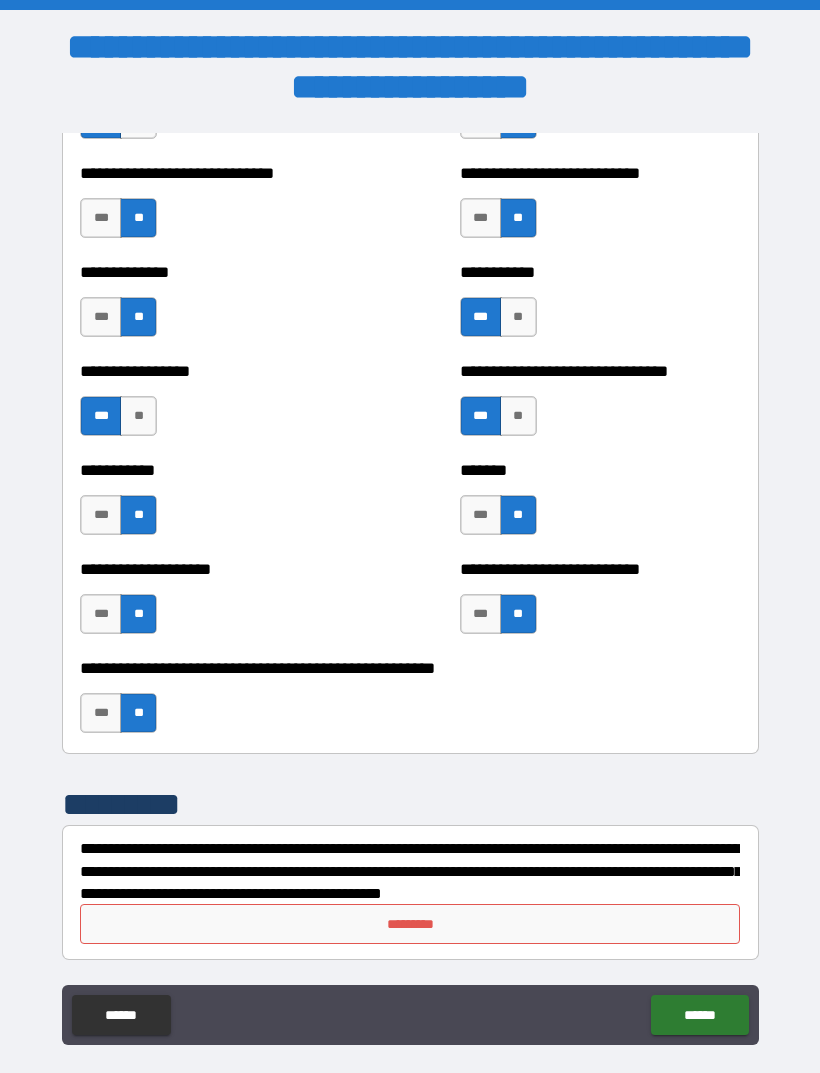 scroll, scrollTop: 7708, scrollLeft: 0, axis: vertical 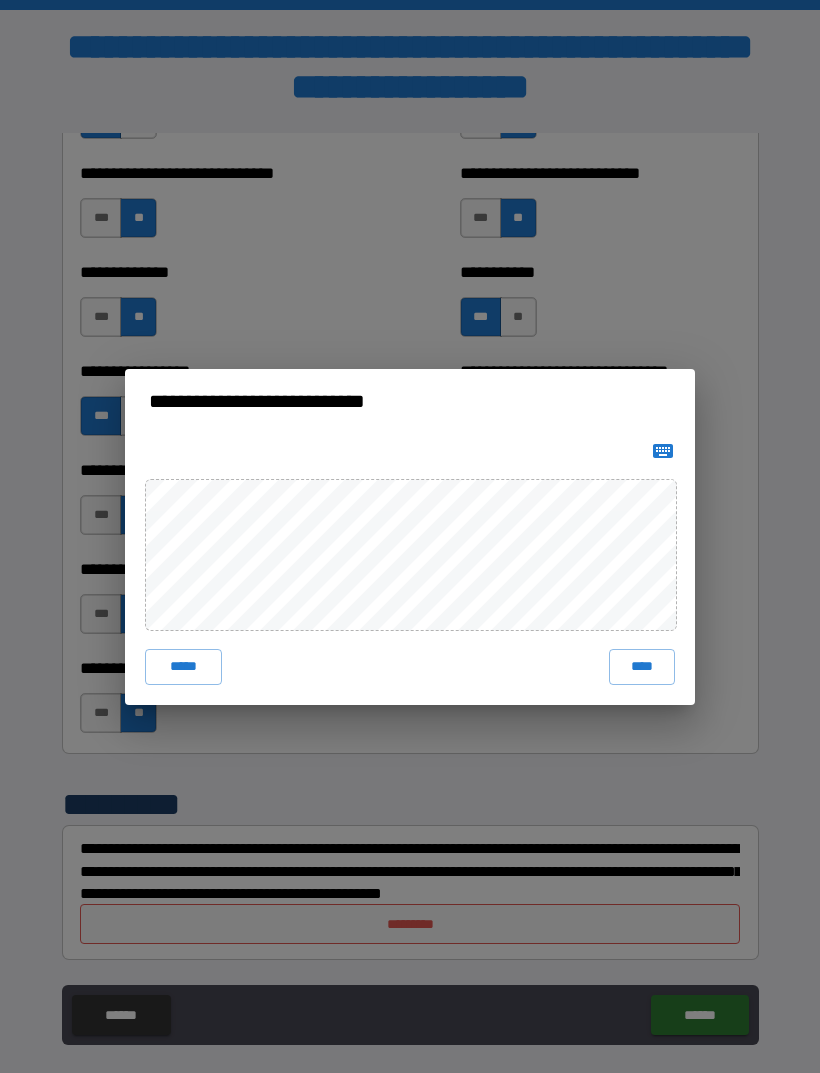 click on "****" at bounding box center [642, 667] 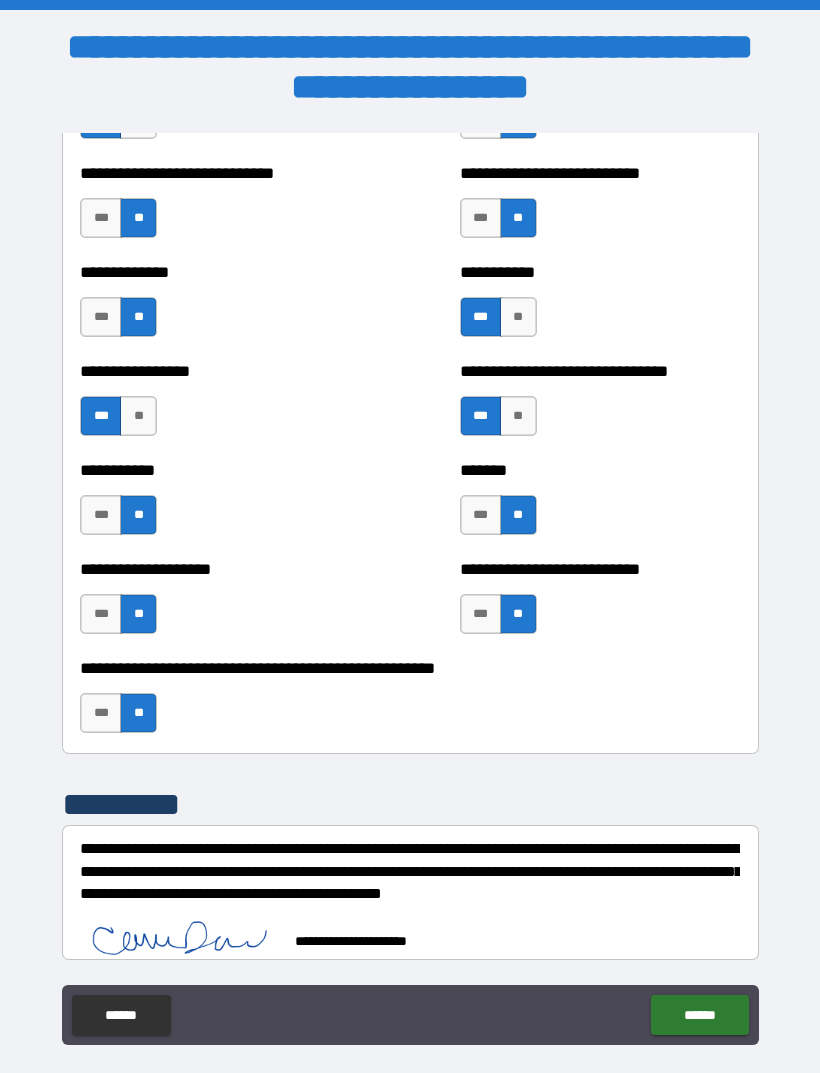 scroll, scrollTop: 7698, scrollLeft: 0, axis: vertical 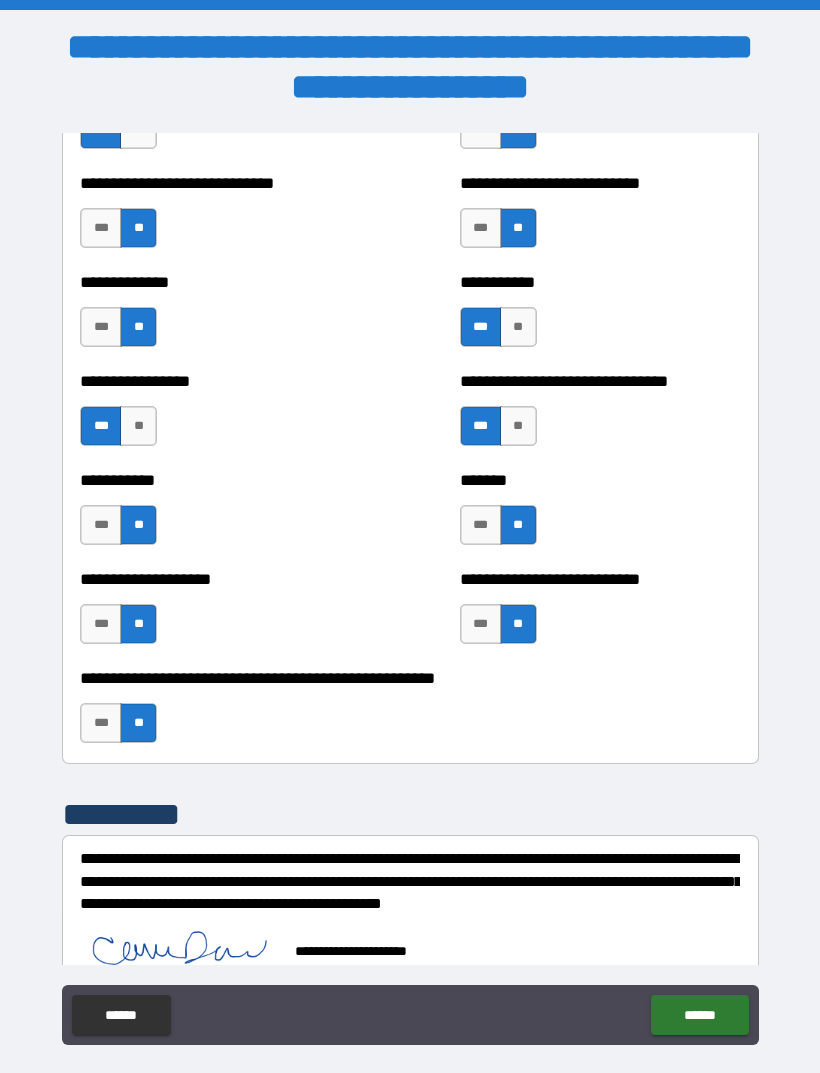 click on "******" at bounding box center (699, 1015) 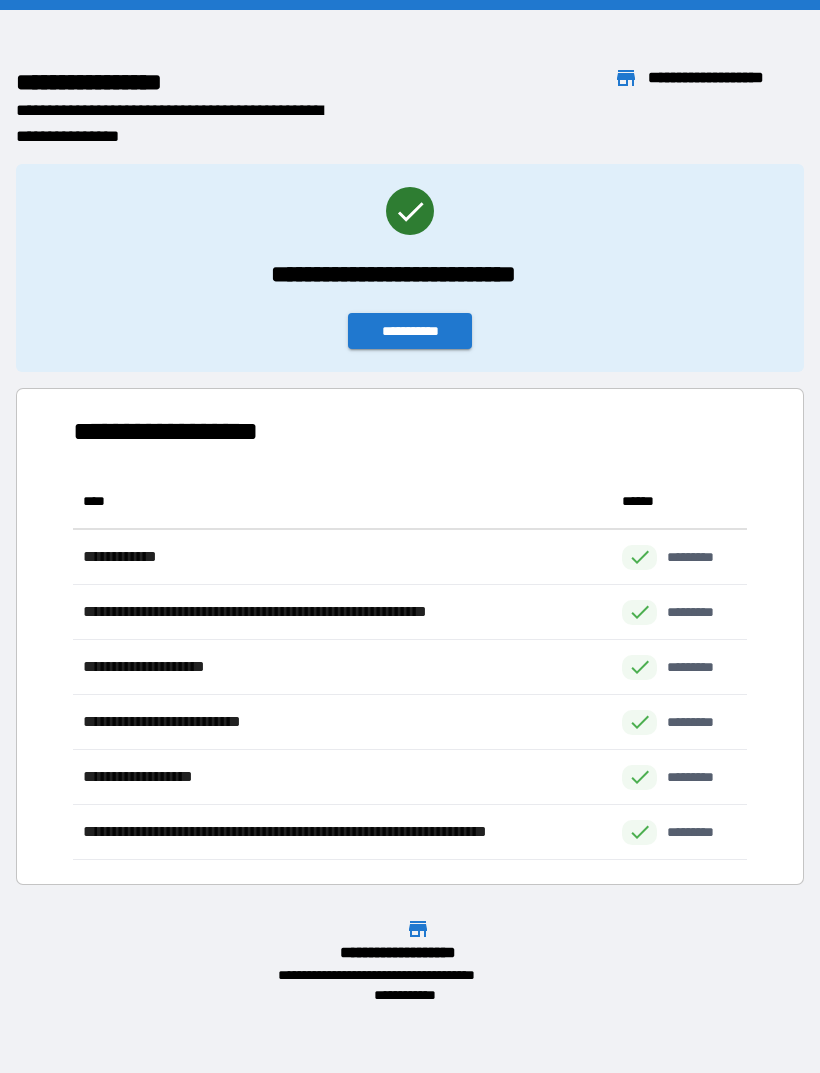 scroll, scrollTop: 386, scrollLeft: 674, axis: both 